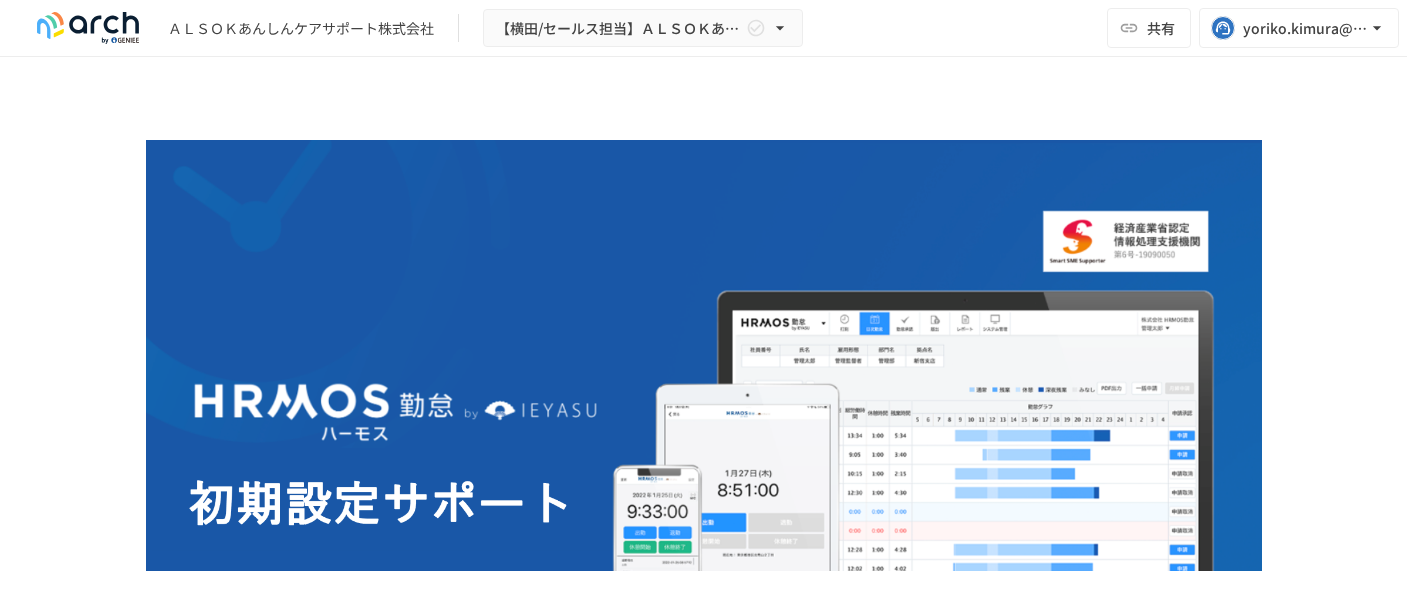 scroll, scrollTop: 0, scrollLeft: 0, axis: both 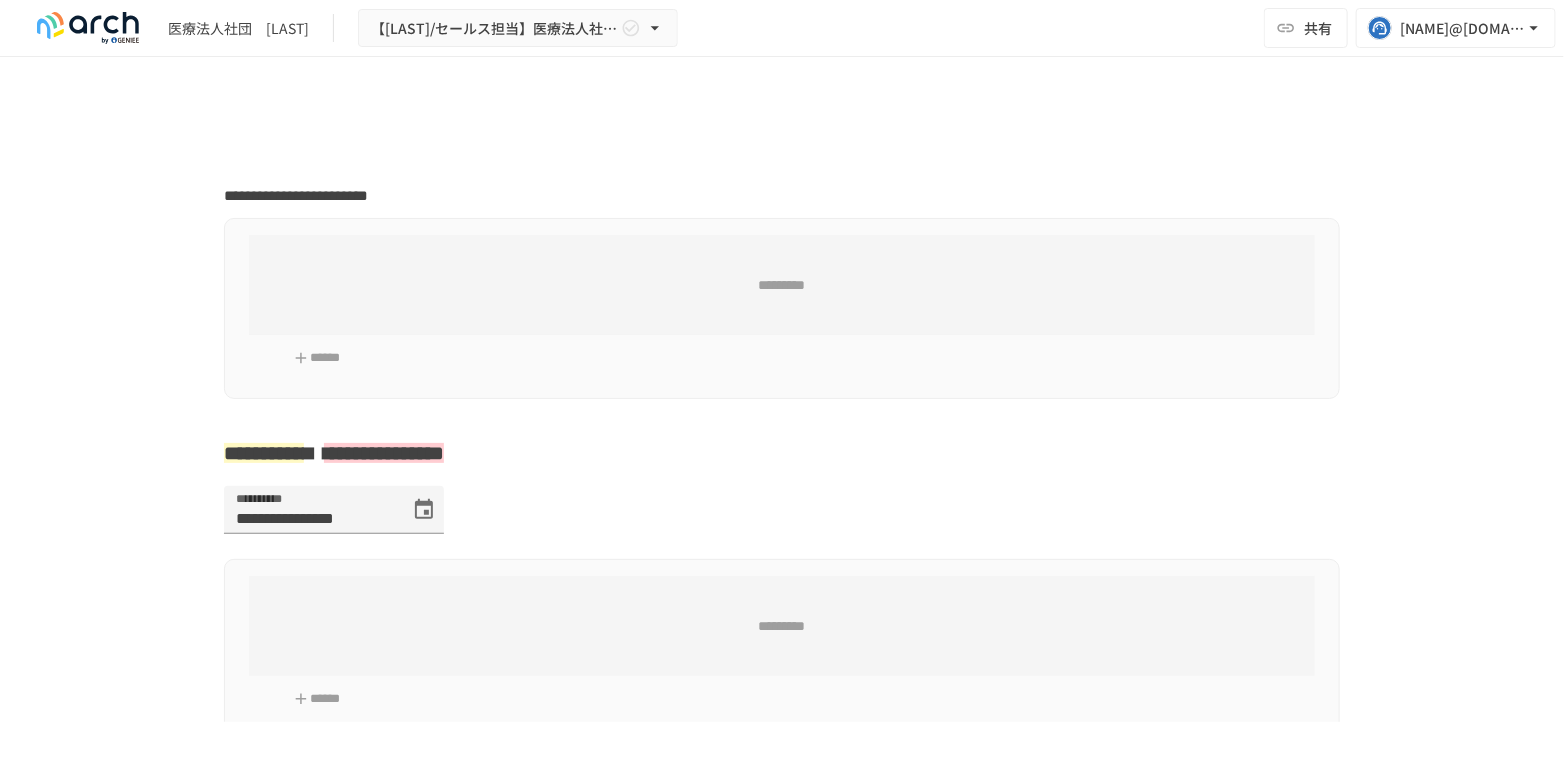 type on "**********" 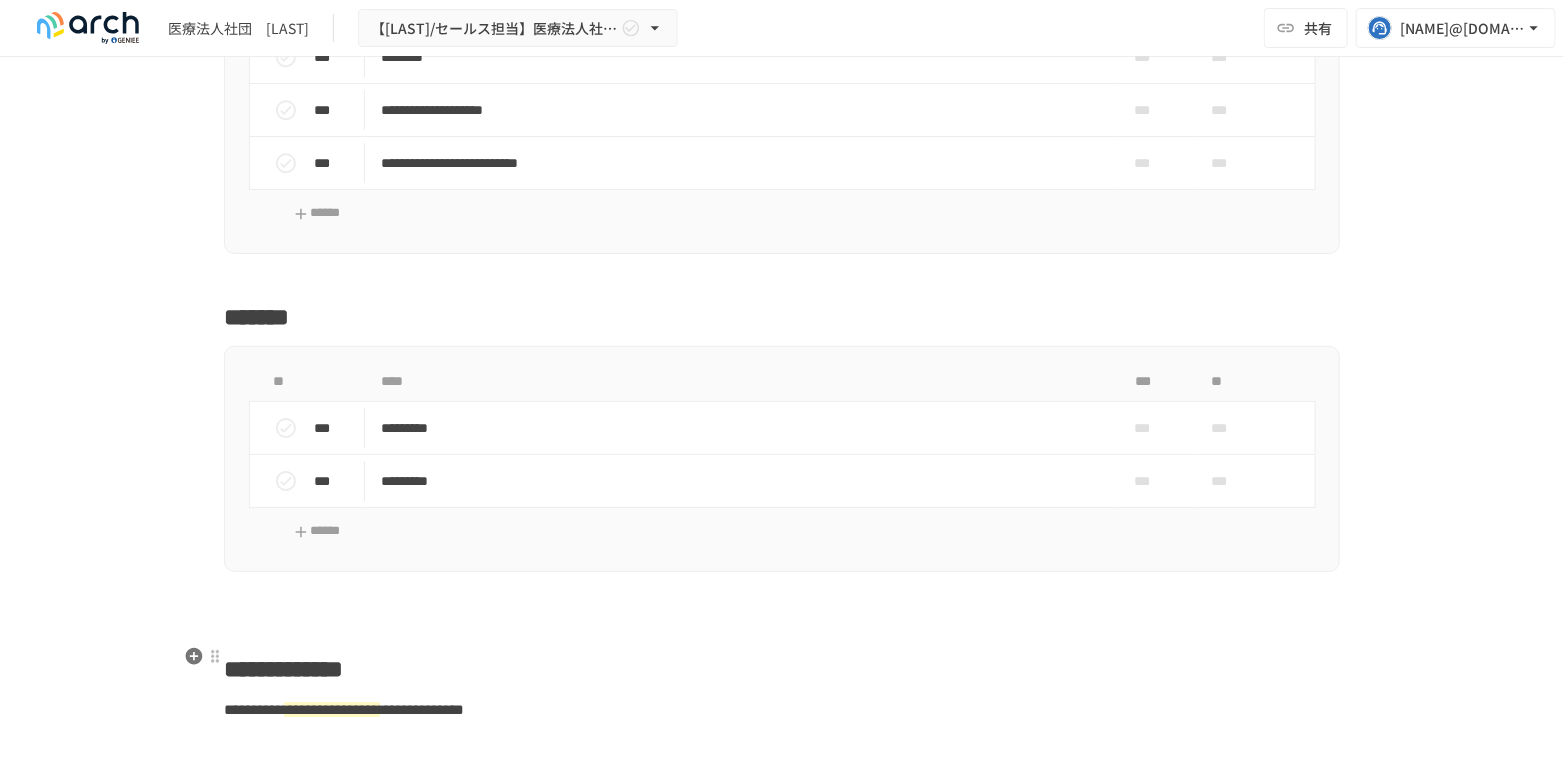 scroll, scrollTop: 3111, scrollLeft: 0, axis: vertical 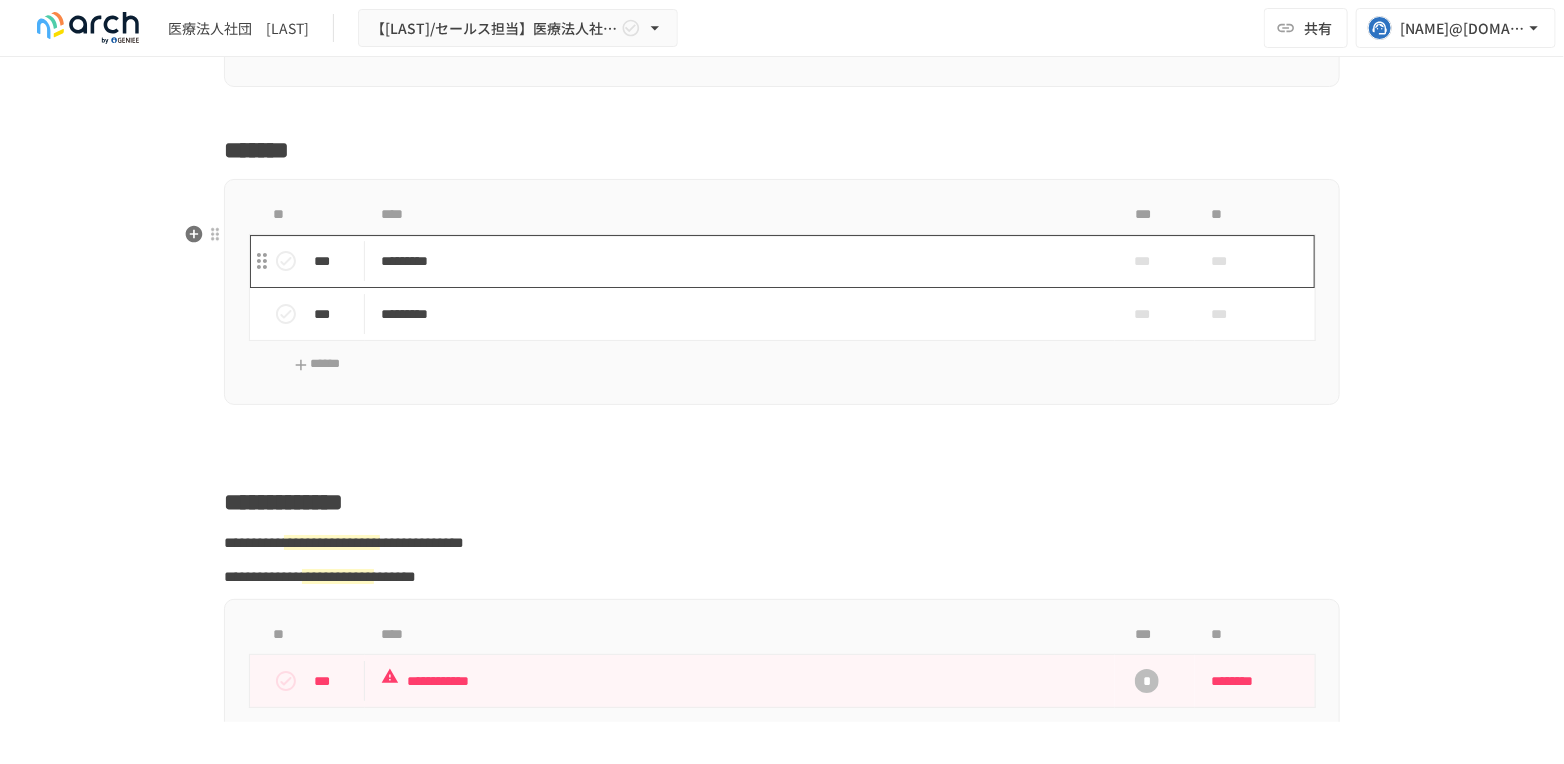 click on "*********" at bounding box center (740, 261) 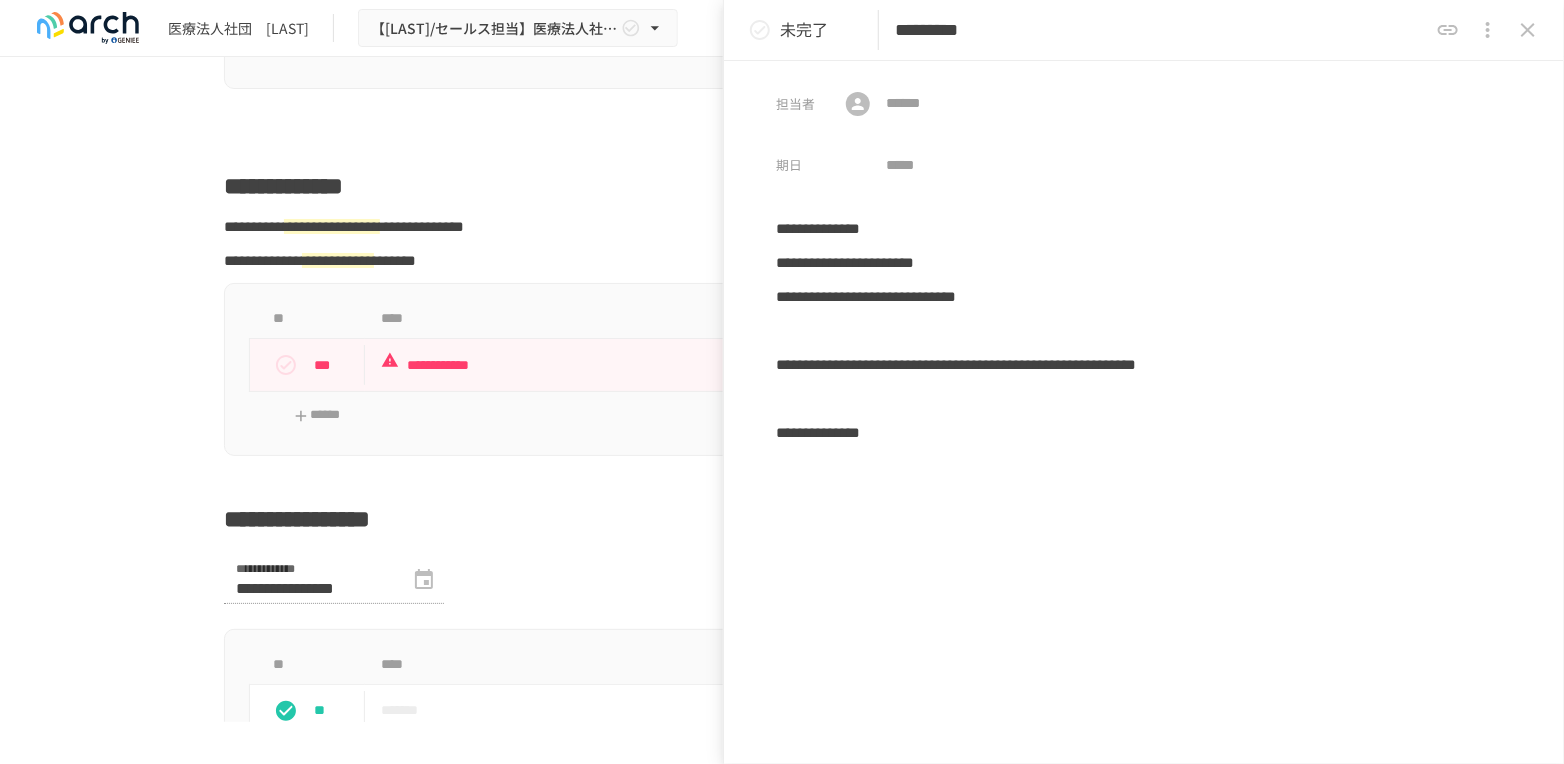 scroll, scrollTop: 3444, scrollLeft: 0, axis: vertical 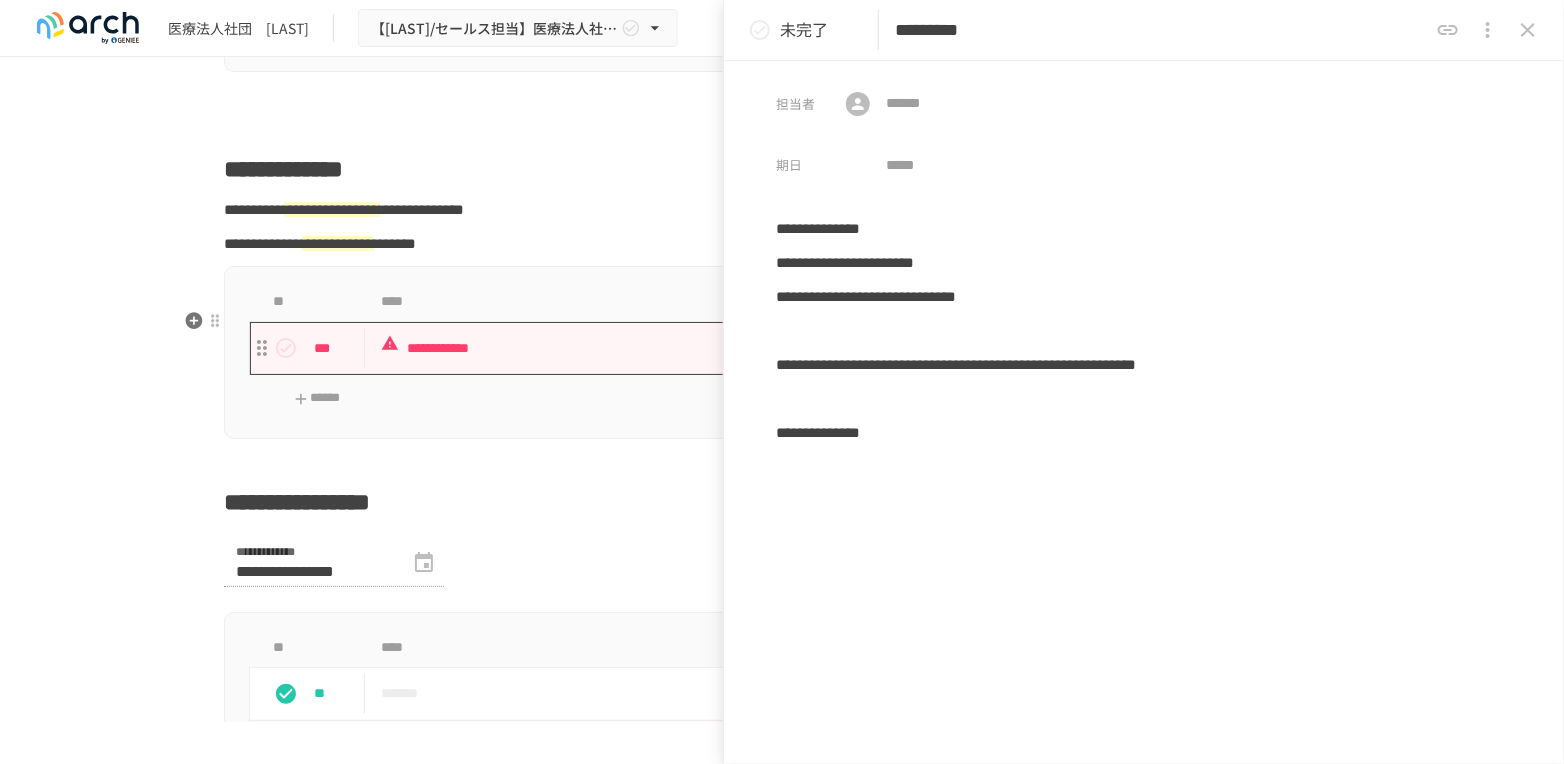 click on "**********" at bounding box center (740, 348) 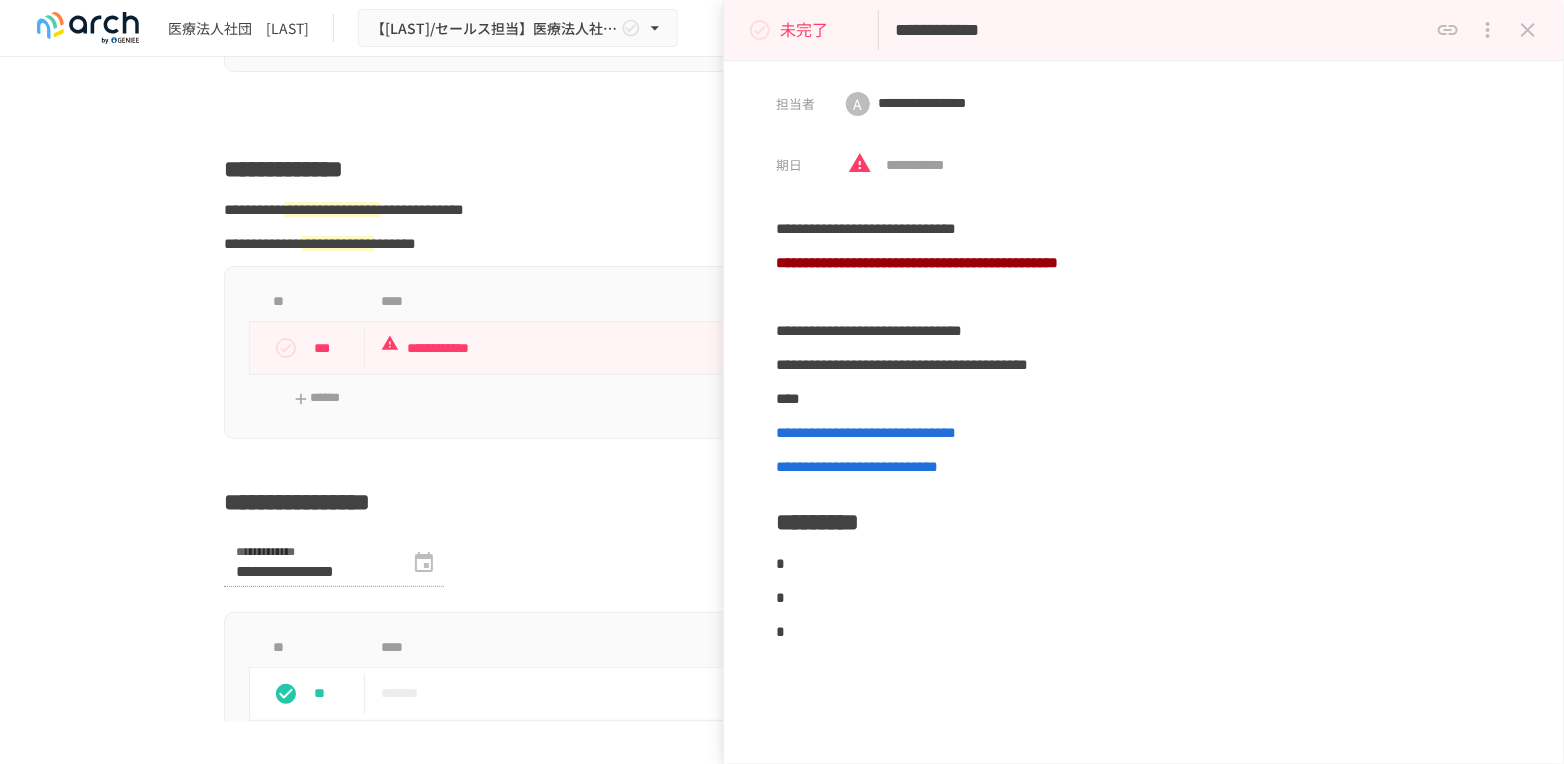 drag, startPoint x: 1522, startPoint y: 31, endPoint x: 1512, endPoint y: 44, distance: 16.40122 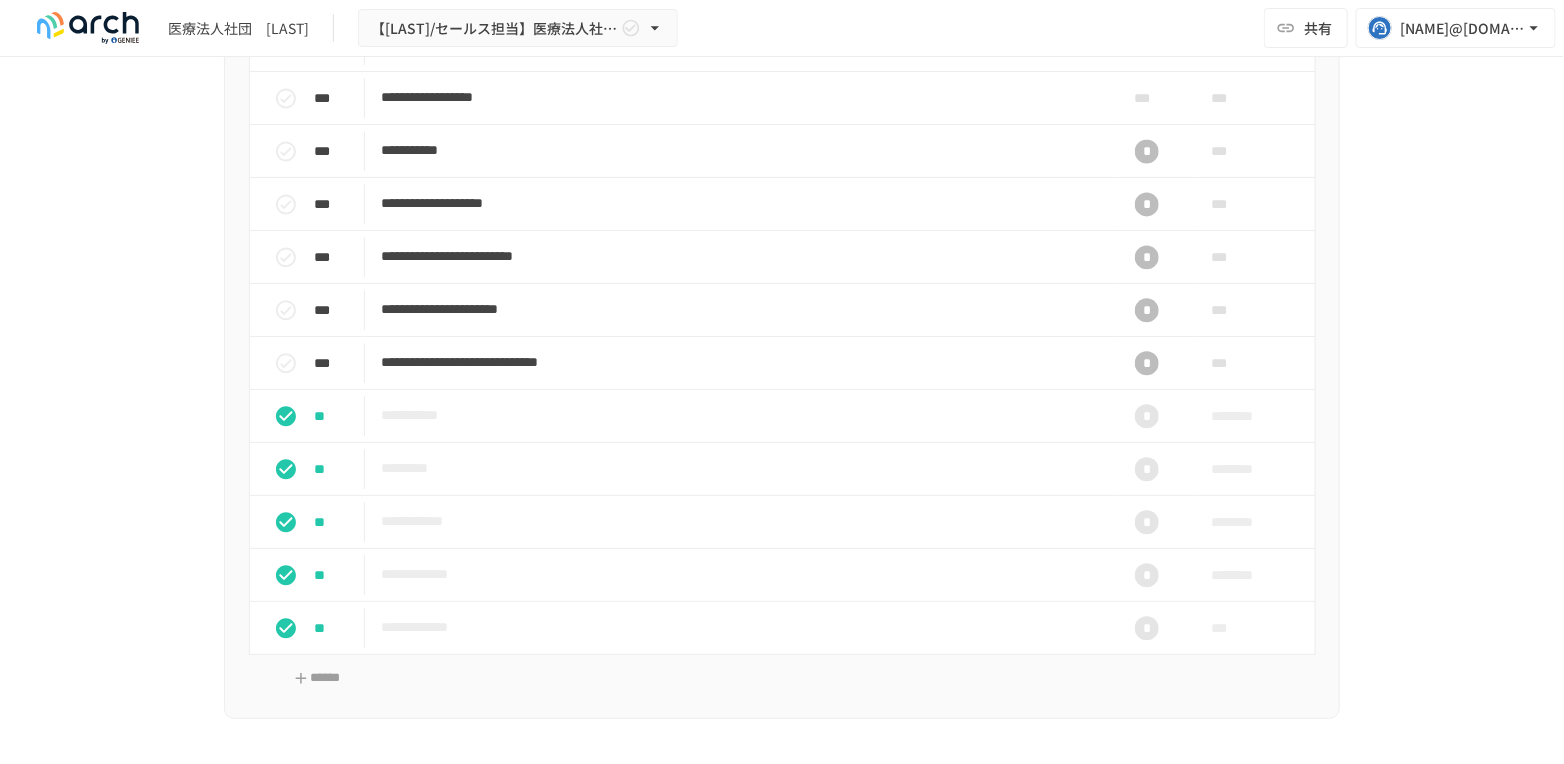 scroll, scrollTop: 1777, scrollLeft: 0, axis: vertical 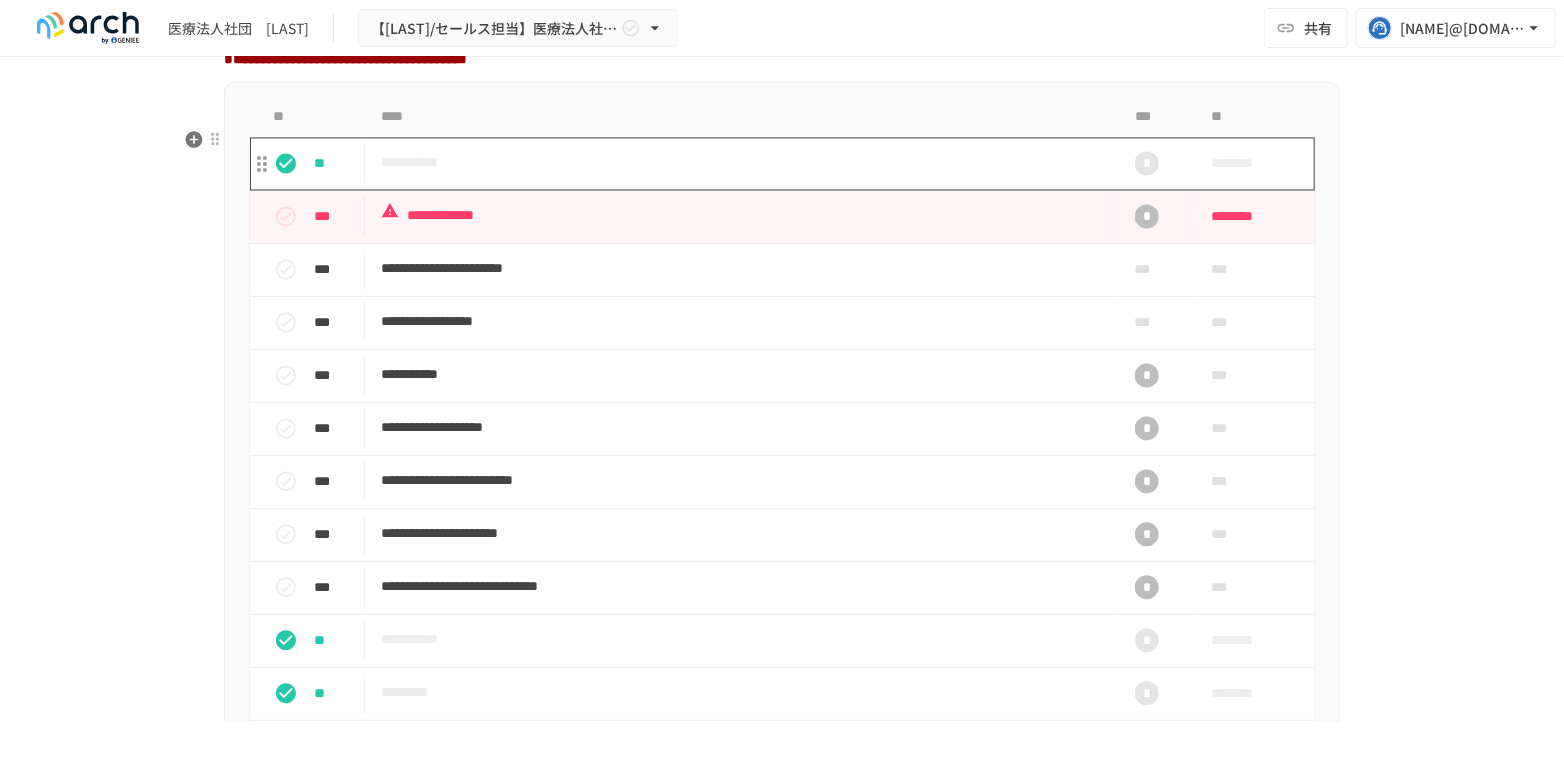 click on "**********" at bounding box center [740, 163] 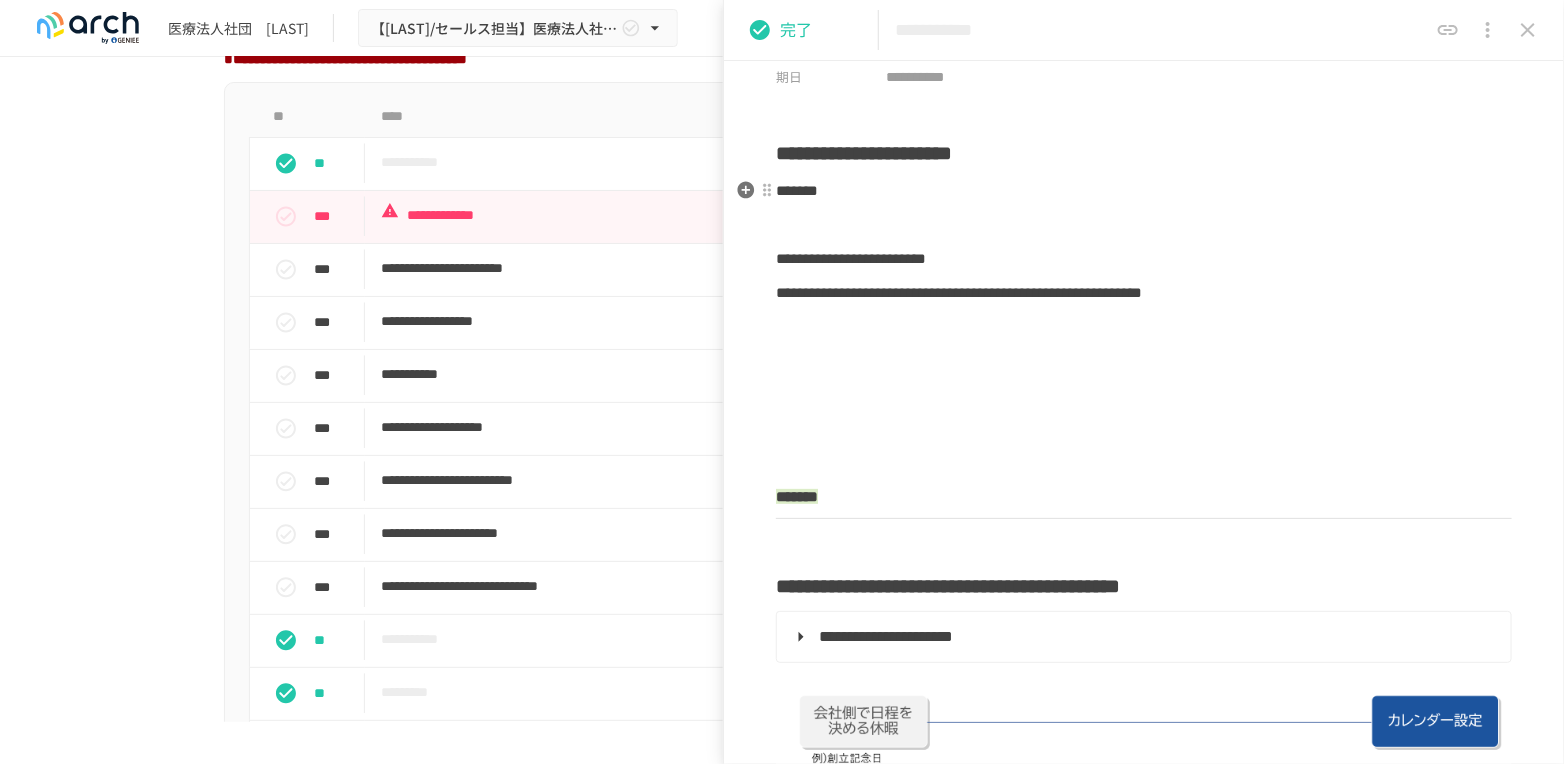 scroll, scrollTop: 222, scrollLeft: 0, axis: vertical 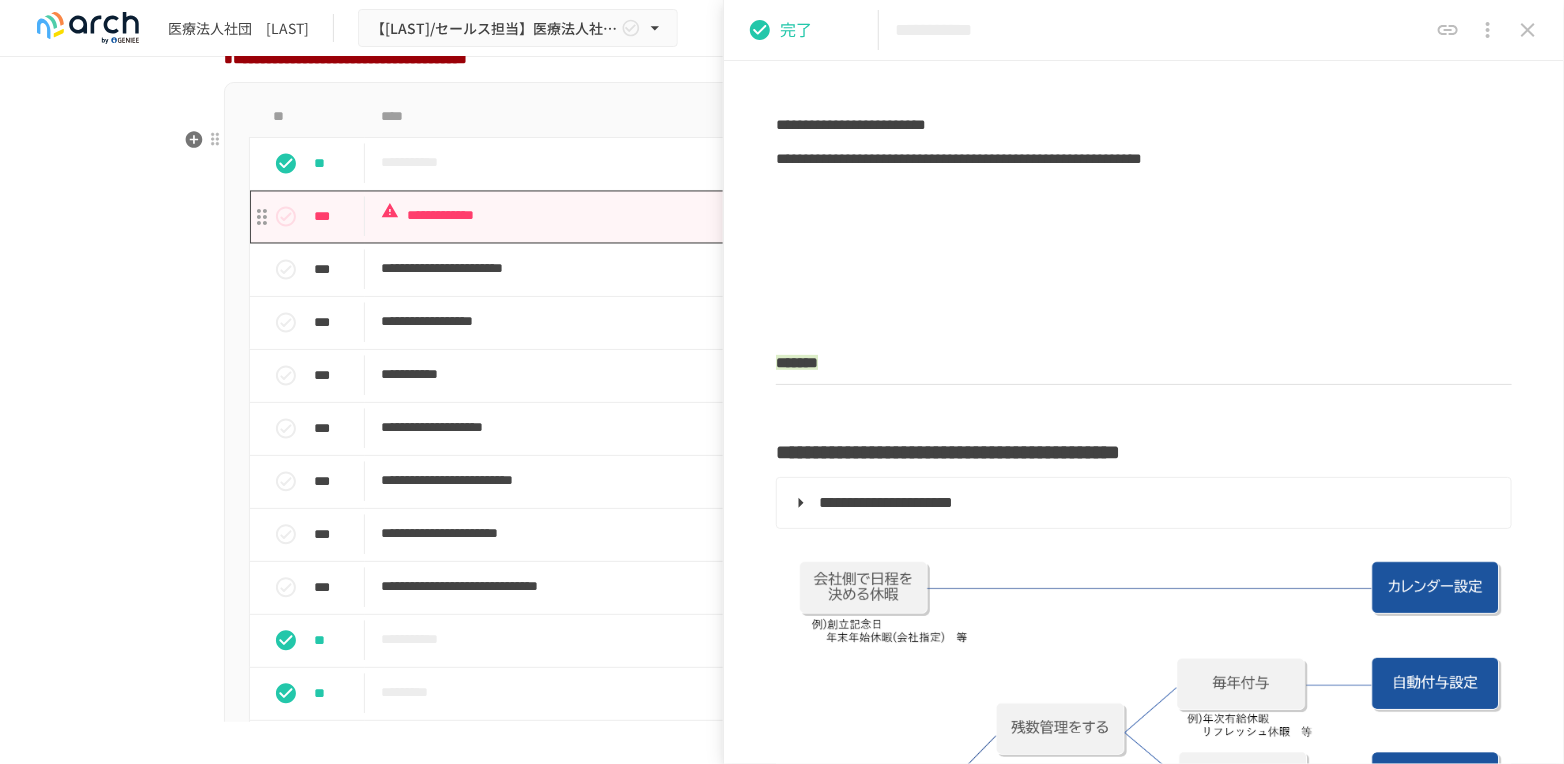 click on "**********" at bounding box center (740, 216) 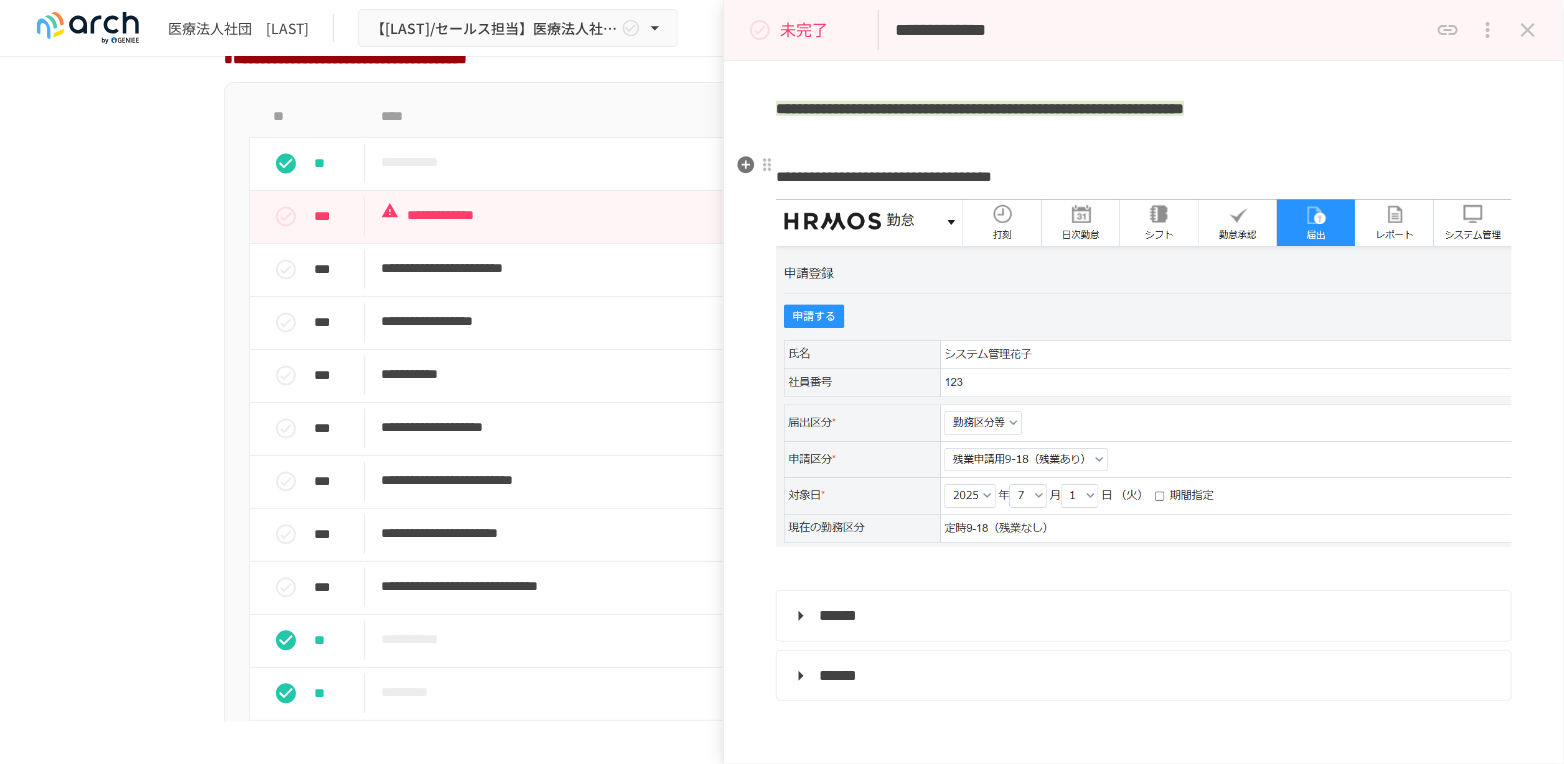 scroll, scrollTop: 555, scrollLeft: 0, axis: vertical 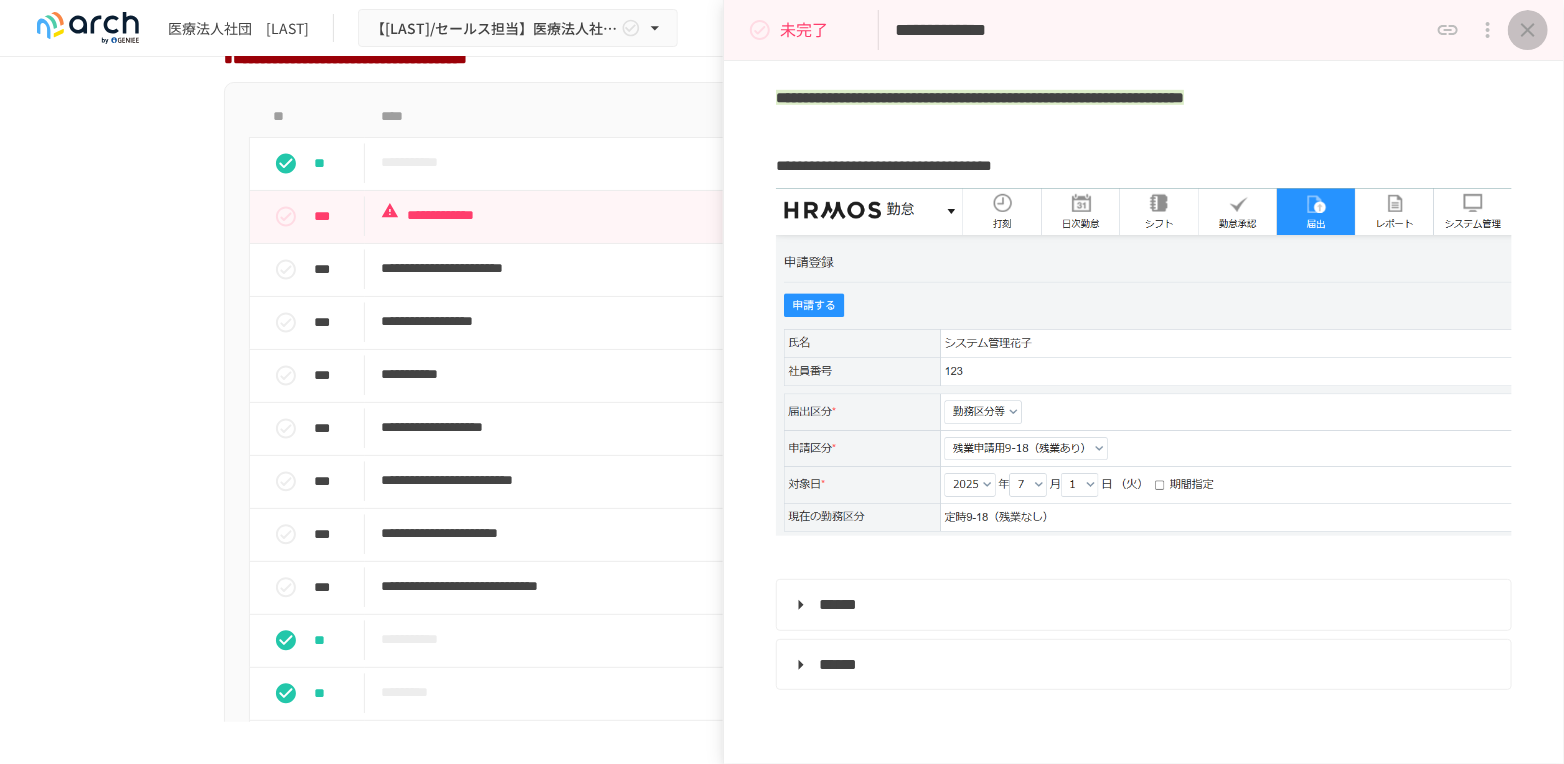 click 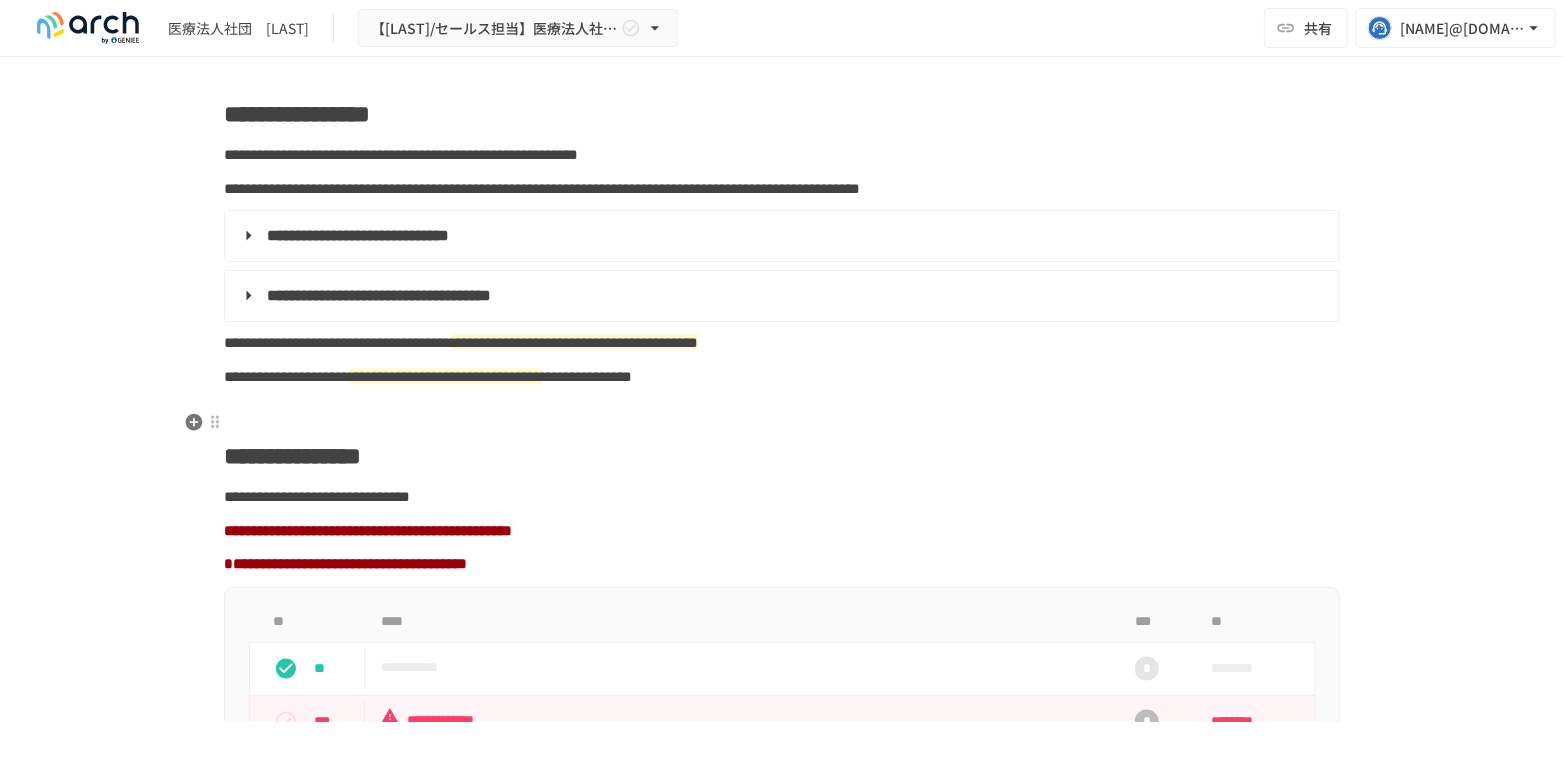 click on "**********" at bounding box center [287, 376] 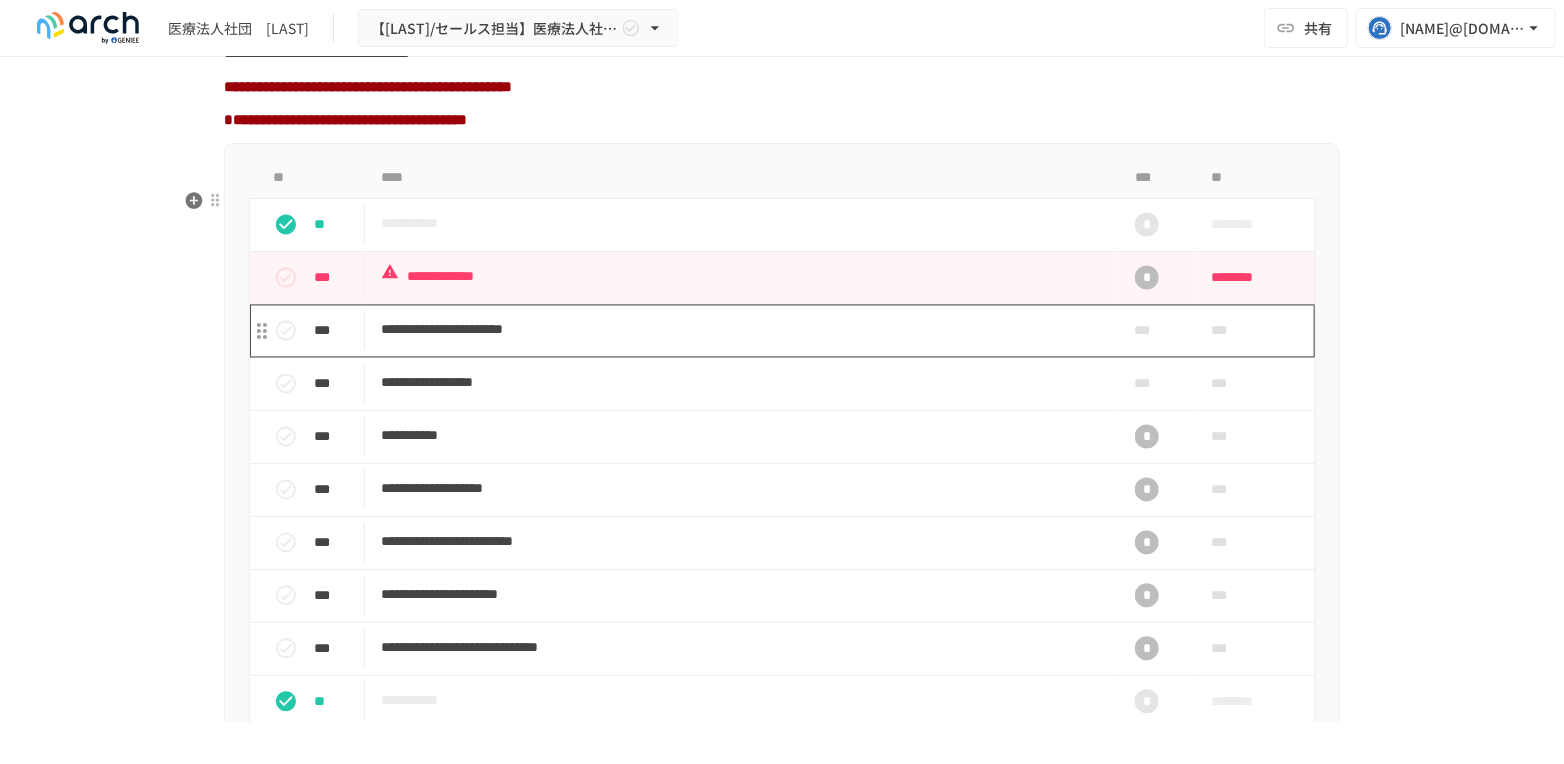scroll, scrollTop: 1938, scrollLeft: 0, axis: vertical 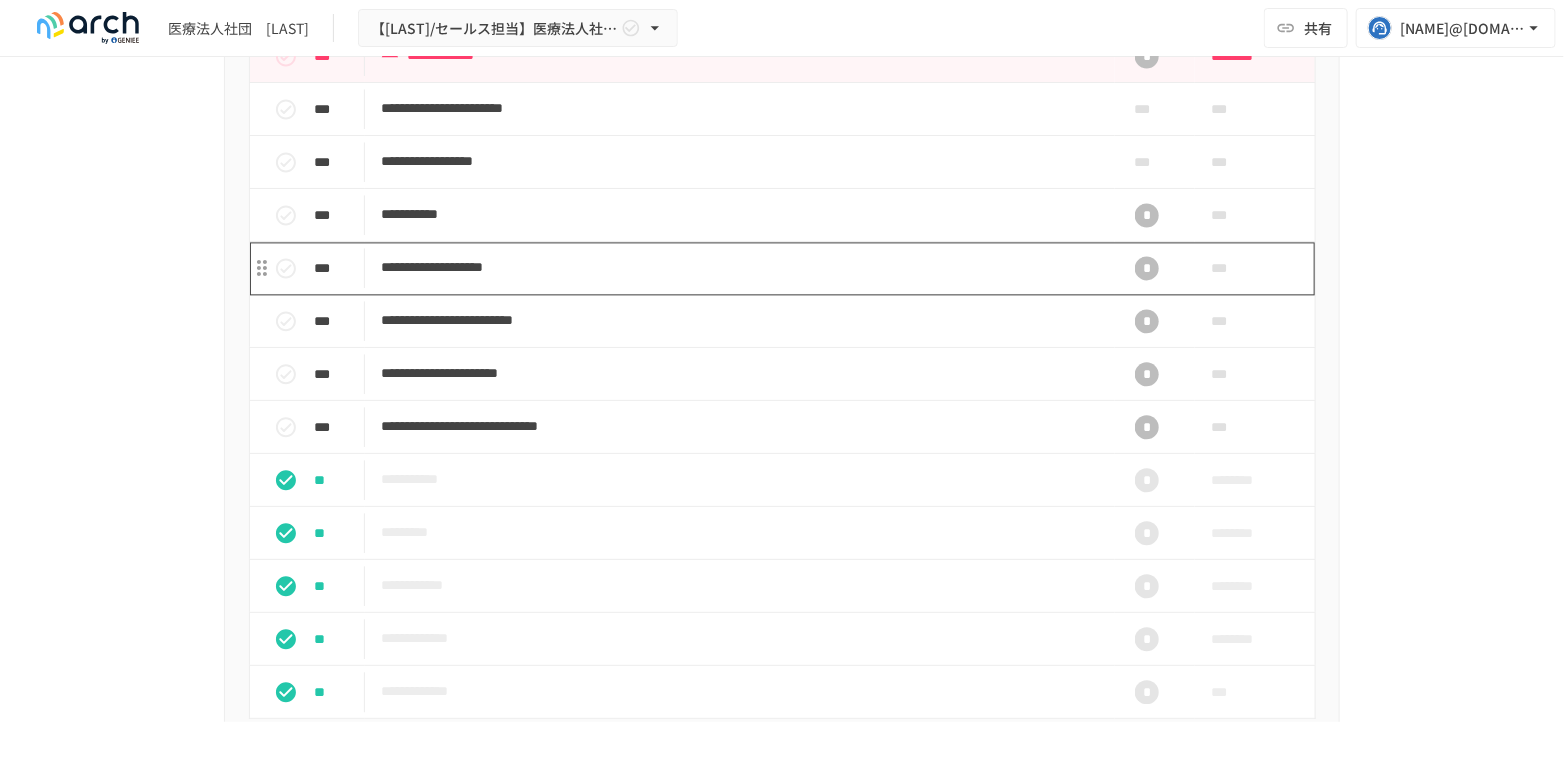 click on "**********" at bounding box center (740, 267) 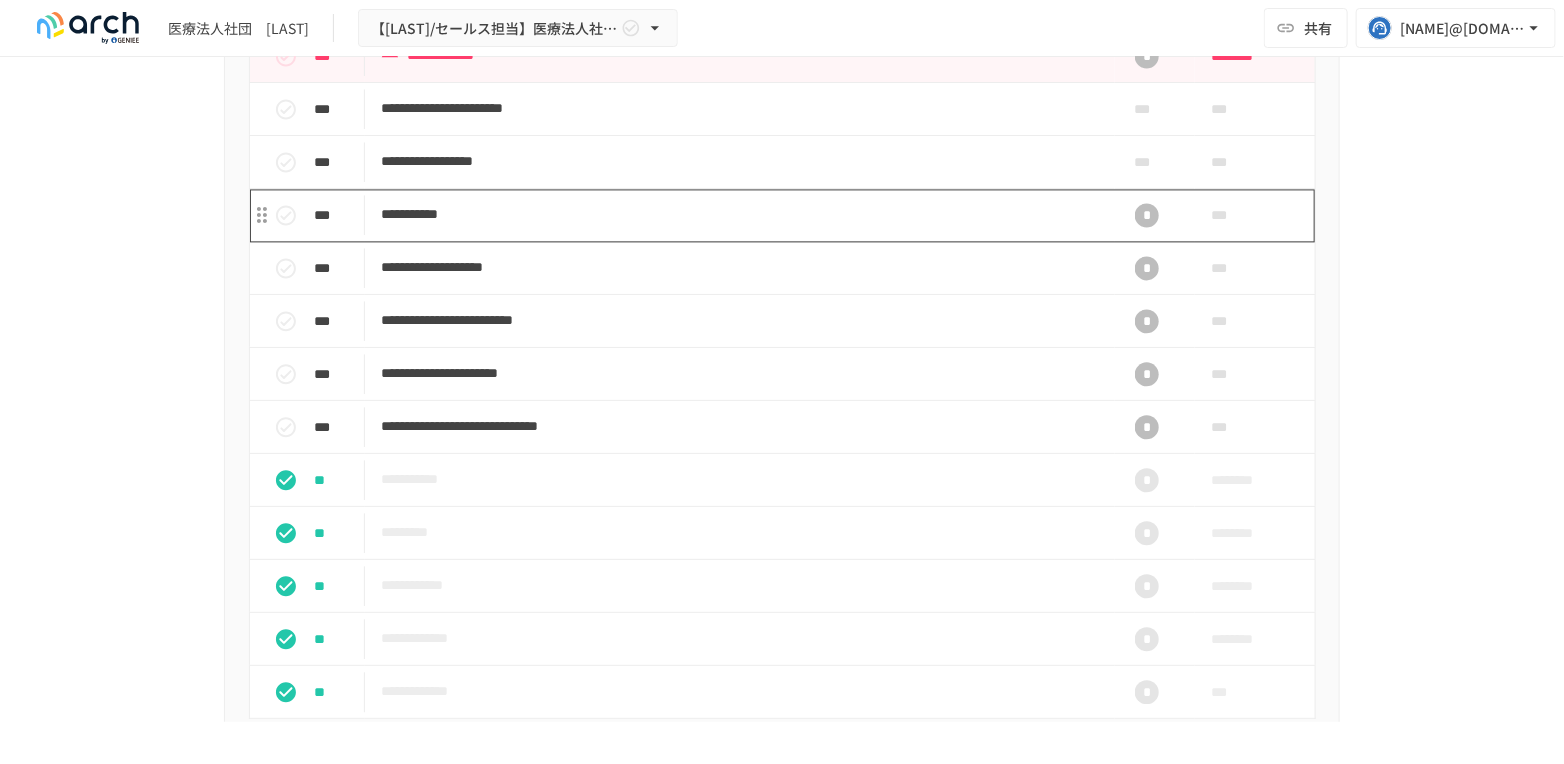 click on "**********" at bounding box center (740, 214) 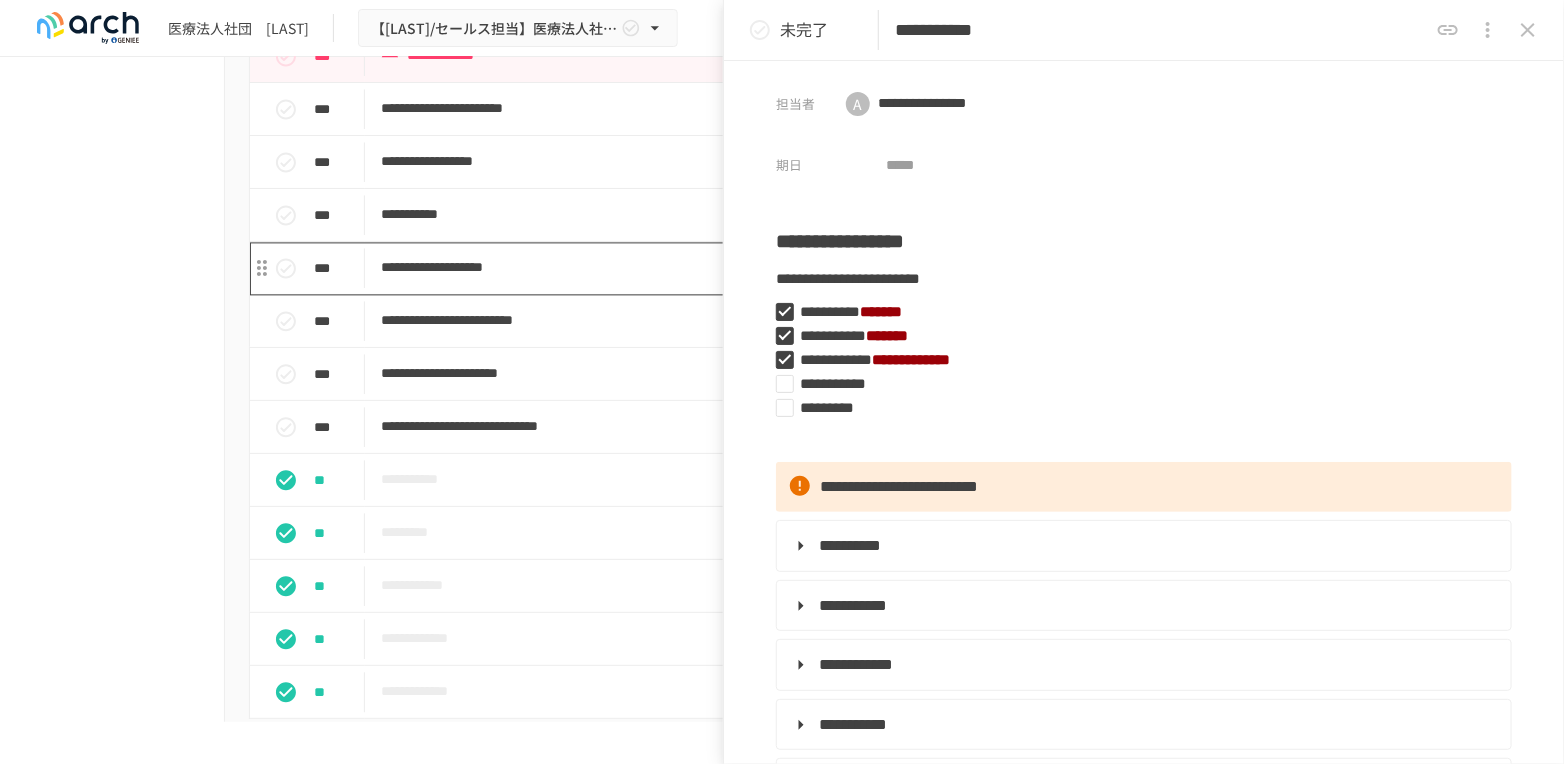 click on "**********" at bounding box center [740, 267] 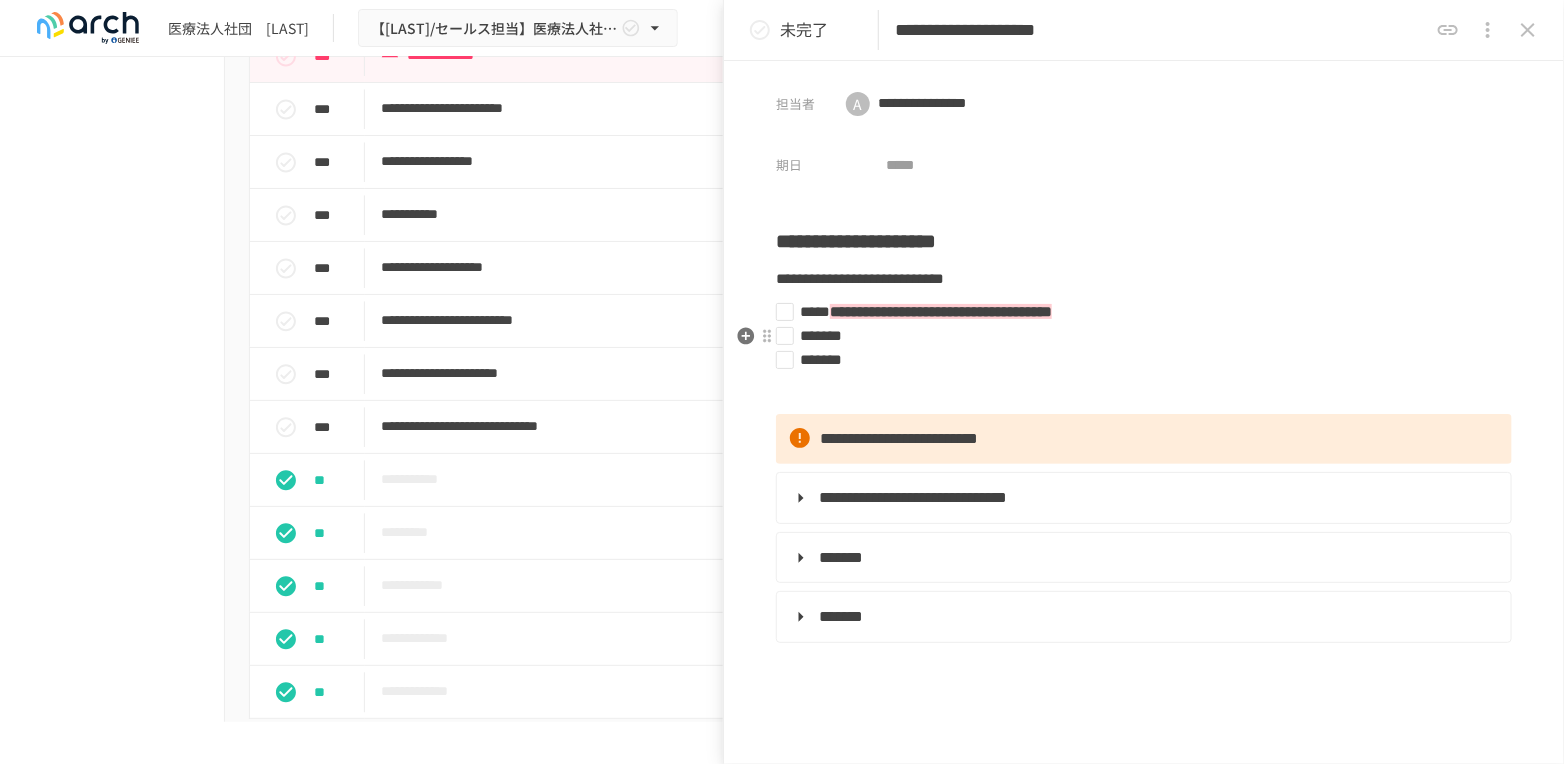 type on "**********" 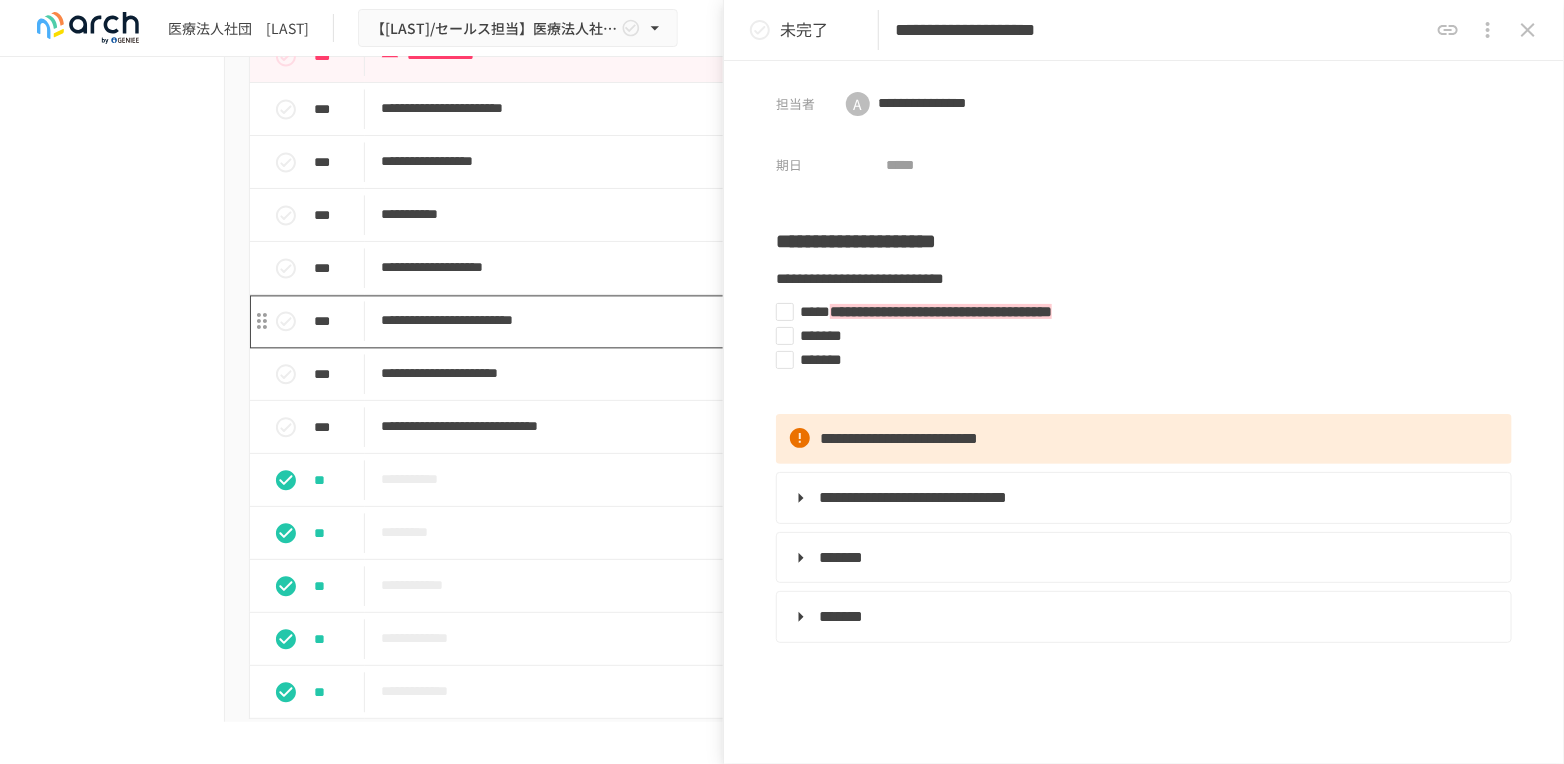 click on "**********" at bounding box center (740, 320) 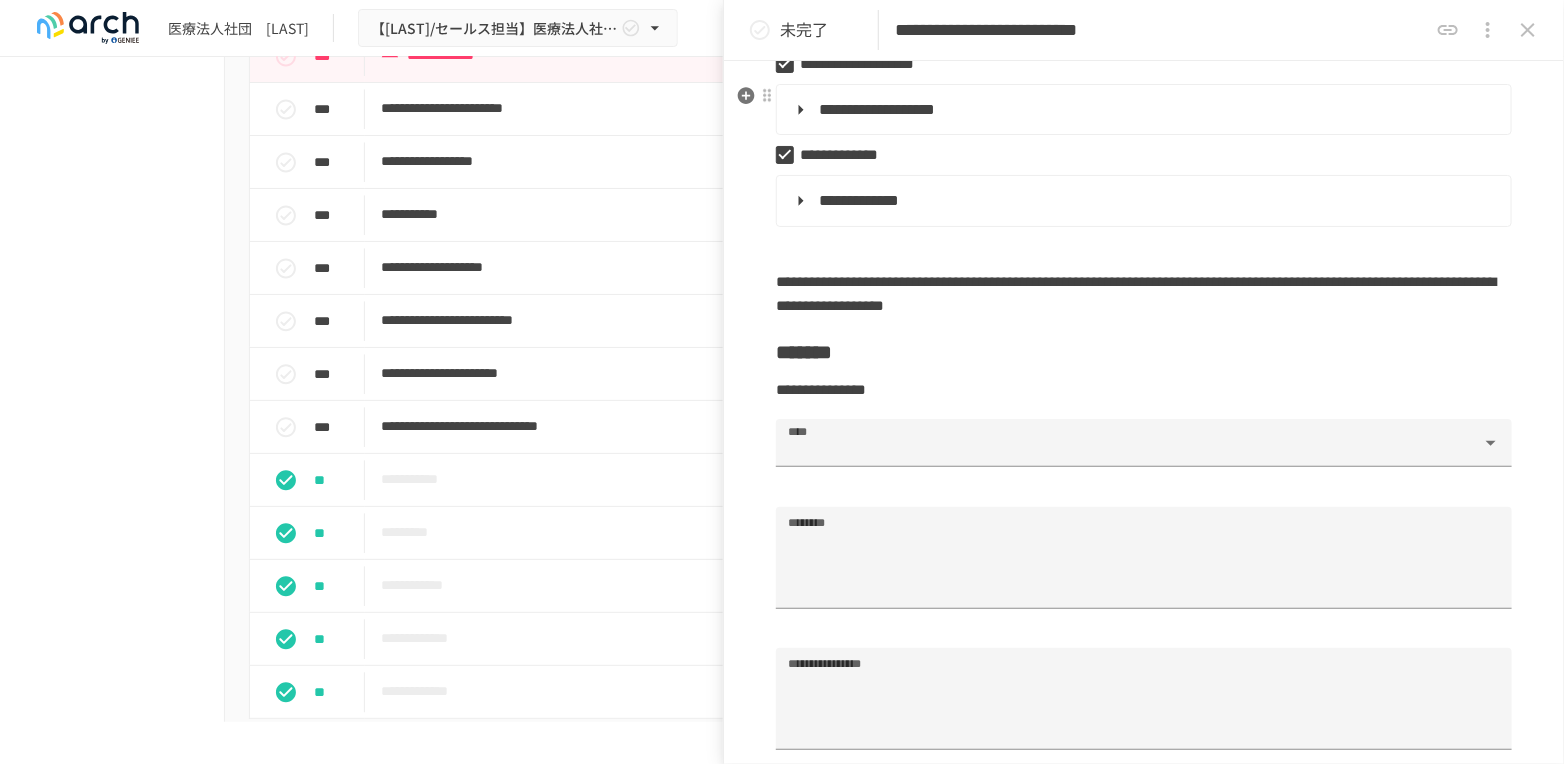 scroll, scrollTop: 555, scrollLeft: 0, axis: vertical 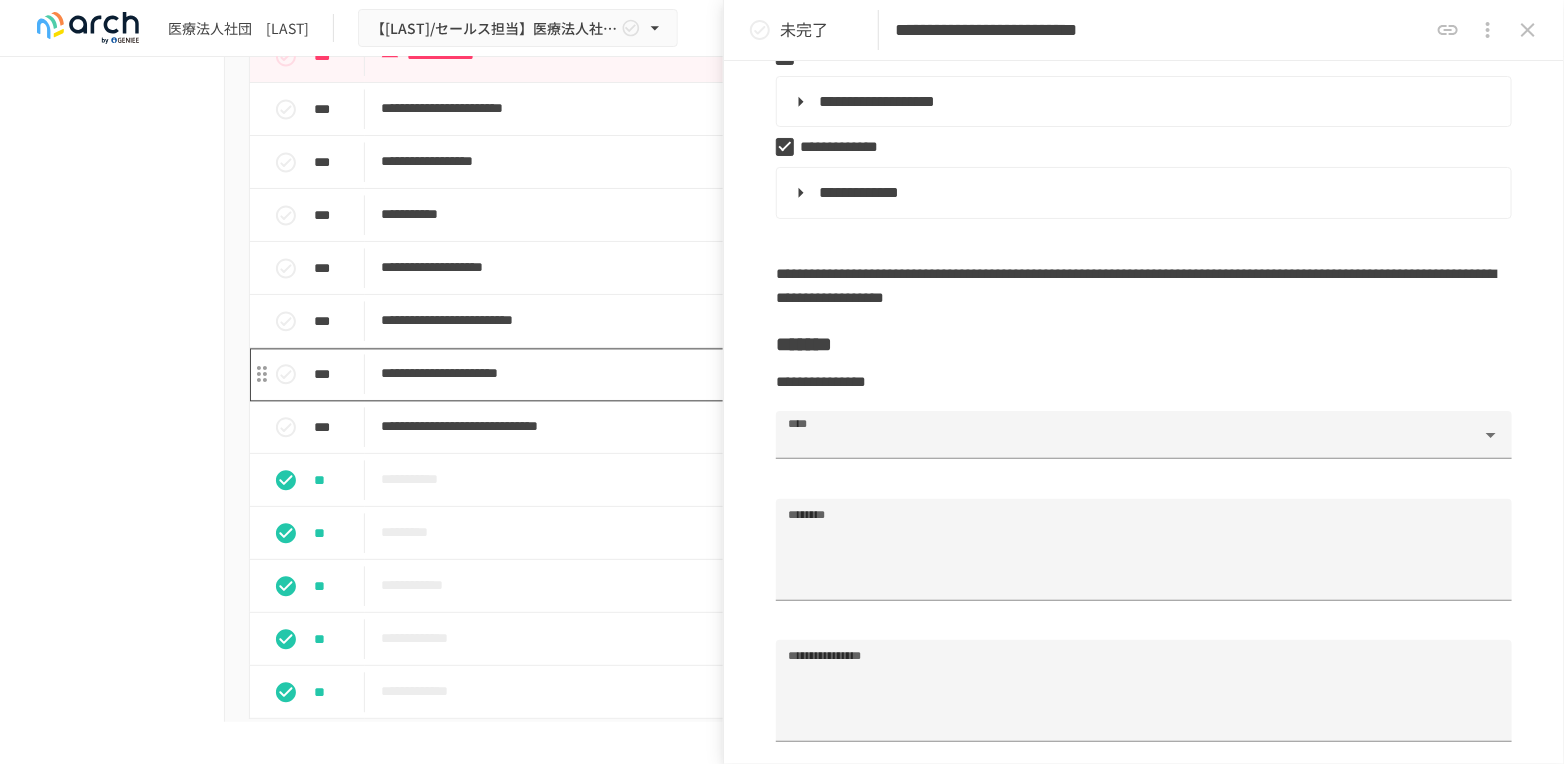 click on "**********" at bounding box center (740, 373) 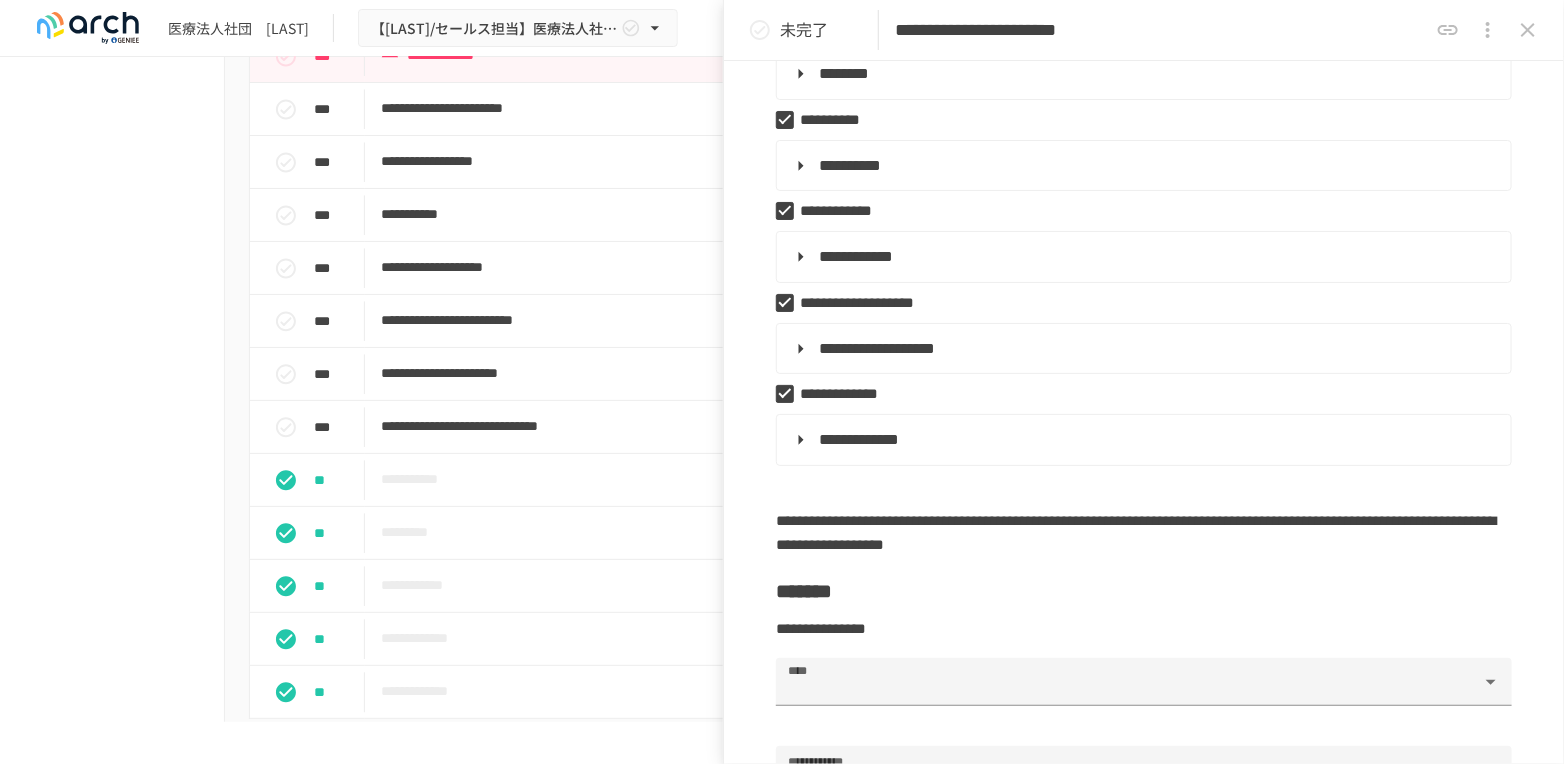 scroll, scrollTop: 1000, scrollLeft: 0, axis: vertical 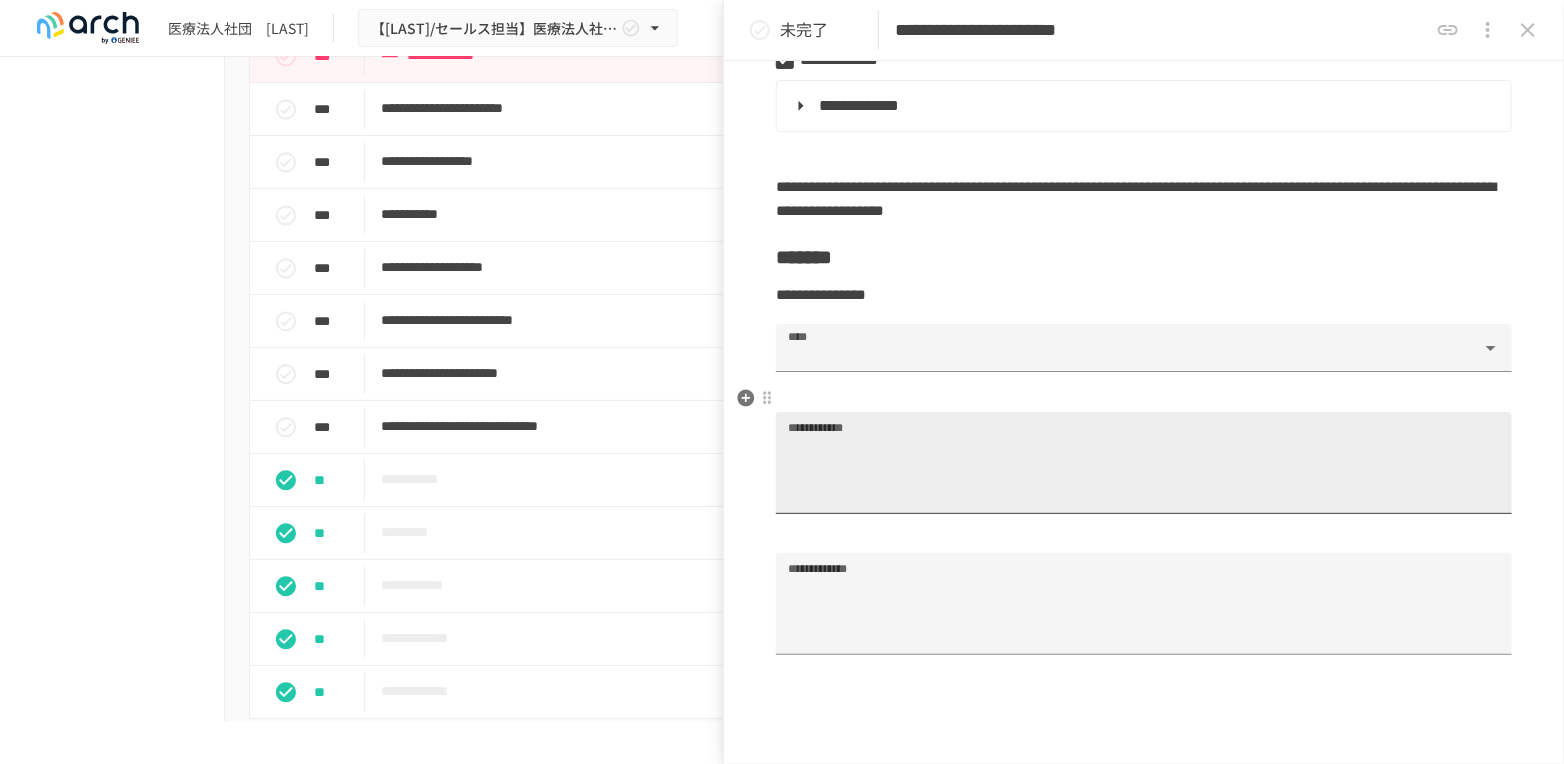 click on "**********" at bounding box center (1144, 471) 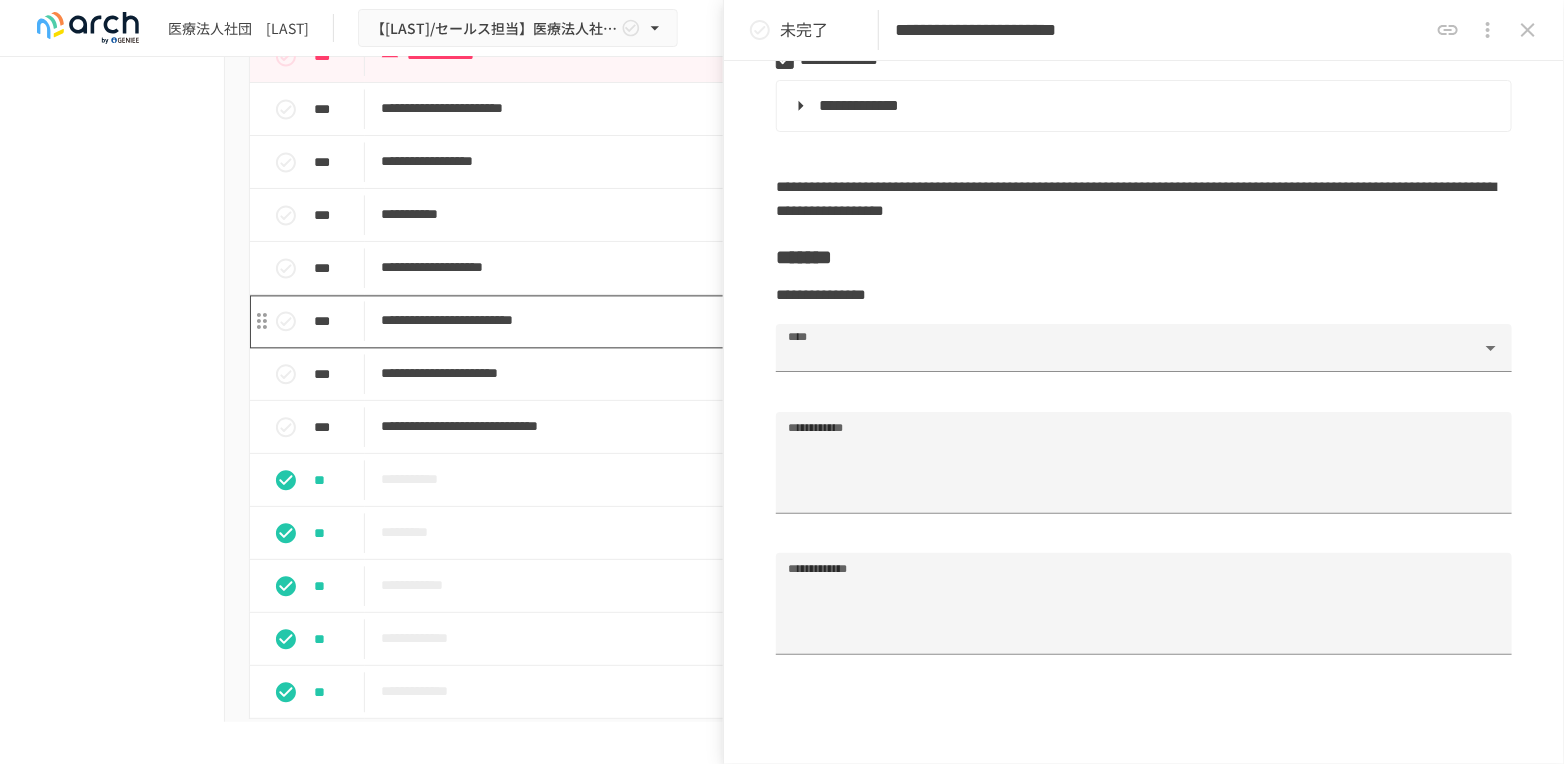 click on "**********" at bounding box center [740, 320] 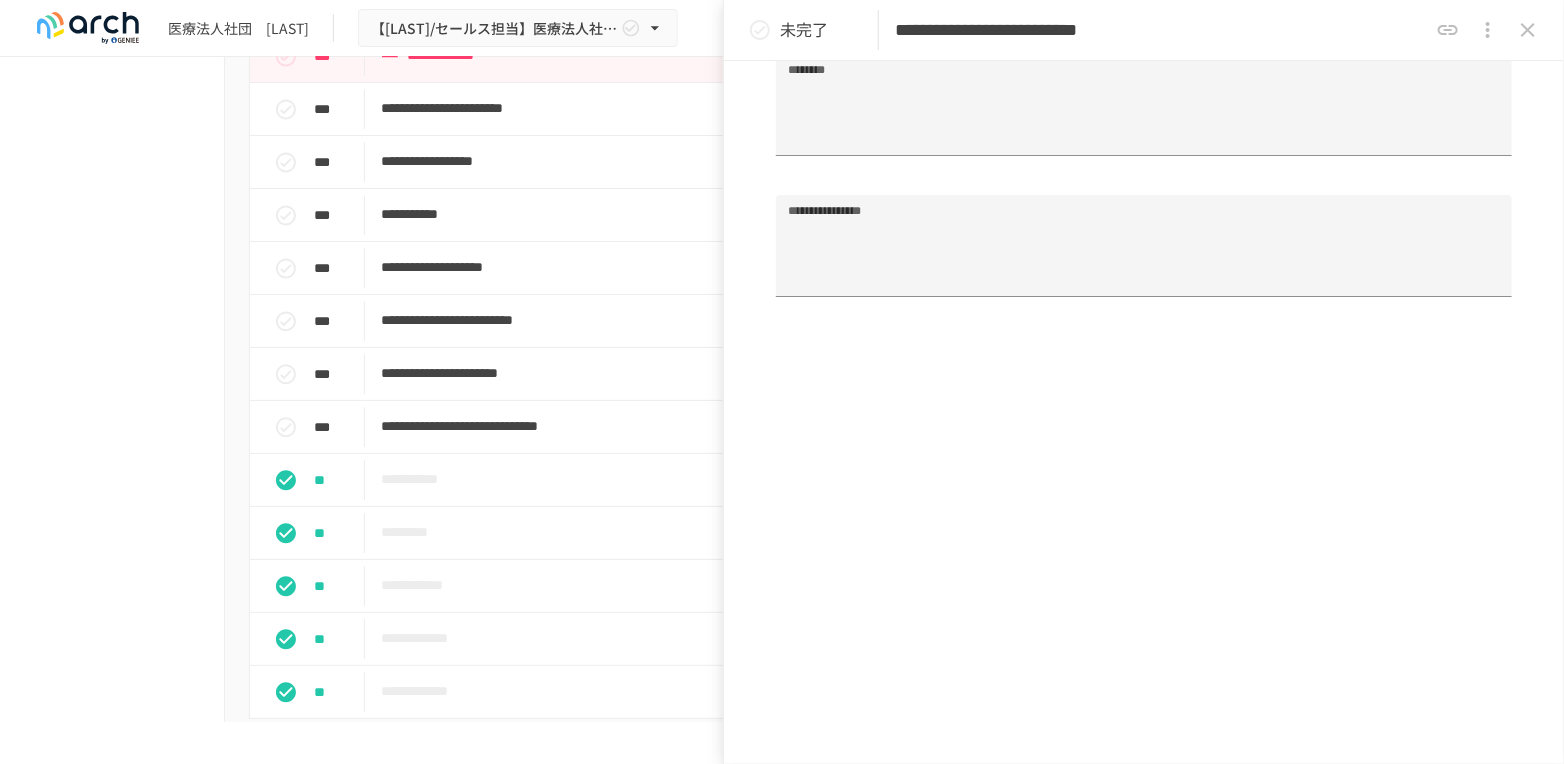 type on "**********" 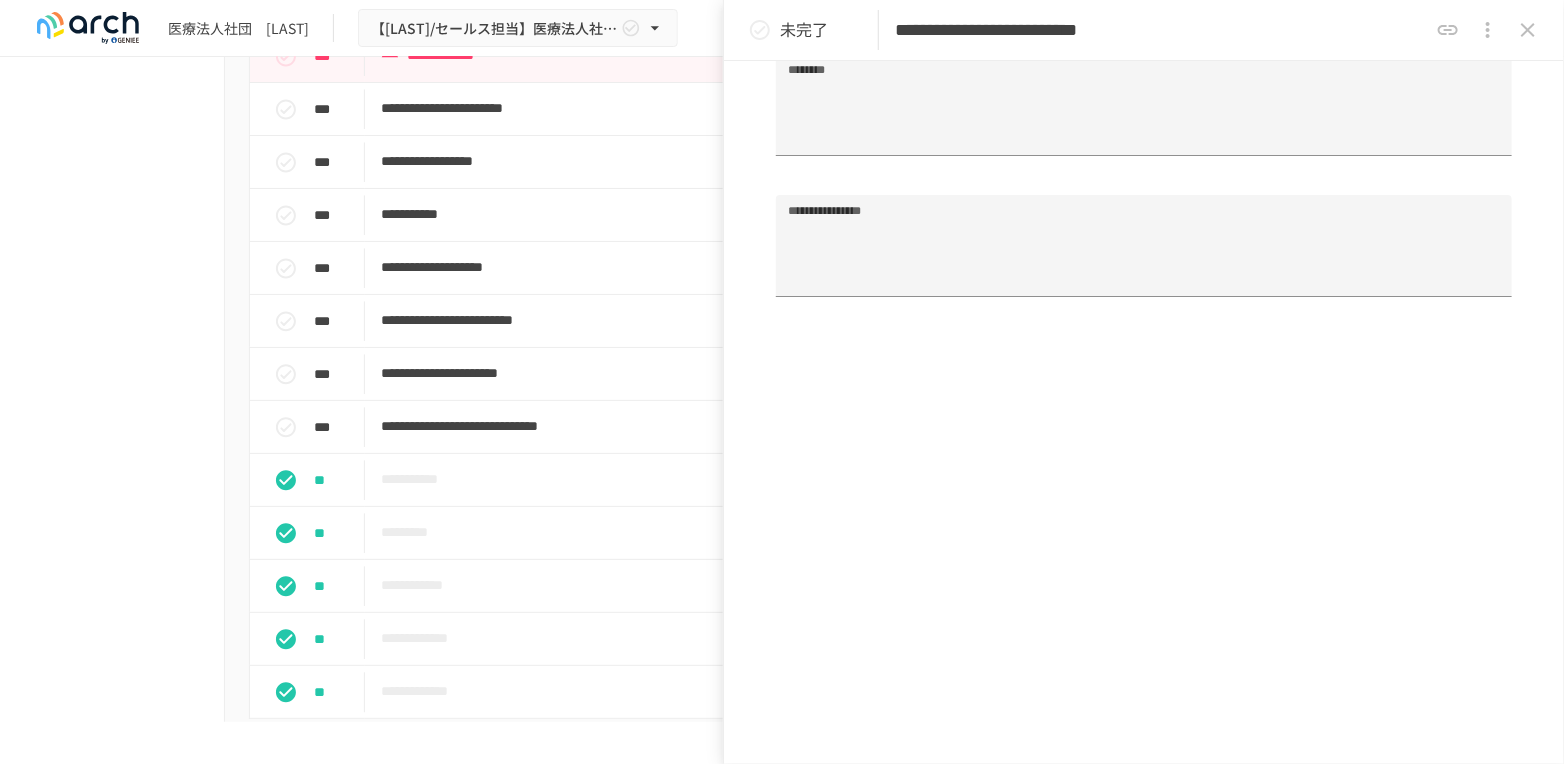 scroll, scrollTop: 1626, scrollLeft: 0, axis: vertical 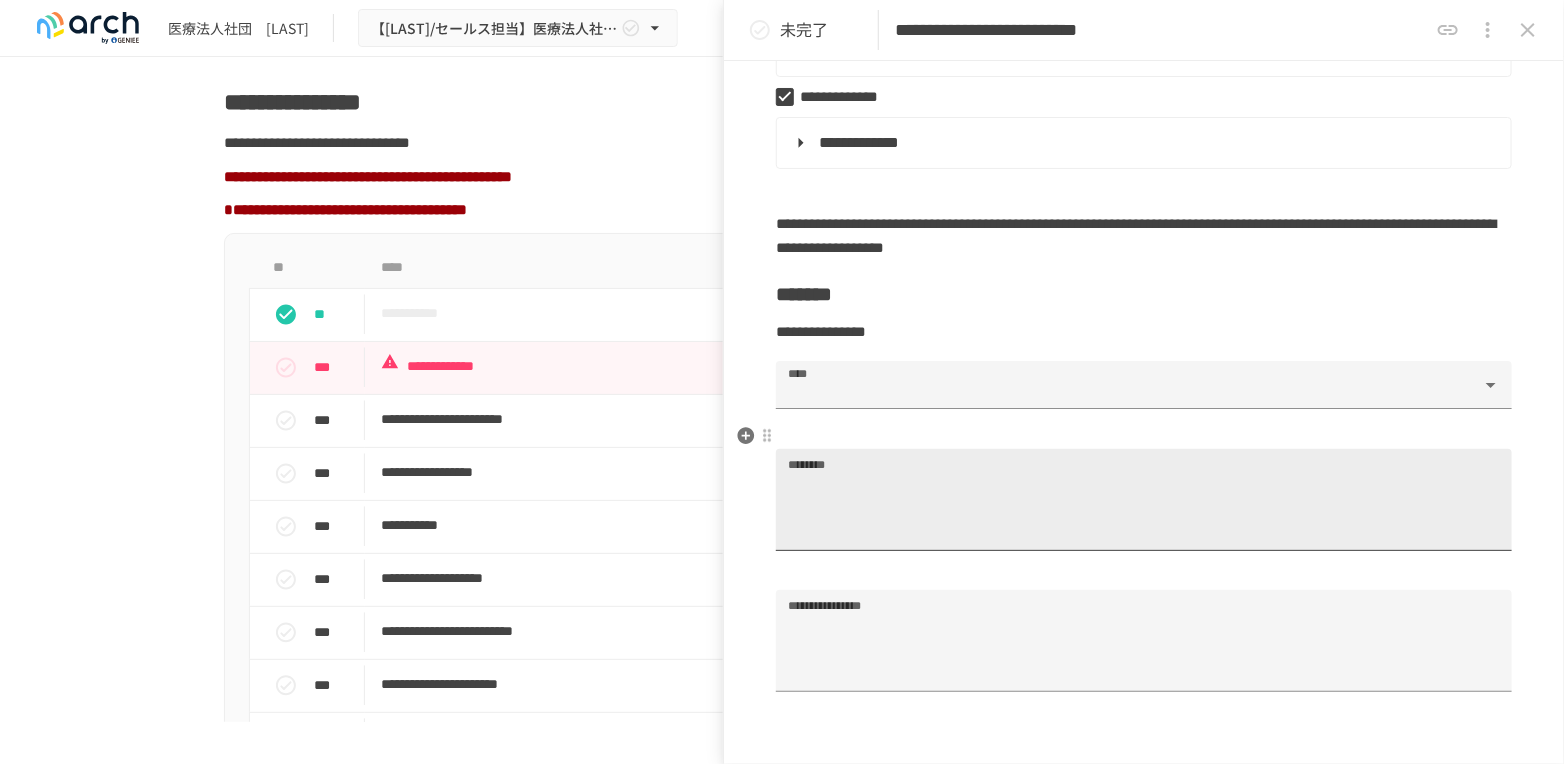 click on "********" at bounding box center [1144, 508] 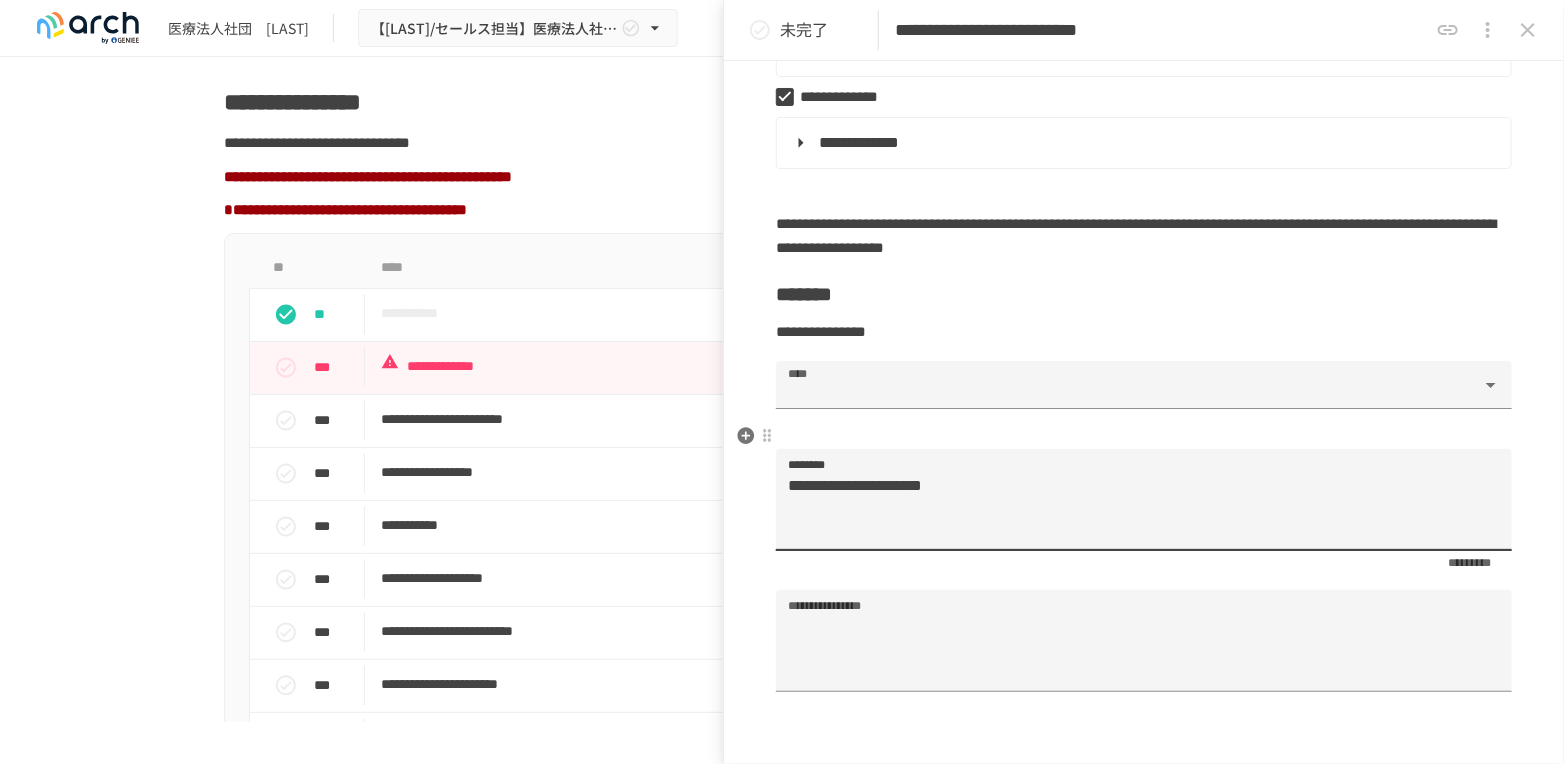 click on "**********" at bounding box center [1135, 508] 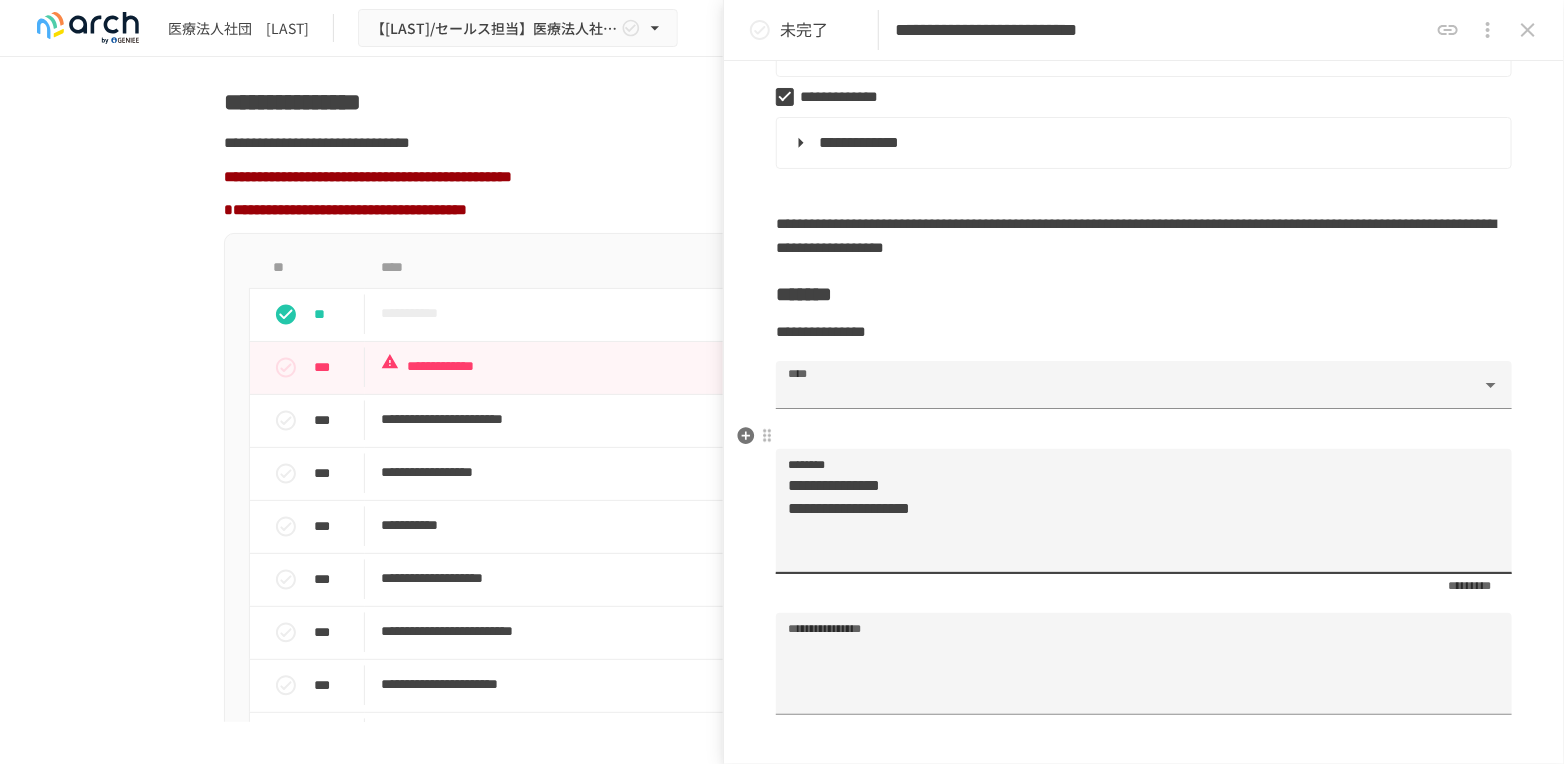 click on "**********" at bounding box center [1135, 520] 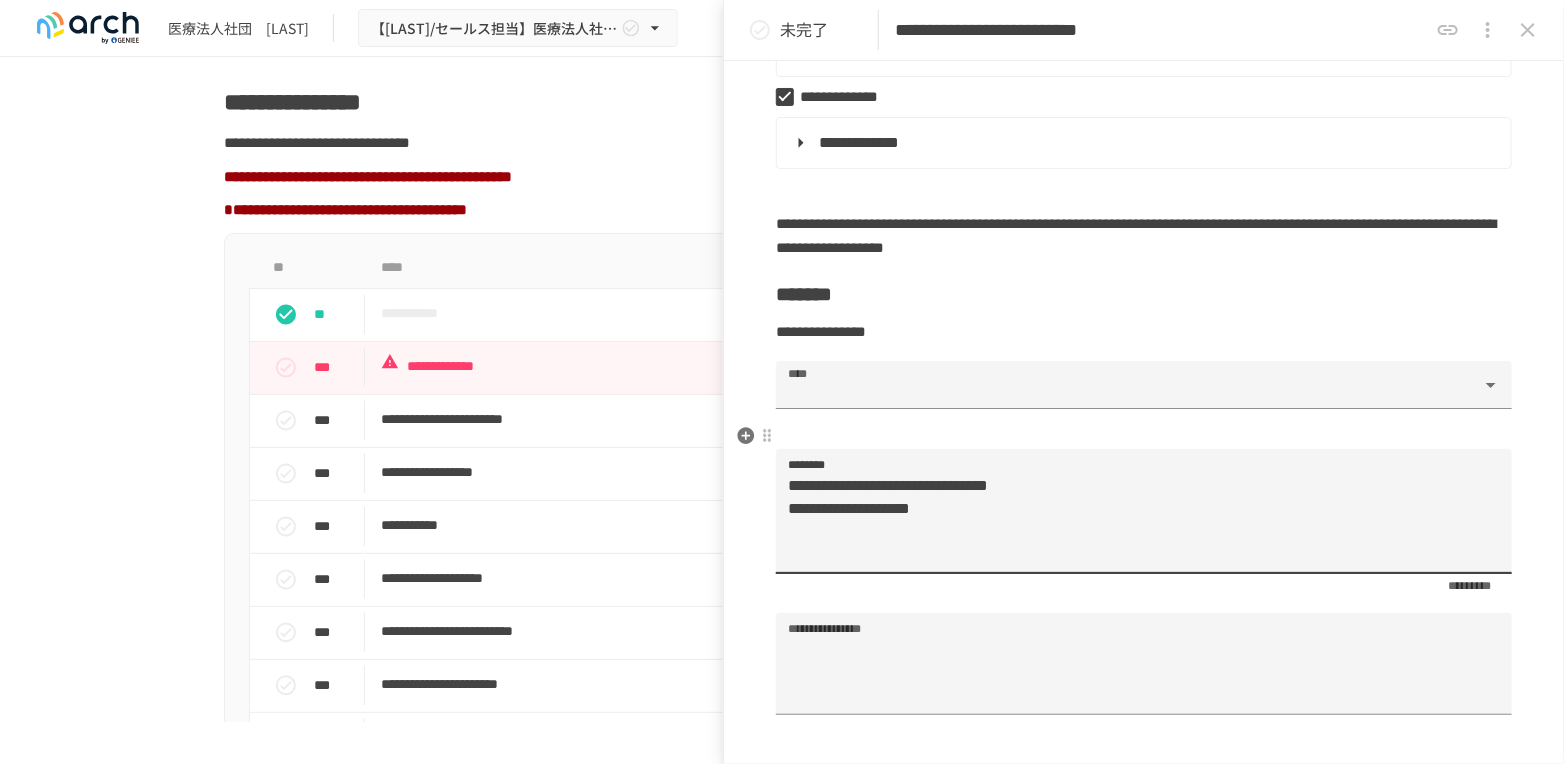 drag, startPoint x: 964, startPoint y: 454, endPoint x: 784, endPoint y: 462, distance: 180.17769 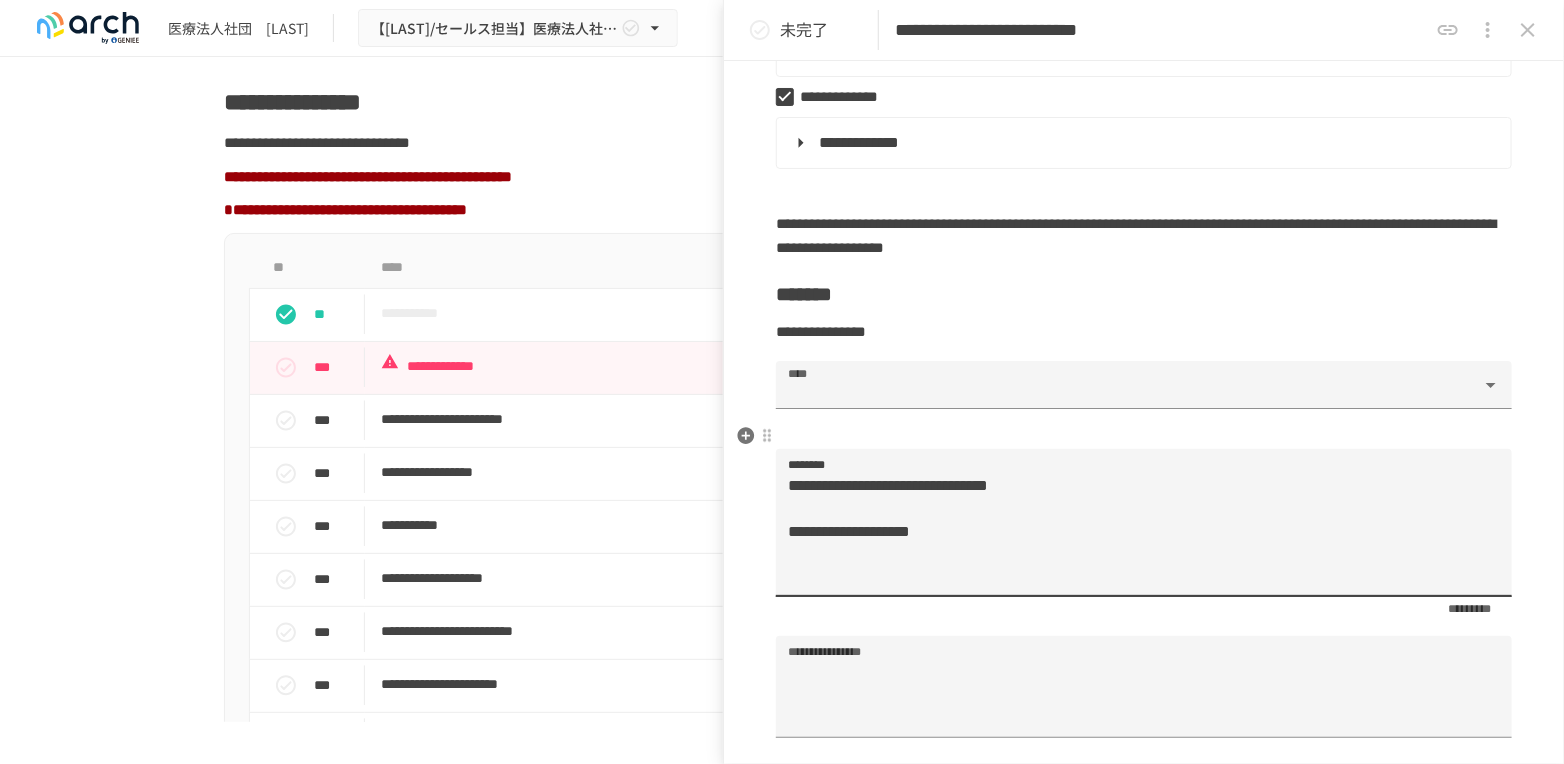 paste on "**********" 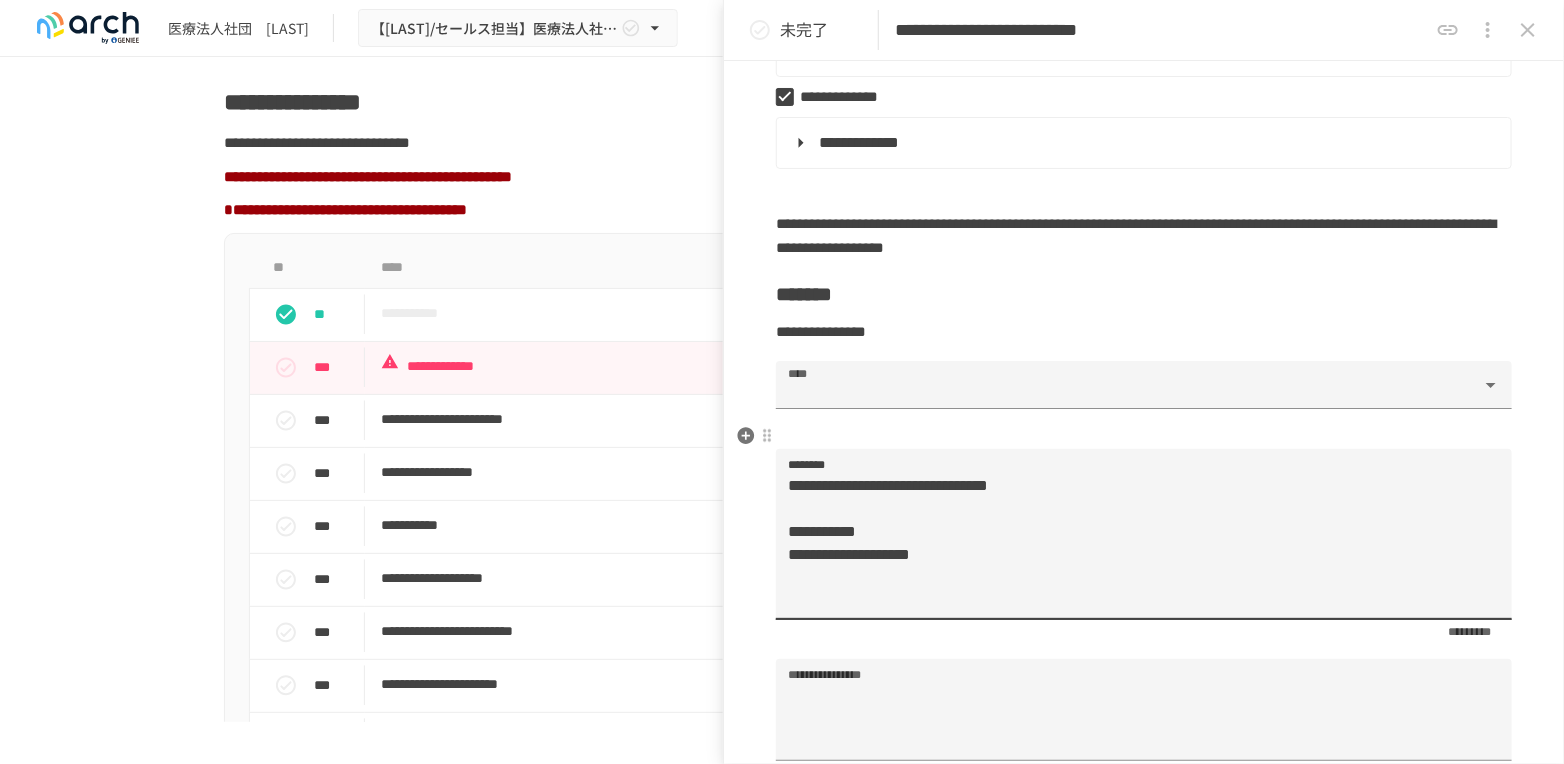 click on "**********" at bounding box center [1135, 543] 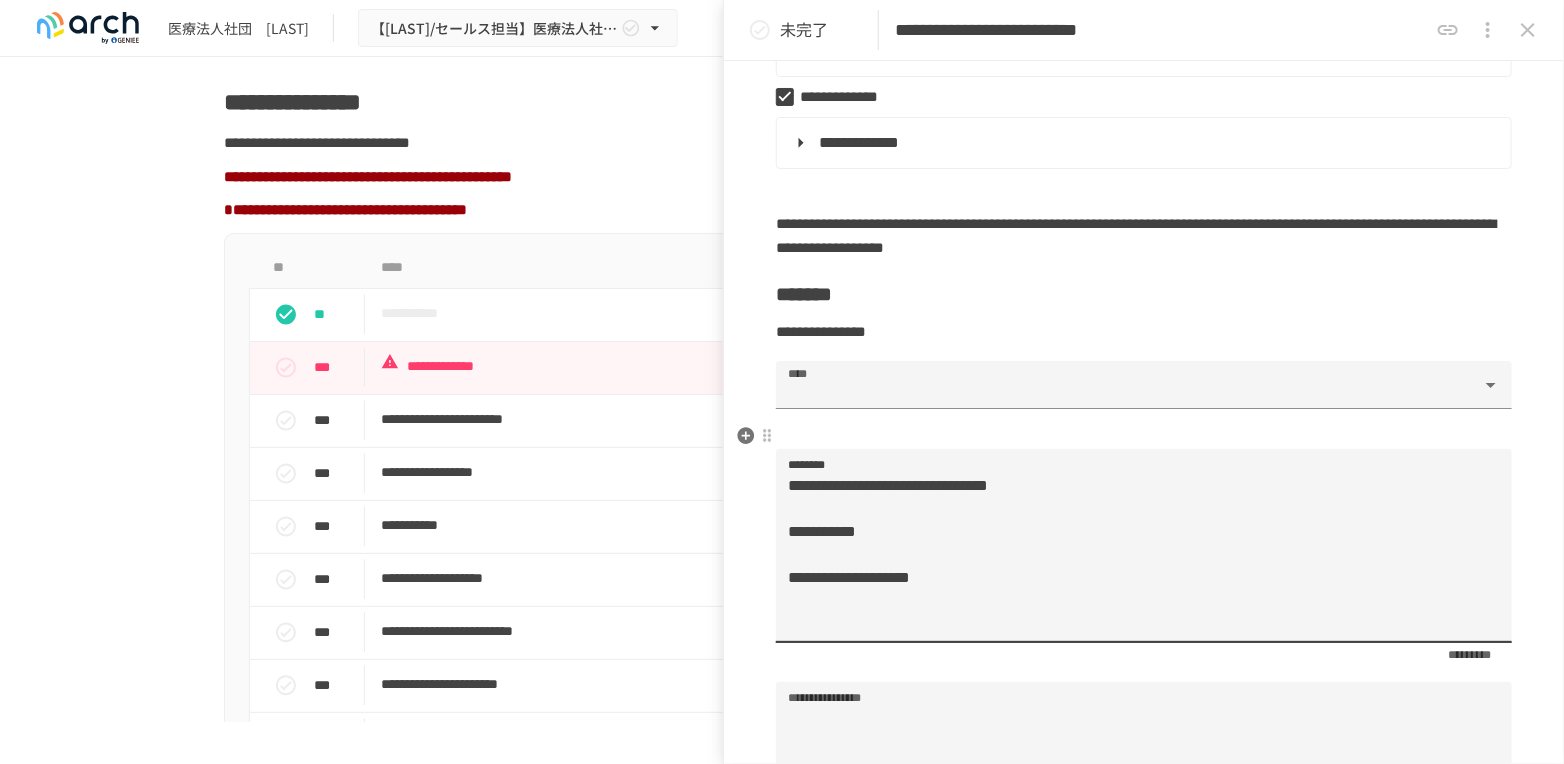 click on "[FIRST] [LAST]
[ADDRESS]
[CITY]" at bounding box center [1135, 554] 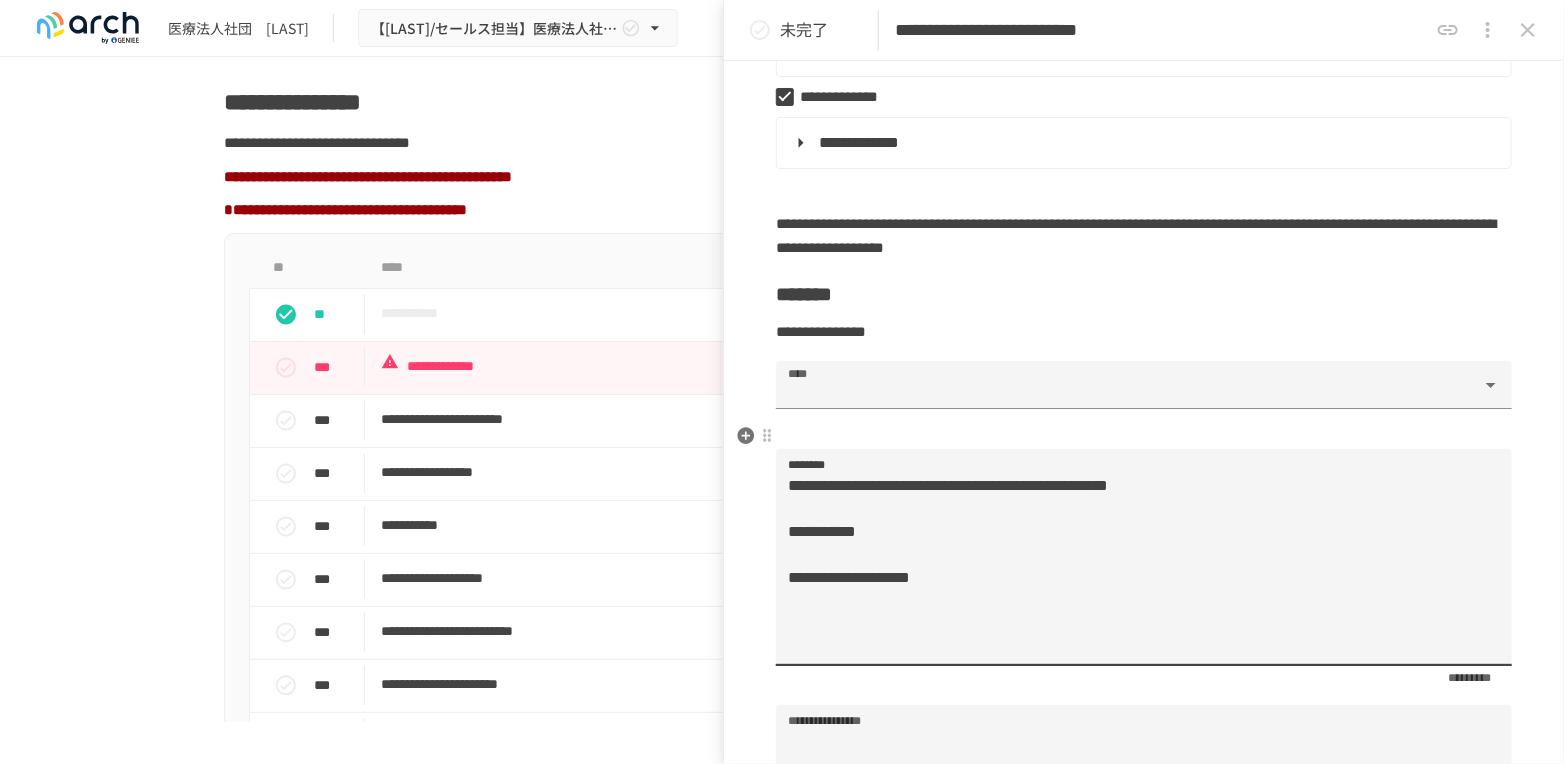 click on "**********" at bounding box center (1135, 566) 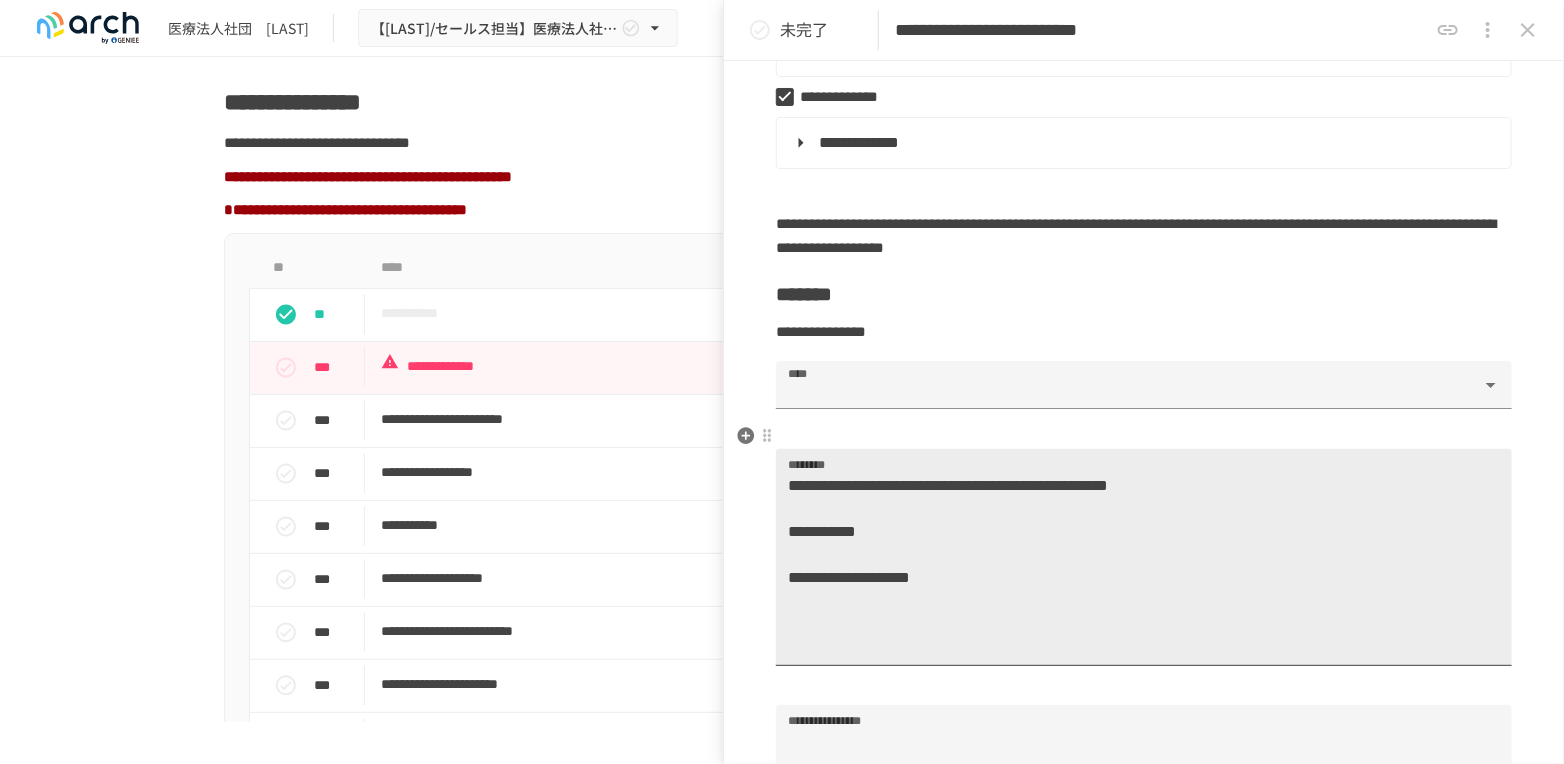 click on "**********" at bounding box center (1135, 566) 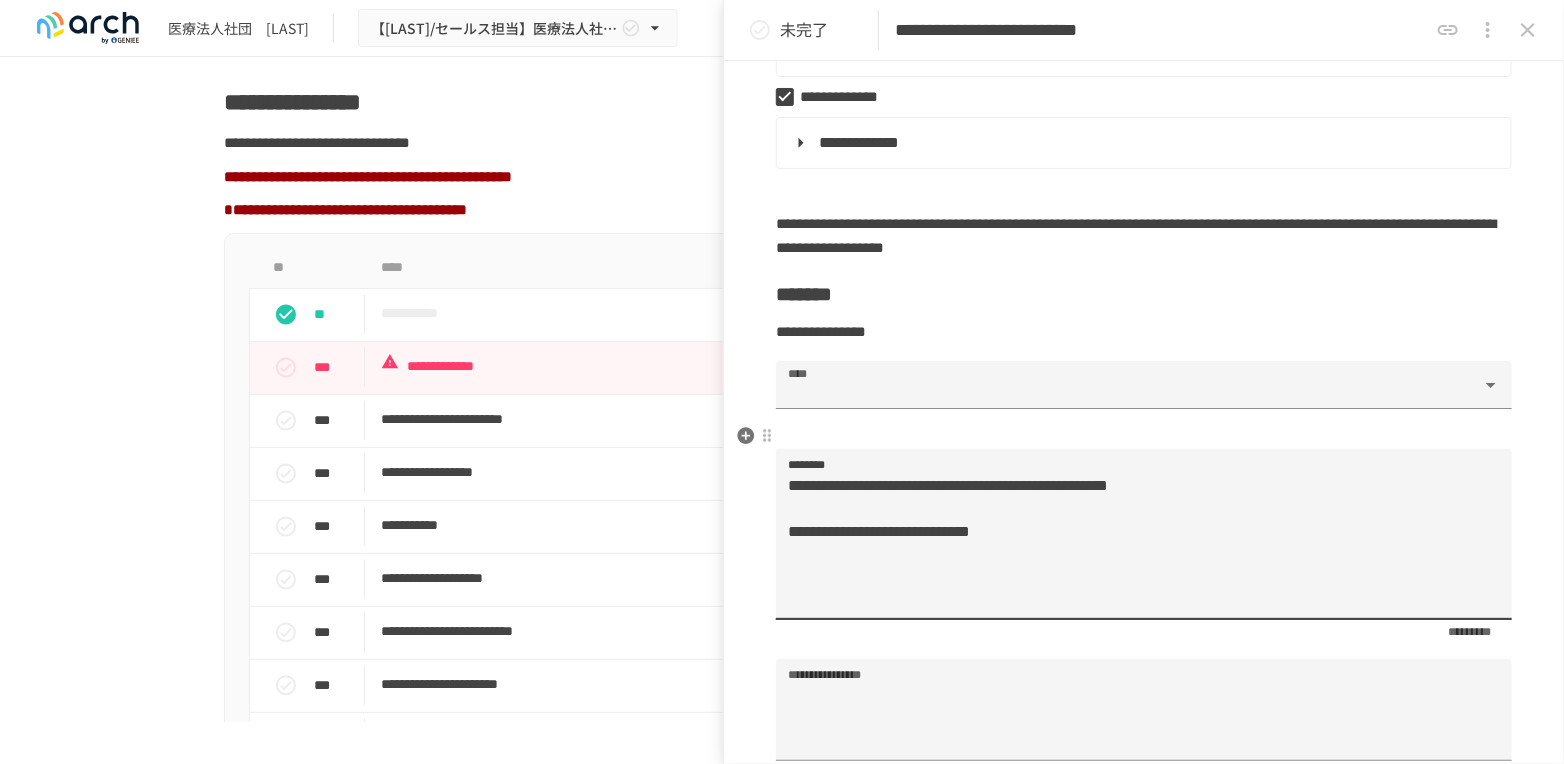 click on "**********" at bounding box center [1135, 543] 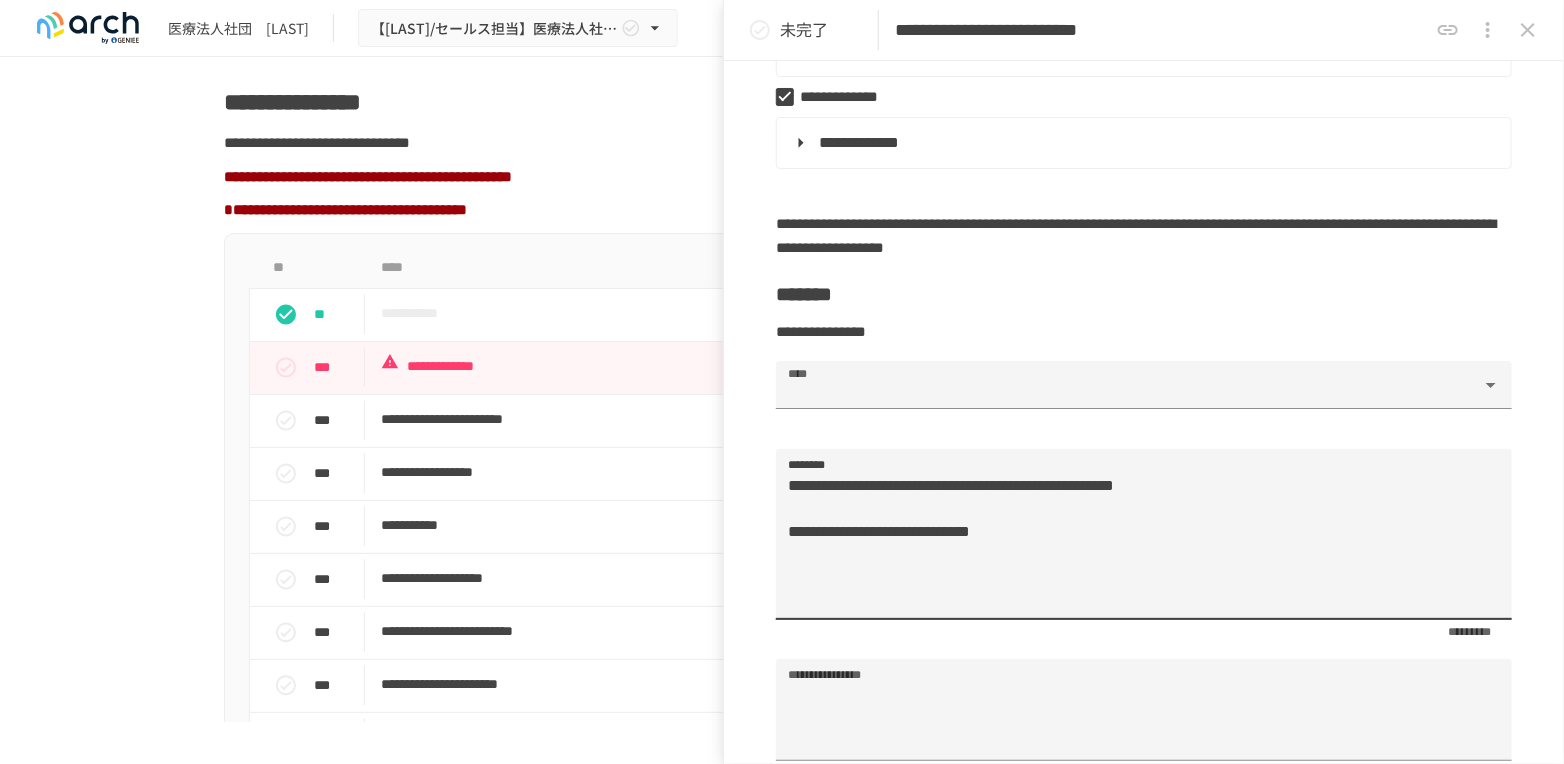 type on "**********" 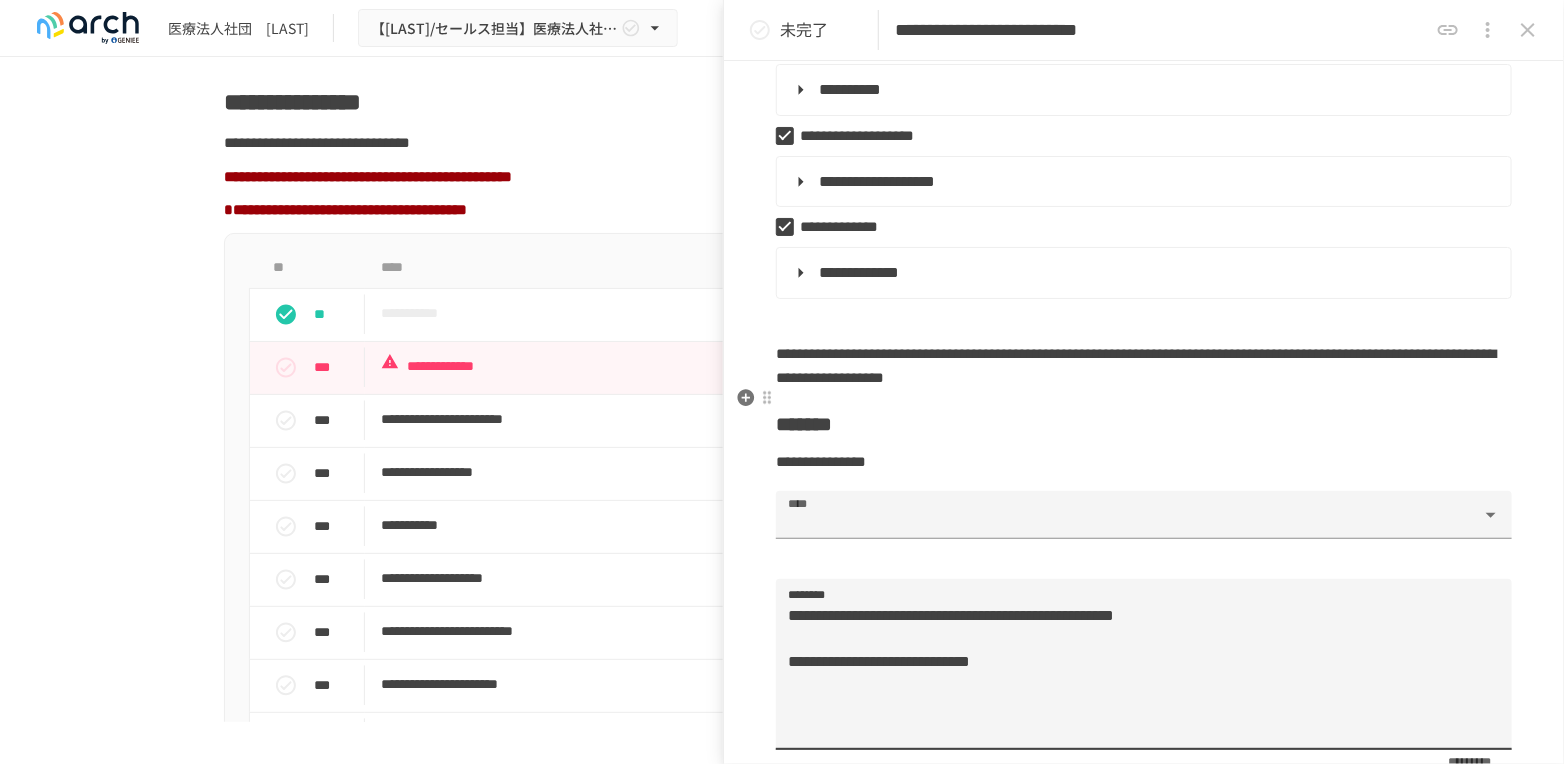 scroll, scrollTop: 383, scrollLeft: 0, axis: vertical 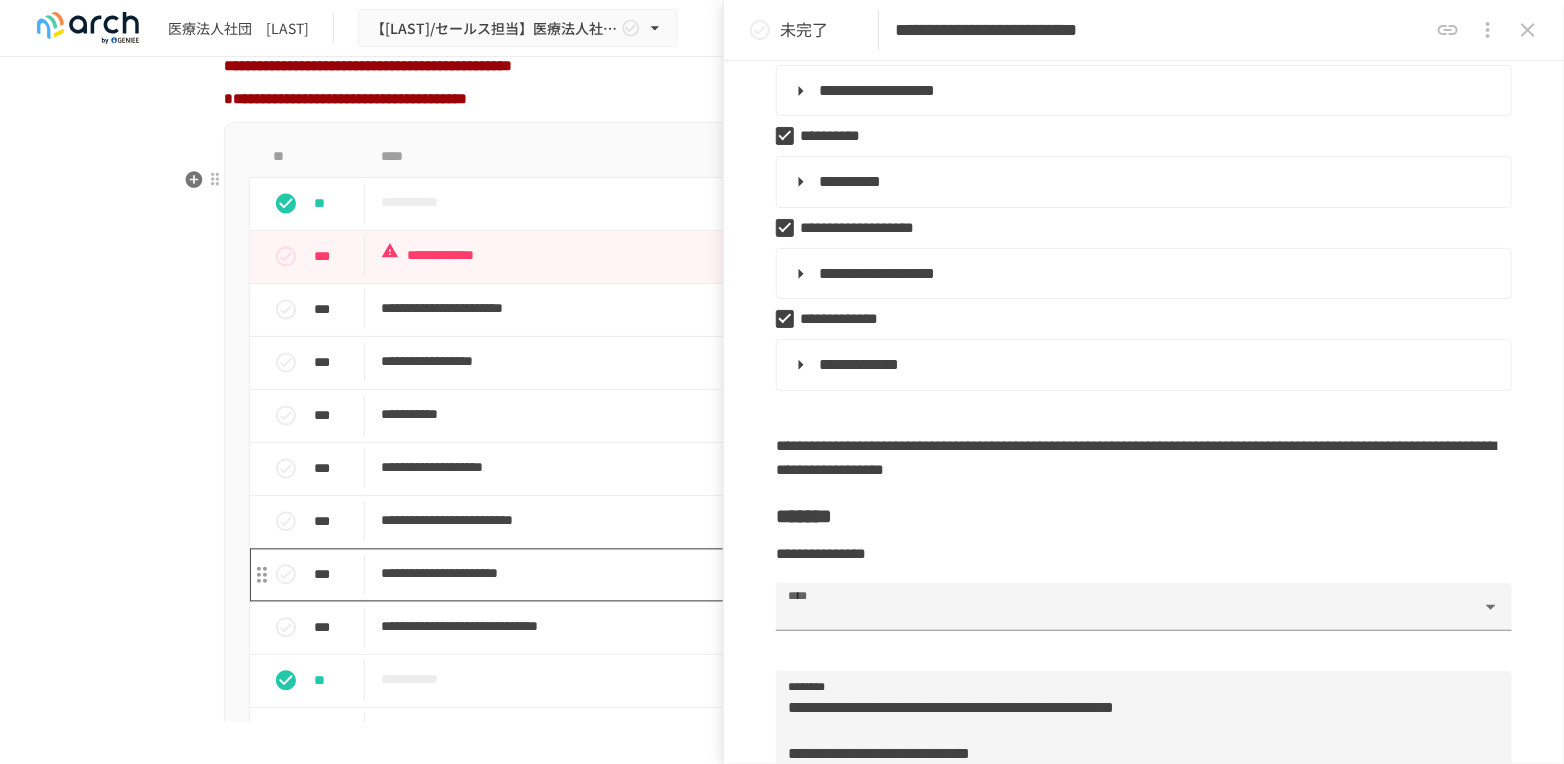 click on "**********" at bounding box center [740, 574] 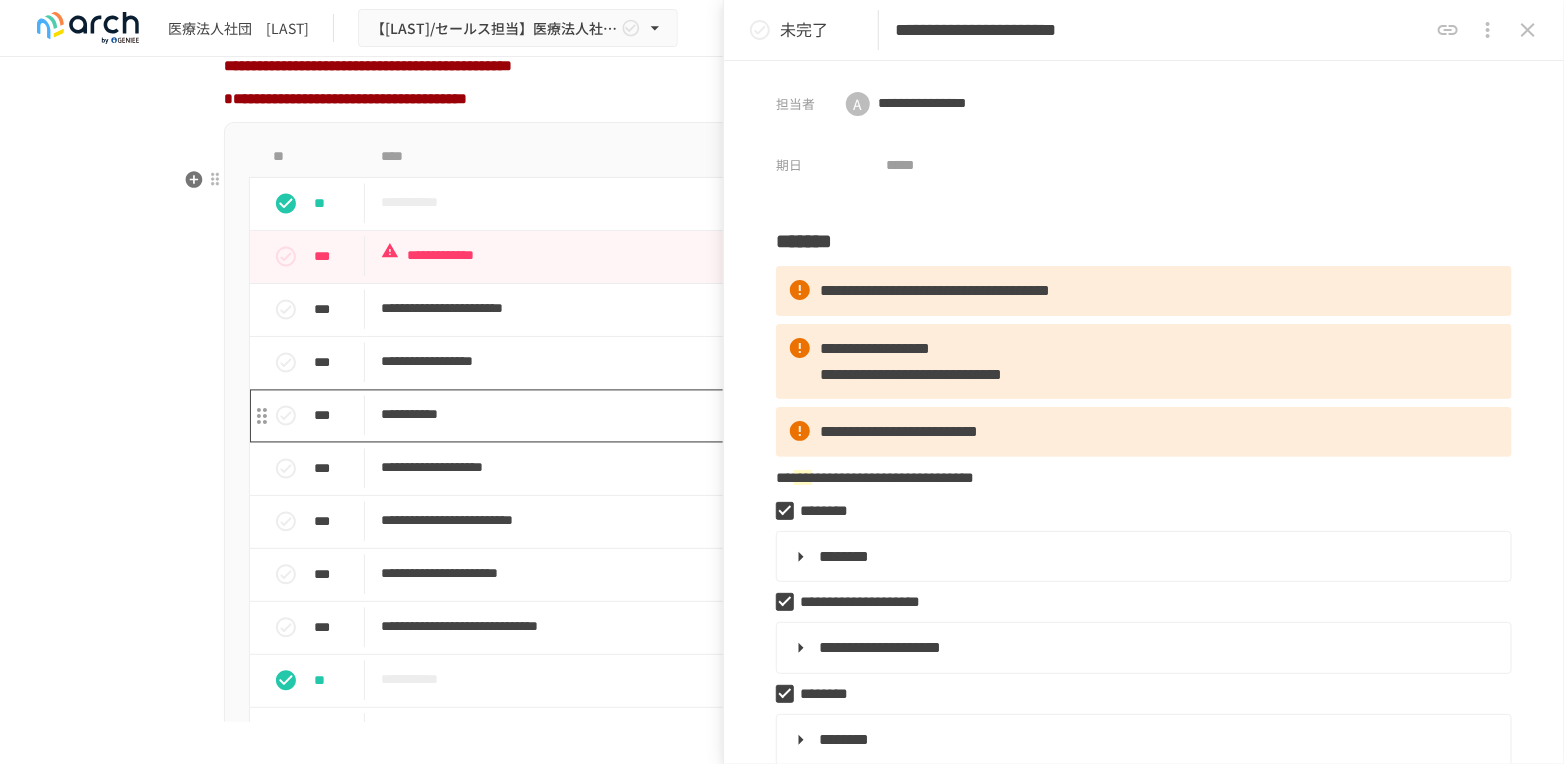 scroll, scrollTop: 1626, scrollLeft: 0, axis: vertical 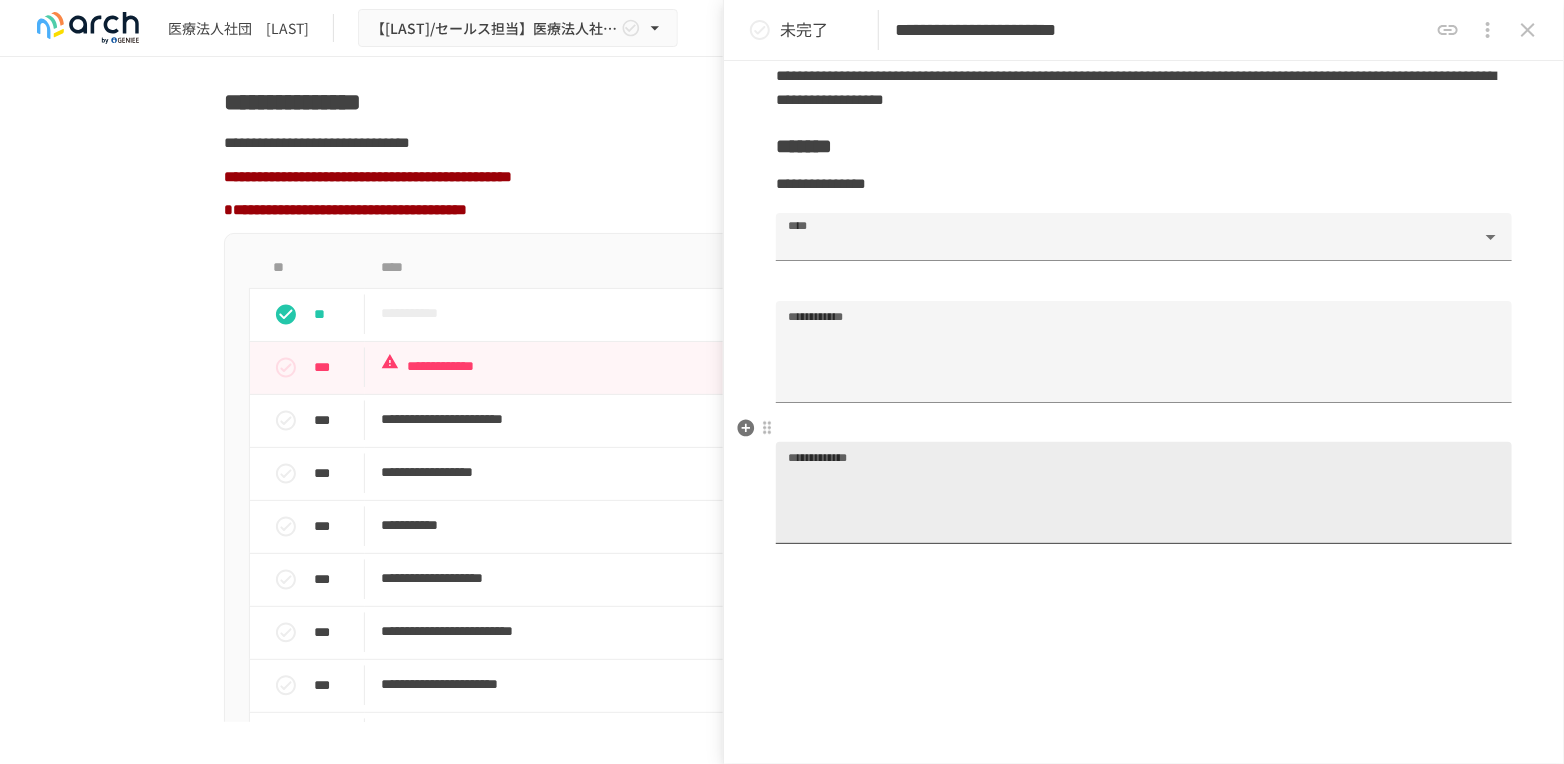 click on "**********" at bounding box center (1144, 501) 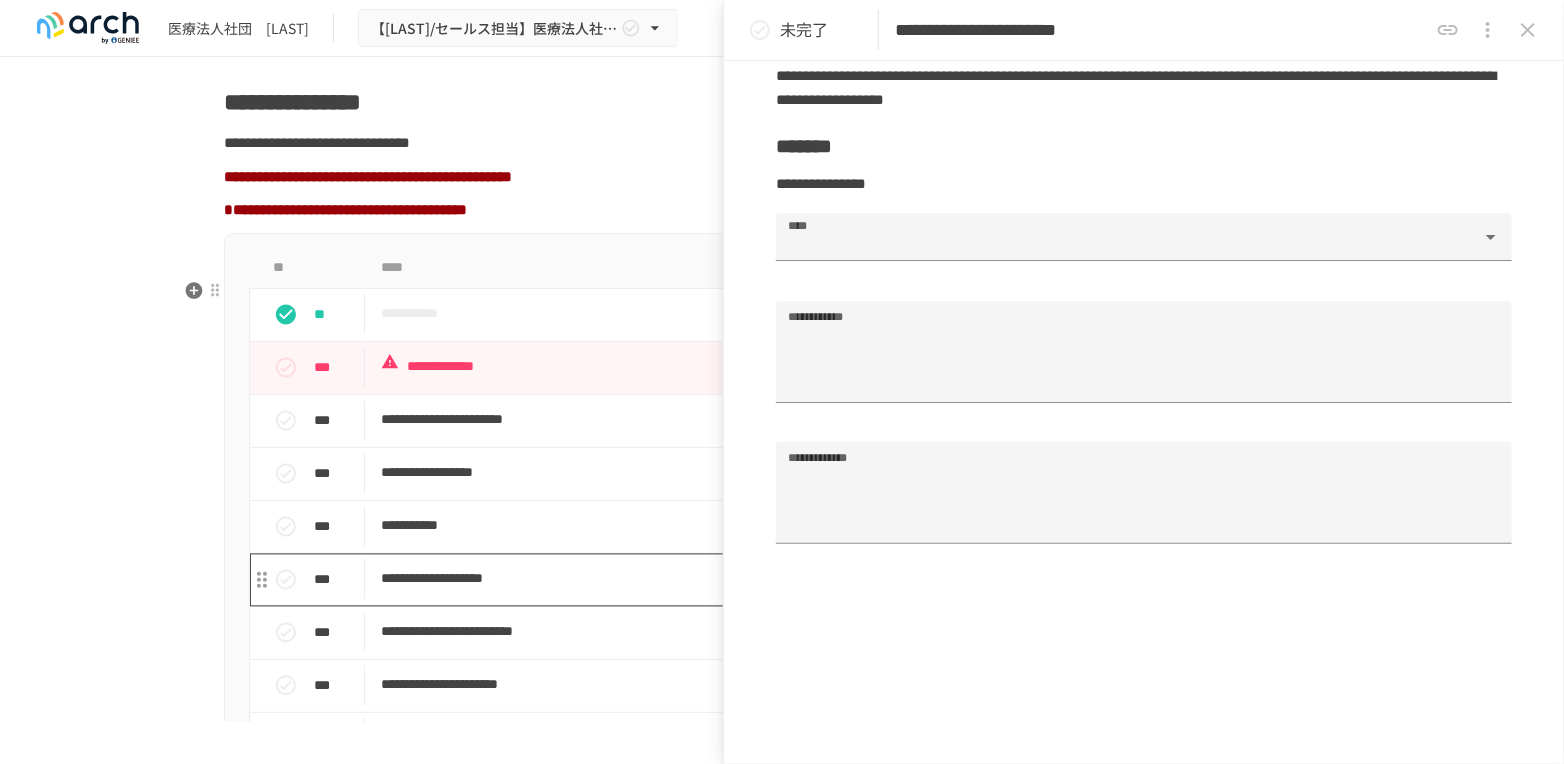 click on "**********" at bounding box center (740, 579) 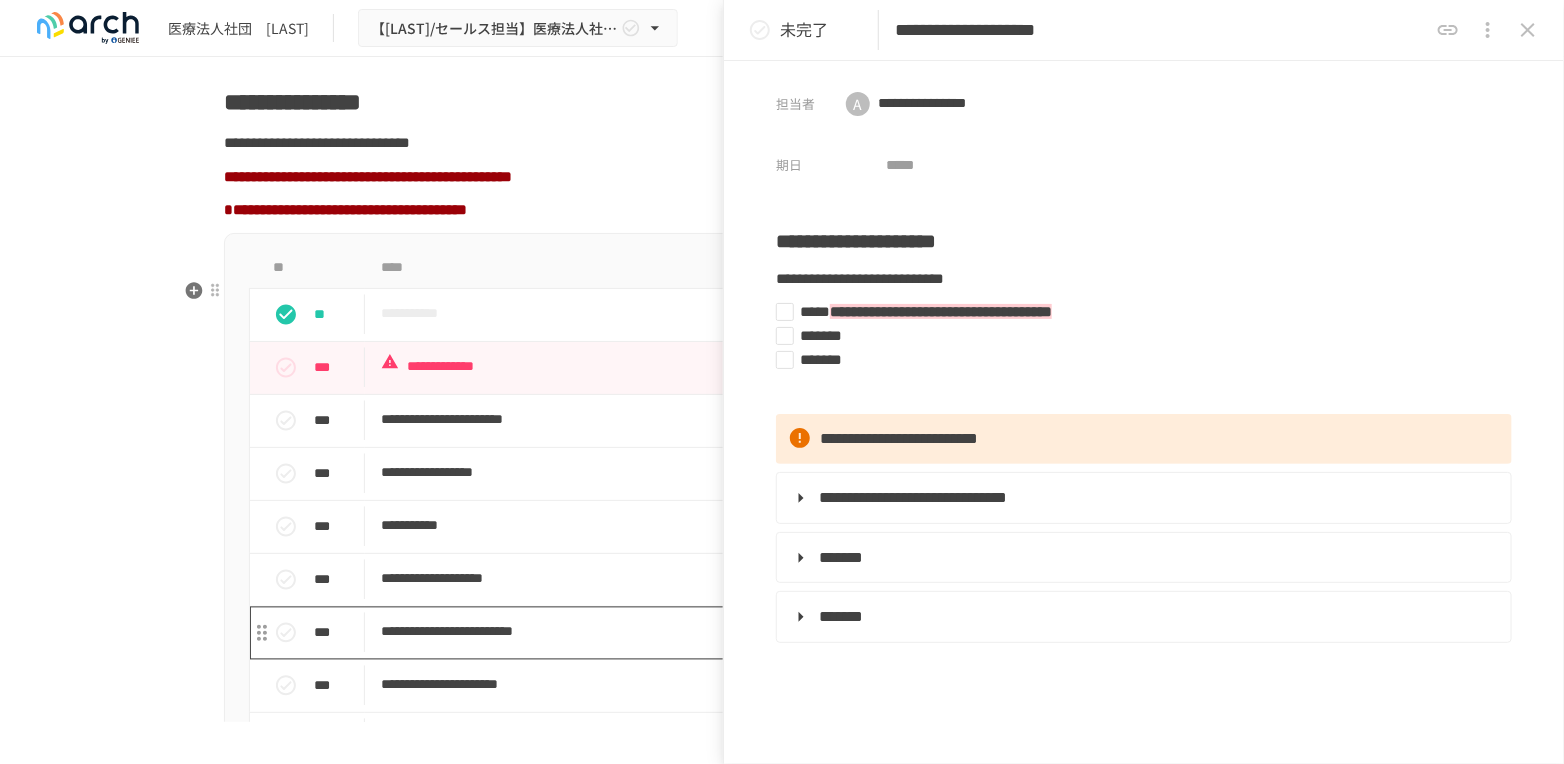 click on "**********" at bounding box center (740, 632) 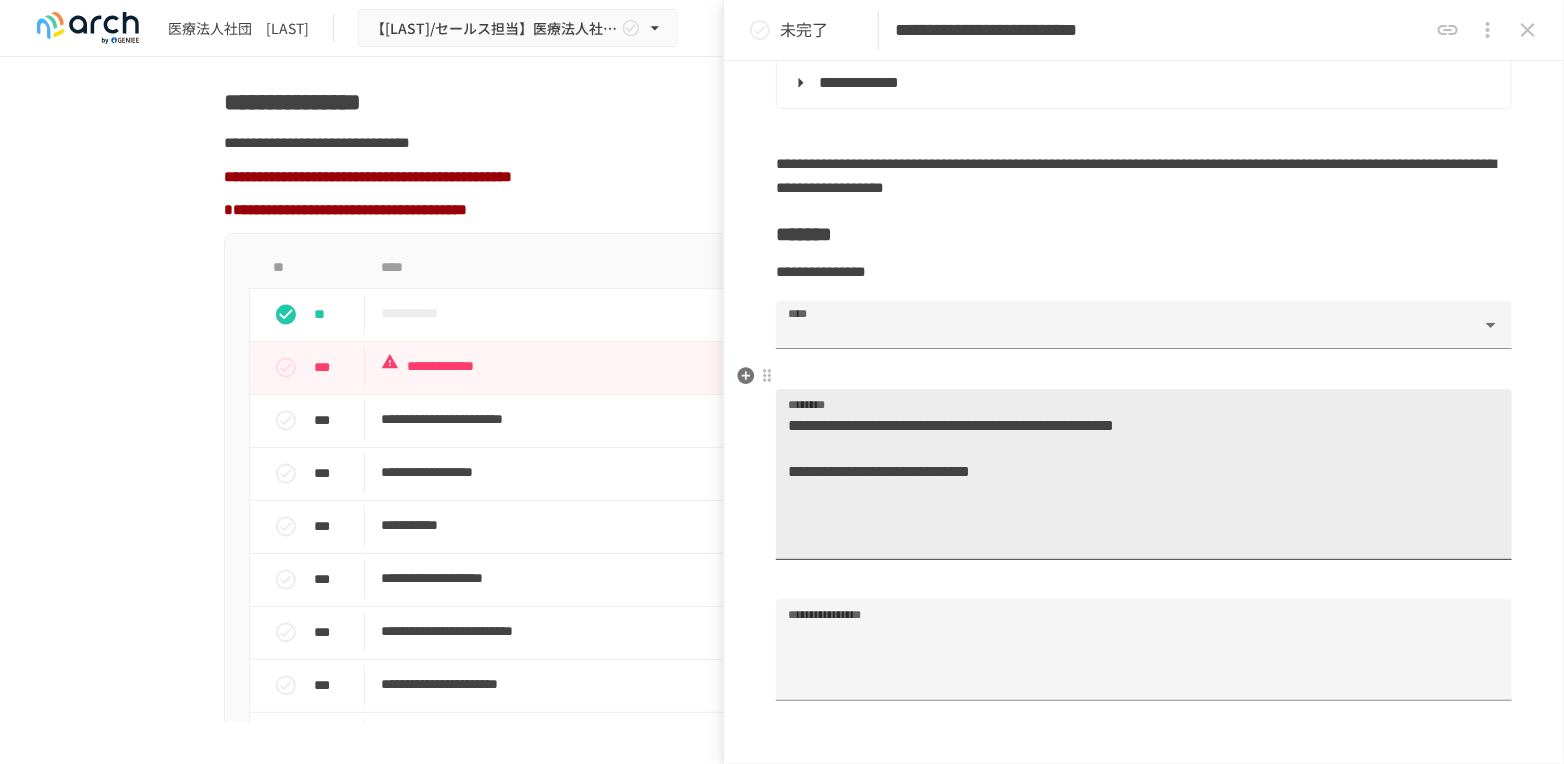 scroll, scrollTop: 666, scrollLeft: 0, axis: vertical 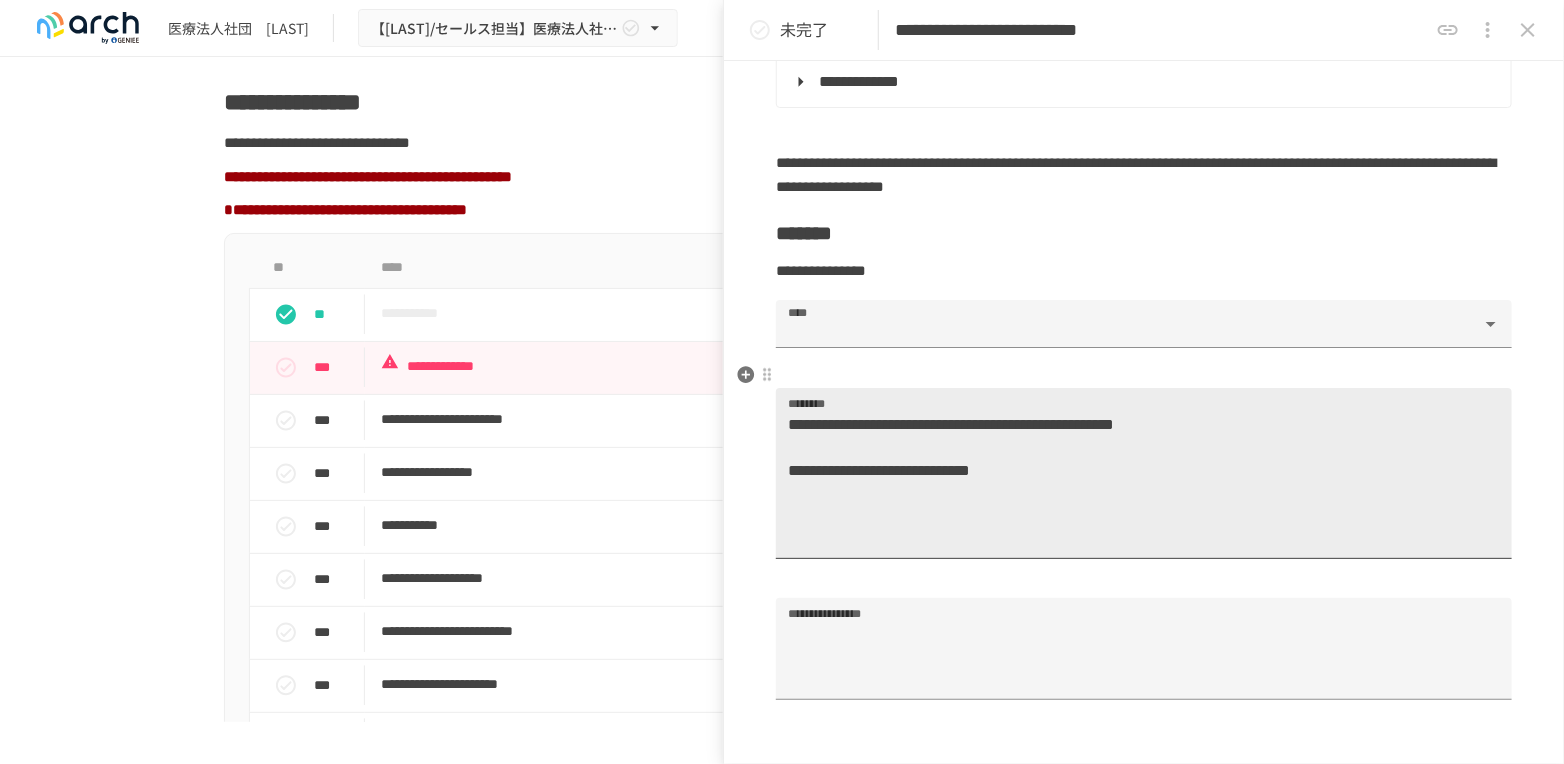 click on "**********" at bounding box center [1135, 482] 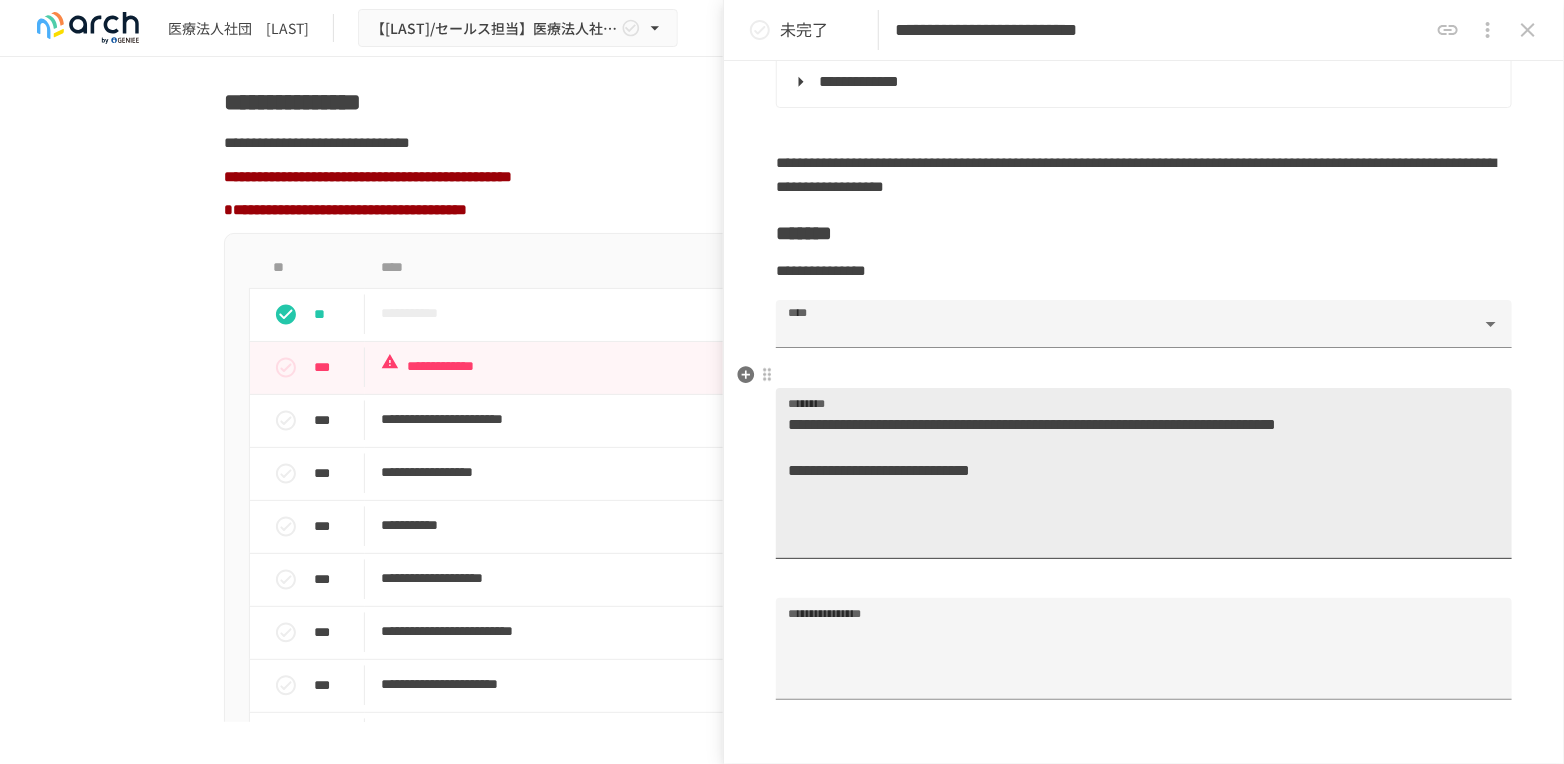 click on "**********" at bounding box center [1135, 482] 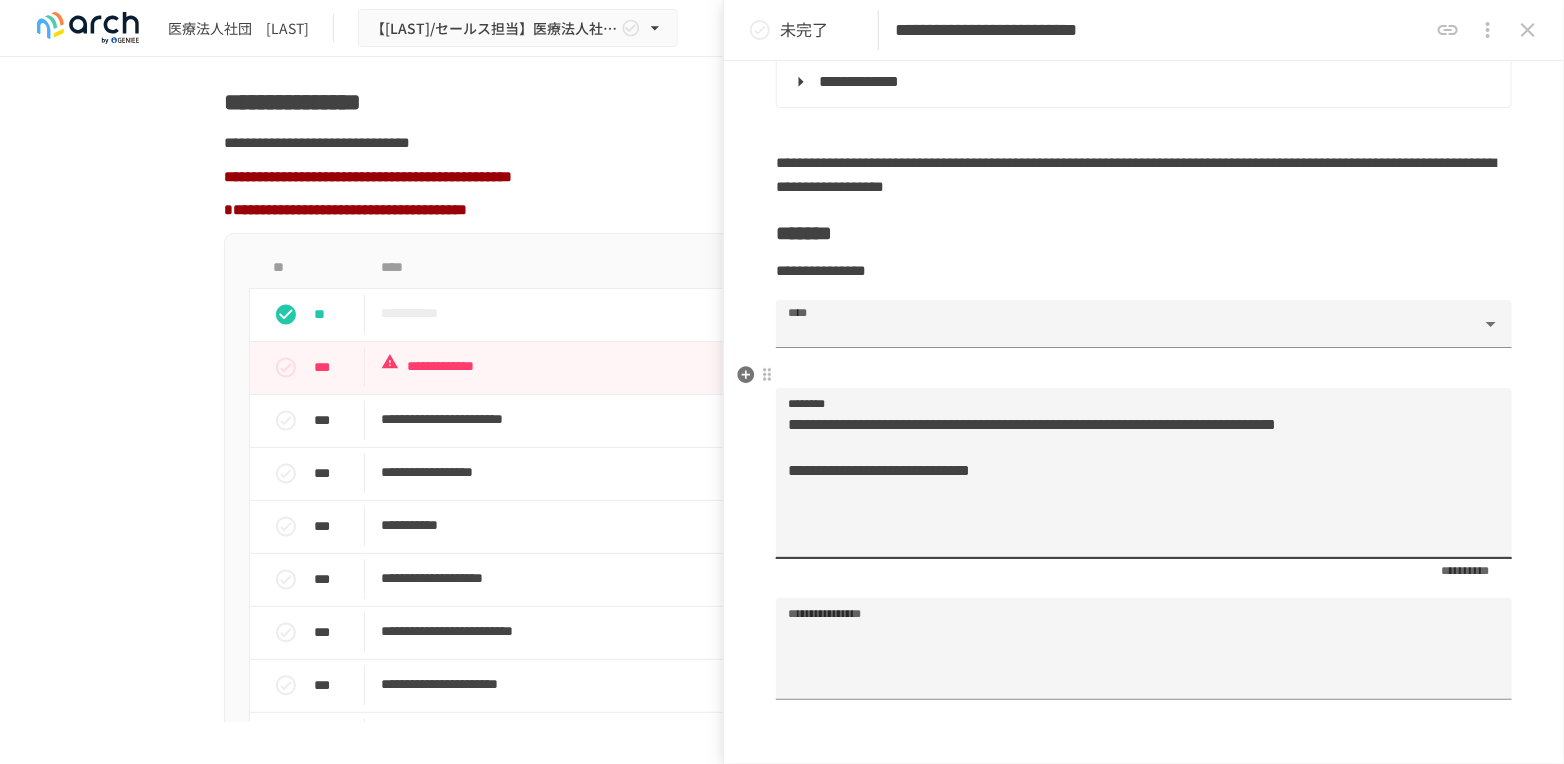 click on "**********" at bounding box center [1135, 482] 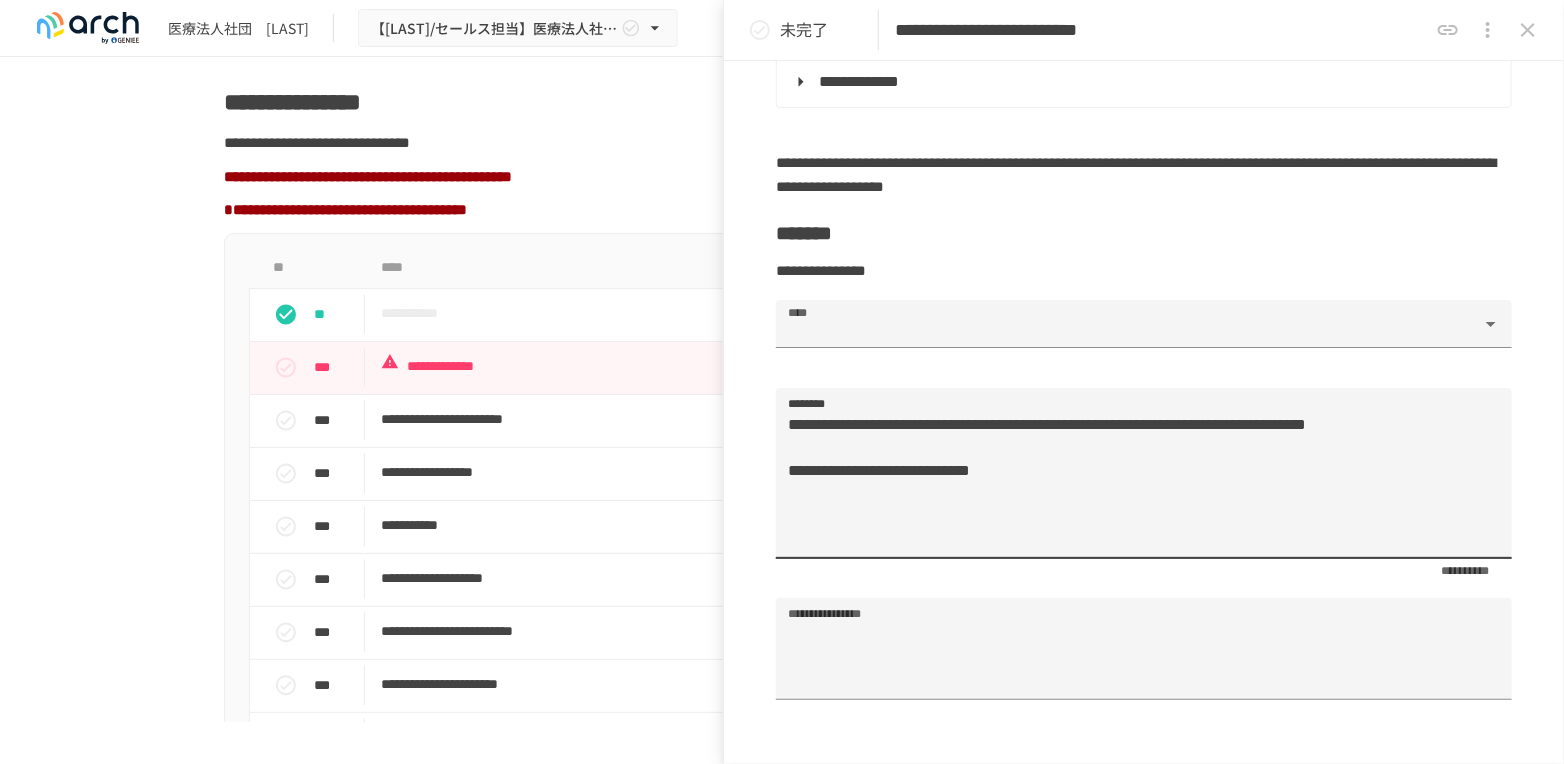 type on "**********" 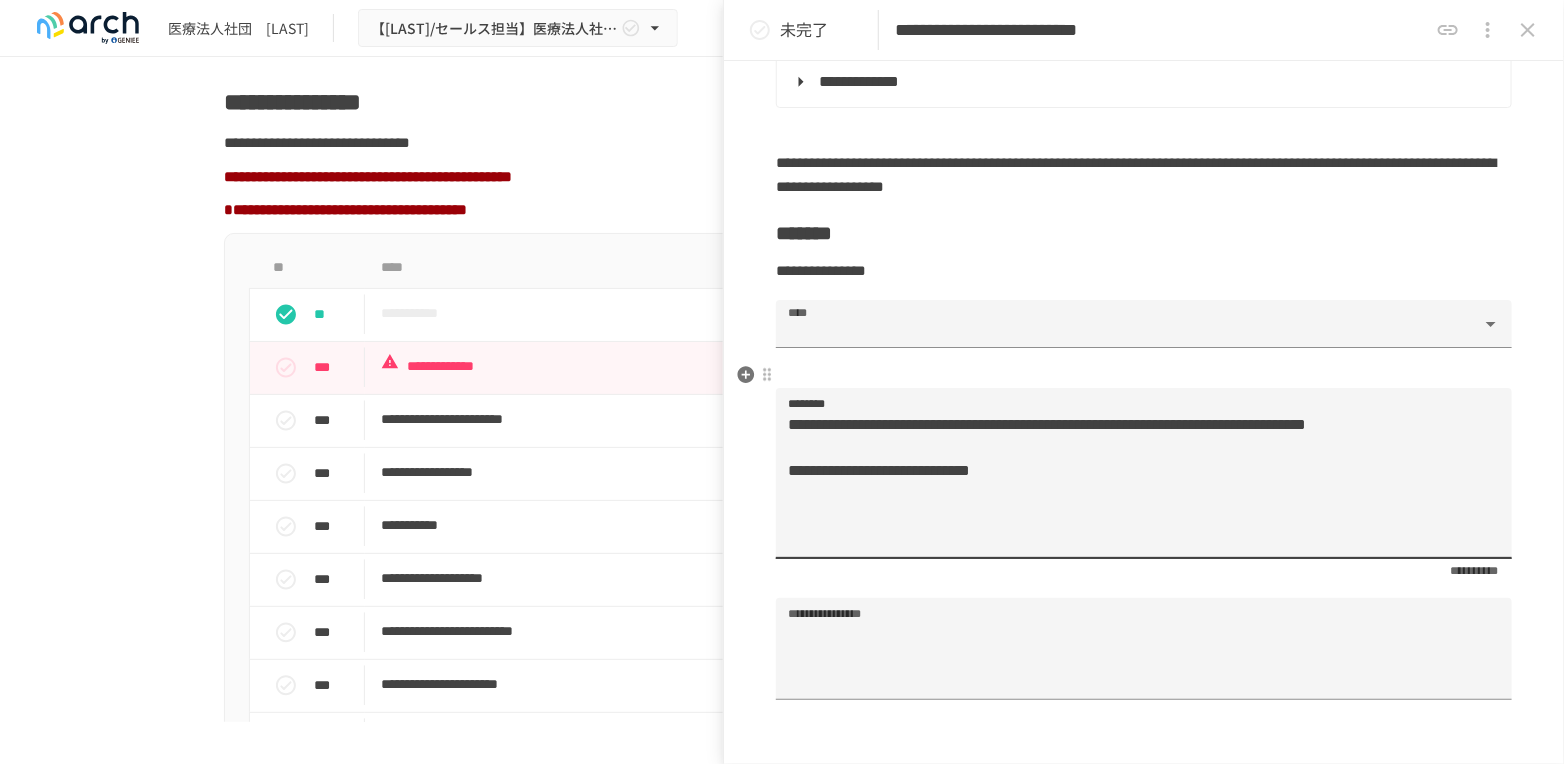 click on "**********" at bounding box center (1135, 482) 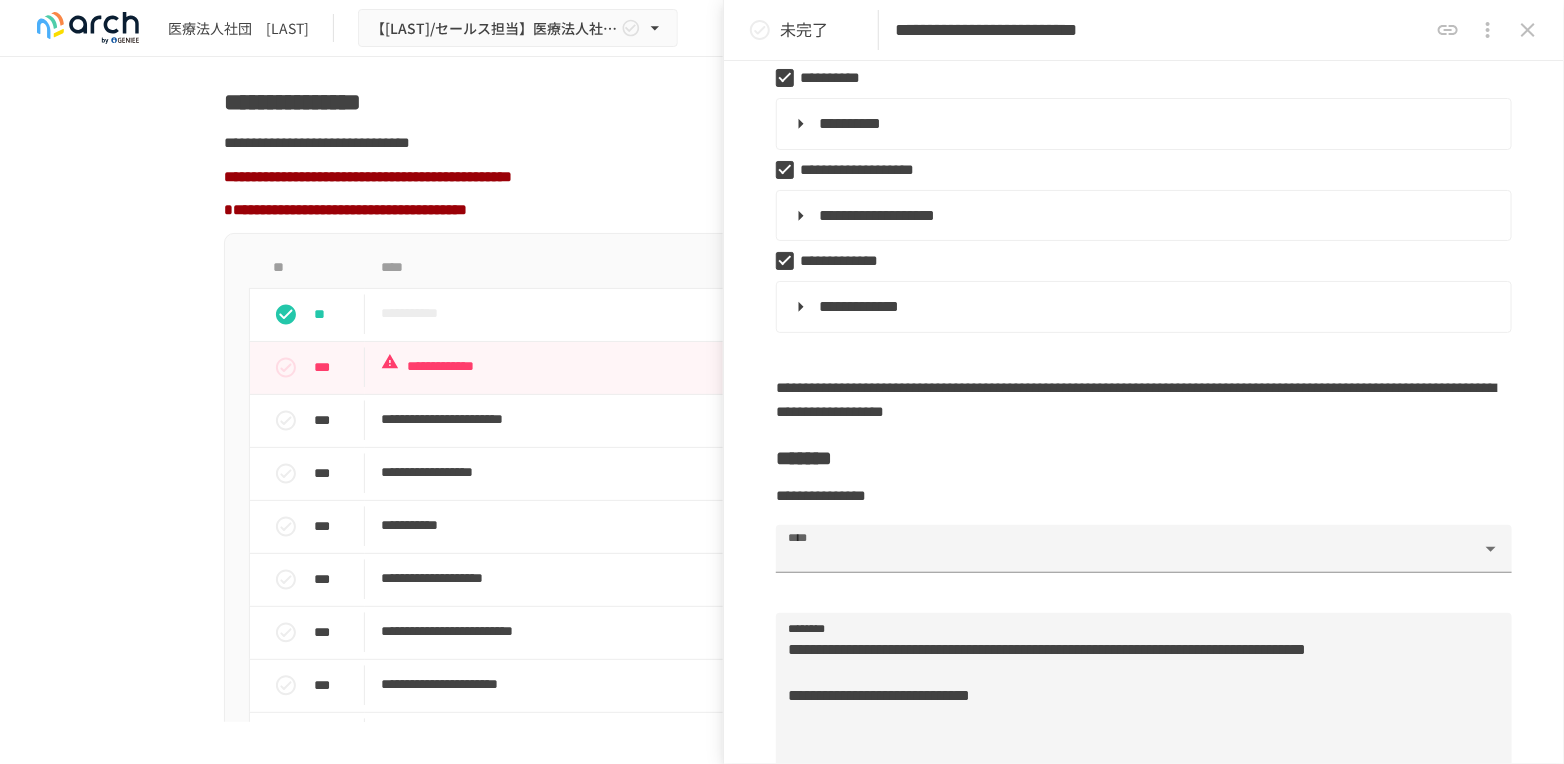 scroll, scrollTop: 444, scrollLeft: 0, axis: vertical 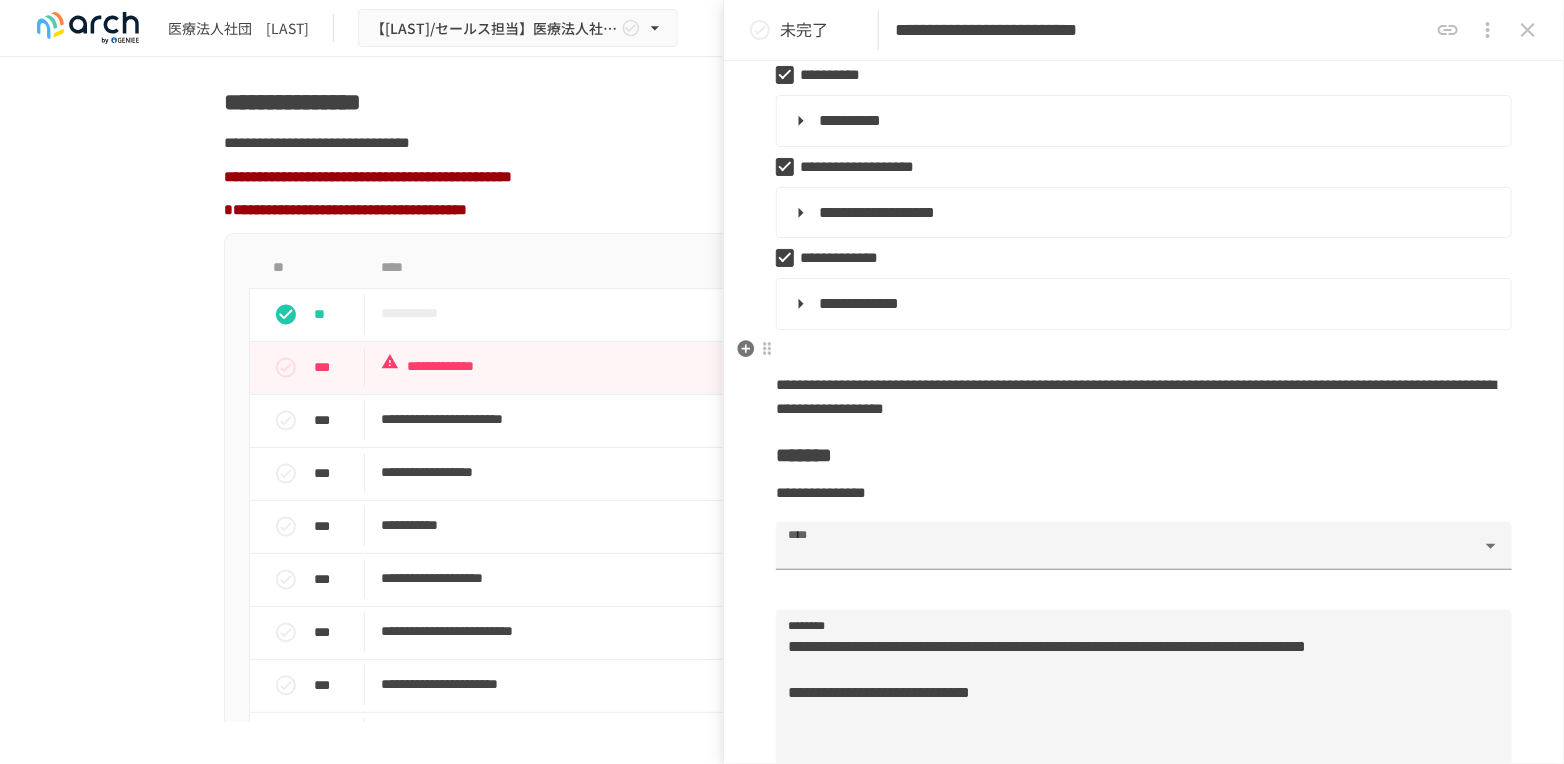 click at bounding box center [1144, 351] 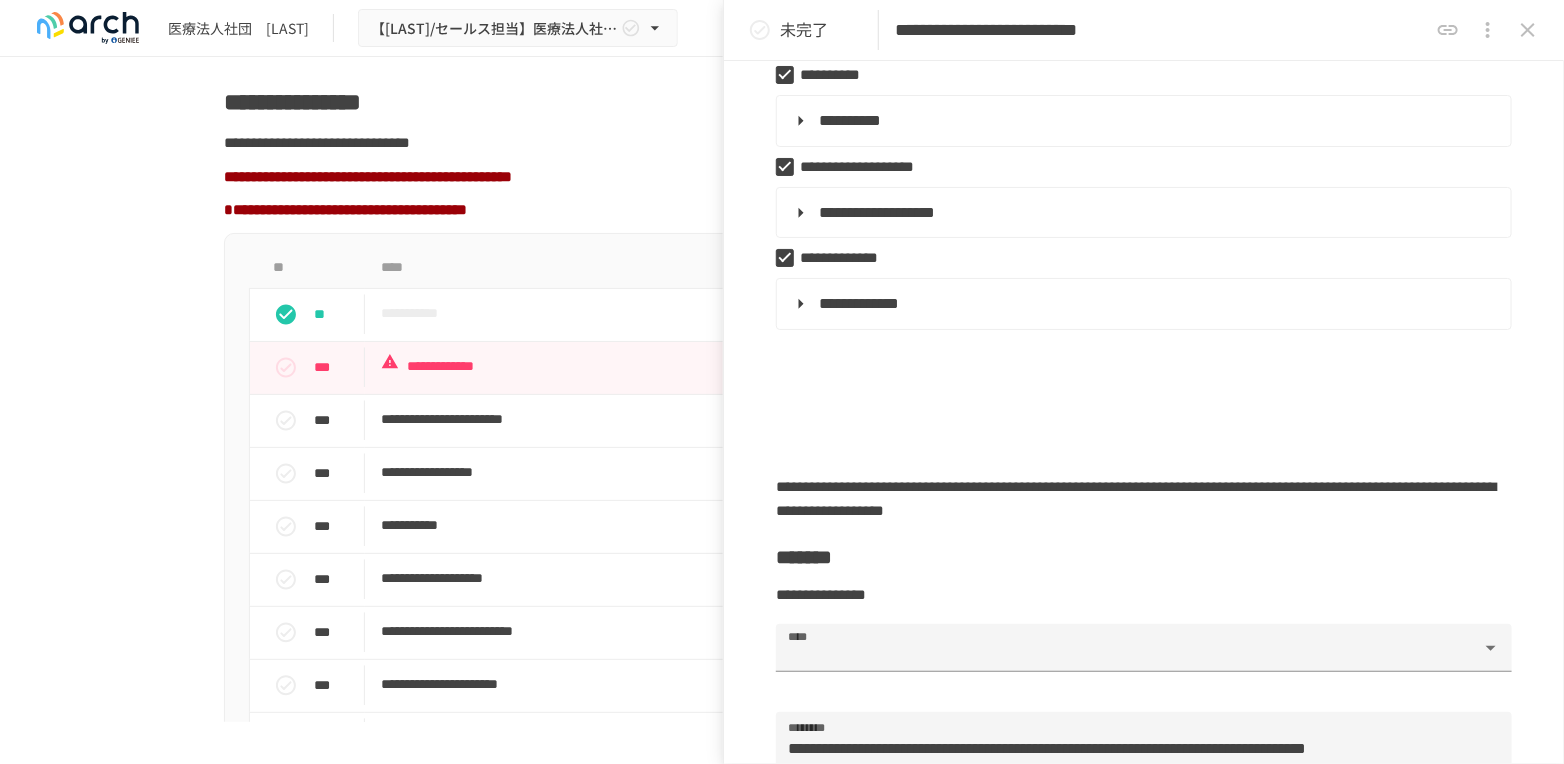 type 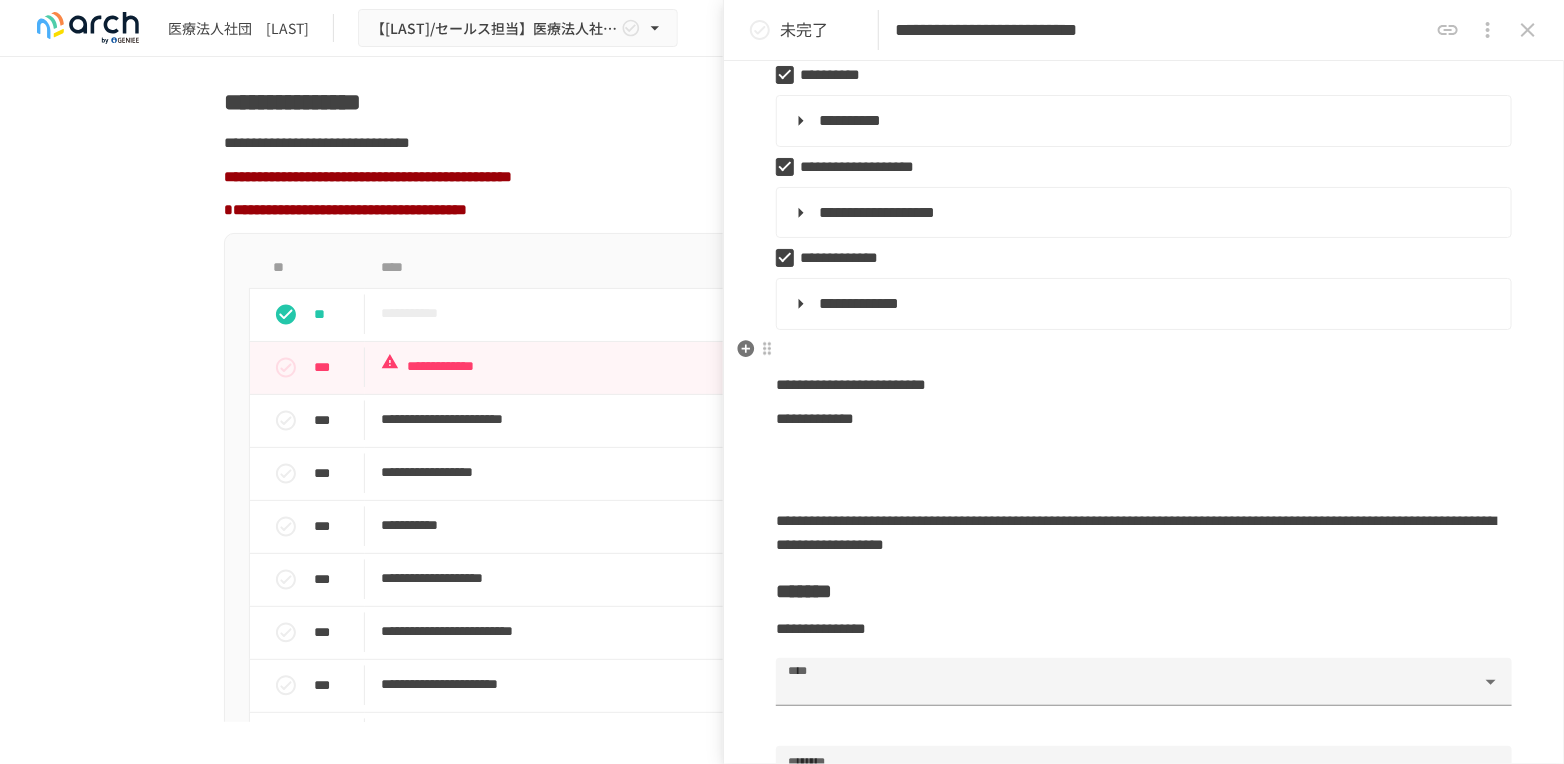 scroll, scrollTop: 222, scrollLeft: 0, axis: vertical 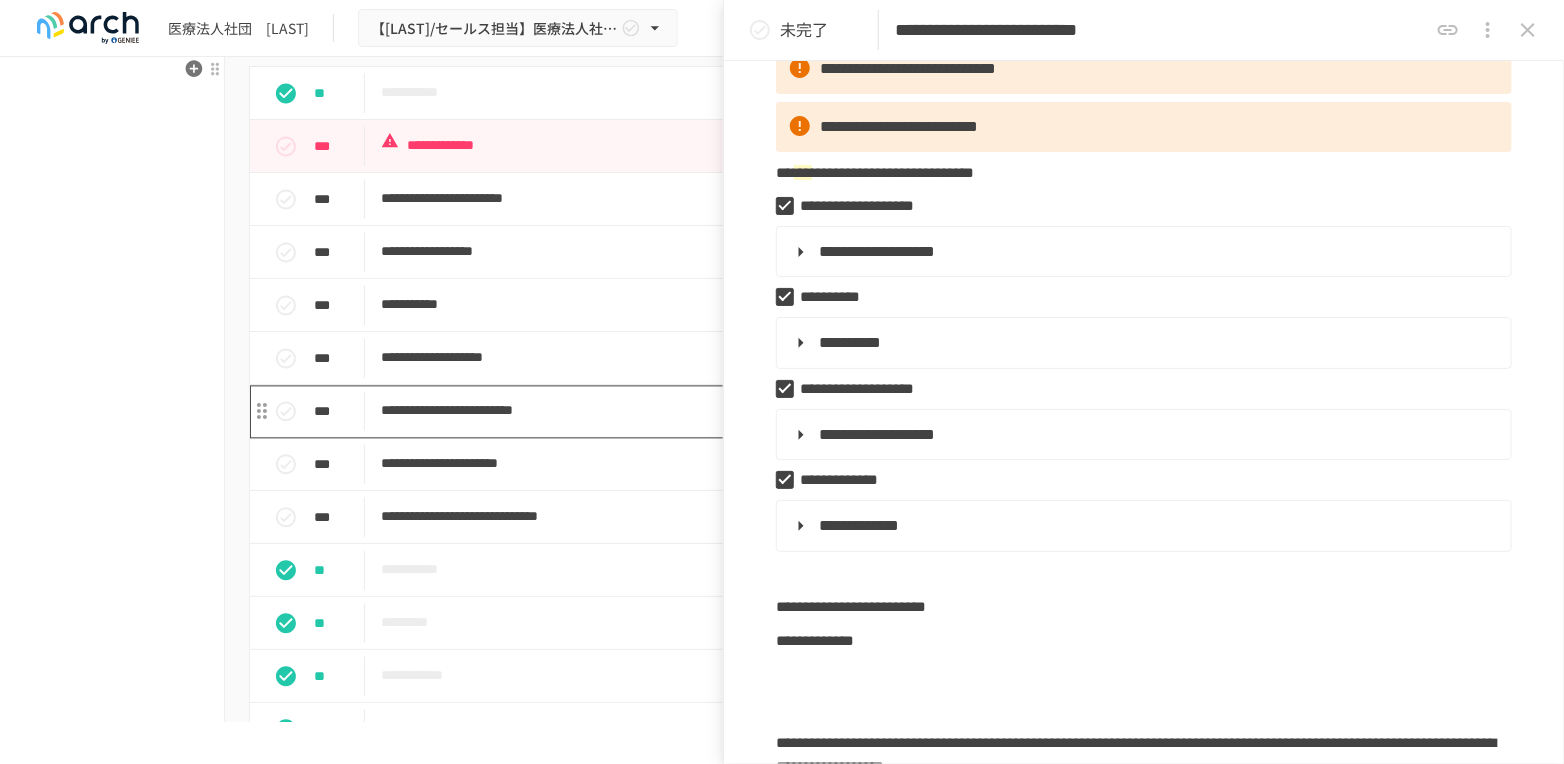 click on "**********" at bounding box center (740, 410) 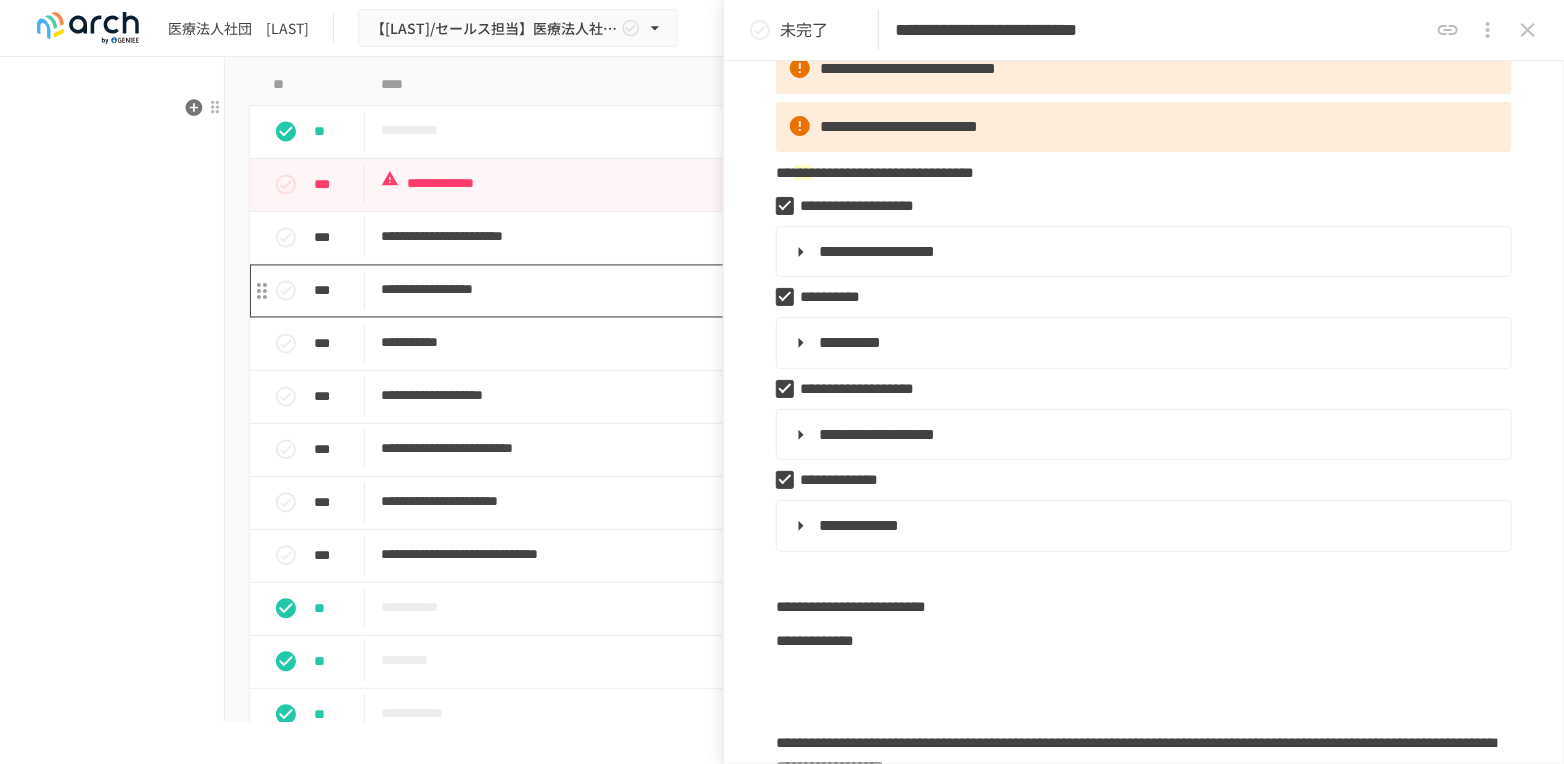 scroll, scrollTop: 1848, scrollLeft: 0, axis: vertical 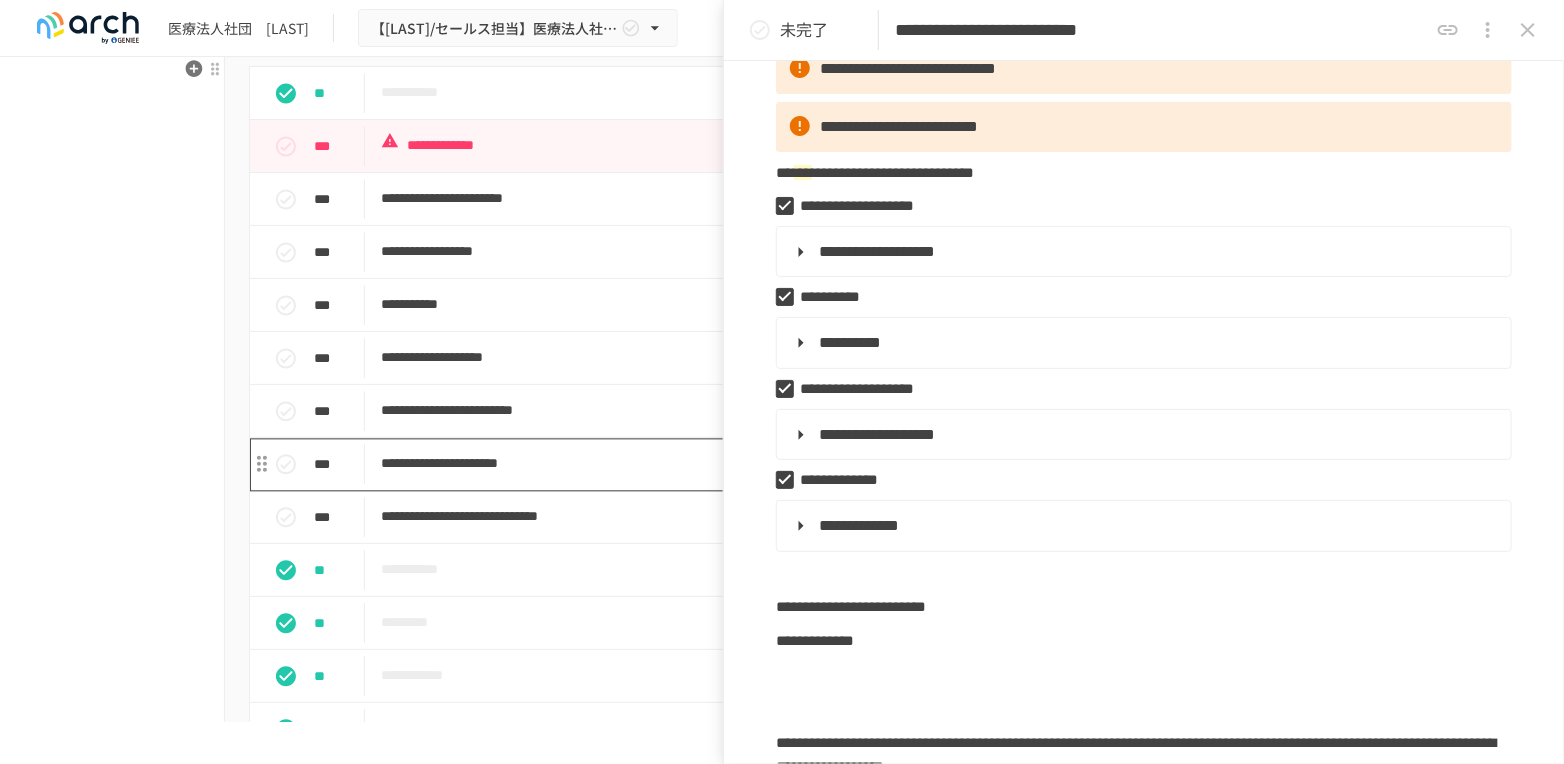 click on "**********" at bounding box center (740, 463) 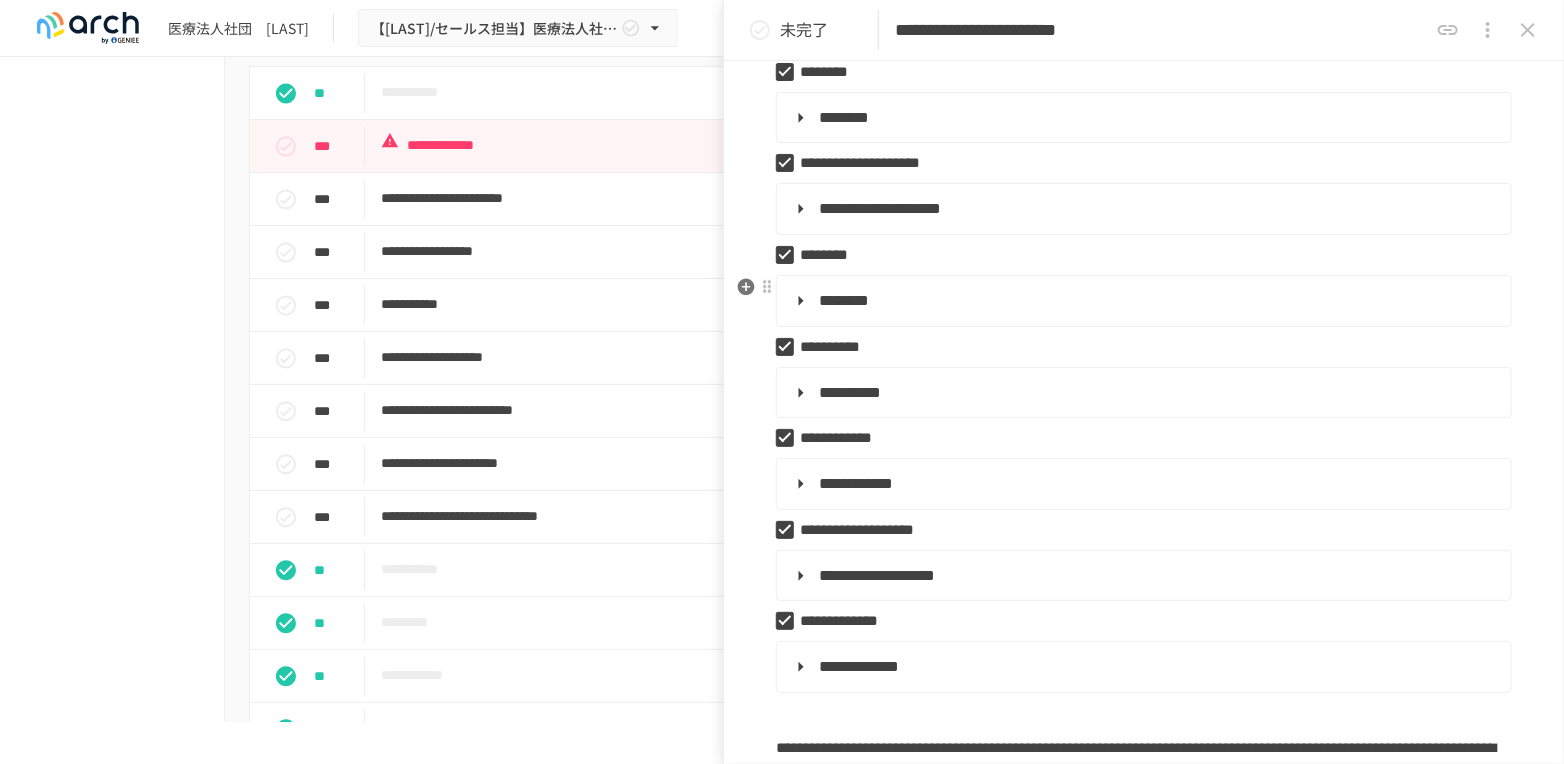 scroll, scrollTop: 555, scrollLeft: 0, axis: vertical 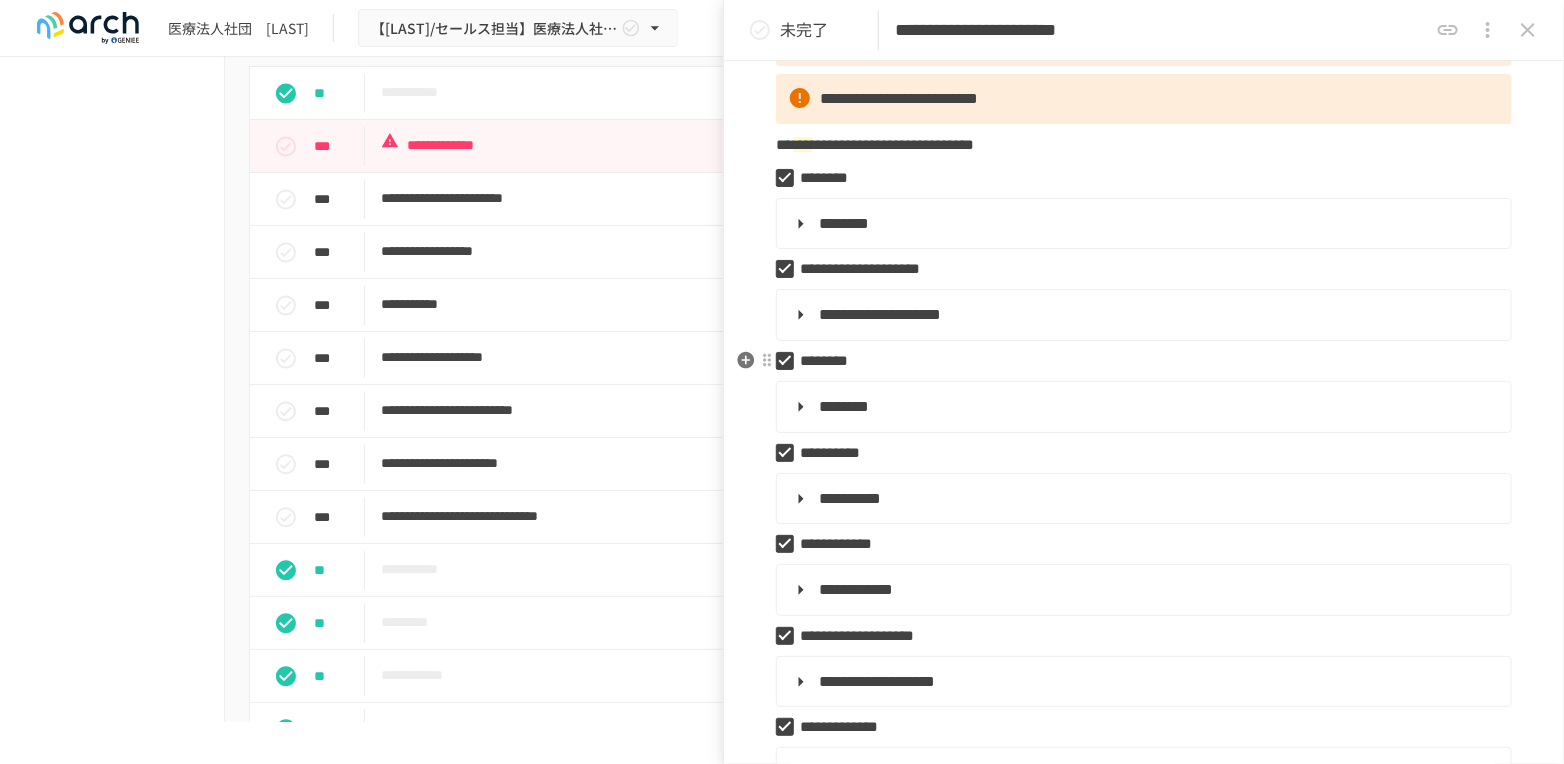 click on "********" at bounding box center (1136, 361) 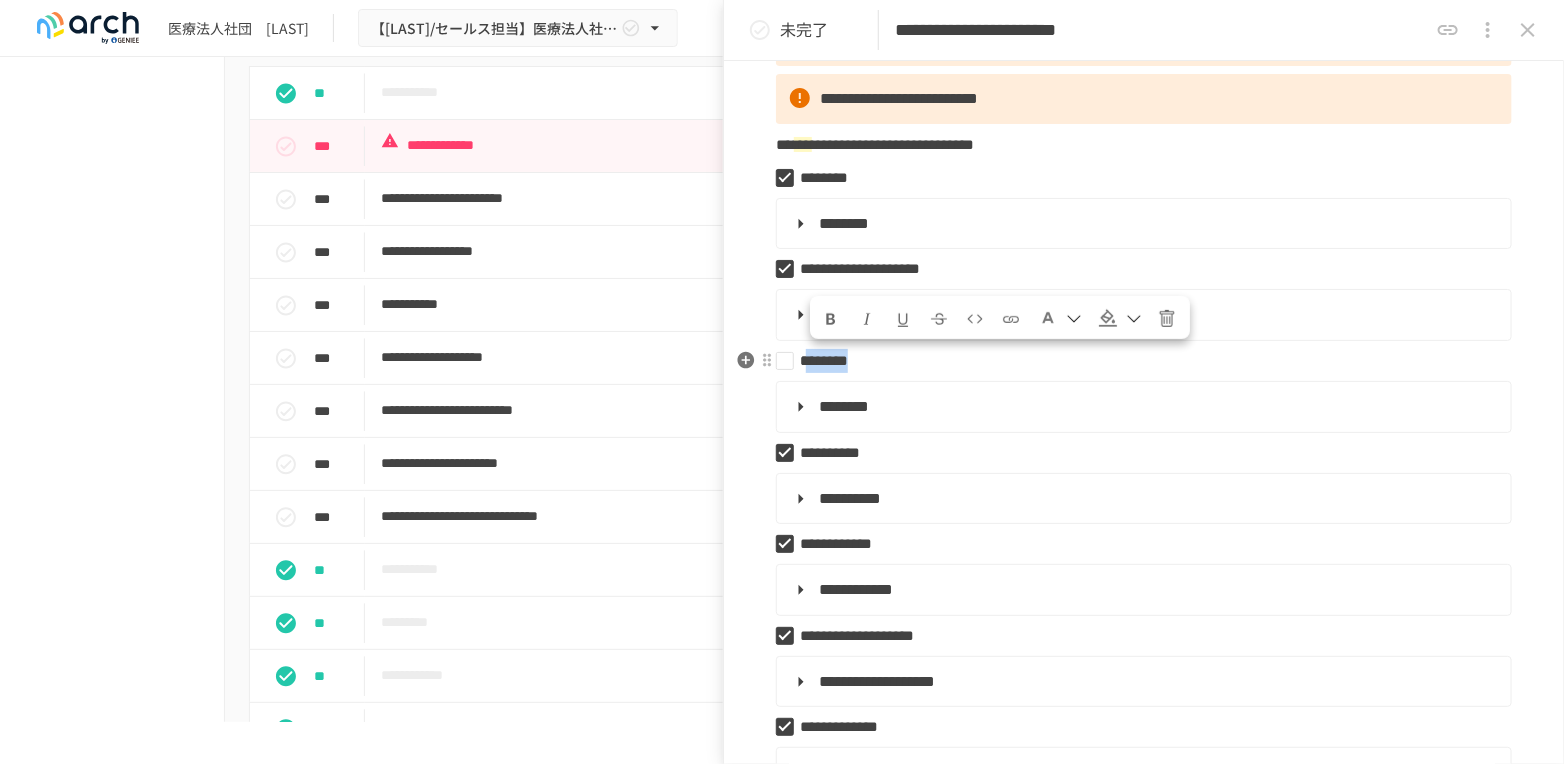 drag, startPoint x: 856, startPoint y: 363, endPoint x: 818, endPoint y: 363, distance: 38 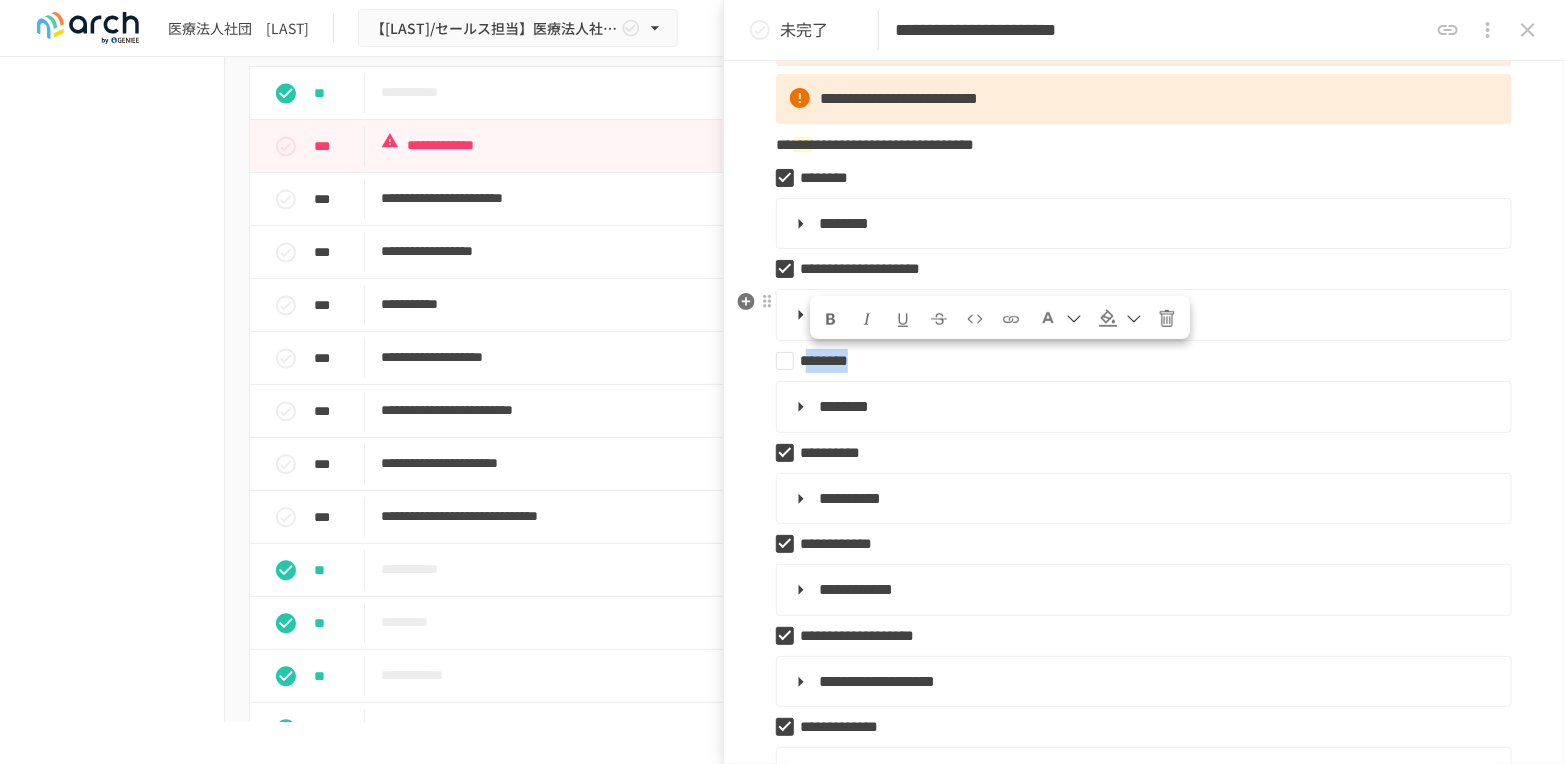 click at bounding box center (831, 319) 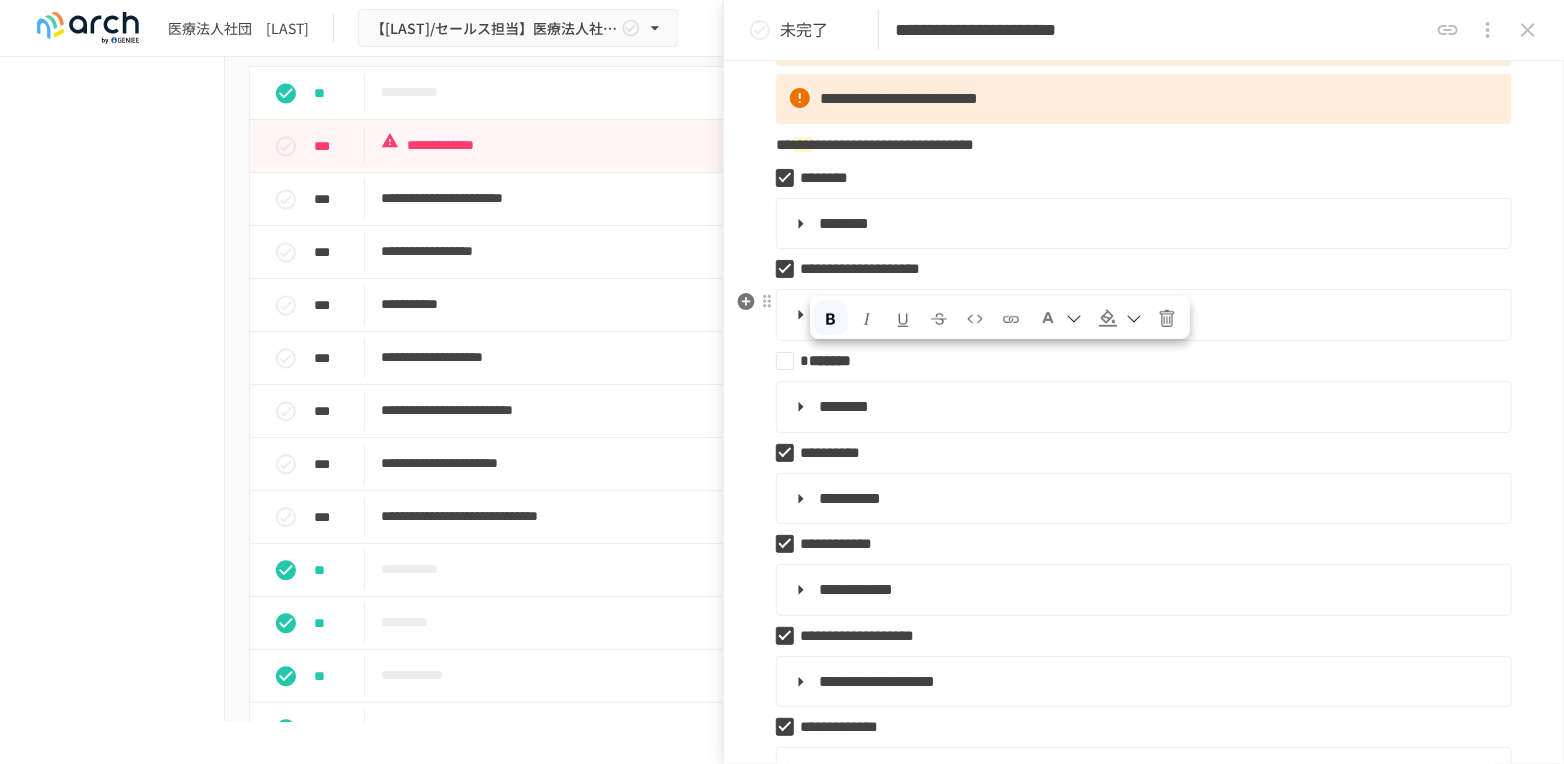 click at bounding box center (1108, 318) 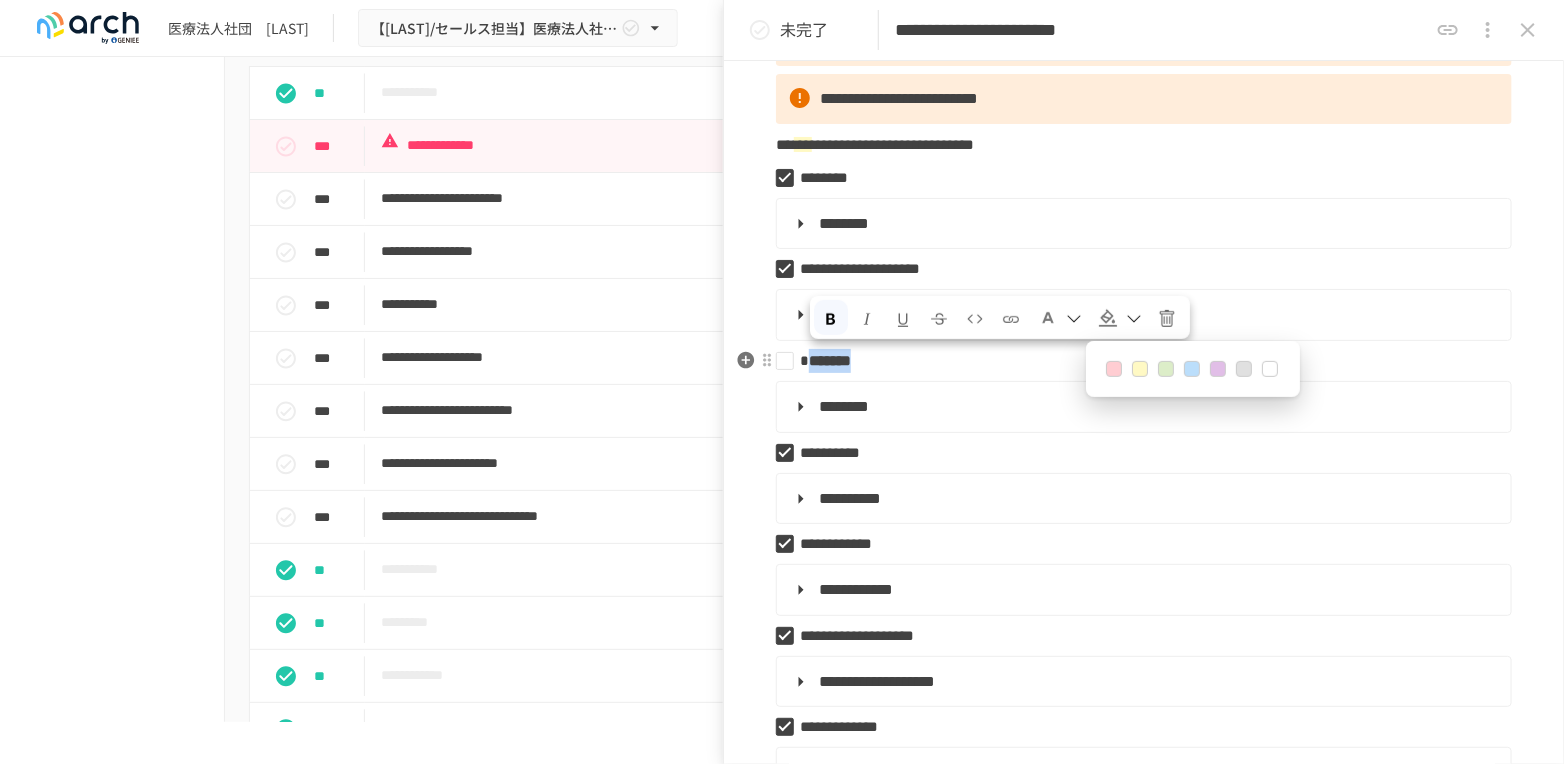 click at bounding box center [1140, 369] 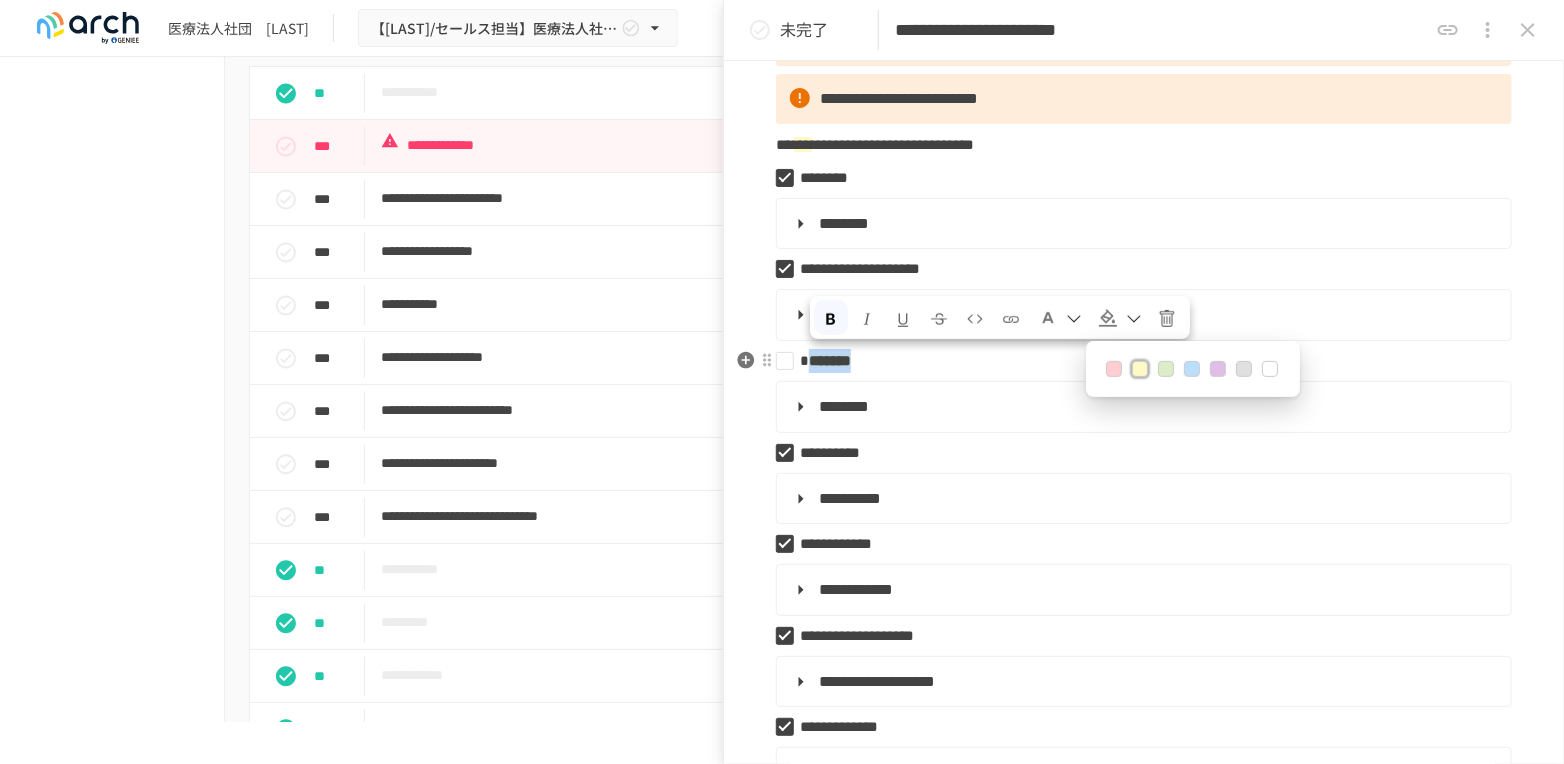click on "* *******" at bounding box center [1136, 361] 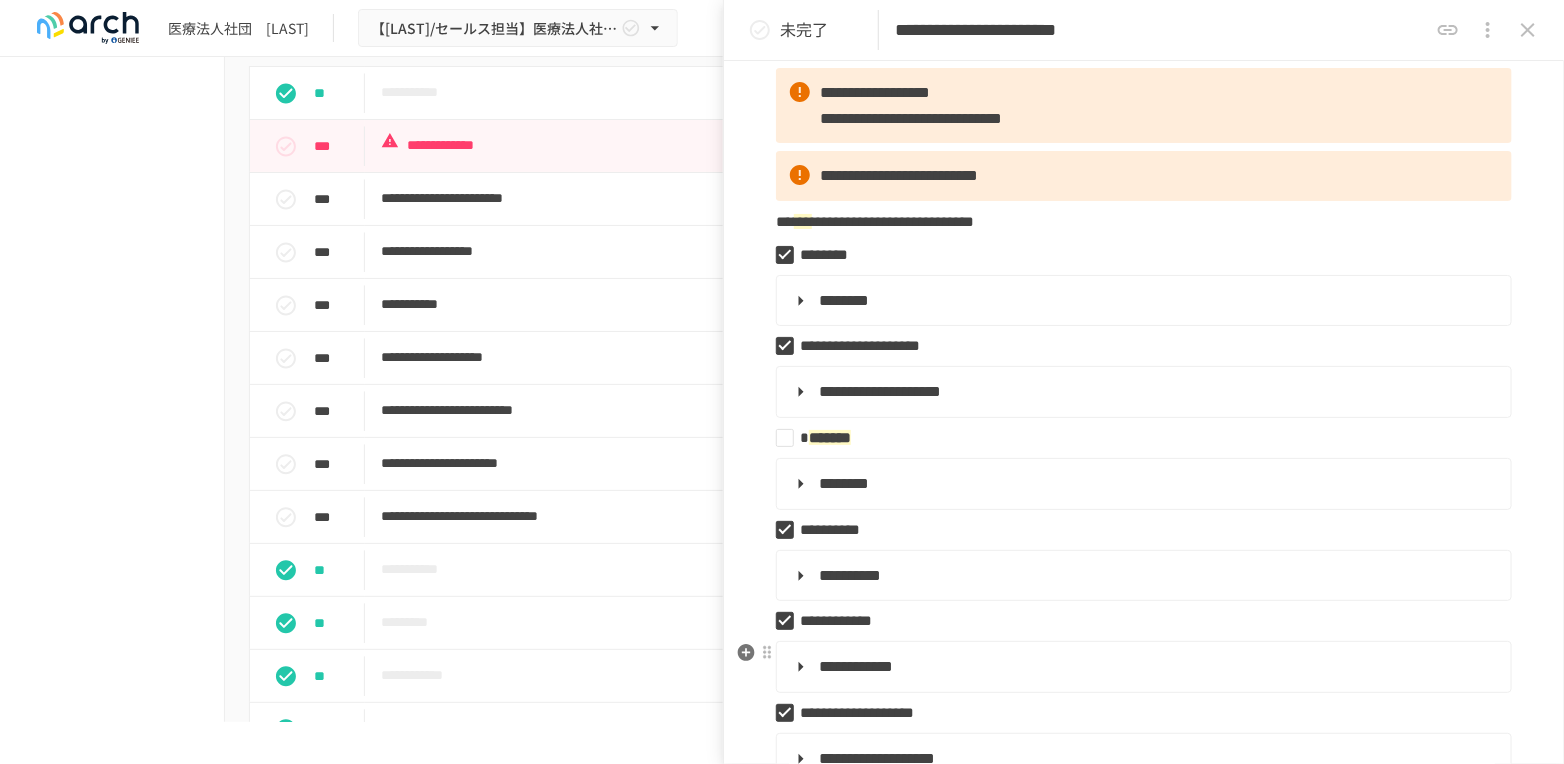 scroll, scrollTop: 222, scrollLeft: 0, axis: vertical 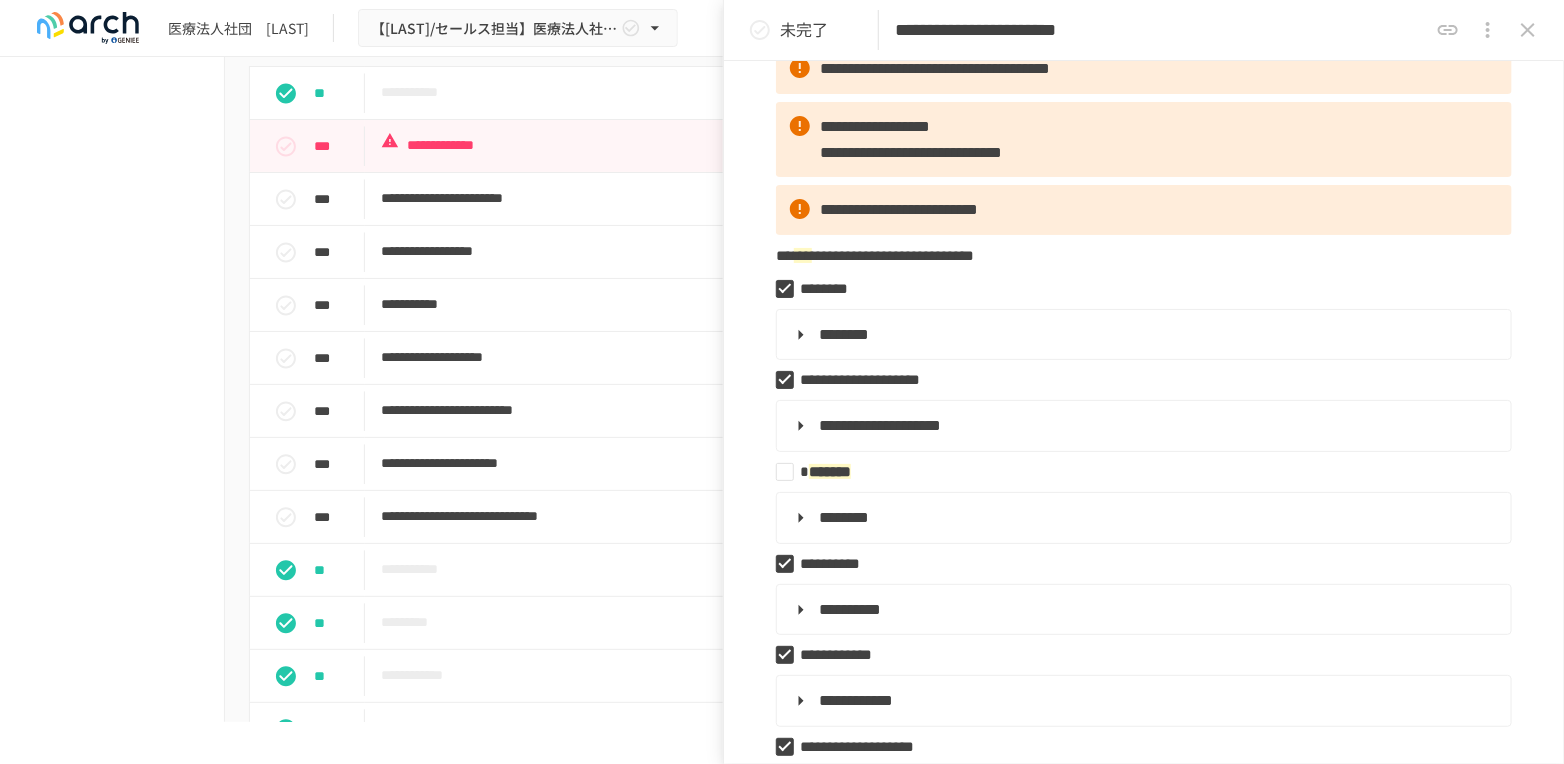 drag, startPoint x: 1150, startPoint y: 23, endPoint x: 1345, endPoint y: 38, distance: 195.57607 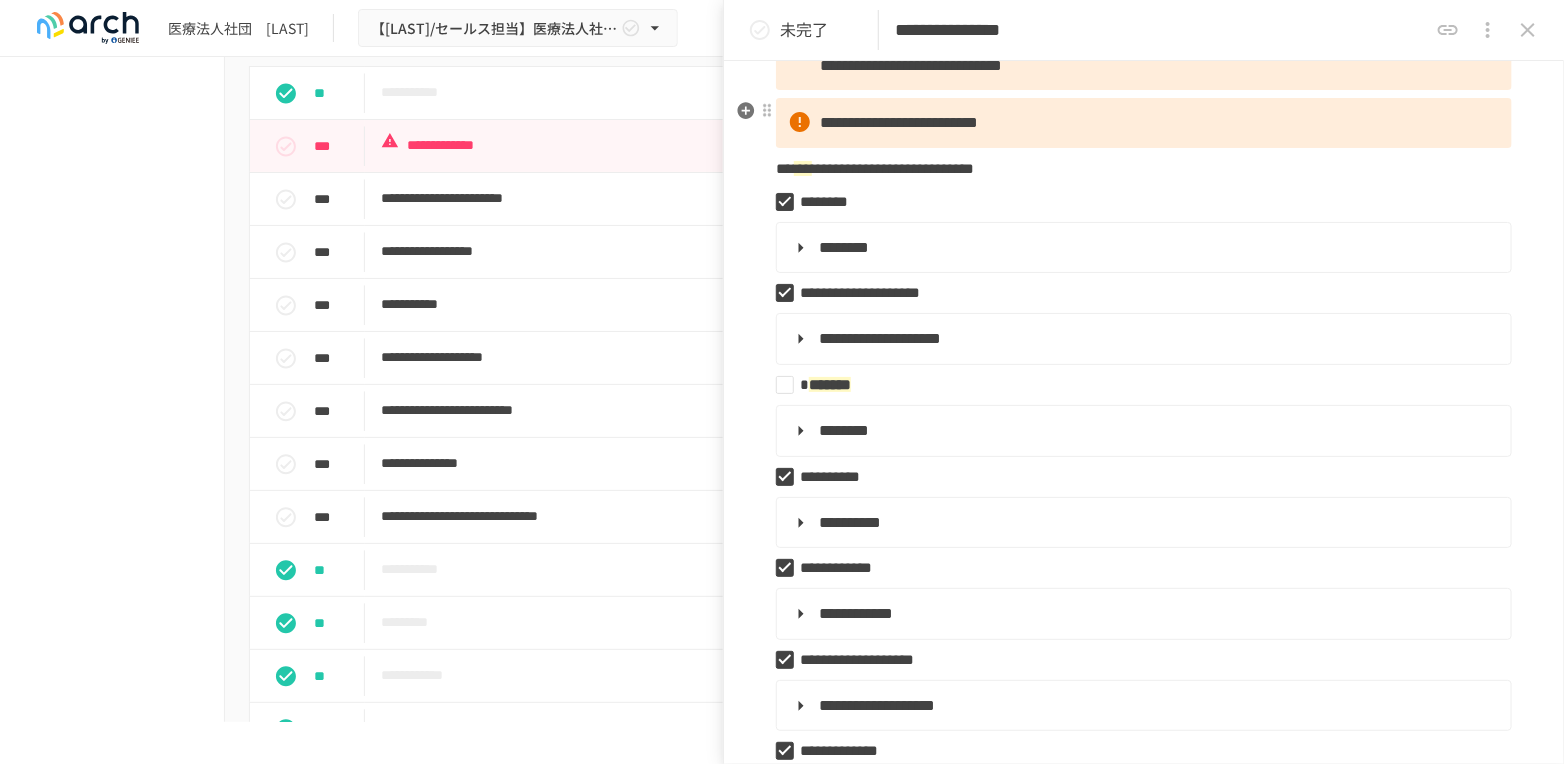 scroll, scrollTop: 444, scrollLeft: 0, axis: vertical 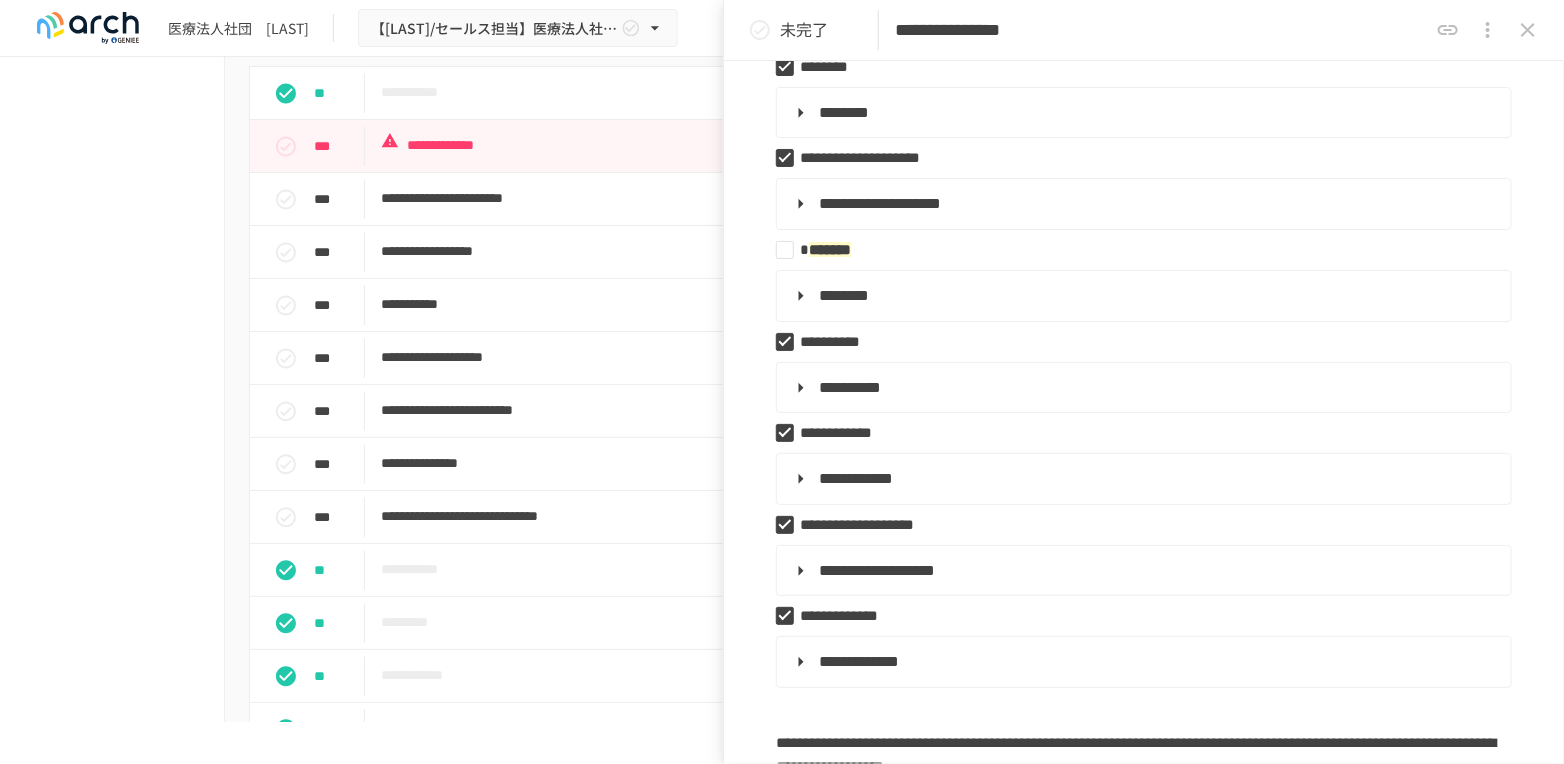 type on "**********" 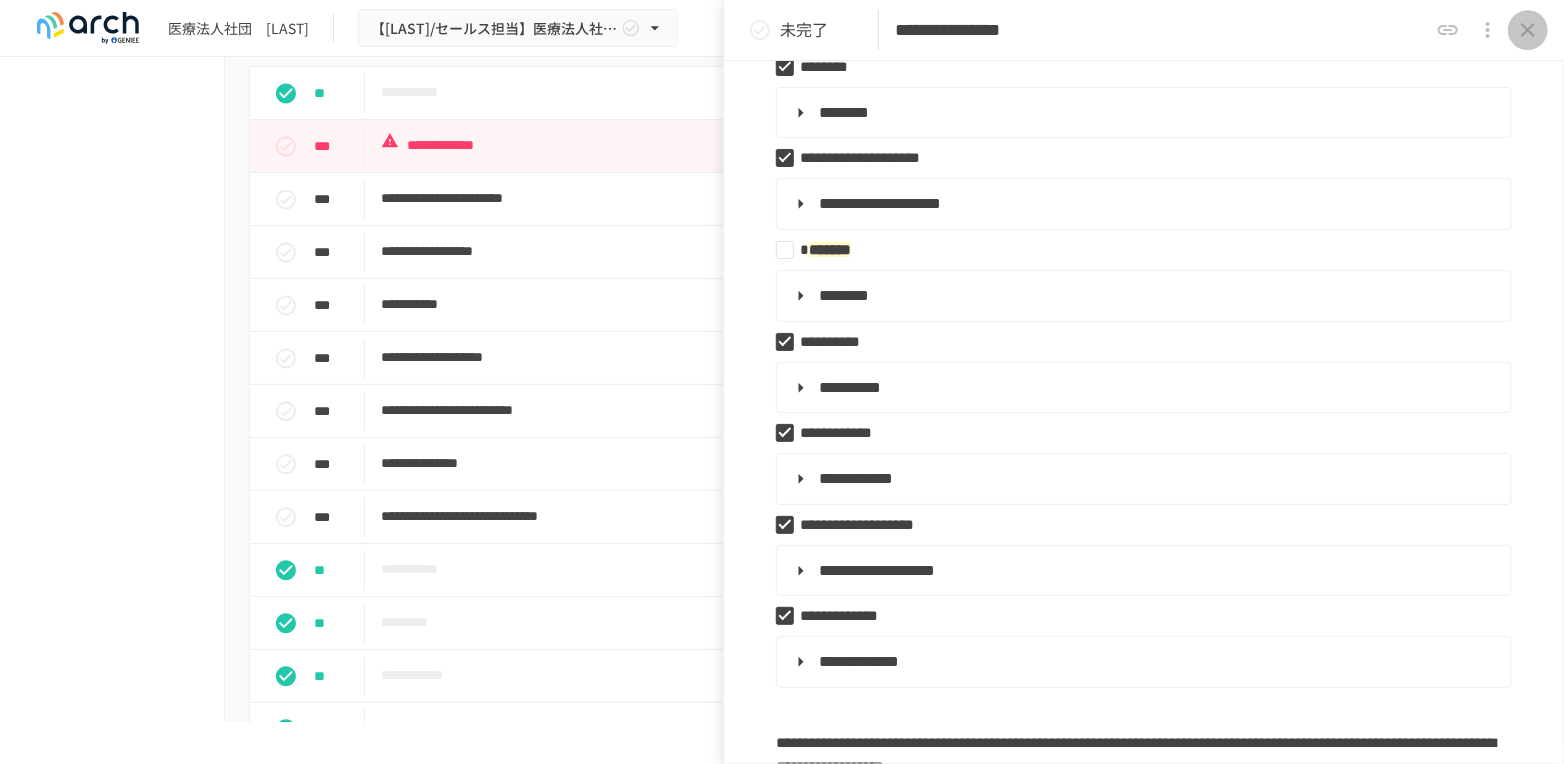 click 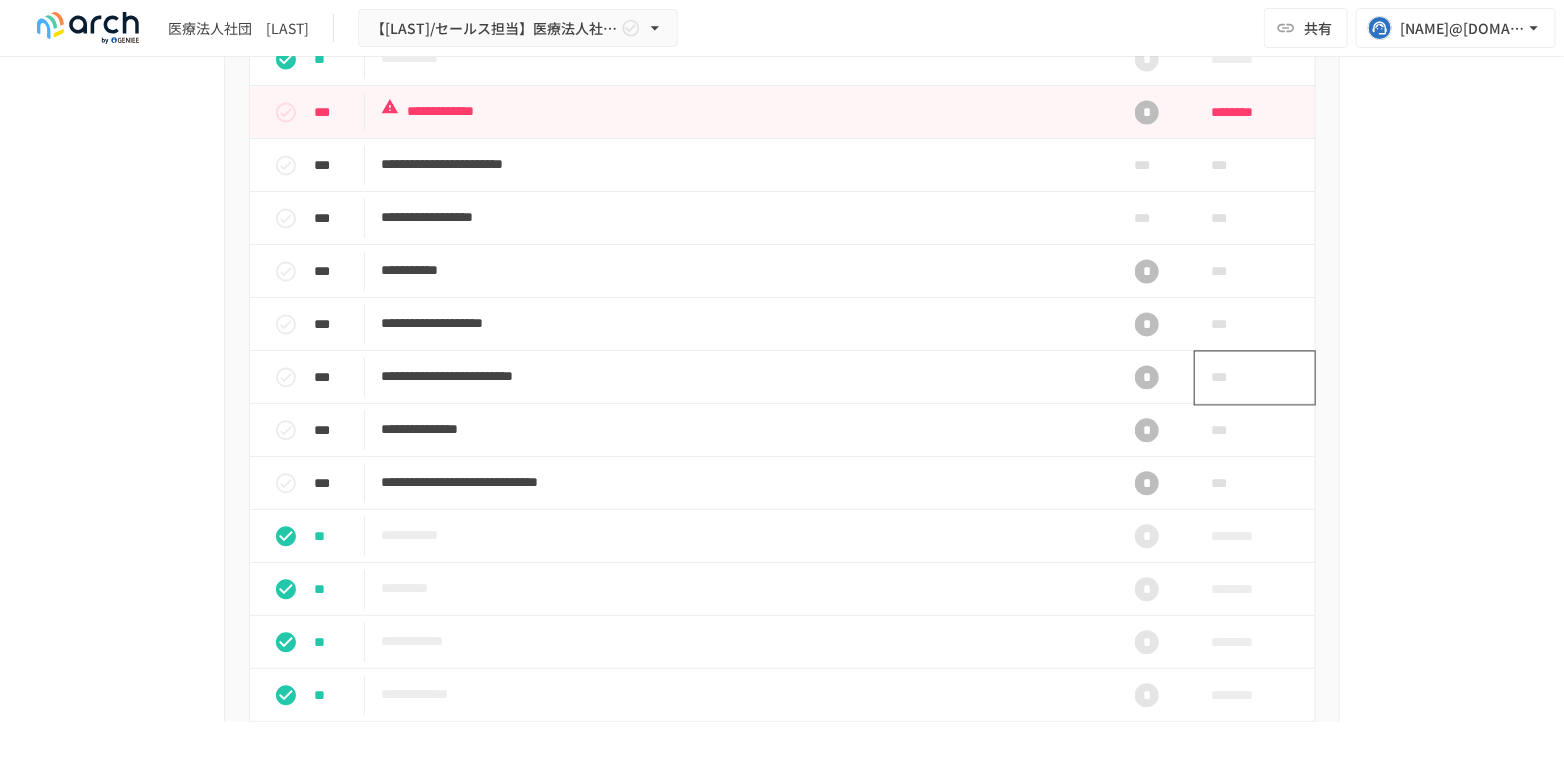 scroll, scrollTop: 1848, scrollLeft: 0, axis: vertical 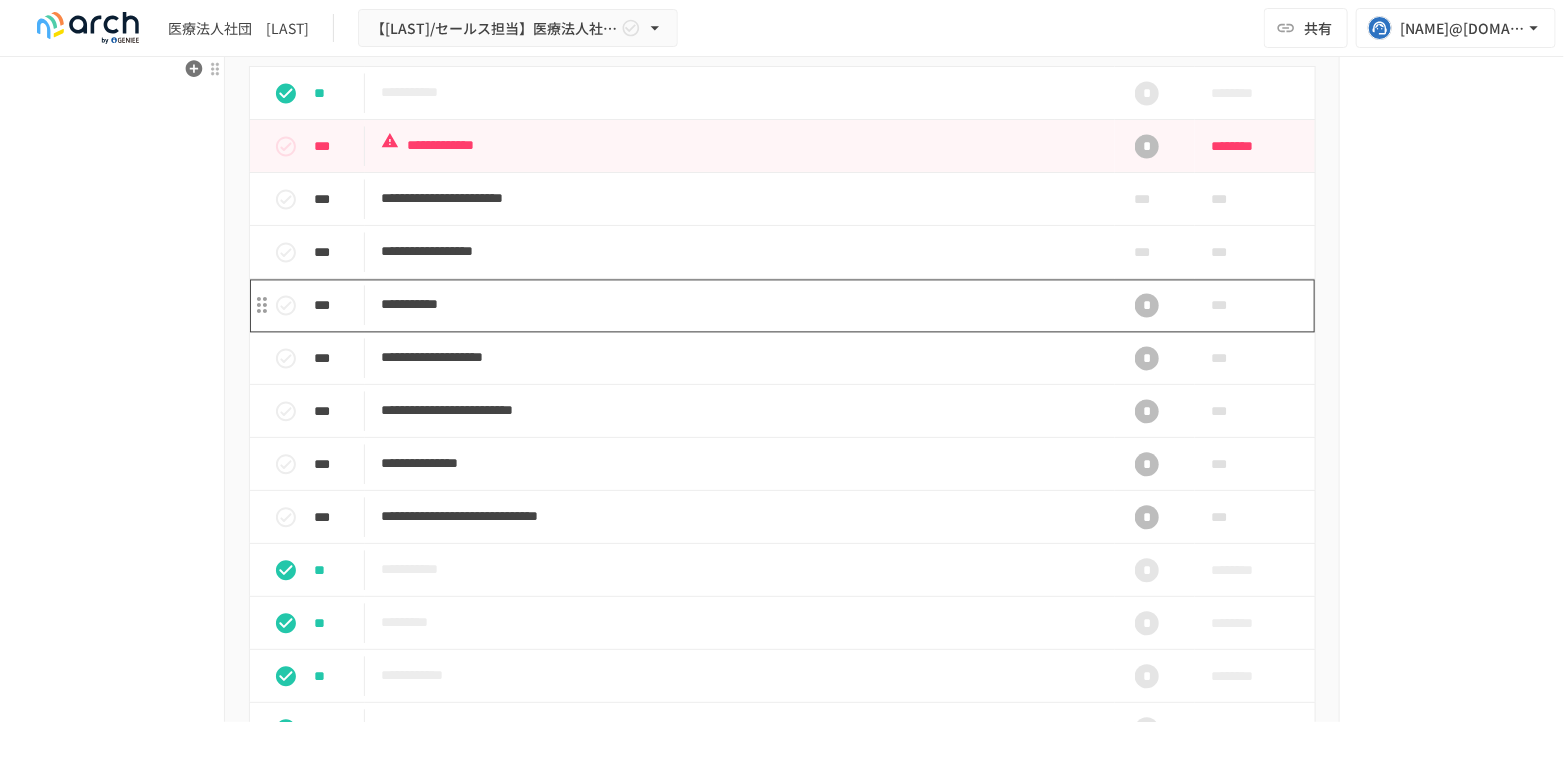 click on "**********" at bounding box center (740, 304) 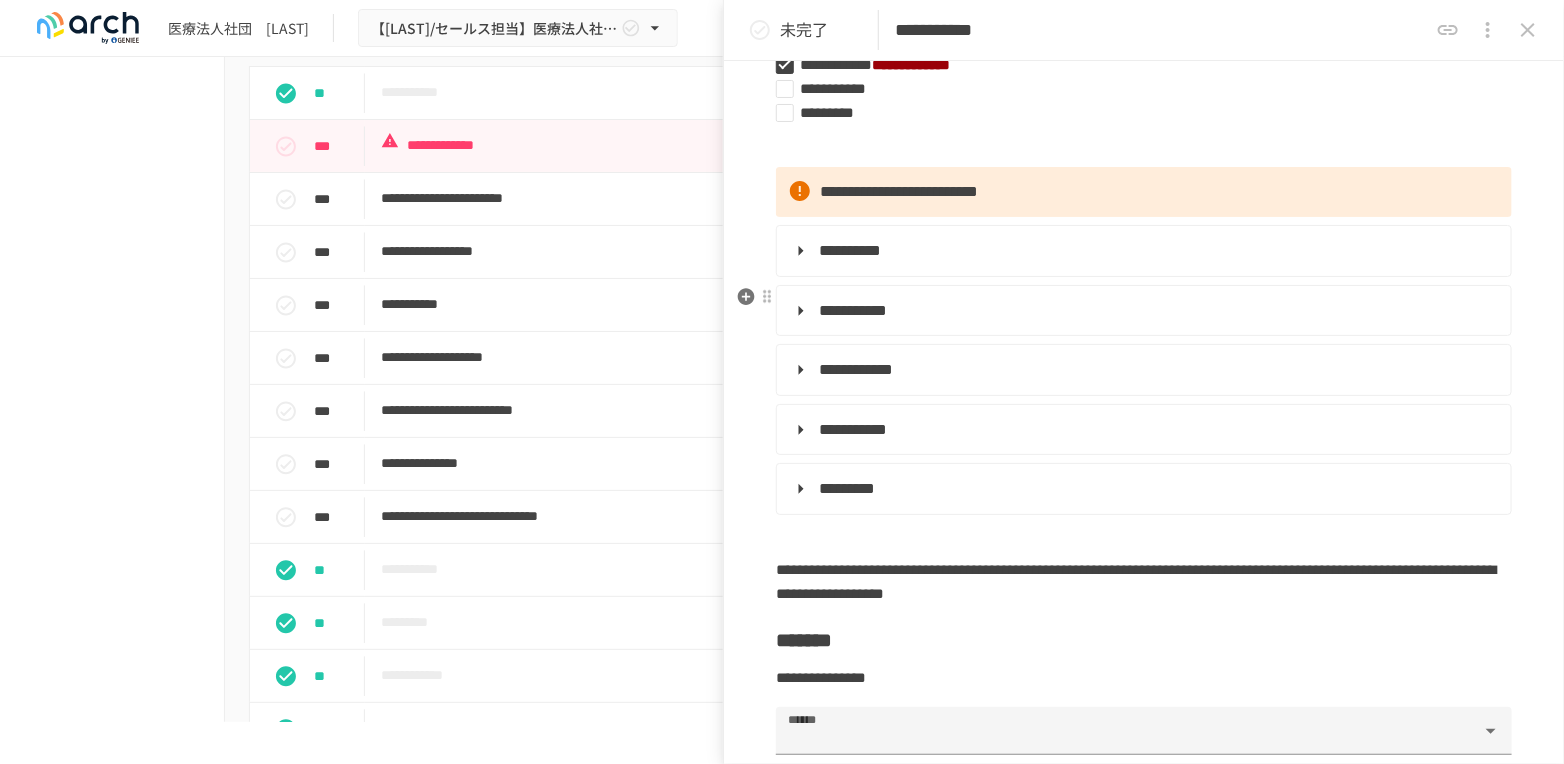 scroll, scrollTop: 333, scrollLeft: 0, axis: vertical 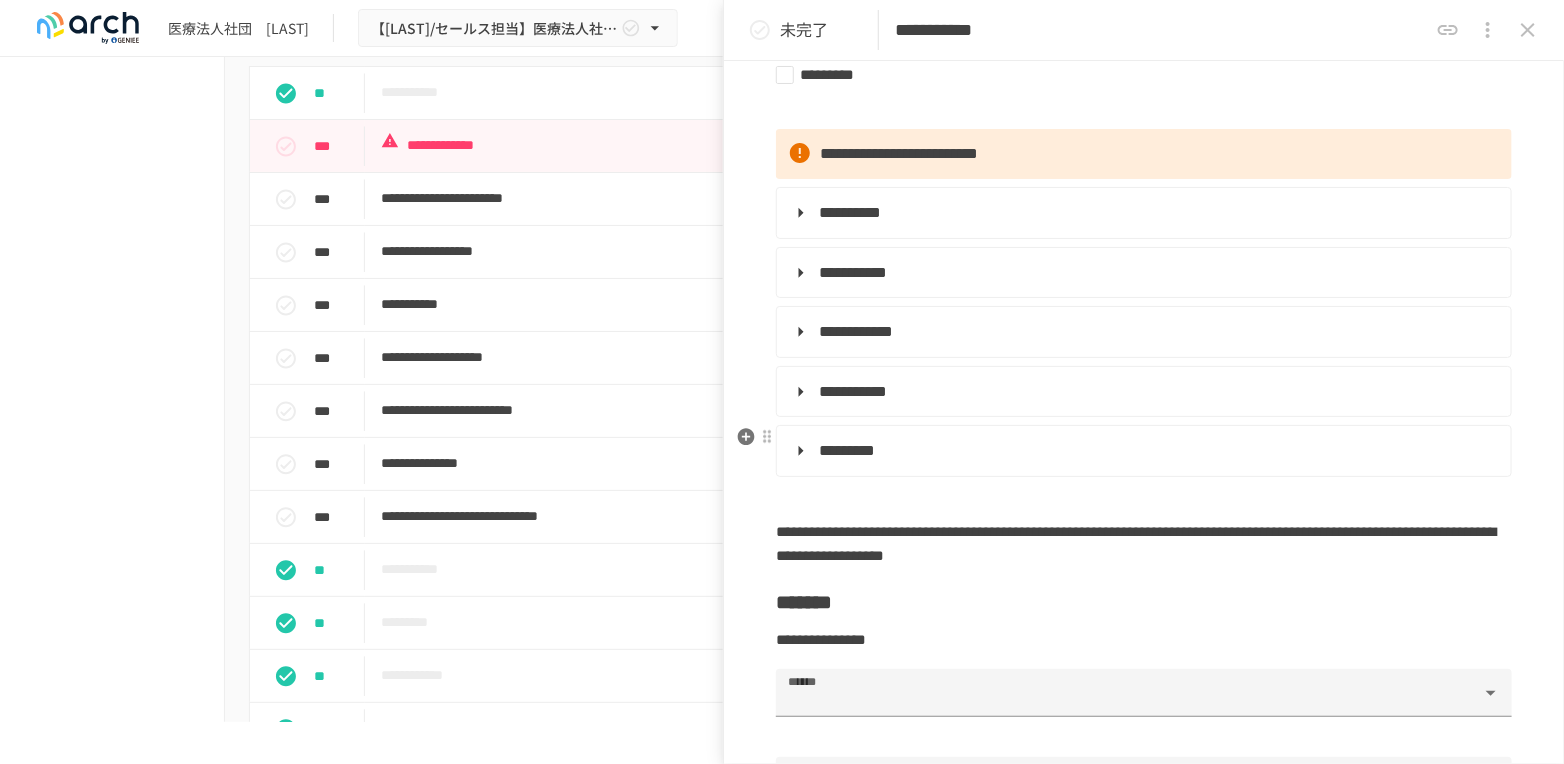 click on "*********" at bounding box center (1142, 451) 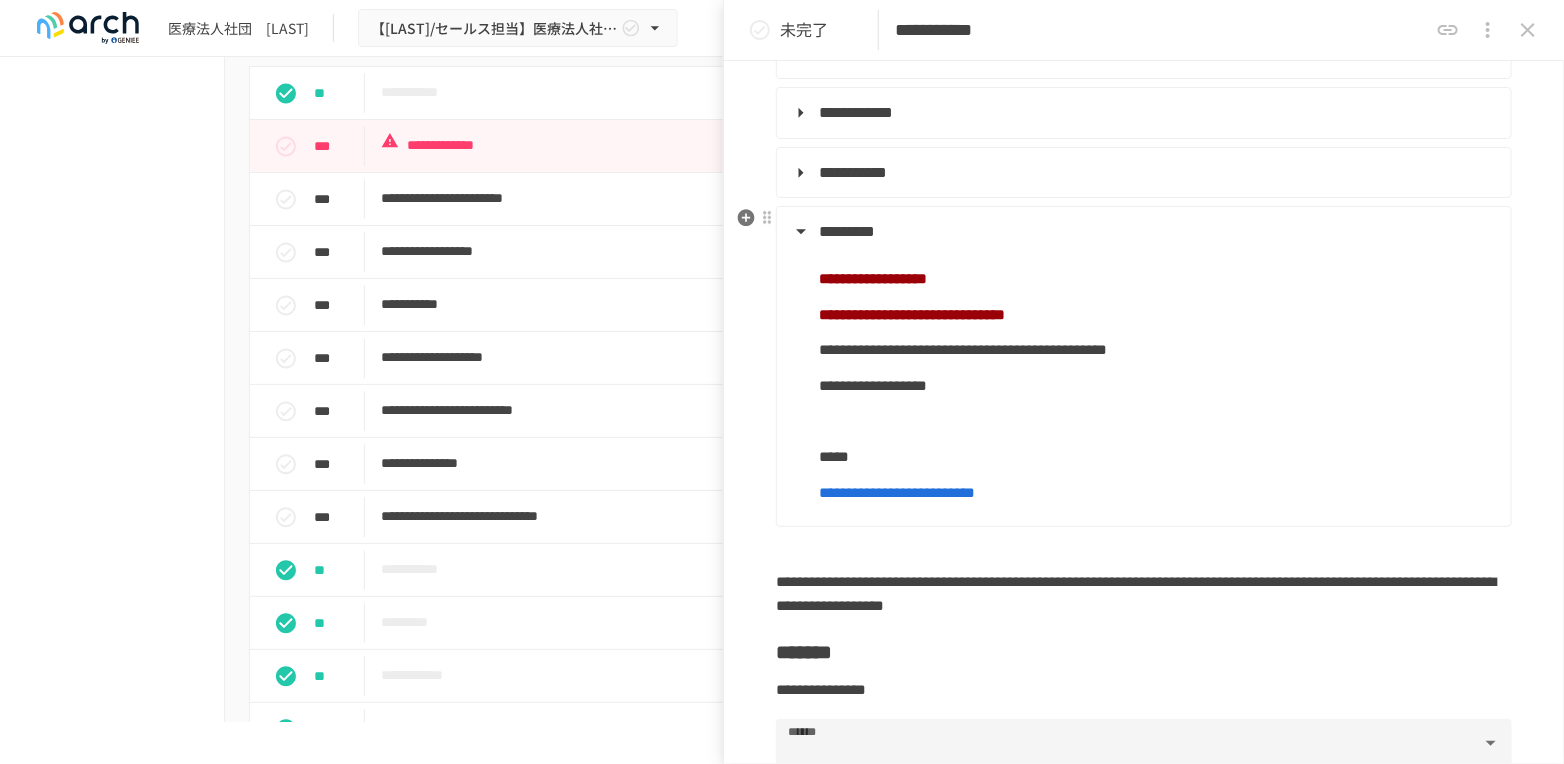 scroll, scrollTop: 555, scrollLeft: 0, axis: vertical 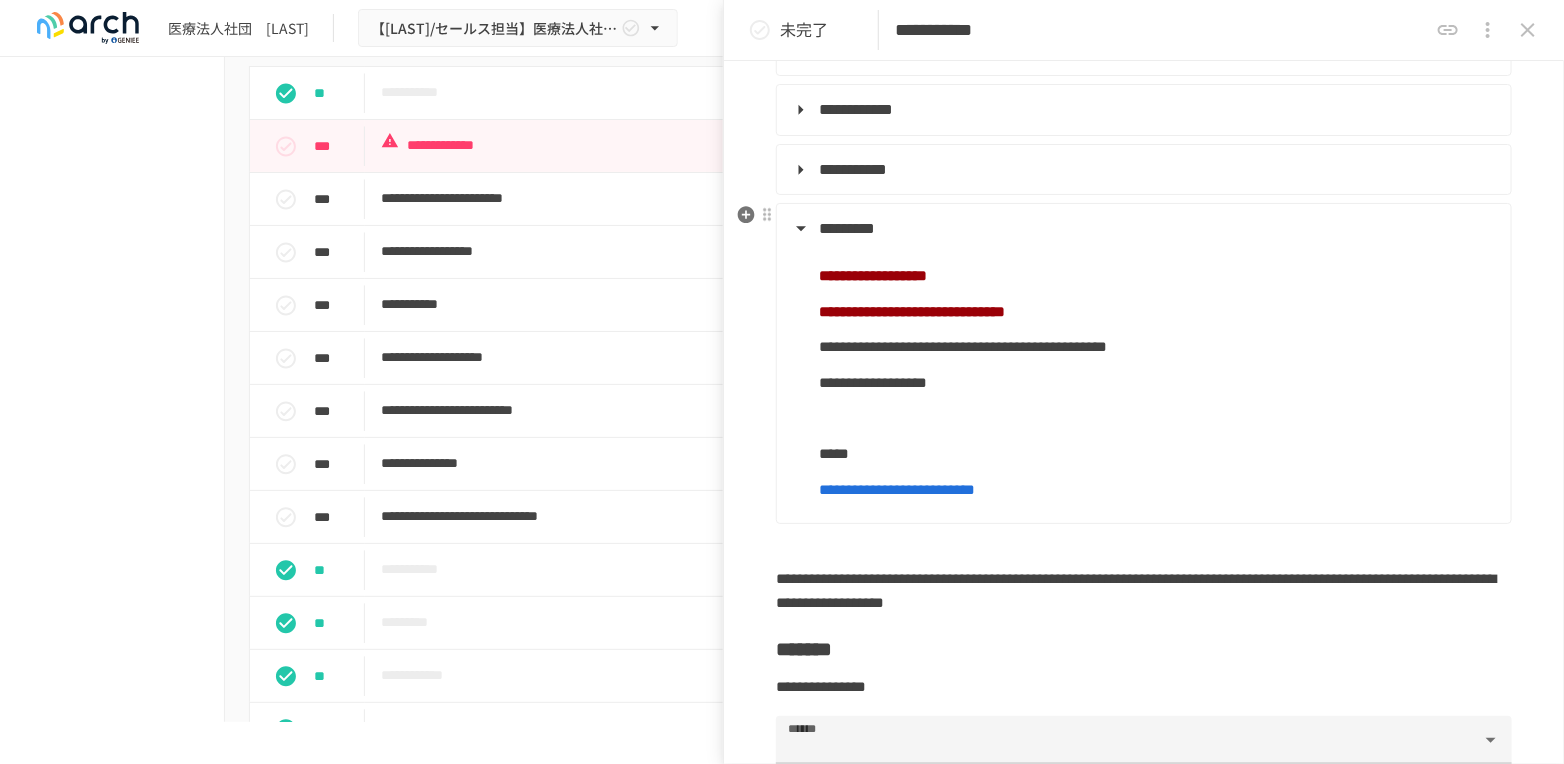 click on "**********" at bounding box center (963, 346) 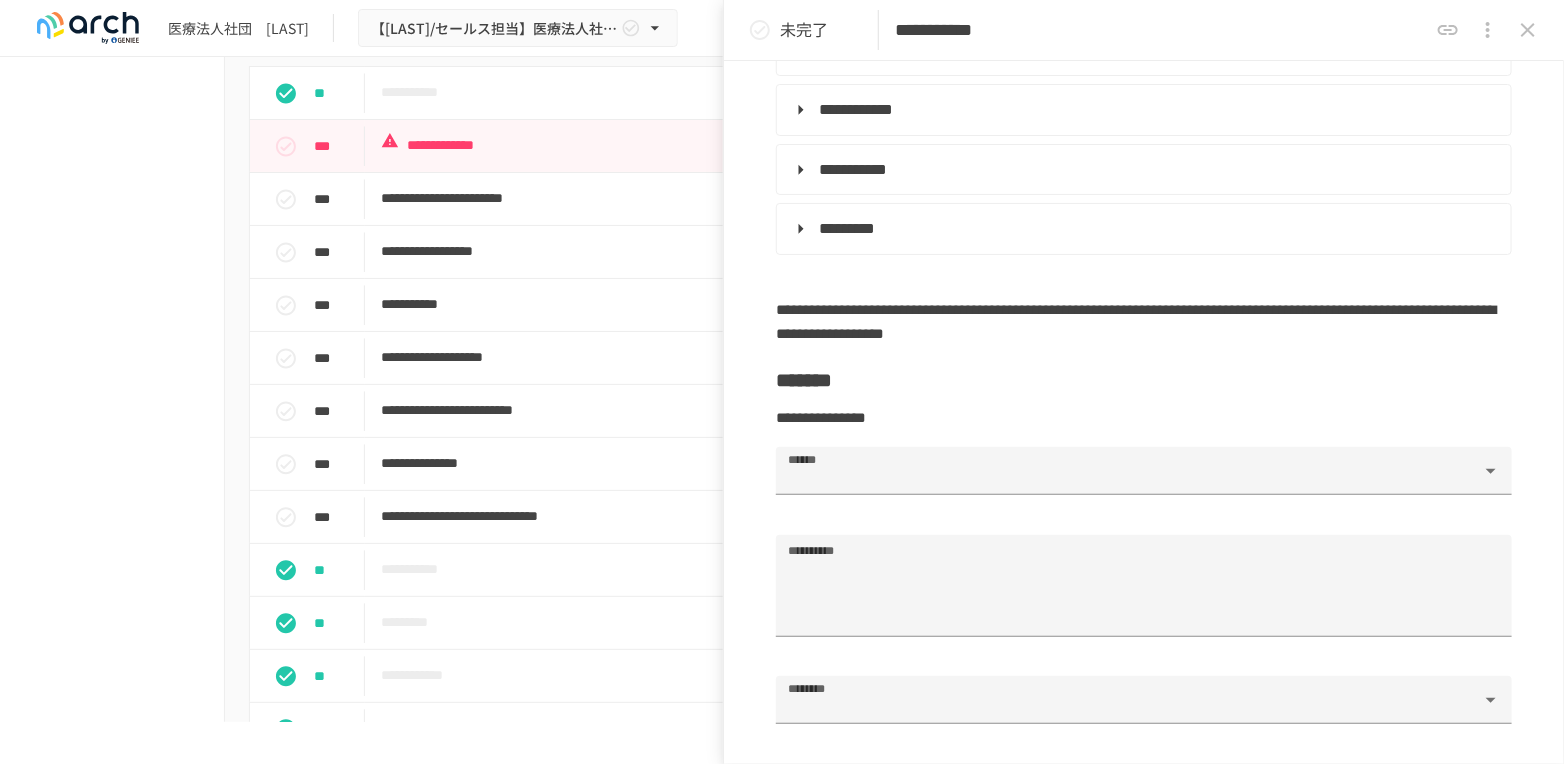 click on "**********" at bounding box center [1144, 30] 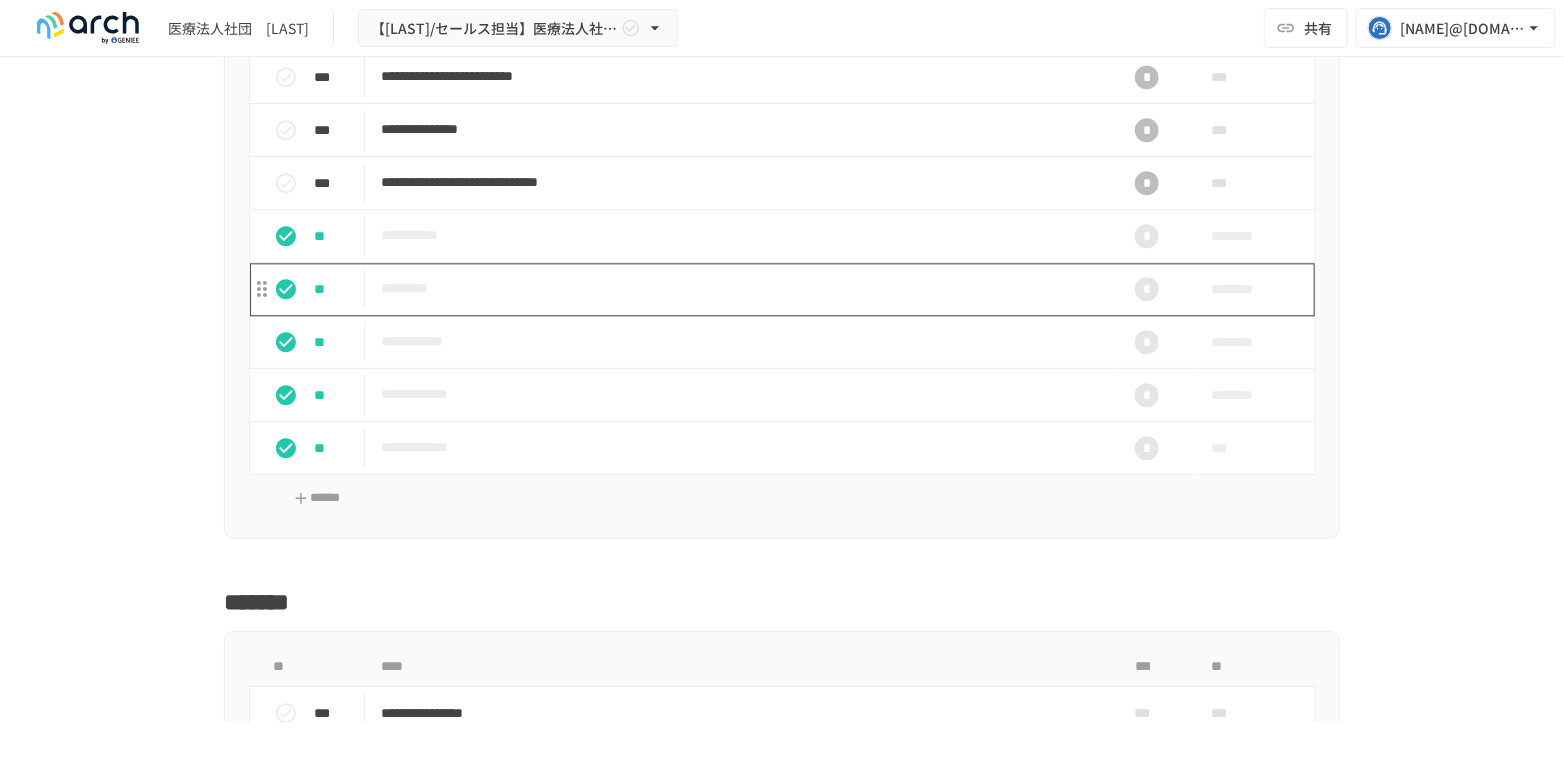 scroll, scrollTop: 2071, scrollLeft: 0, axis: vertical 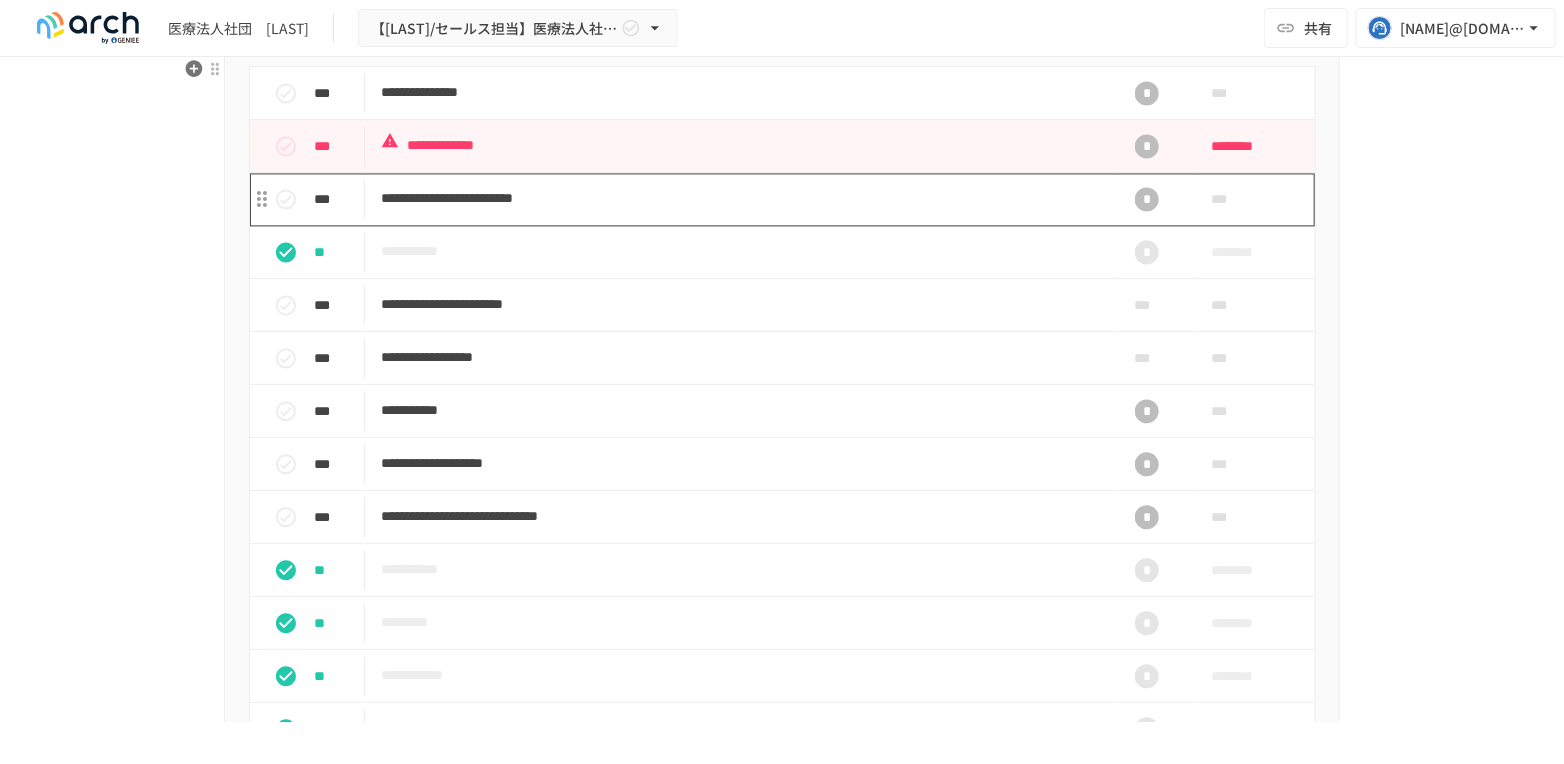 click on "**********" at bounding box center (740, 198) 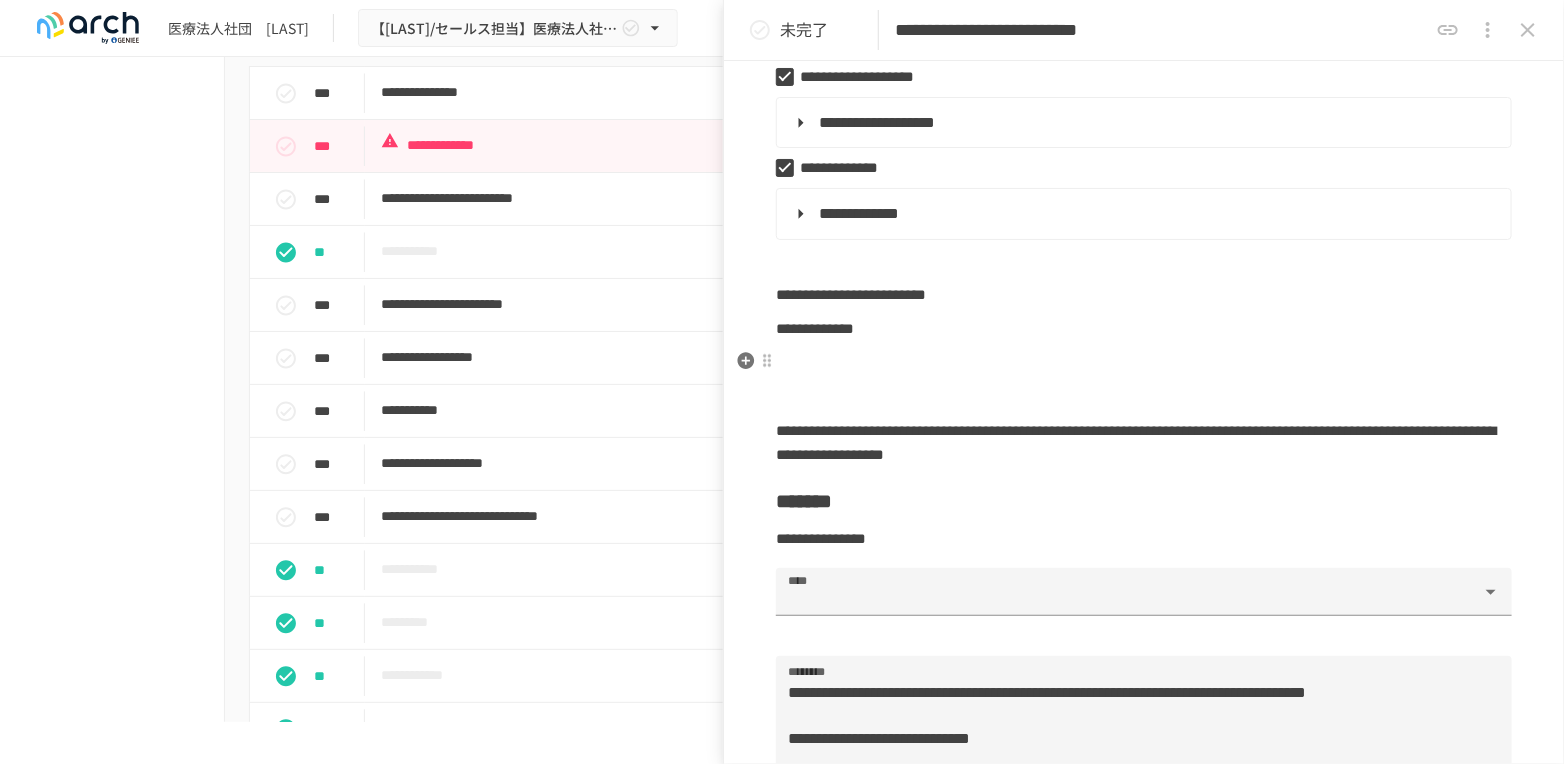 scroll, scrollTop: 444, scrollLeft: 0, axis: vertical 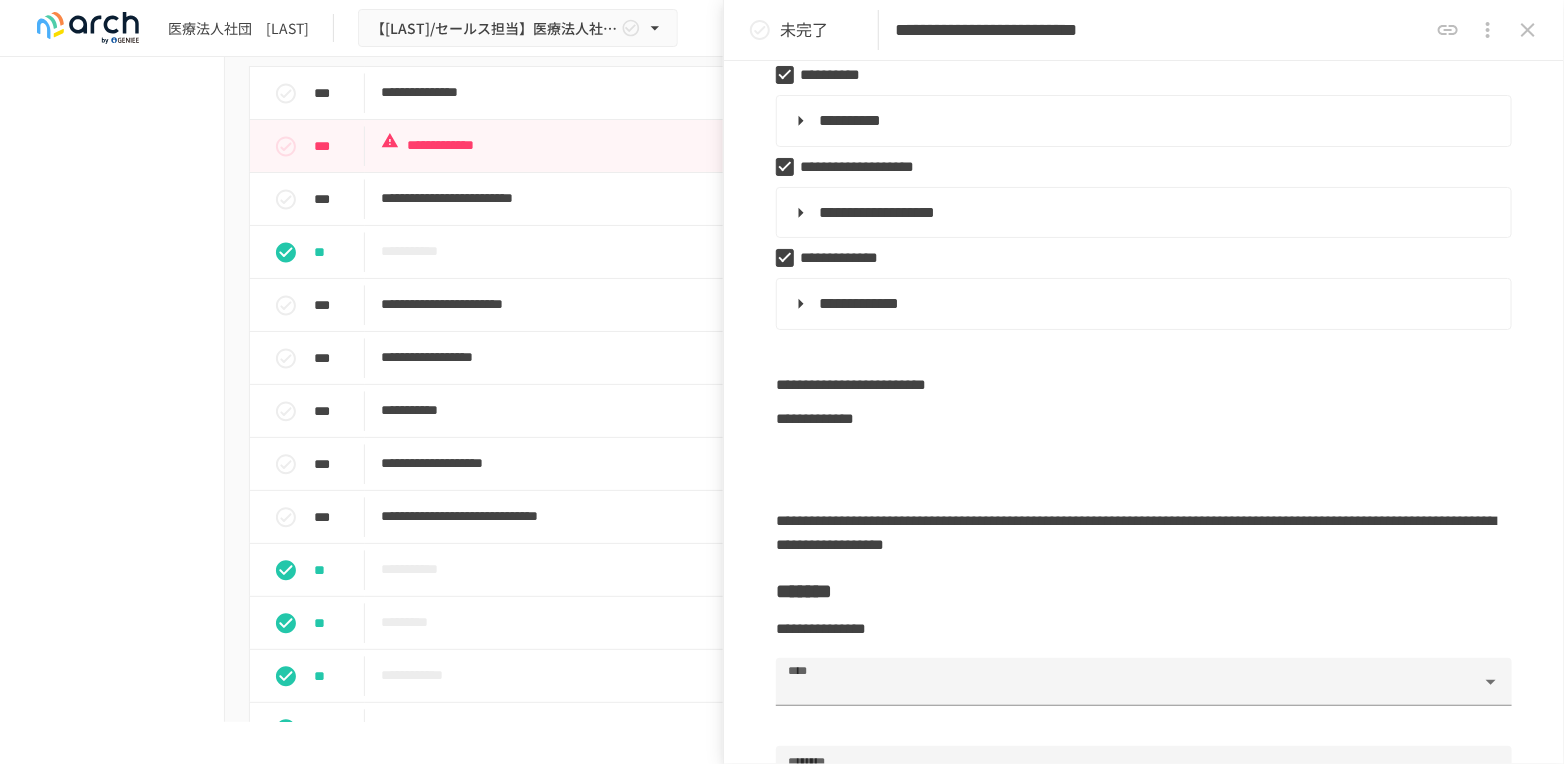 drag, startPoint x: 1202, startPoint y: 23, endPoint x: 1432, endPoint y: 39, distance: 230.55585 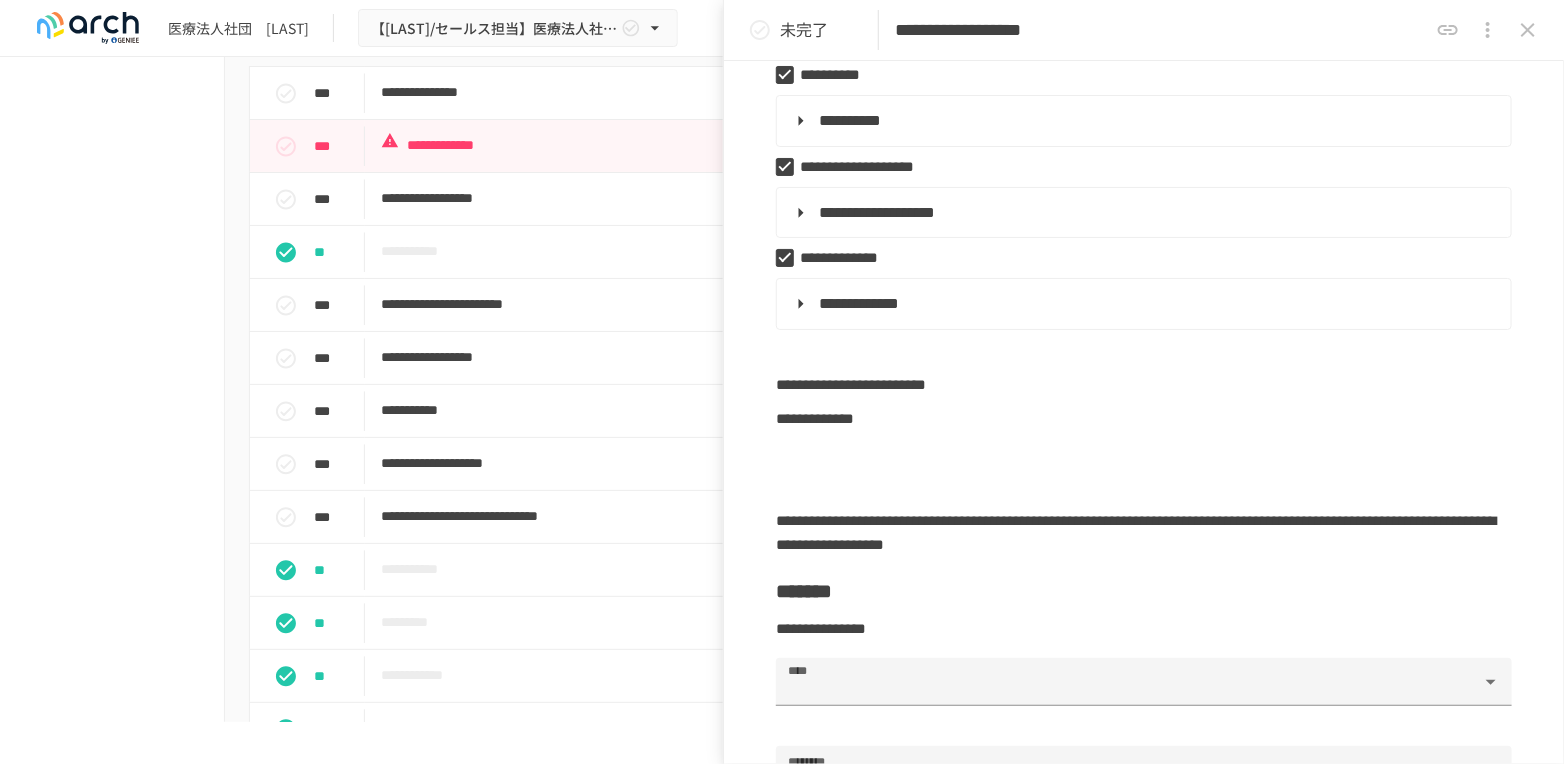 type on "**********" 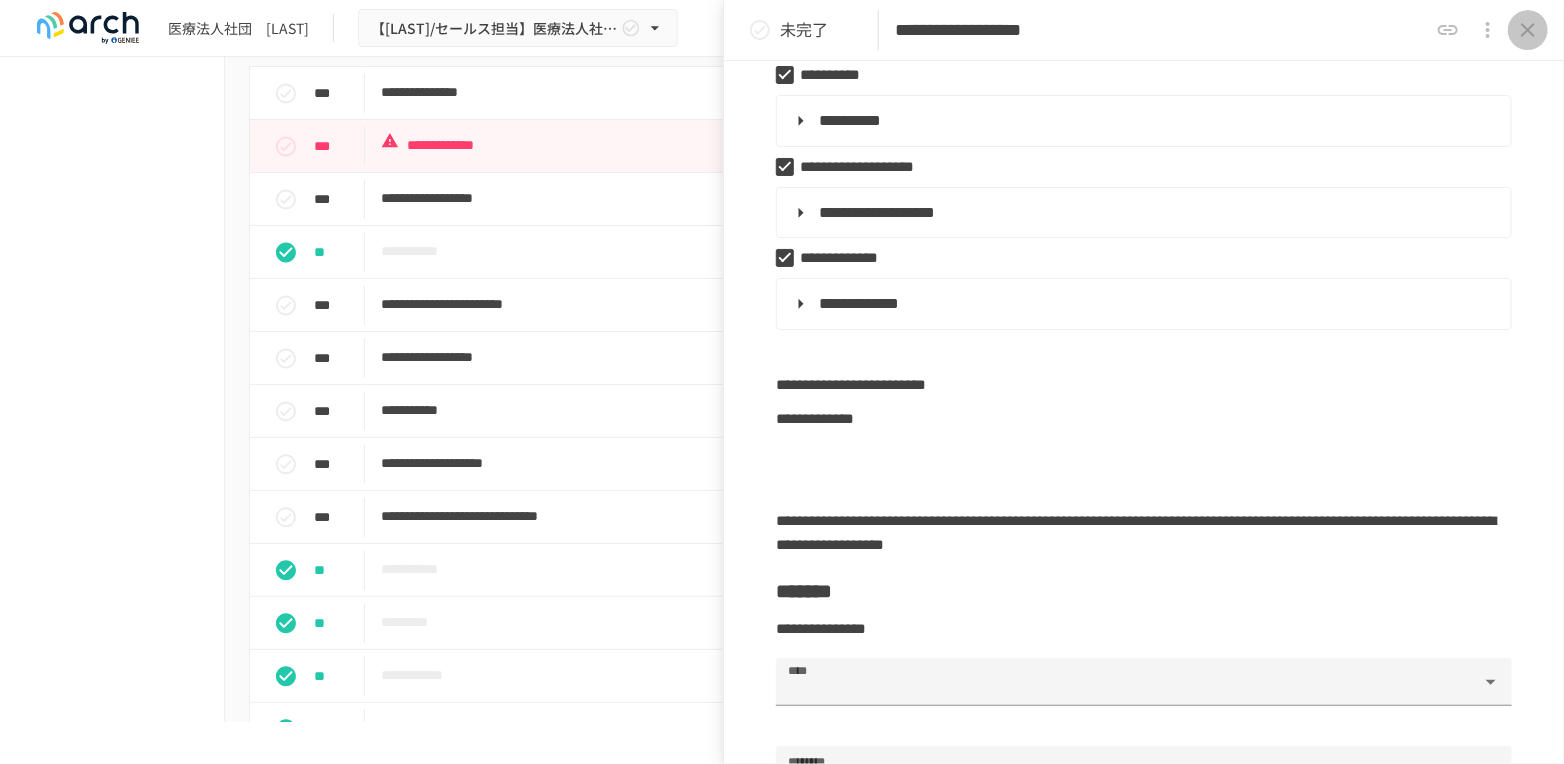 click 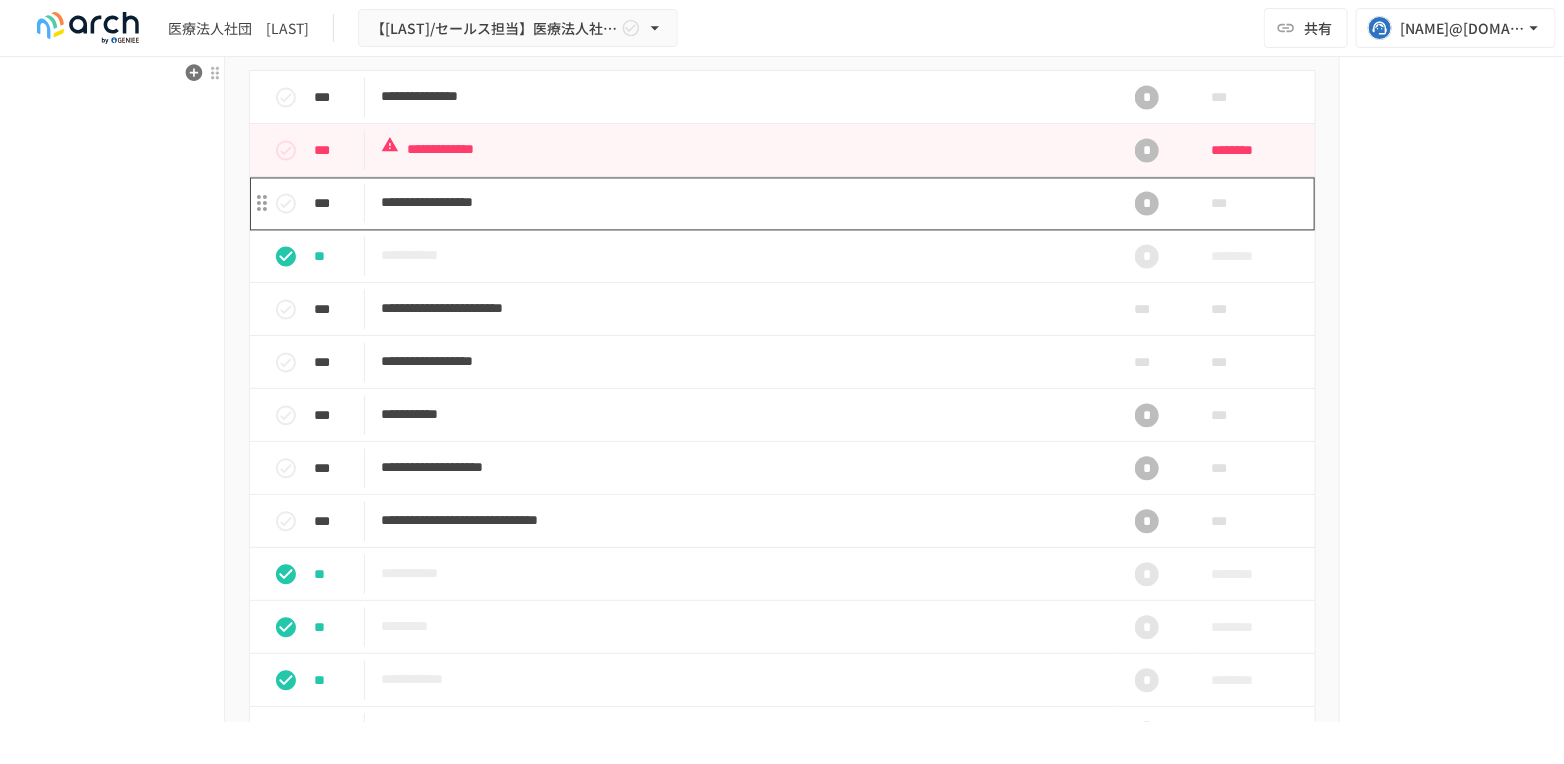 scroll, scrollTop: 1848, scrollLeft: 0, axis: vertical 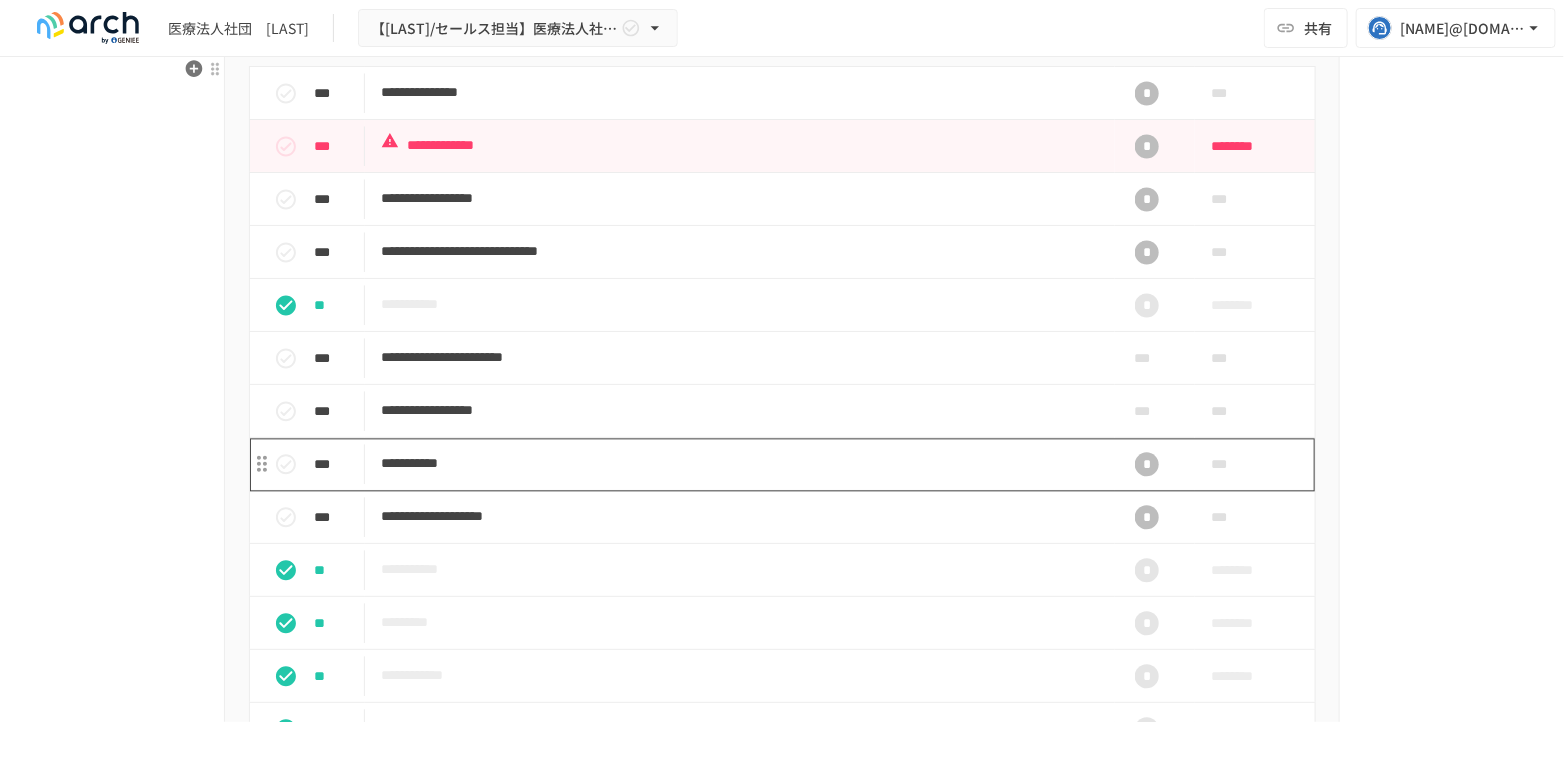 click on "**********" at bounding box center [740, 463] 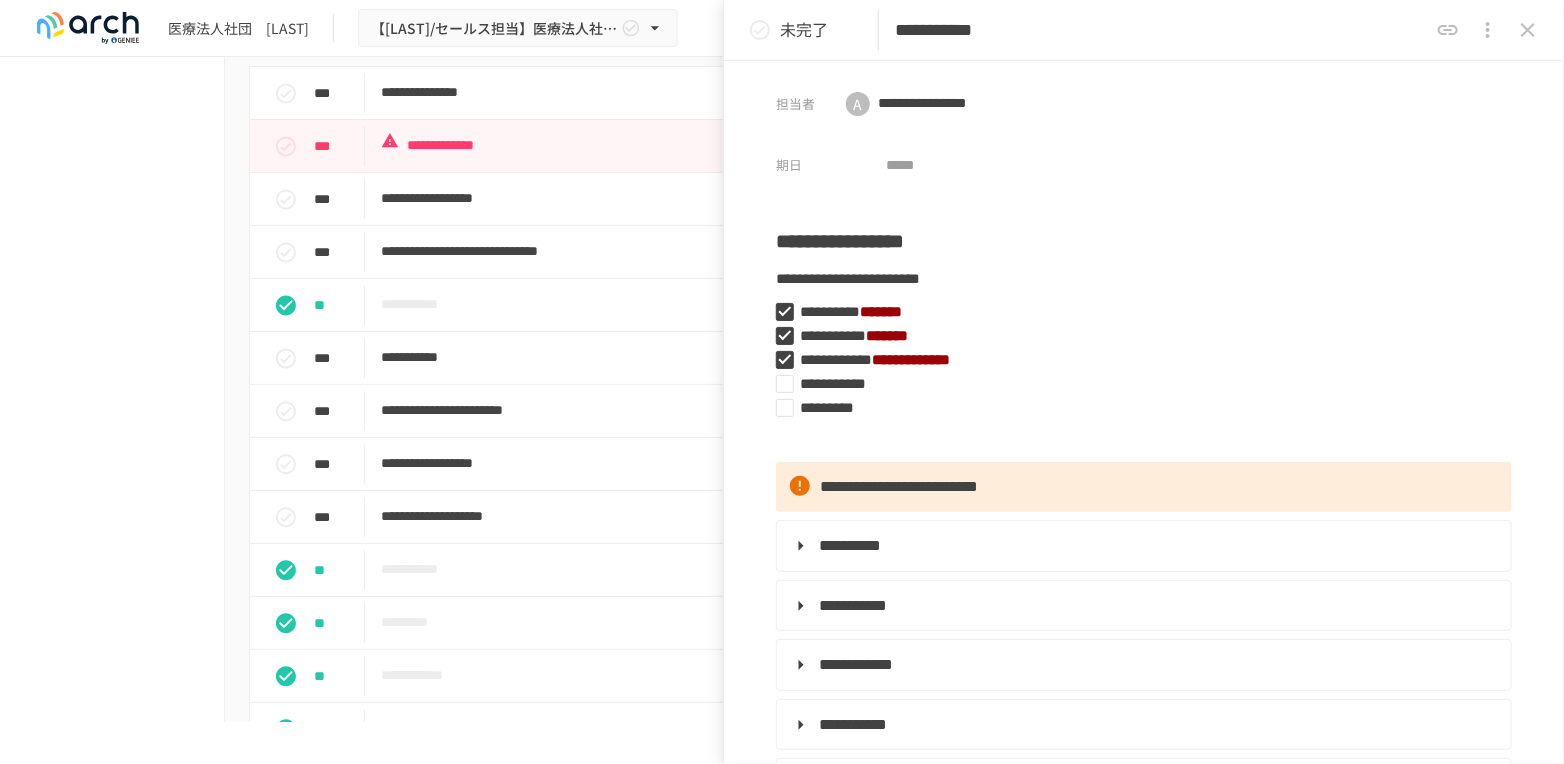 click 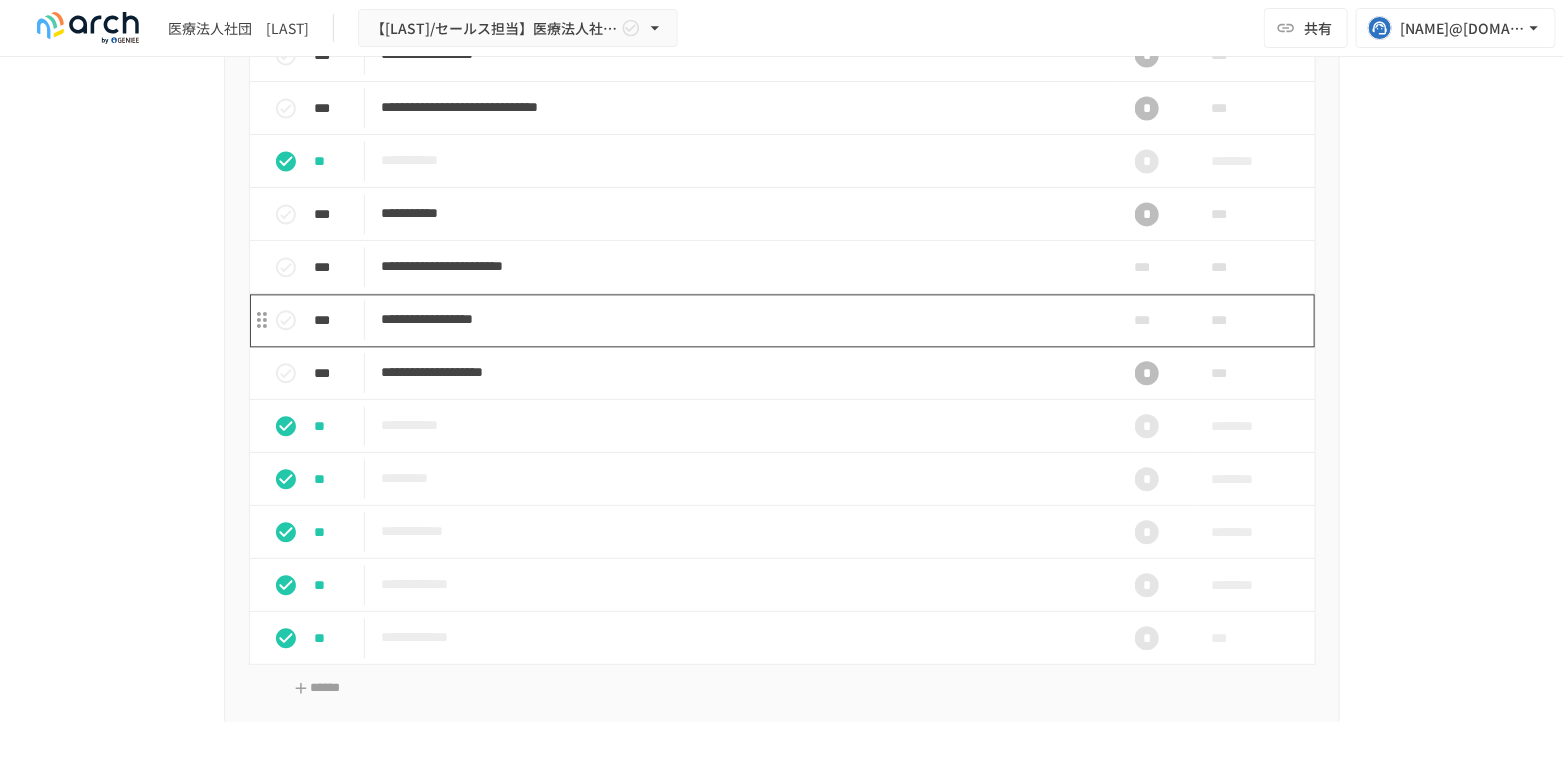 scroll, scrollTop: 1848, scrollLeft: 0, axis: vertical 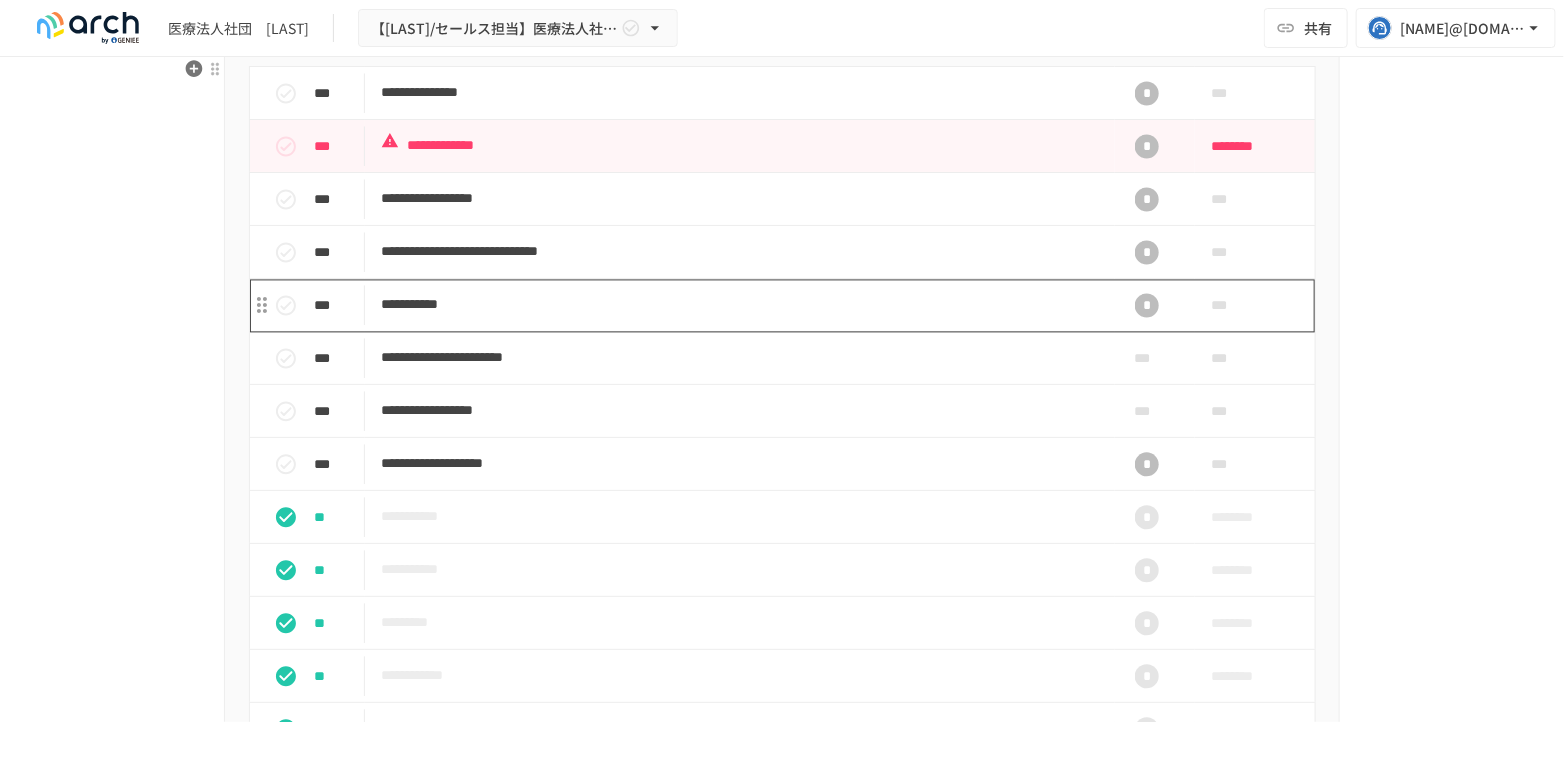 click on "**********" at bounding box center [740, 304] 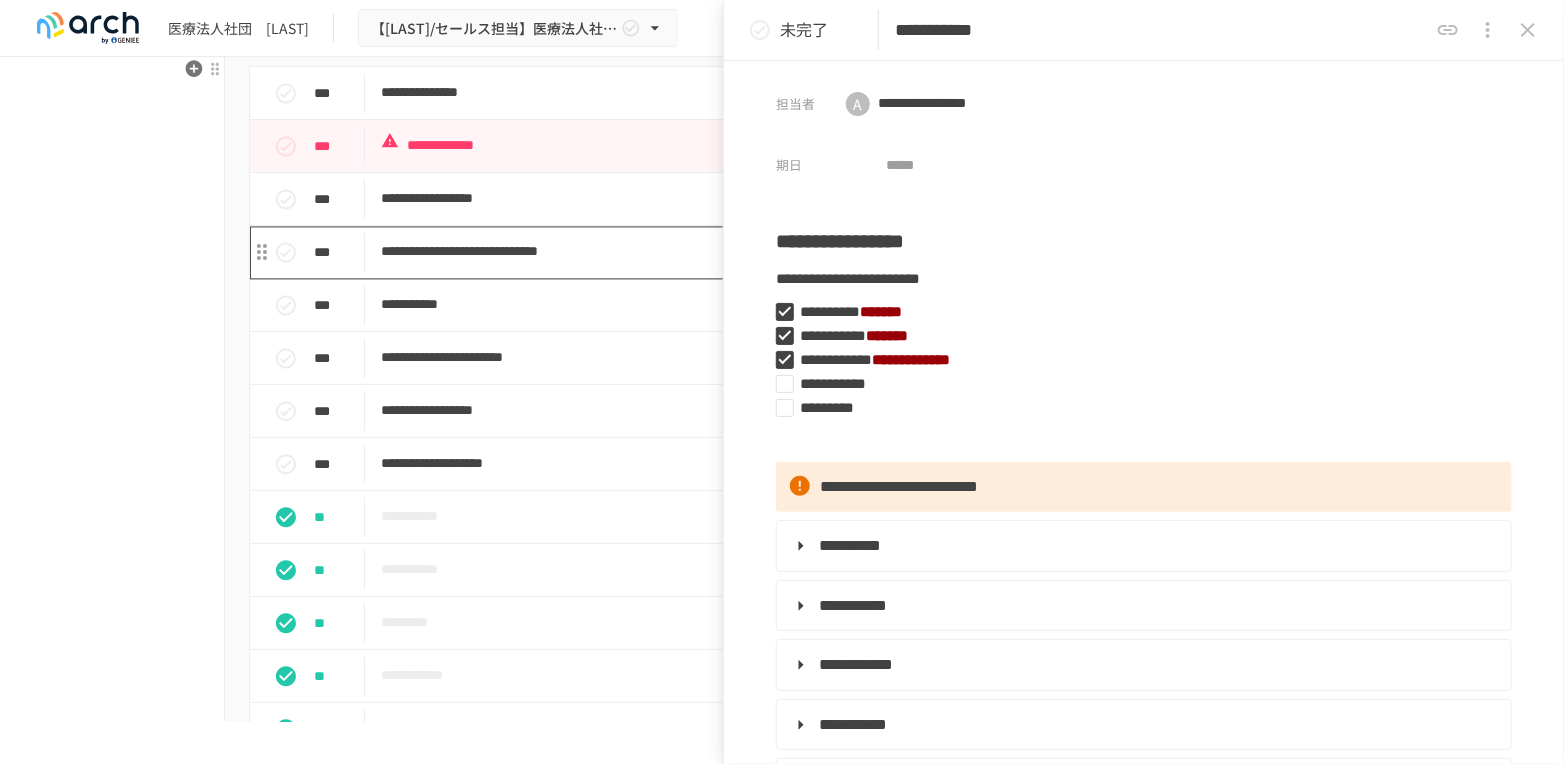 click on "**********" at bounding box center (740, 251) 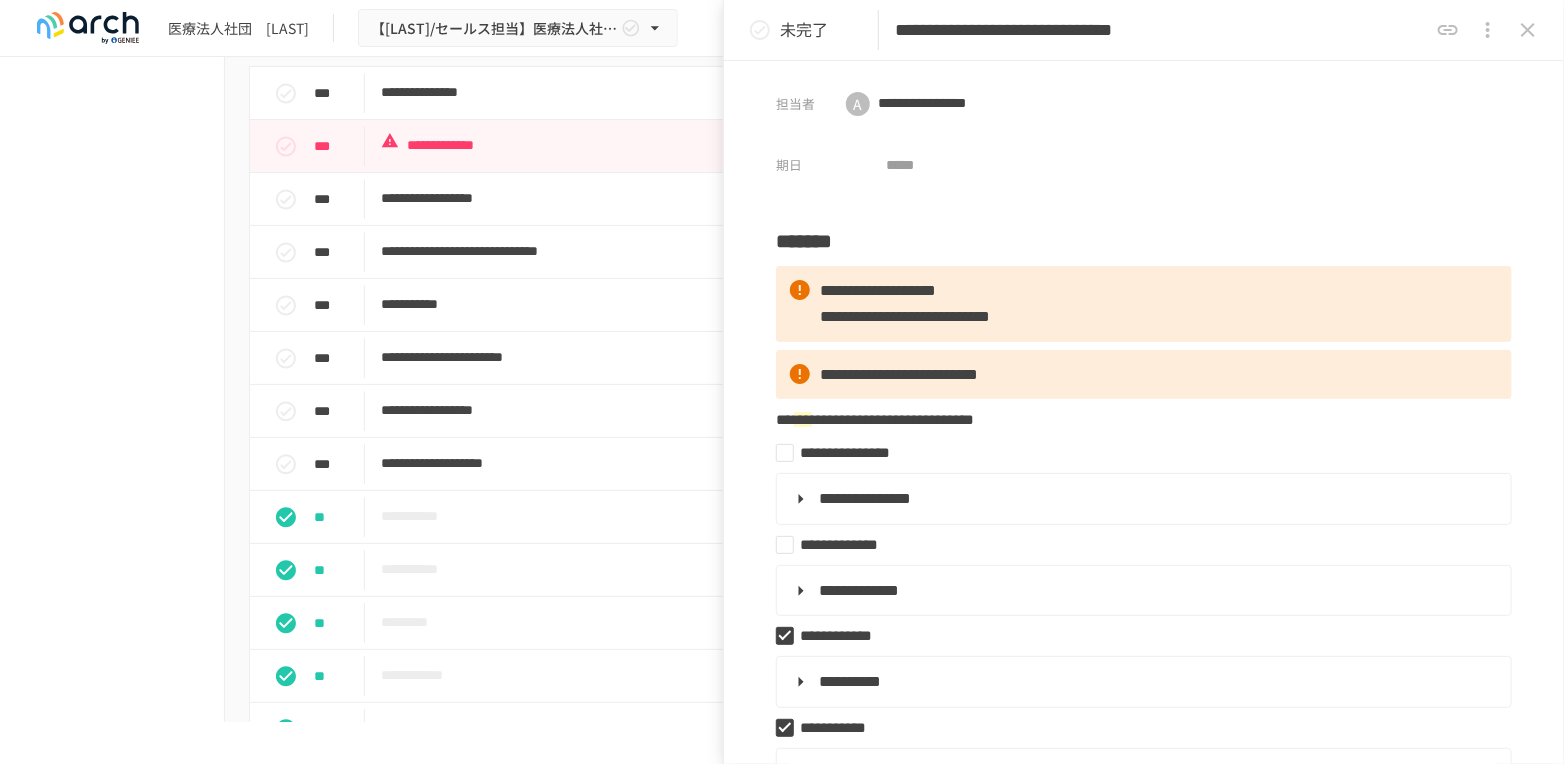 drag, startPoint x: 1296, startPoint y: 28, endPoint x: 1448, endPoint y: 27, distance: 152.0033 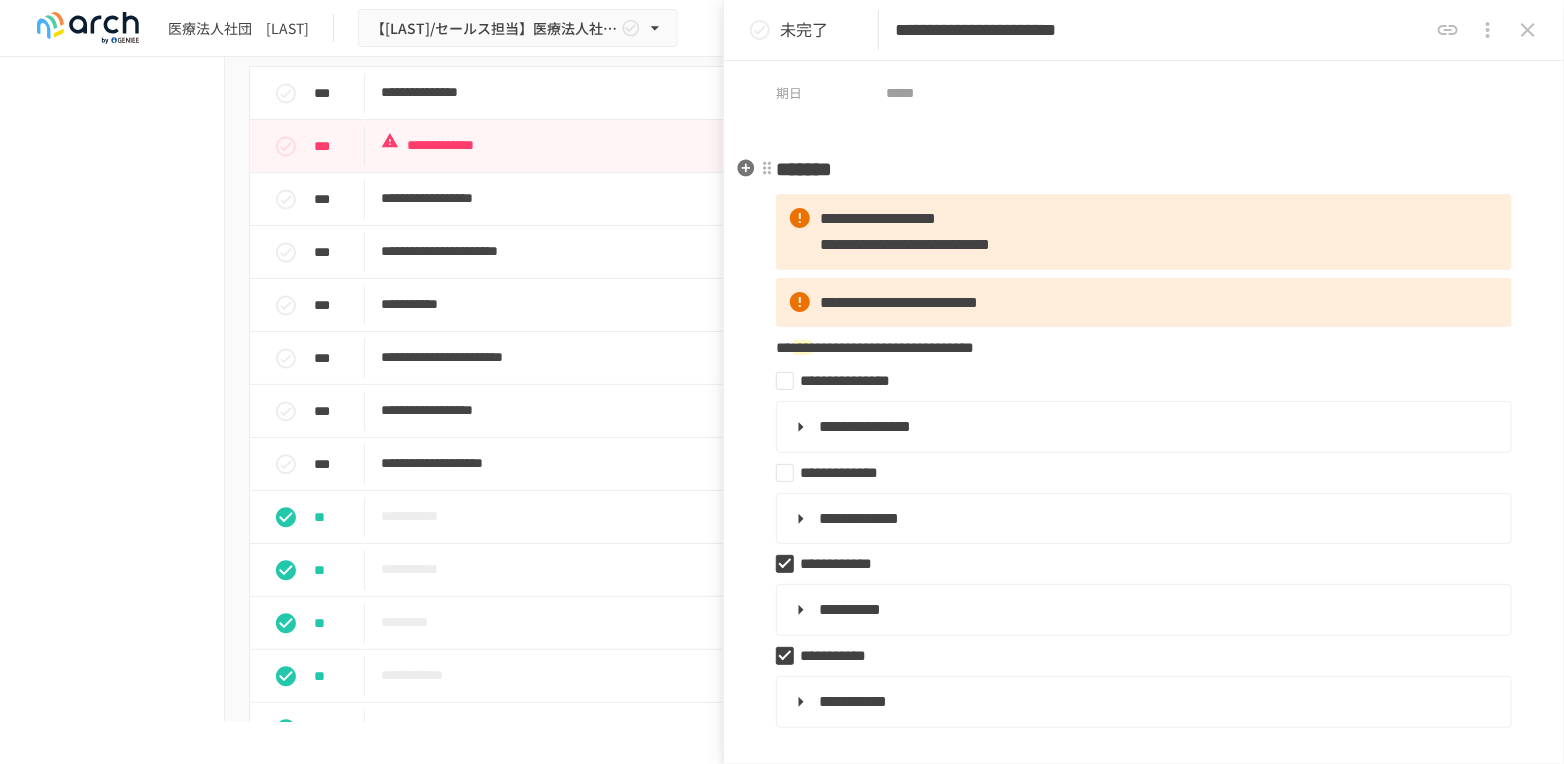 scroll, scrollTop: 111, scrollLeft: 0, axis: vertical 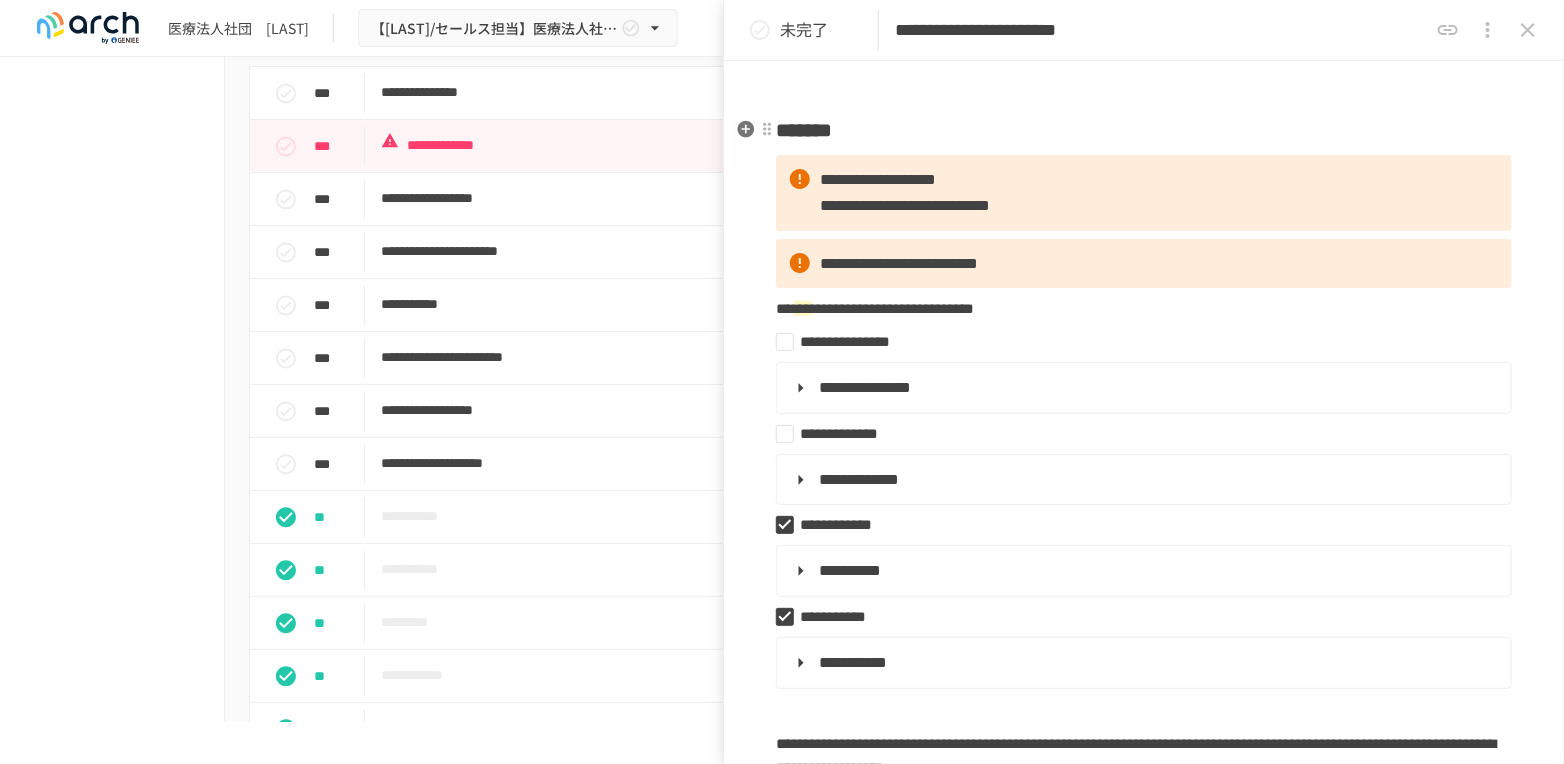 type on "**********" 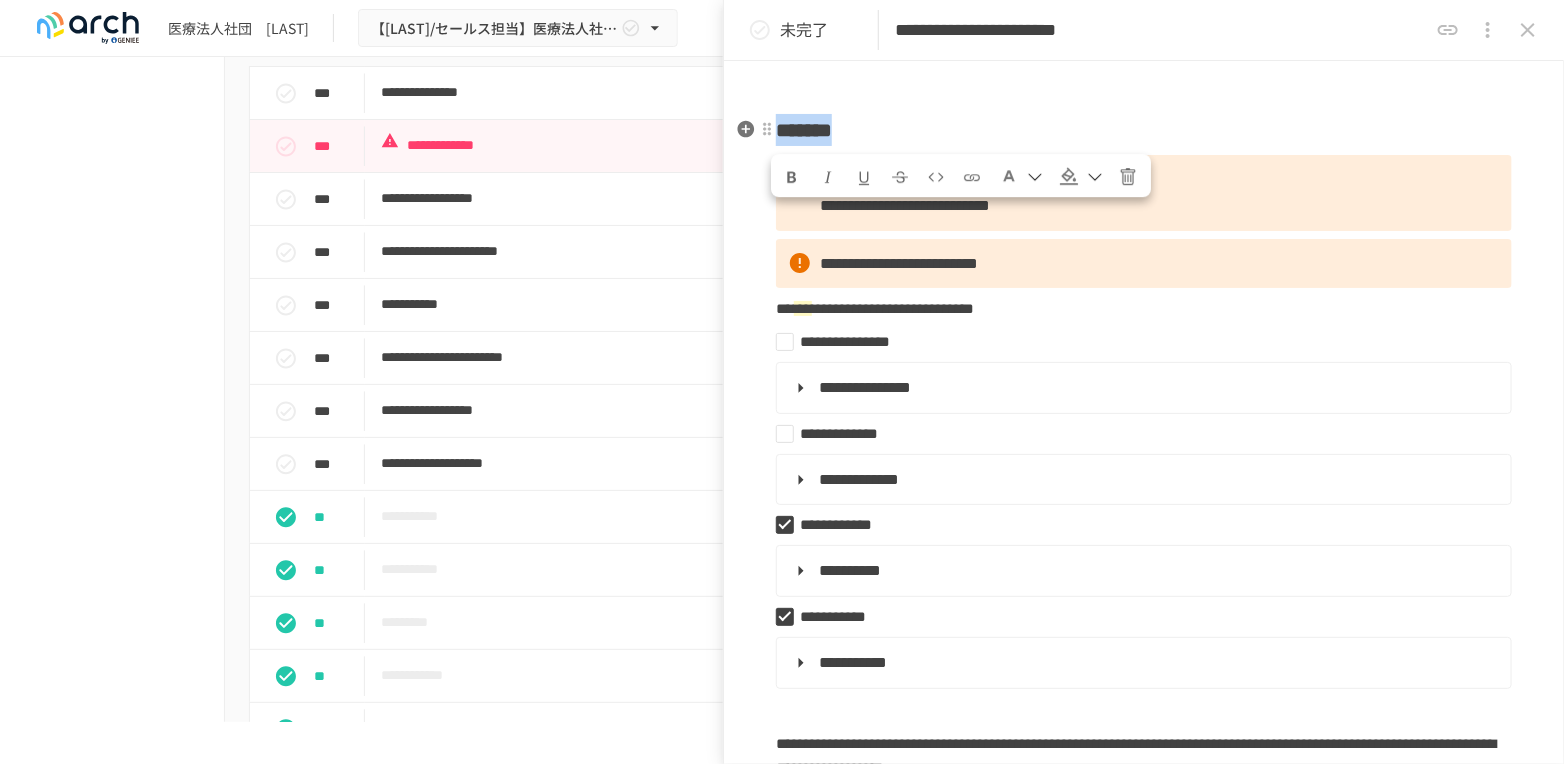 drag, startPoint x: 909, startPoint y: 120, endPoint x: 784, endPoint y: 125, distance: 125.09996 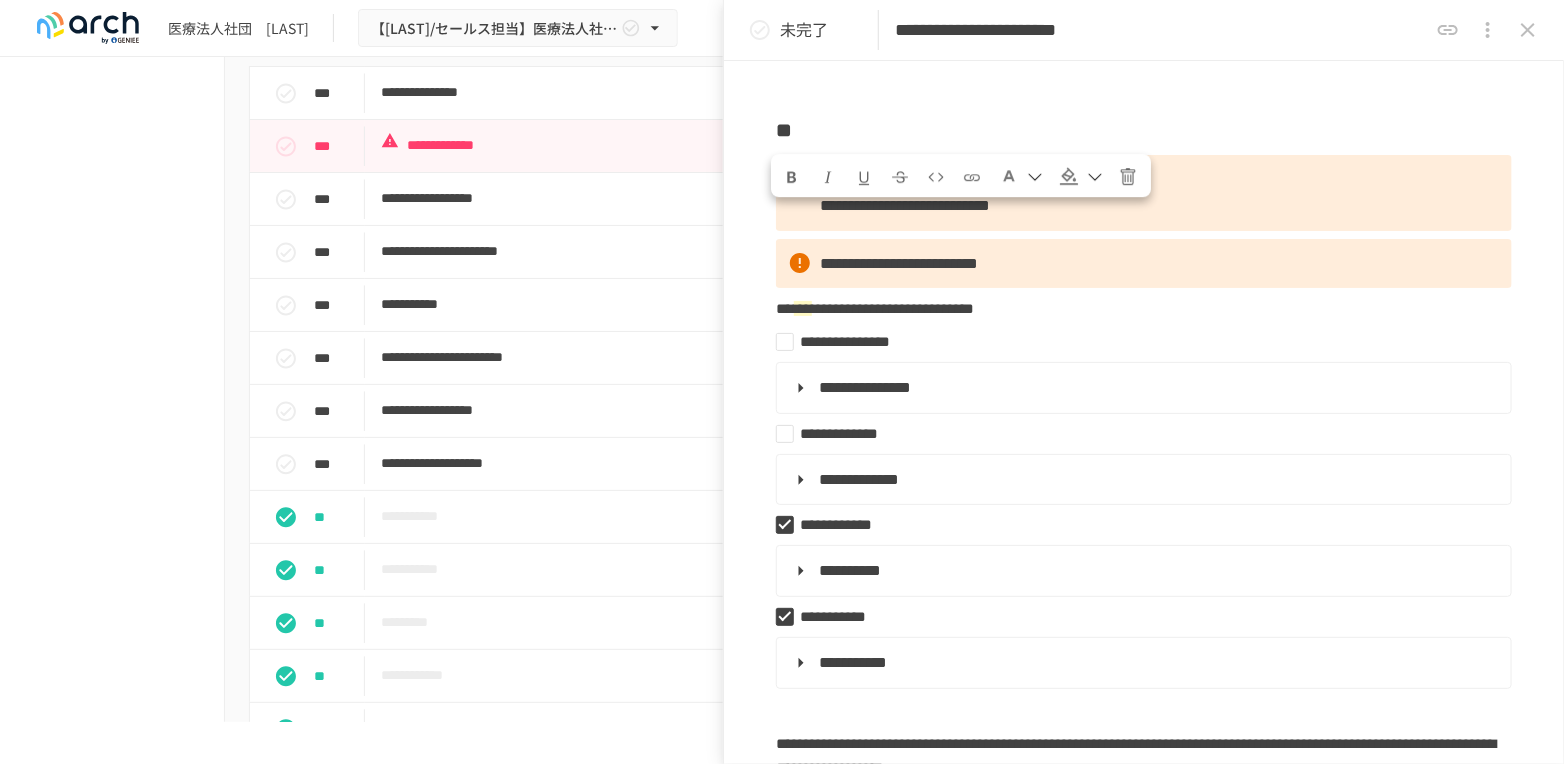 type 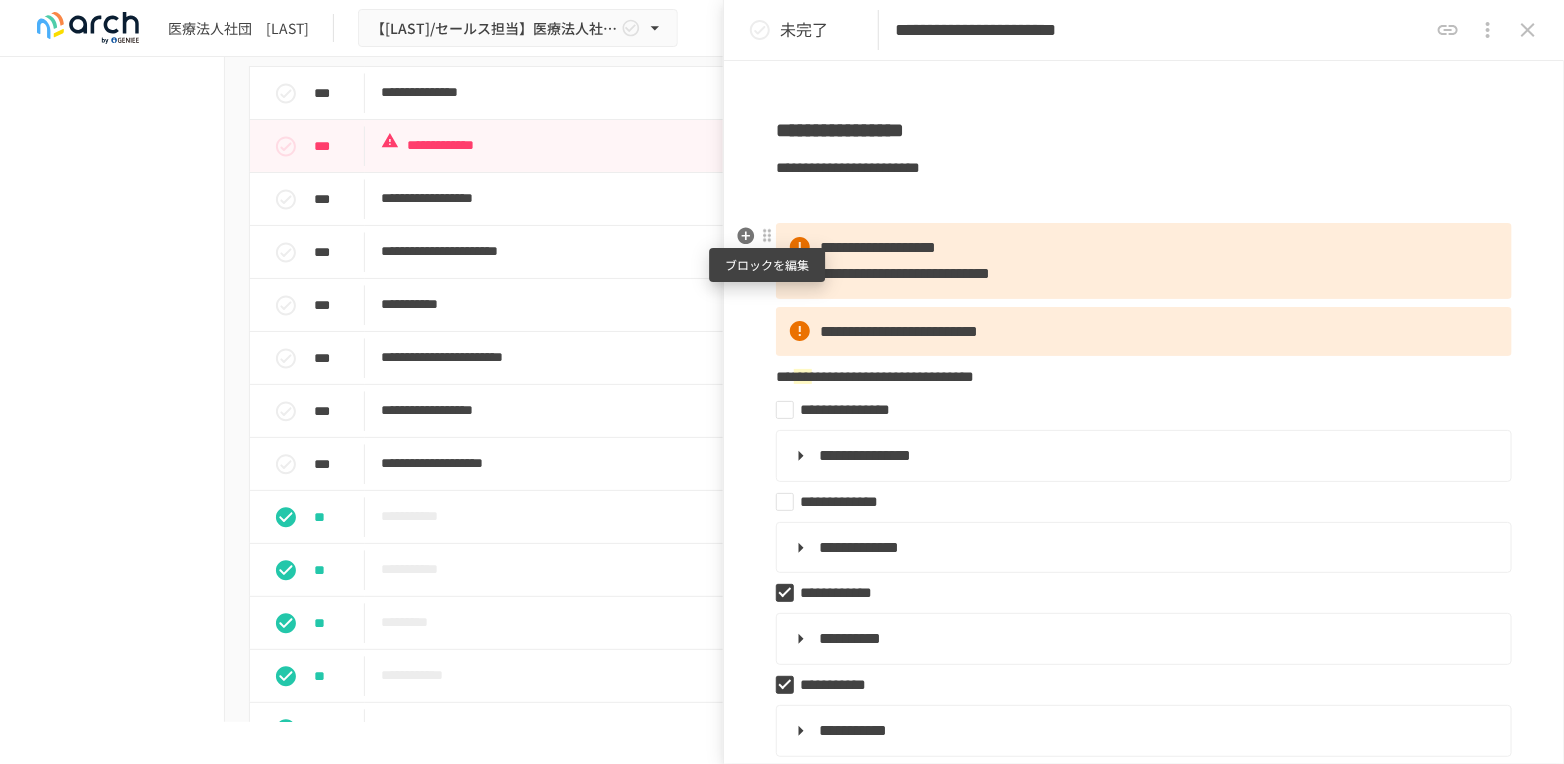 click at bounding box center (767, 236) 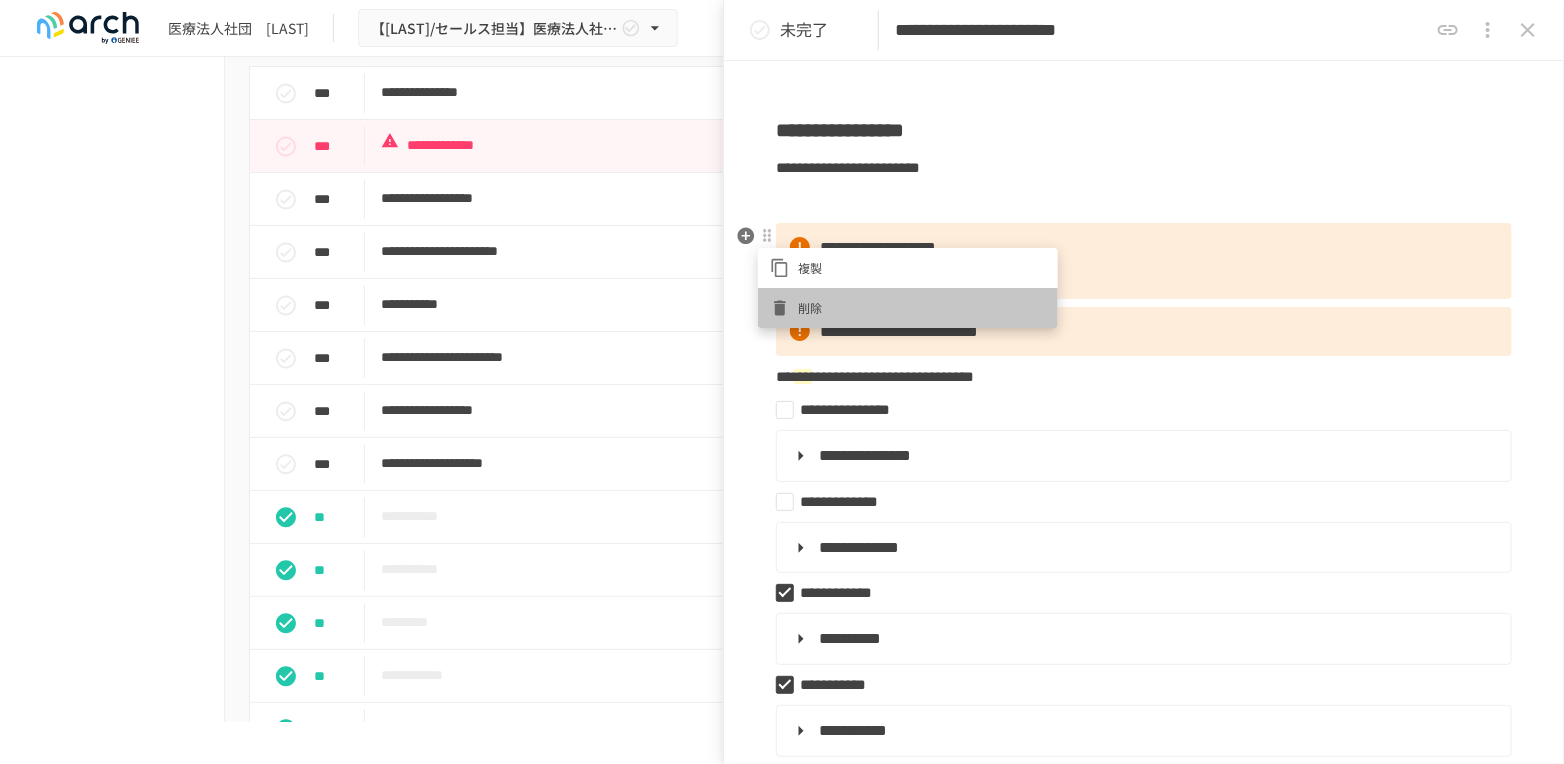 click on "削除" at bounding box center (922, 307) 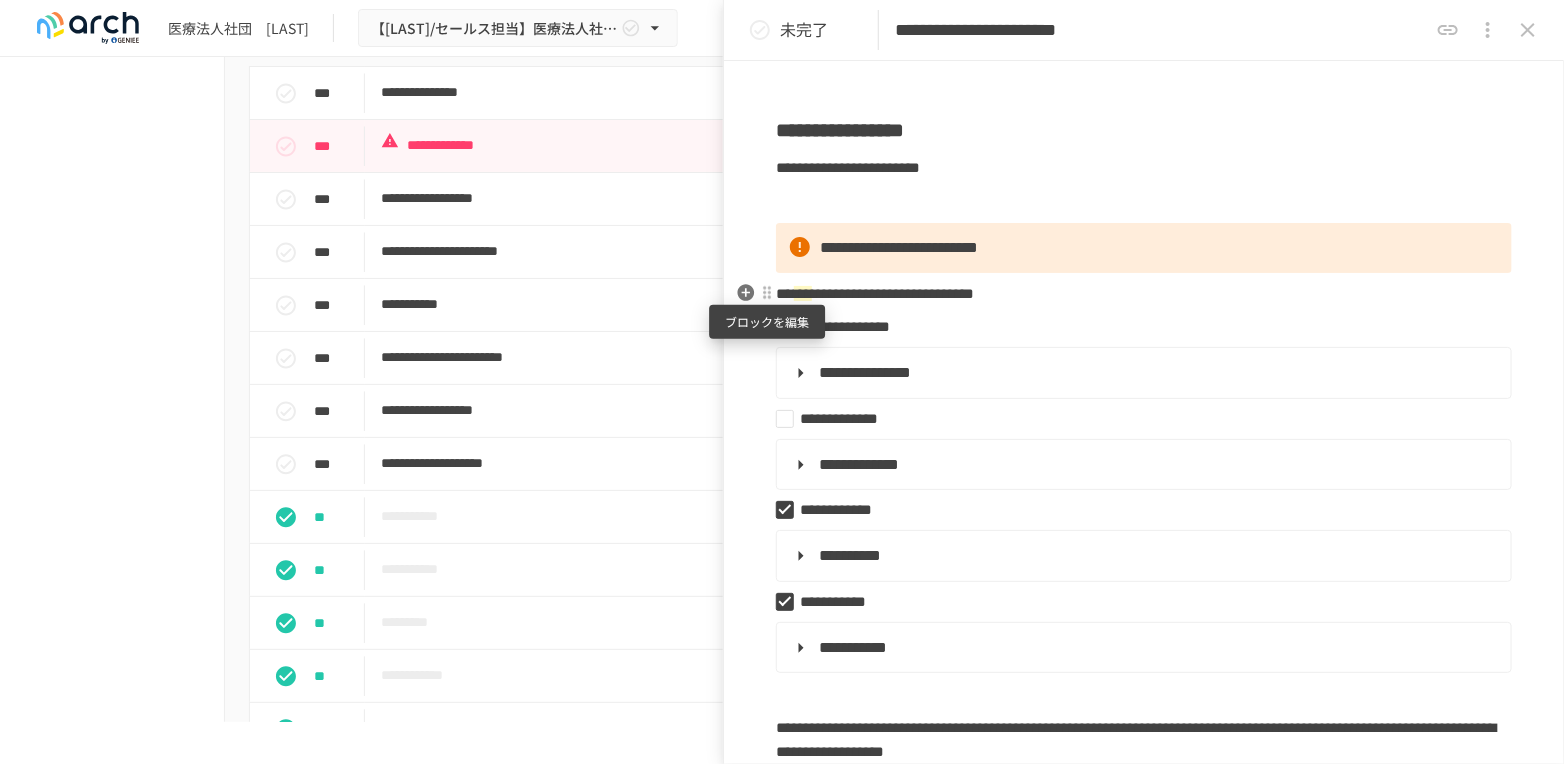 click at bounding box center [767, 293] 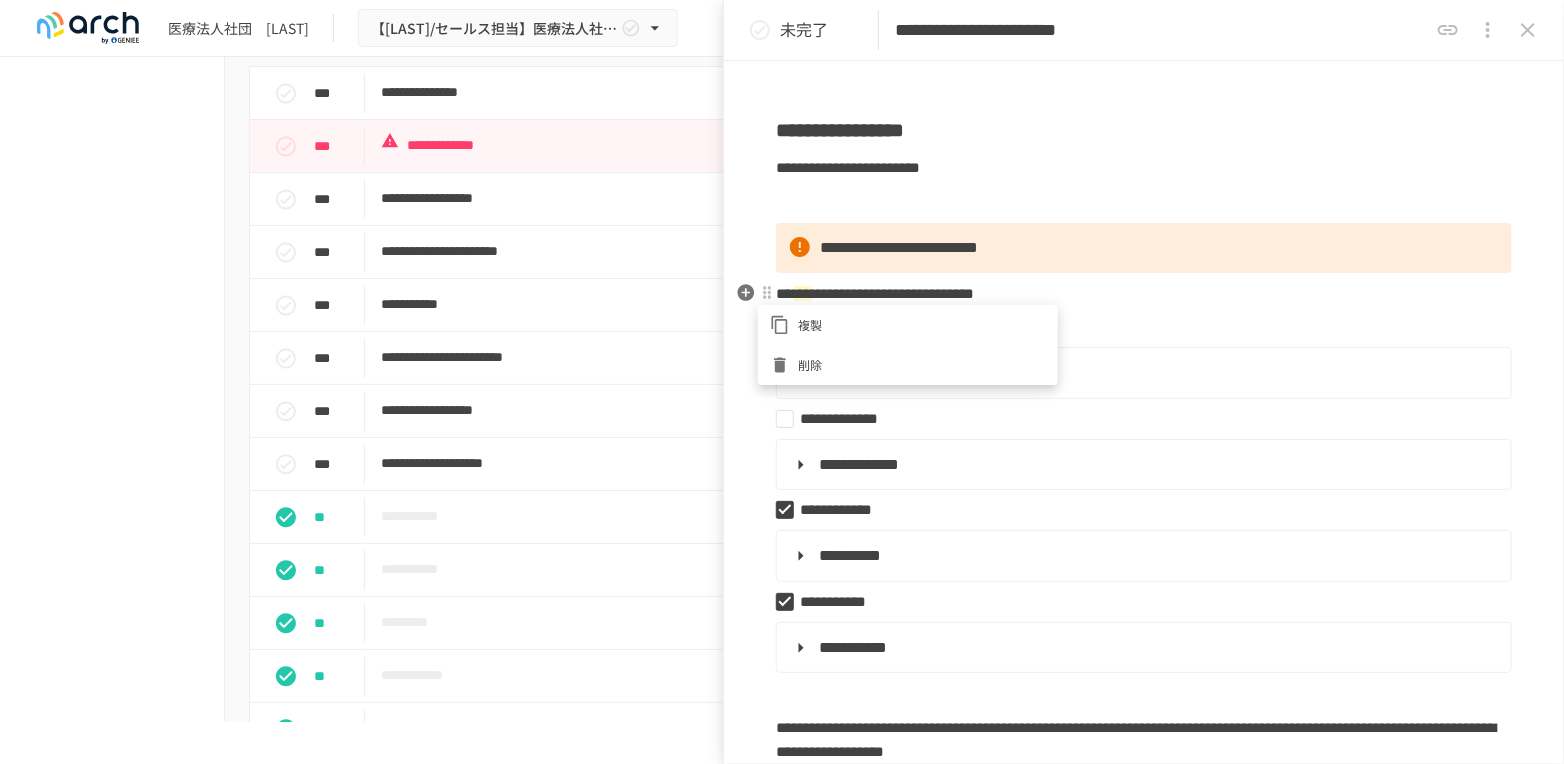 click on "削除" at bounding box center [922, 364] 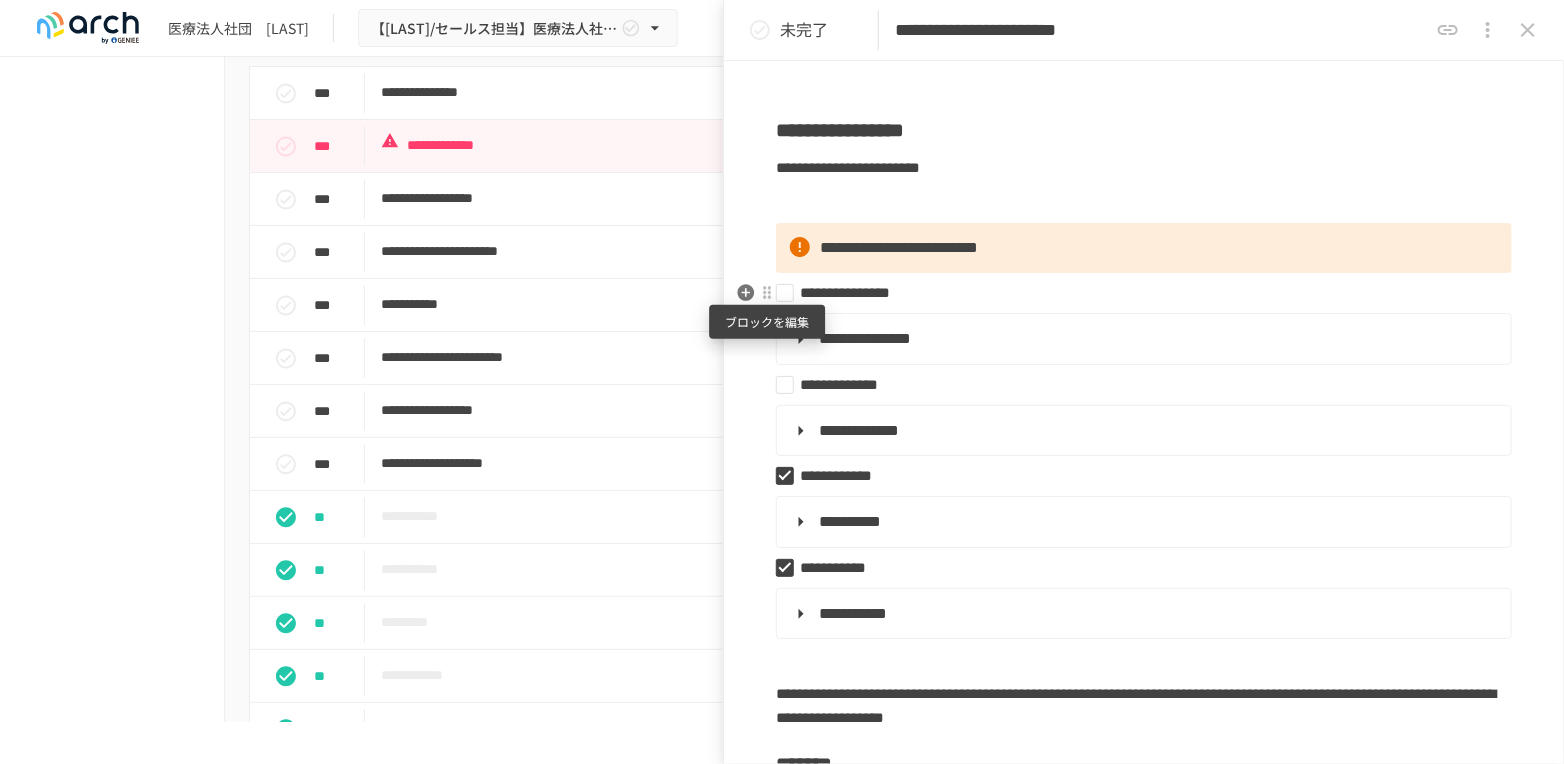 click at bounding box center (767, 293) 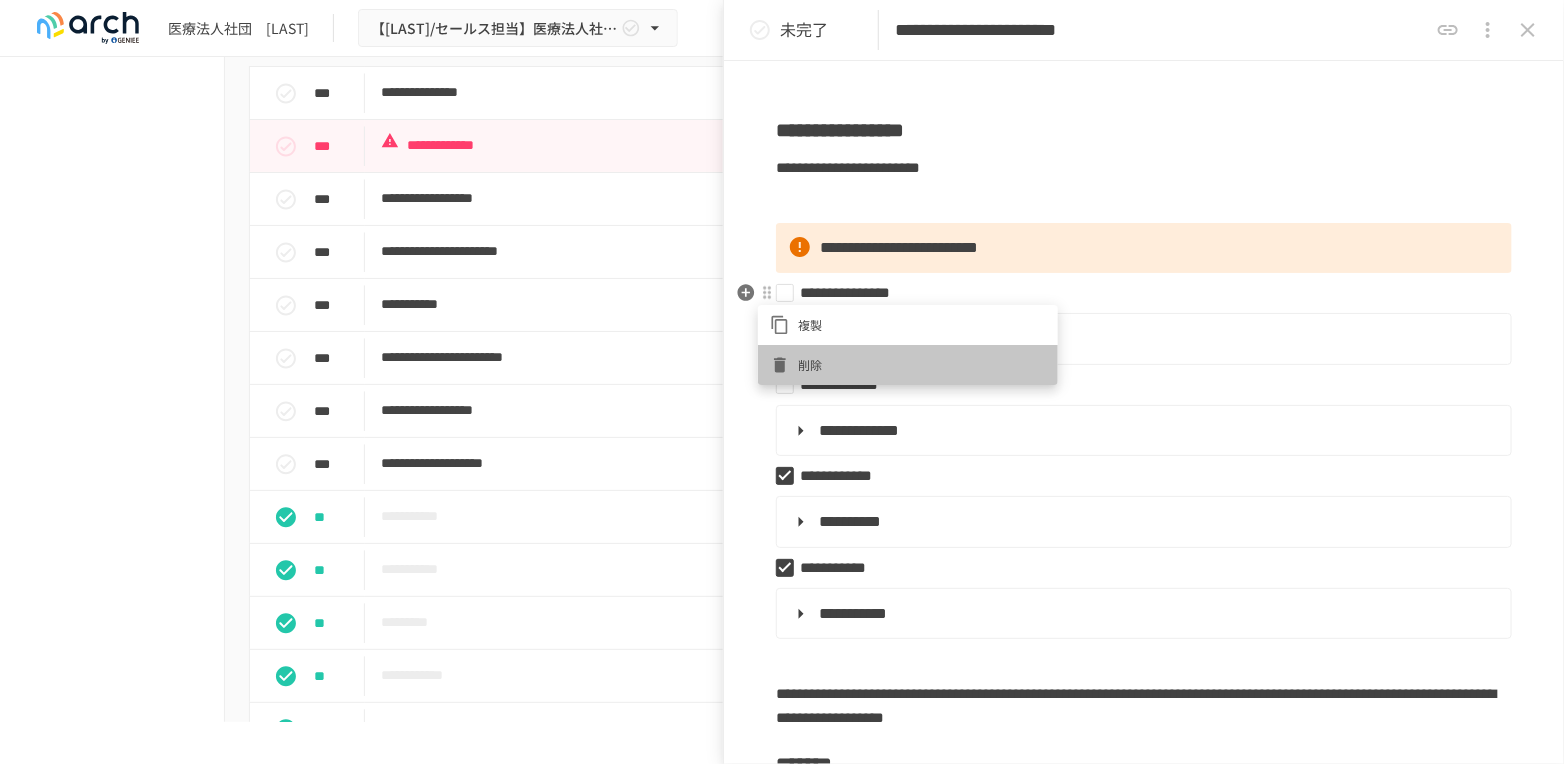click on "削除" at bounding box center [922, 364] 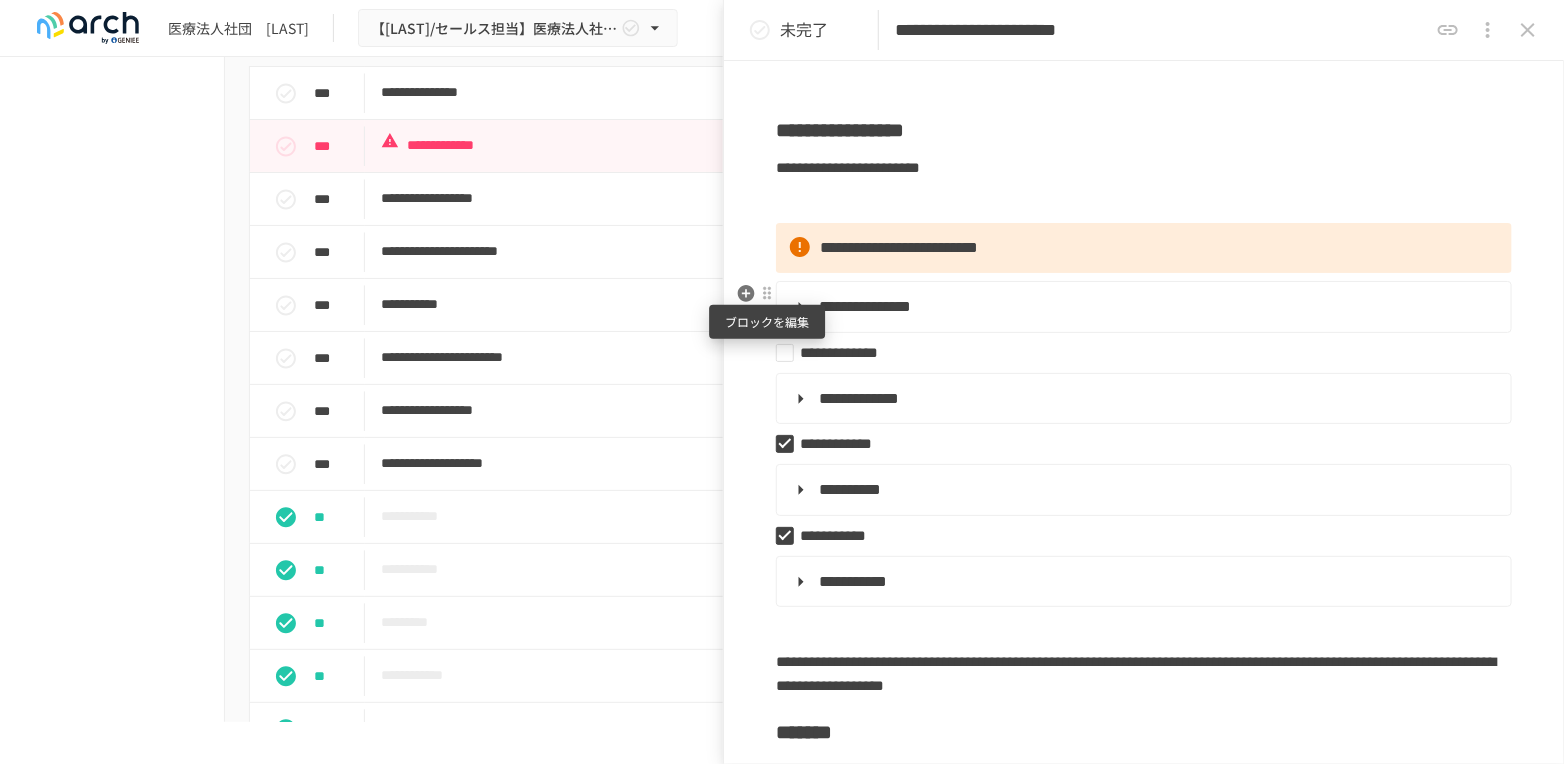 click at bounding box center (767, 293) 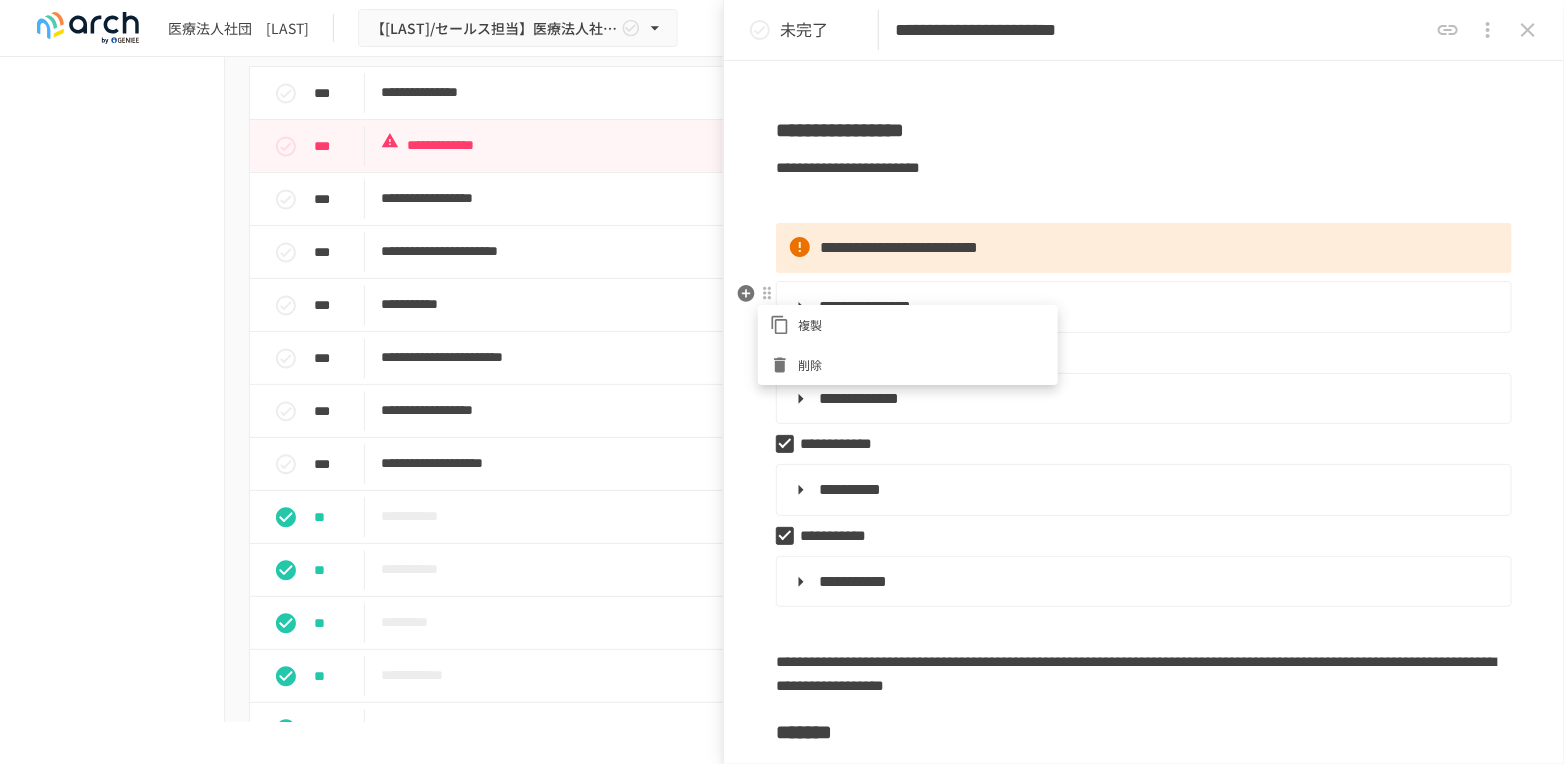 click on "削除" at bounding box center [922, 364] 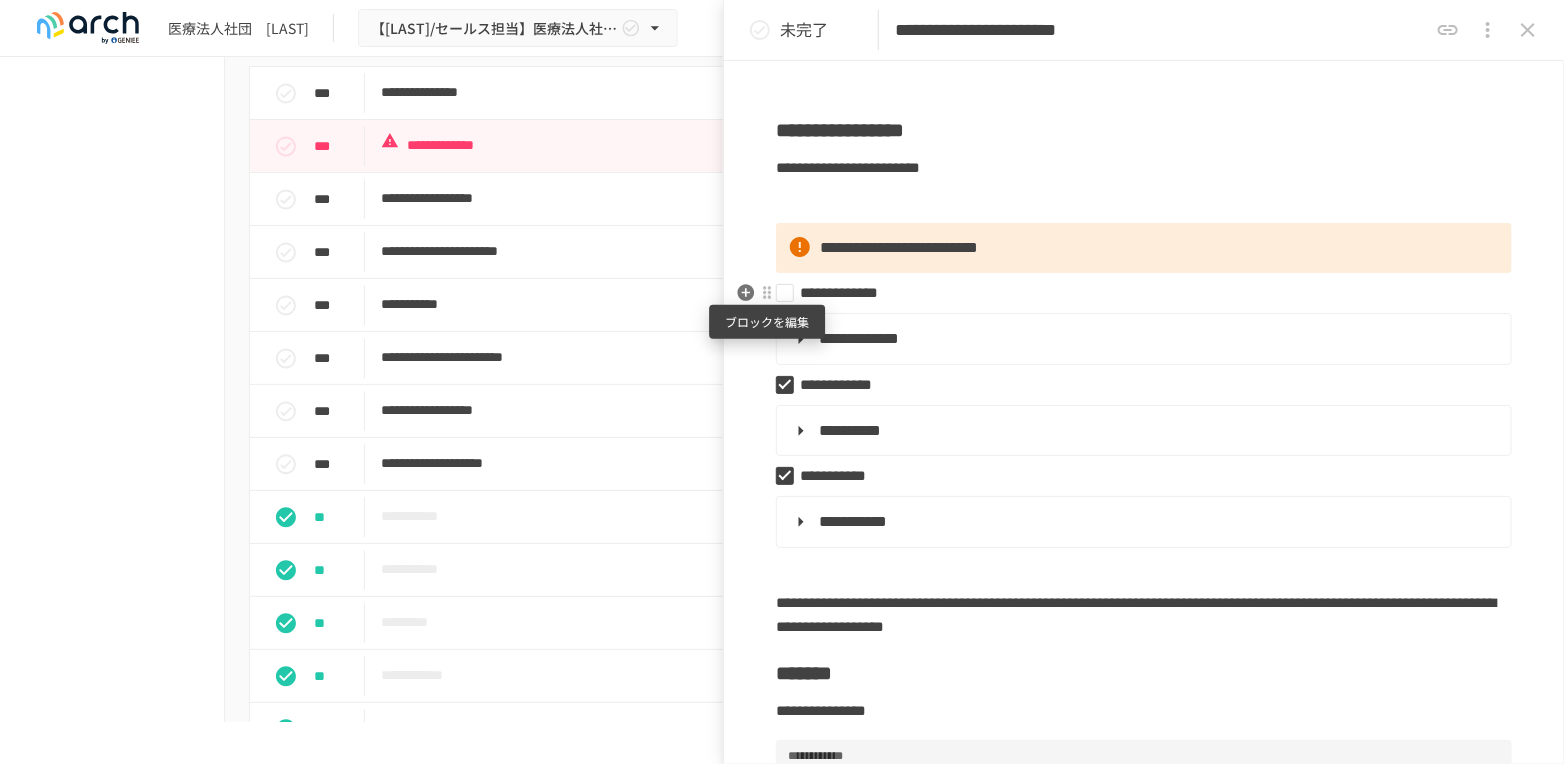 click at bounding box center (767, 293) 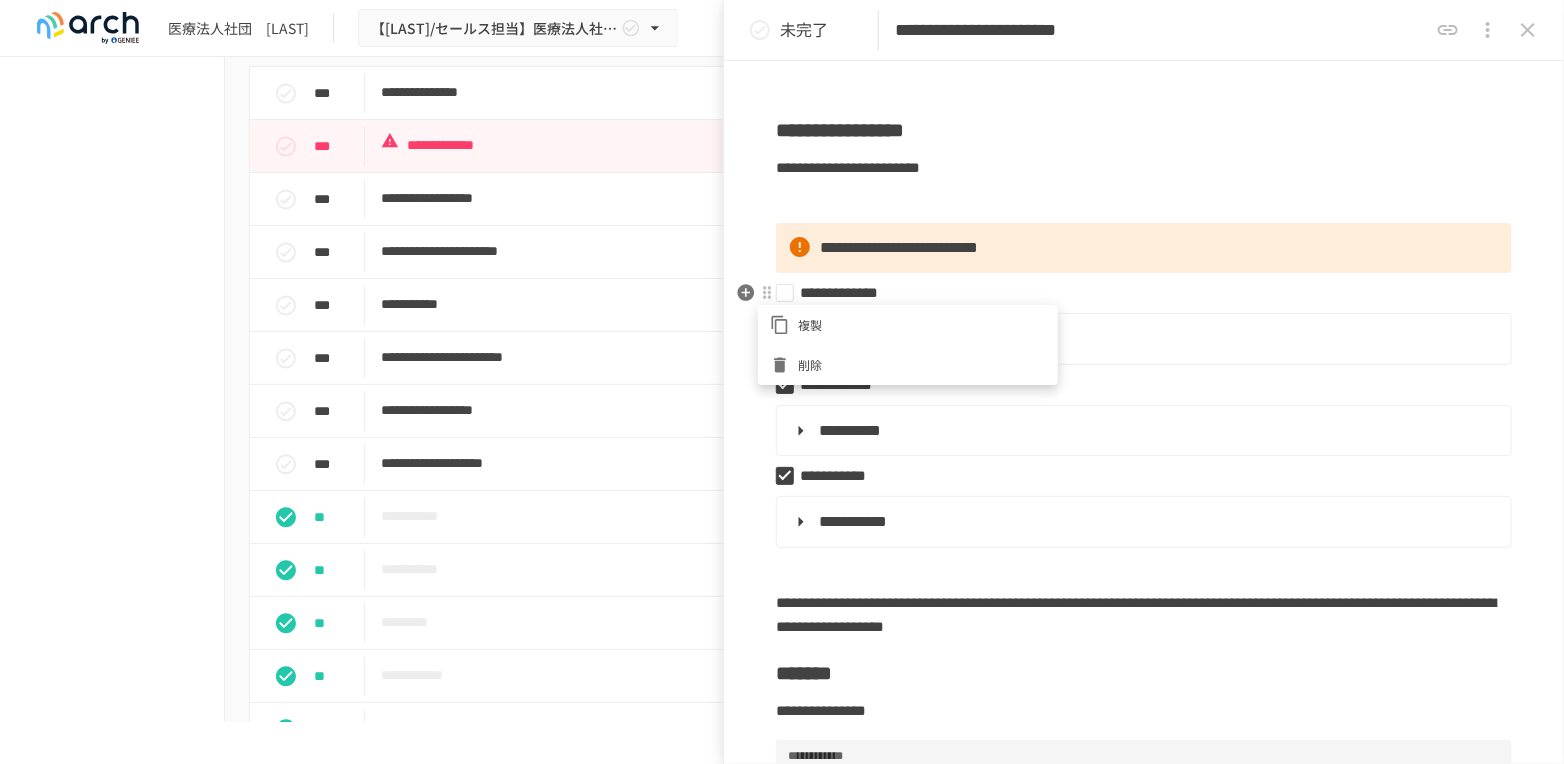 click on "削除" at bounding box center [922, 364] 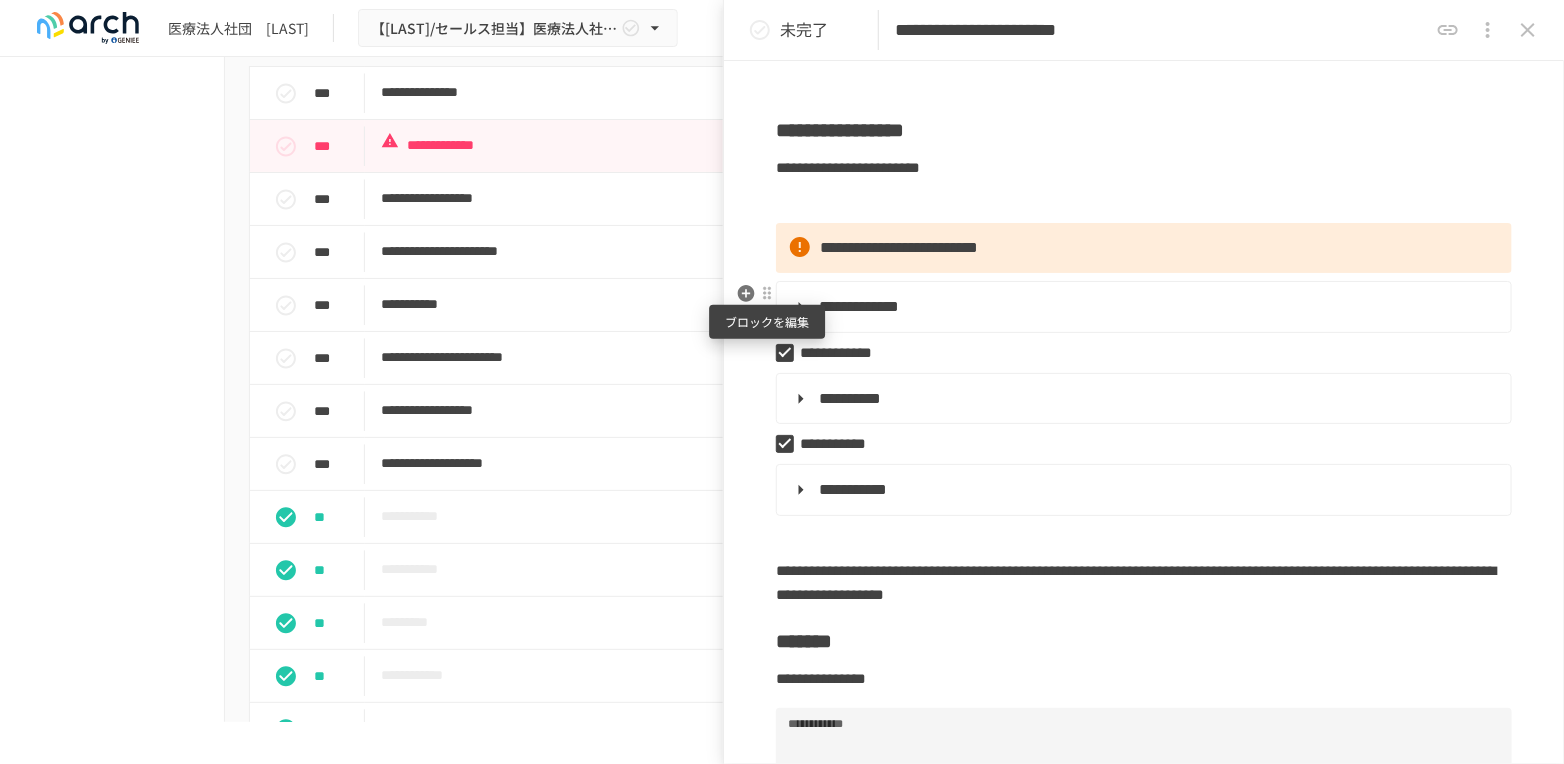 click at bounding box center [767, 293] 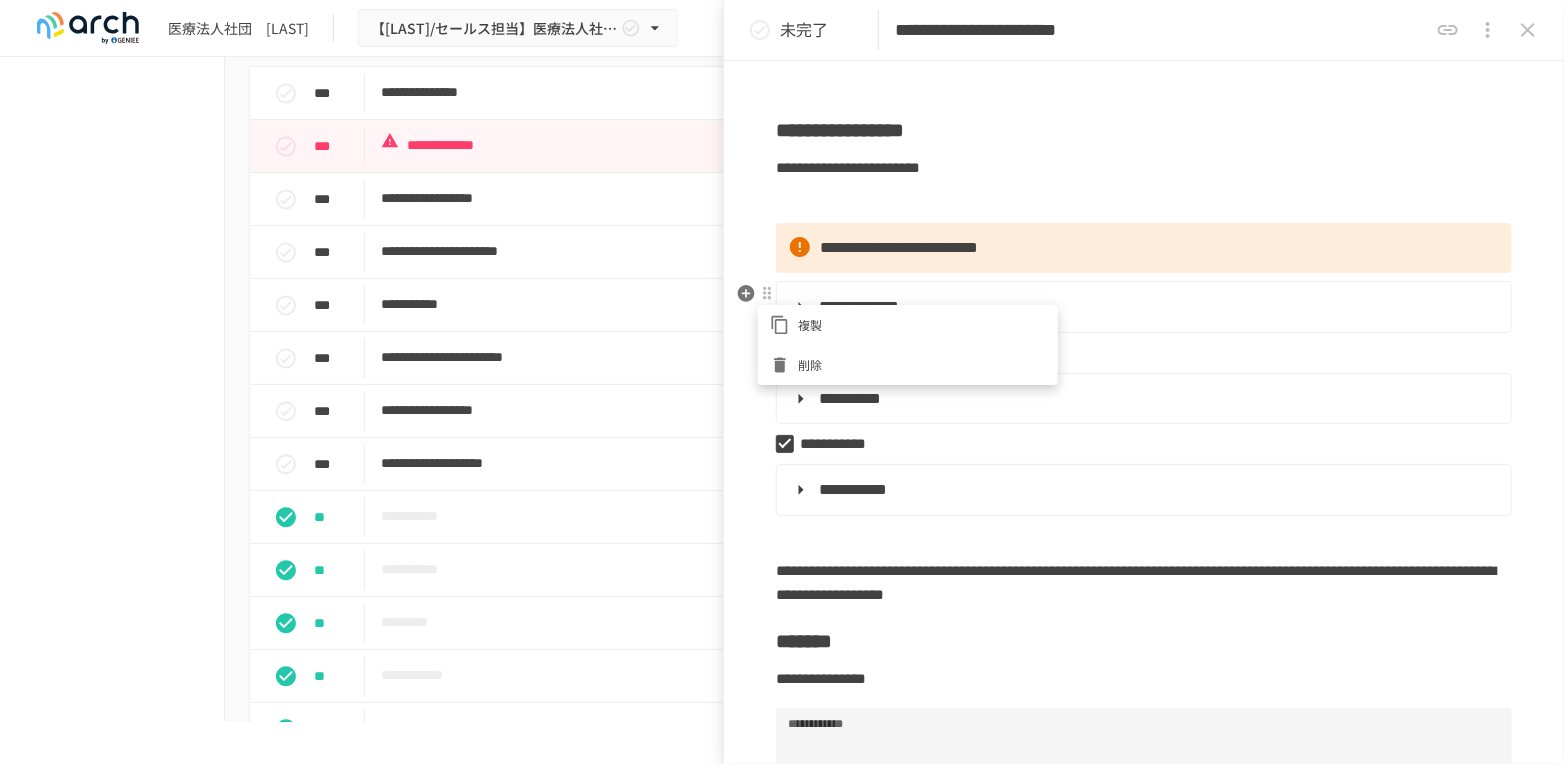 click on "削除" at bounding box center [922, 364] 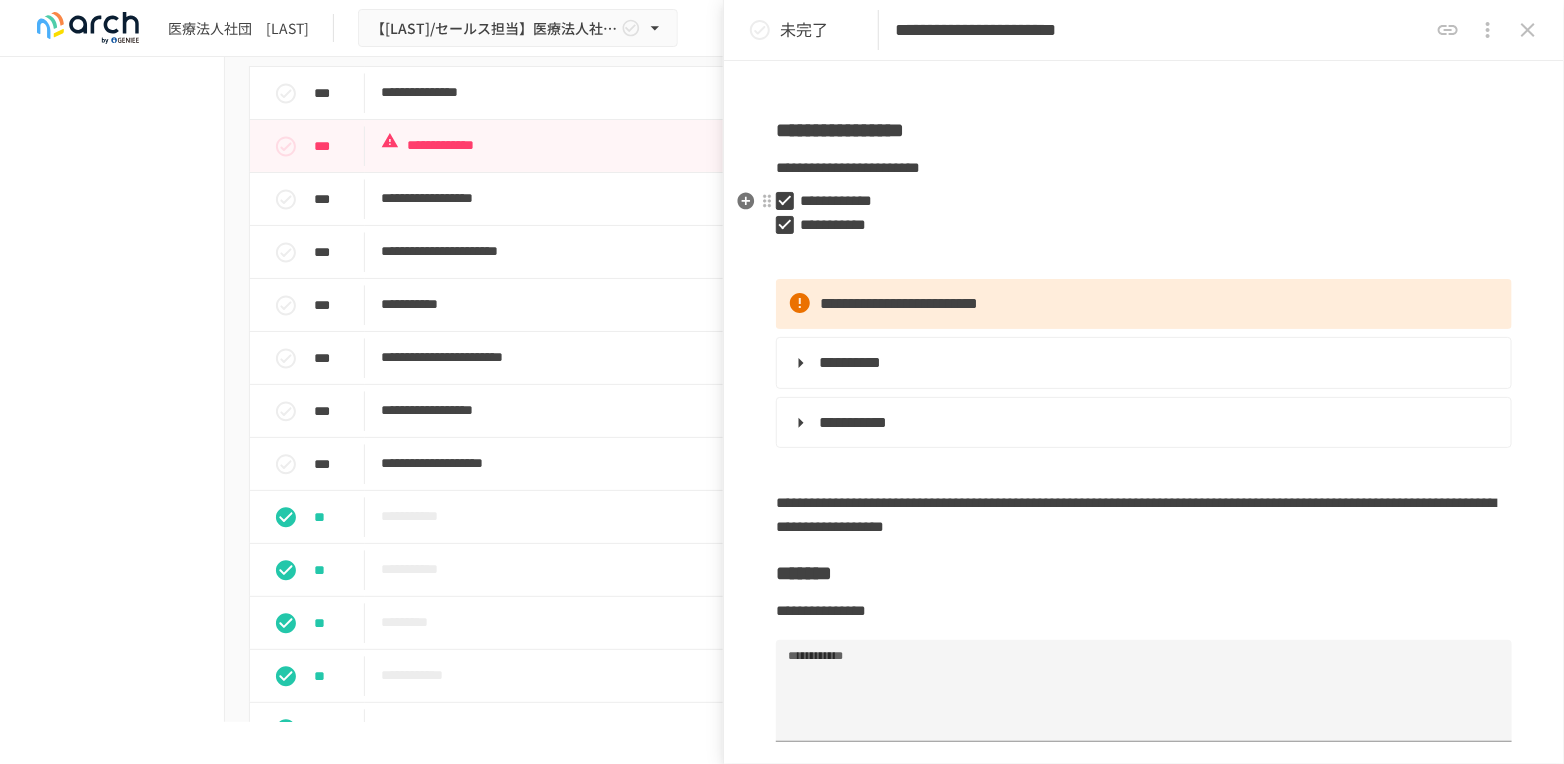 click on "**********" at bounding box center [1136, 201] 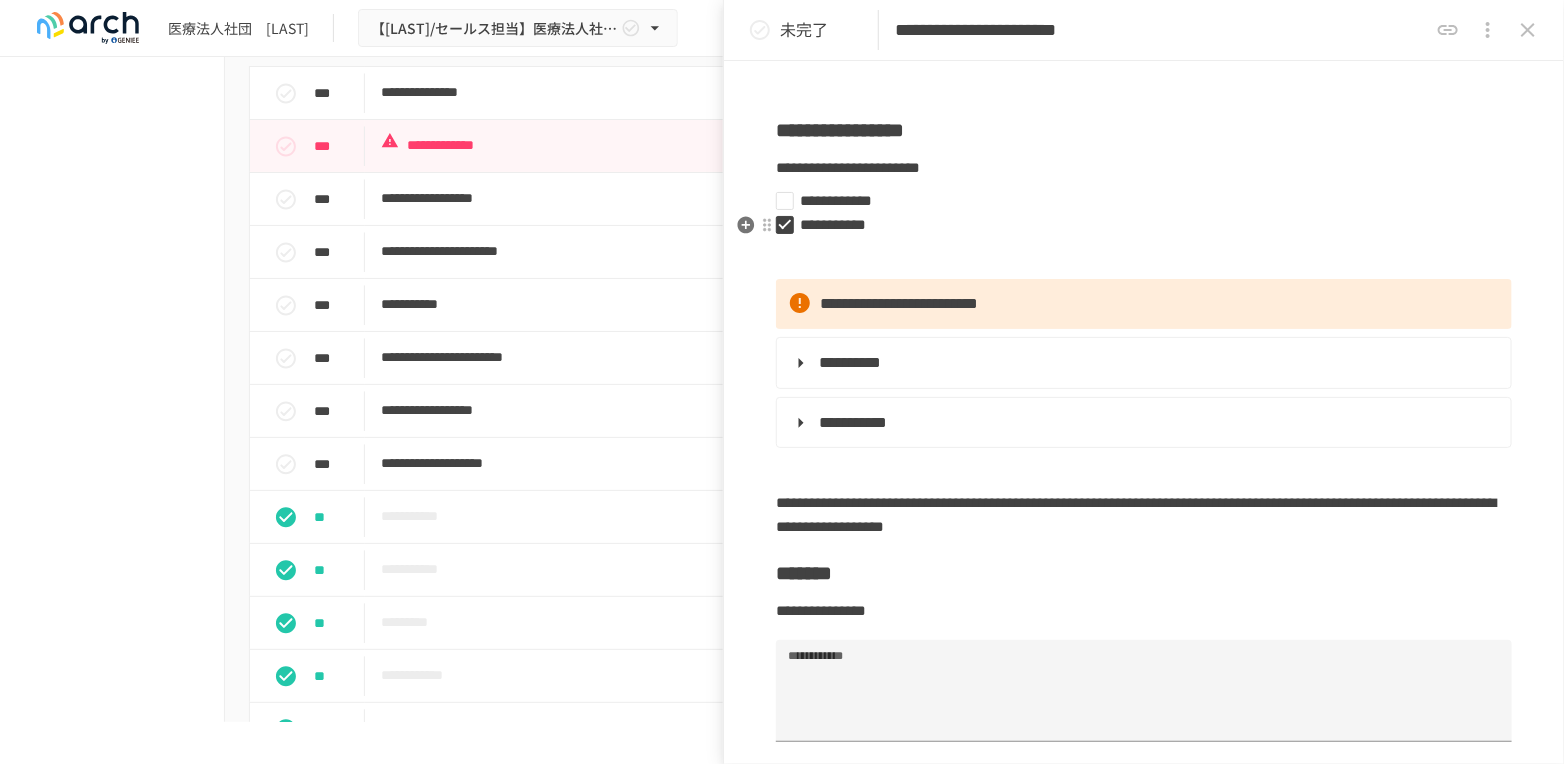 click on "**********" at bounding box center [1136, 225] 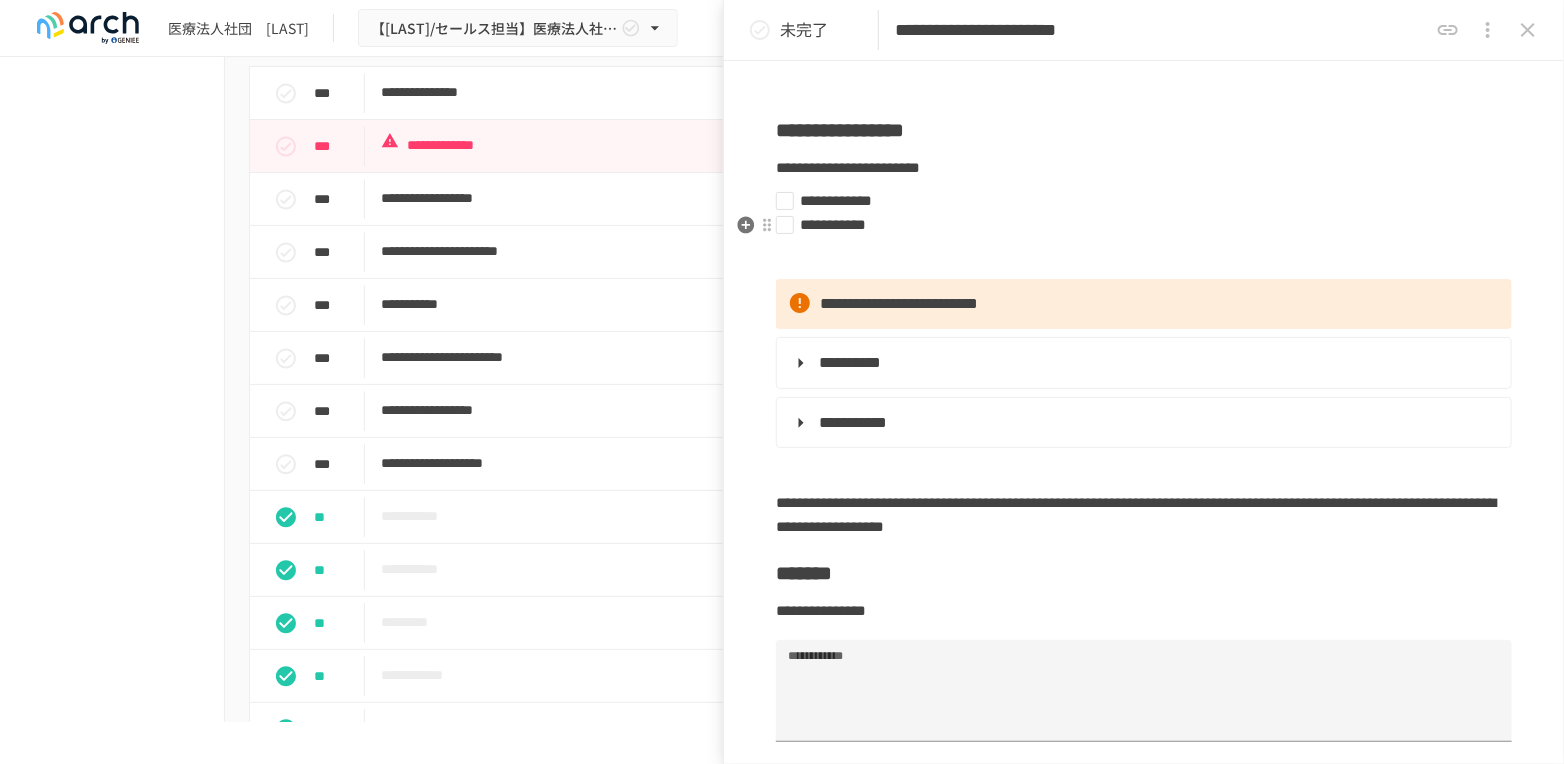 click on "**********" at bounding box center [1136, 225] 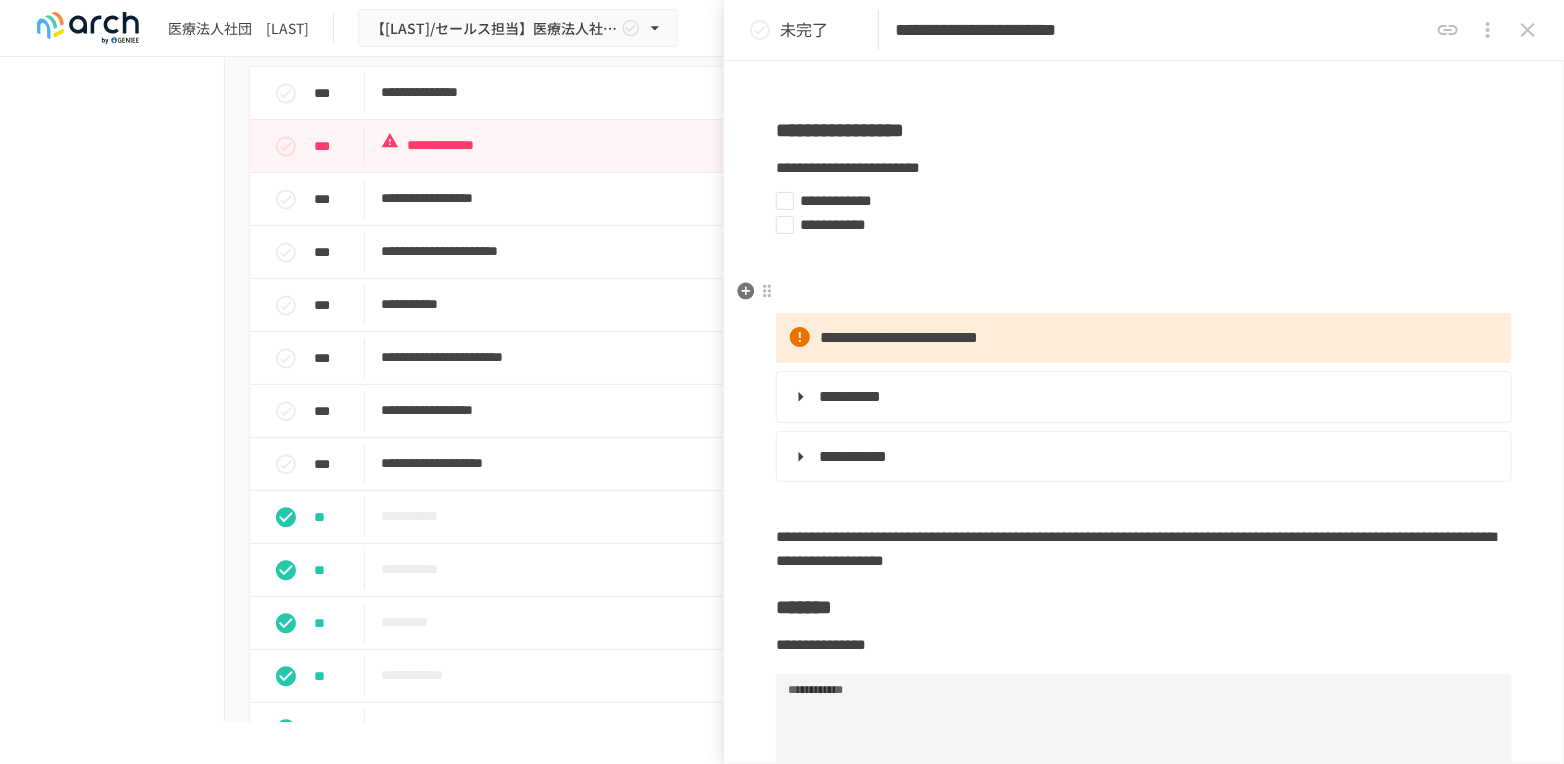 scroll, scrollTop: 0, scrollLeft: 0, axis: both 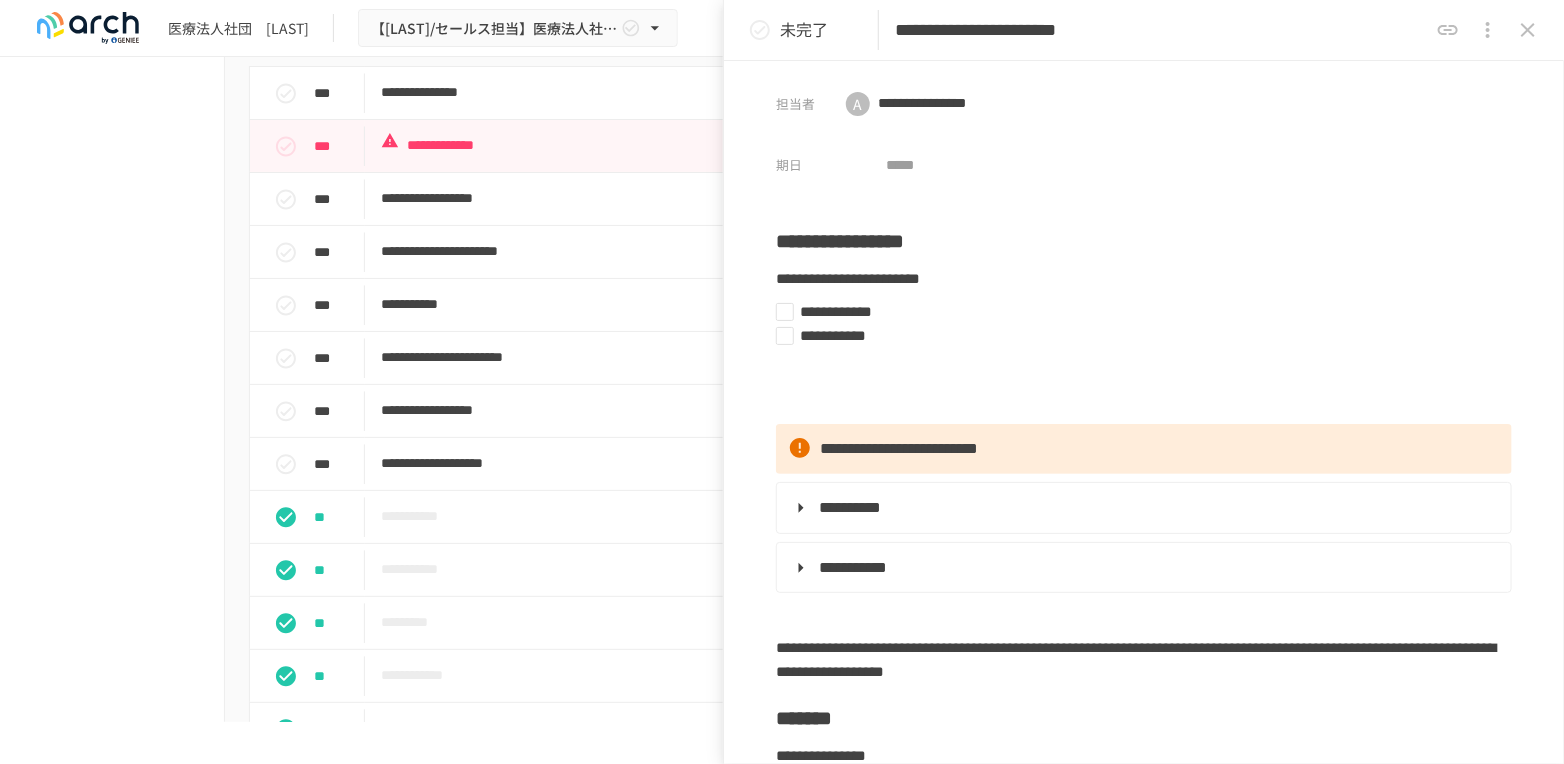 drag, startPoint x: 1519, startPoint y: 31, endPoint x: 1489, endPoint y: 47, distance: 34 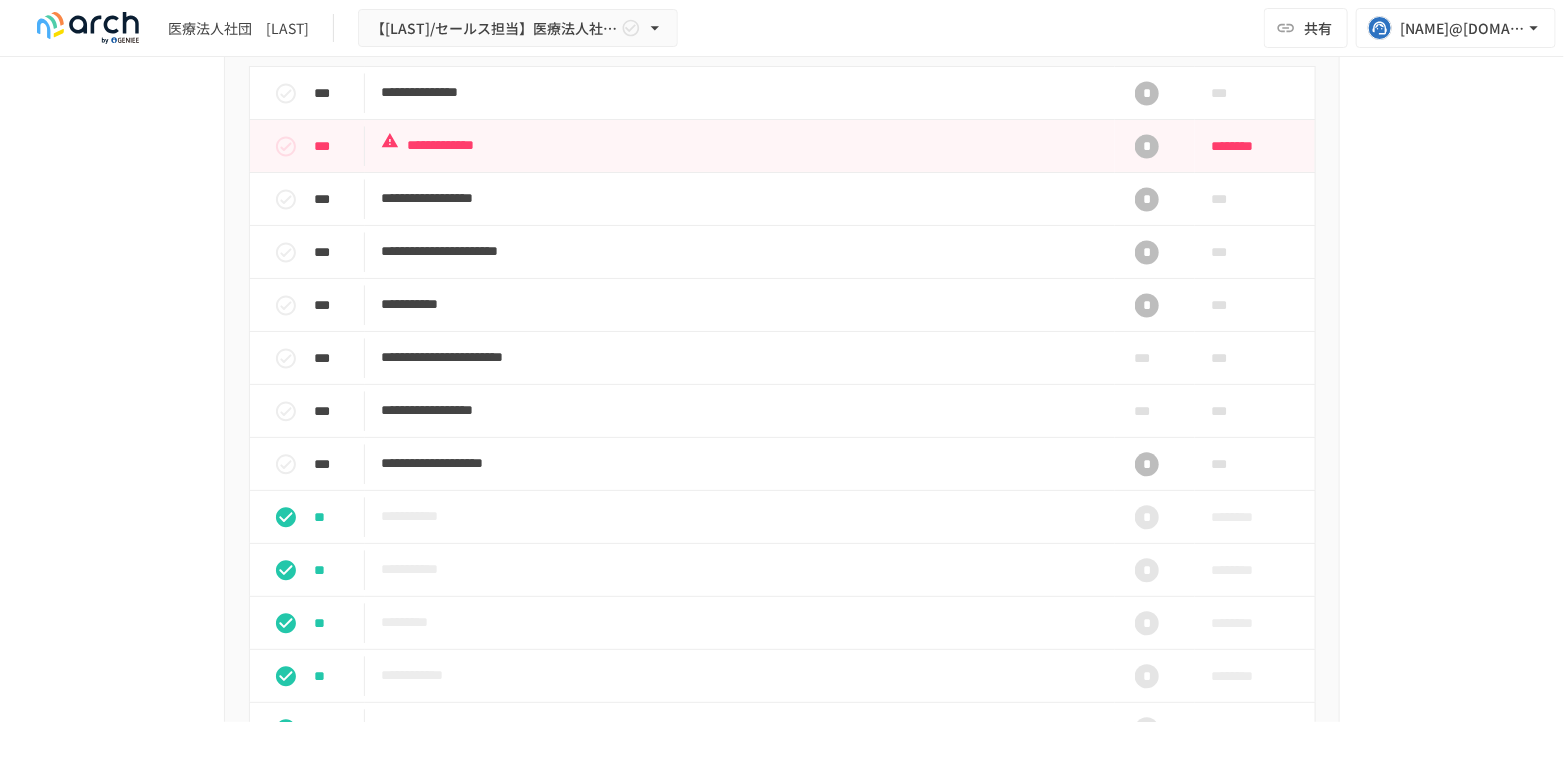 scroll, scrollTop: 1626, scrollLeft: 0, axis: vertical 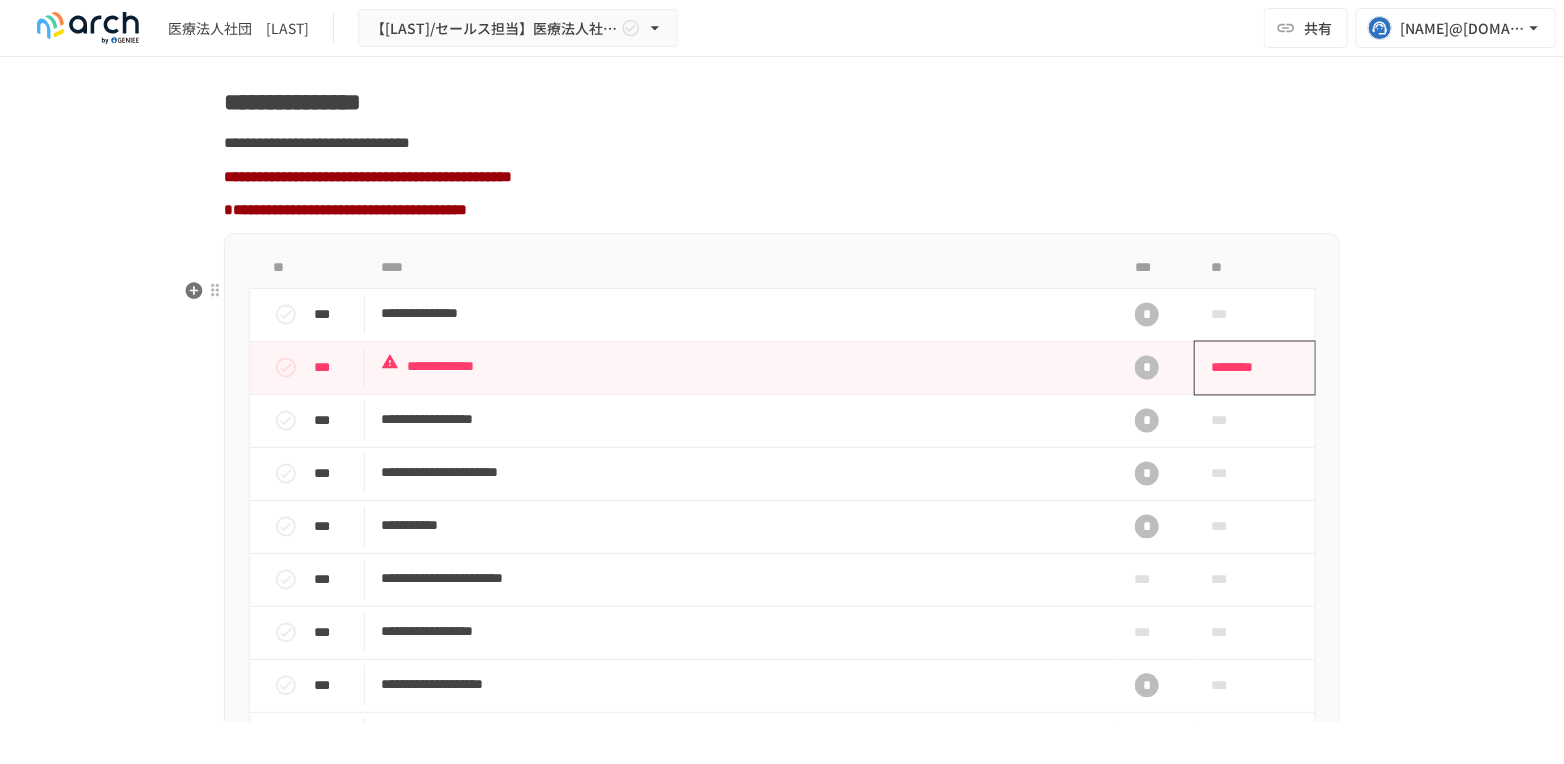 click on "********" at bounding box center (1248, 368) 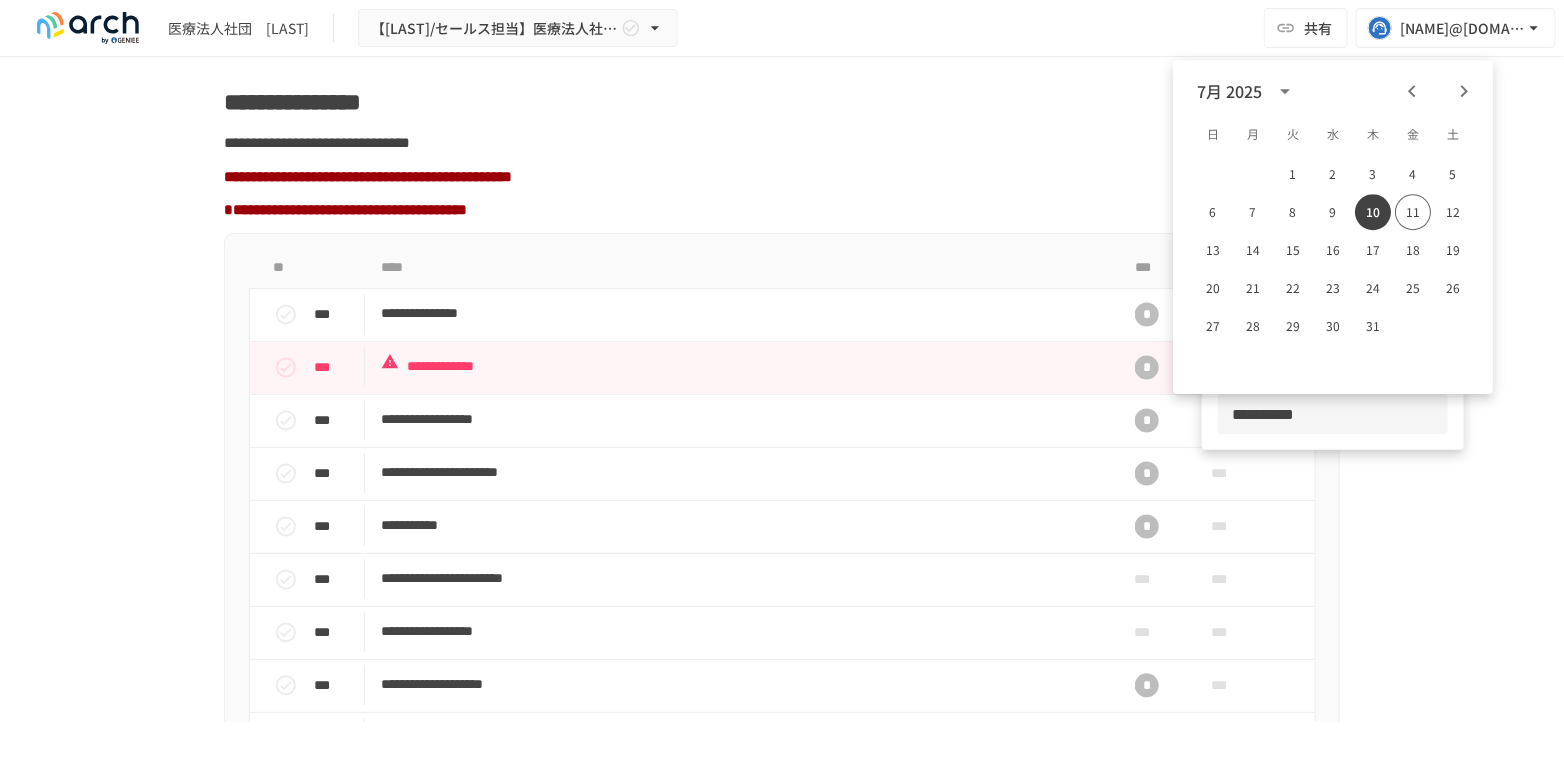 drag, startPoint x: 1273, startPoint y: 416, endPoint x: 1230, endPoint y: 416, distance: 43 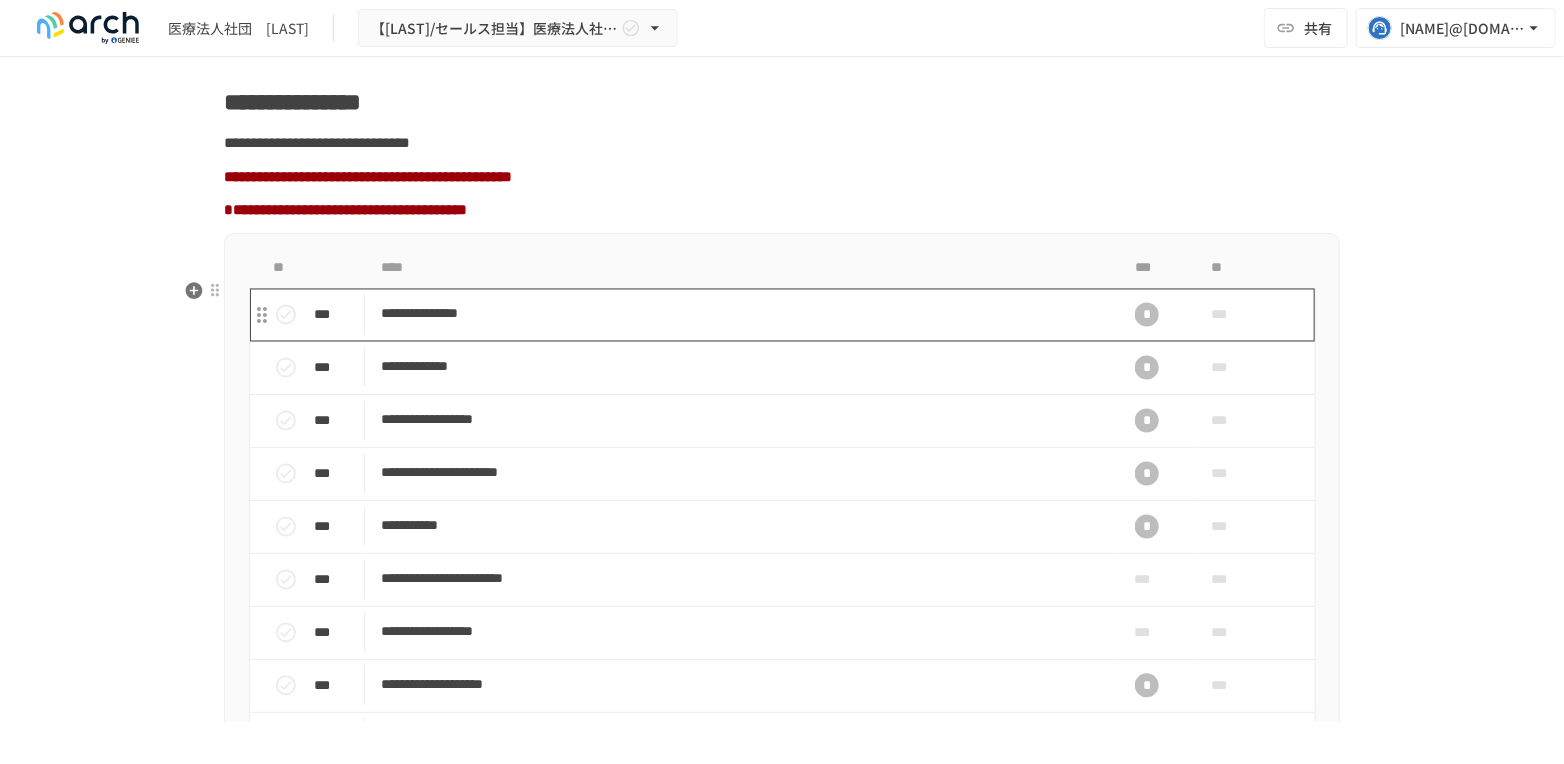 click on "**********" at bounding box center (740, 314) 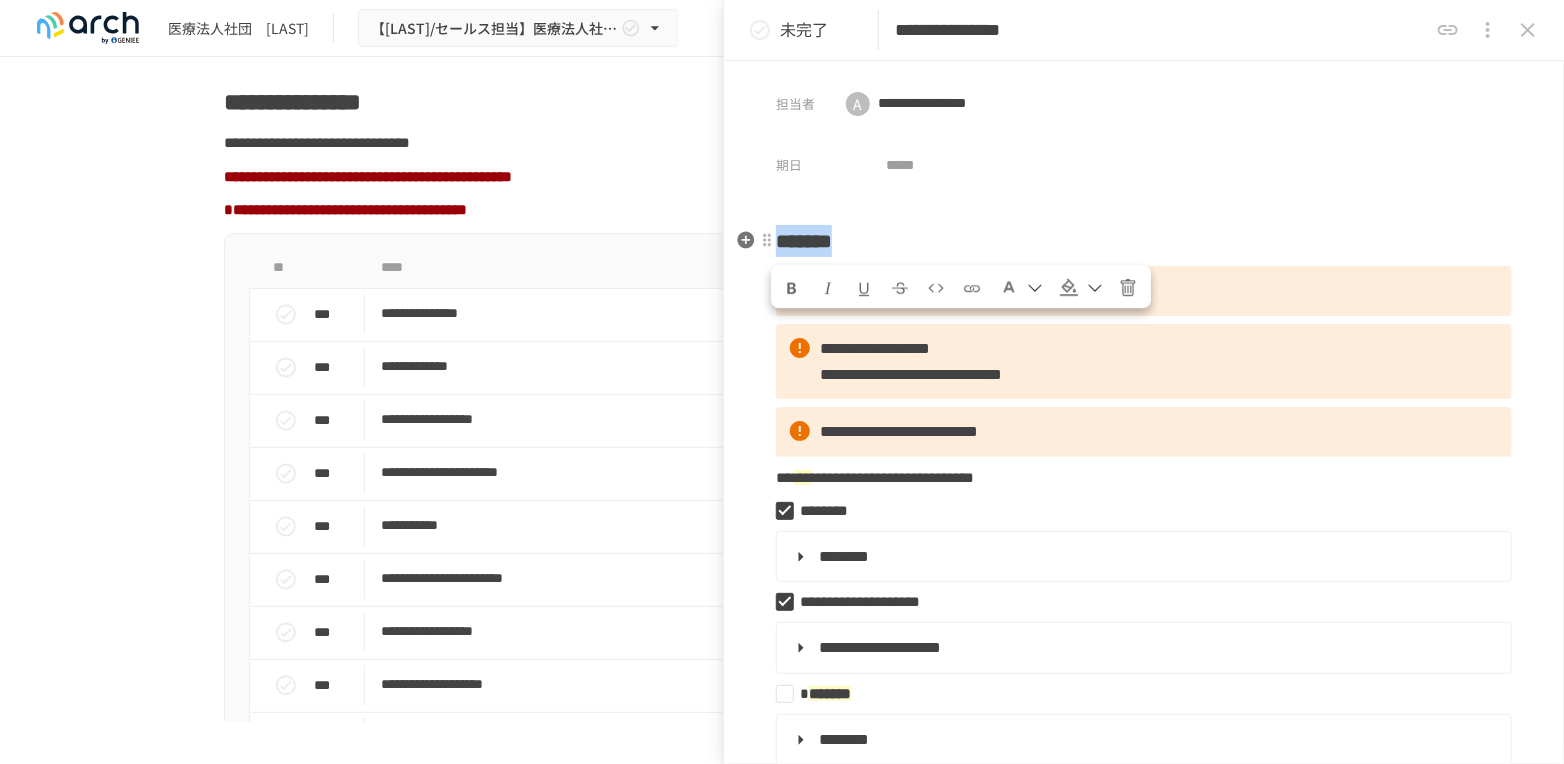 drag, startPoint x: 920, startPoint y: 242, endPoint x: 784, endPoint y: 242, distance: 136 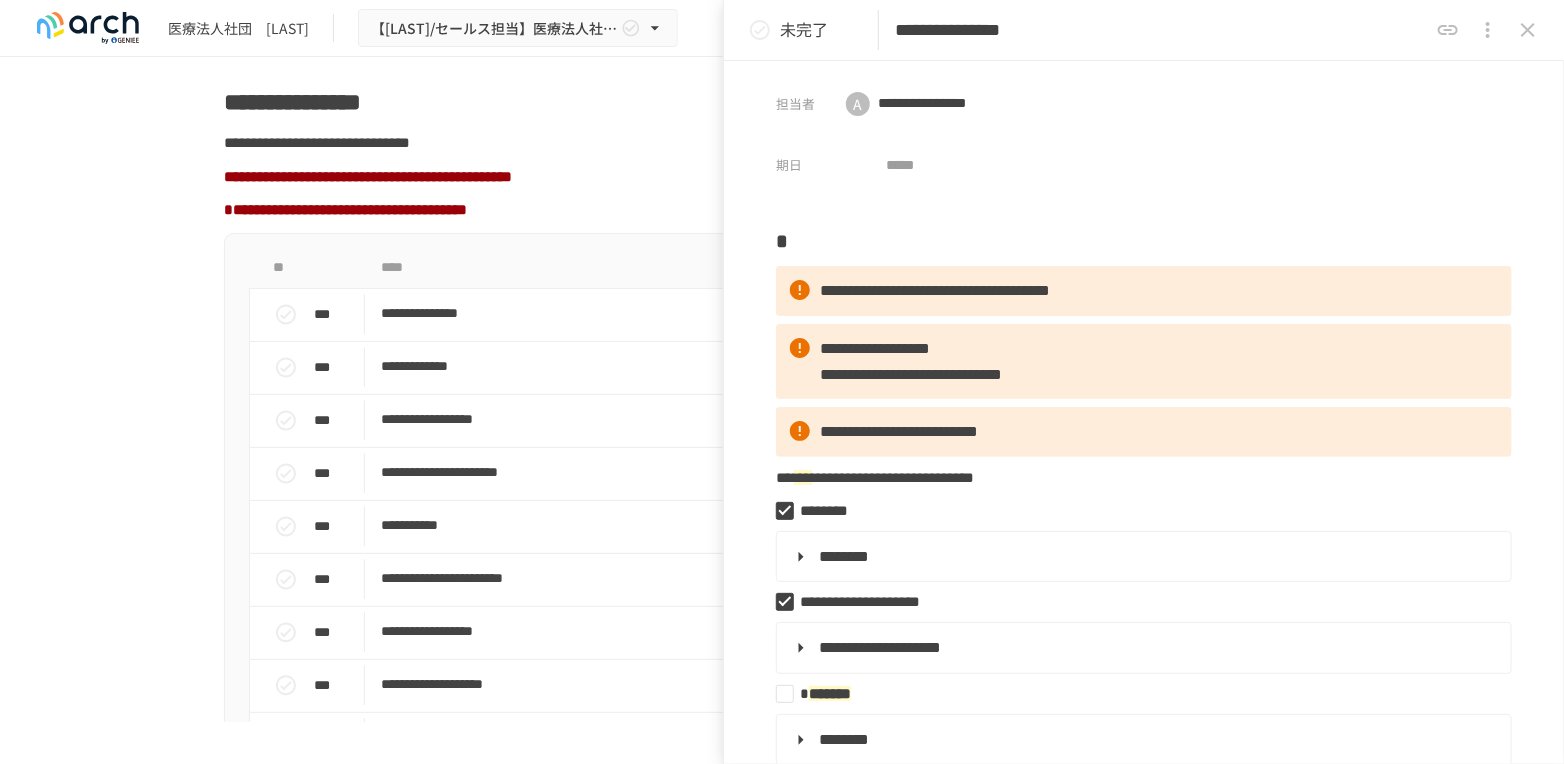 type 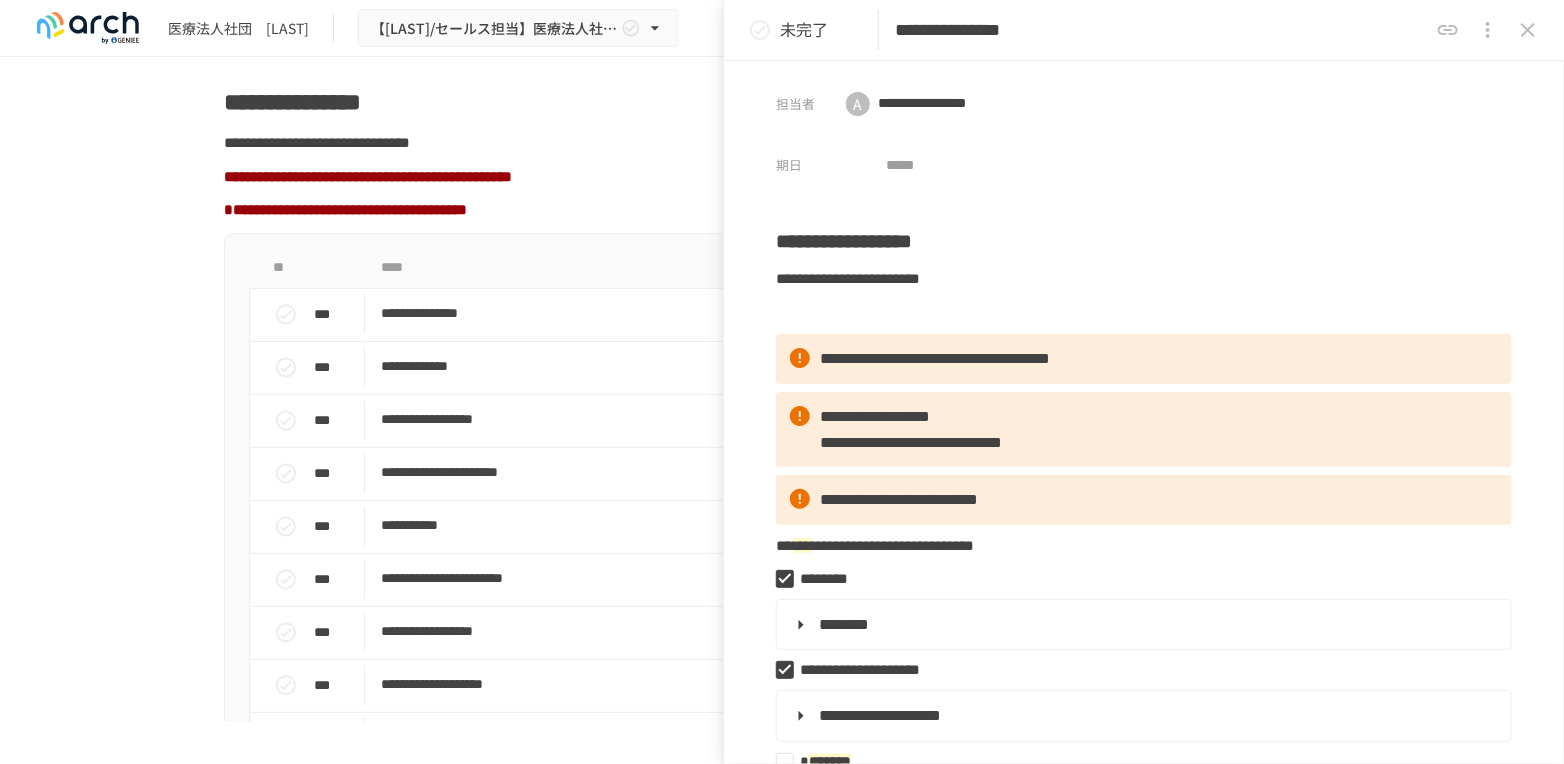 click on "**********" at bounding box center [844, 241] 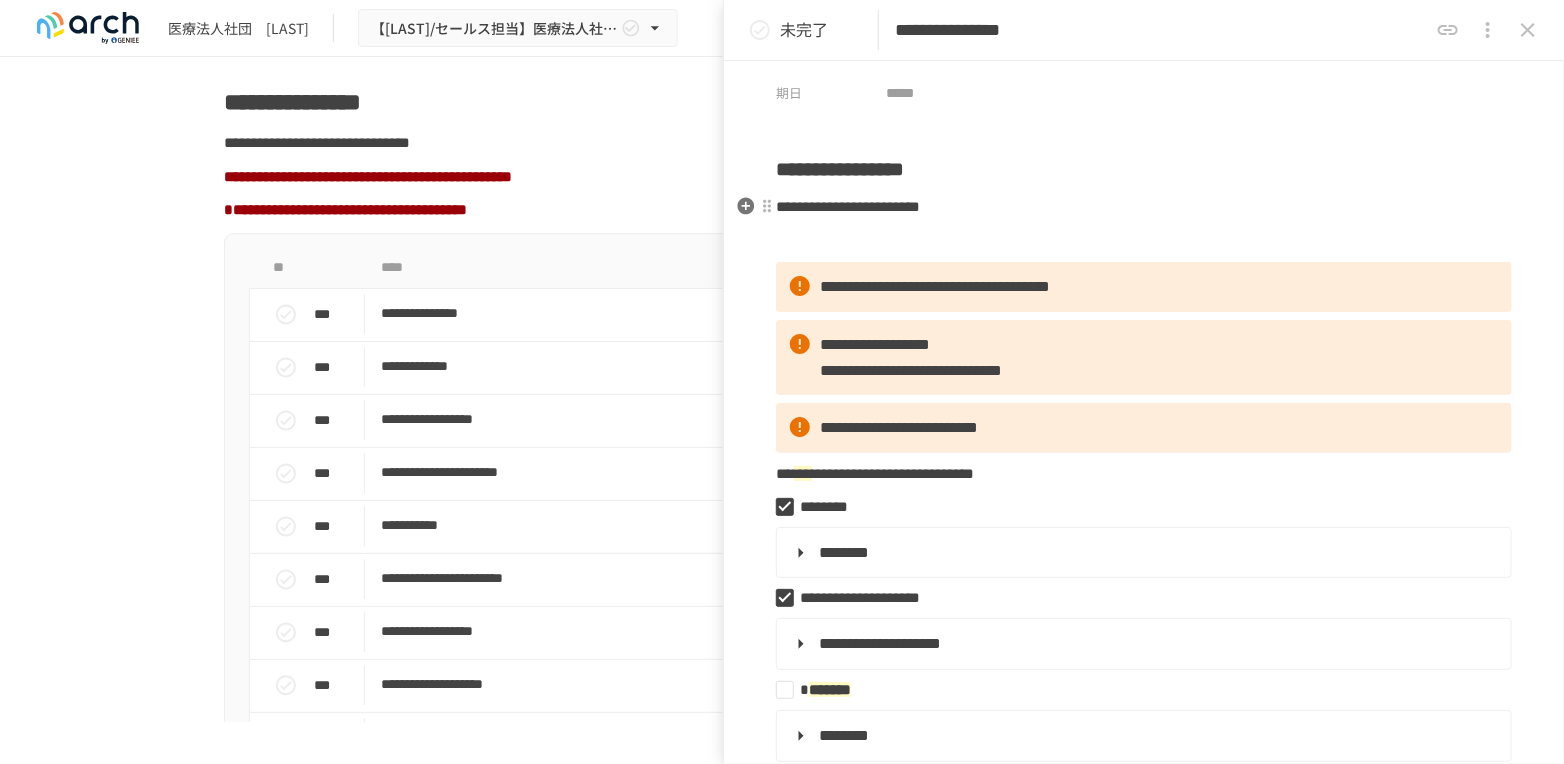 scroll, scrollTop: 111, scrollLeft: 0, axis: vertical 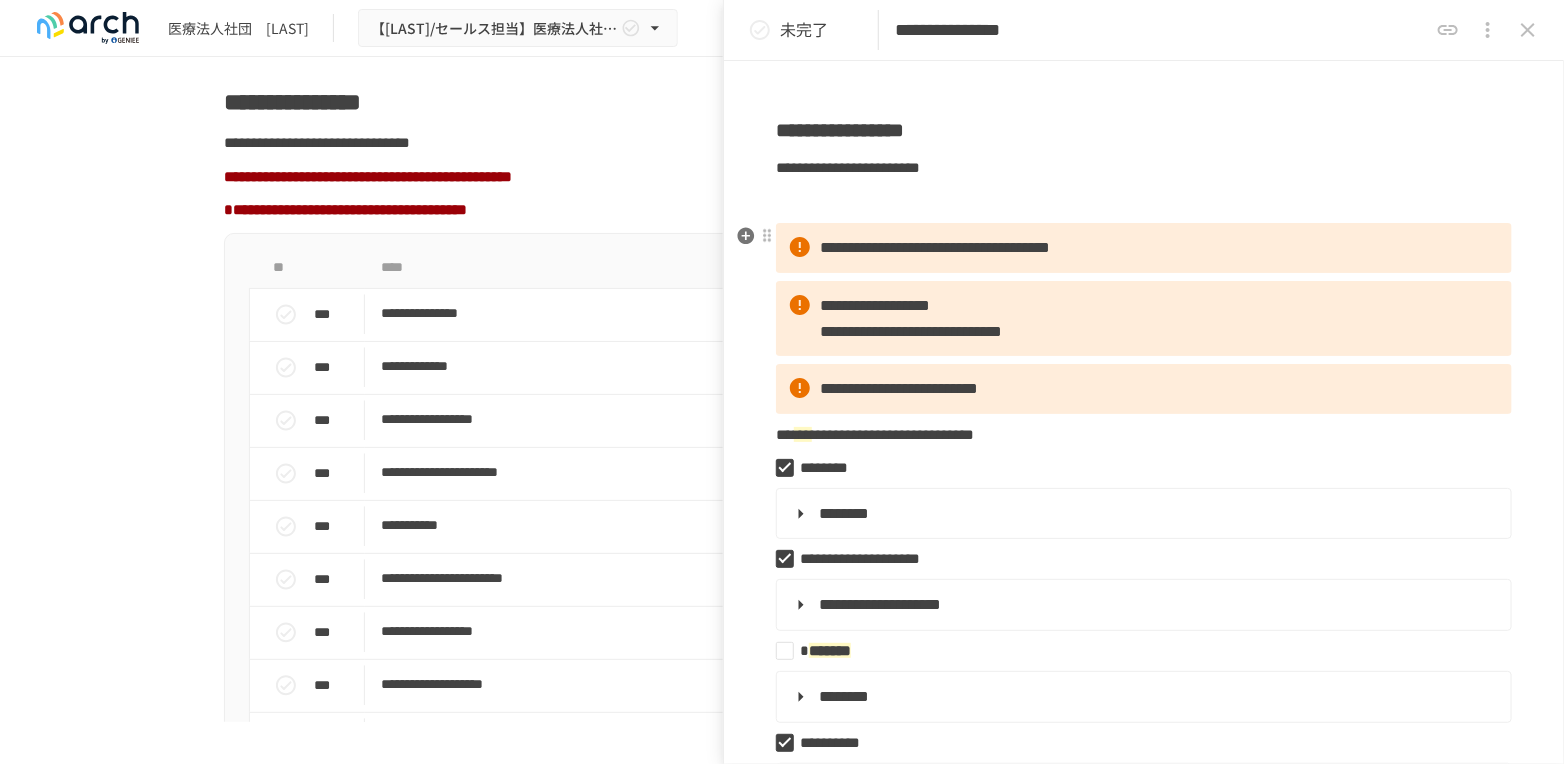 click on "**********" at bounding box center [1144, 248] 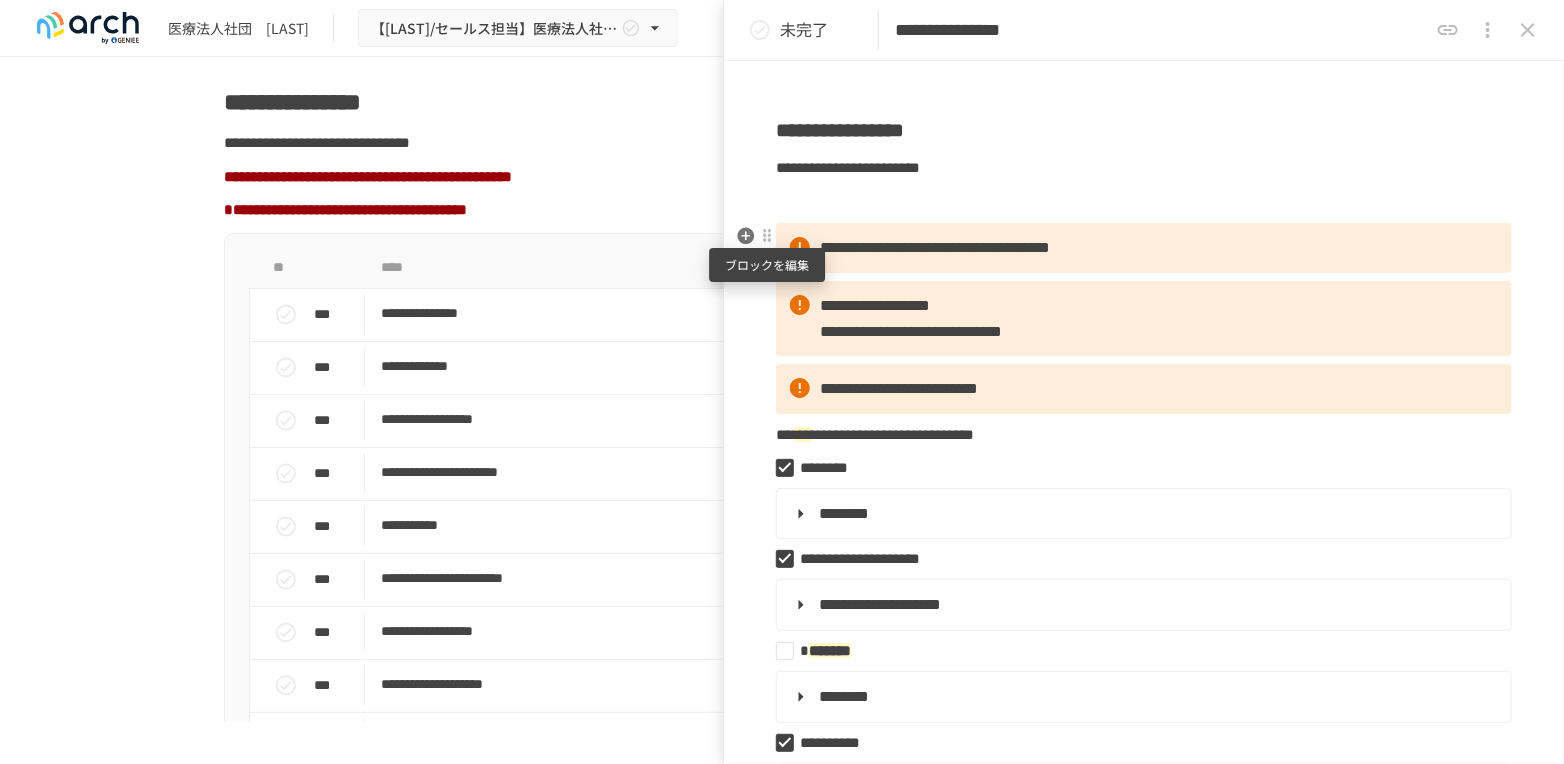 click at bounding box center [767, 236] 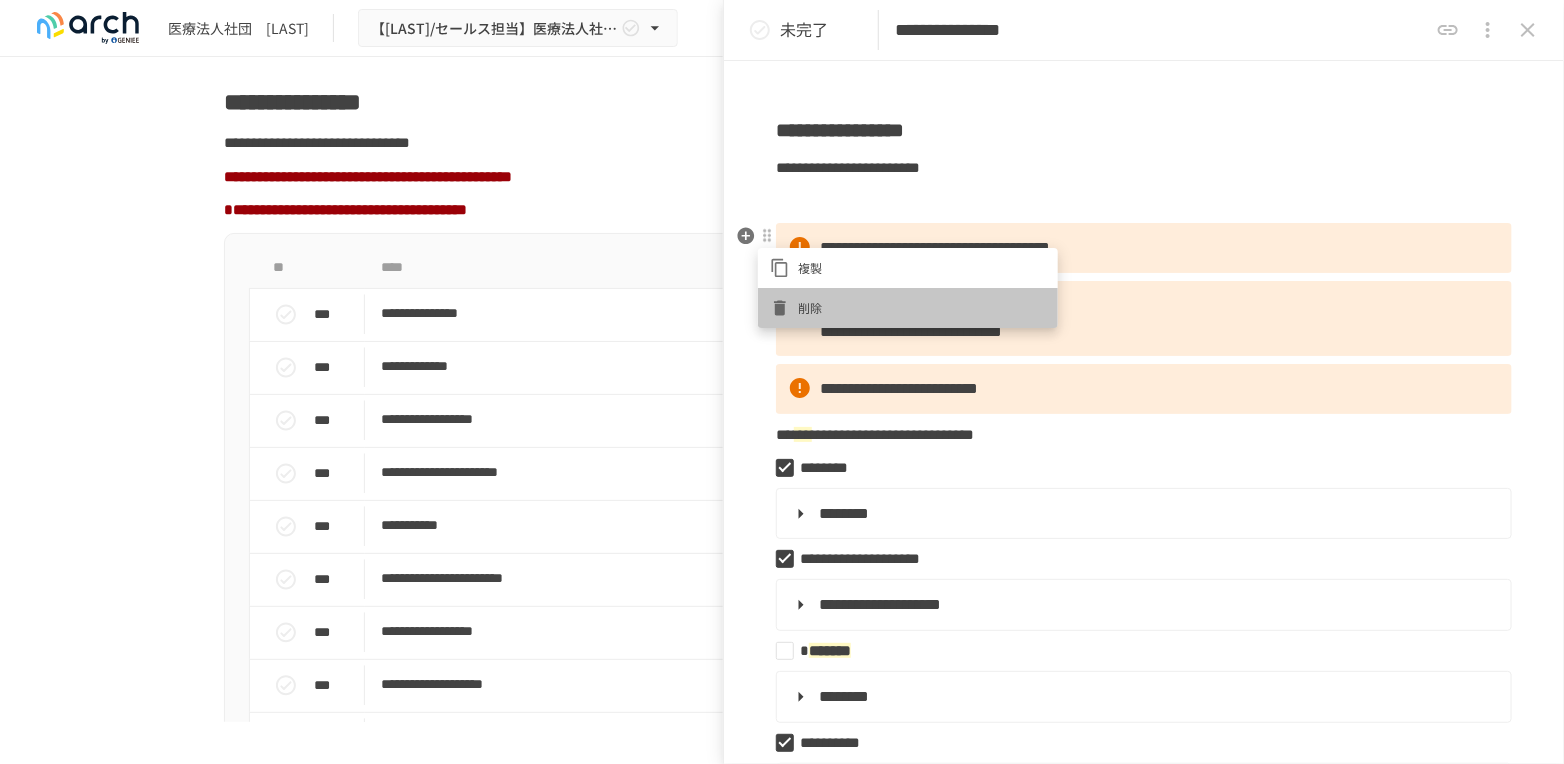 click on "削除" at bounding box center [922, 307] 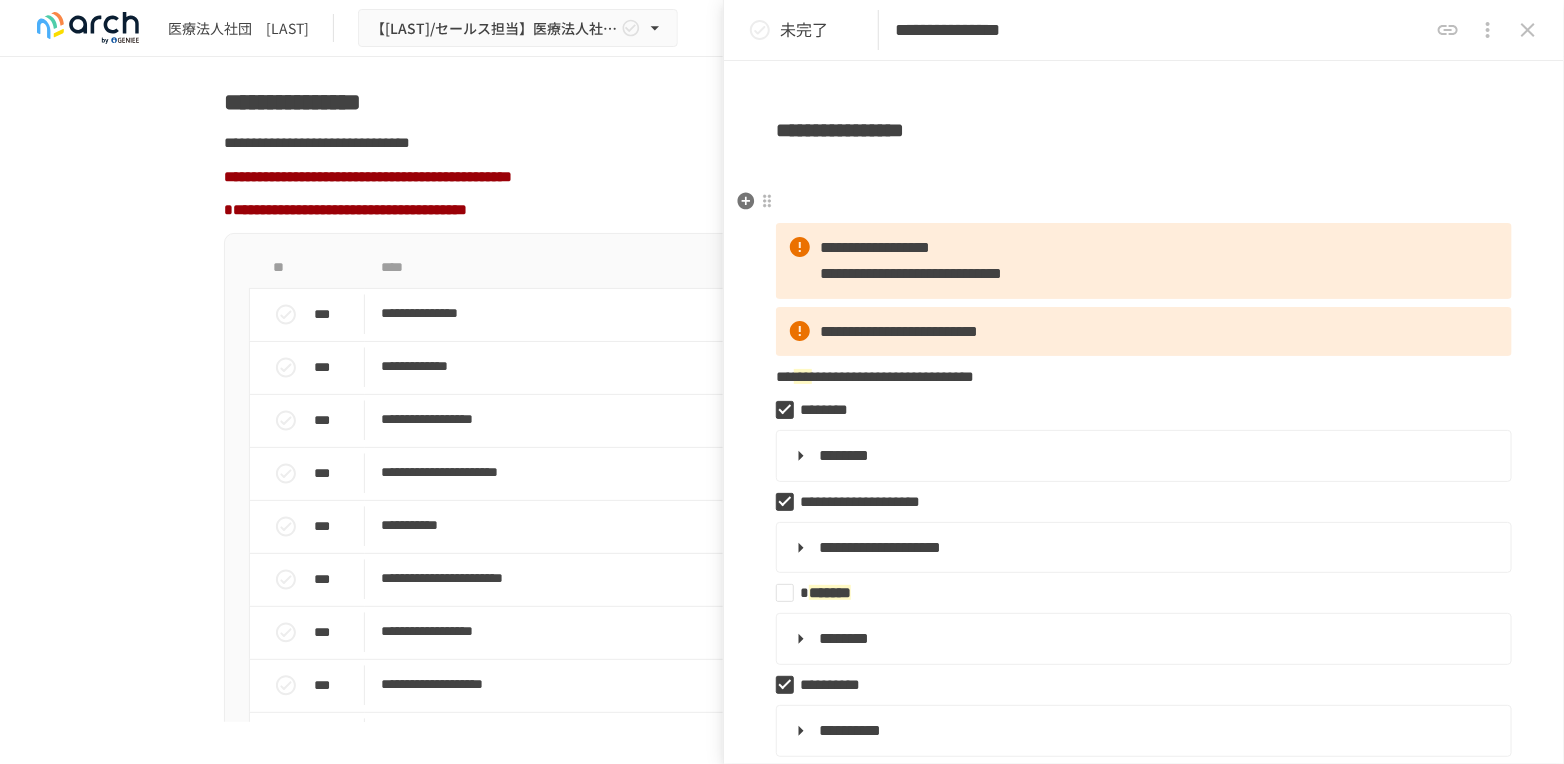 click at bounding box center [1144, 202] 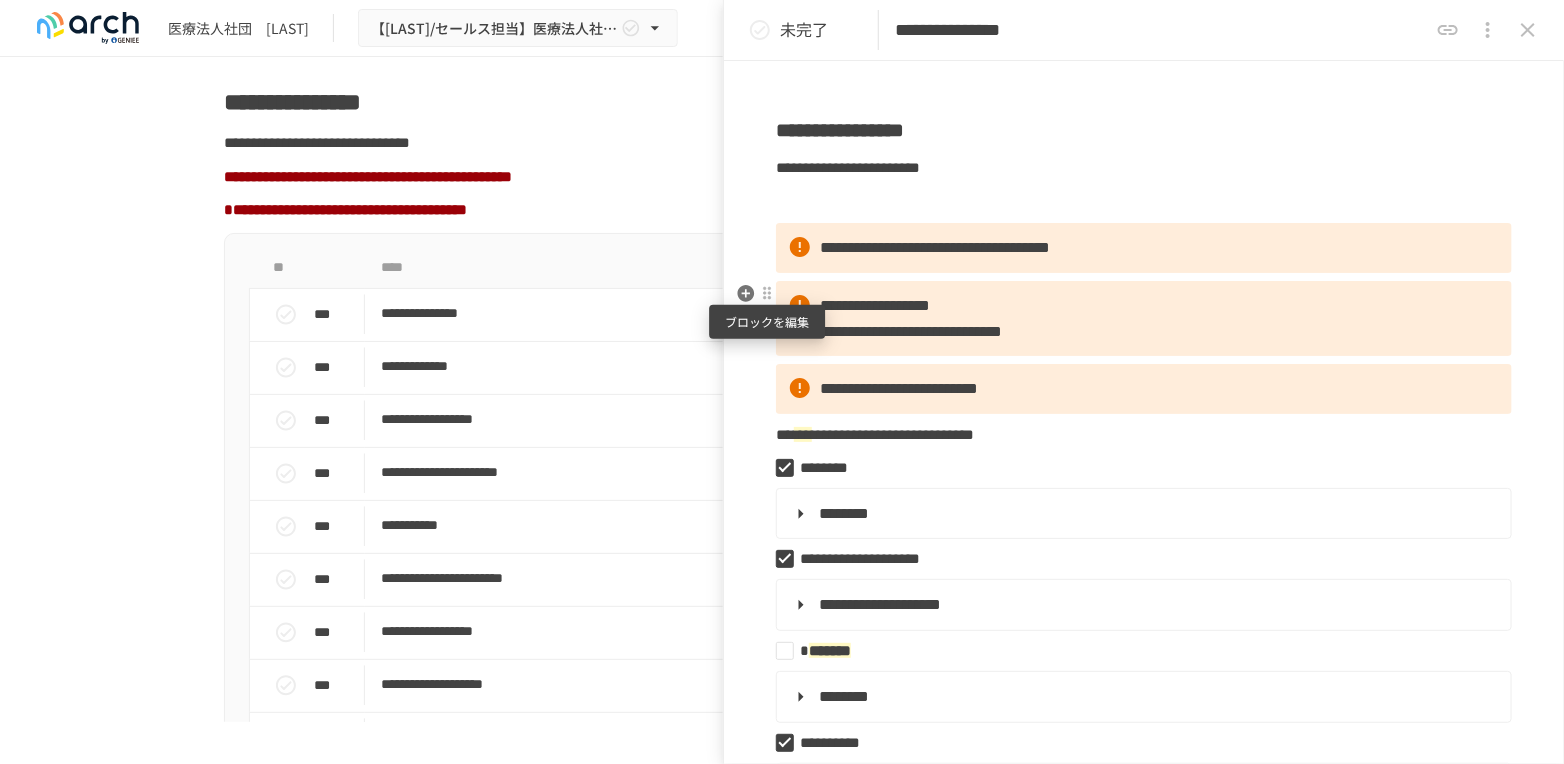 click at bounding box center [767, 293] 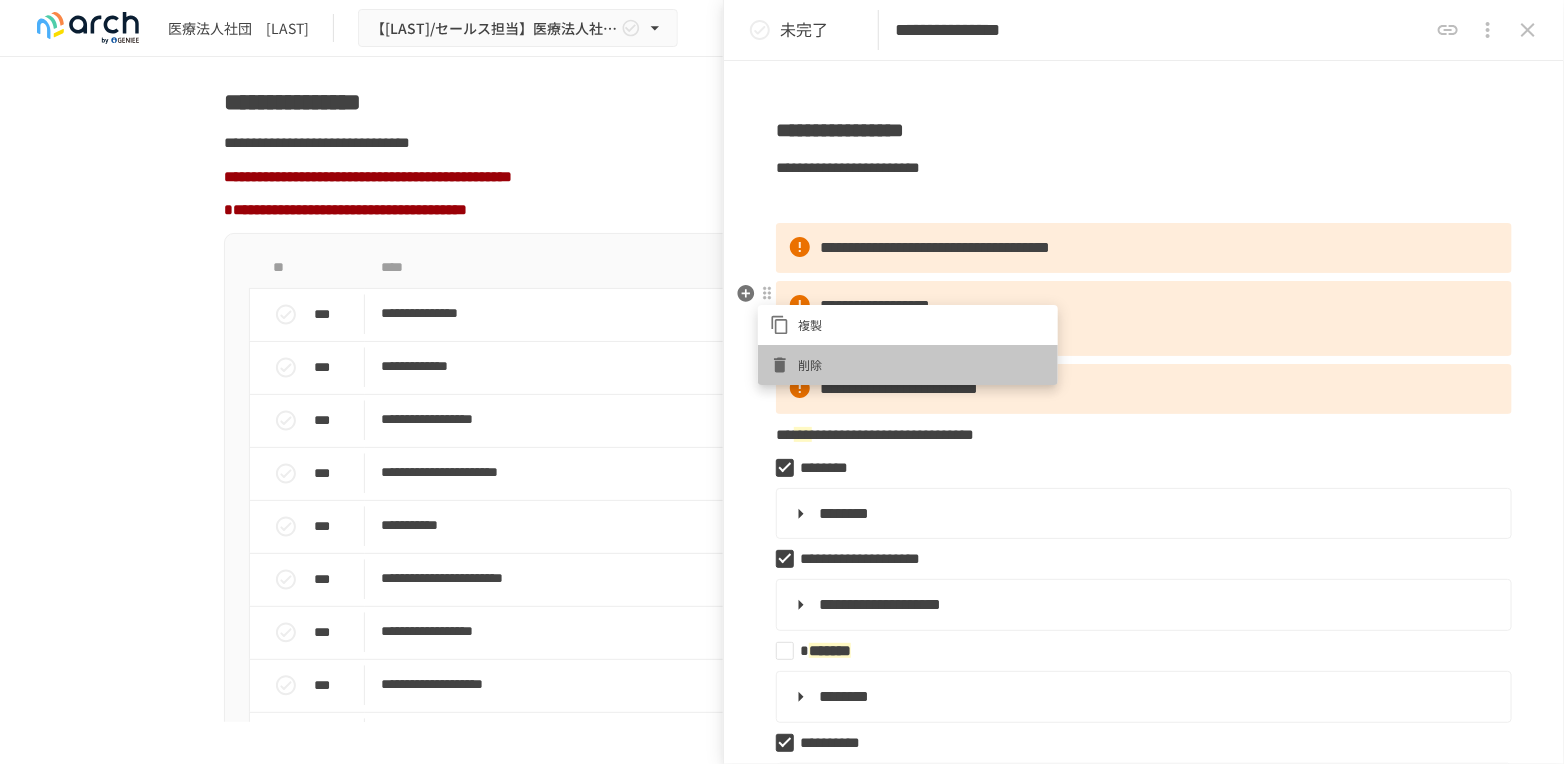click on "削除" at bounding box center (922, 364) 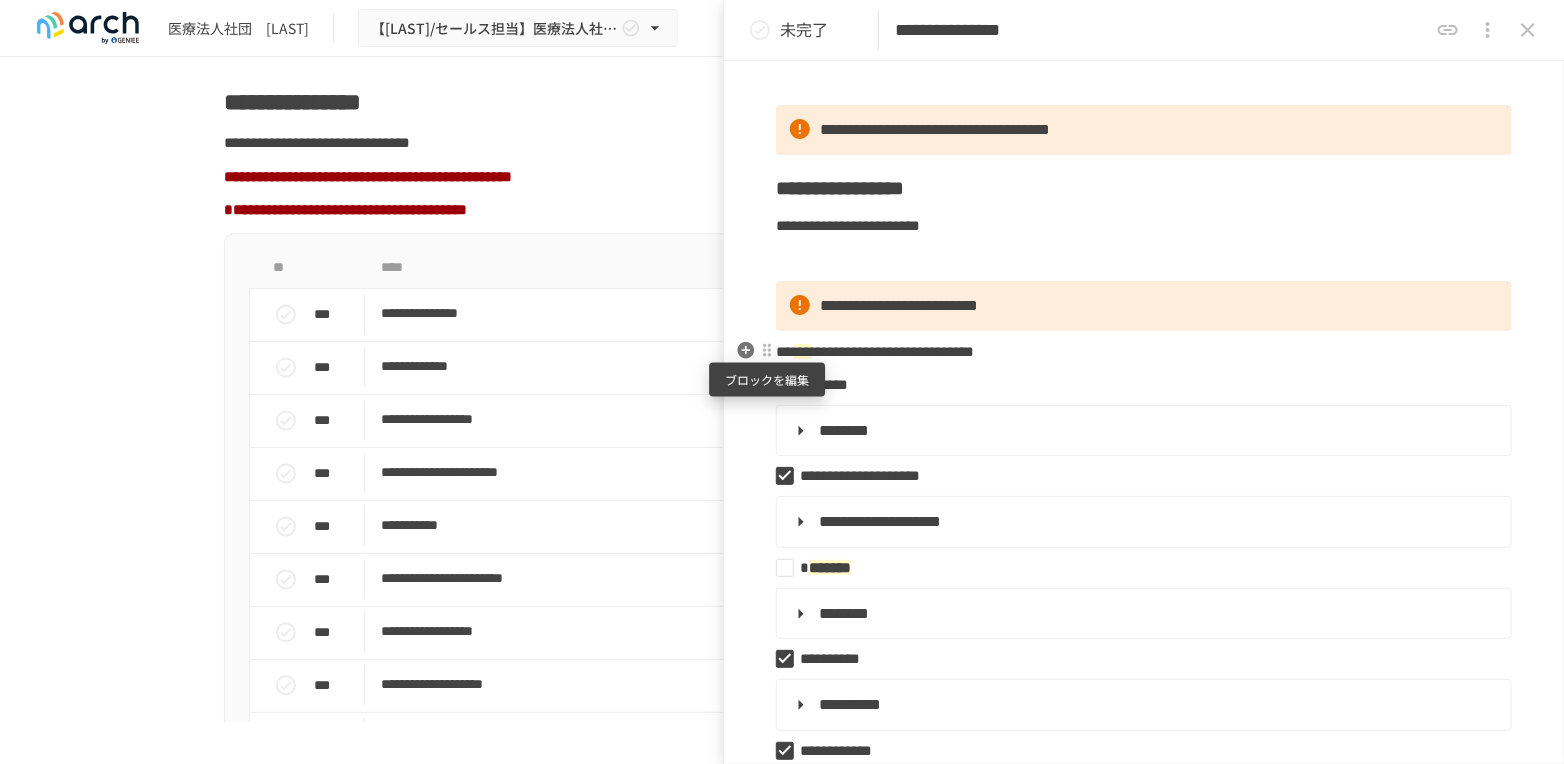 click at bounding box center [767, 351] 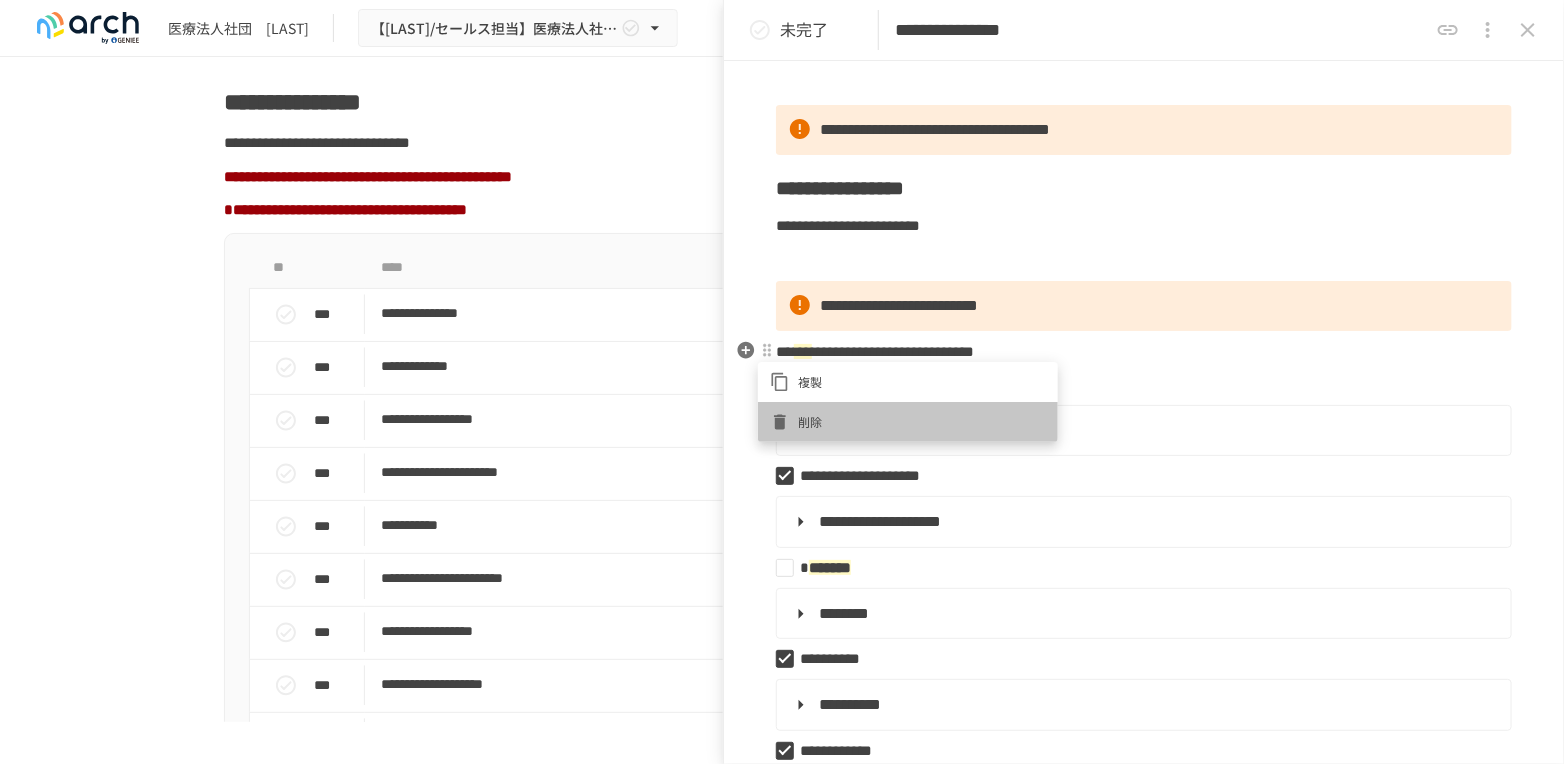 click on "削除" at bounding box center (922, 421) 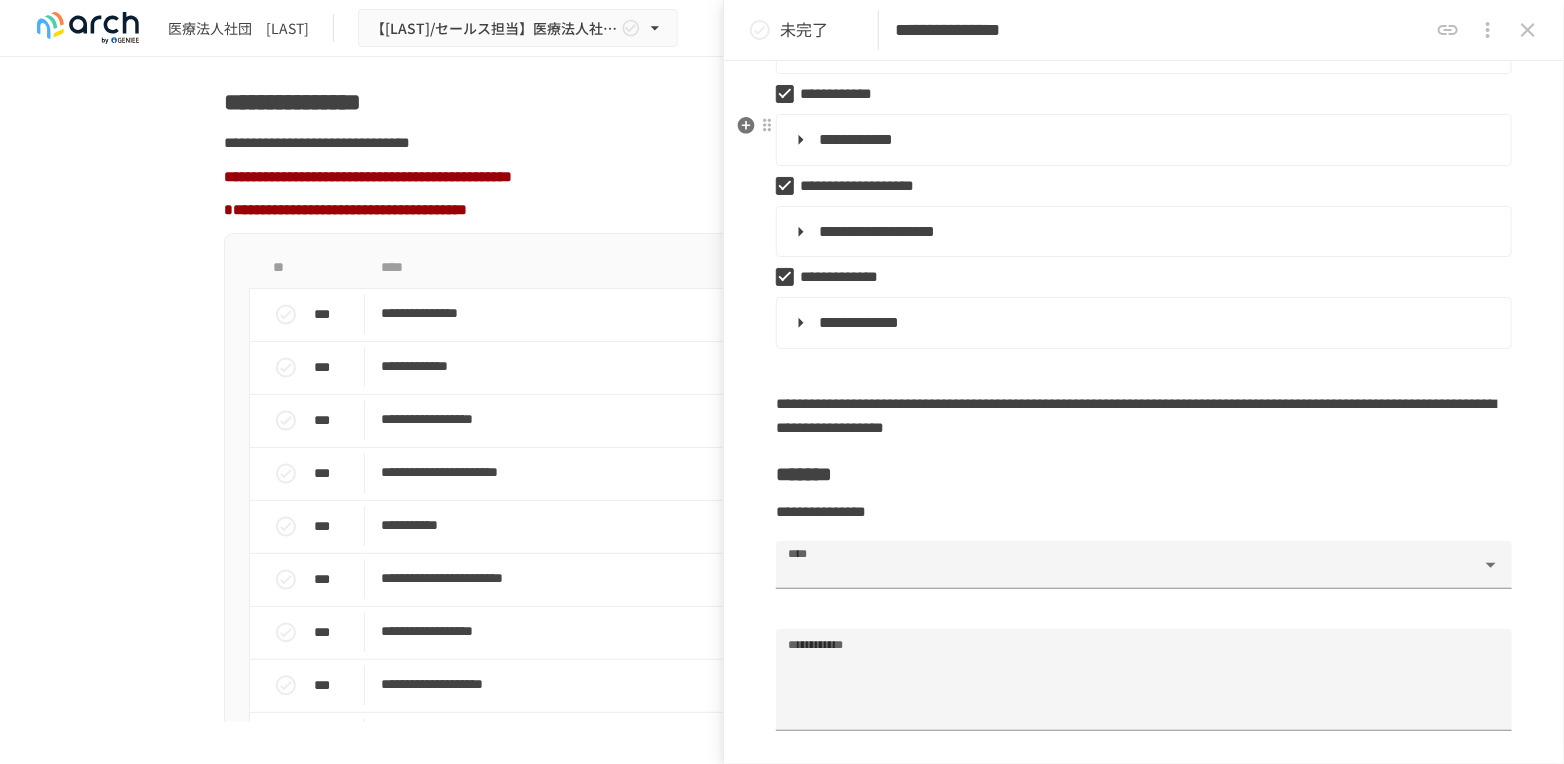 scroll, scrollTop: 777, scrollLeft: 0, axis: vertical 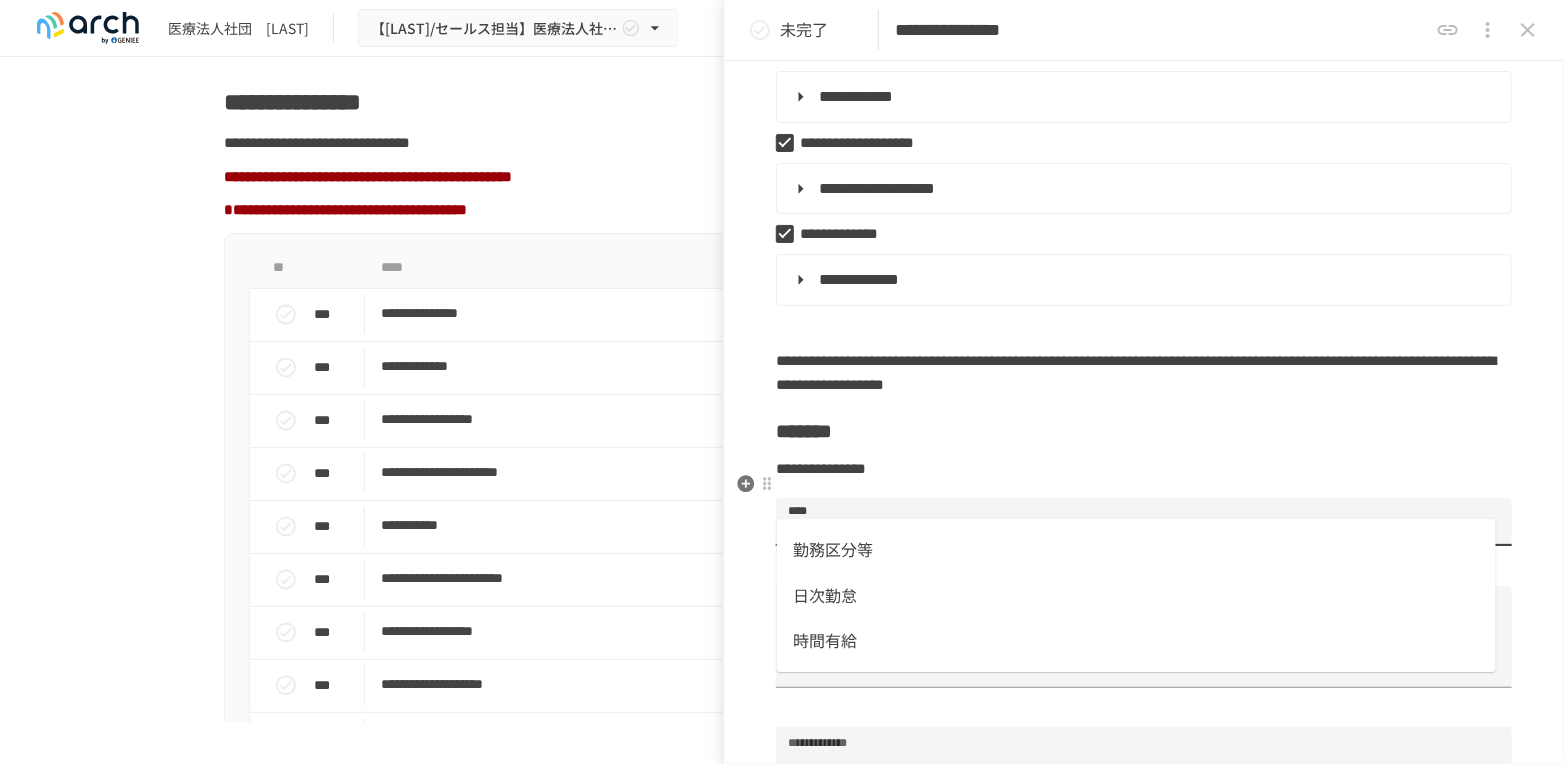 click on "****" at bounding box center (1128, 531) 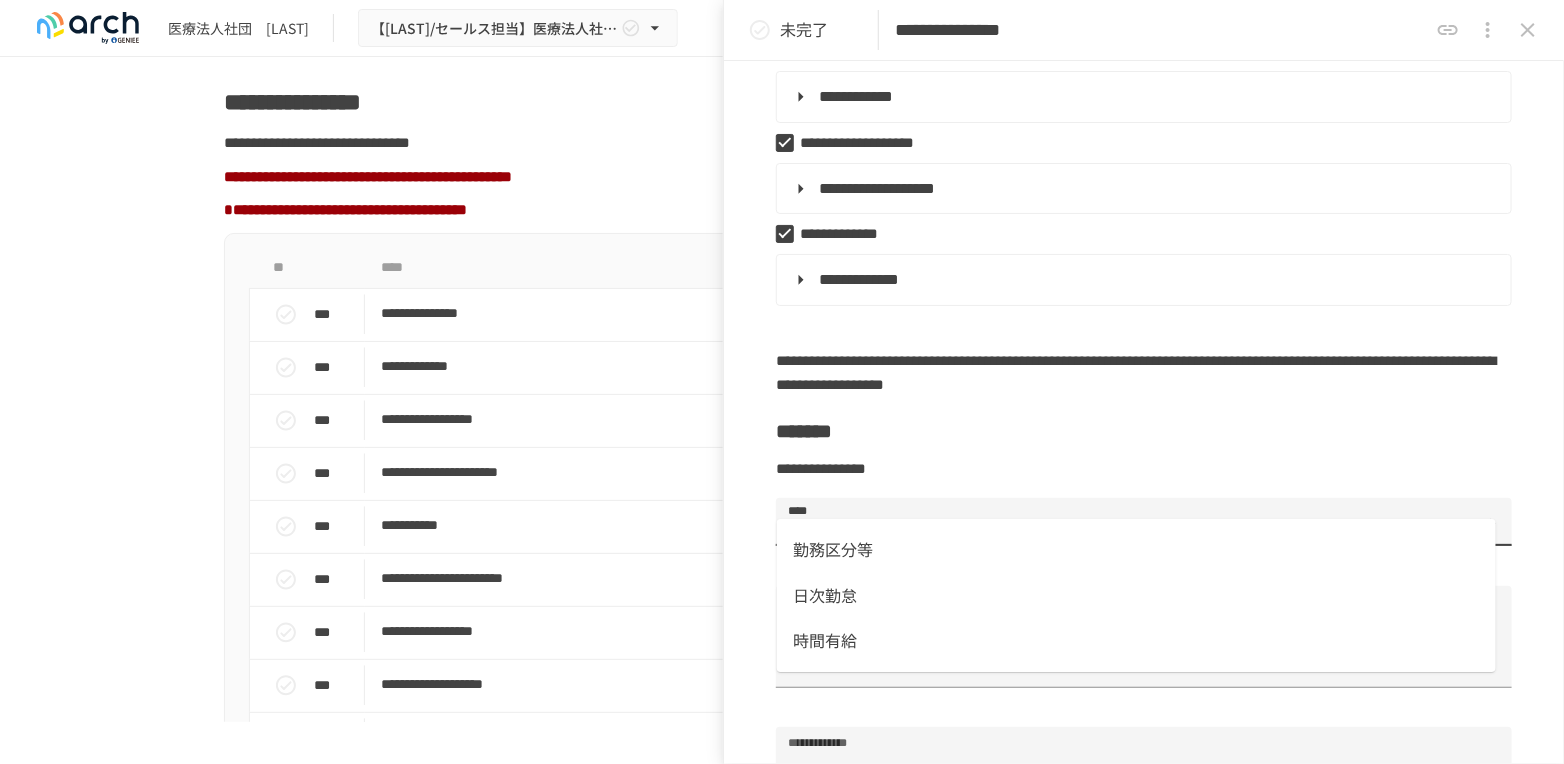 drag, startPoint x: 858, startPoint y: 547, endPoint x: 842, endPoint y: 568, distance: 26.400757 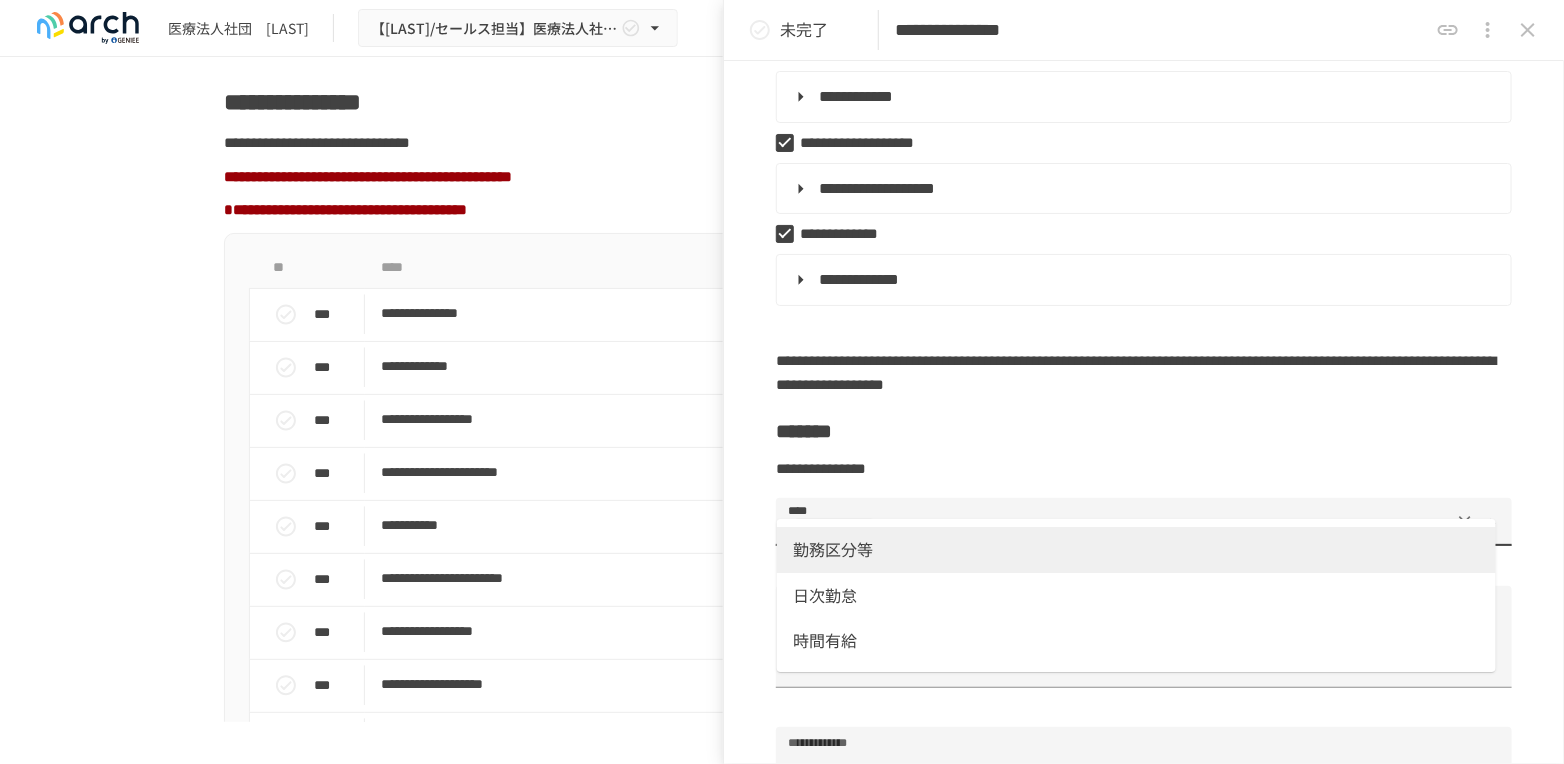 click on "時間有給" at bounding box center (1136, 641) 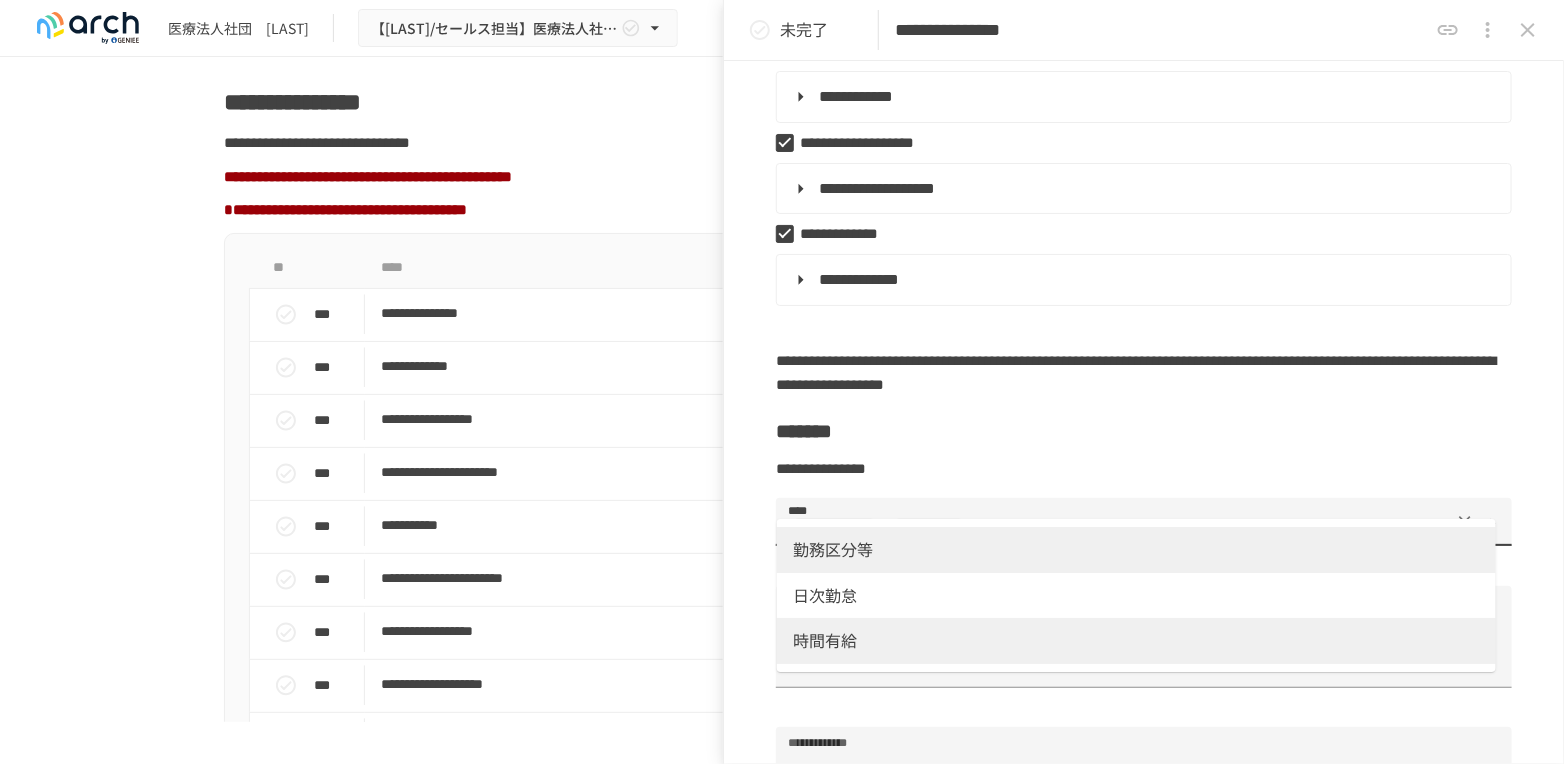 click on "日次勤怠" at bounding box center [1136, 596] 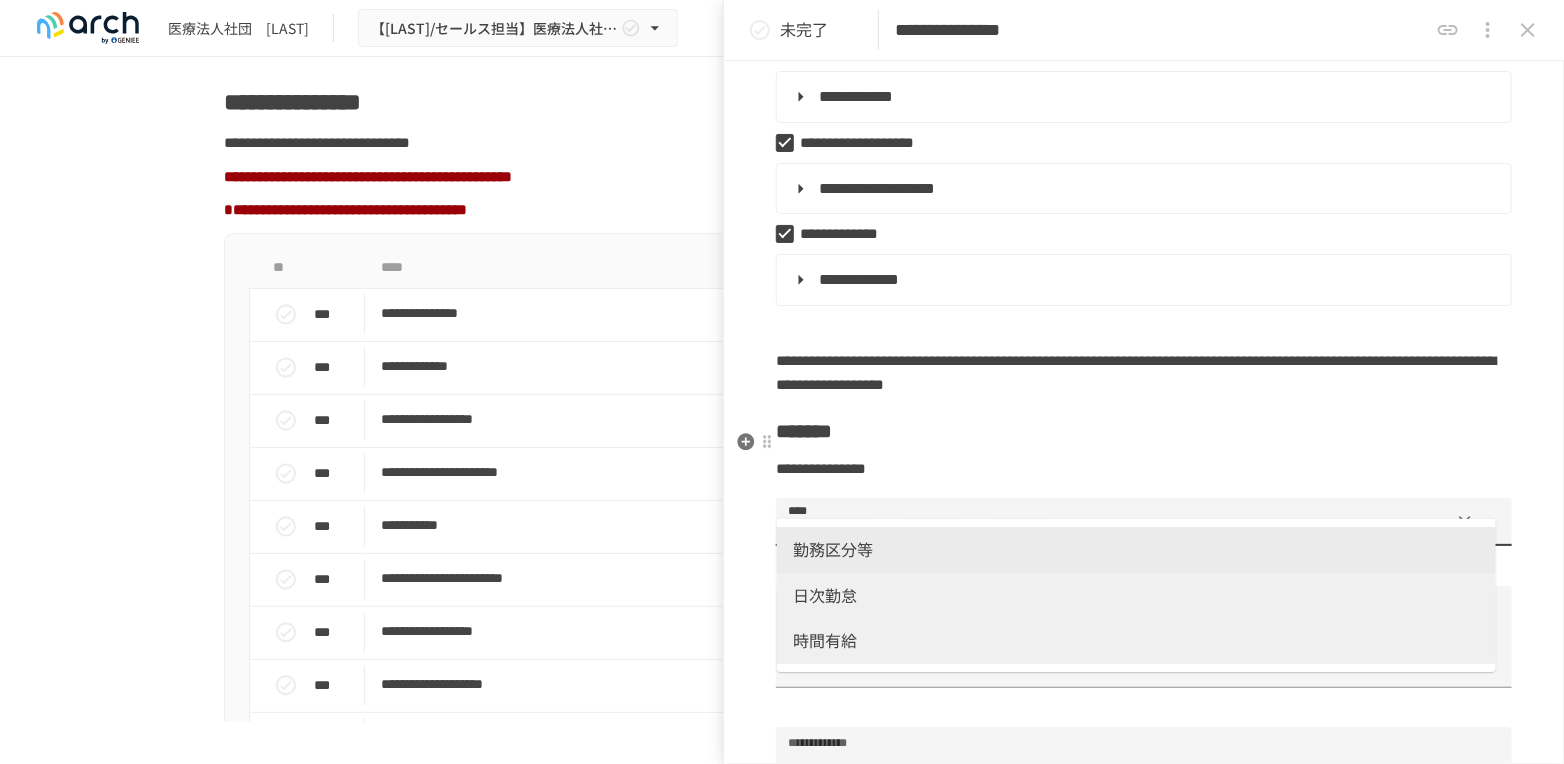 click on "**********" at bounding box center [821, 468] 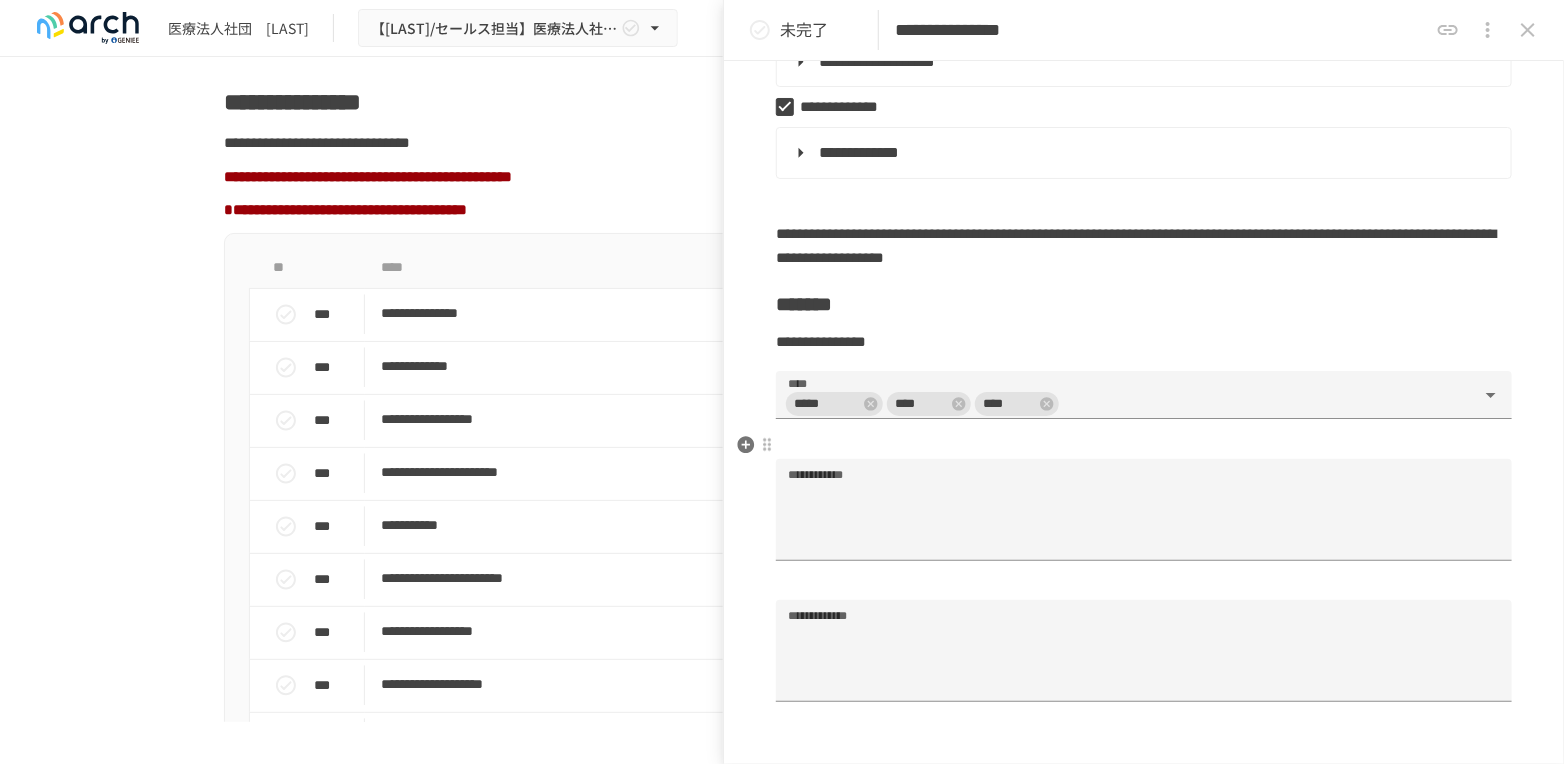 scroll, scrollTop: 1000, scrollLeft: 0, axis: vertical 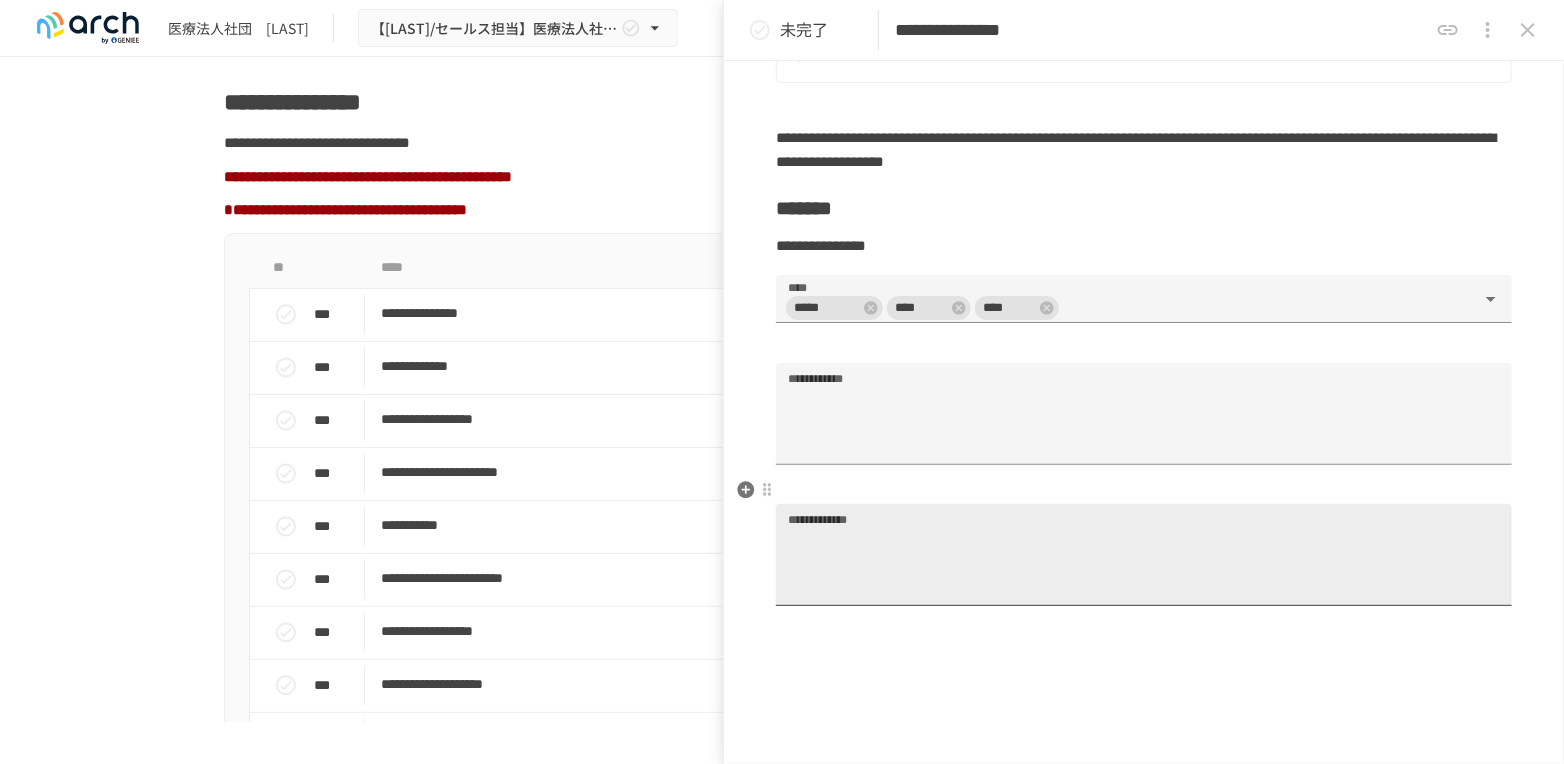 click on "**********" at bounding box center [1144, 563] 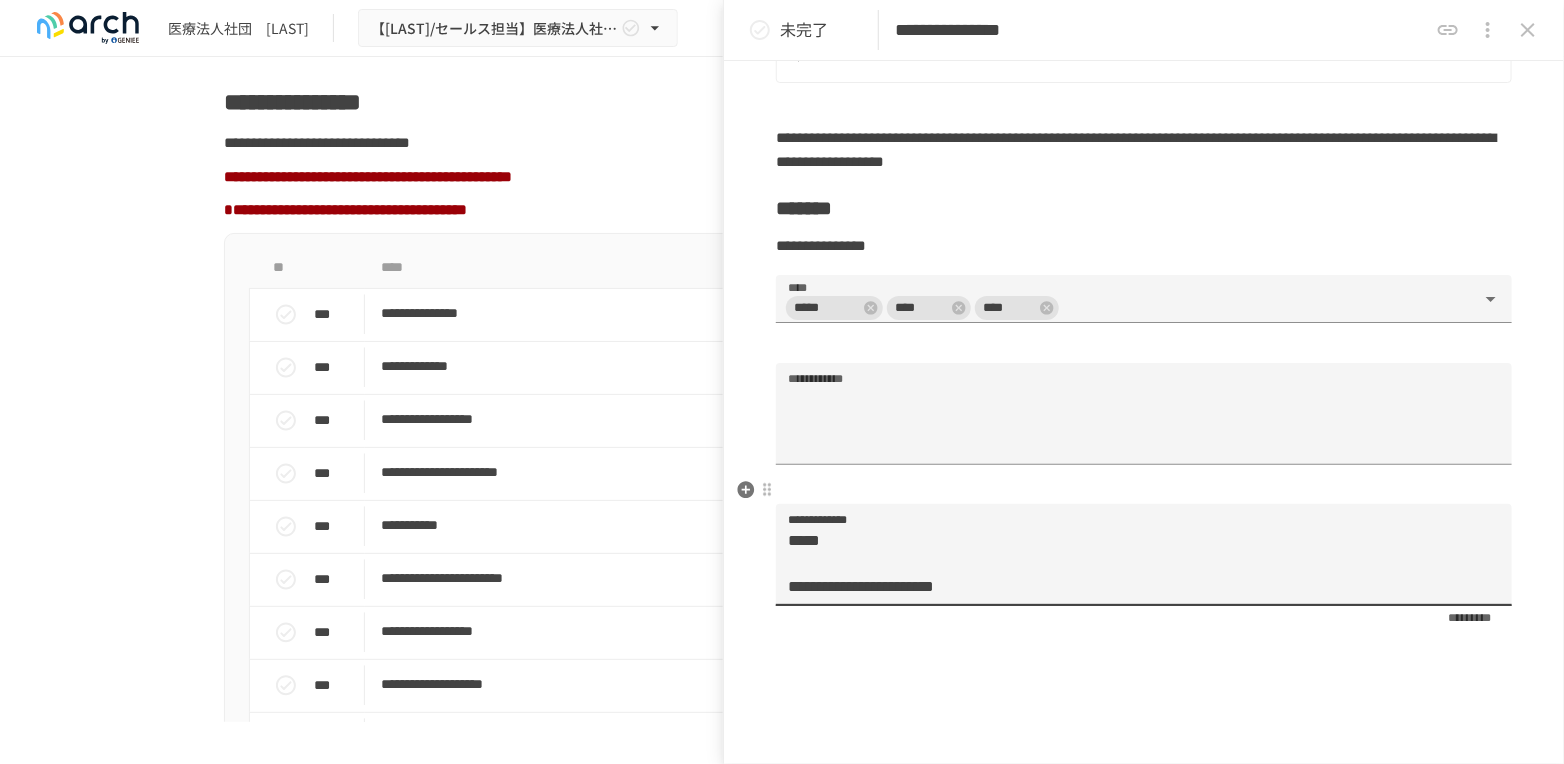 scroll, scrollTop: 888, scrollLeft: 0, axis: vertical 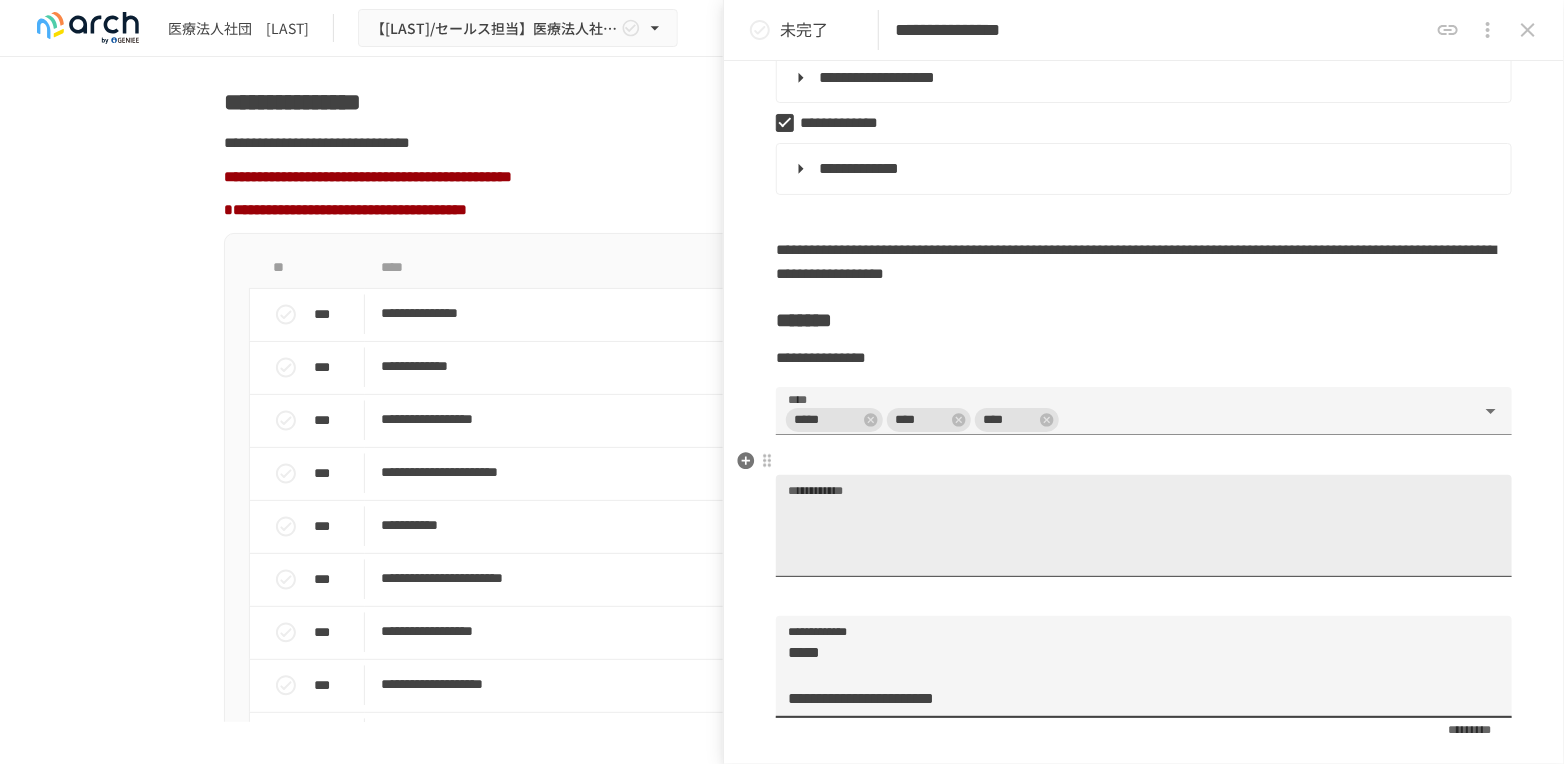 type on "**********" 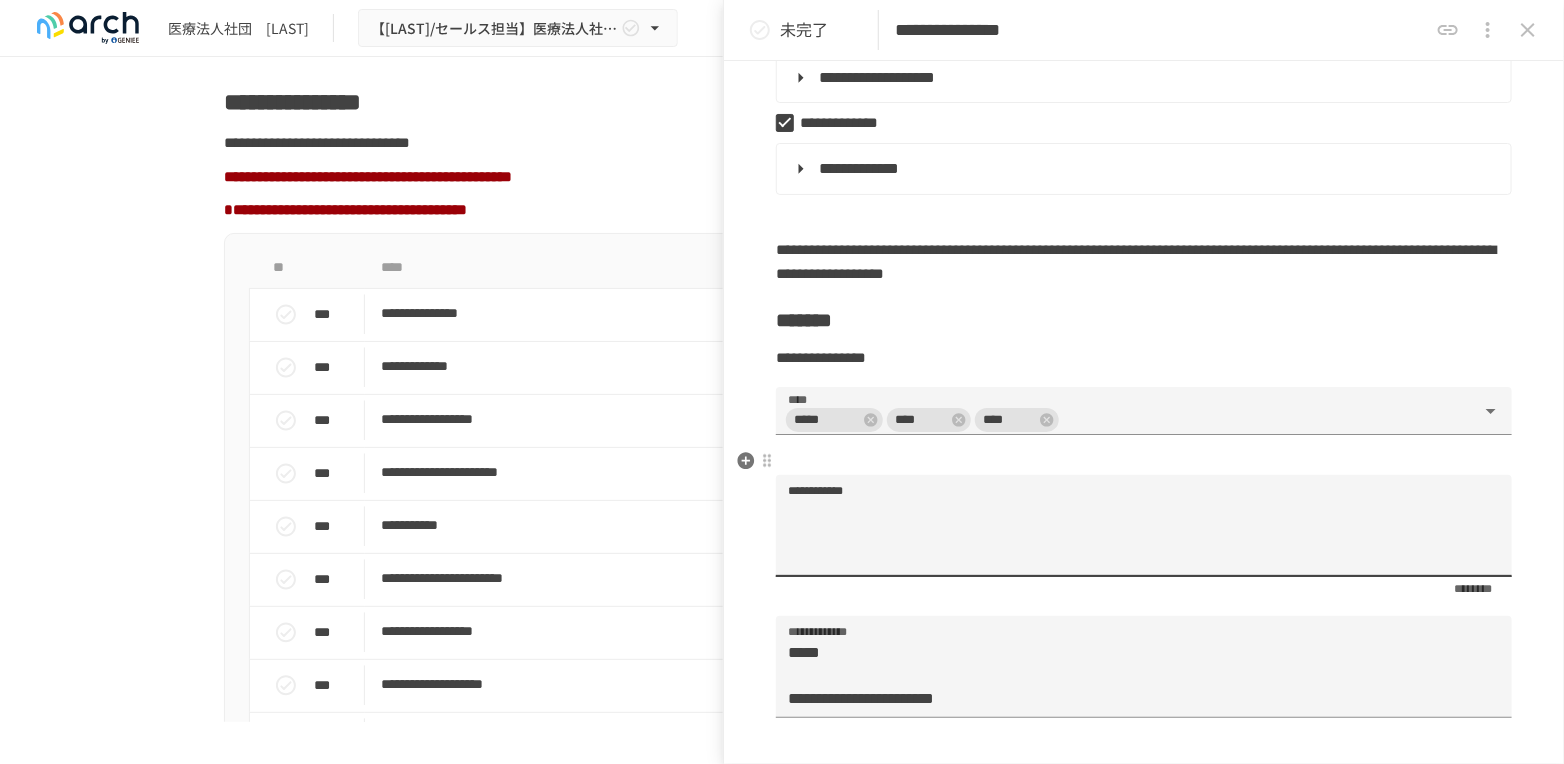click on "**********" at bounding box center [1144, 534] 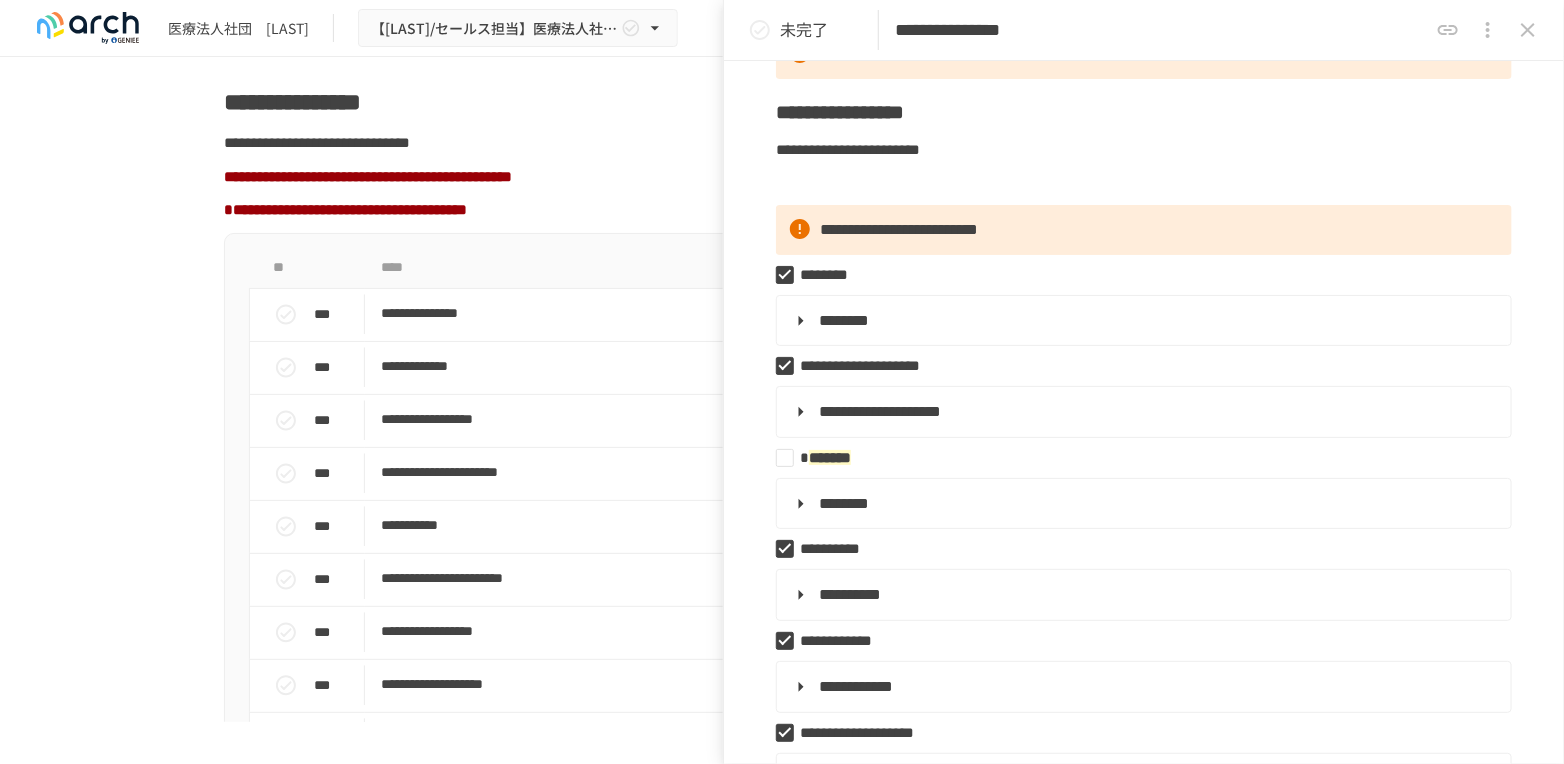 scroll, scrollTop: 111, scrollLeft: 0, axis: vertical 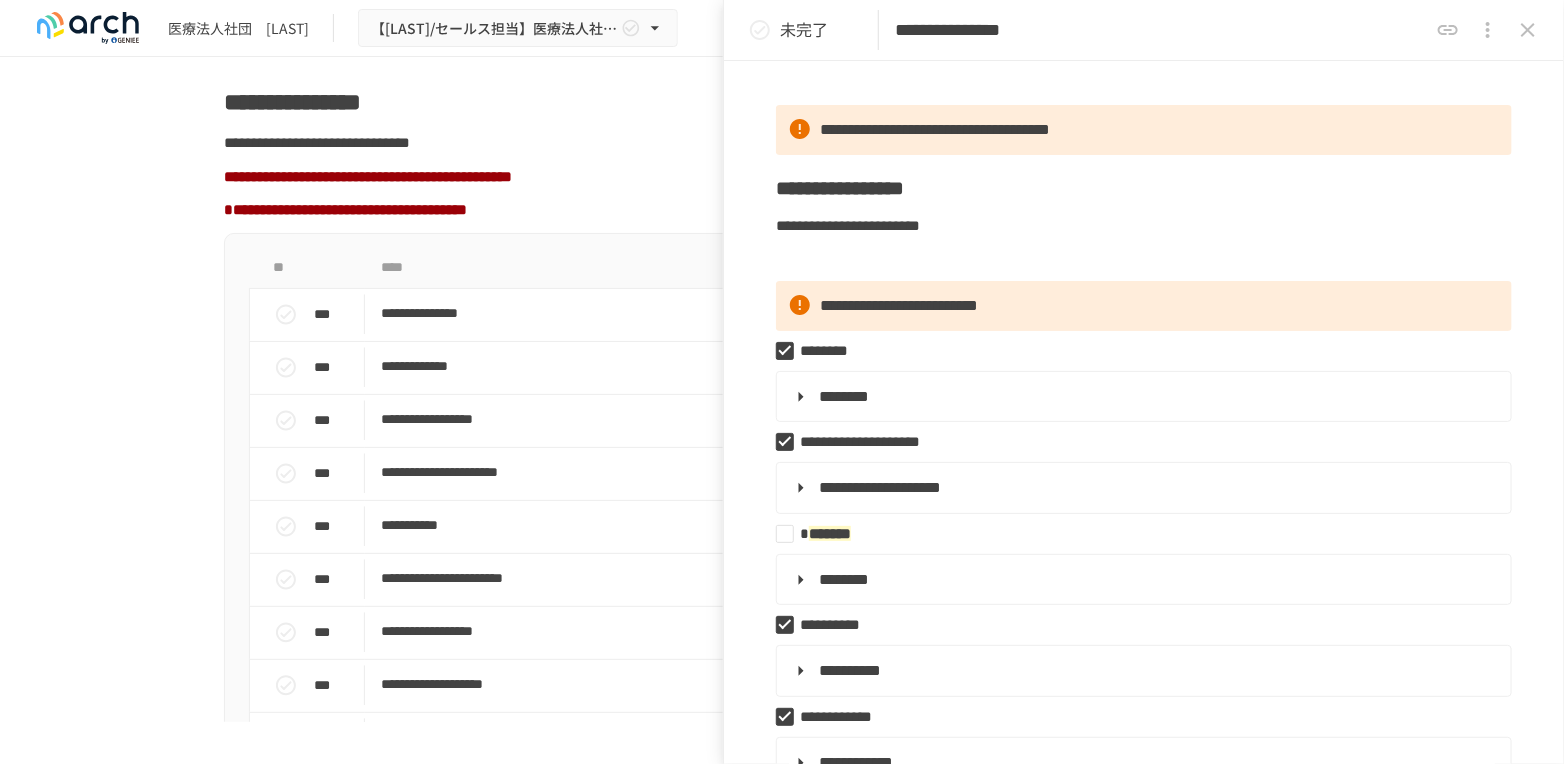 type on "**********" 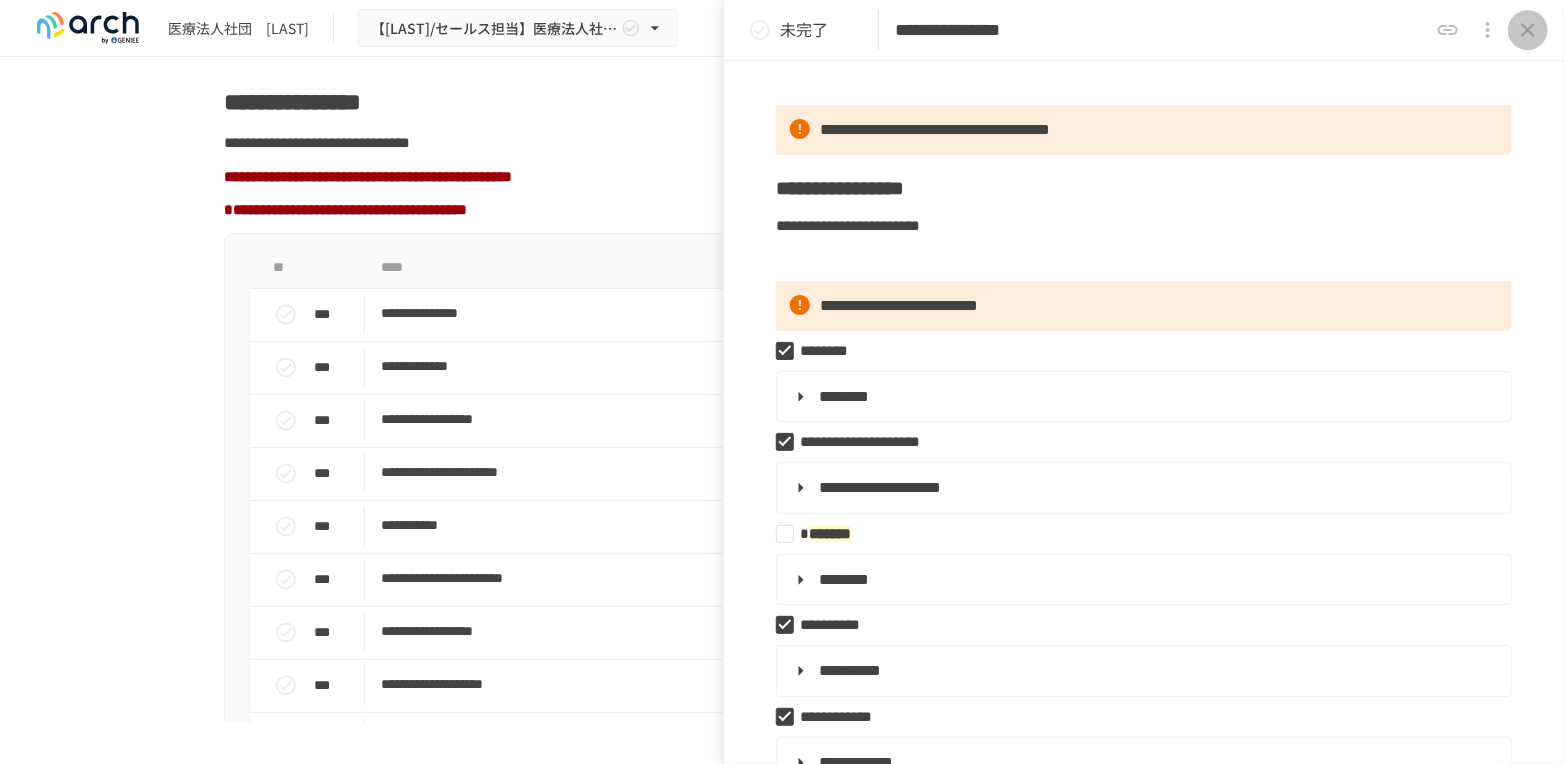 click 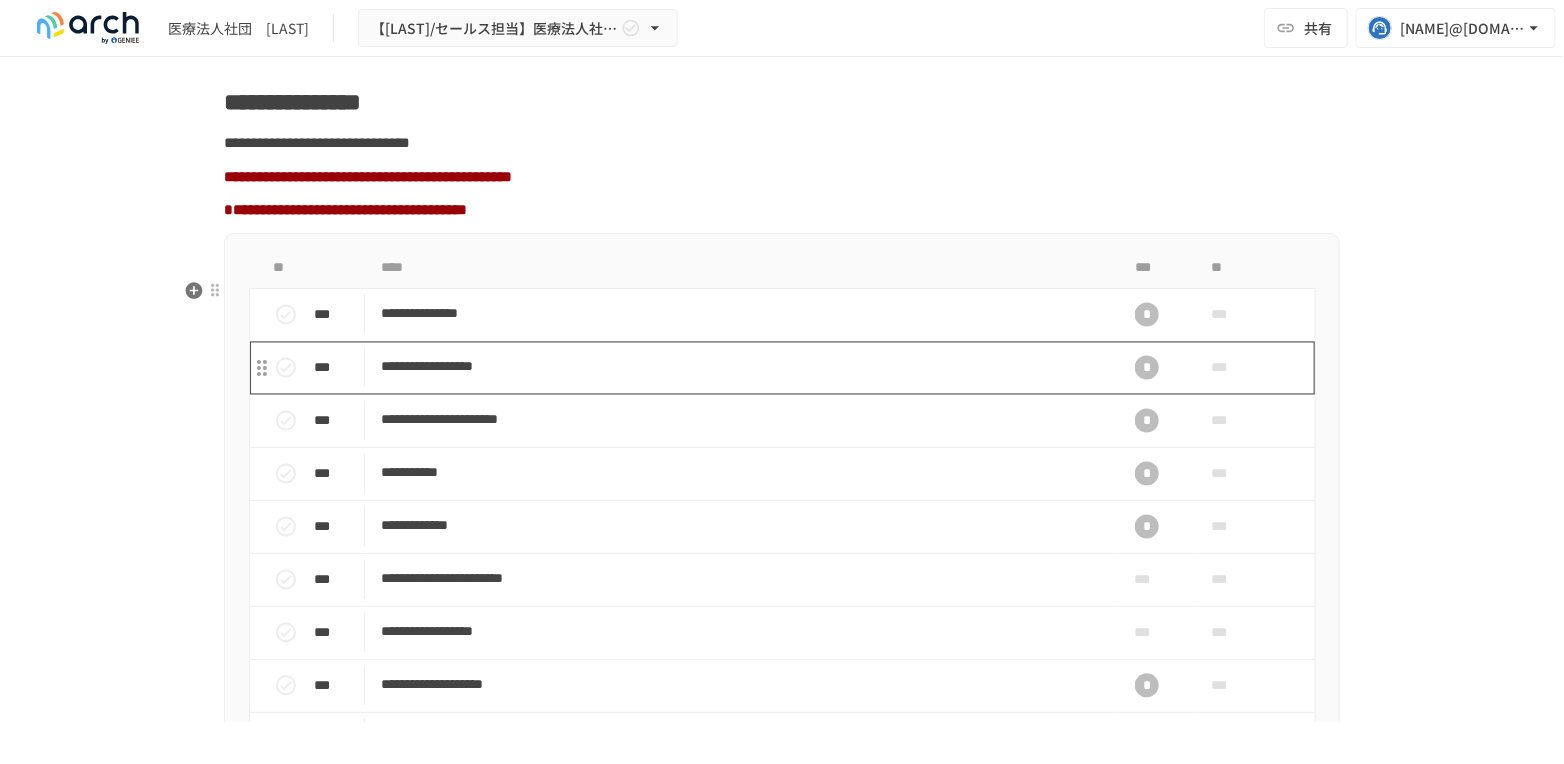 click on "**********" at bounding box center (740, 367) 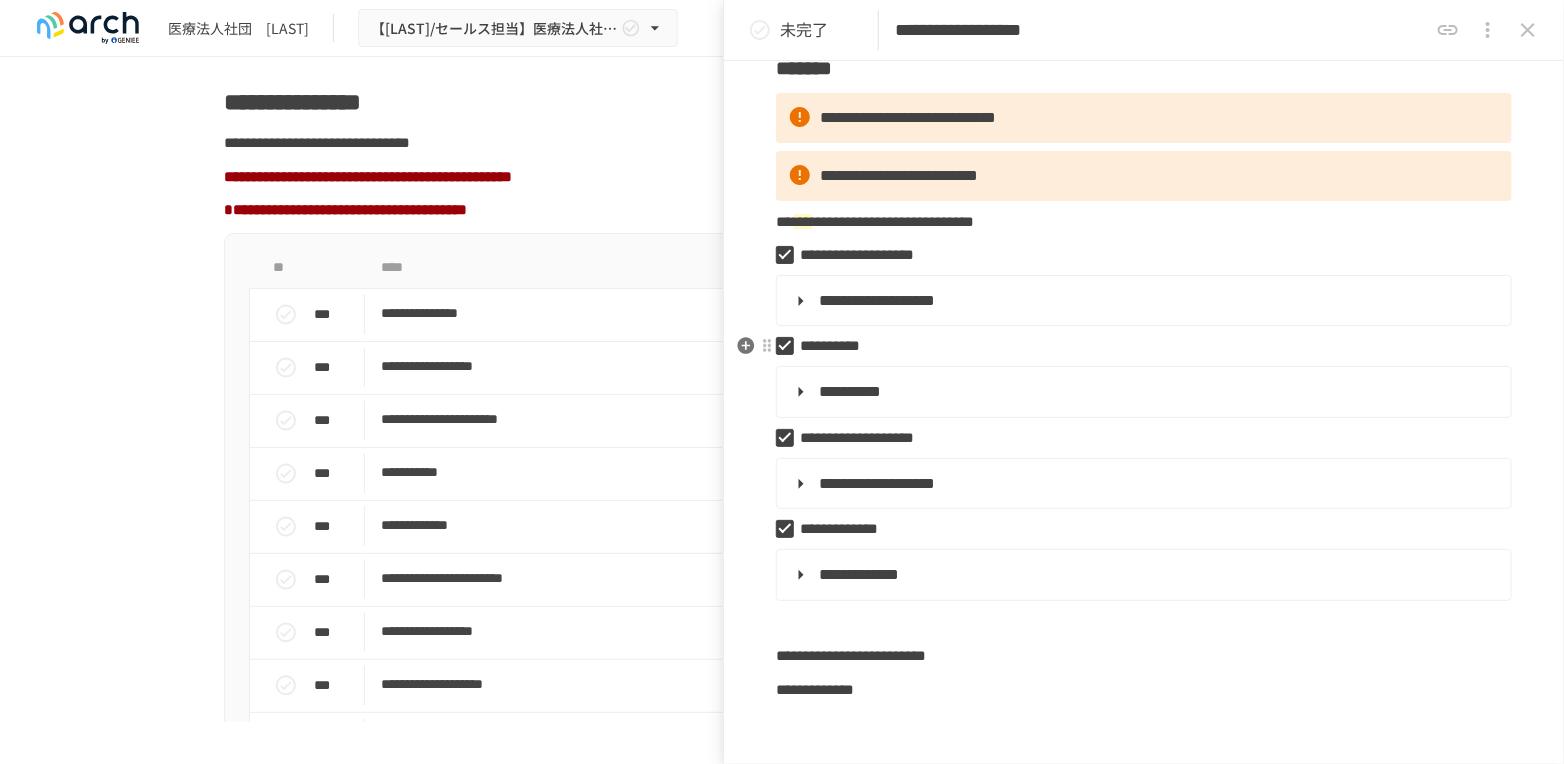 scroll, scrollTop: 111, scrollLeft: 0, axis: vertical 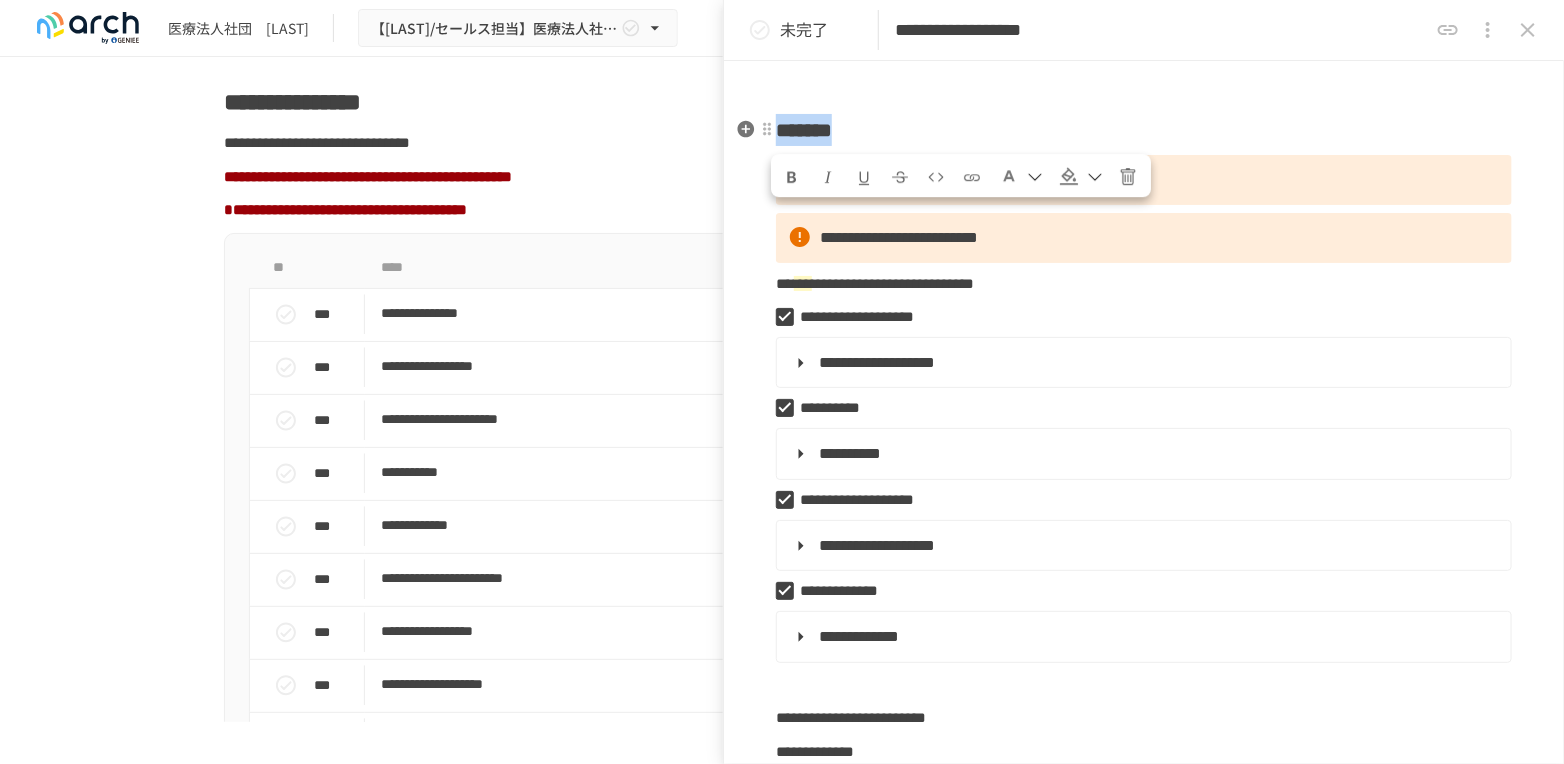 drag, startPoint x: 915, startPoint y: 137, endPoint x: 784, endPoint y: 128, distance: 131.30879 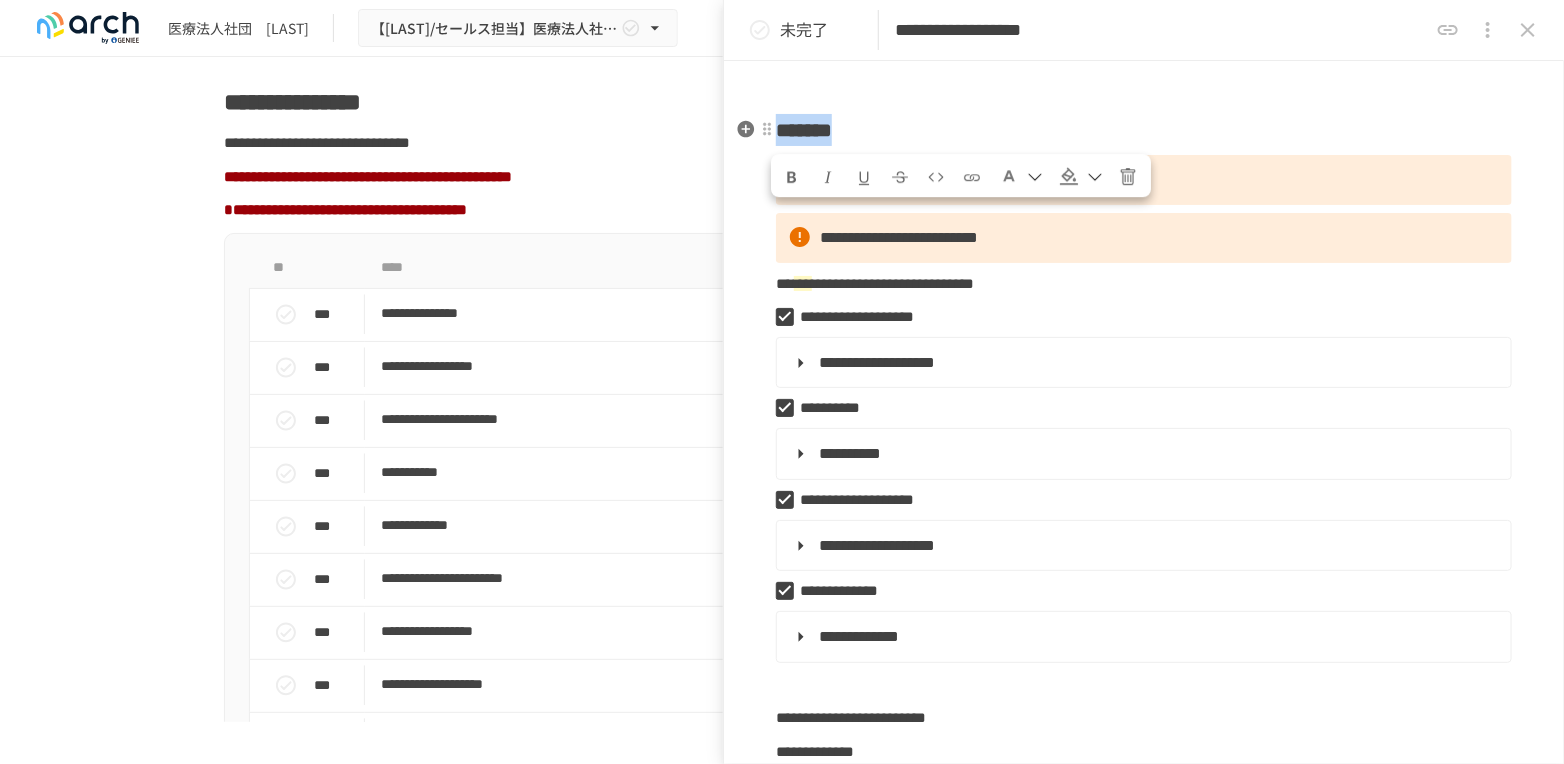 click on "*******" at bounding box center (804, 130) 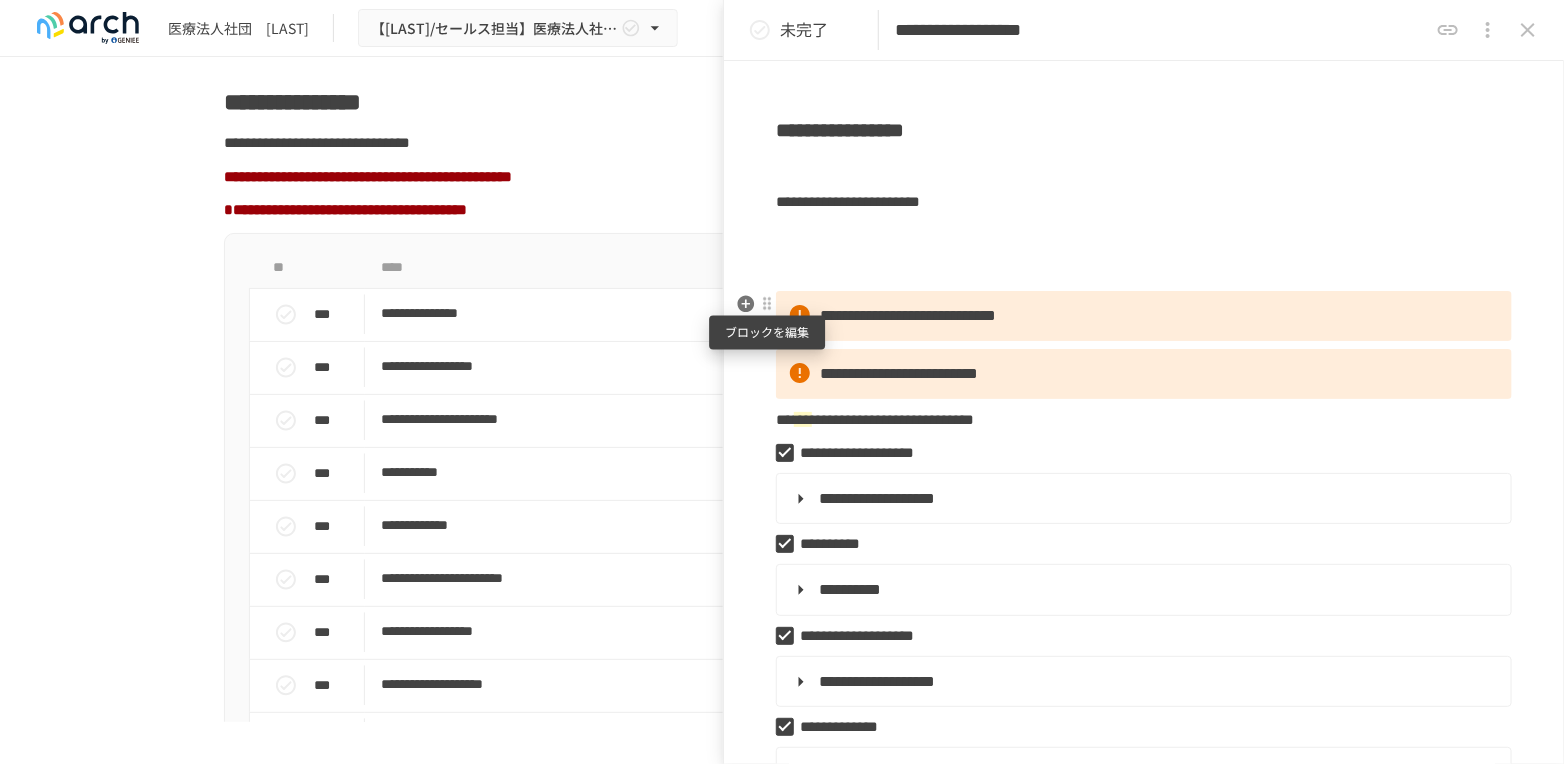 click at bounding box center (767, 304) 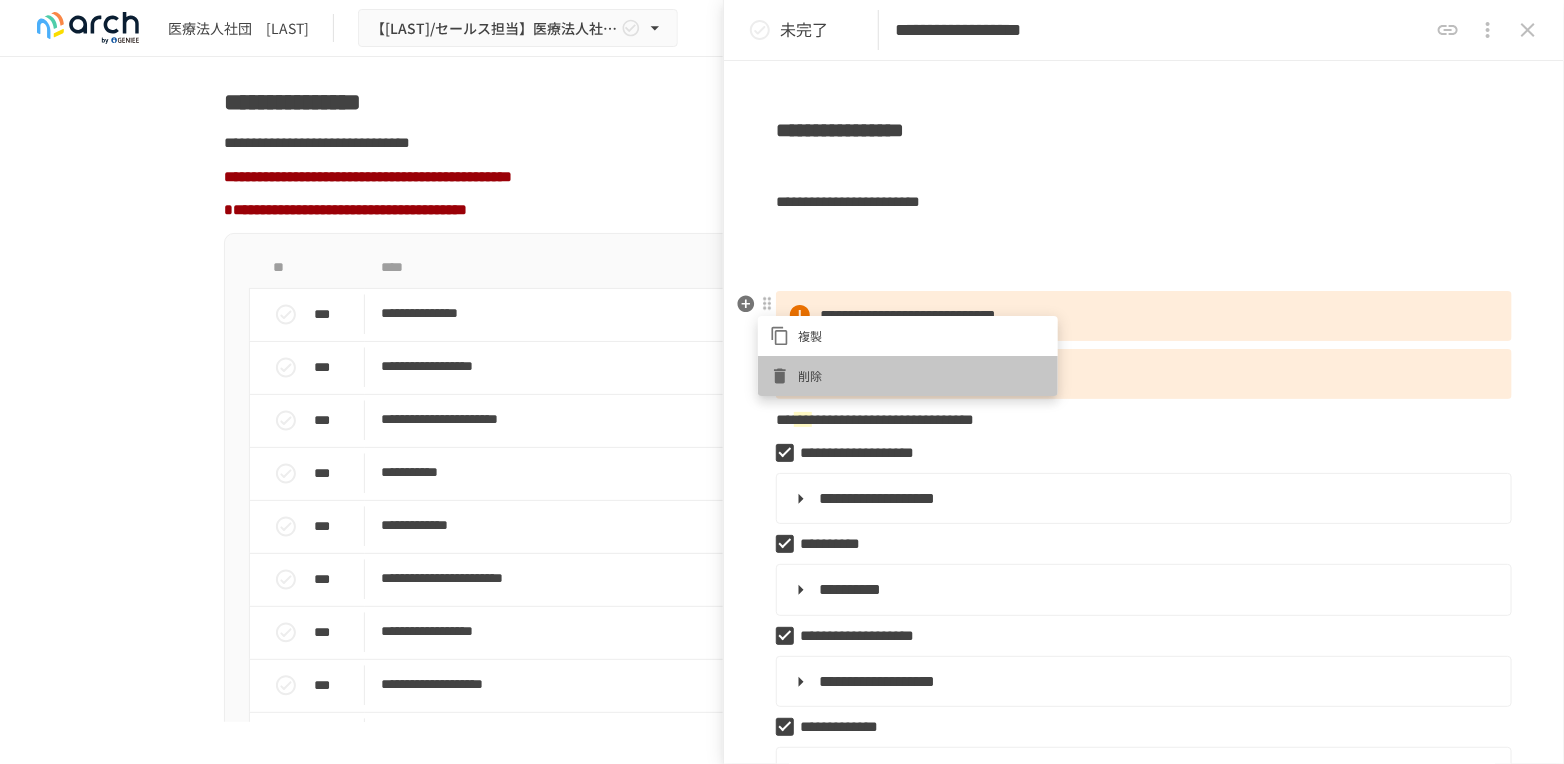 click on "削除" at bounding box center (922, 375) 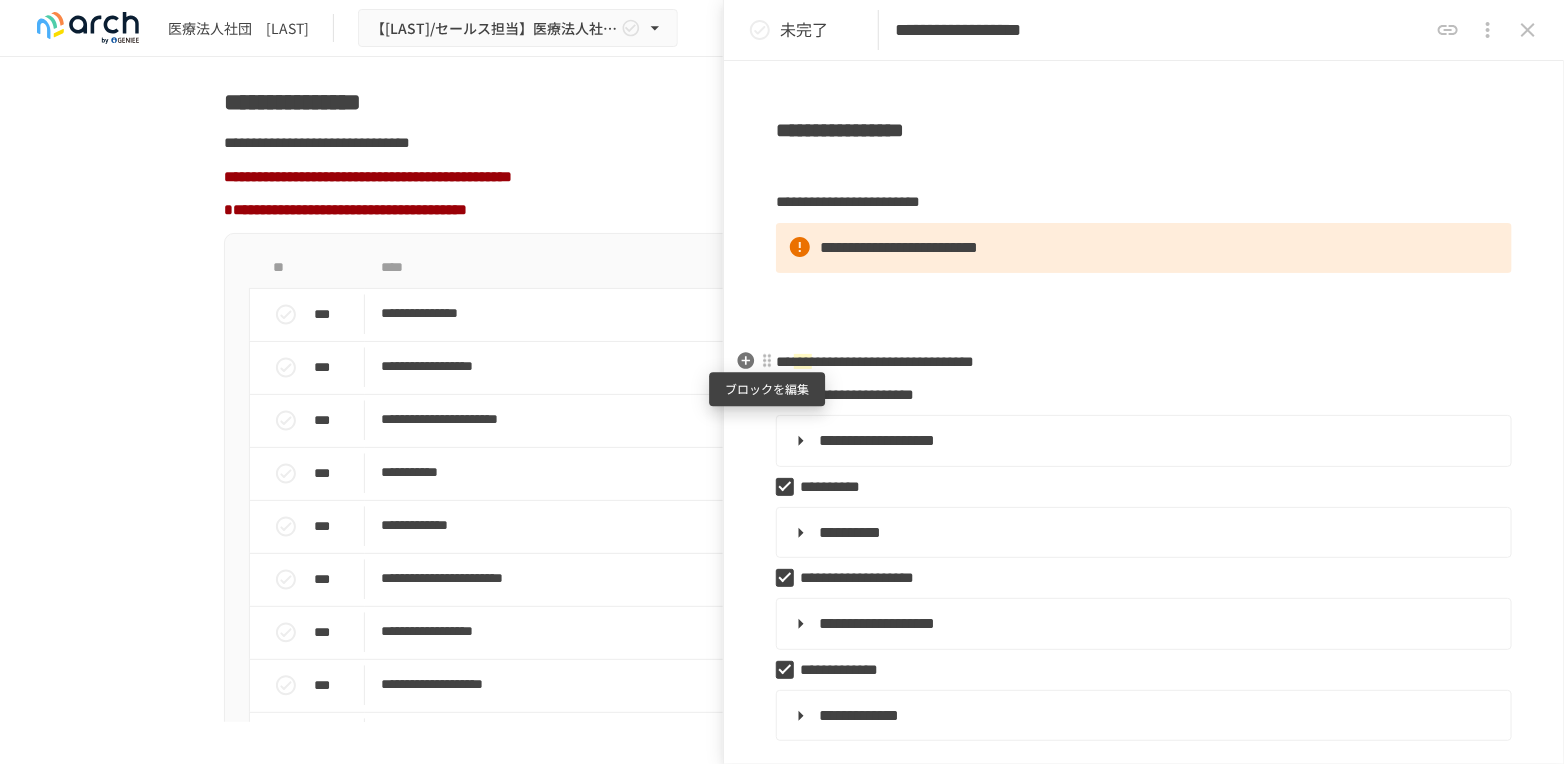 click at bounding box center (767, 361) 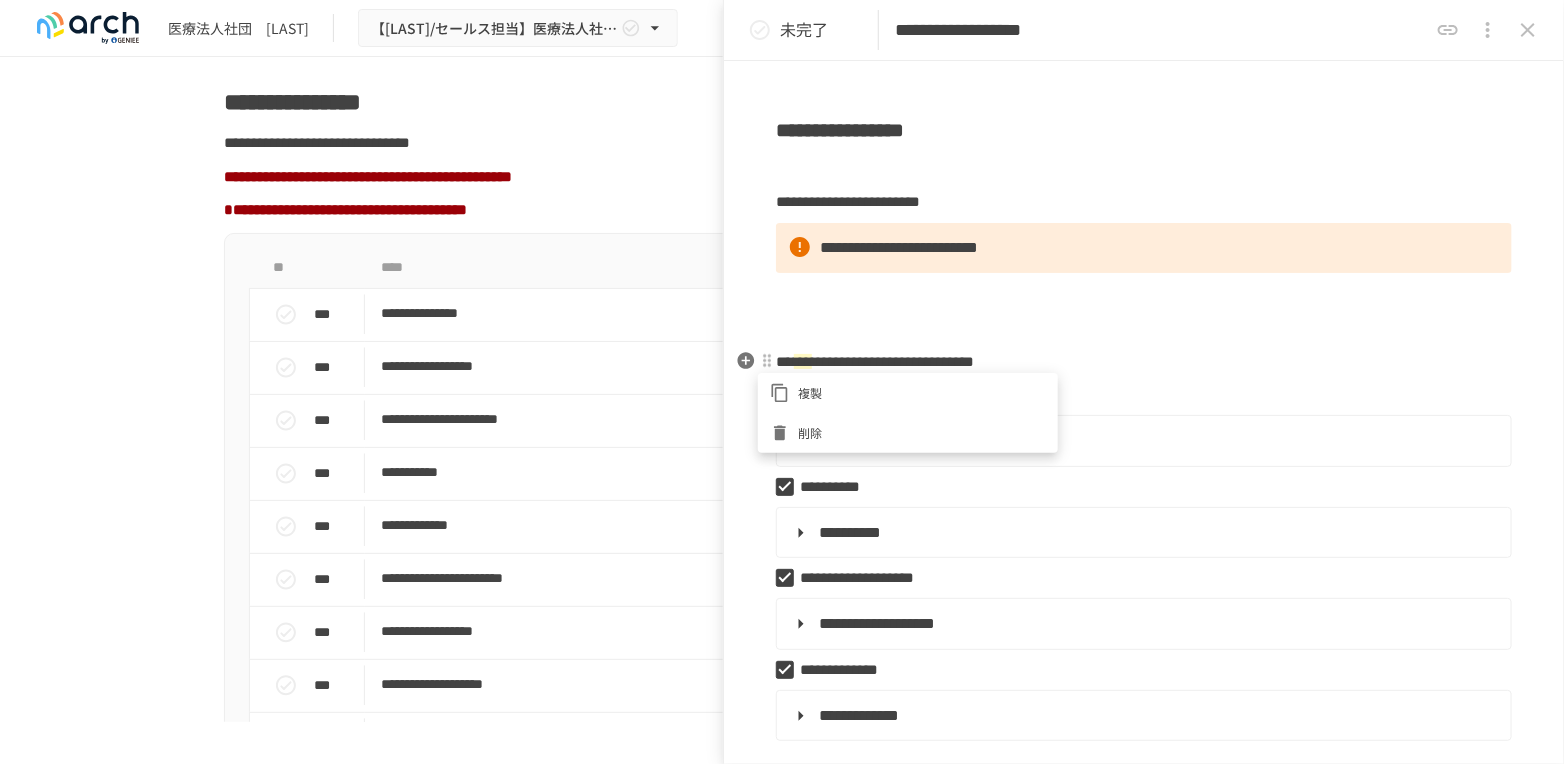 click on "削除" at bounding box center [922, 432] 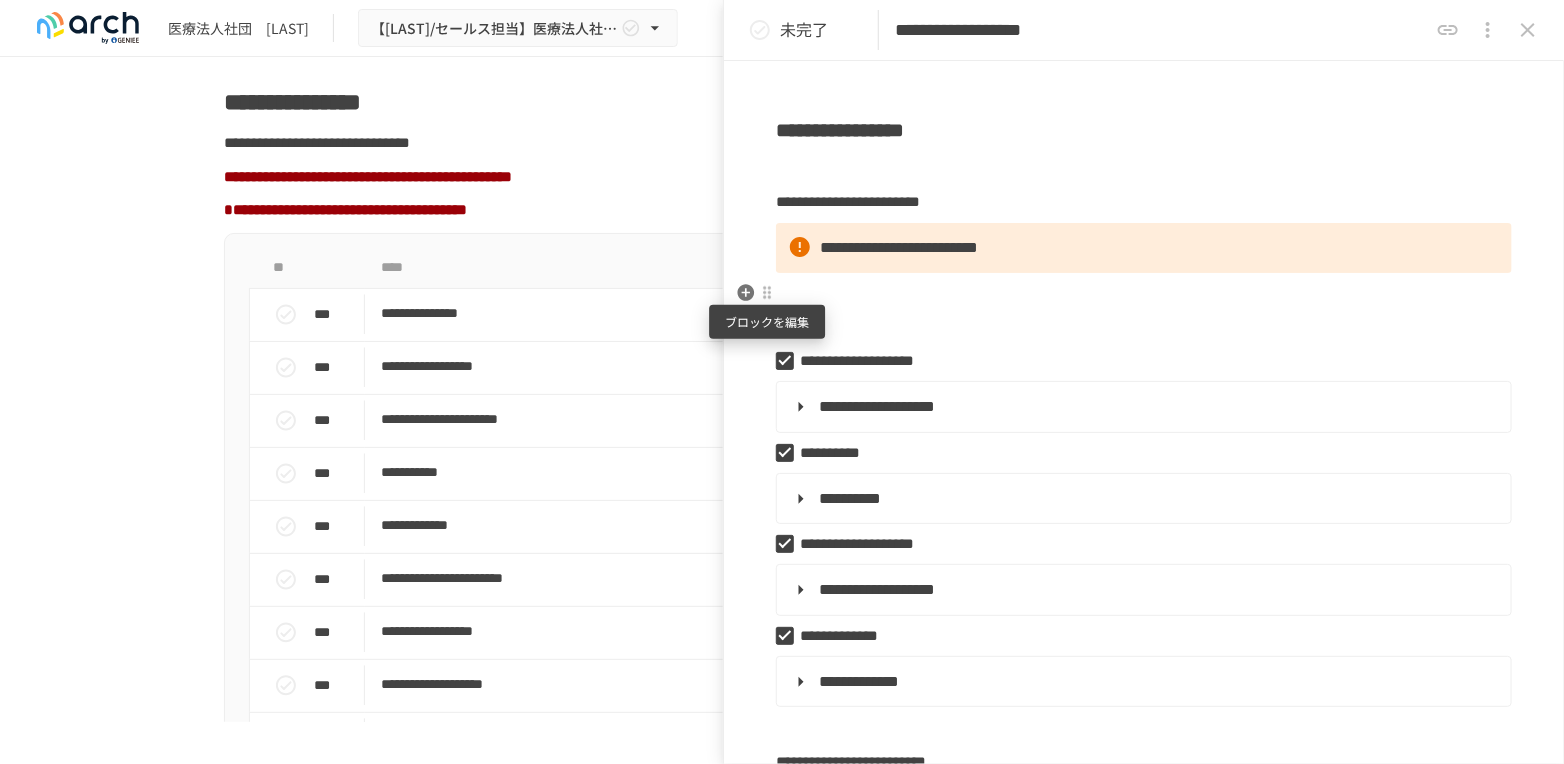 click at bounding box center (767, 293) 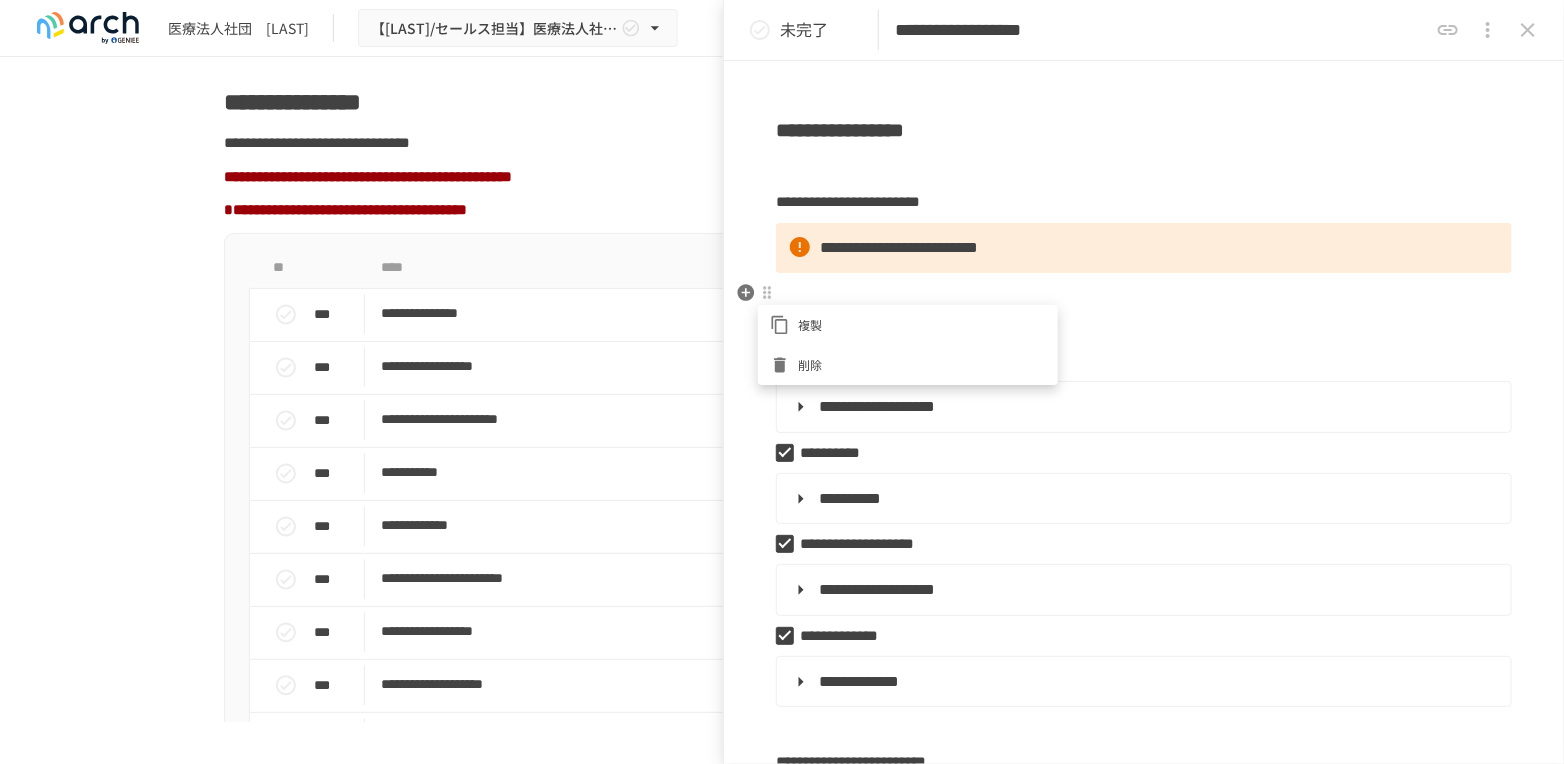 click on "削除" at bounding box center (922, 364) 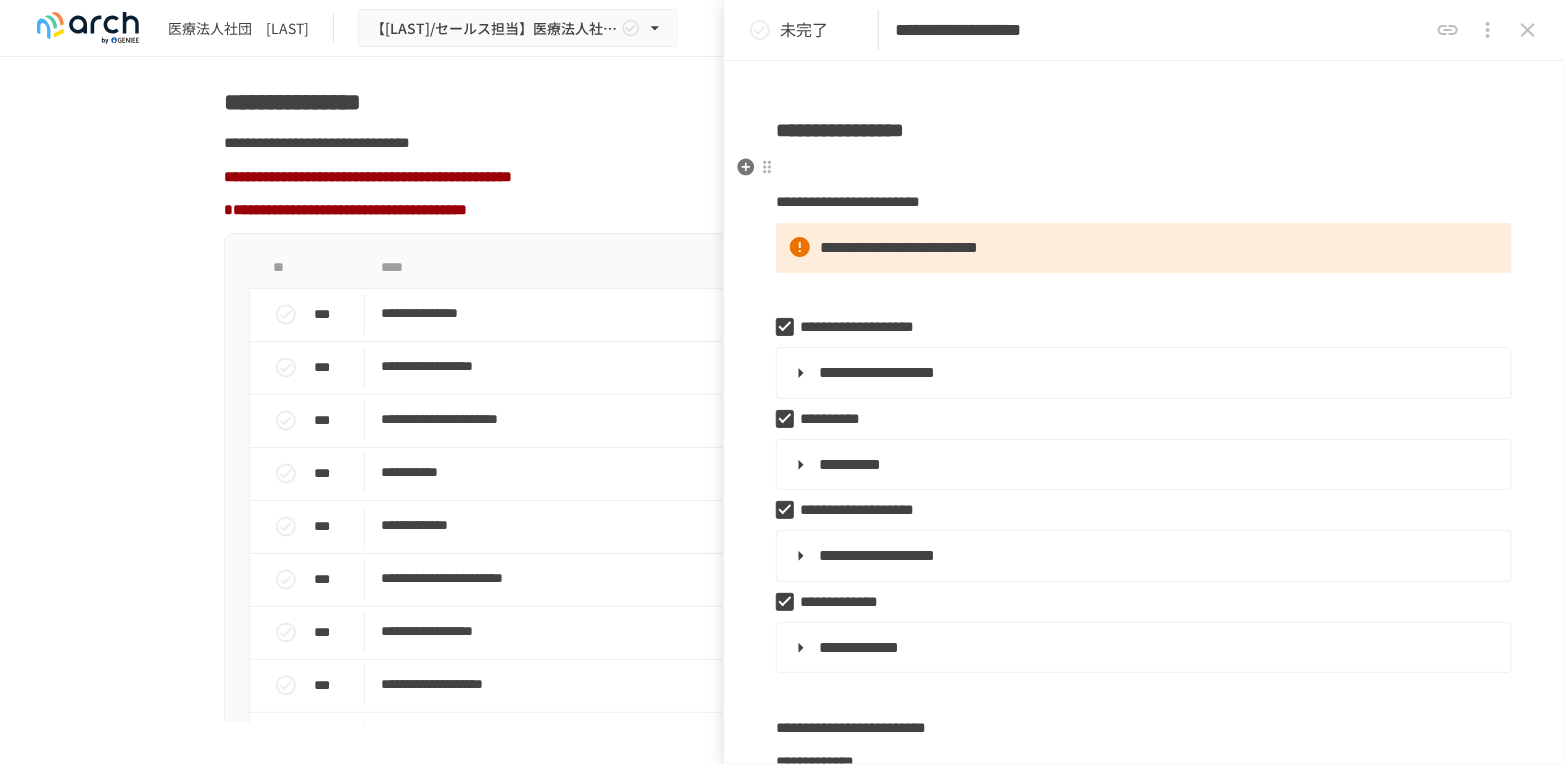 click at bounding box center (1144, 168) 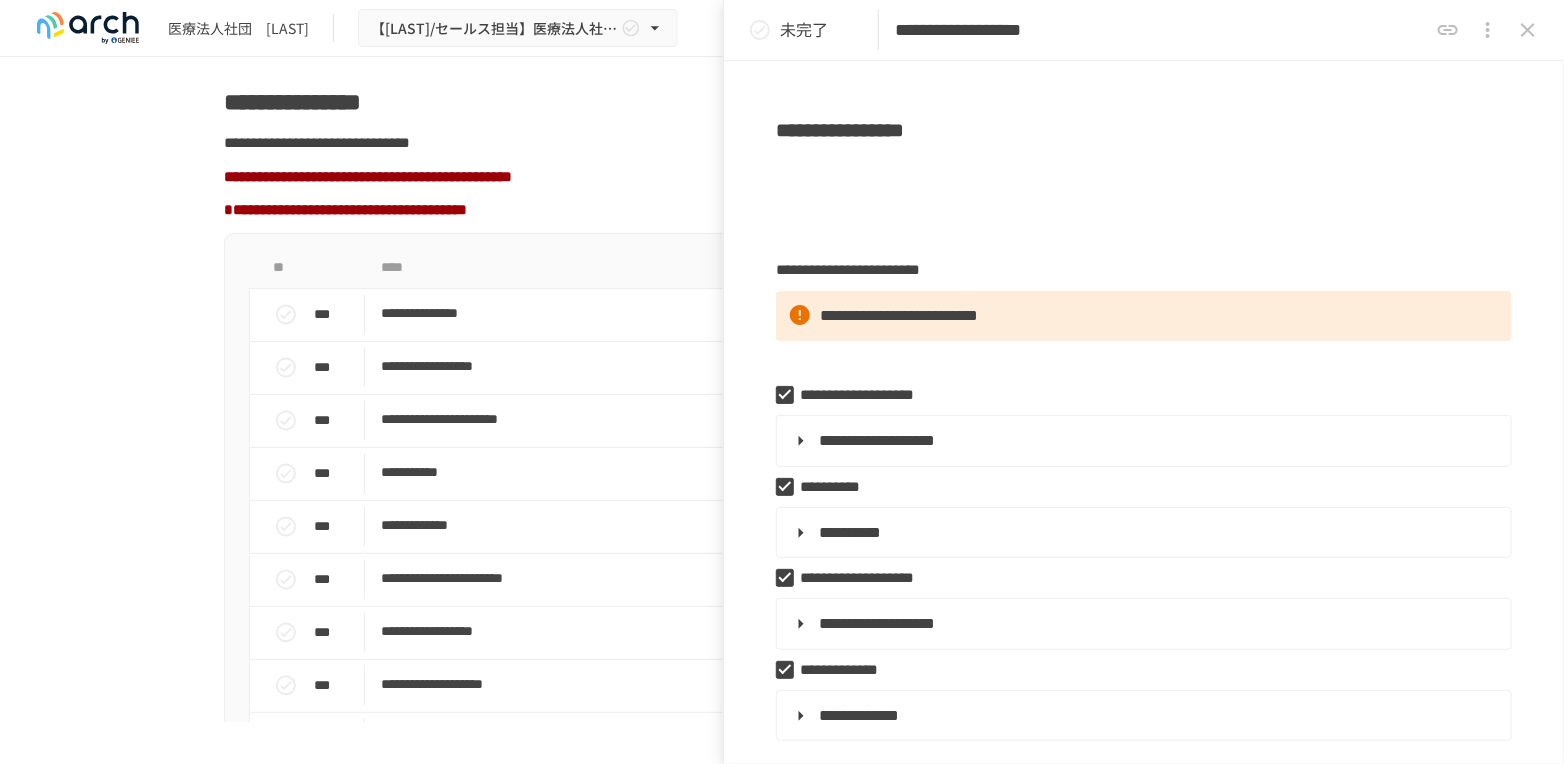 click at bounding box center (1144, 168) 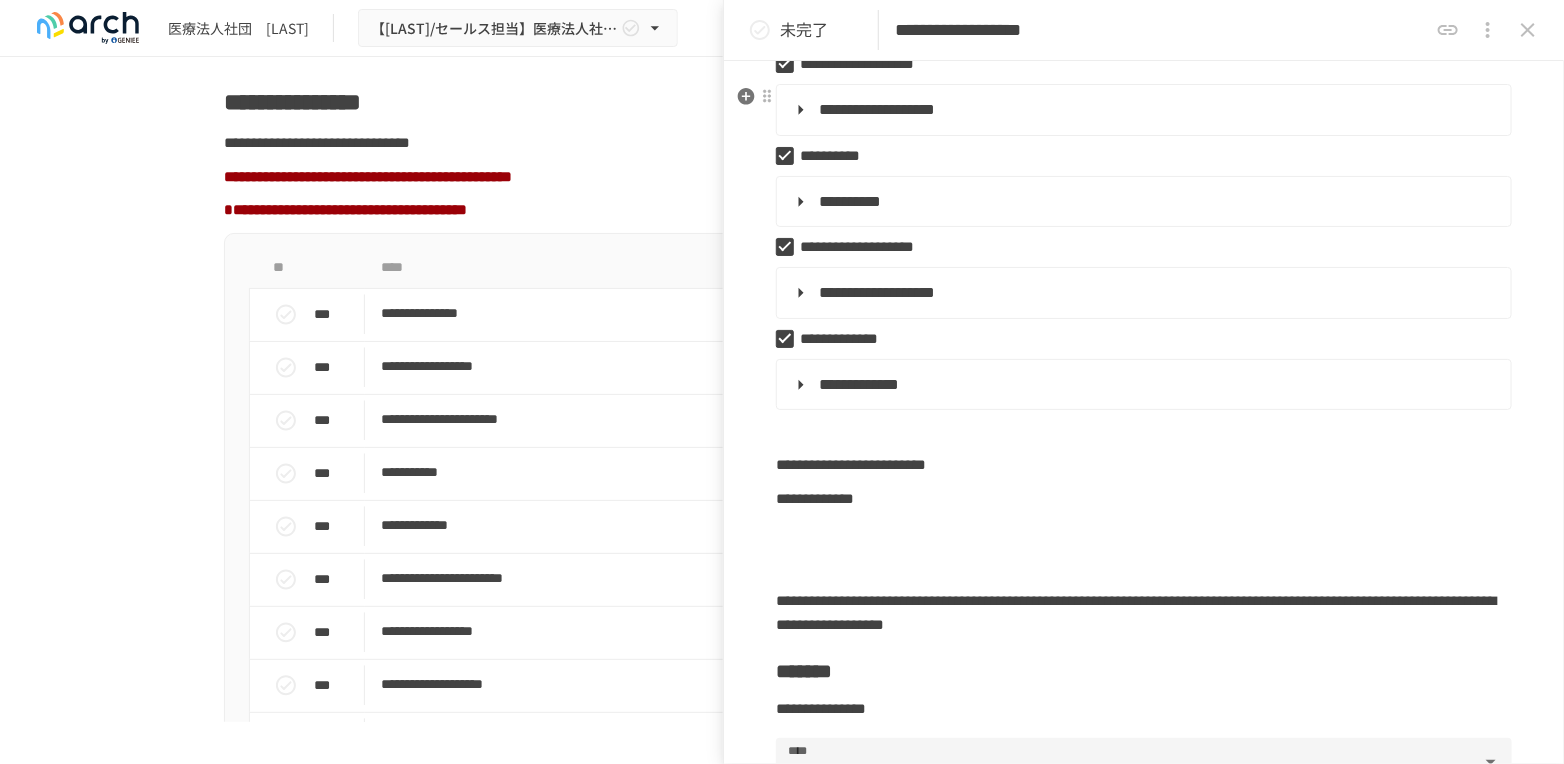 scroll, scrollTop: 444, scrollLeft: 0, axis: vertical 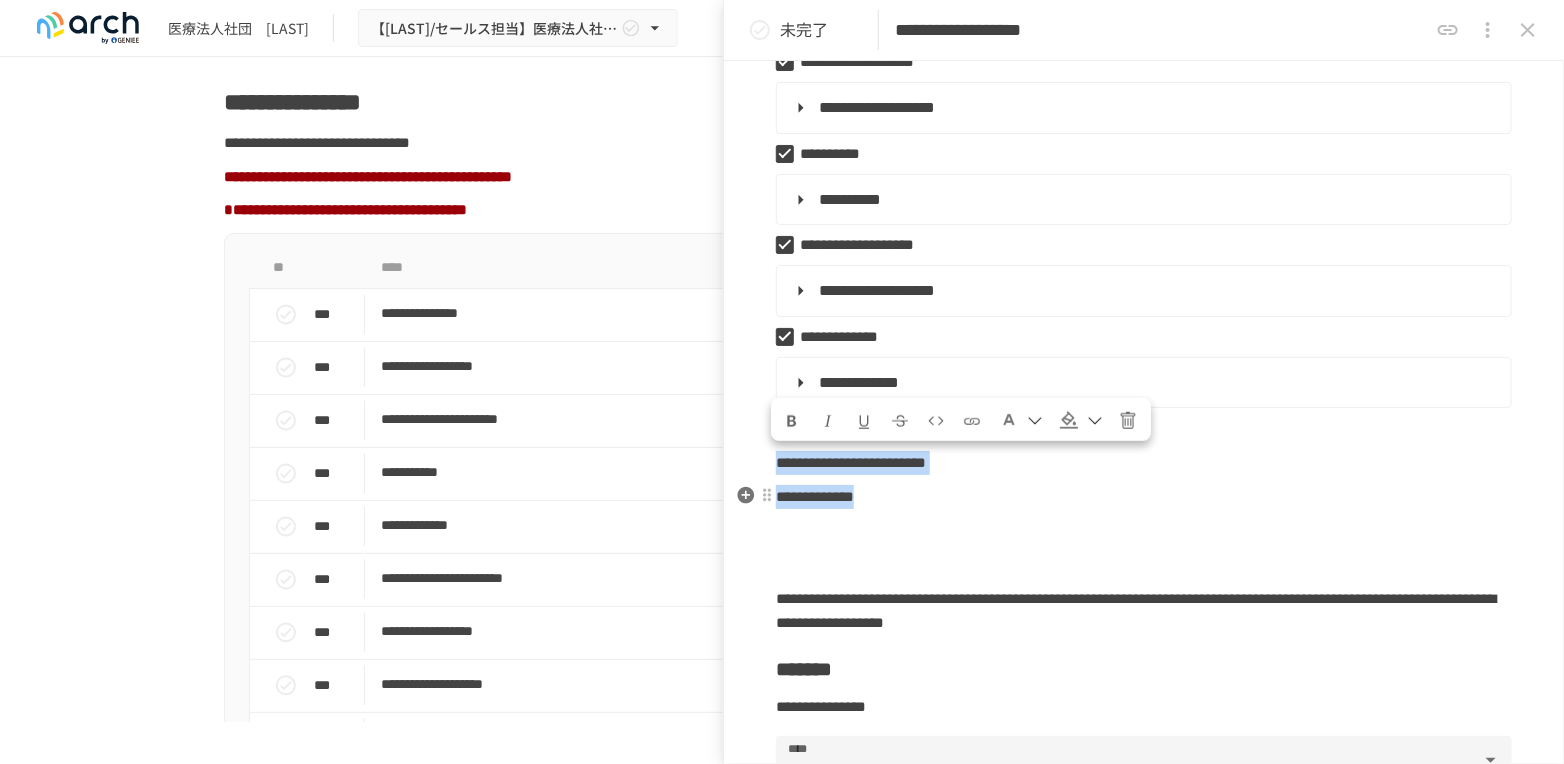 drag, startPoint x: 778, startPoint y: 461, endPoint x: 982, endPoint y: 497, distance: 207.15211 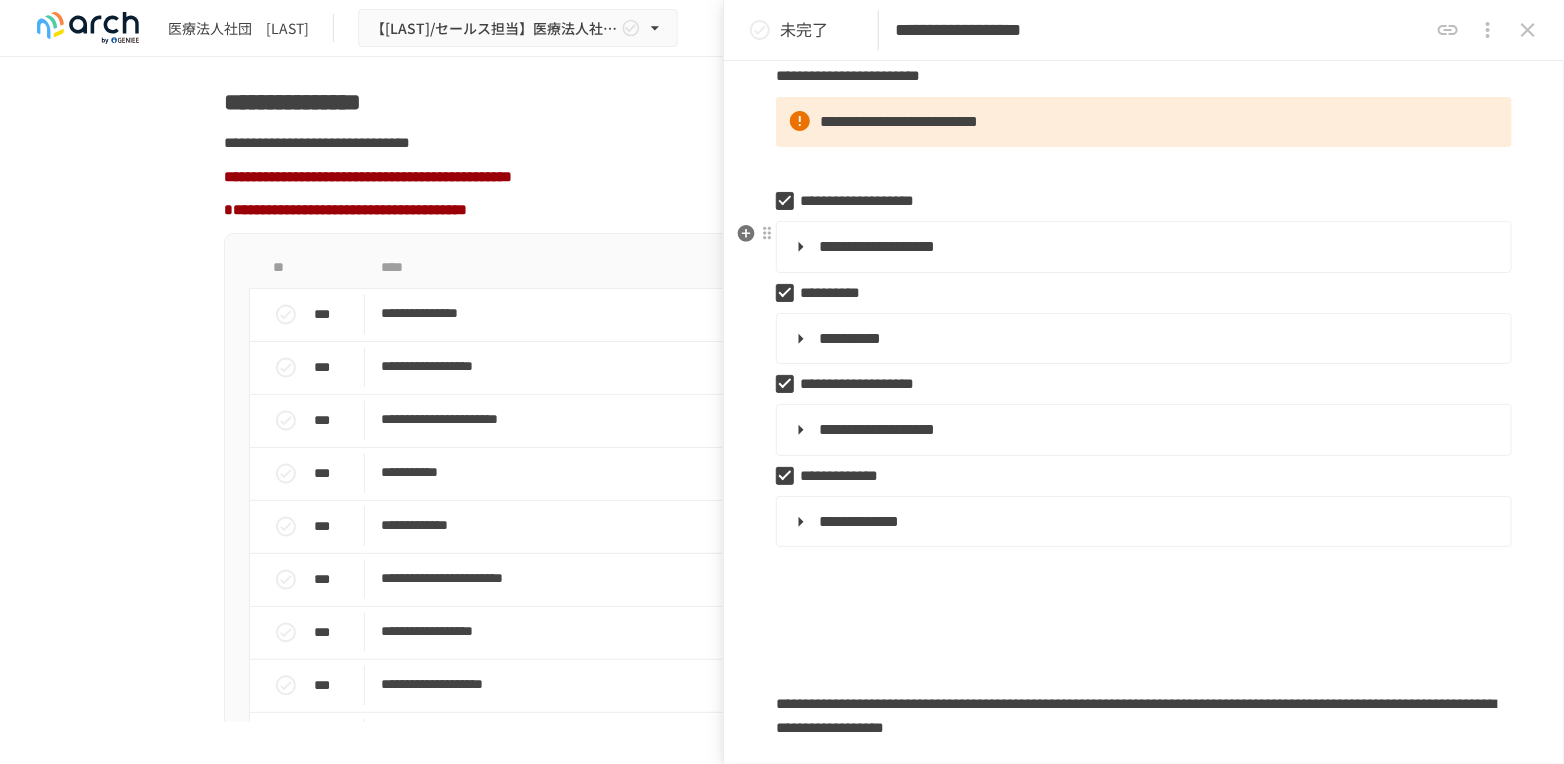 scroll, scrollTop: 111, scrollLeft: 0, axis: vertical 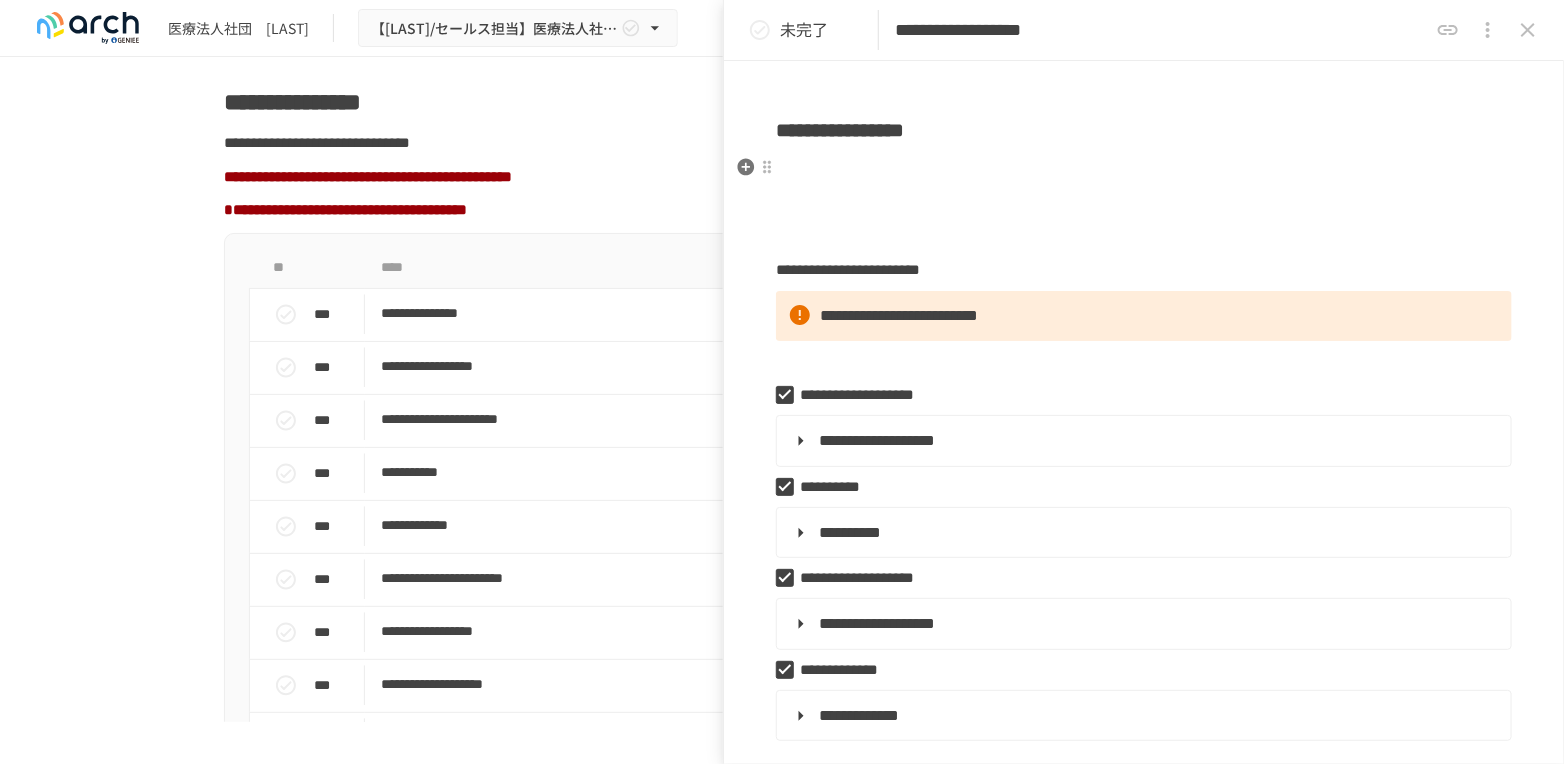 click on "**********" at bounding box center [1144, 853] 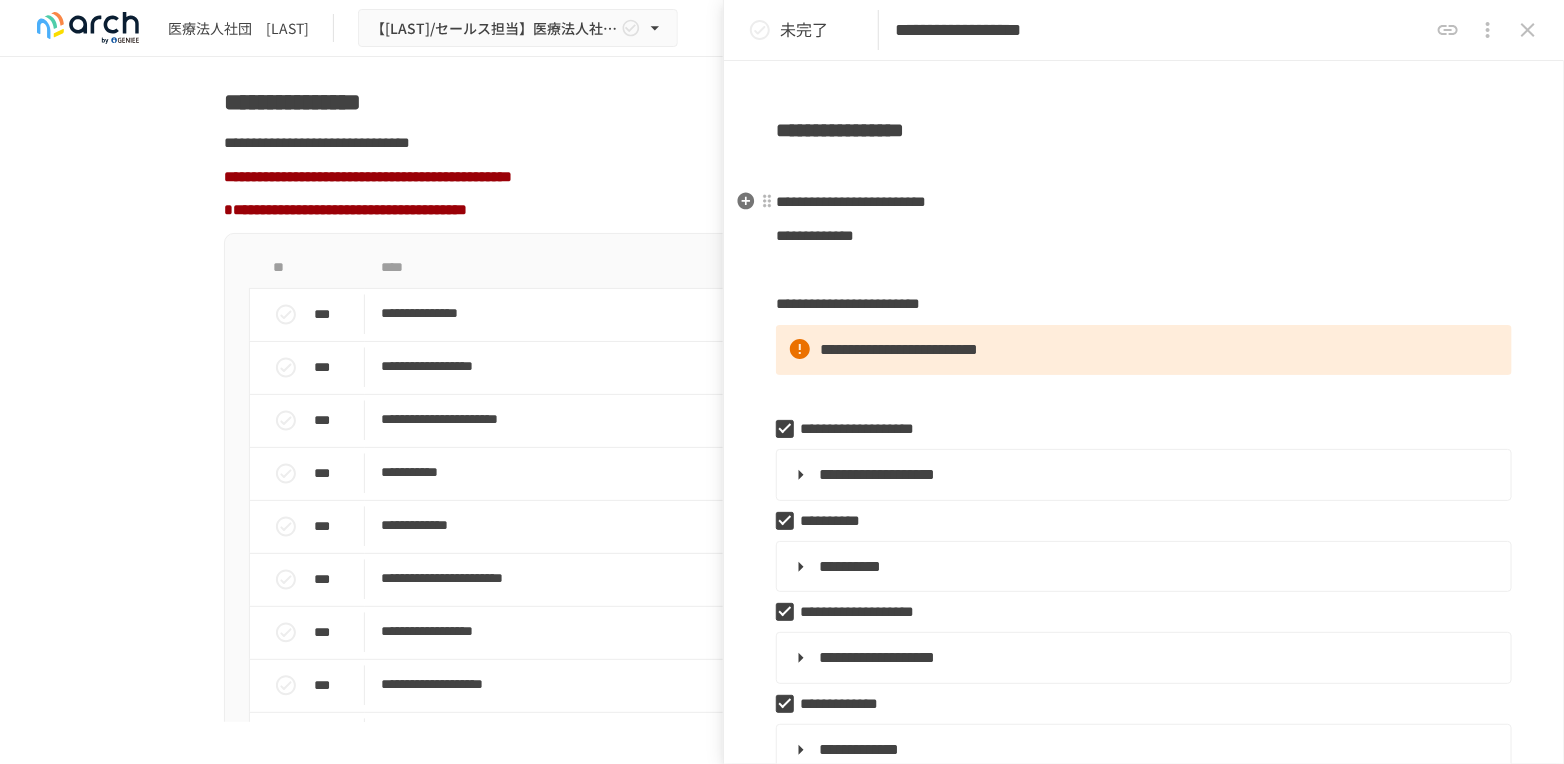 click on "**********" at bounding box center (1144, 202) 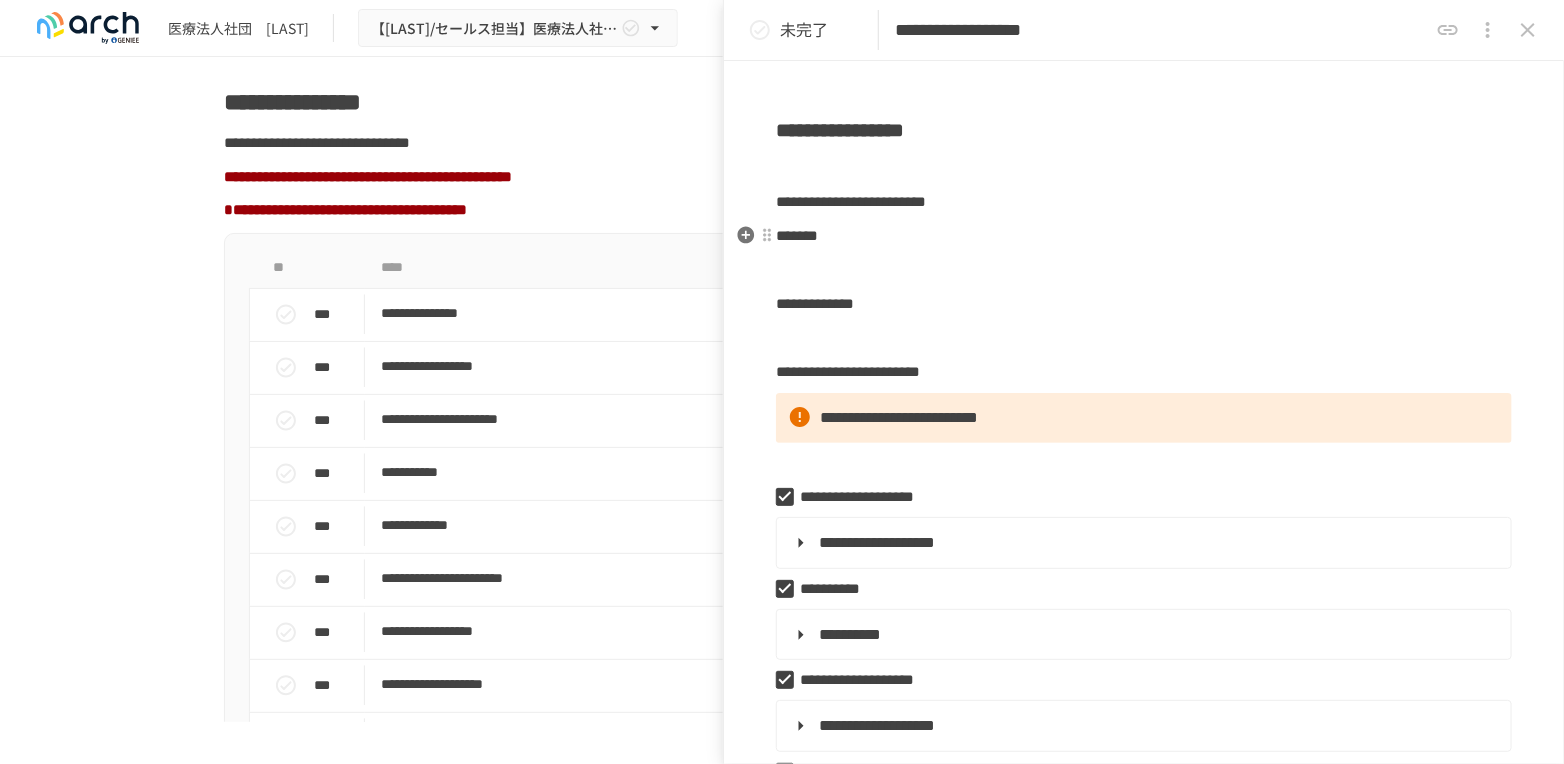 drag, startPoint x: 796, startPoint y: 232, endPoint x: 813, endPoint y: 231, distance: 17.029387 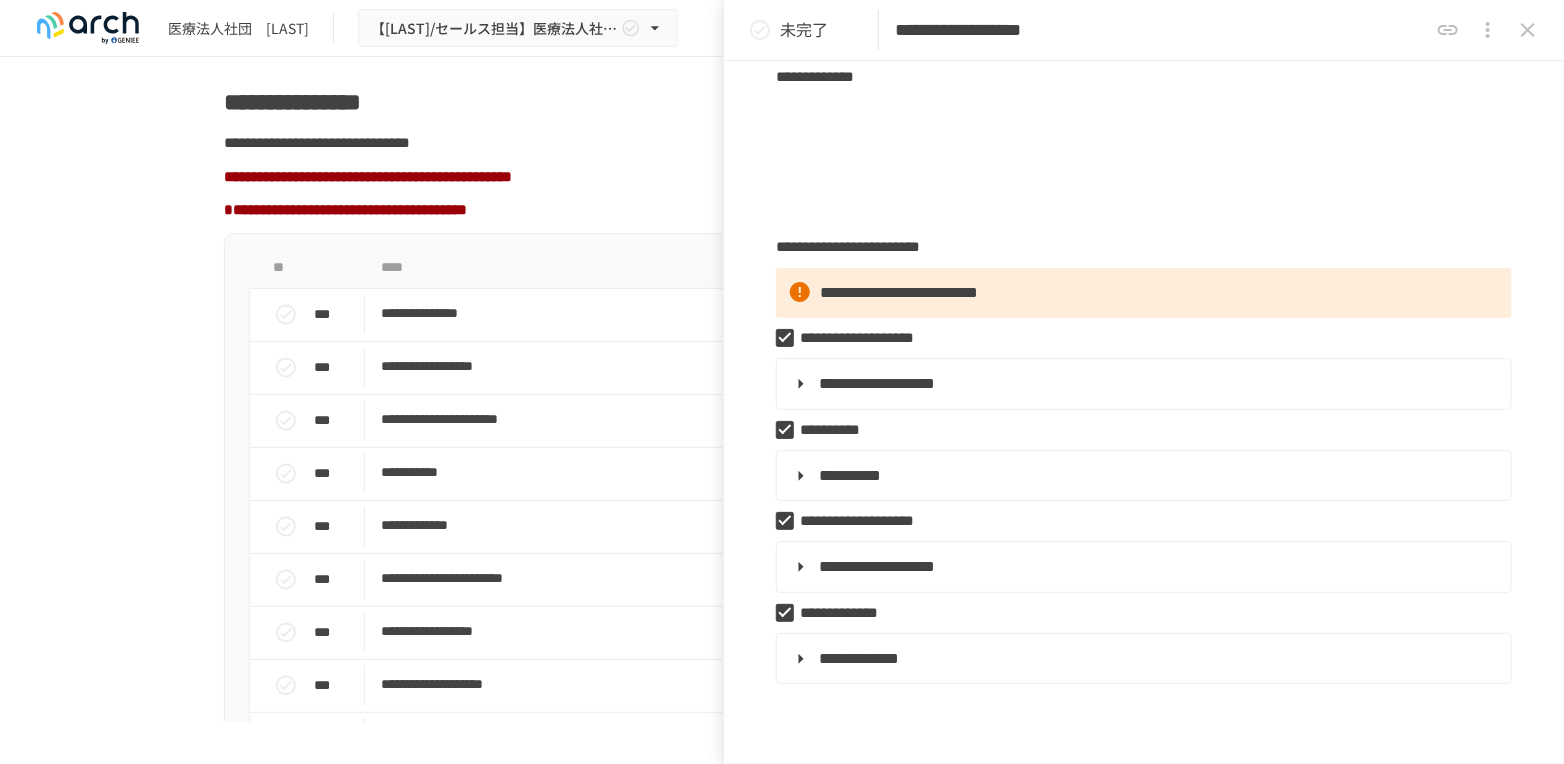 scroll, scrollTop: 444, scrollLeft: 0, axis: vertical 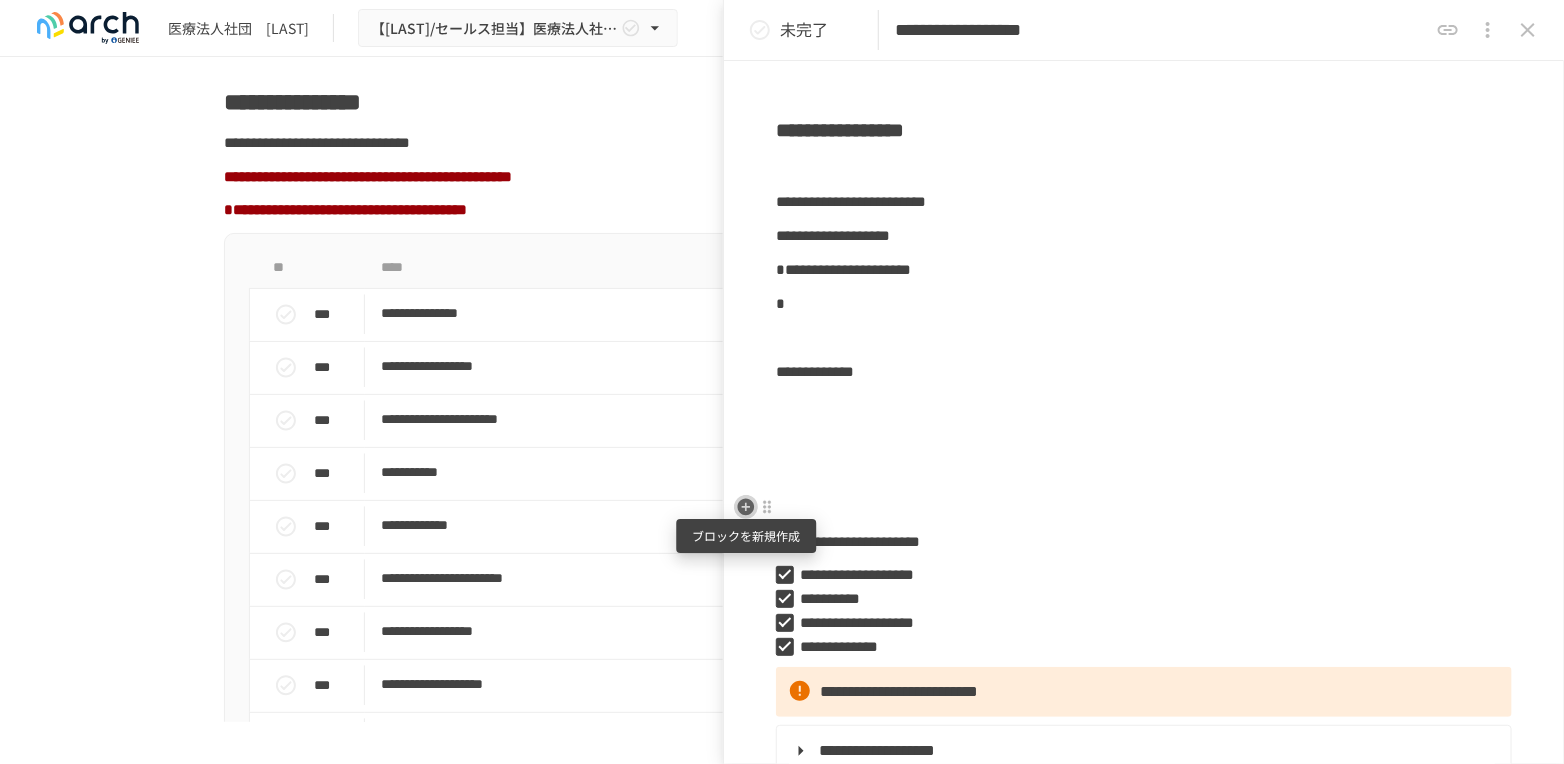 click 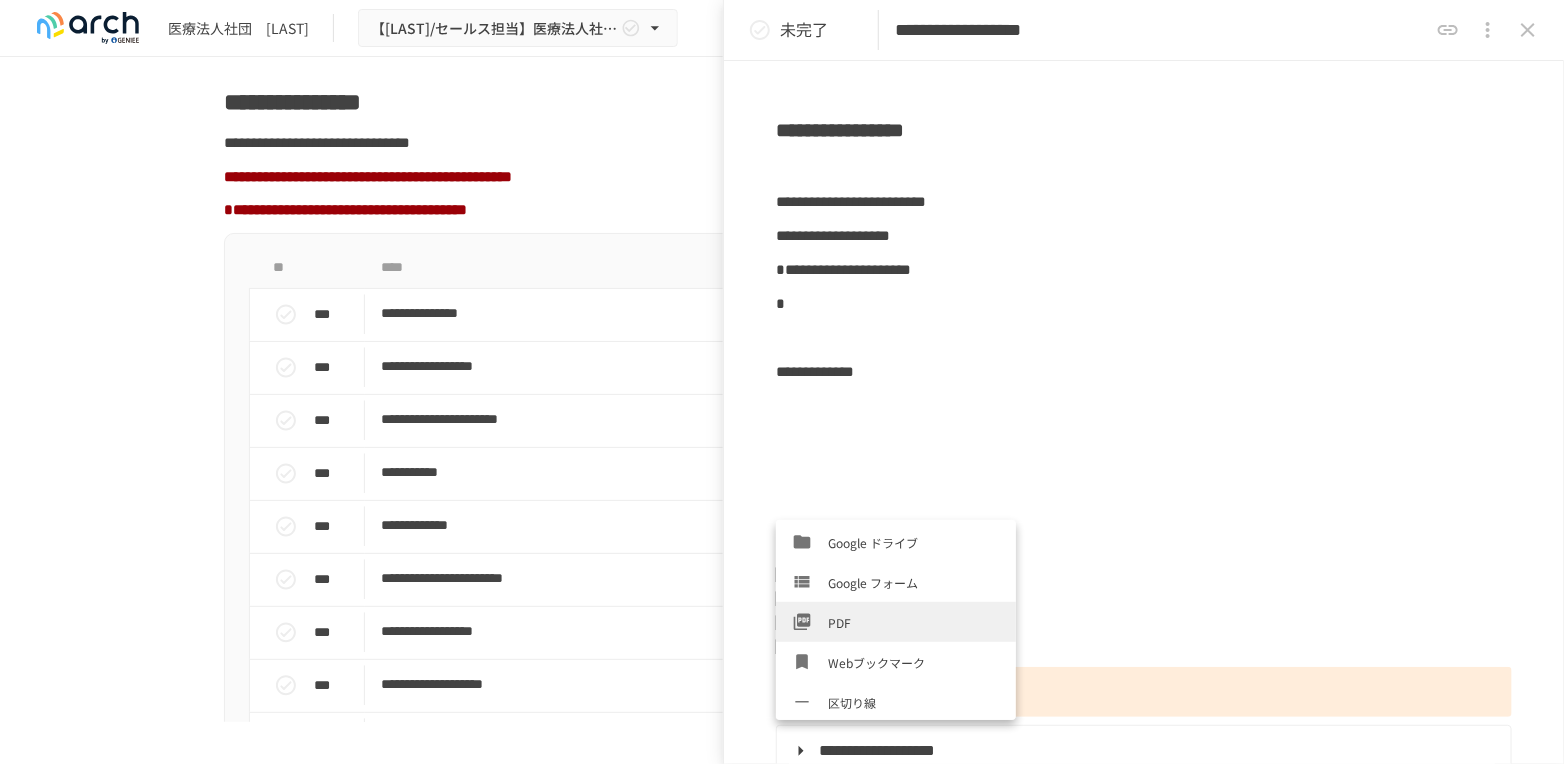 scroll, scrollTop: 680, scrollLeft: 0, axis: vertical 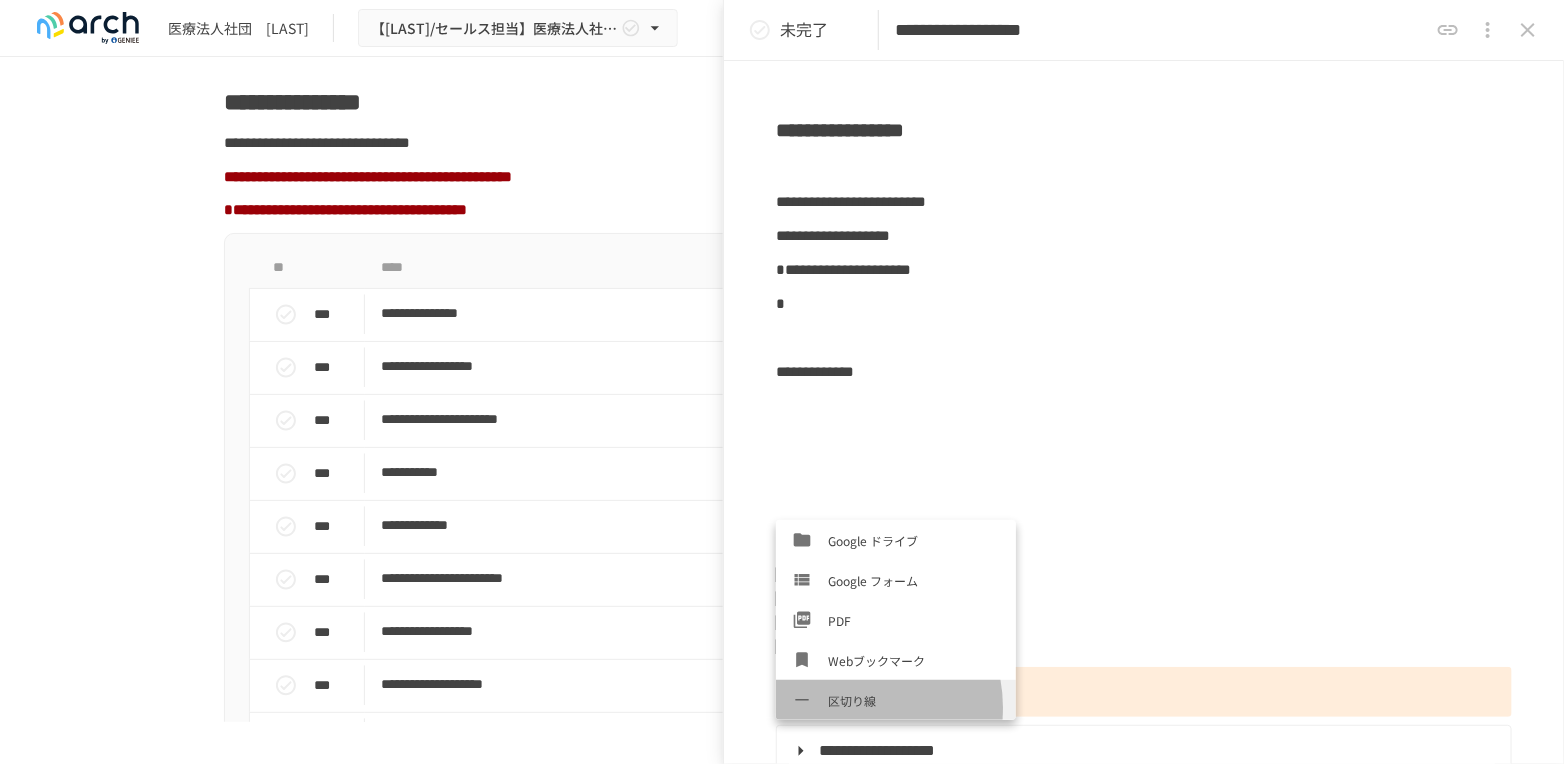 click on "区切り線" at bounding box center [914, 700] 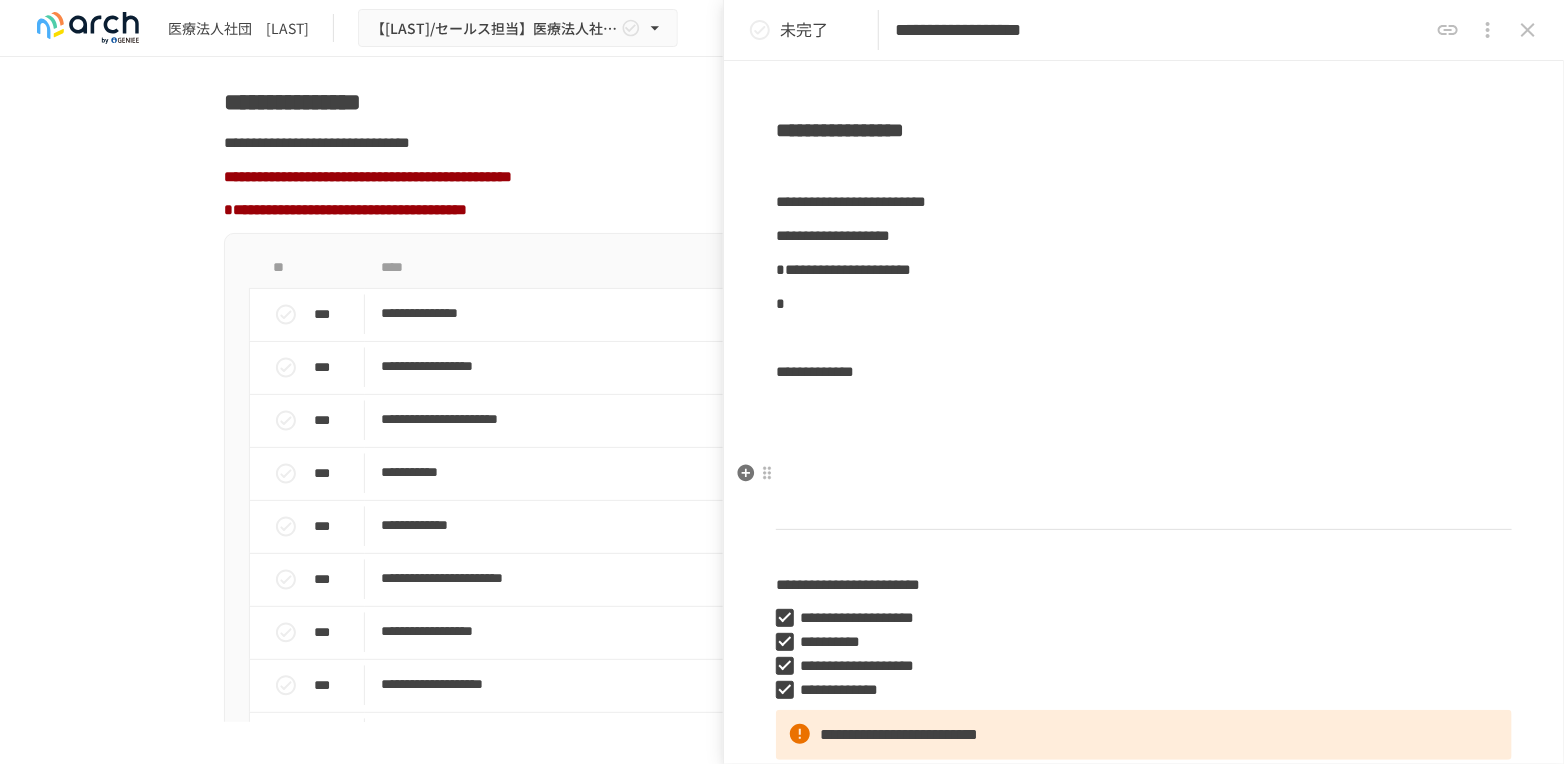 click at bounding box center (1144, 474) 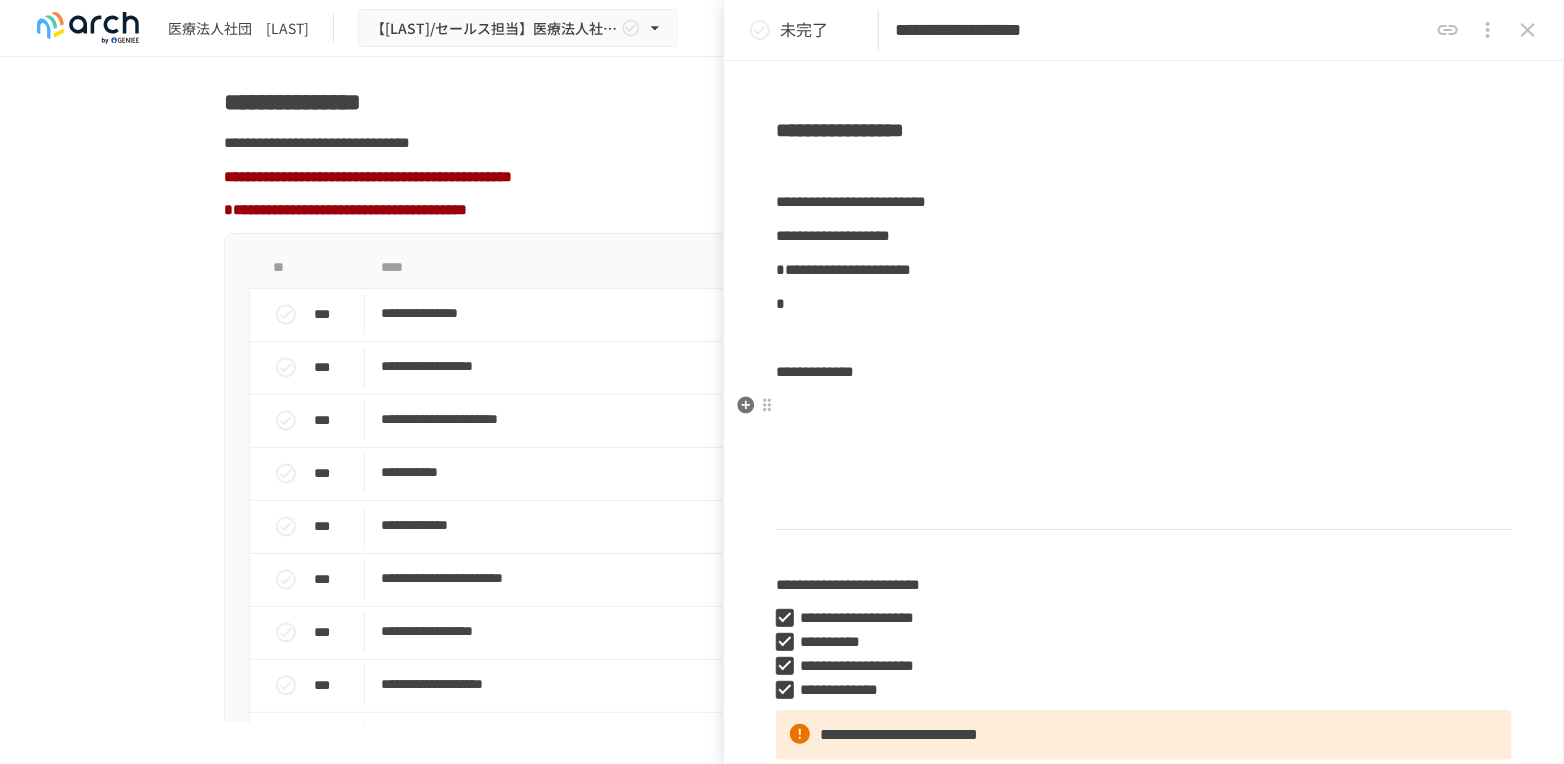 click at bounding box center (1144, 406) 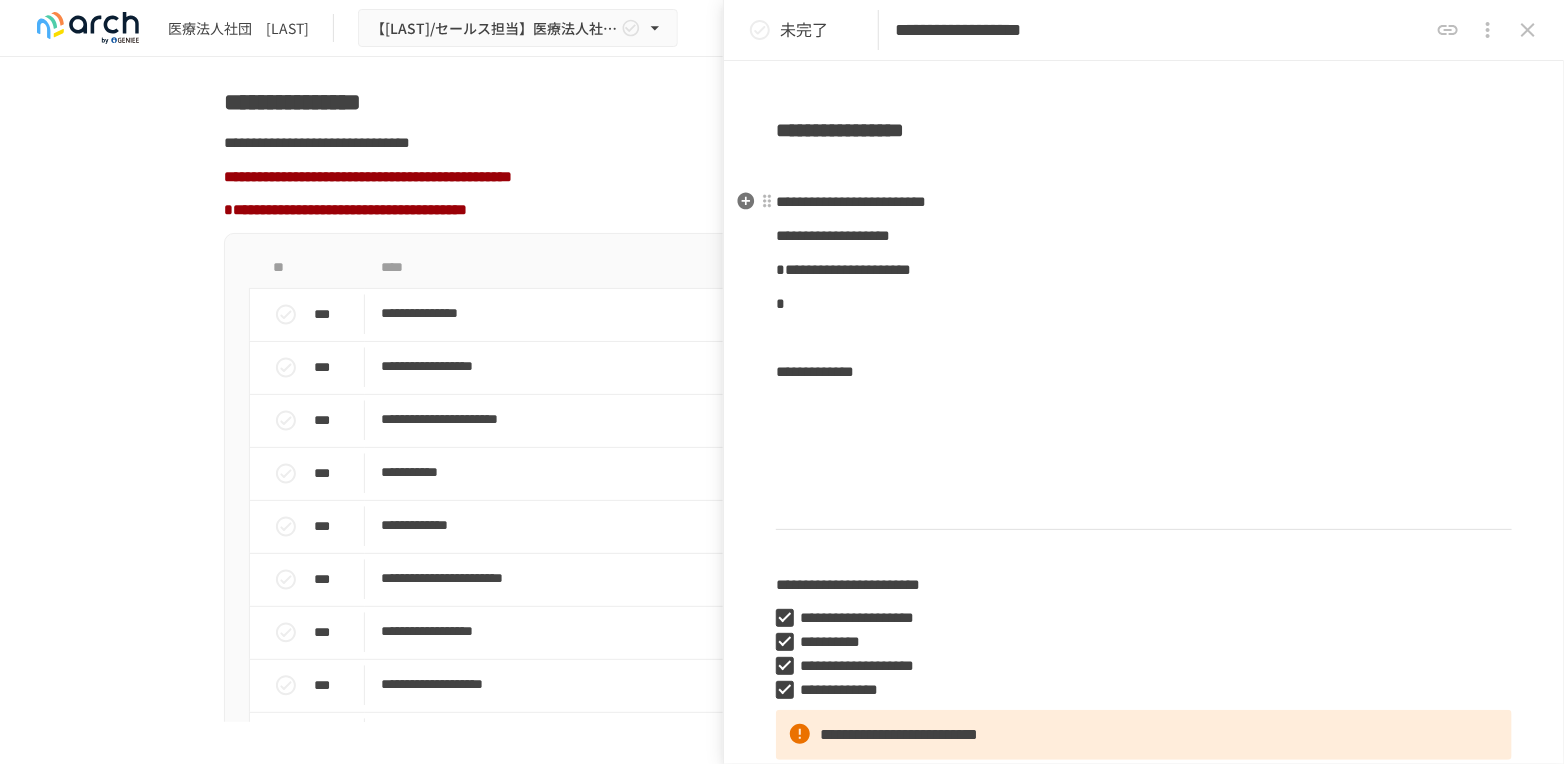 click on "**********" at bounding box center [851, 201] 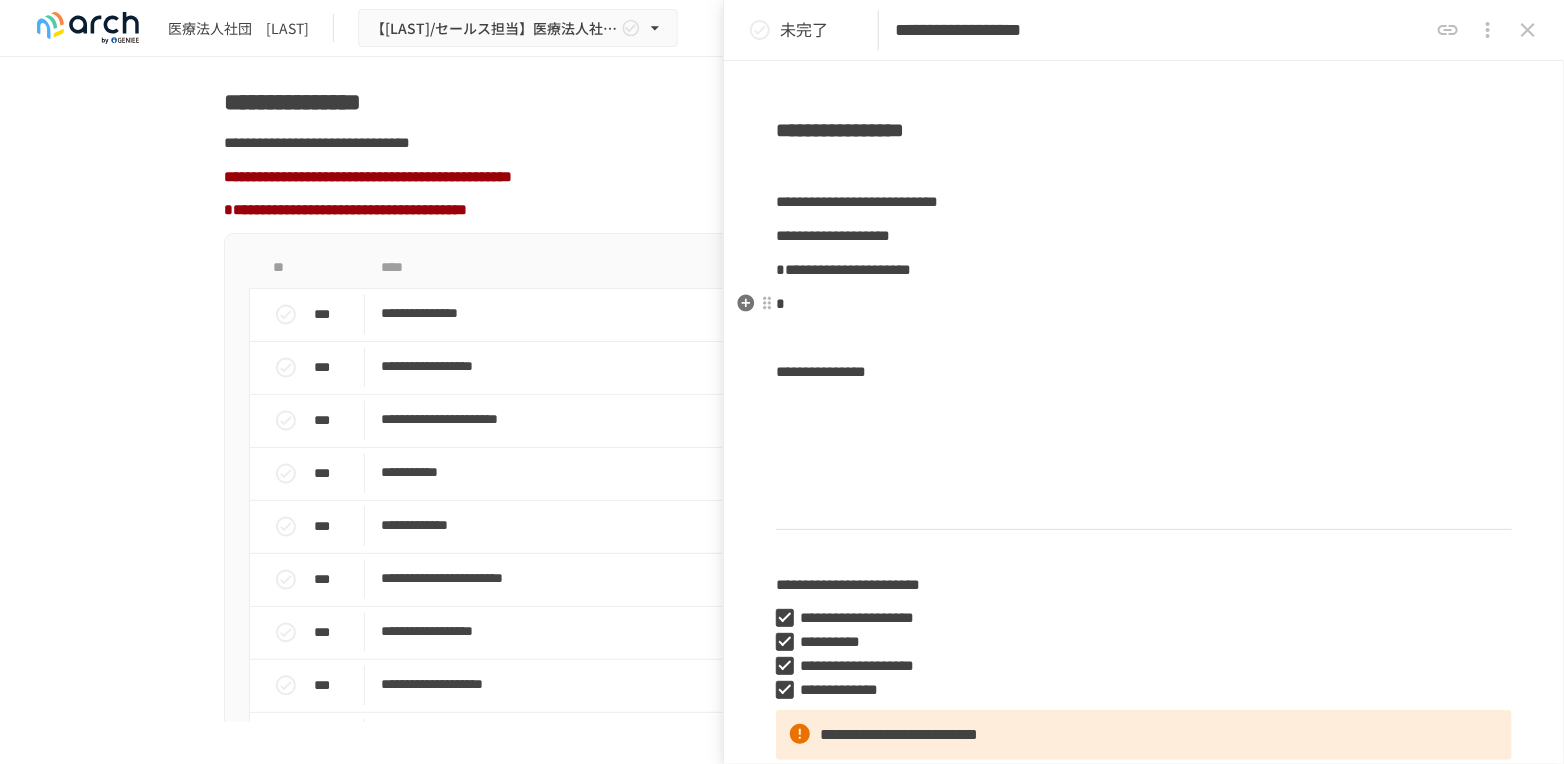 click on "**********" at bounding box center (1144, 982) 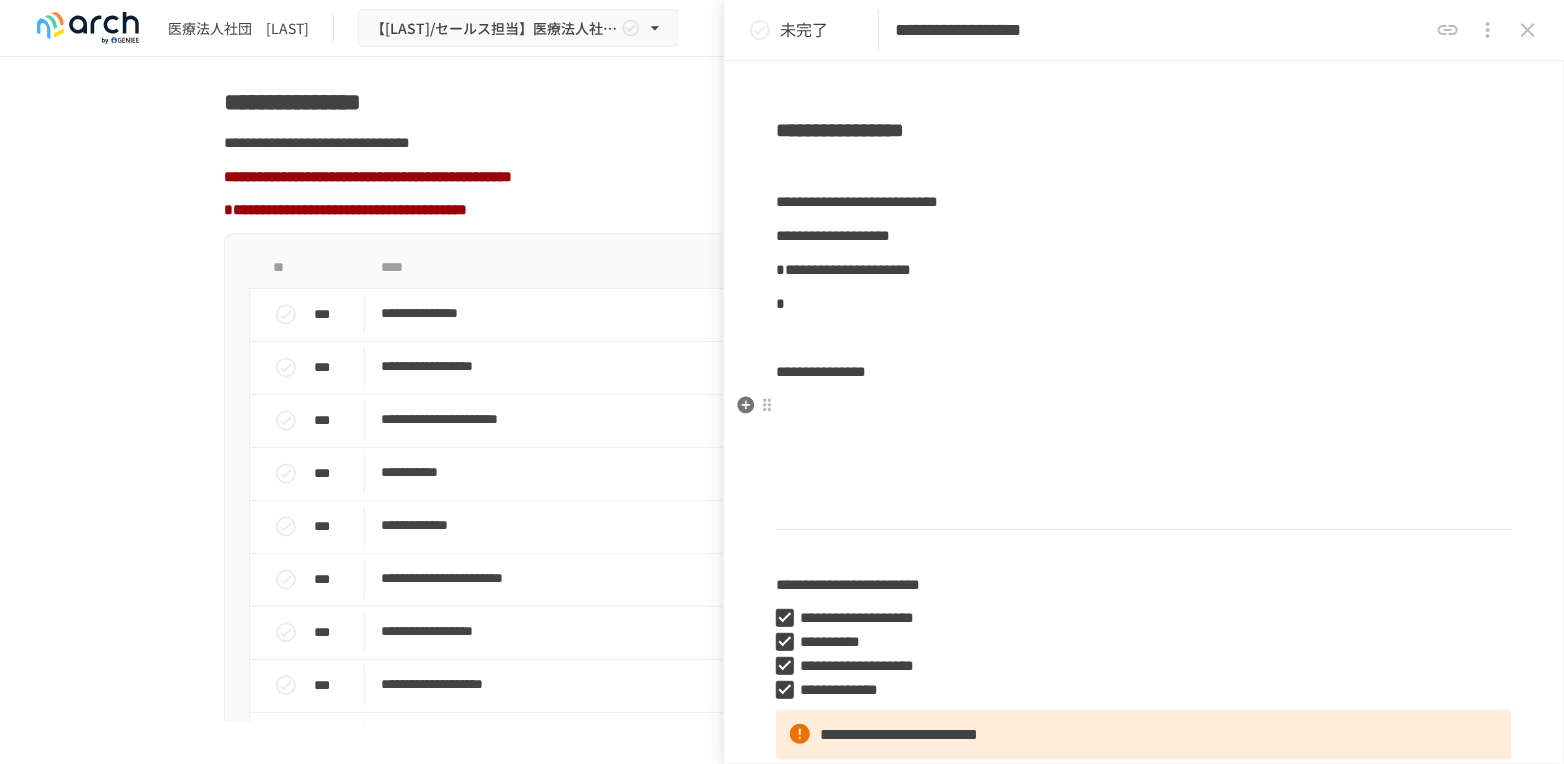 click at bounding box center [1144, 406] 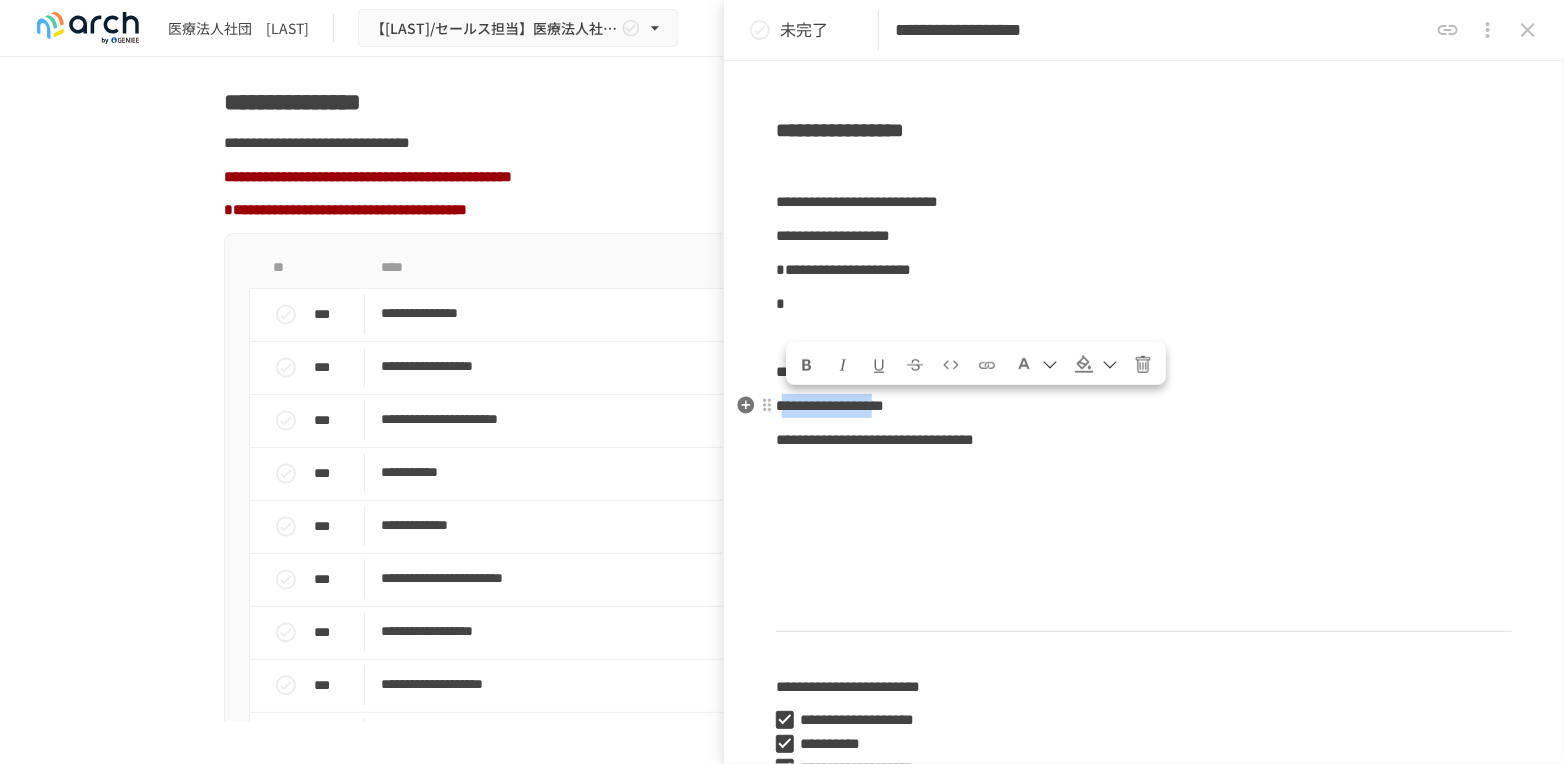 drag, startPoint x: 974, startPoint y: 409, endPoint x: 792, endPoint y: 405, distance: 182.04395 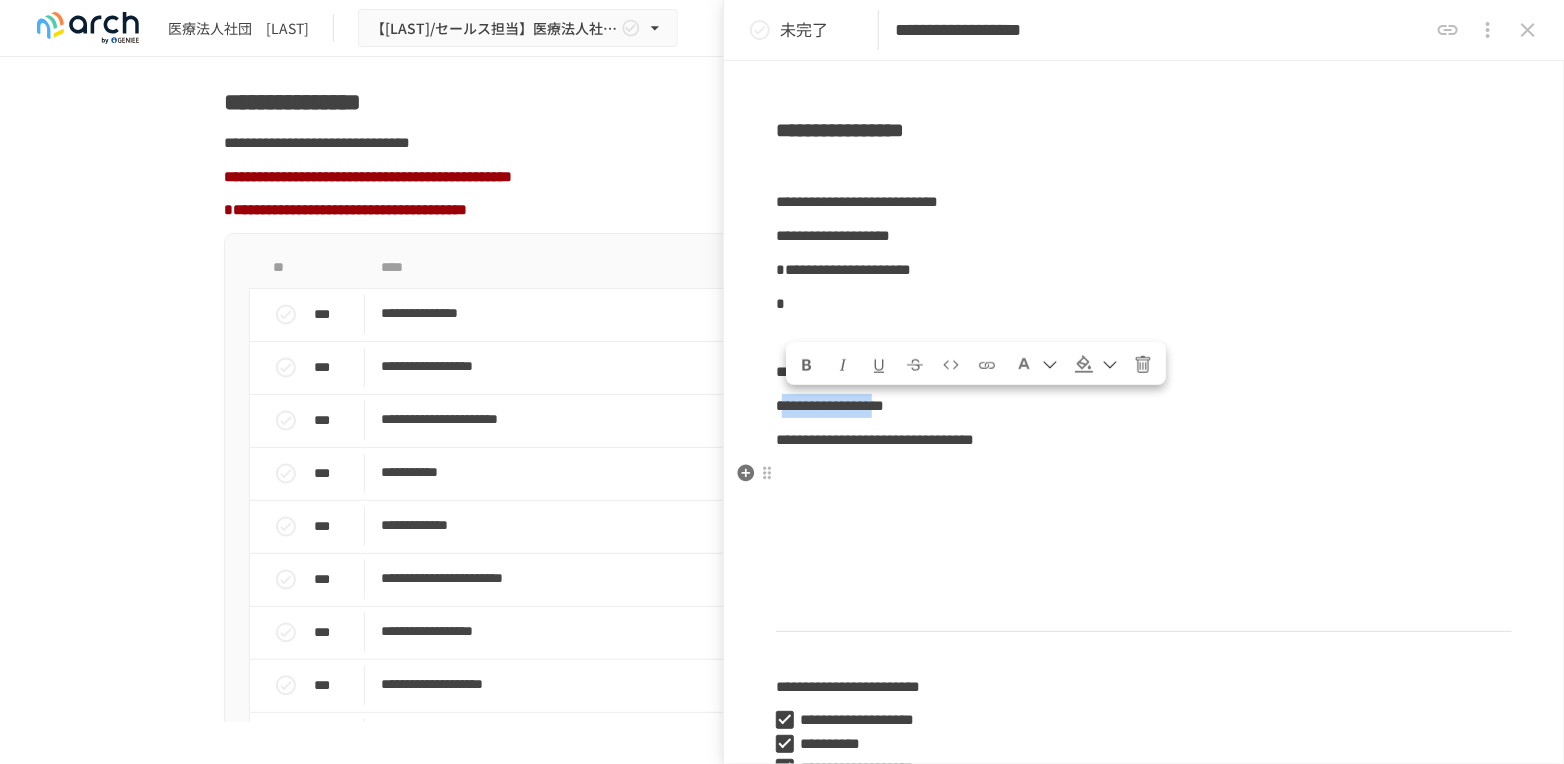 copy on "**********" 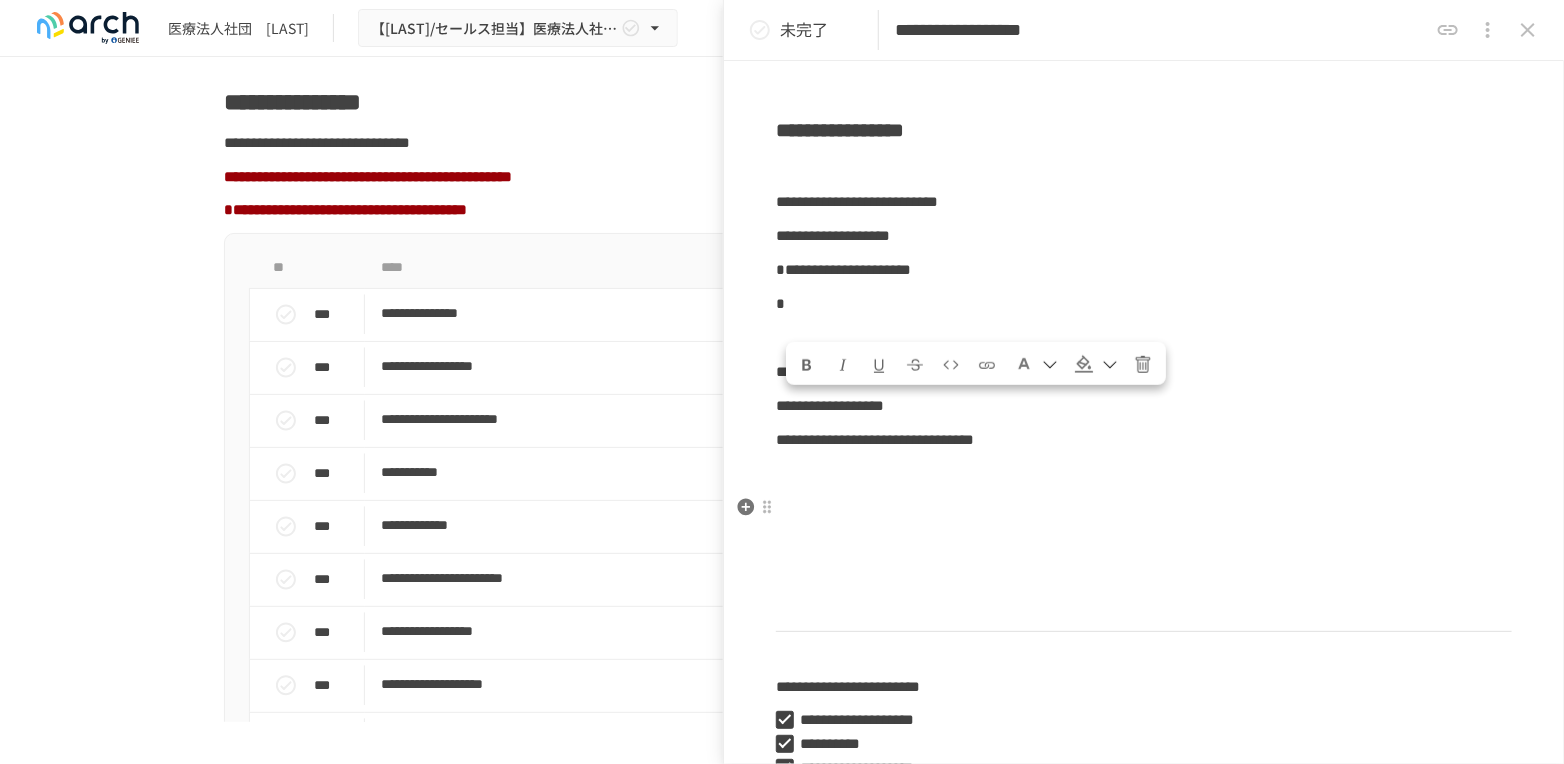 click at bounding box center (1144, 508) 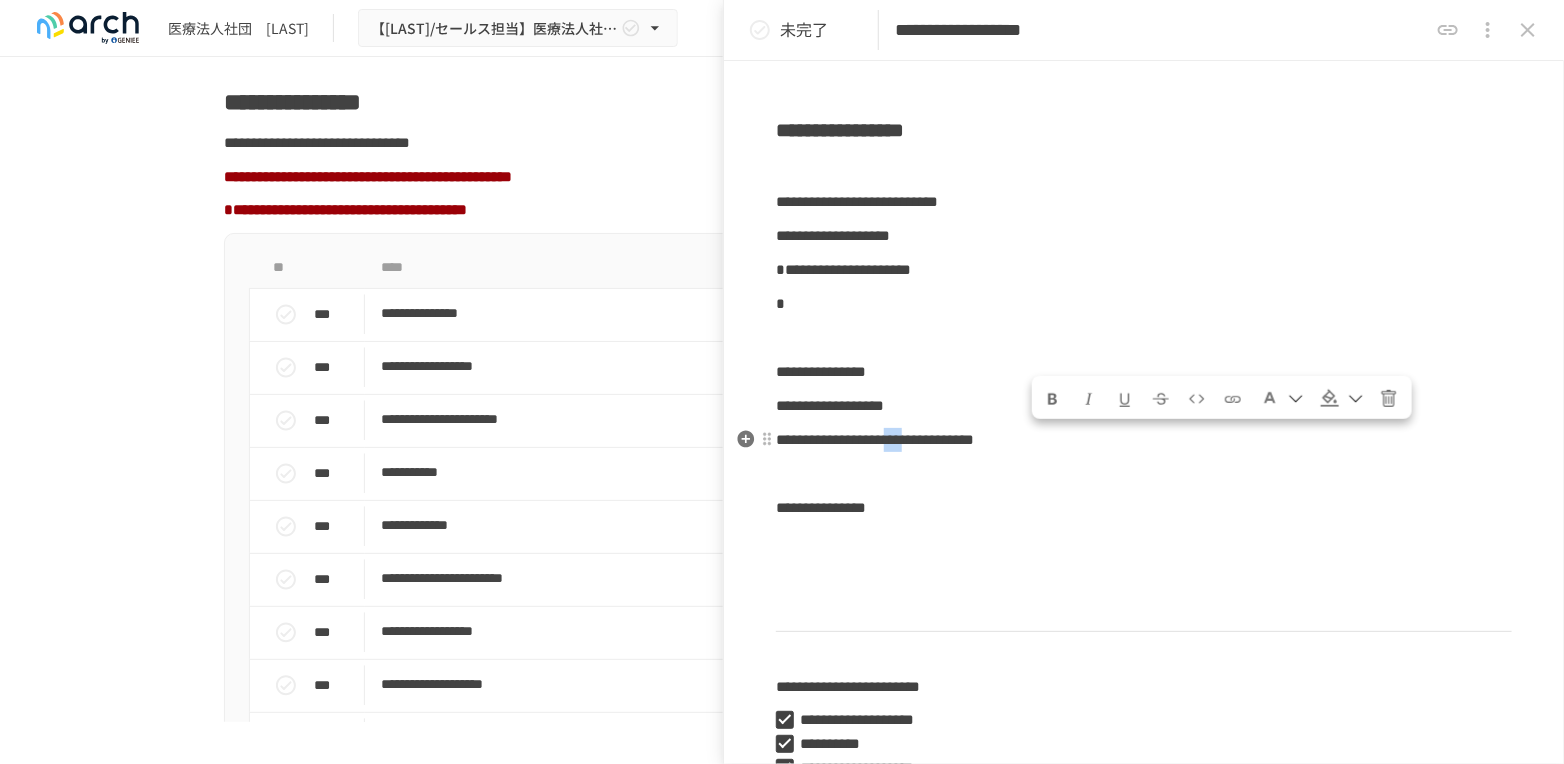 drag, startPoint x: 1039, startPoint y: 437, endPoint x: 1082, endPoint y: 436, distance: 43.011627 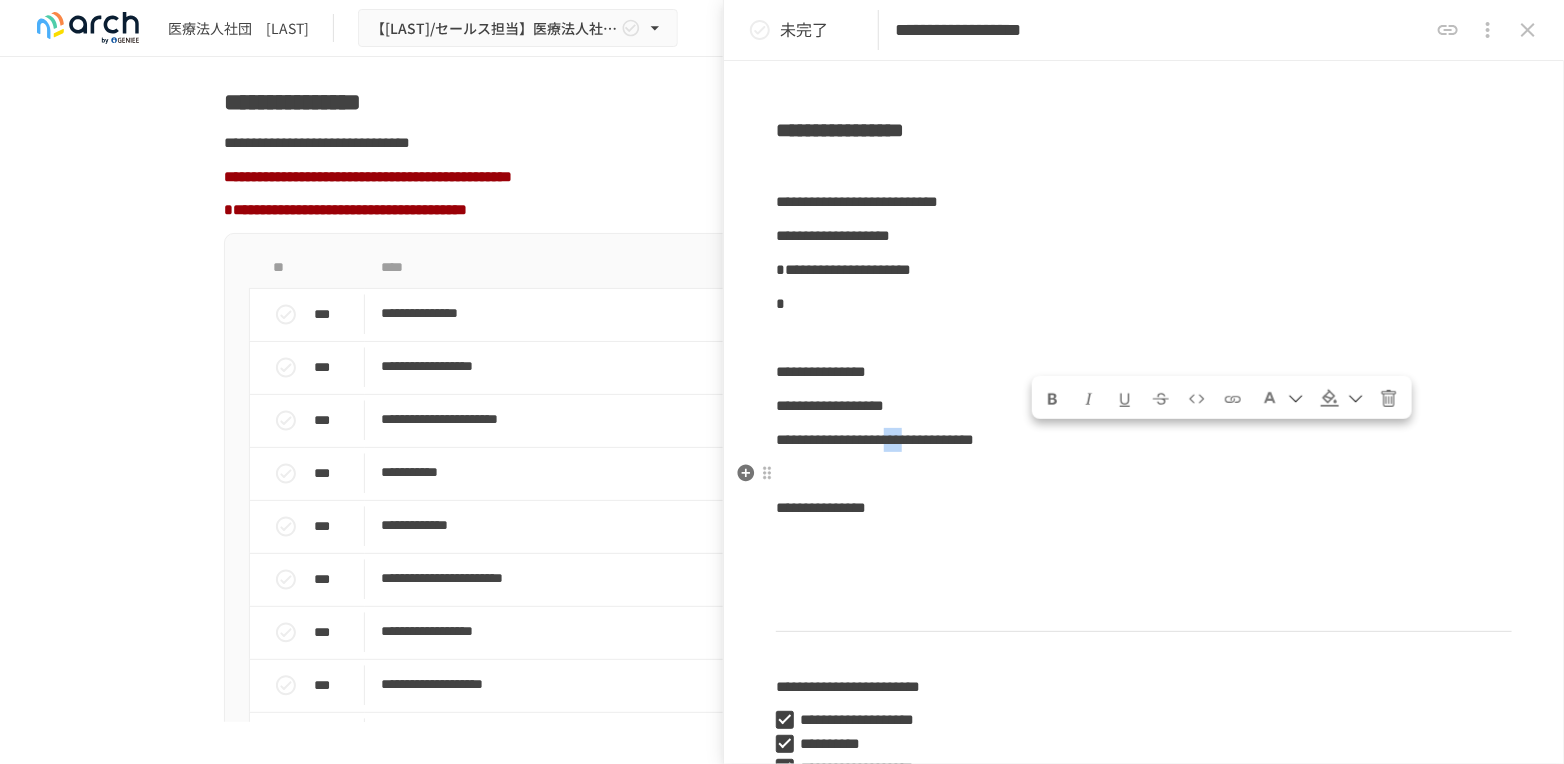 copy on "***" 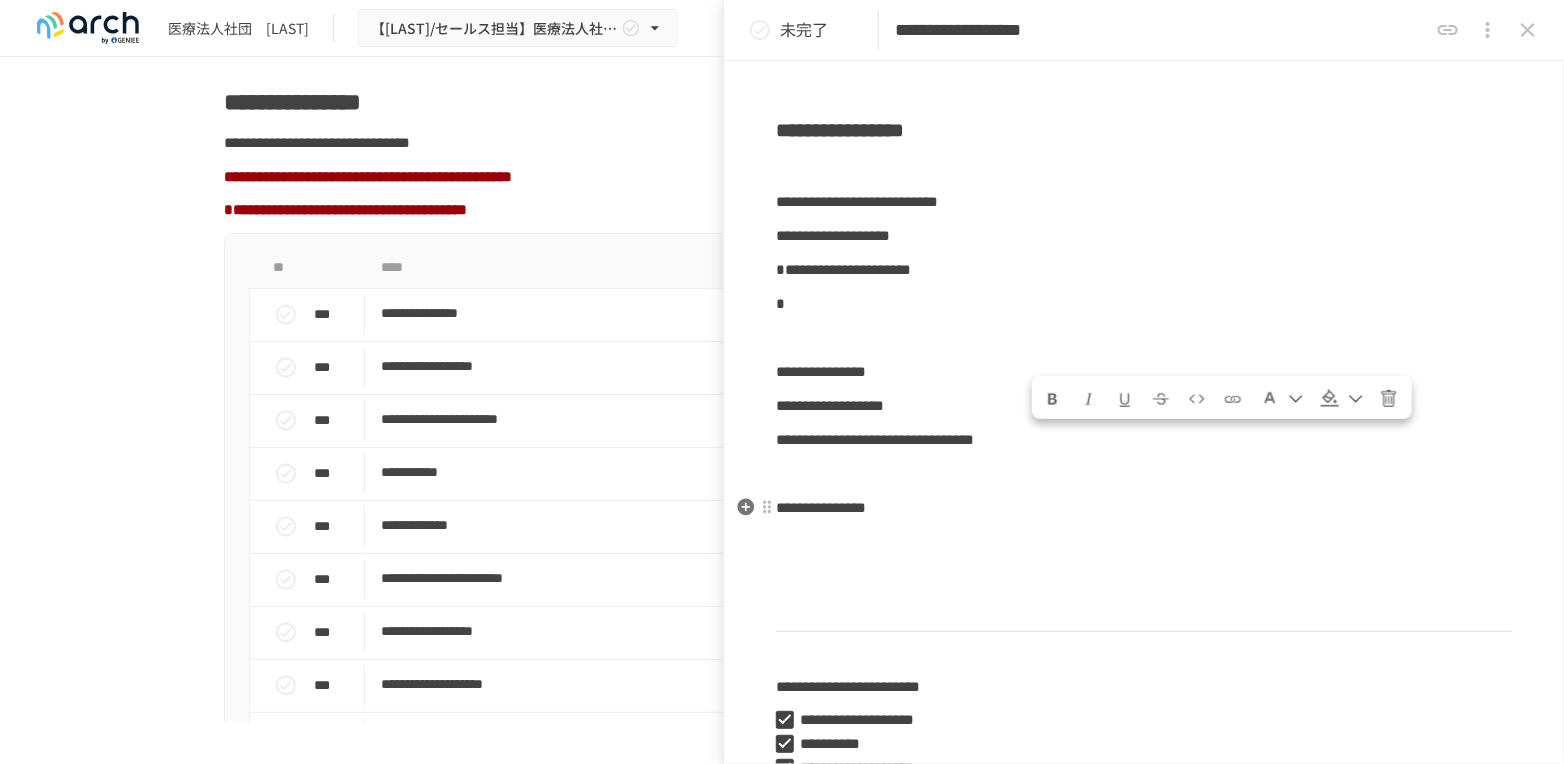 drag, startPoint x: 928, startPoint y: 506, endPoint x: 966, endPoint y: 508, distance: 38.052597 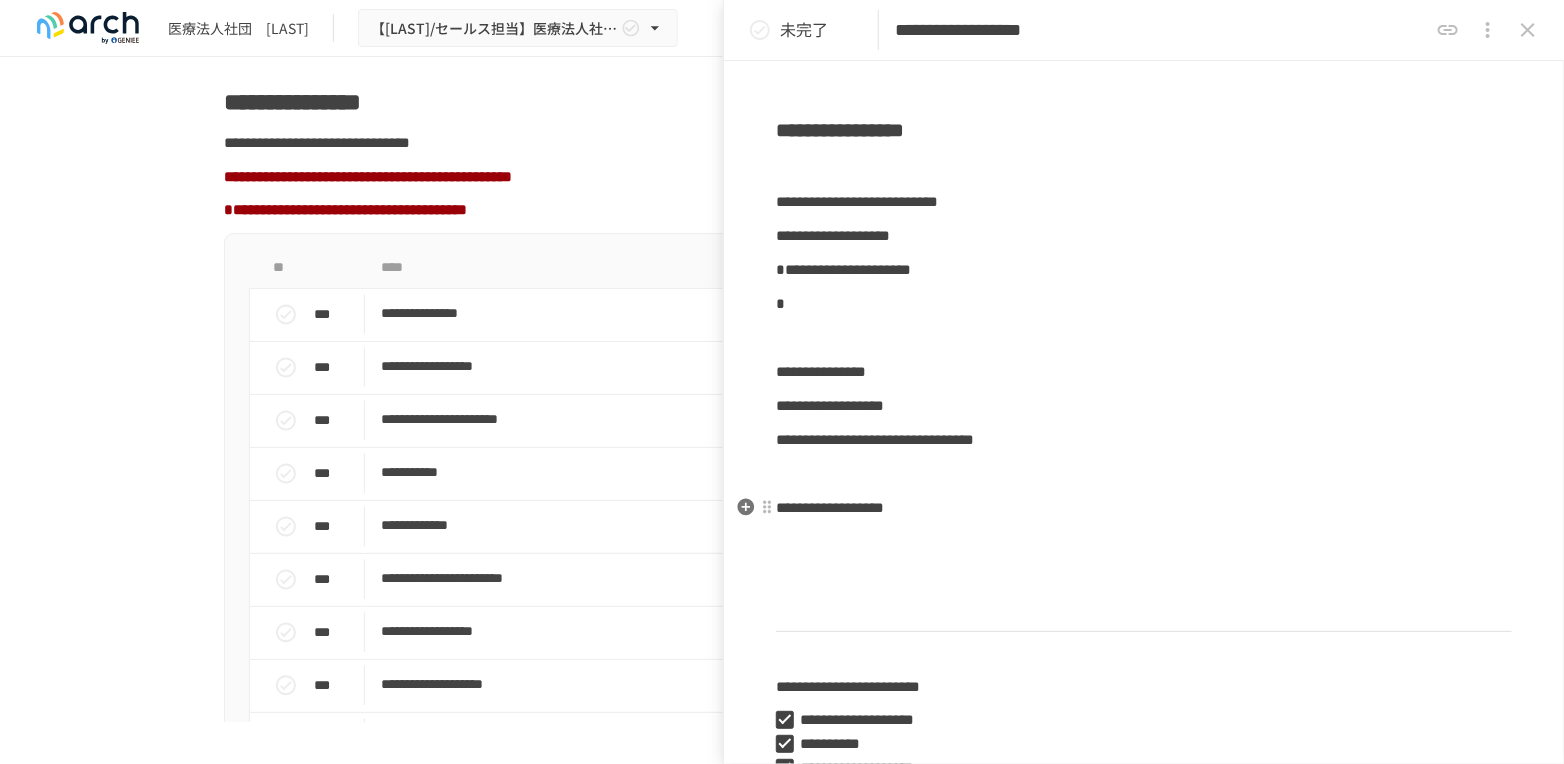 click on "**********" at bounding box center [1144, 508] 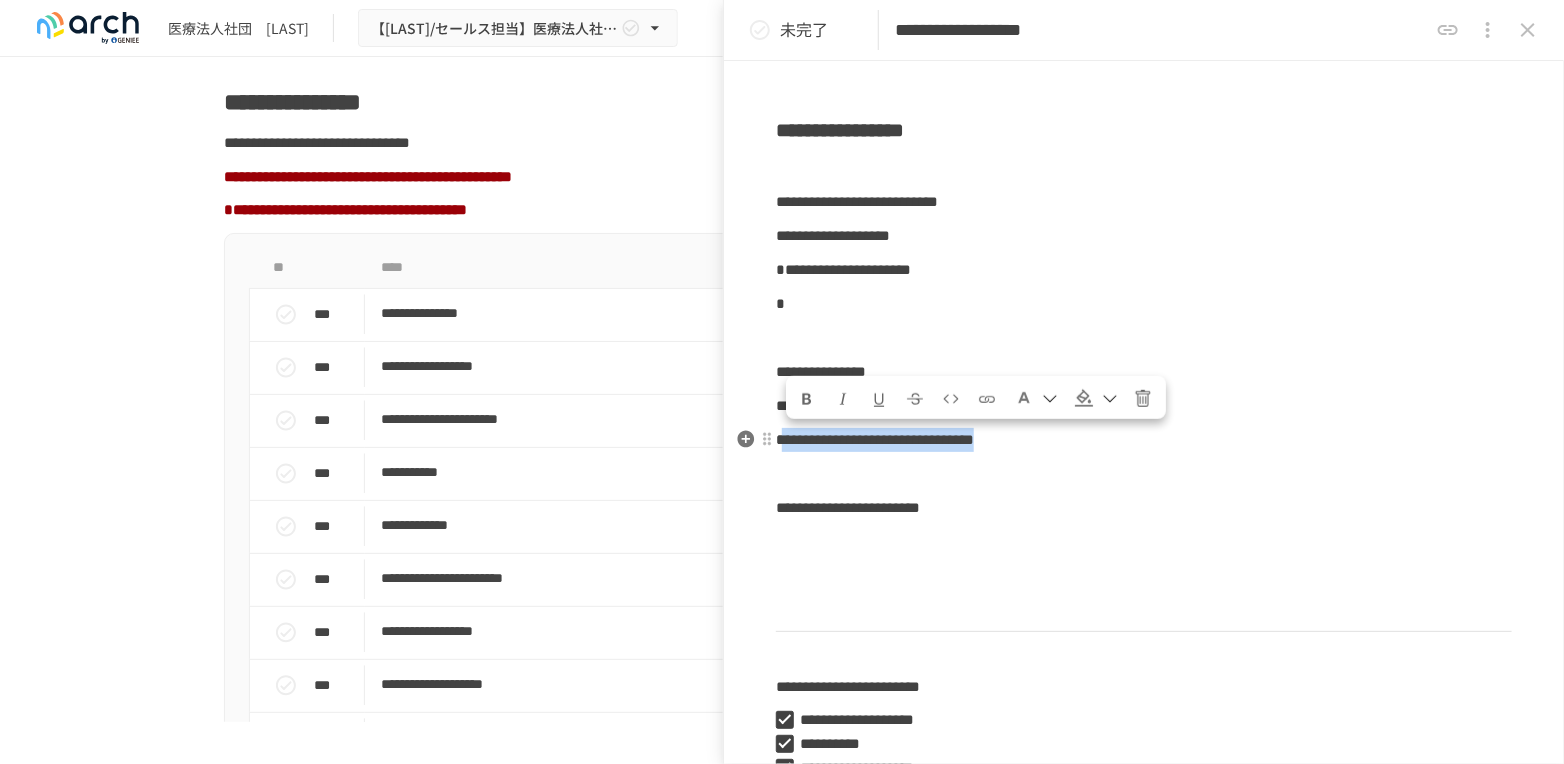 drag, startPoint x: 794, startPoint y: 439, endPoint x: 1278, endPoint y: 444, distance: 484.02582 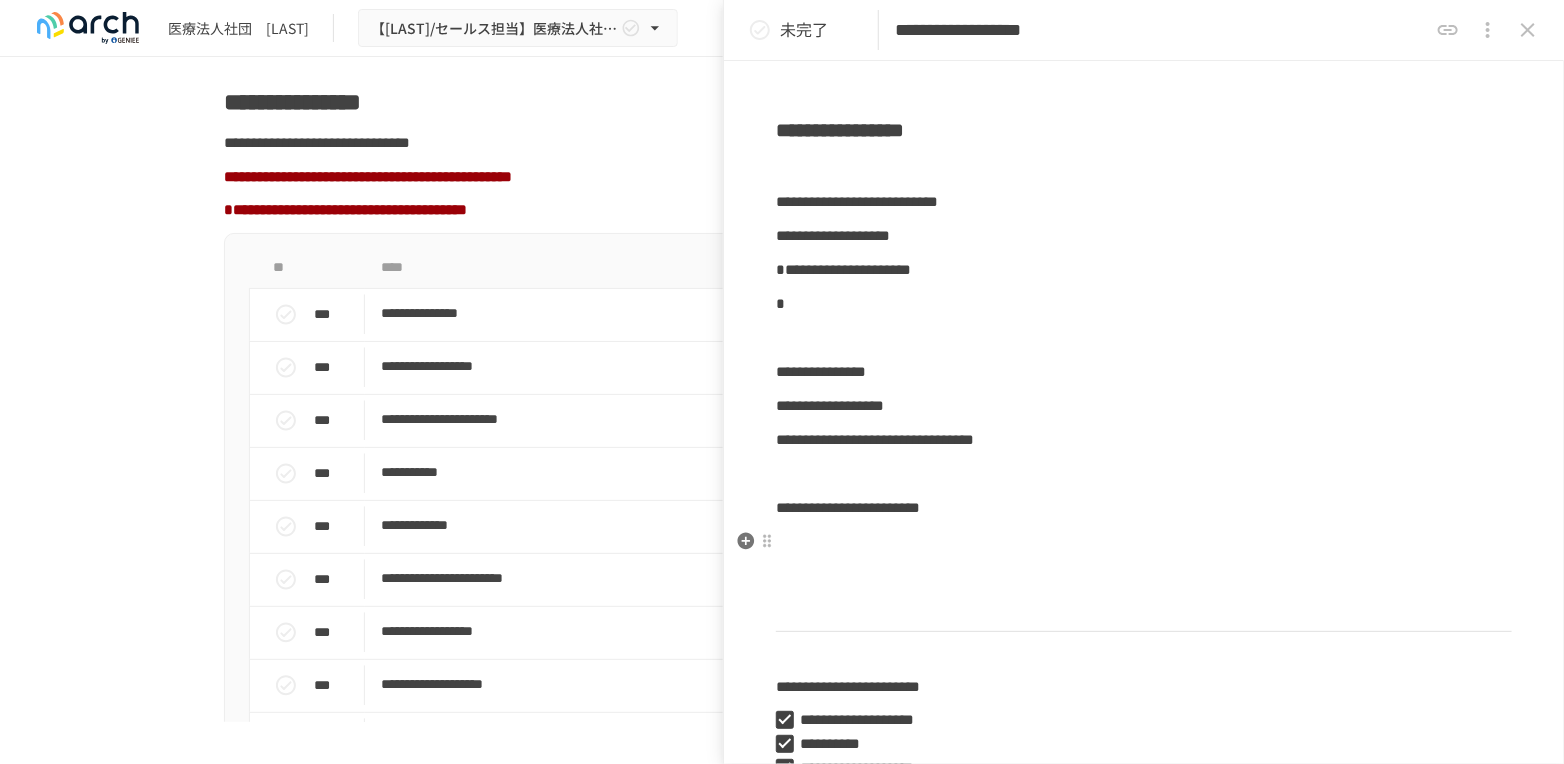 click at bounding box center (1144, 542) 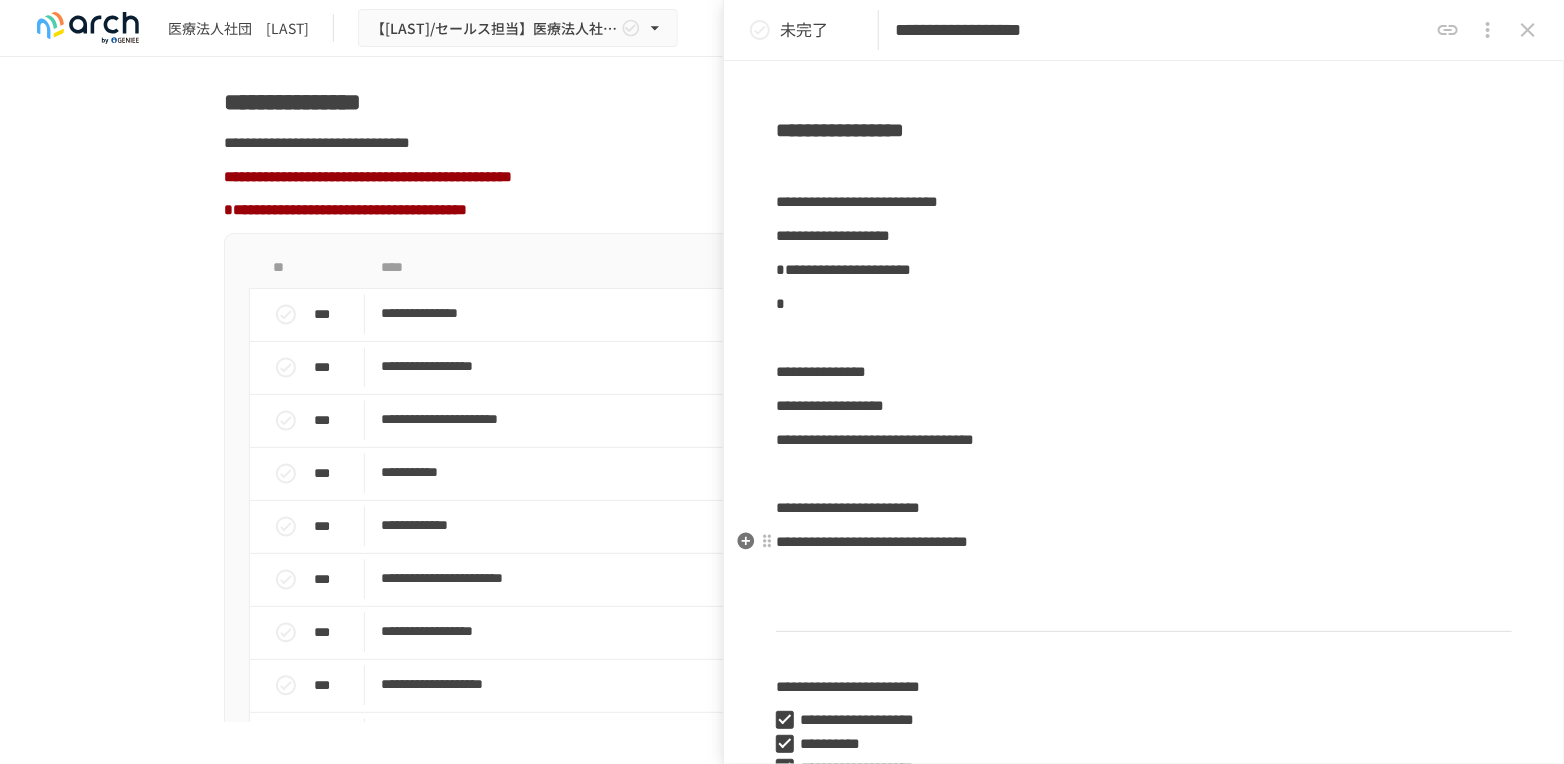 click on "**********" at bounding box center [872, 541] 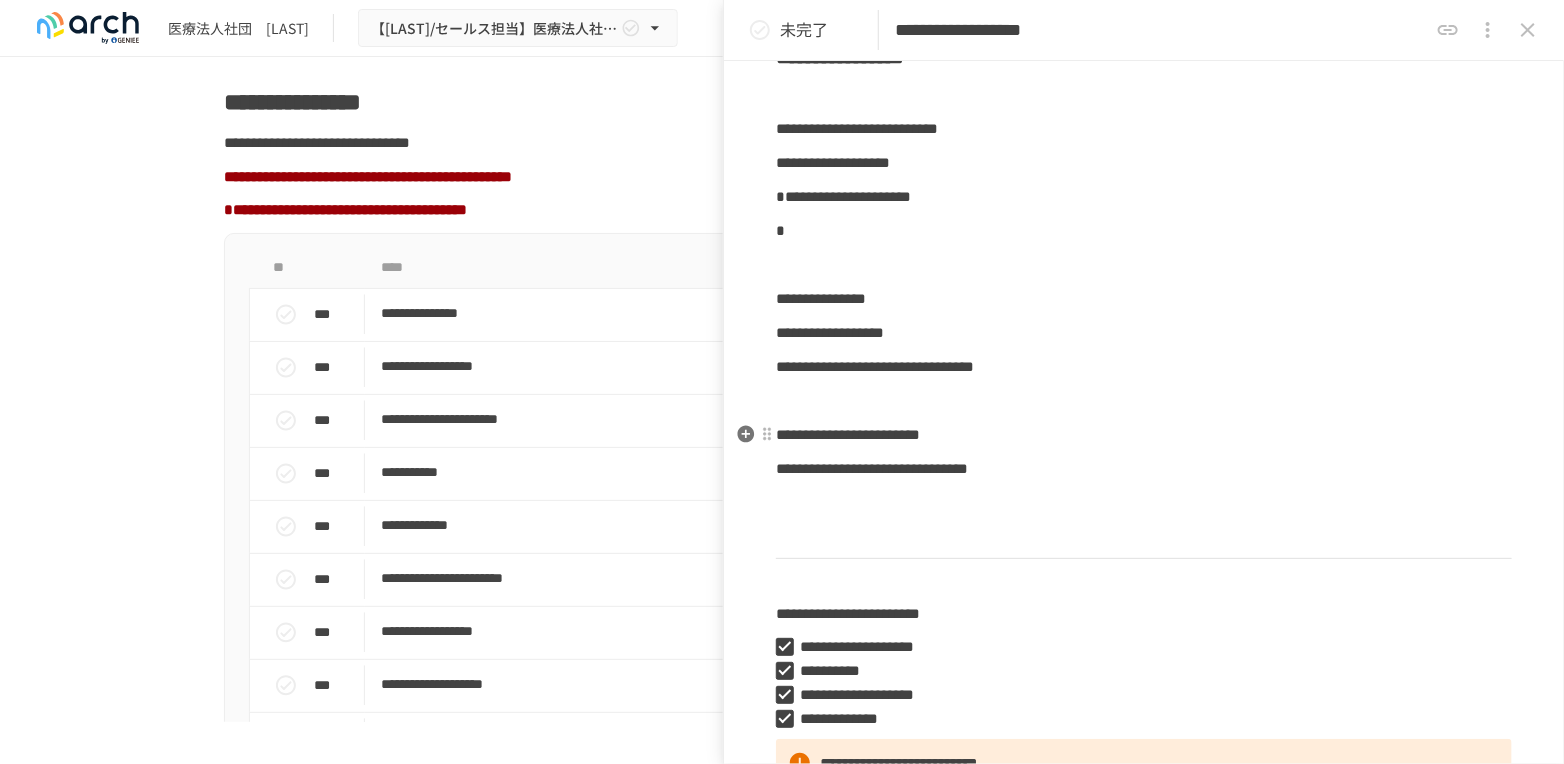 scroll, scrollTop: 222, scrollLeft: 0, axis: vertical 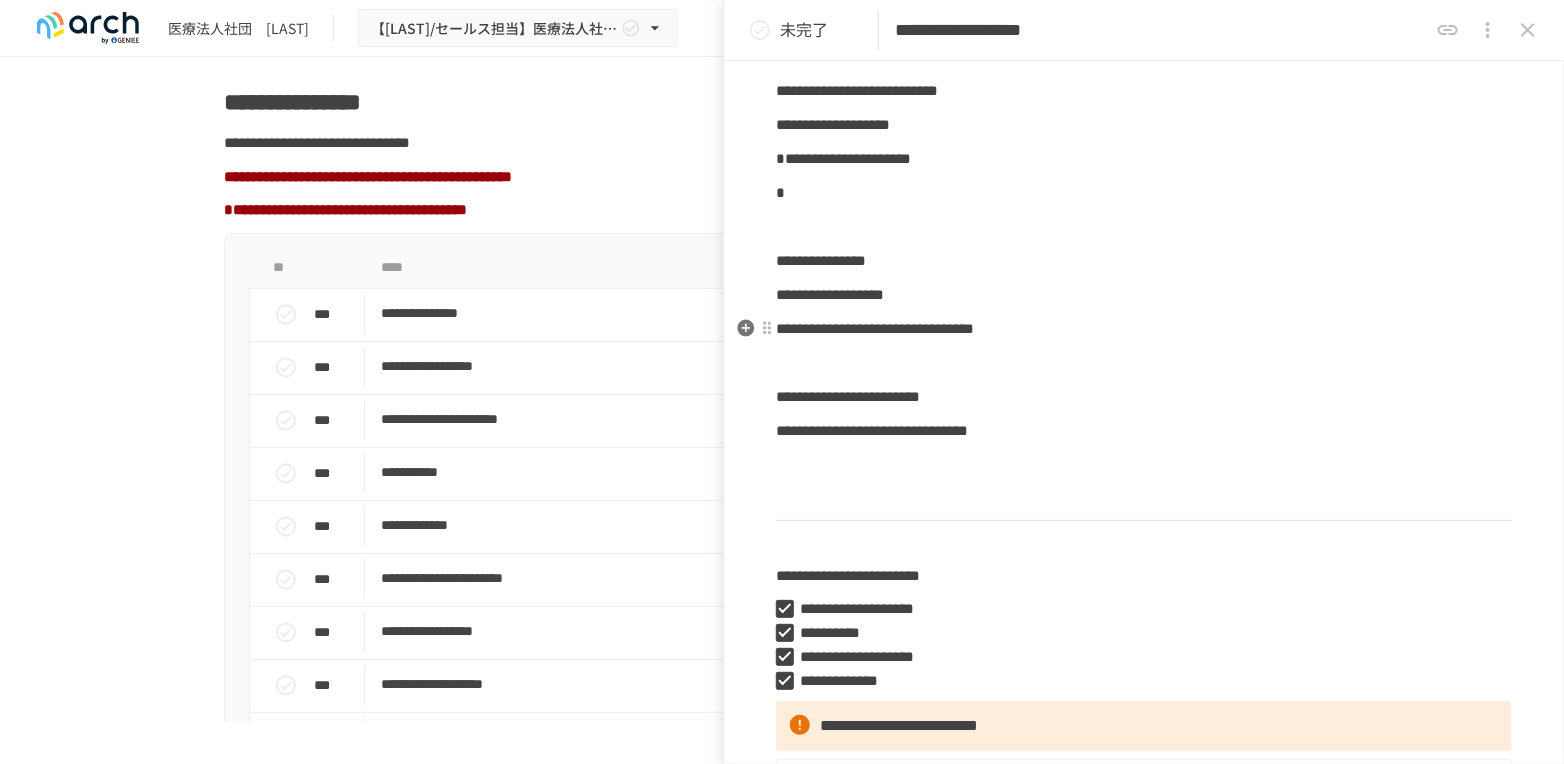 click on "**********" at bounding box center (875, 328) 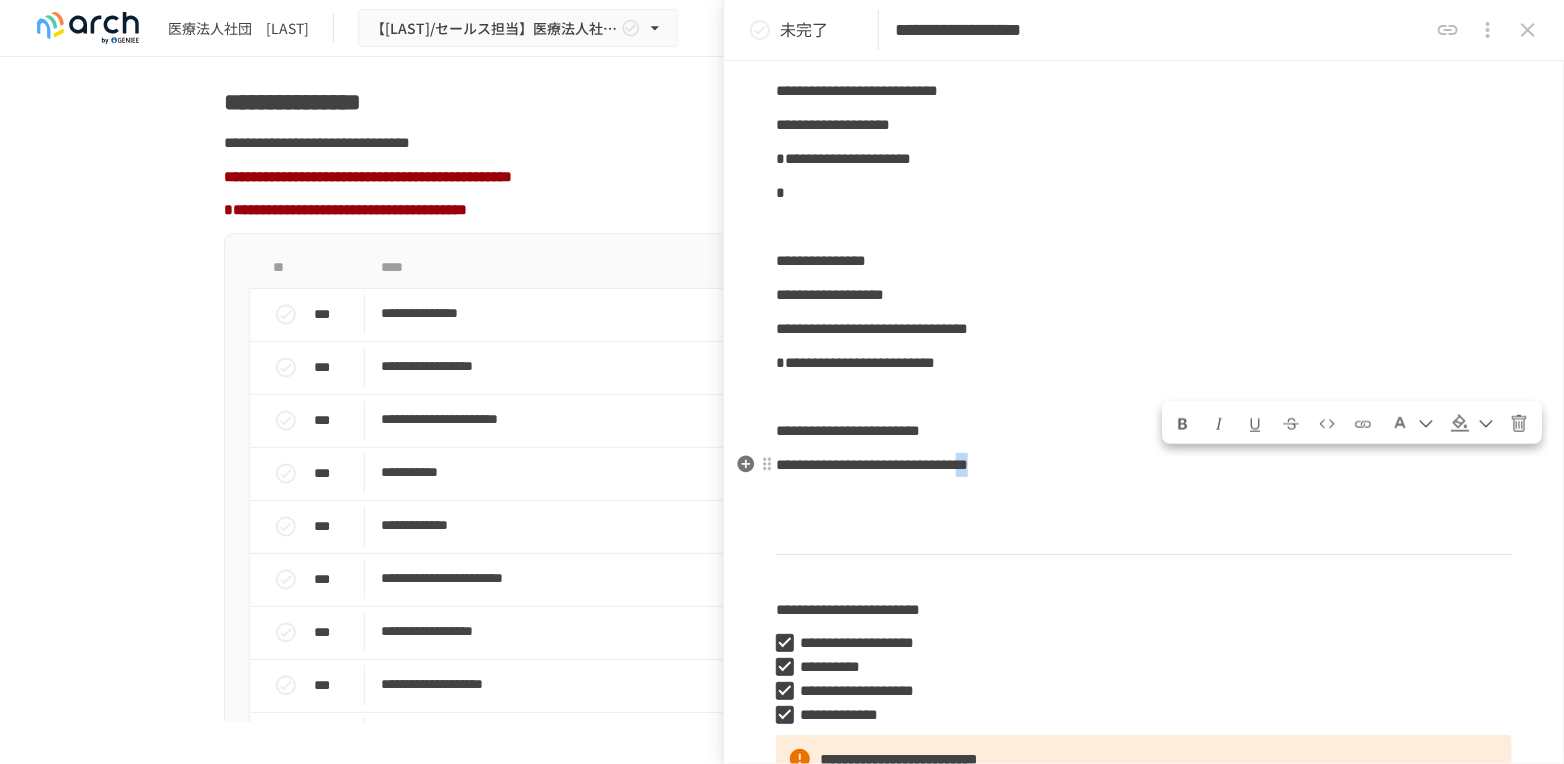 drag, startPoint x: 1219, startPoint y: 474, endPoint x: 1249, endPoint y: 467, distance: 30.805843 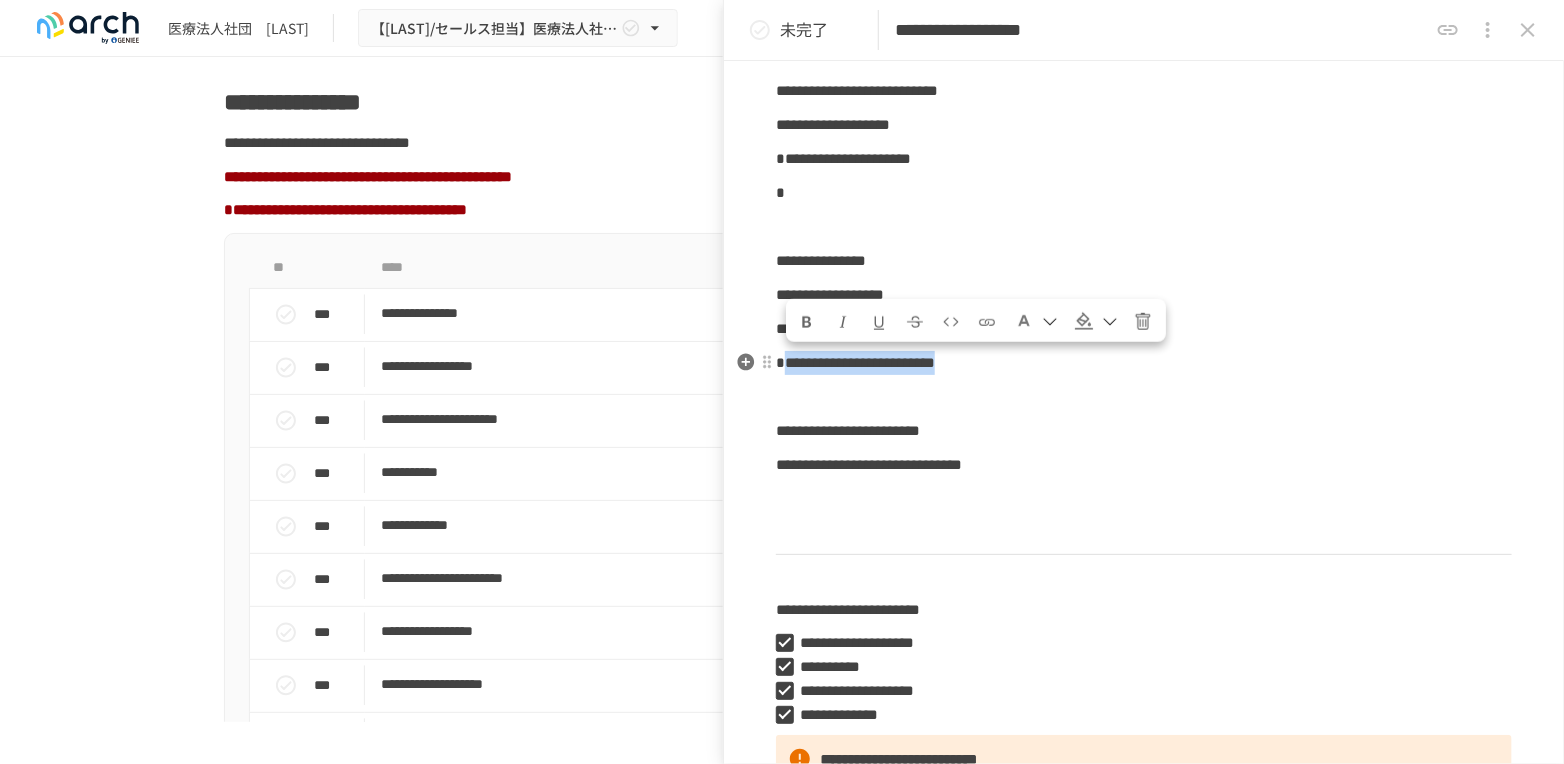 drag, startPoint x: 792, startPoint y: 362, endPoint x: 1176, endPoint y: 368, distance: 384.04688 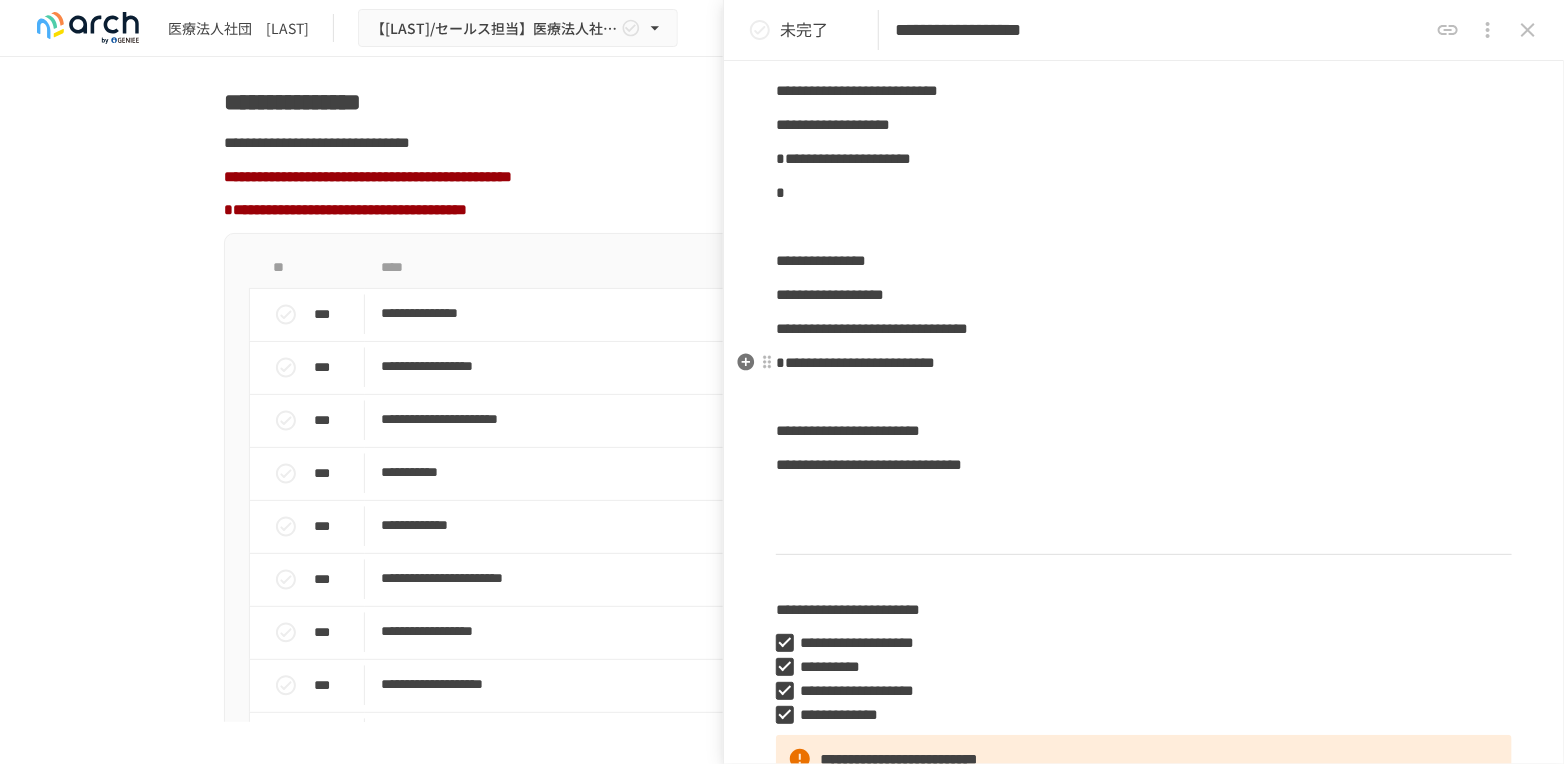 click on "**********" at bounding box center (1144, 939) 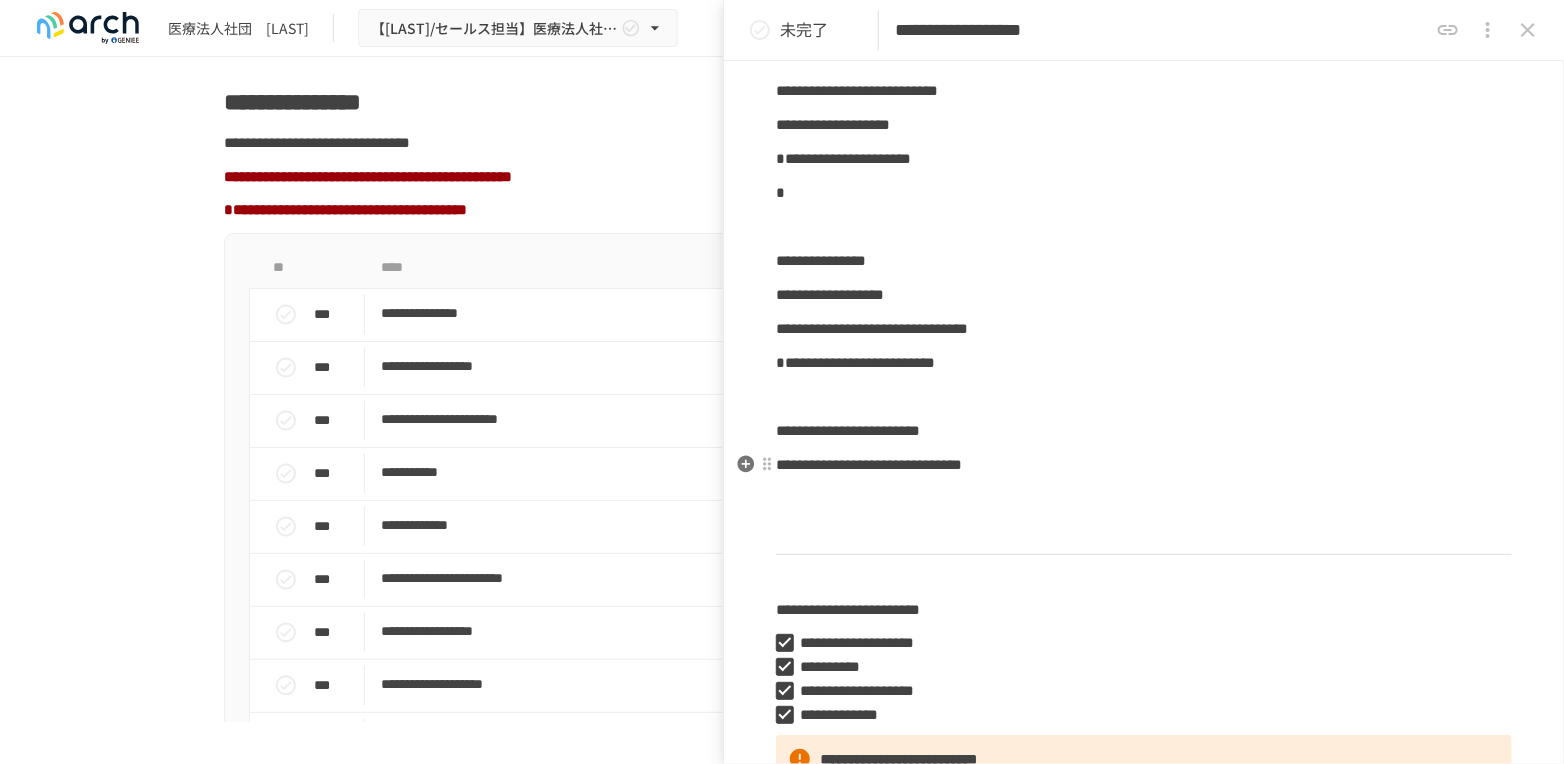 click on "**********" at bounding box center (869, 464) 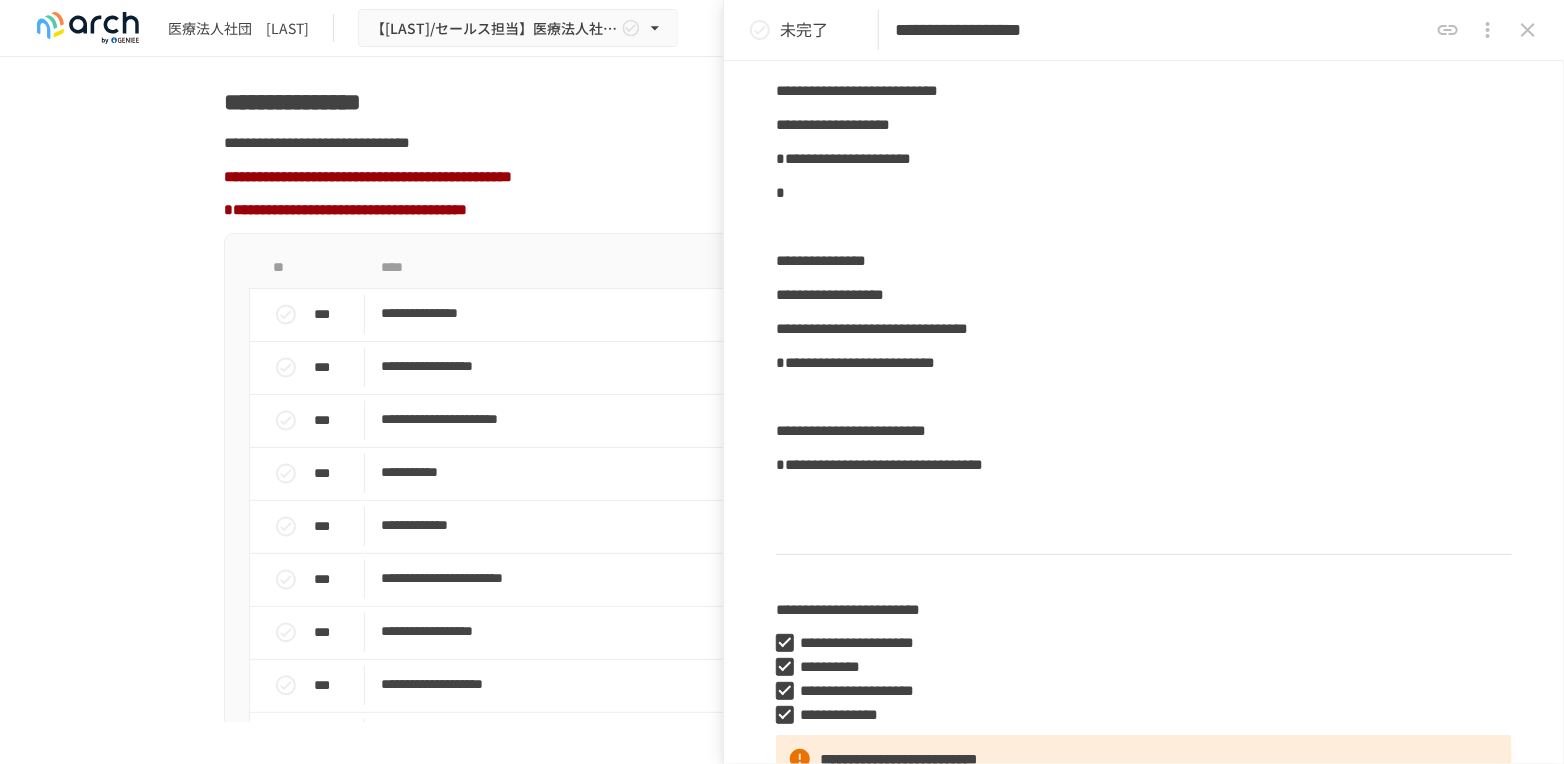 click at bounding box center (1135, 499) 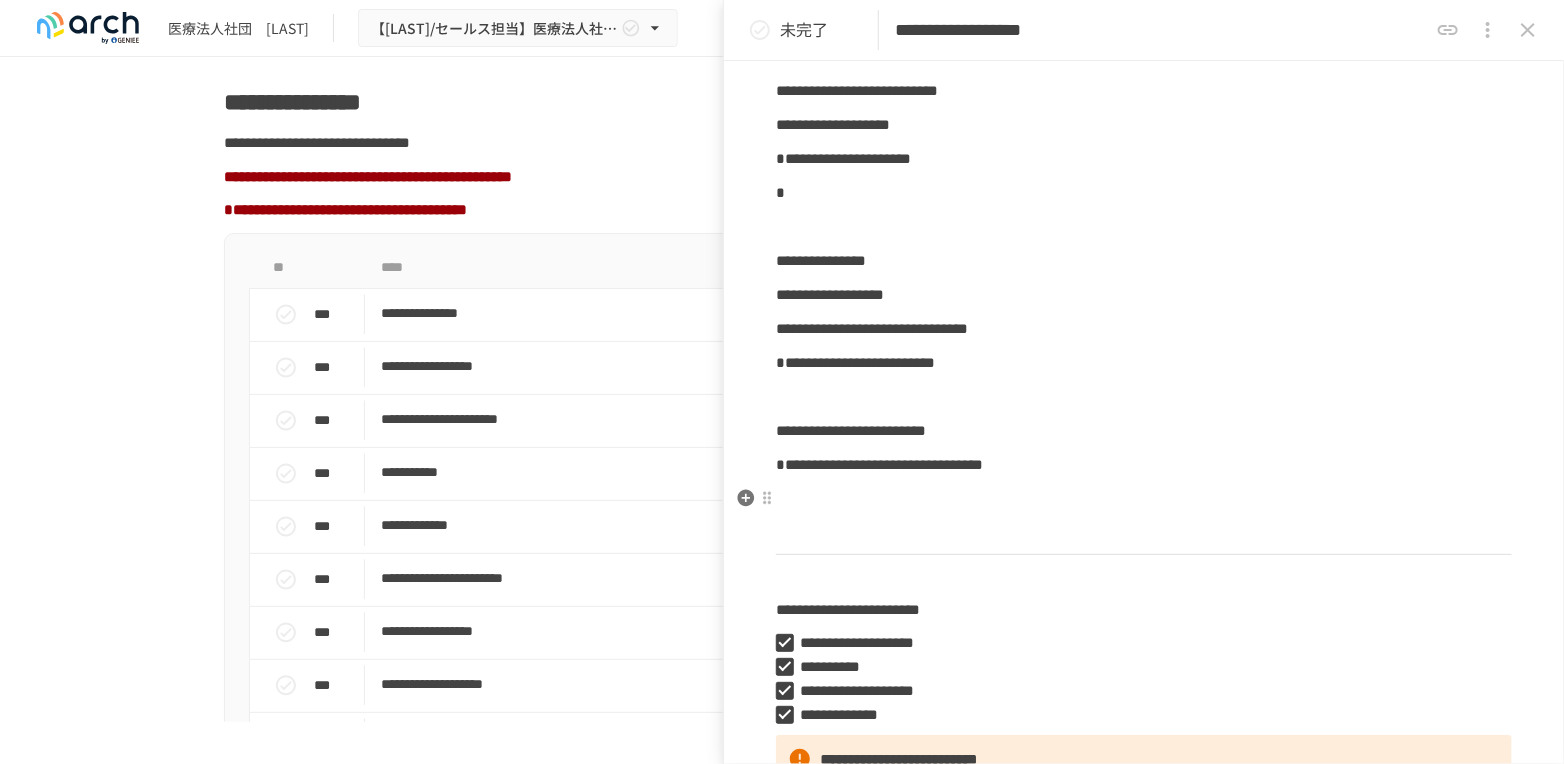 click on "**********" at bounding box center [1144, 939] 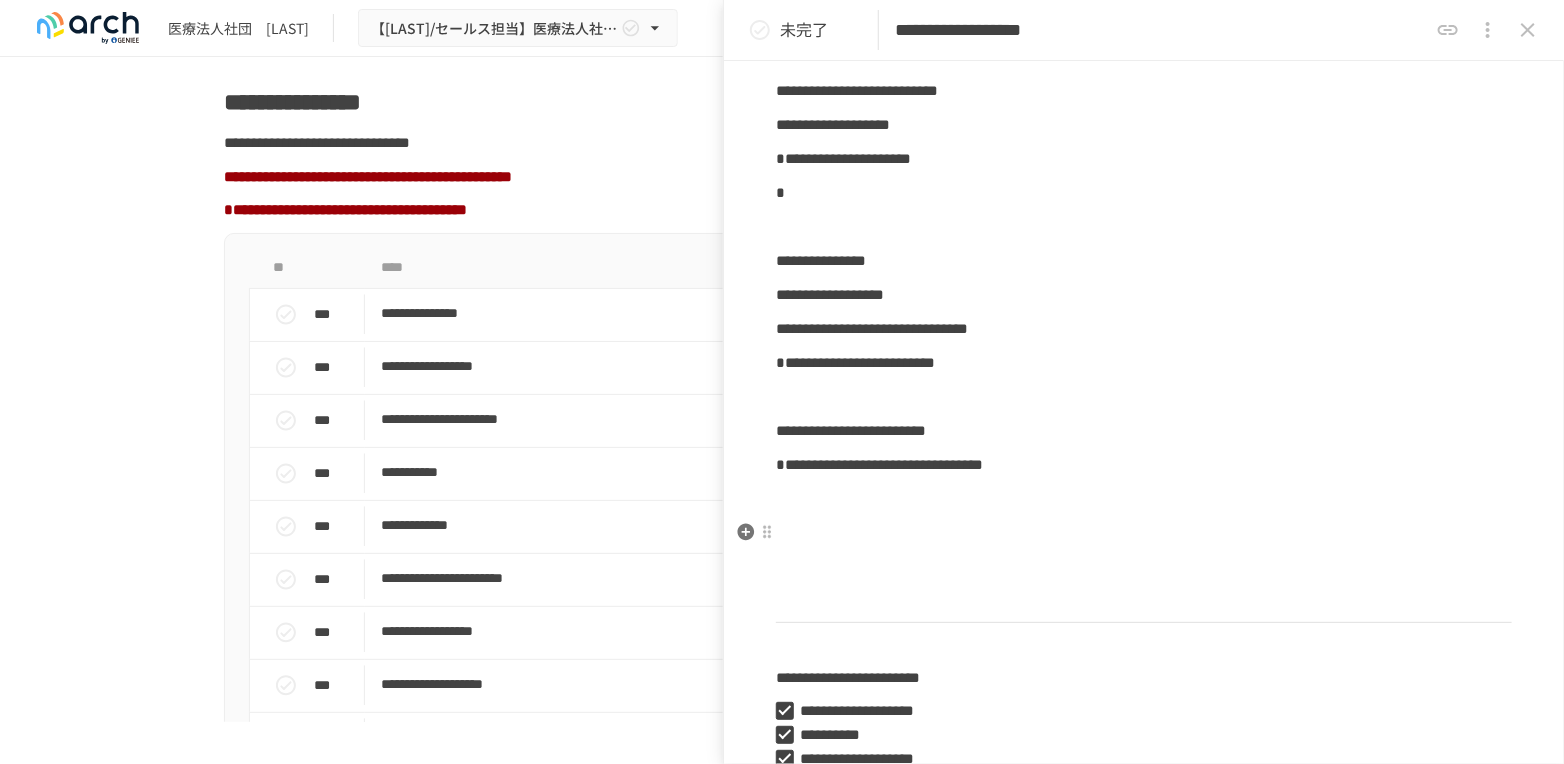 click at bounding box center (1144, 533) 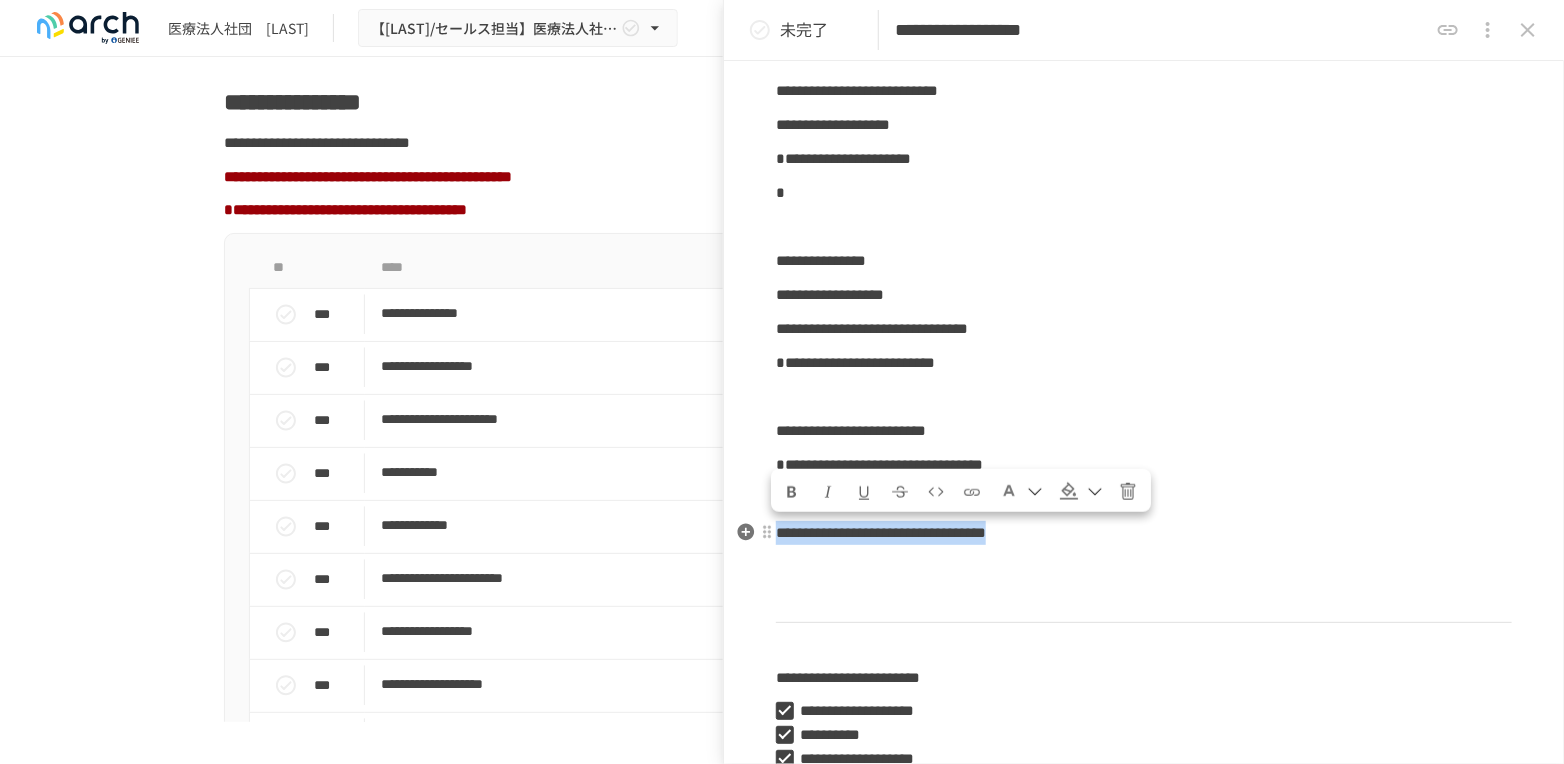 drag, startPoint x: 778, startPoint y: 535, endPoint x: 1304, endPoint y: 536, distance: 526.001 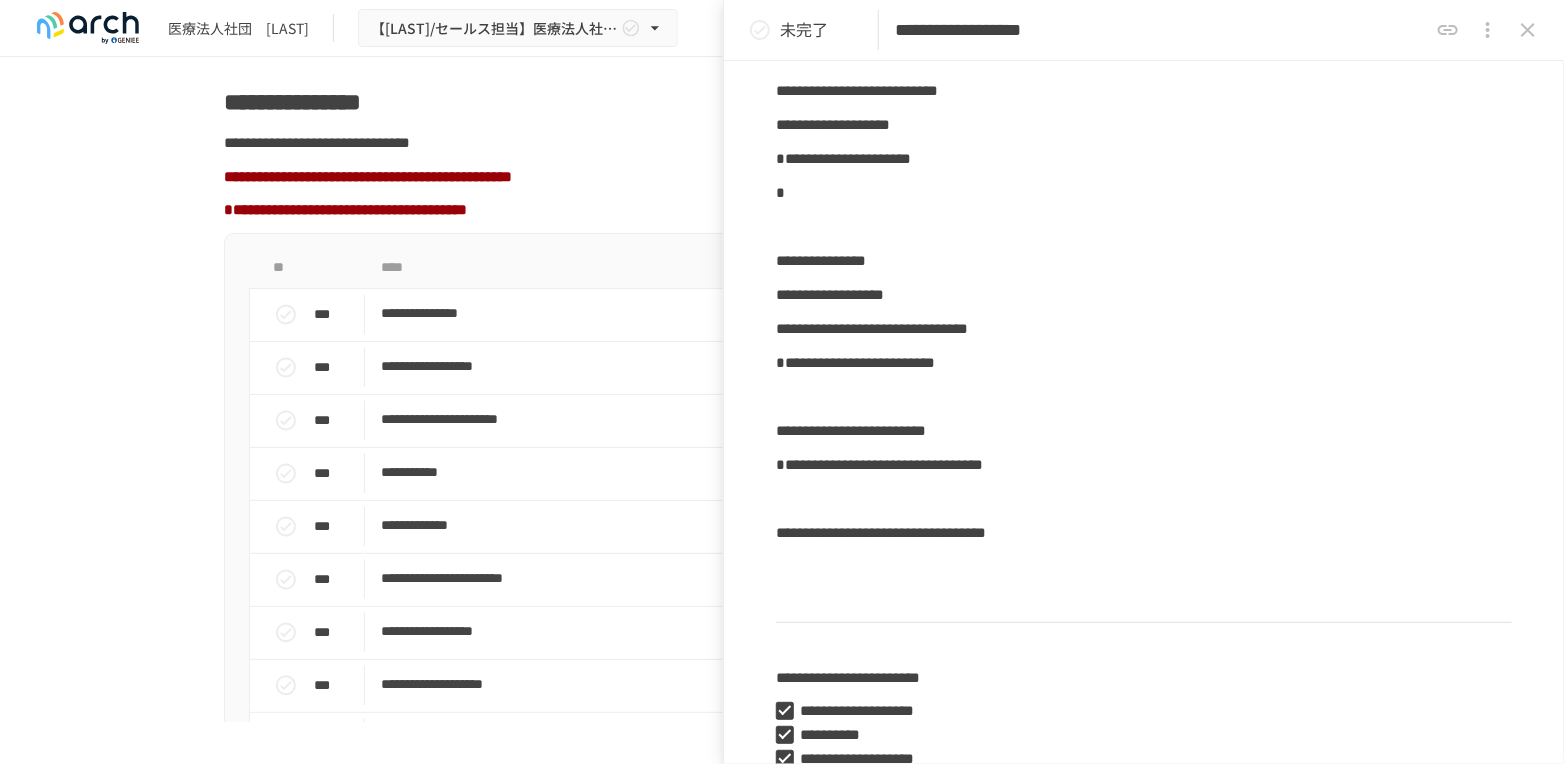 click at bounding box center [1135, 499] 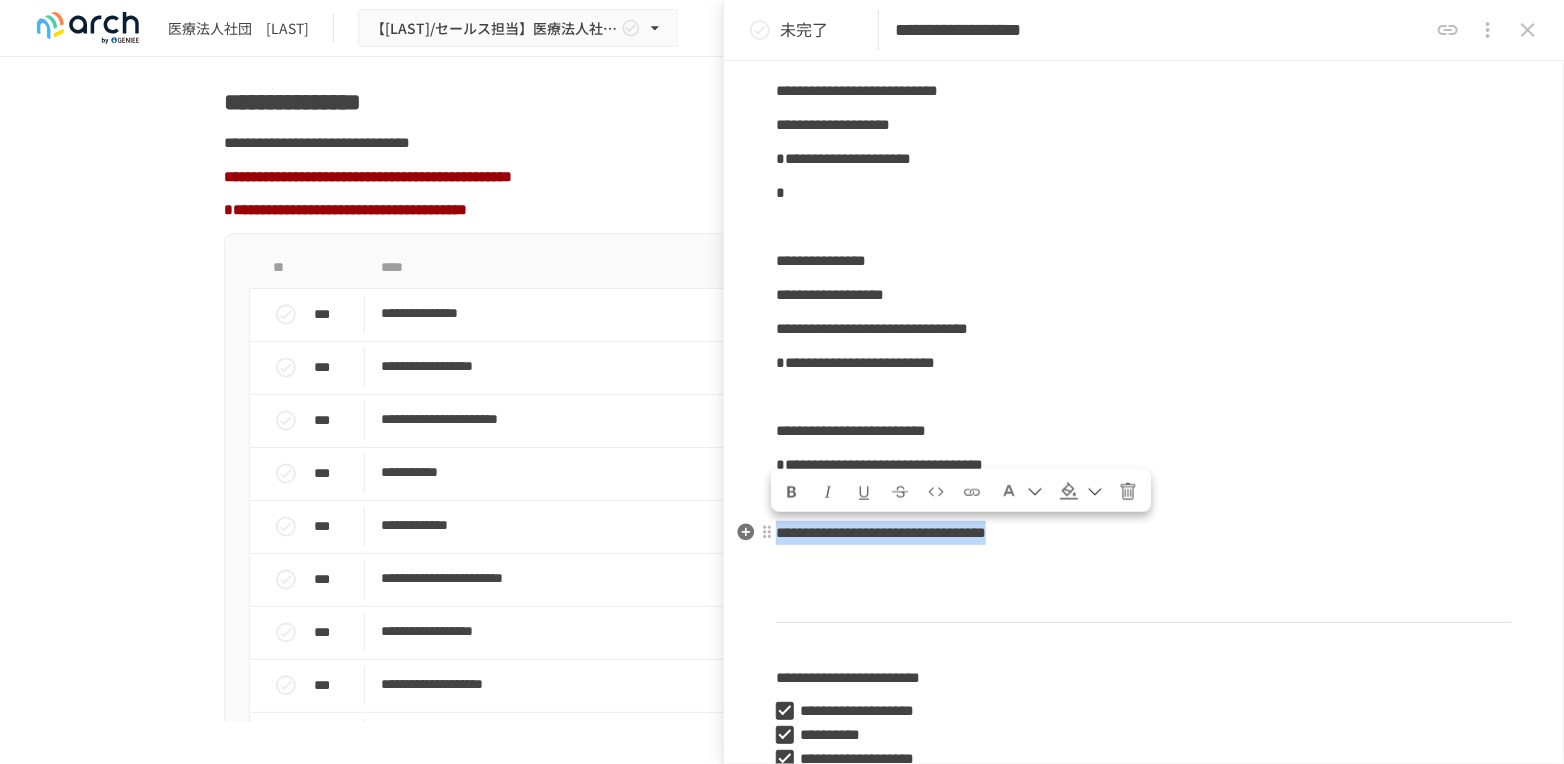 drag, startPoint x: 1363, startPoint y: 531, endPoint x: 778, endPoint y: 540, distance: 585.0692 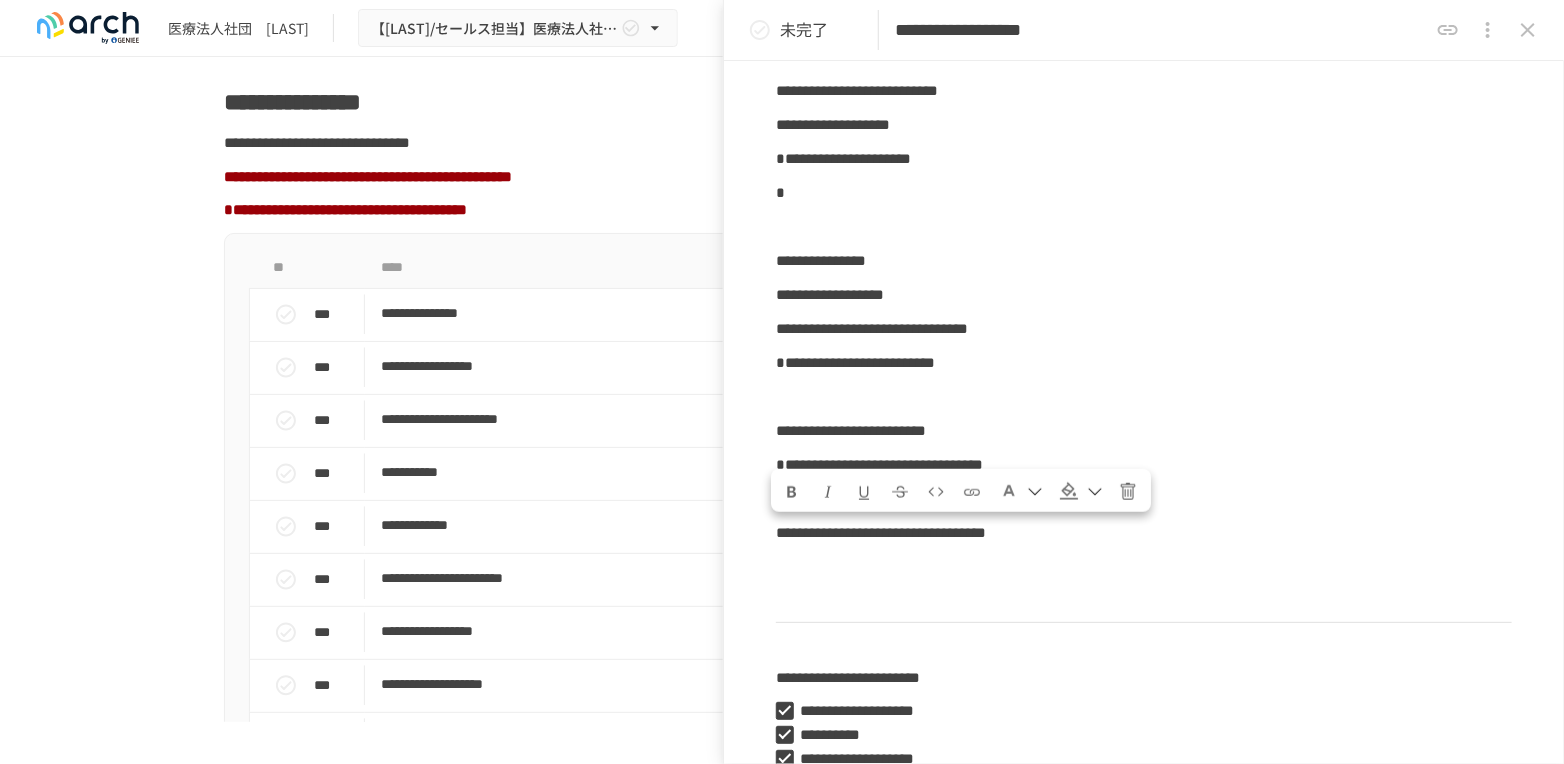 click at bounding box center (1135, 499) 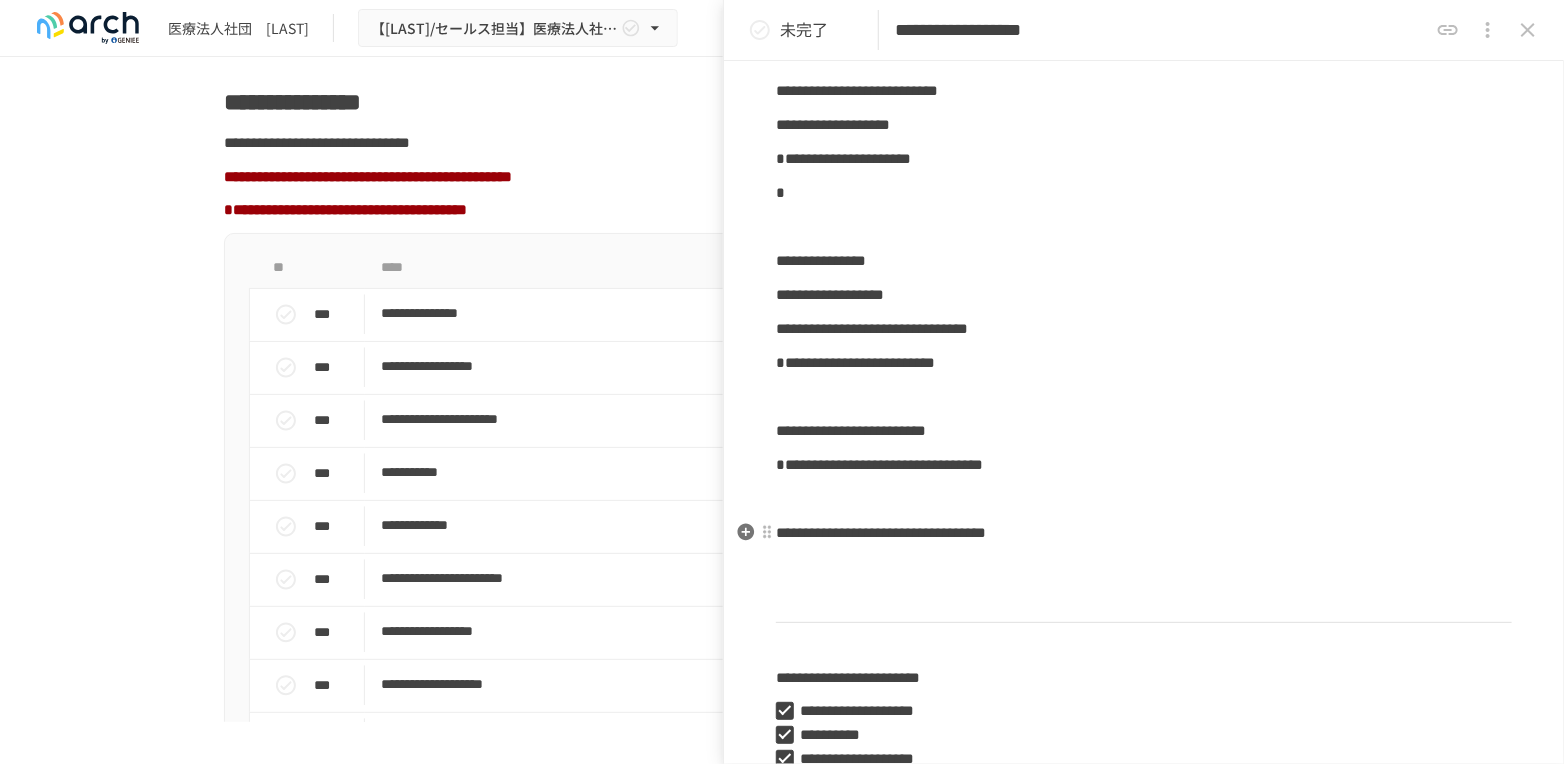 click on "**********" at bounding box center (881, 532) 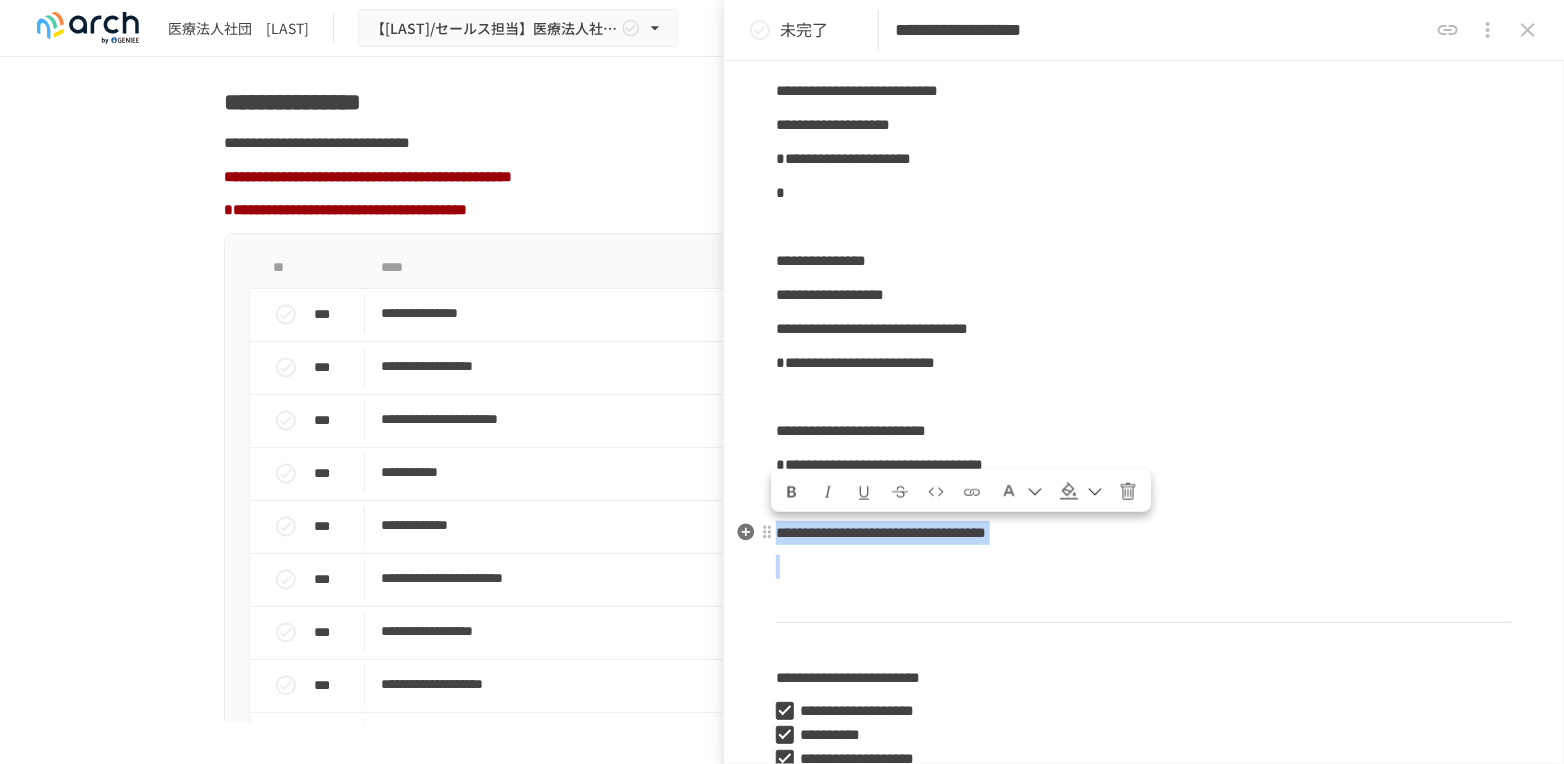 drag, startPoint x: 797, startPoint y: 563, endPoint x: 777, endPoint y: 531, distance: 37.735924 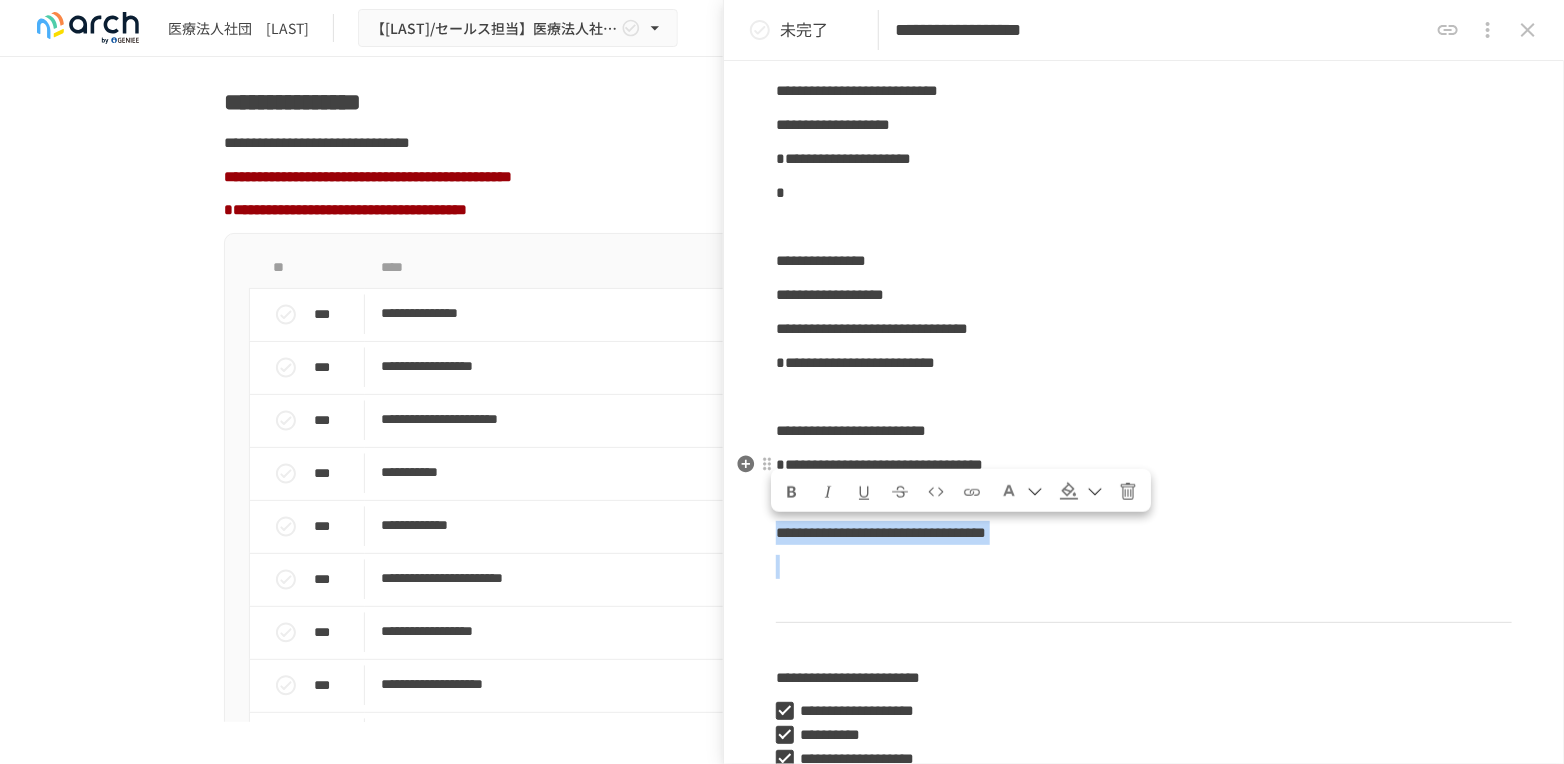 click at bounding box center (1009, 491) 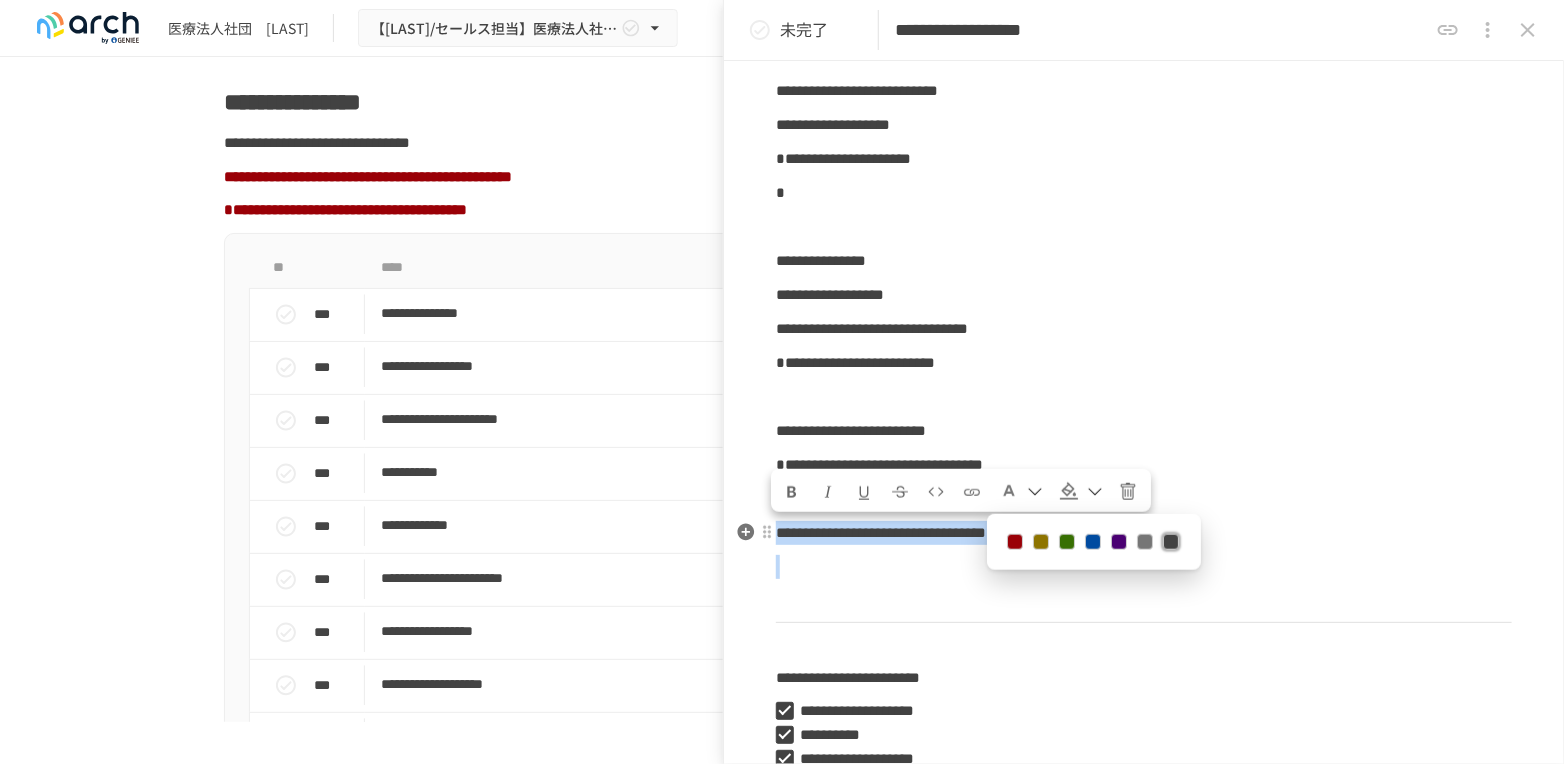 click at bounding box center [1015, 542] 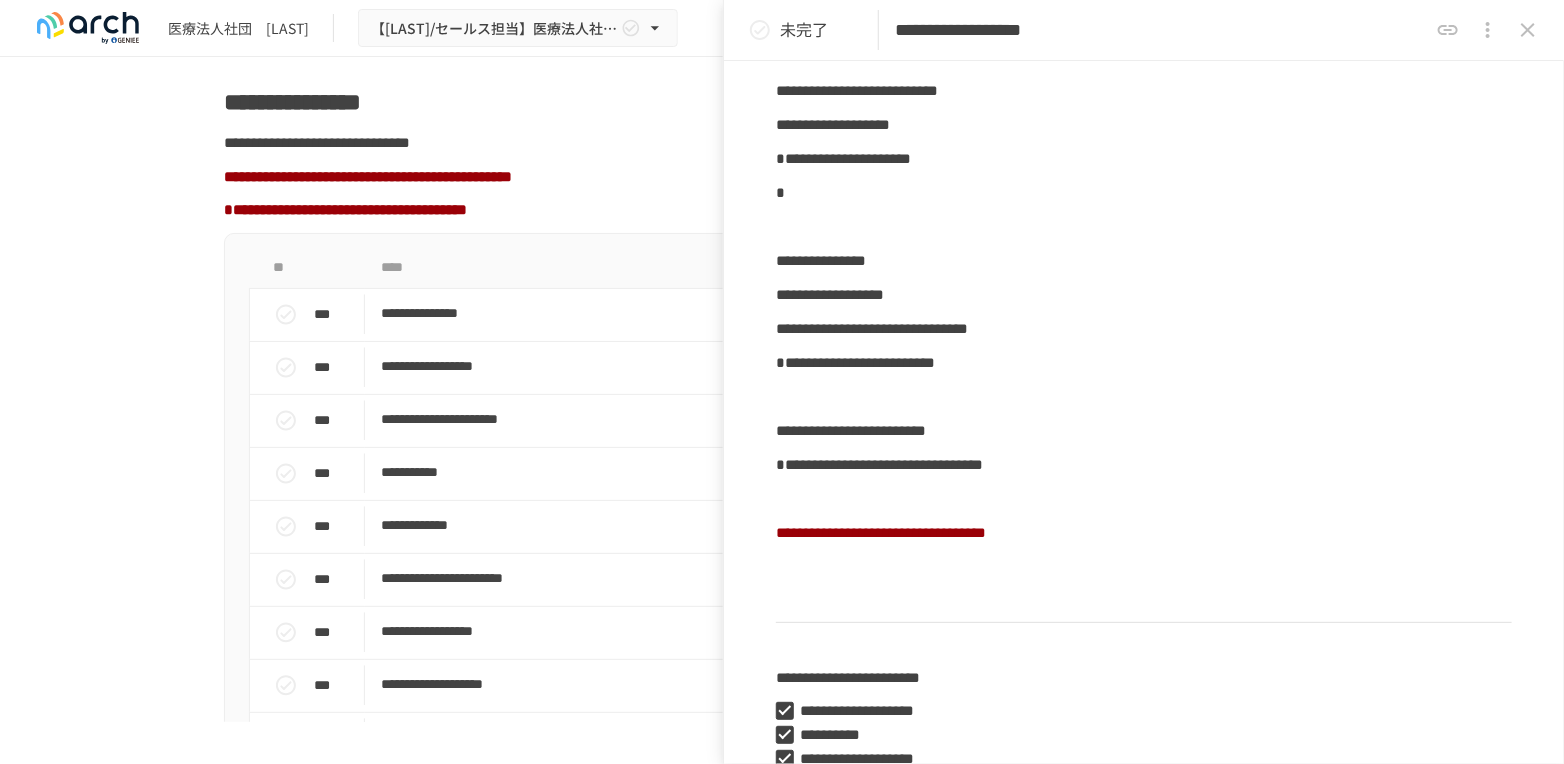click at bounding box center (1135, 499) 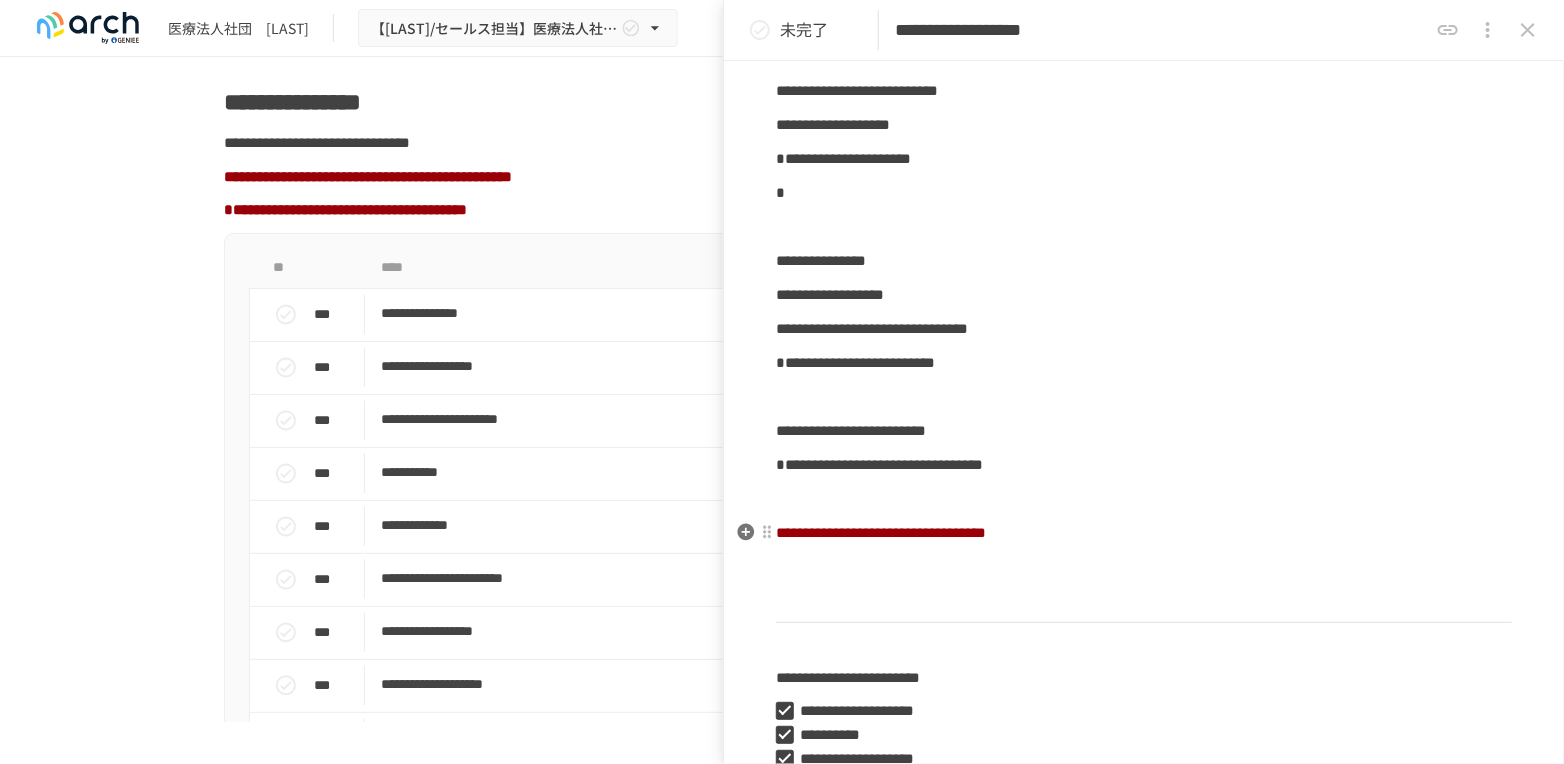click on "**********" at bounding box center [1144, 973] 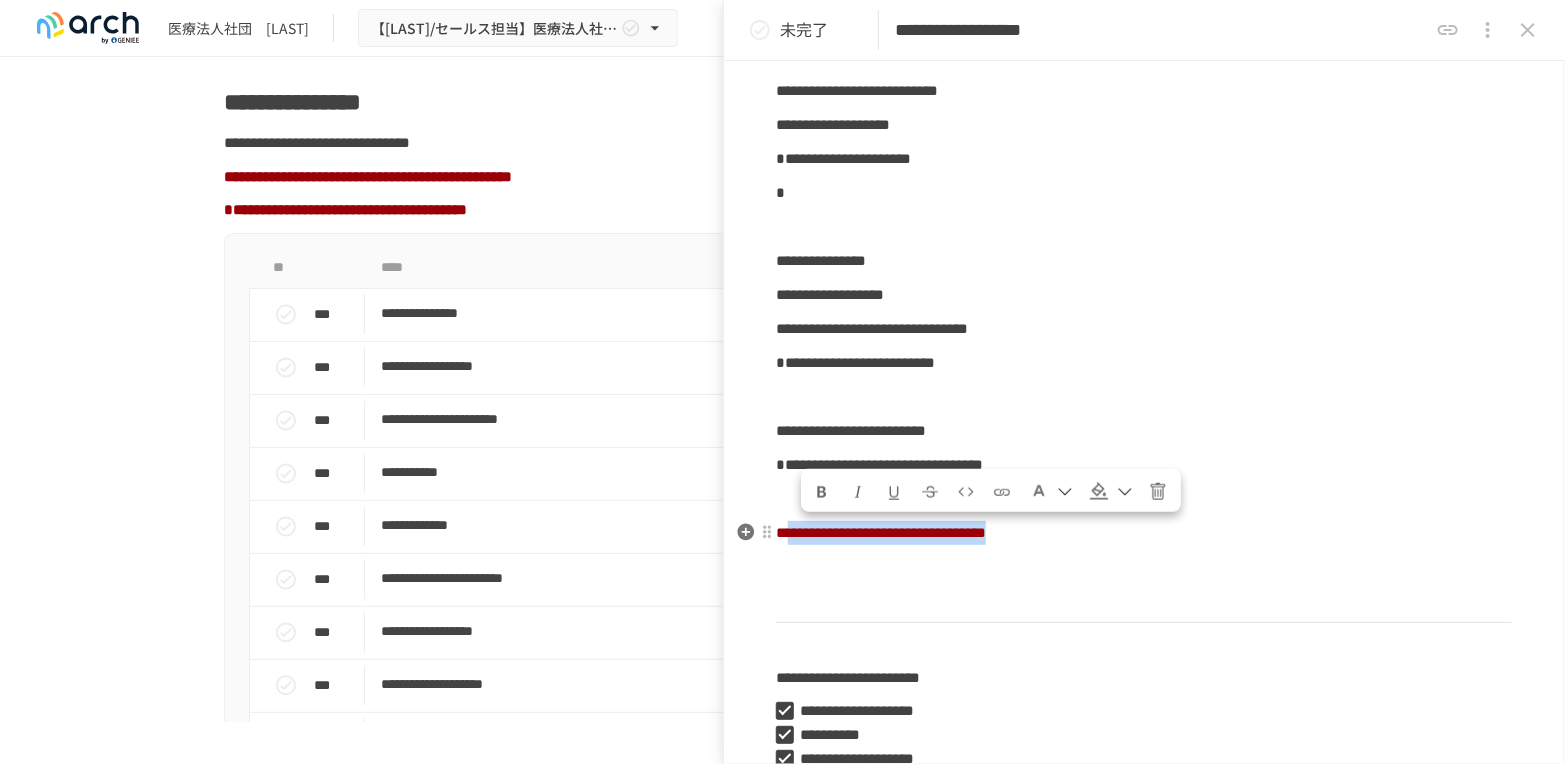 drag, startPoint x: 1320, startPoint y: 533, endPoint x: 806, endPoint y: 537, distance: 514.01556 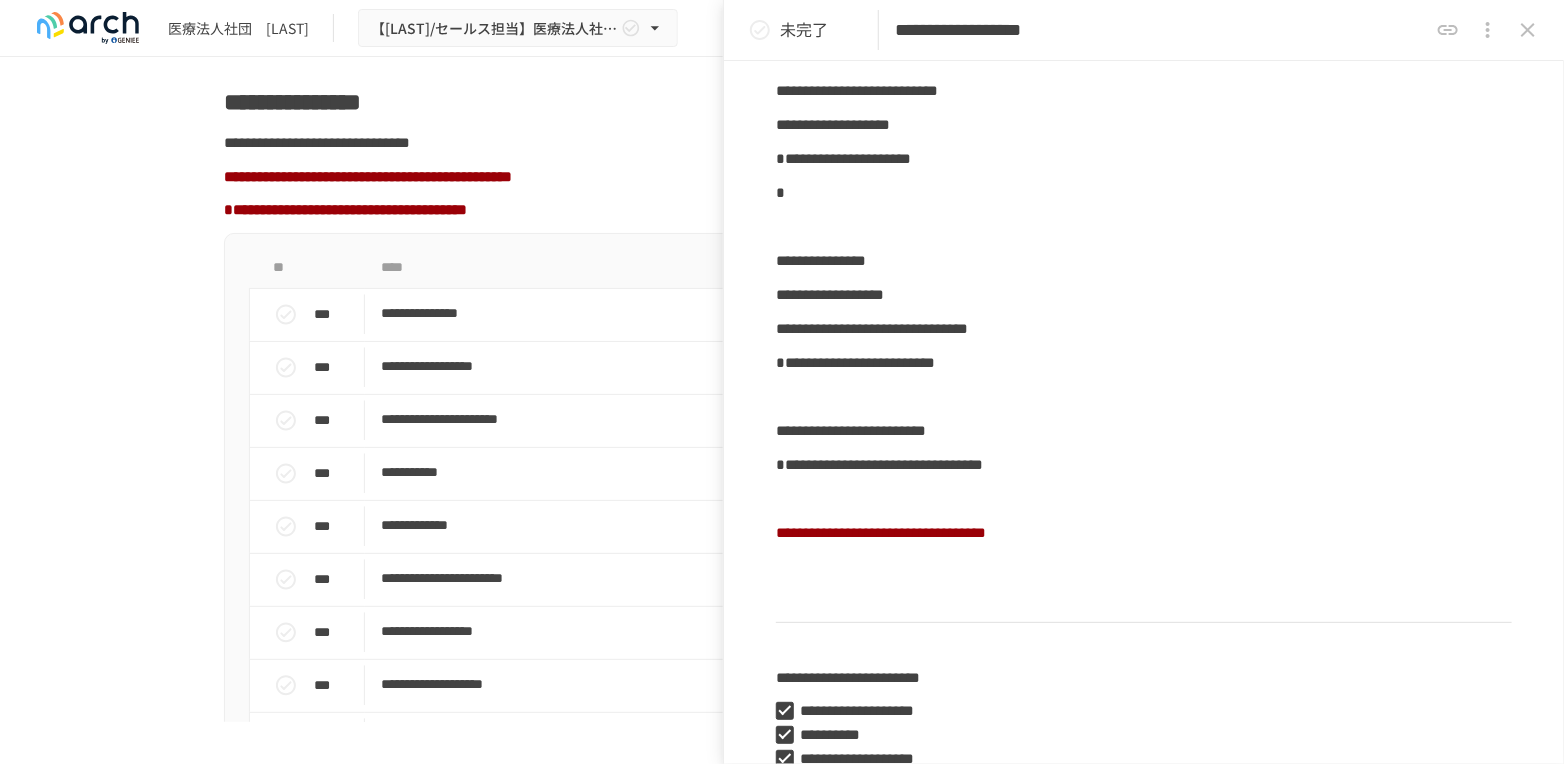 click at bounding box center (1135, 499) 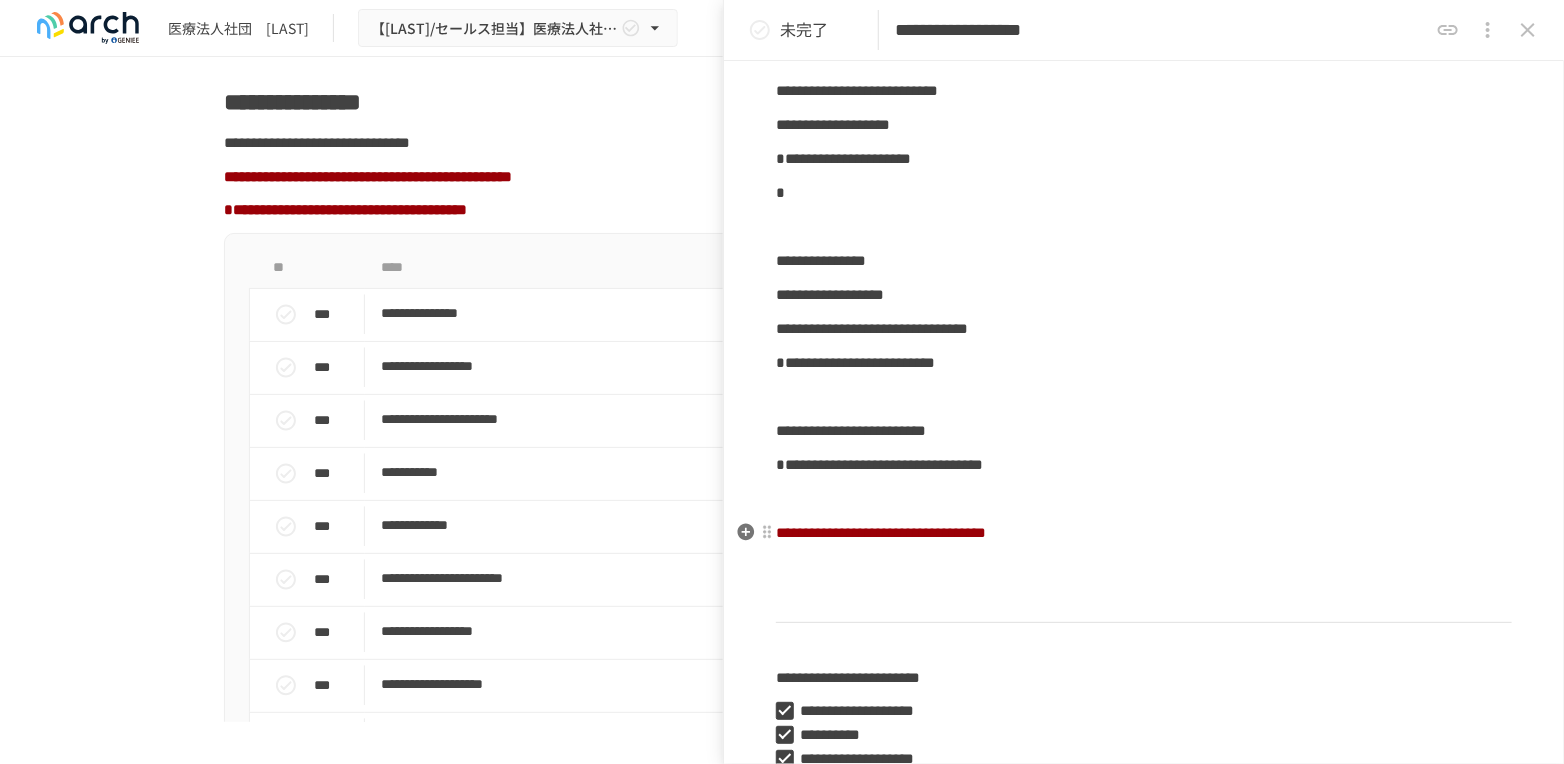 click on "**********" at bounding box center [881, 532] 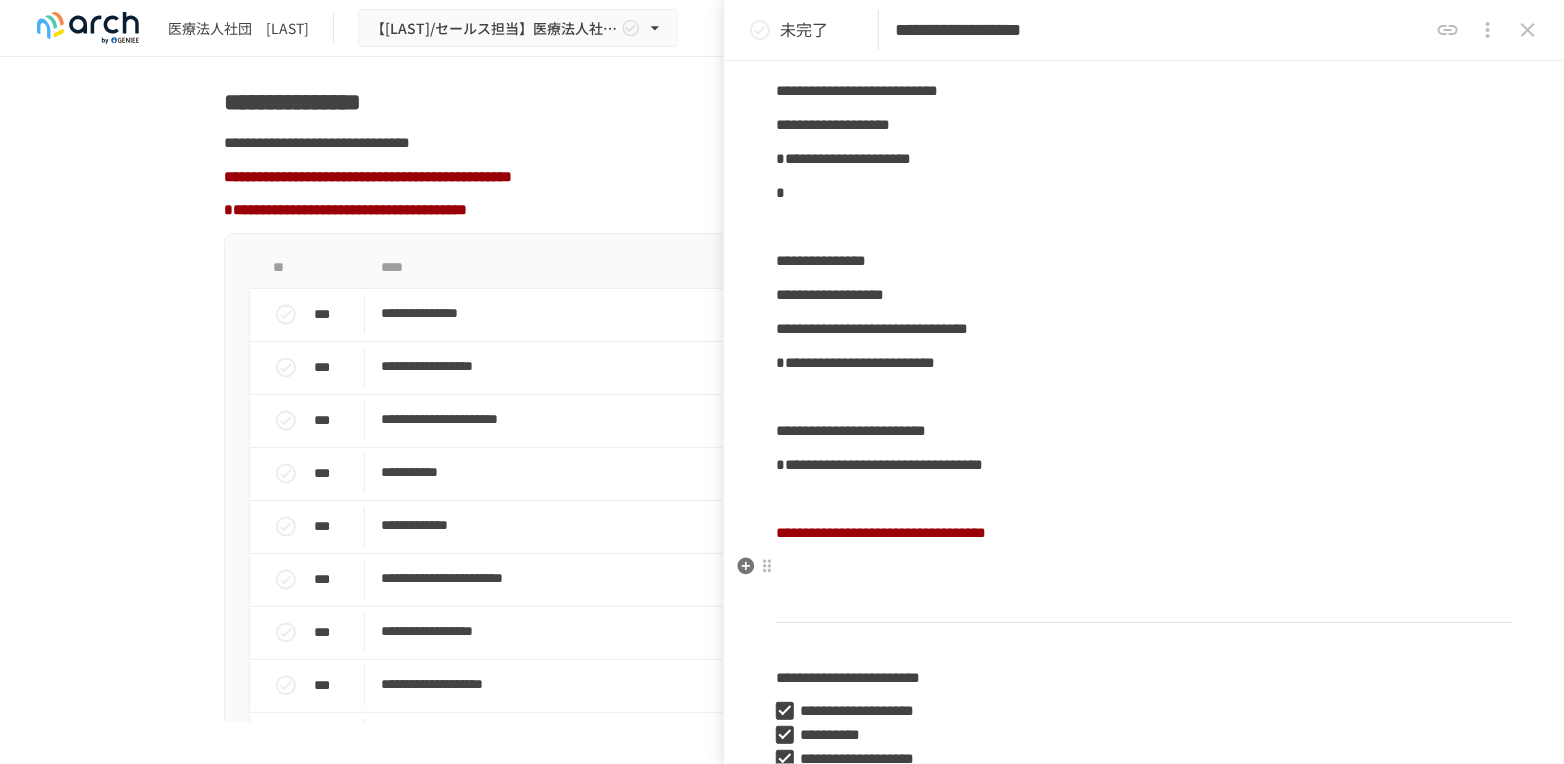 click at bounding box center [1144, 567] 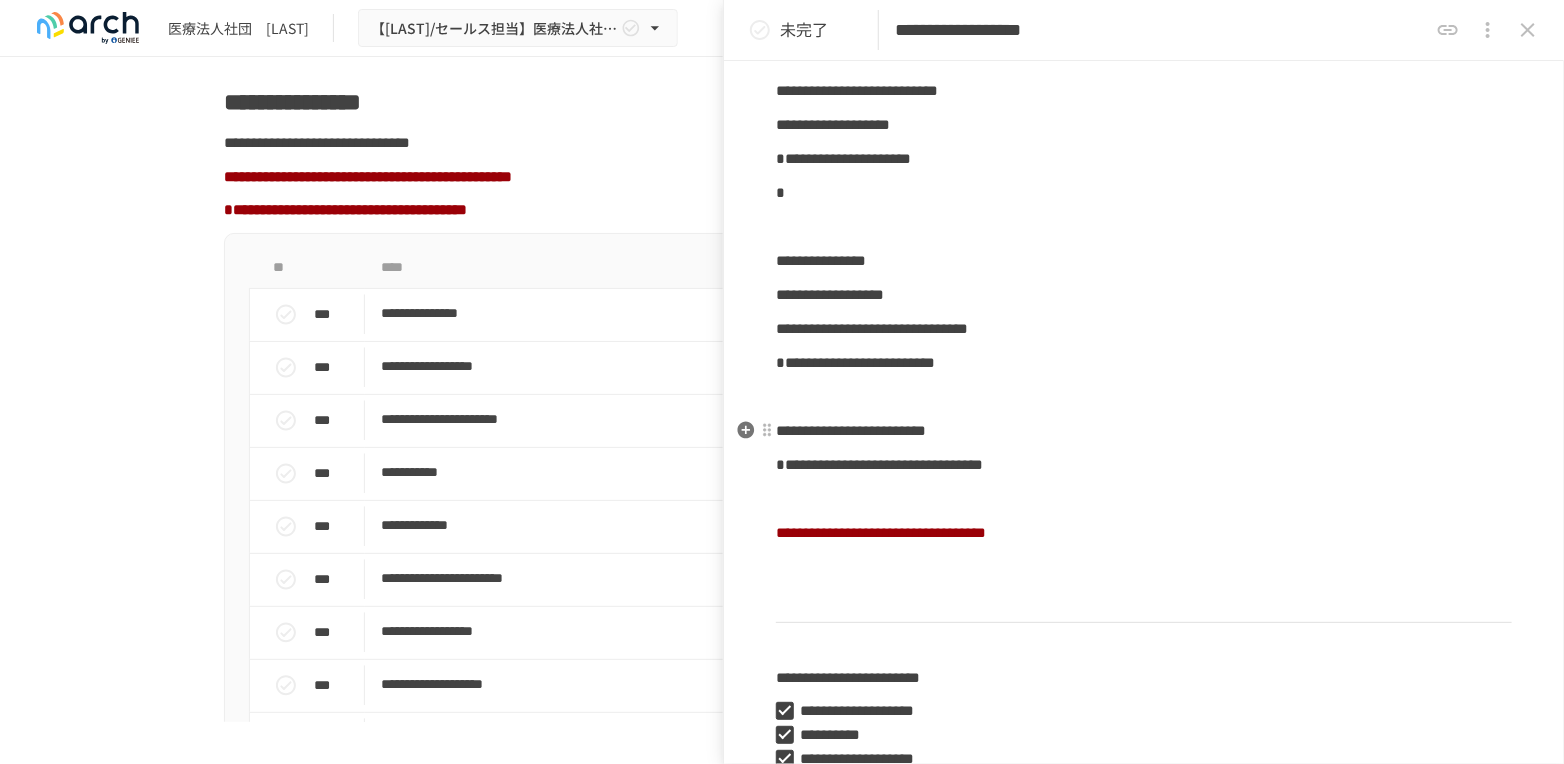 click on "**********" at bounding box center [1144, 973] 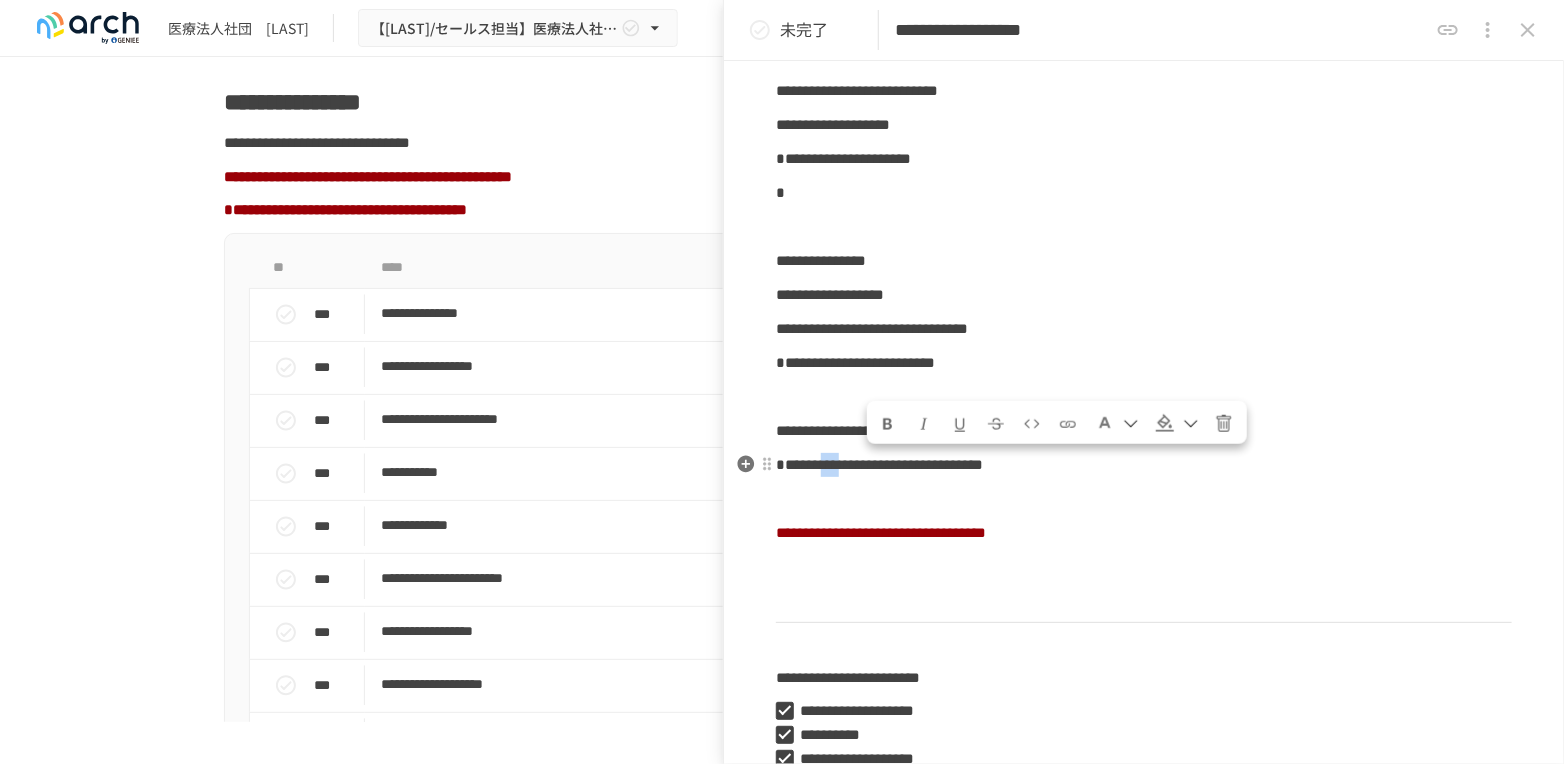 drag, startPoint x: 872, startPoint y: 455, endPoint x: 924, endPoint y: 462, distance: 52.46904 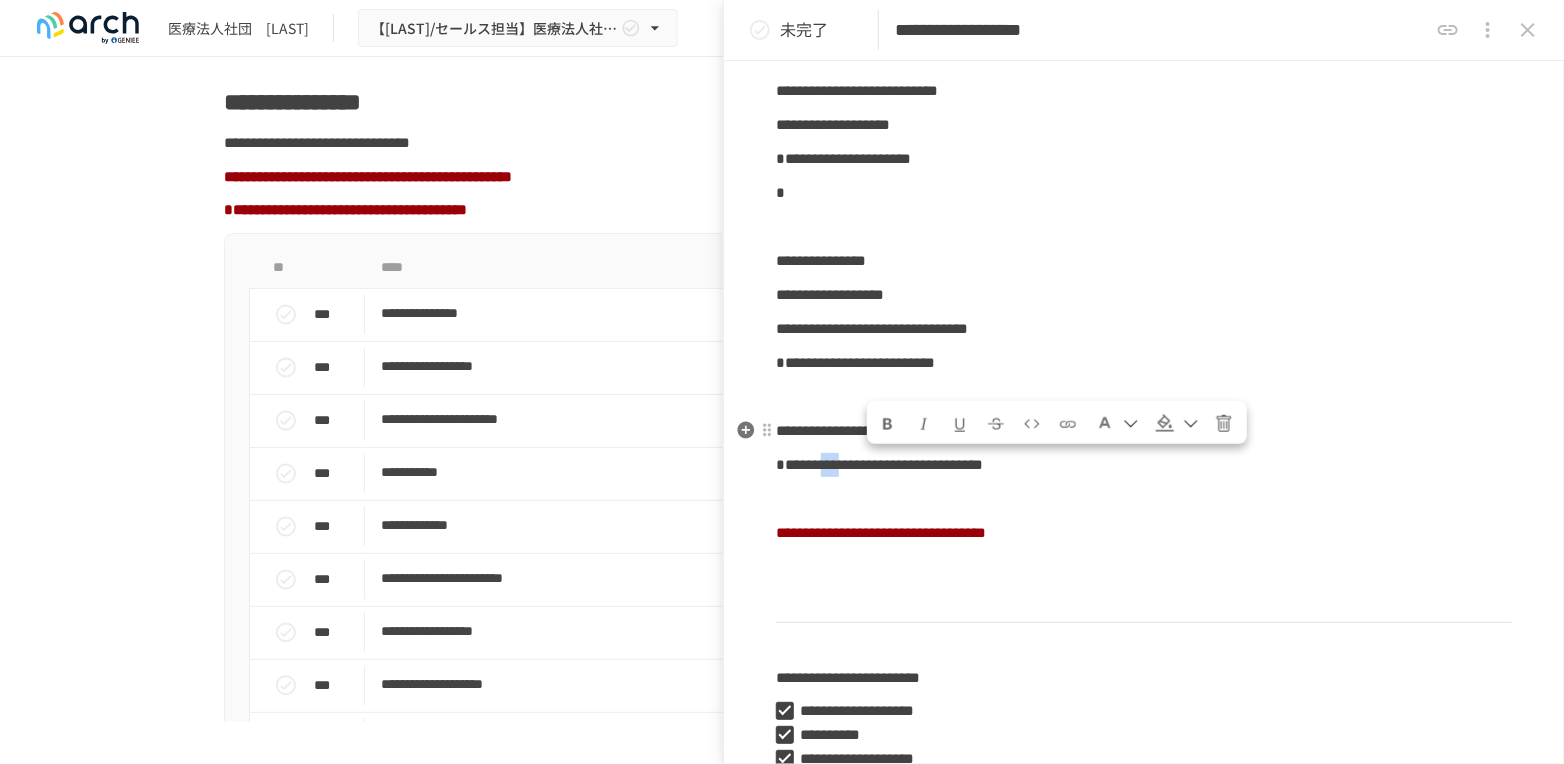 click at bounding box center (888, 424) 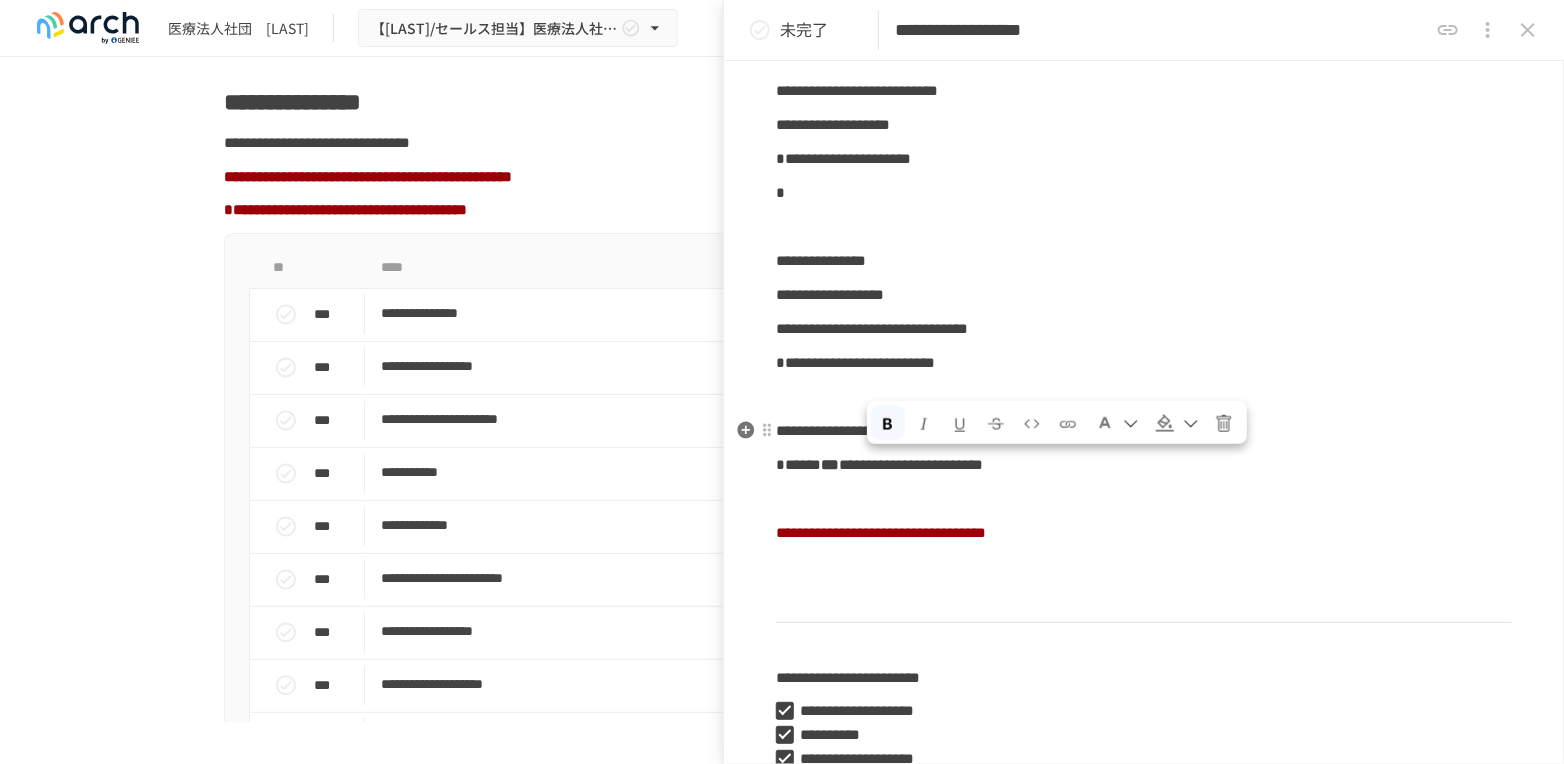 click at bounding box center (888, 424) 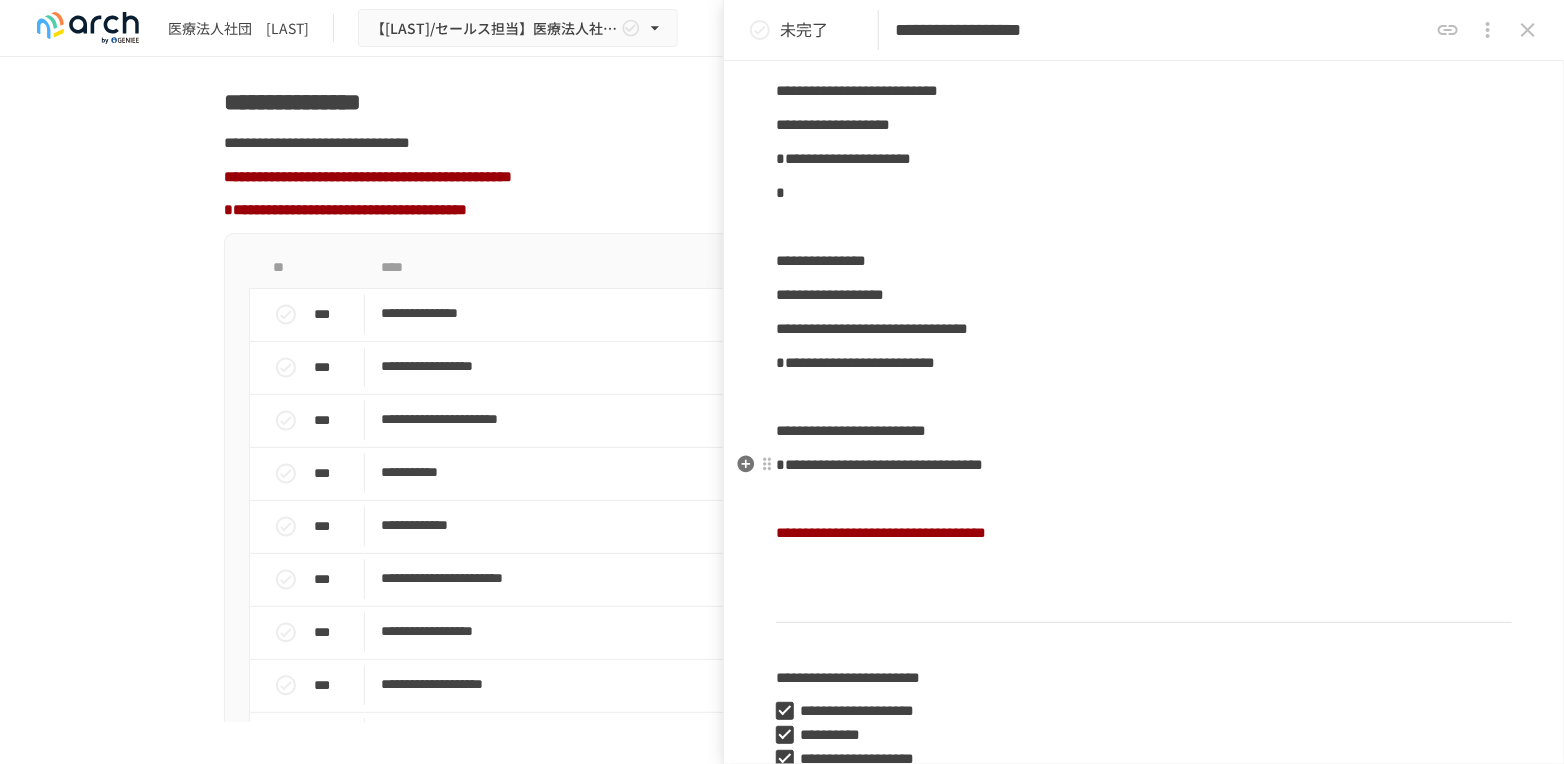 click on "**********" at bounding box center [1144, 973] 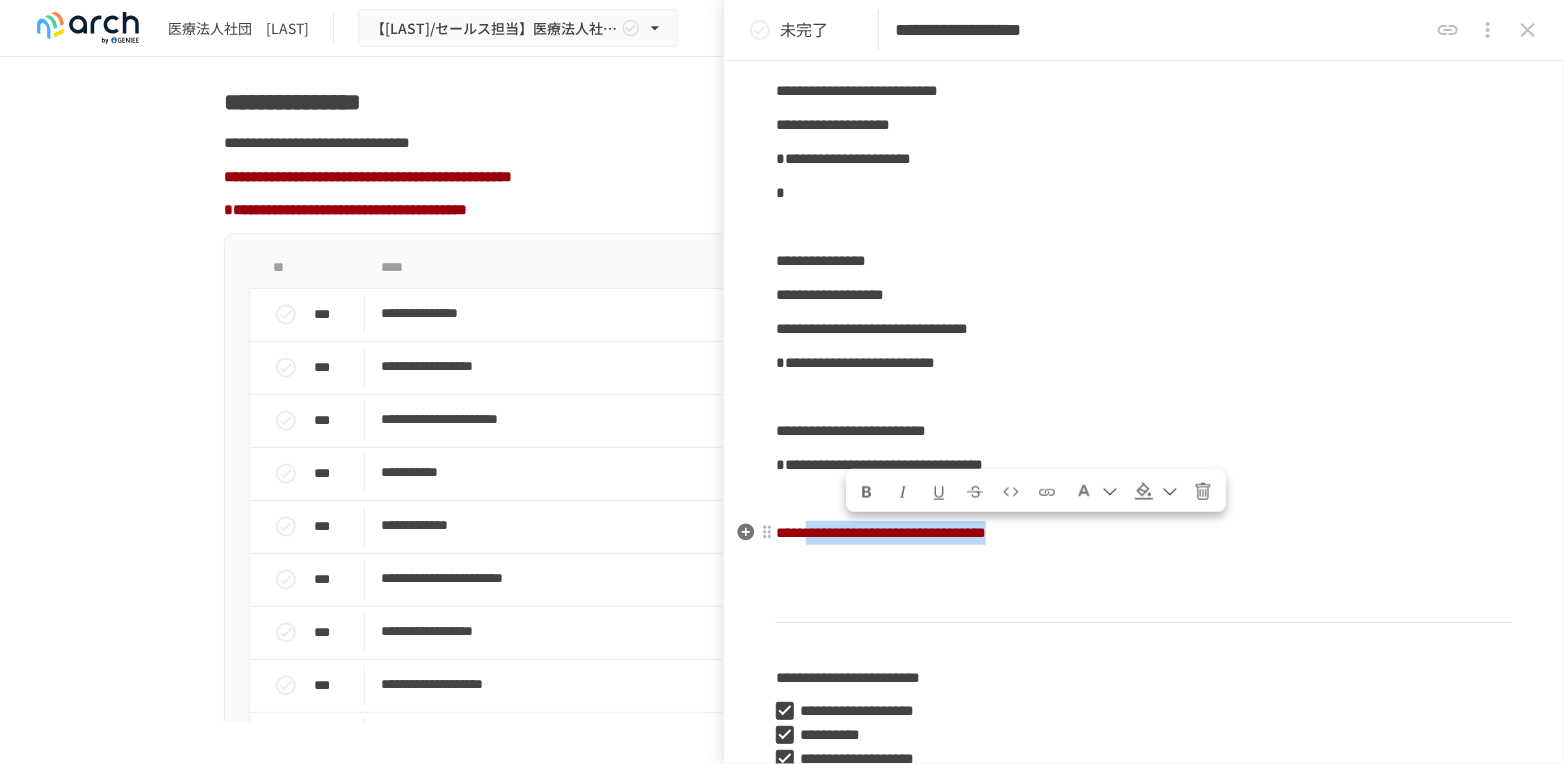 drag, startPoint x: 858, startPoint y: 535, endPoint x: 1299, endPoint y: 533, distance: 441.00455 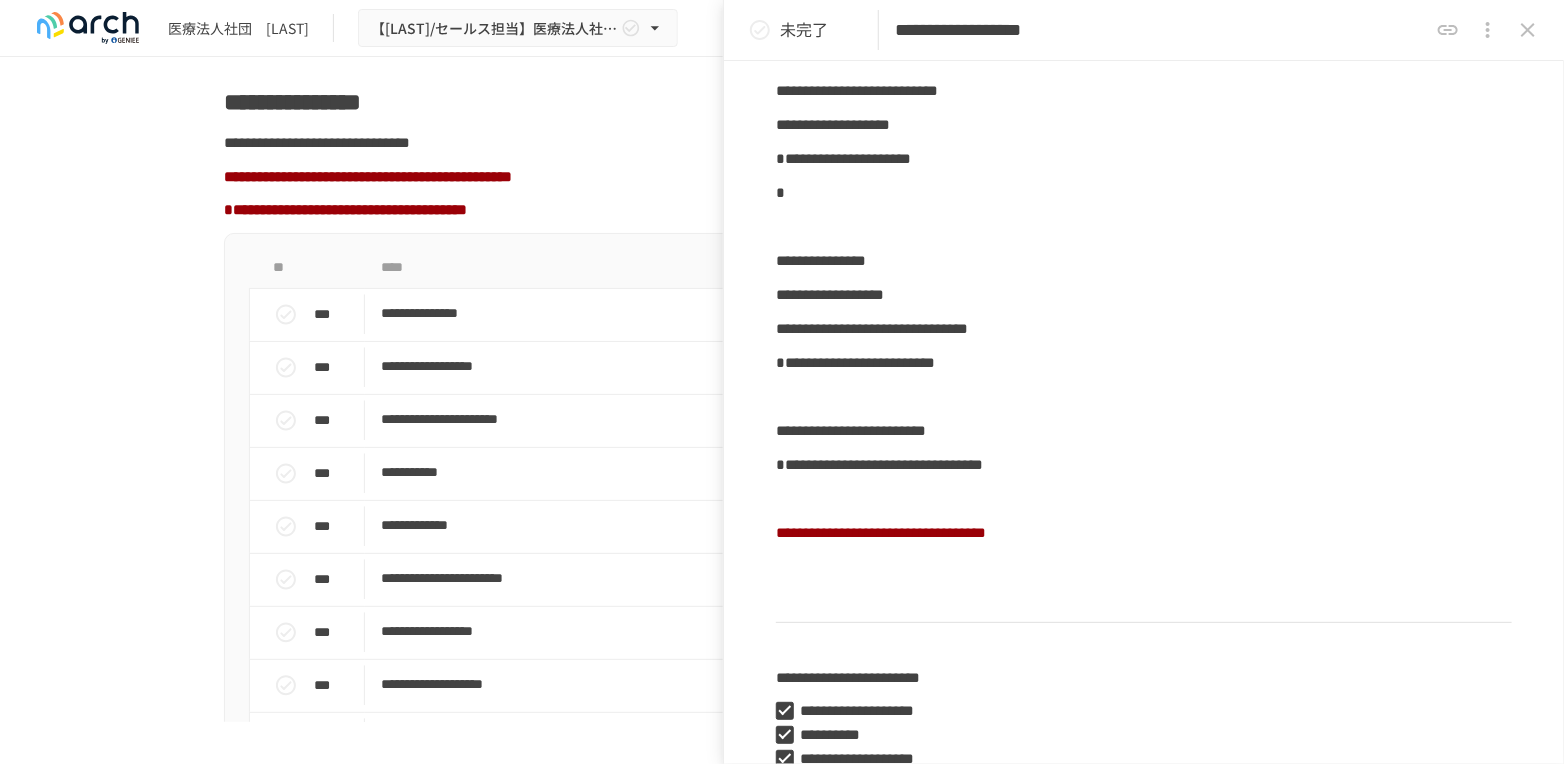 click at bounding box center (1135, 499) 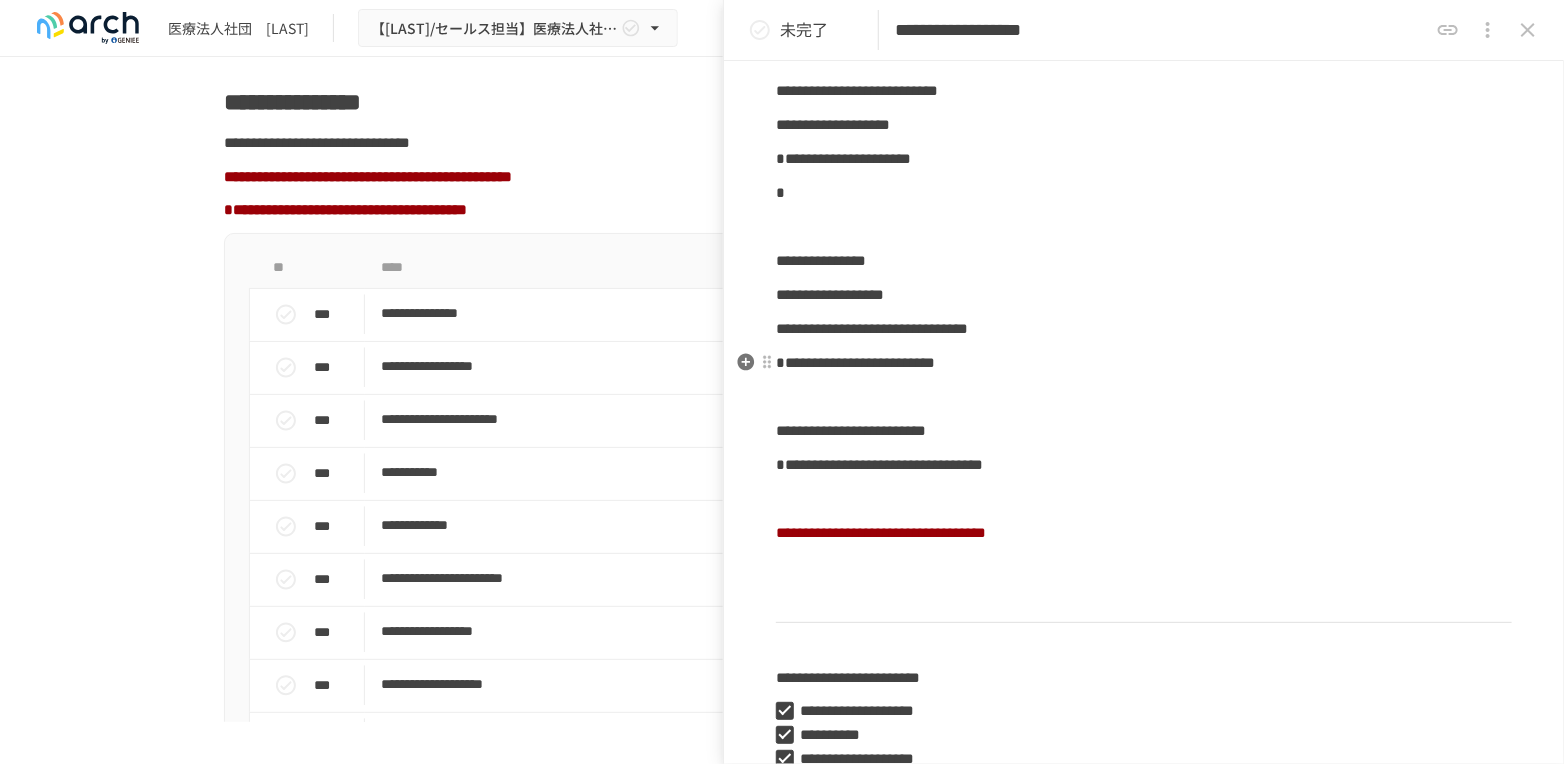 click on "**********" at bounding box center (1144, 973) 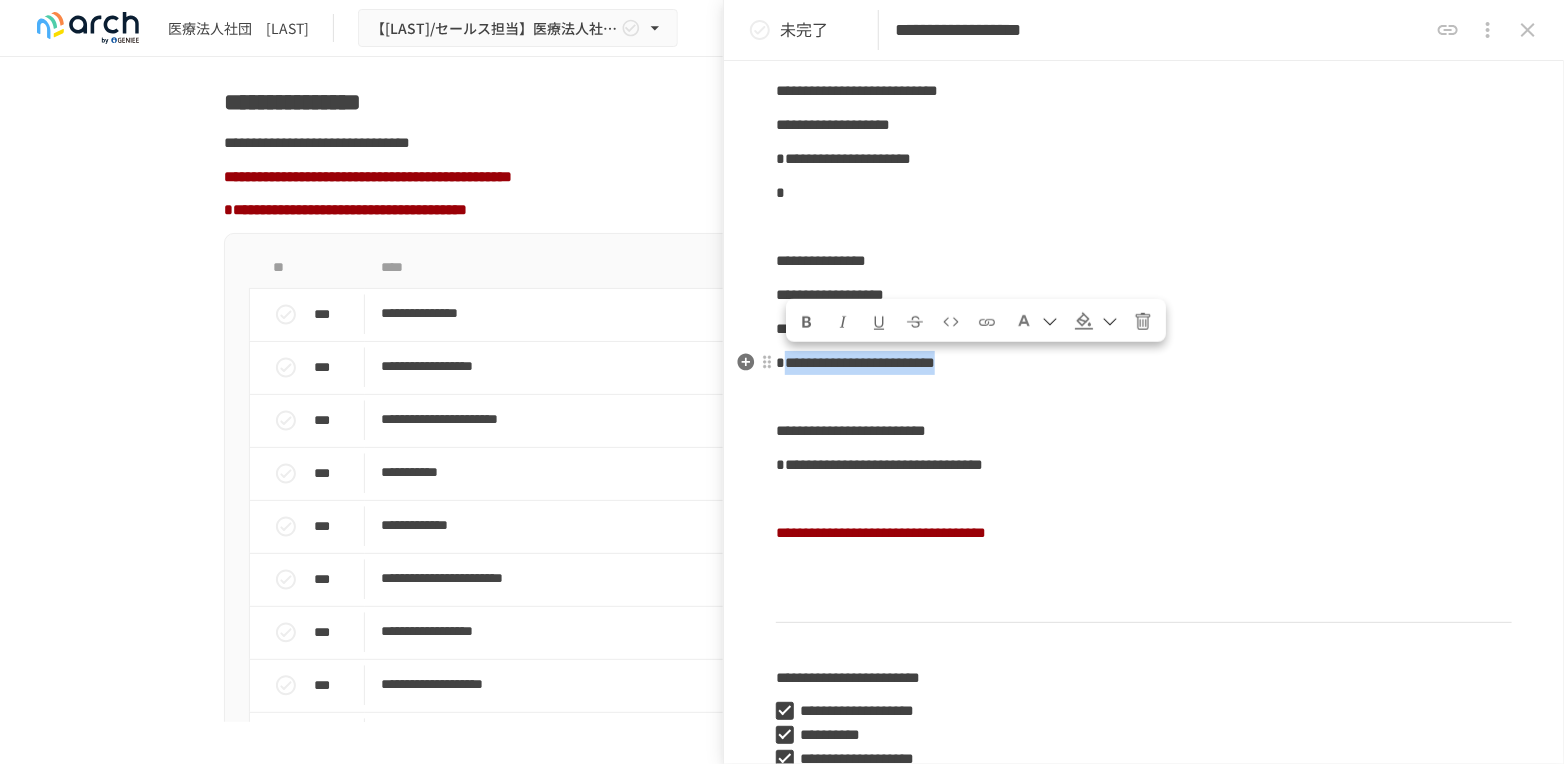 drag, startPoint x: 797, startPoint y: 361, endPoint x: 1176, endPoint y: 366, distance: 379.033 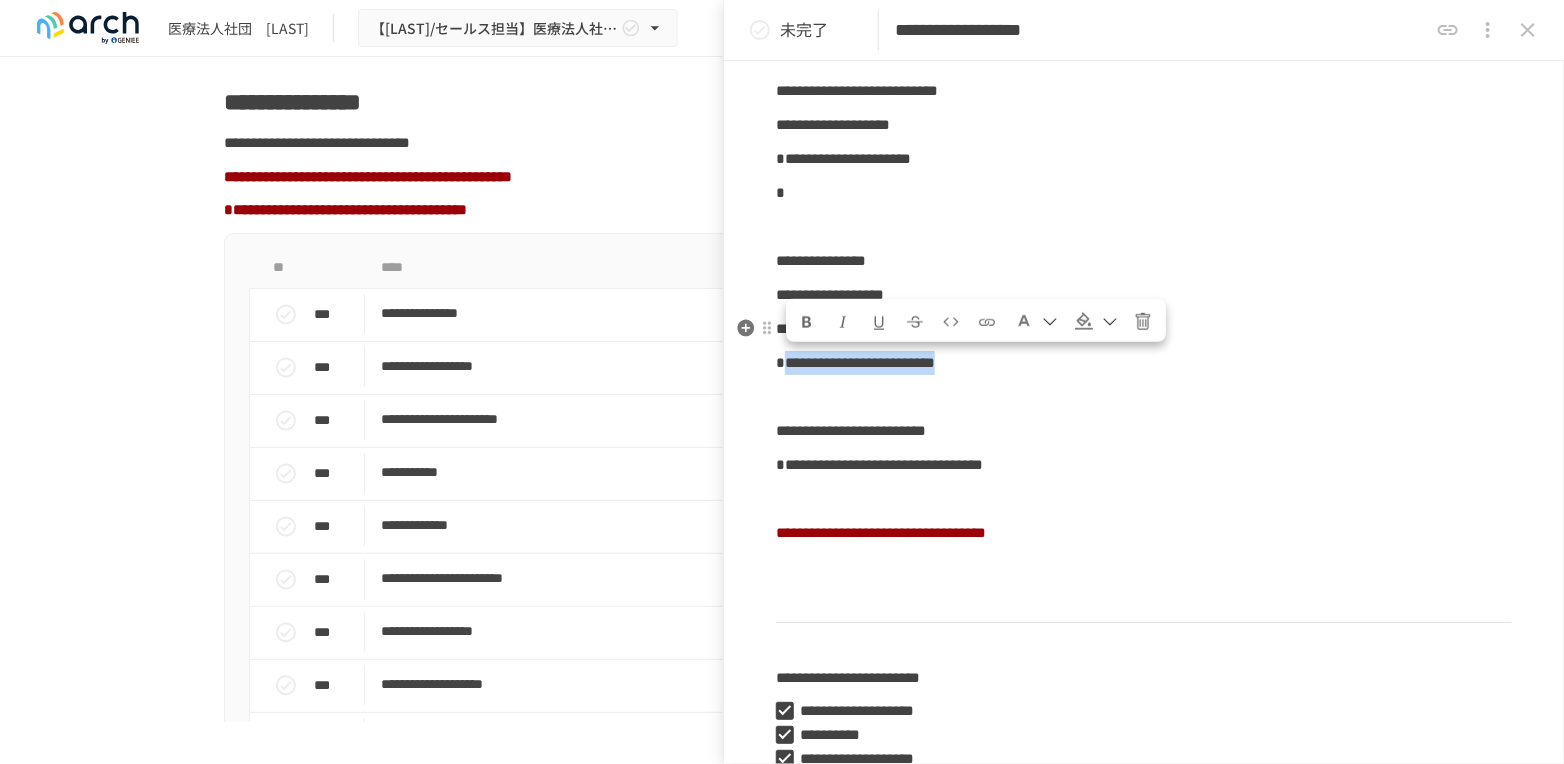 click at bounding box center (807, 322) 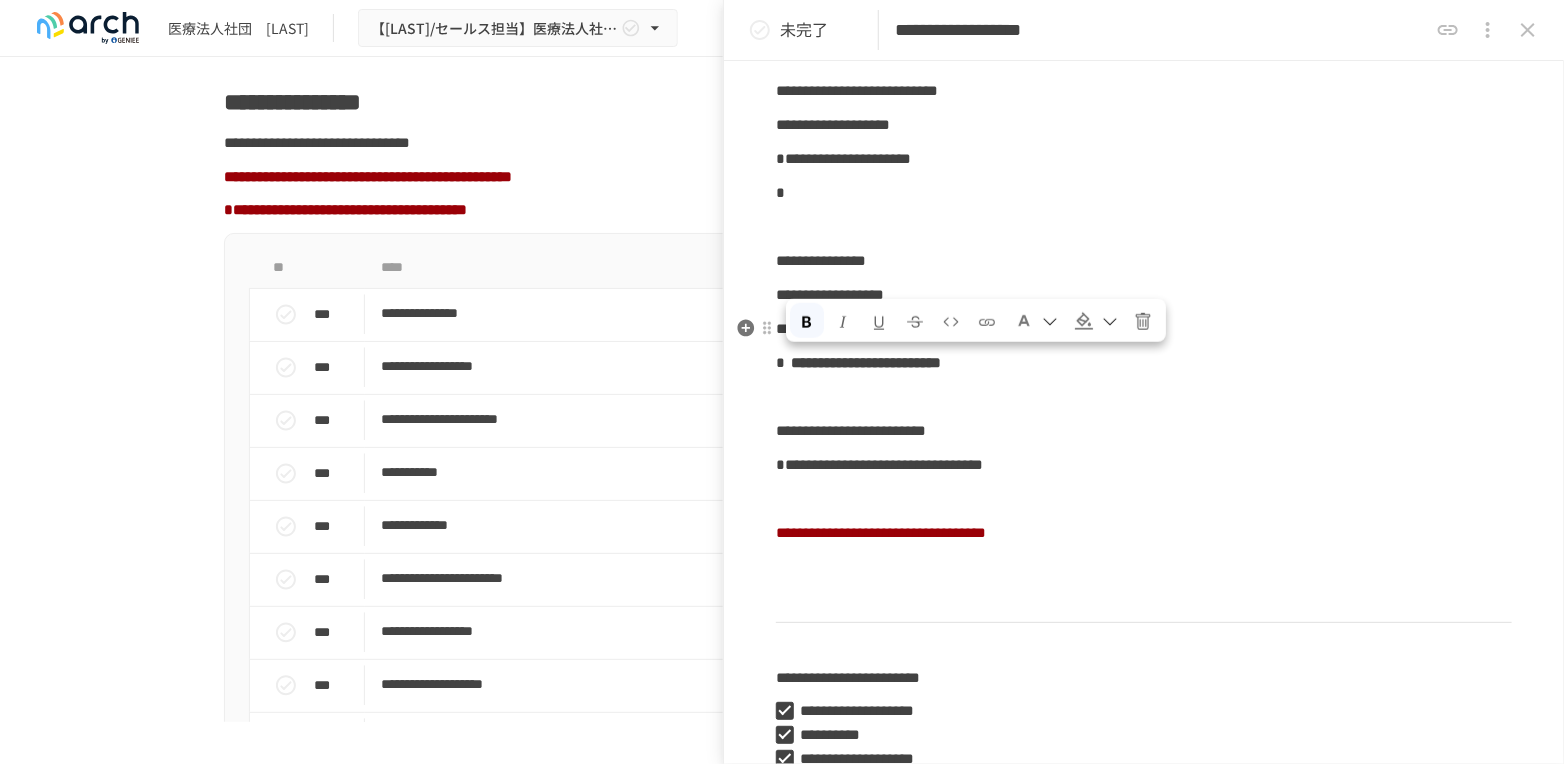 click at bounding box center [807, 322] 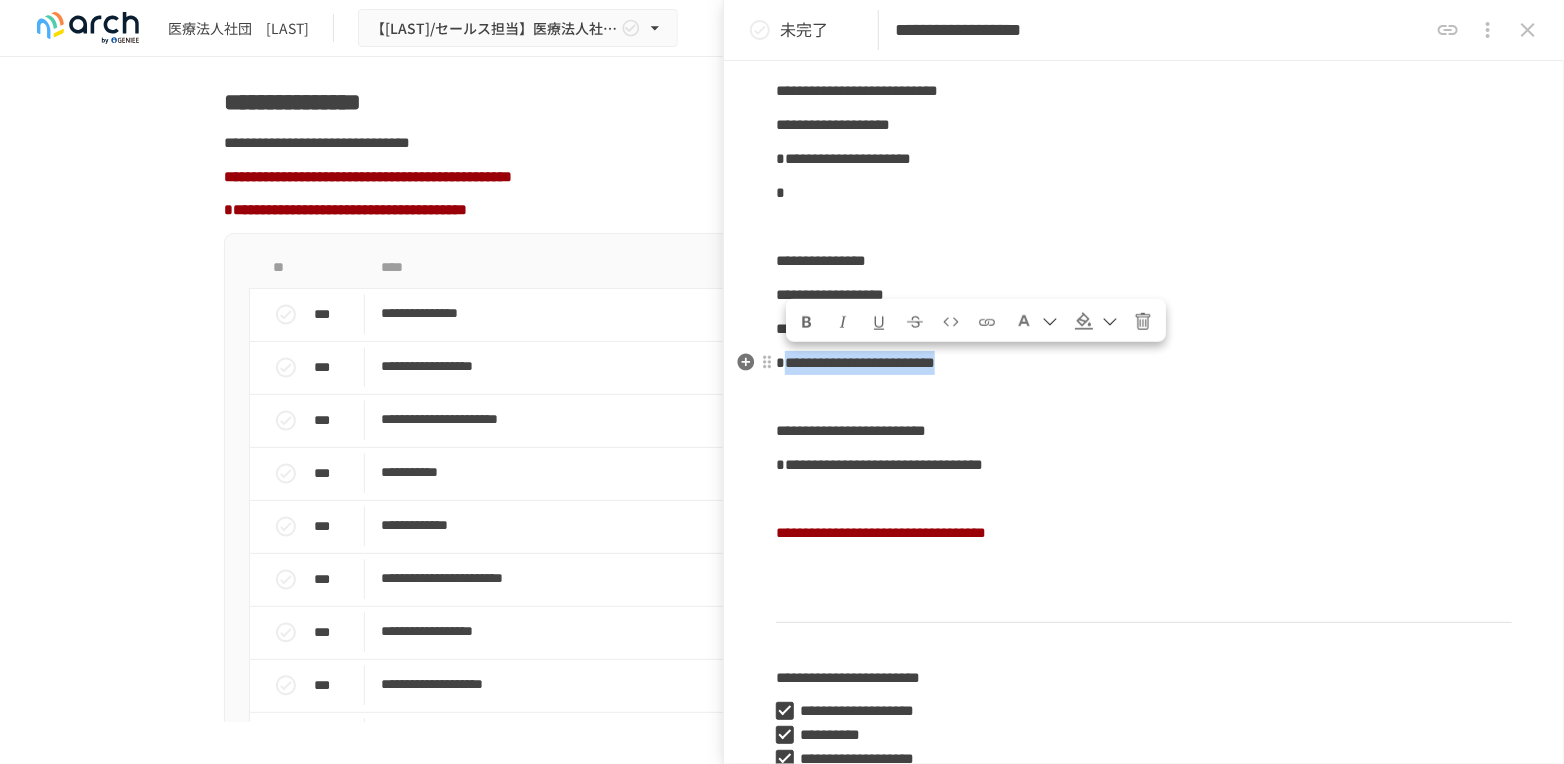 click on "**********" at bounding box center [855, 362] 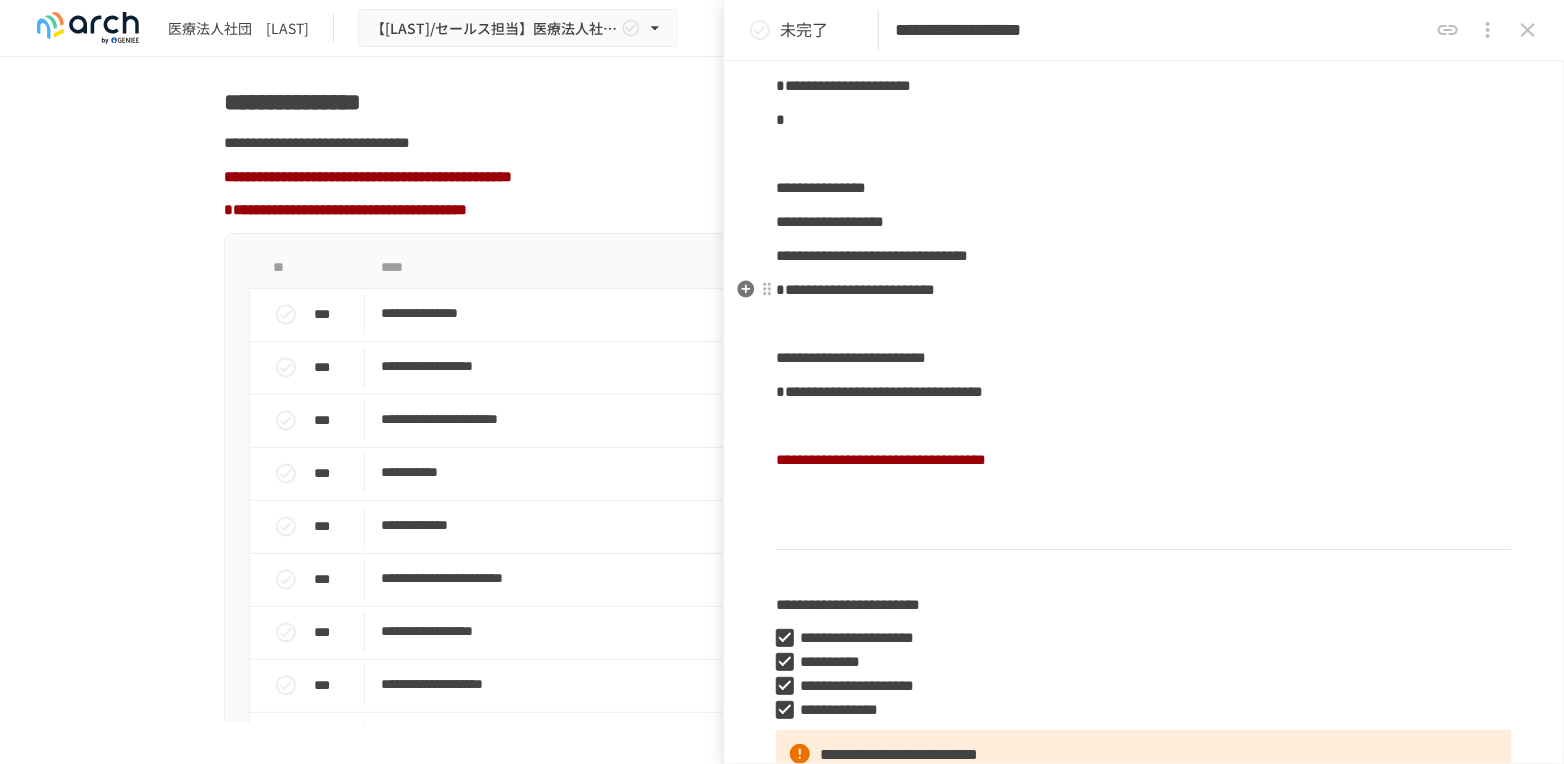 scroll, scrollTop: 333, scrollLeft: 0, axis: vertical 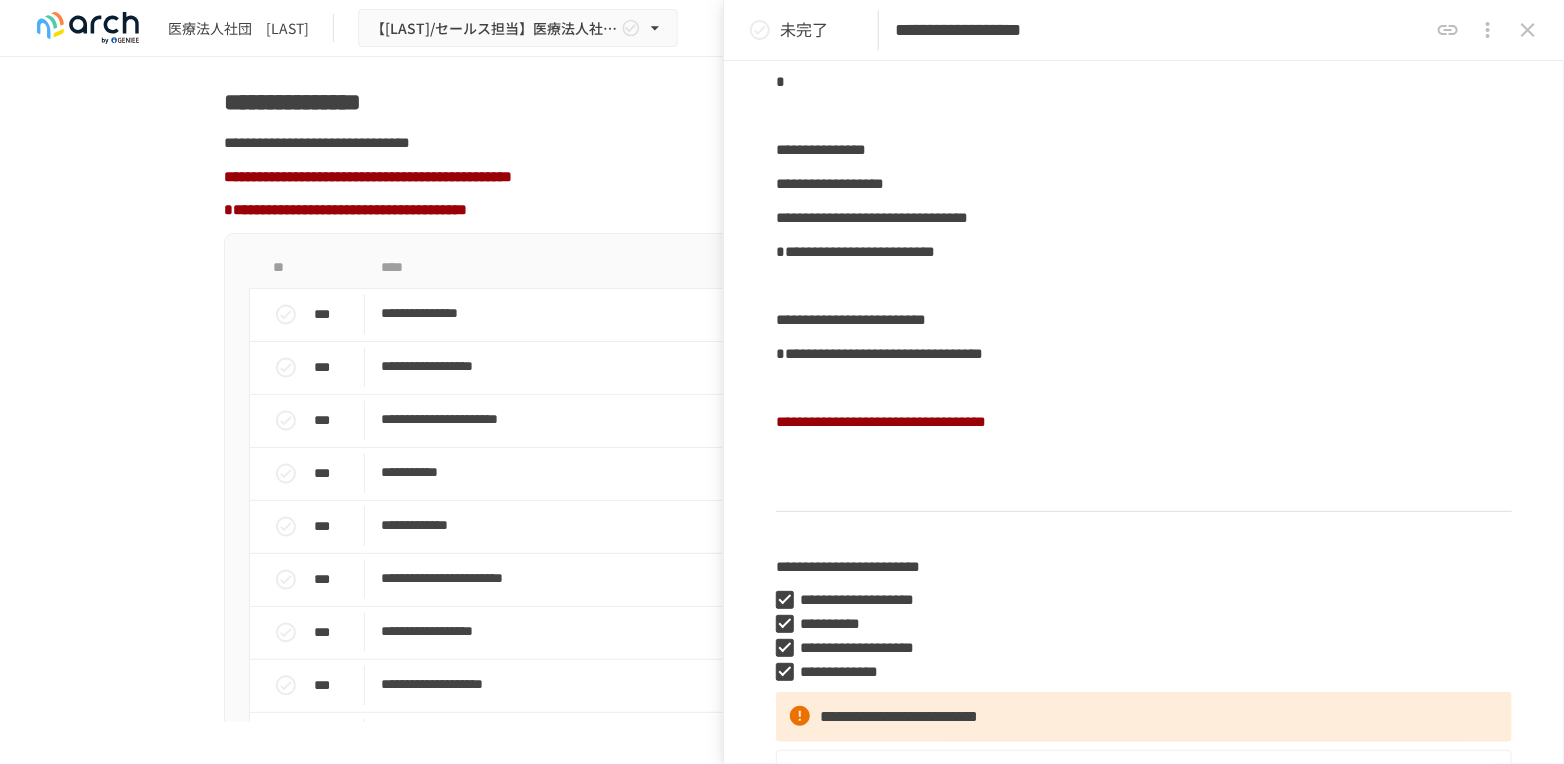 click on "**********" at bounding box center (1144, 862) 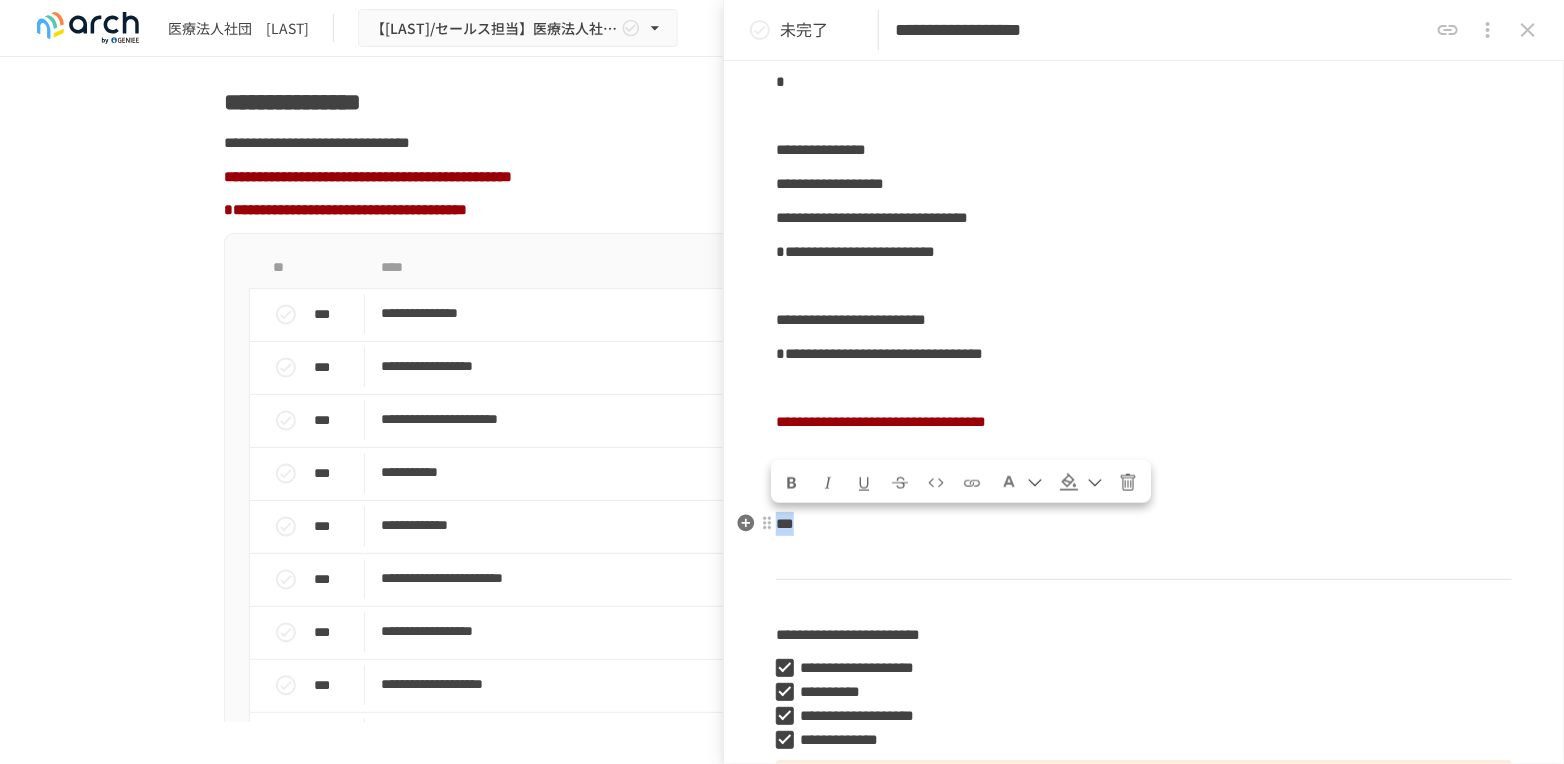 drag, startPoint x: 827, startPoint y: 529, endPoint x: 779, endPoint y: 523, distance: 48.373547 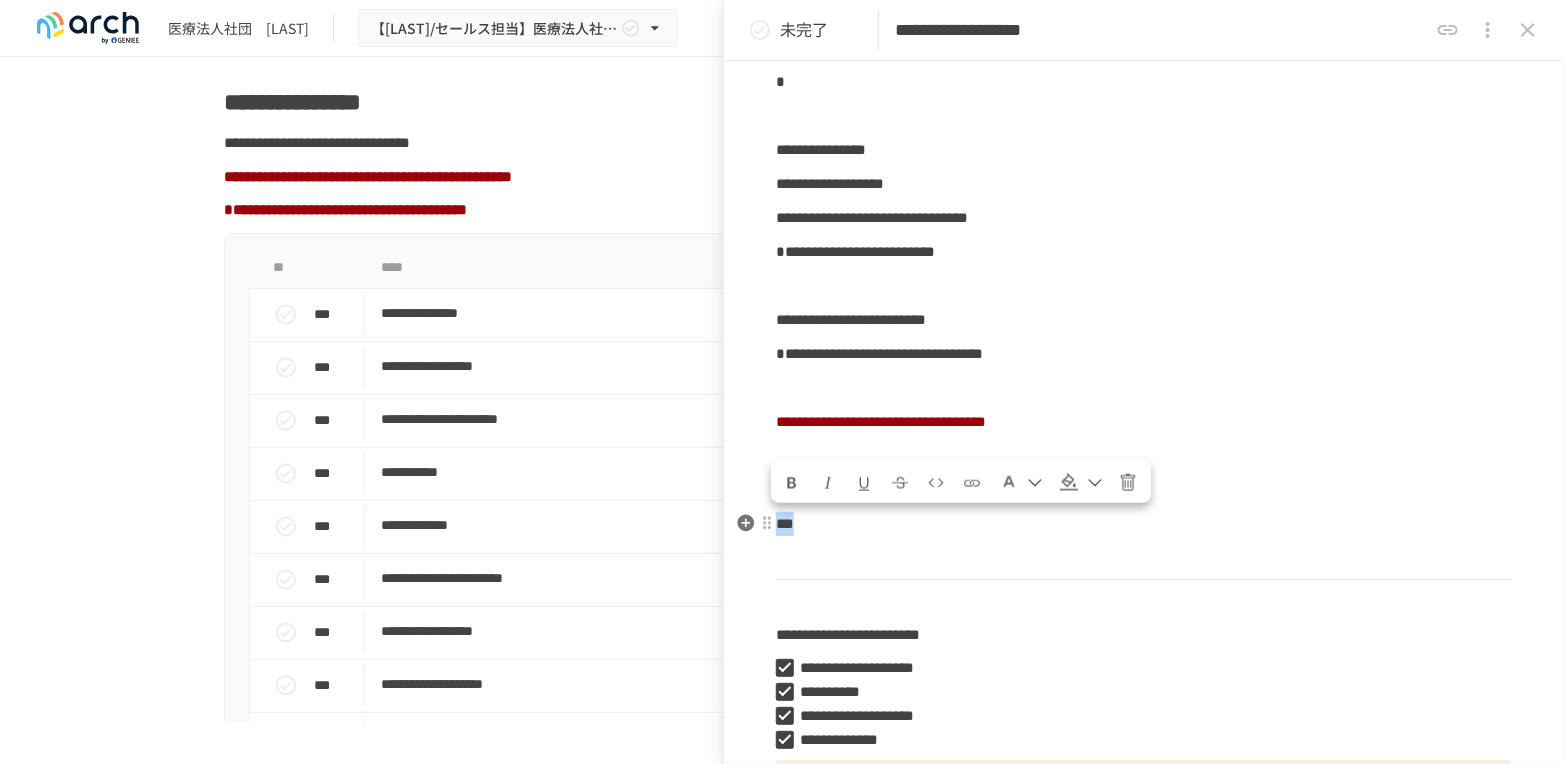 click on "***" at bounding box center (1144, 524) 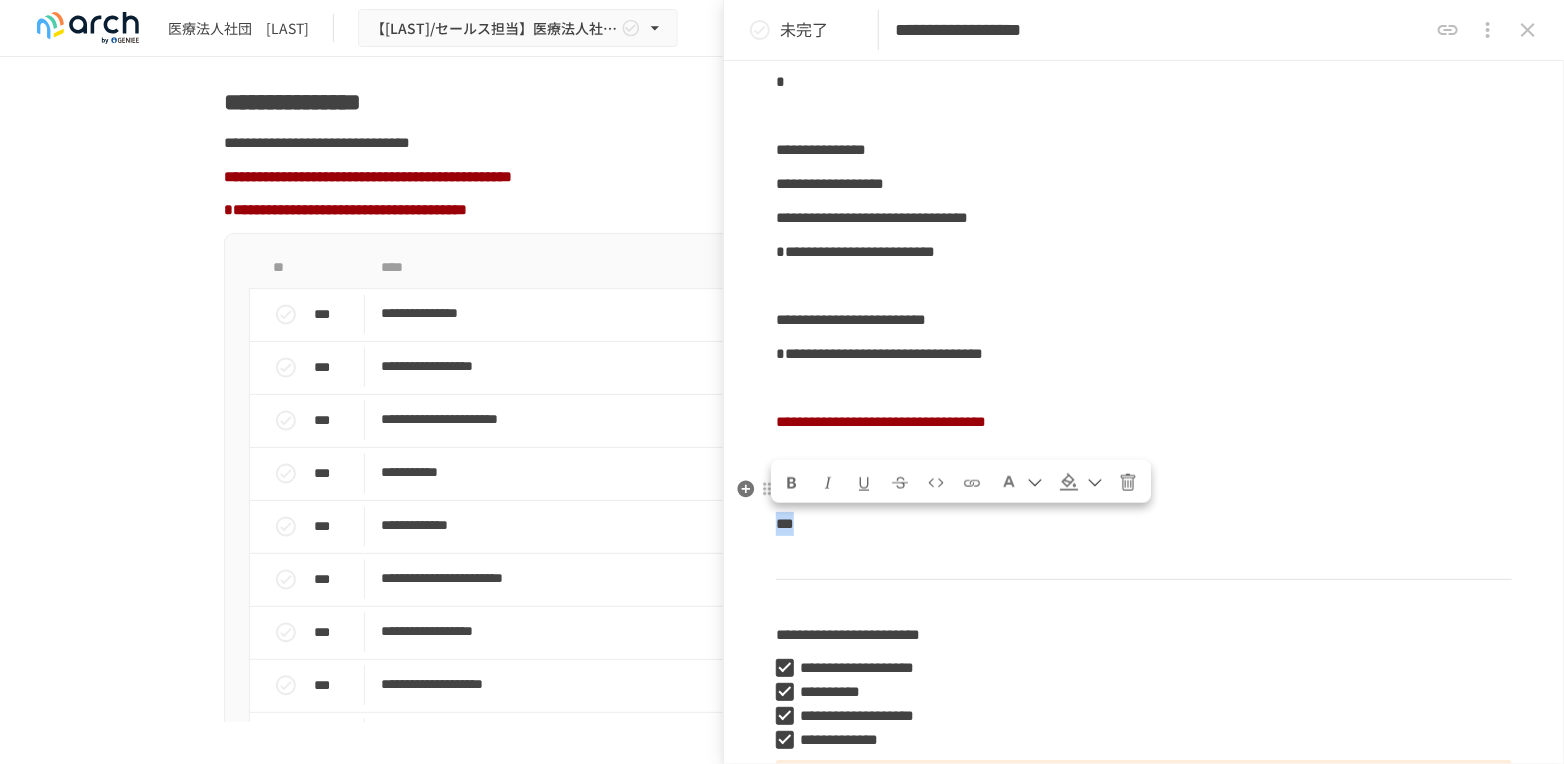 click at bounding box center (792, 483) 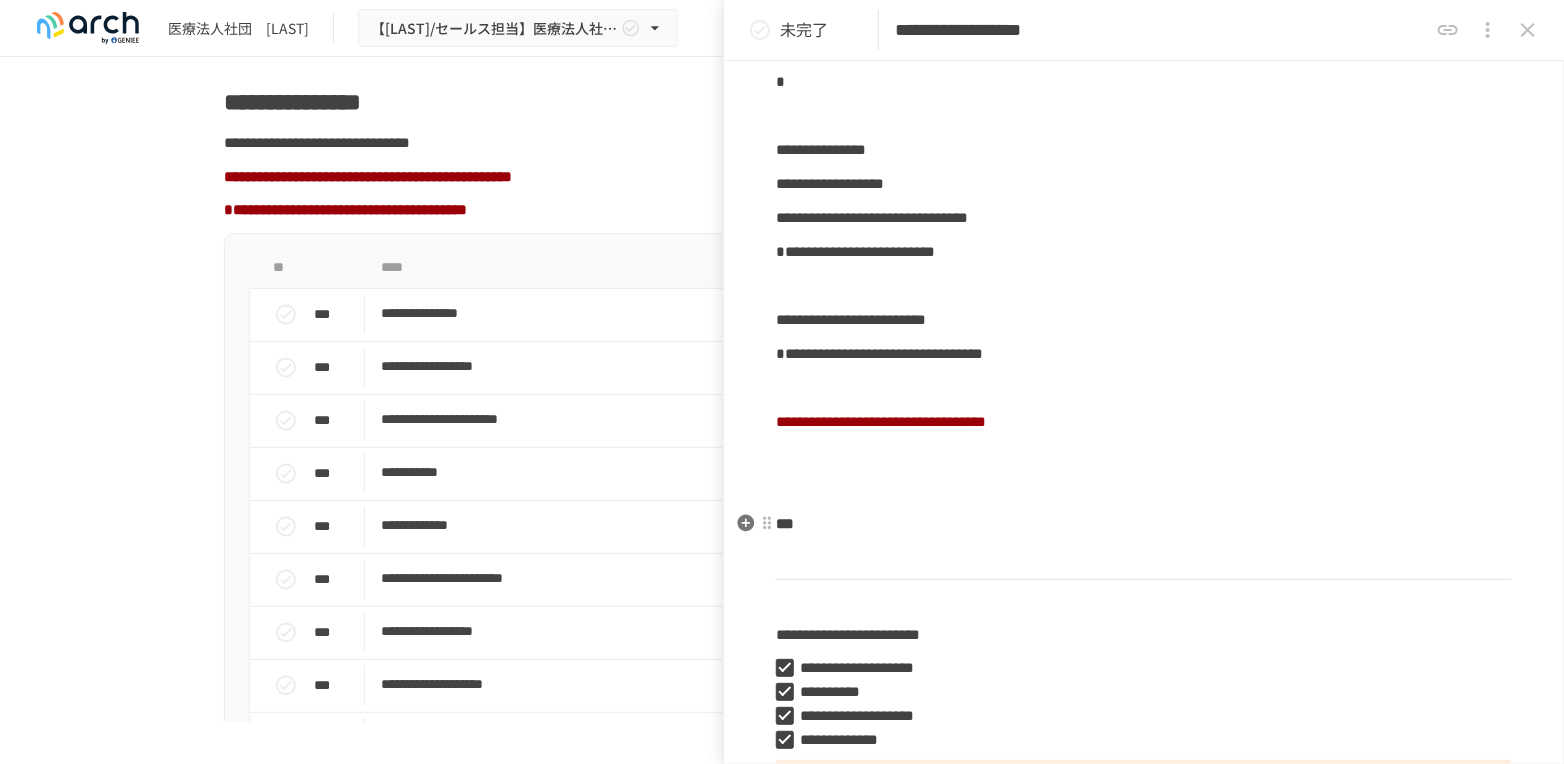 click on "**********" at bounding box center [1144, 896] 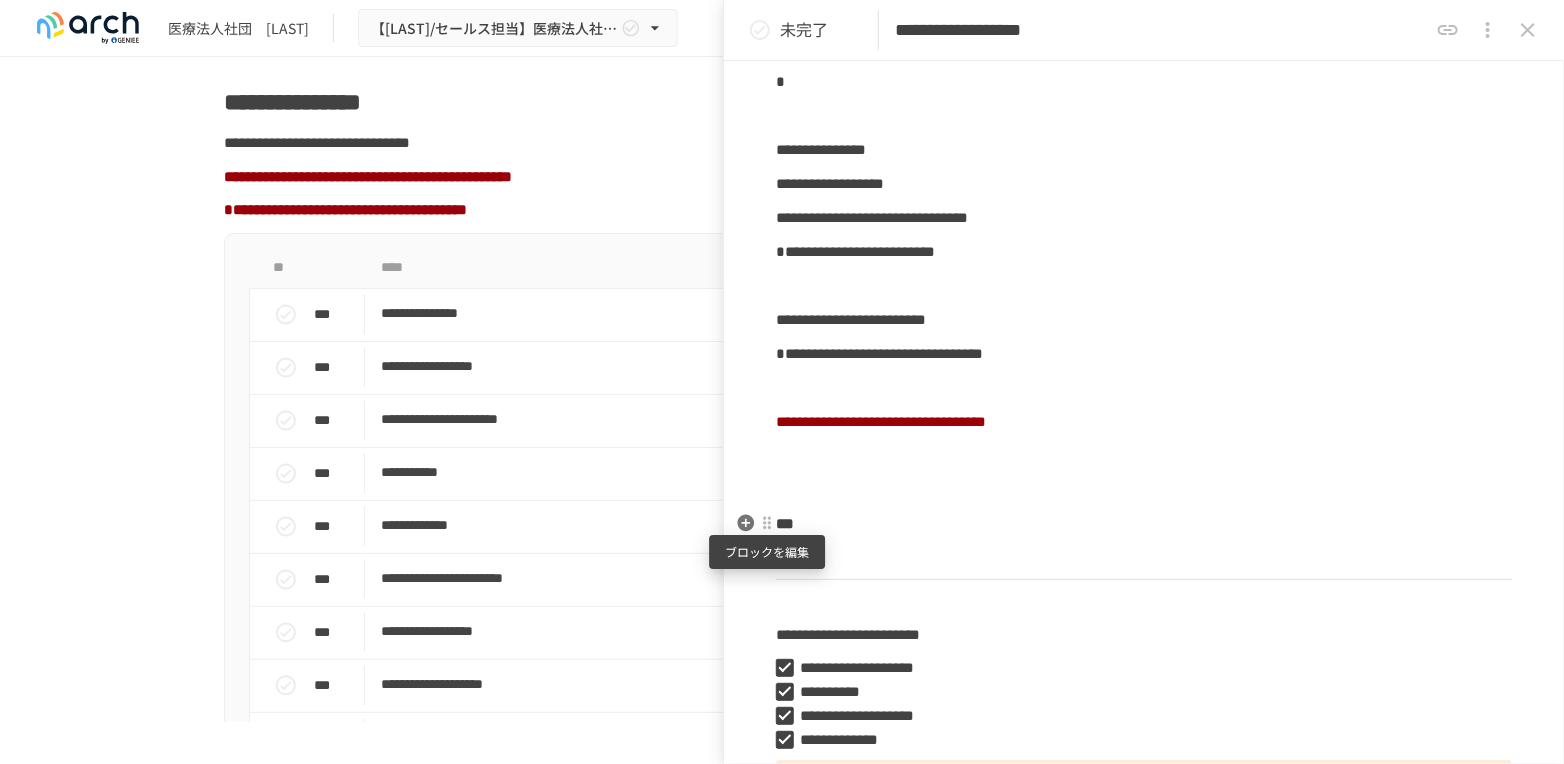 click at bounding box center (767, 523) 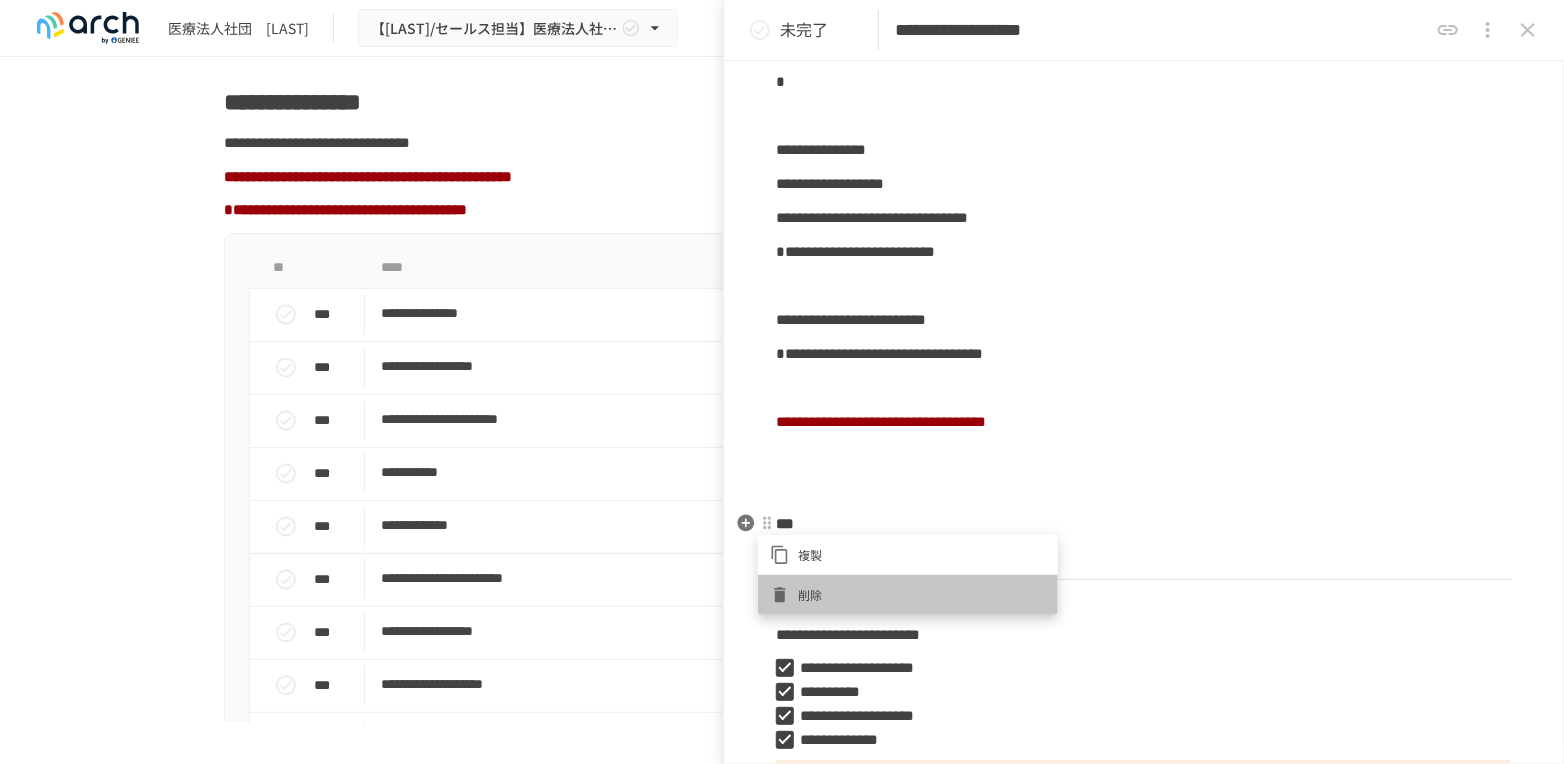 click on "削除" at bounding box center [922, 594] 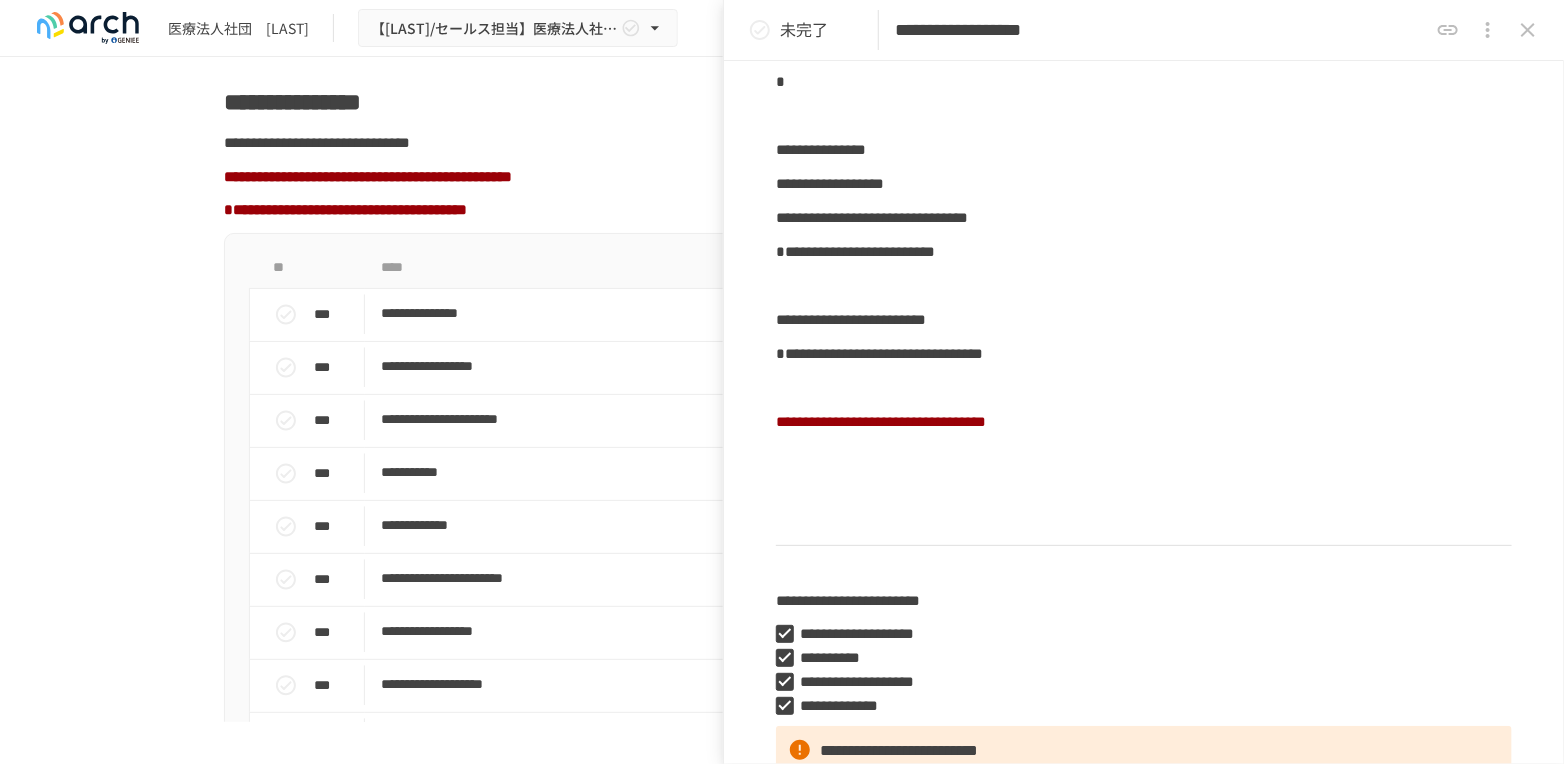 drag, startPoint x: 780, startPoint y: 422, endPoint x: 1304, endPoint y: 419, distance: 524.0086 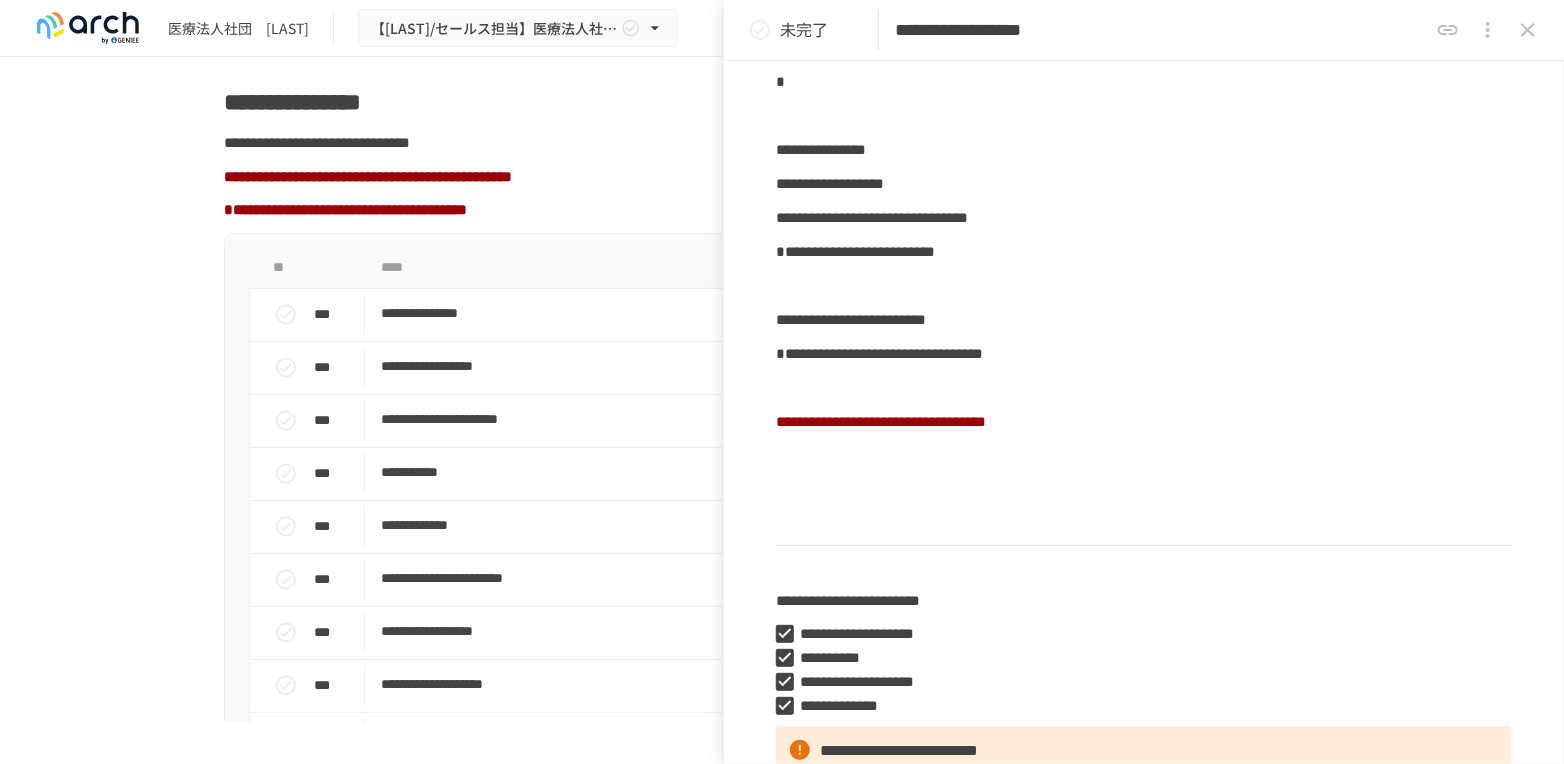 click at bounding box center (1135, 422) 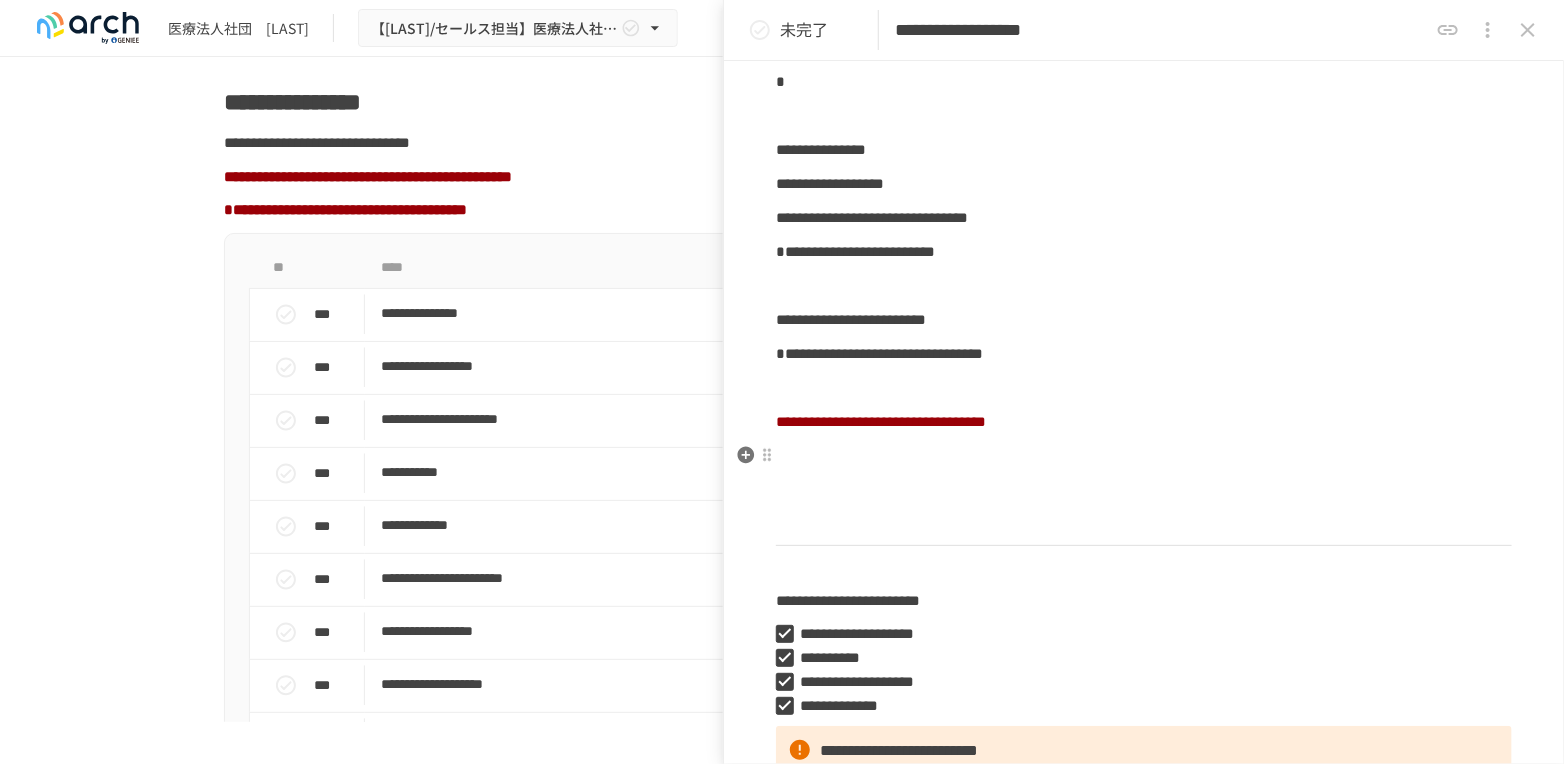 drag, startPoint x: 1224, startPoint y: 459, endPoint x: 1127, endPoint y: 471, distance: 97.73945 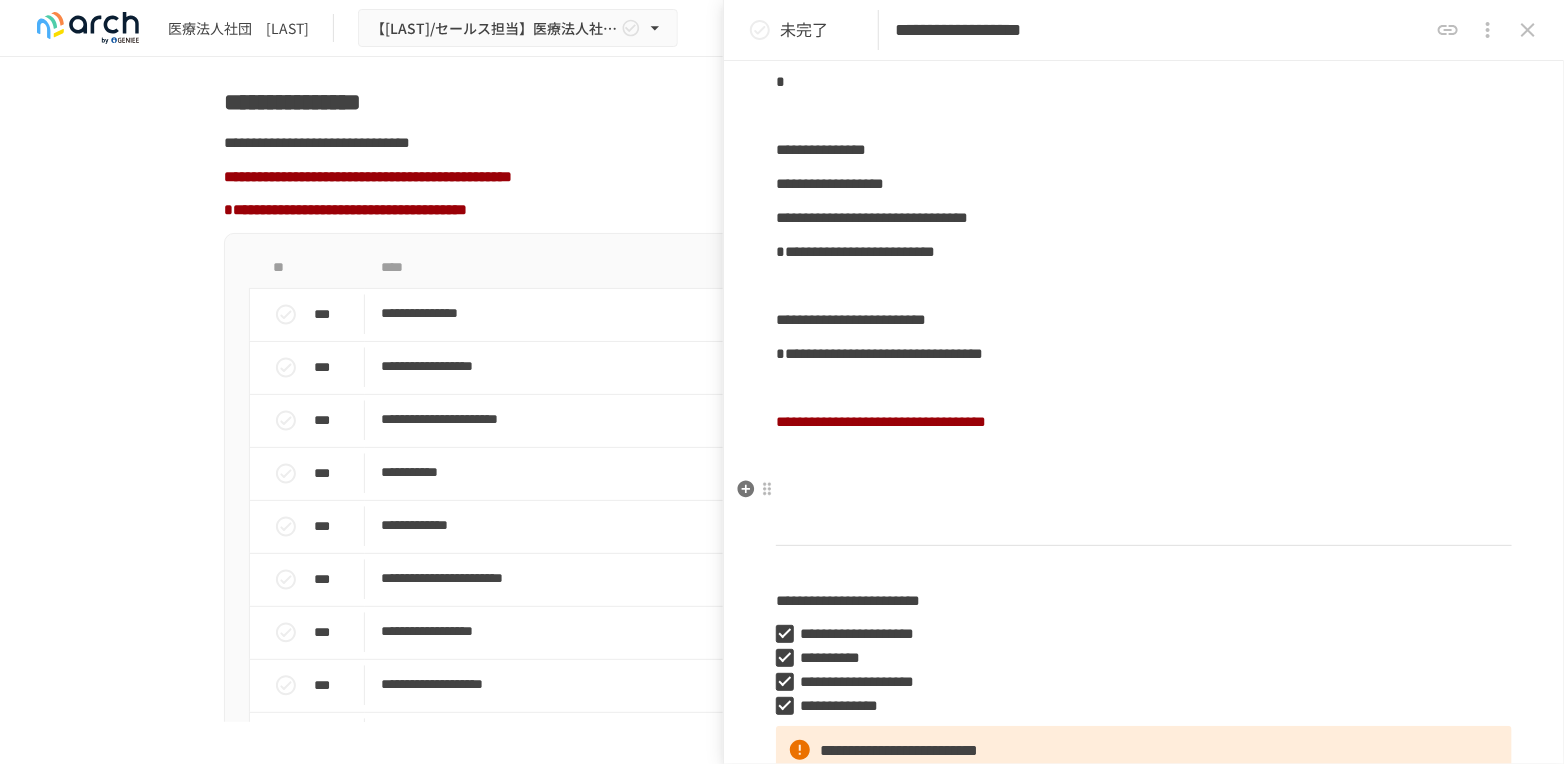 click at bounding box center (1144, 490) 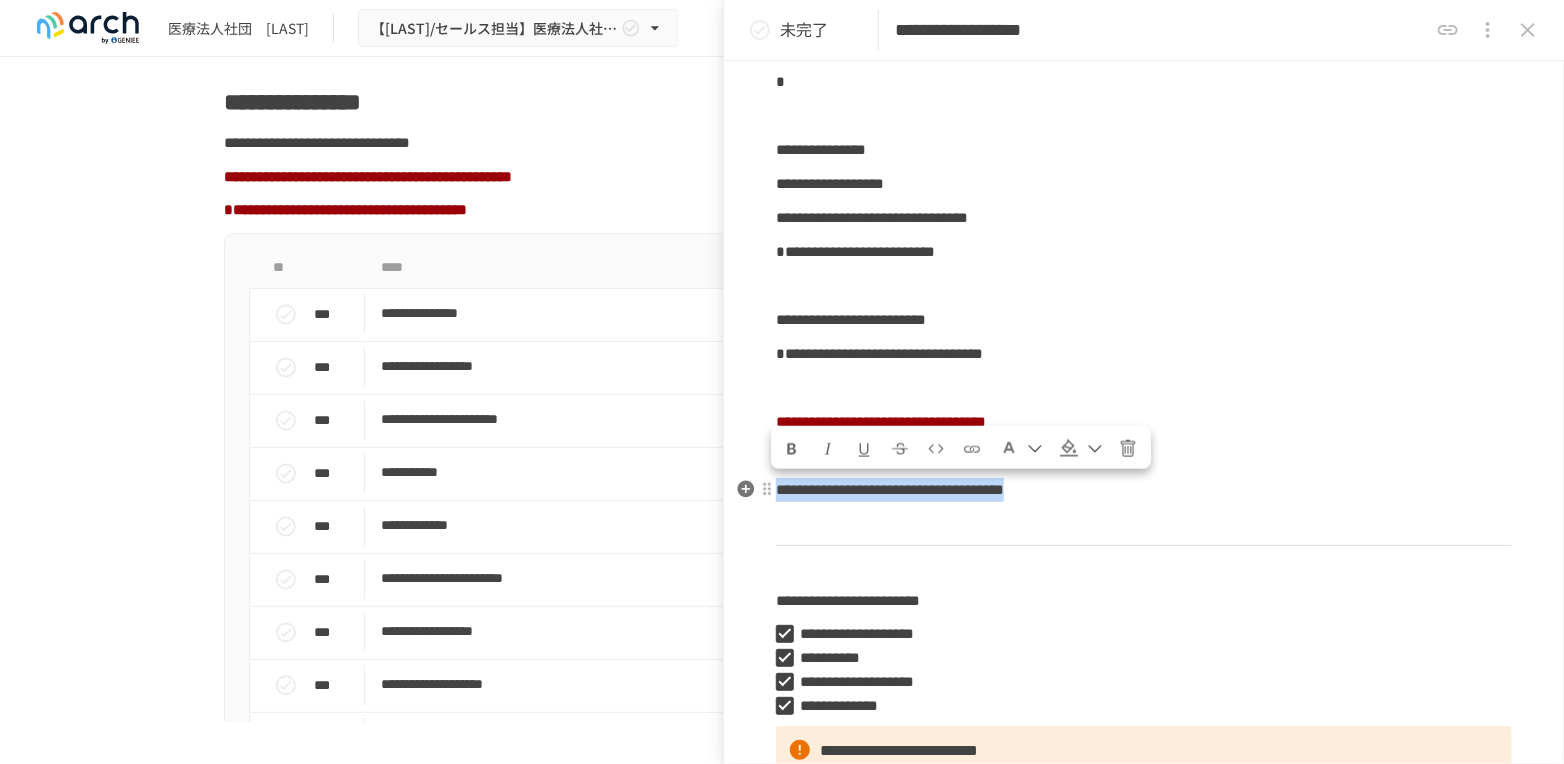 drag, startPoint x: 782, startPoint y: 490, endPoint x: 1351, endPoint y: 486, distance: 569.01404 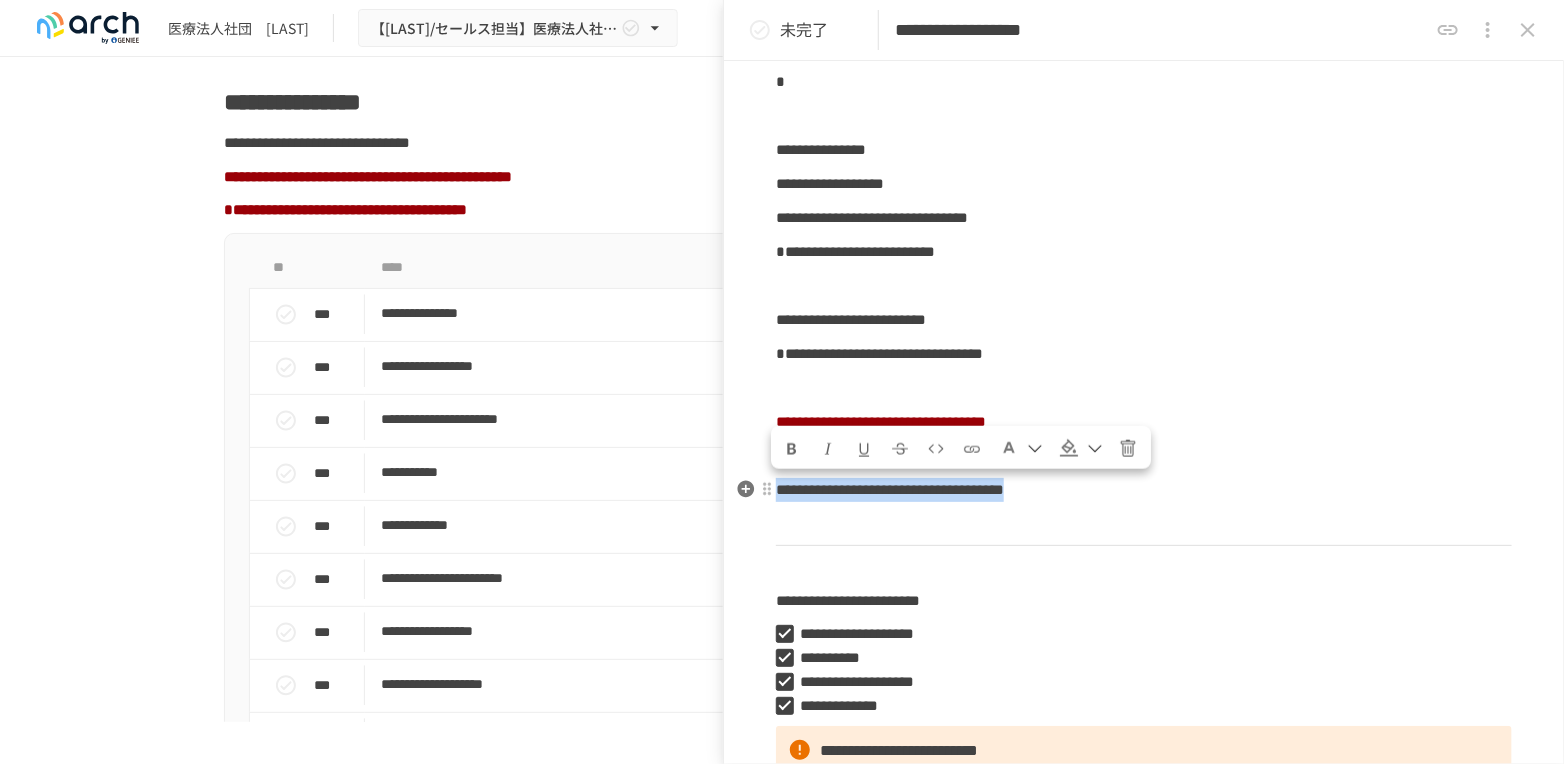 click on "**********" at bounding box center [1144, 490] 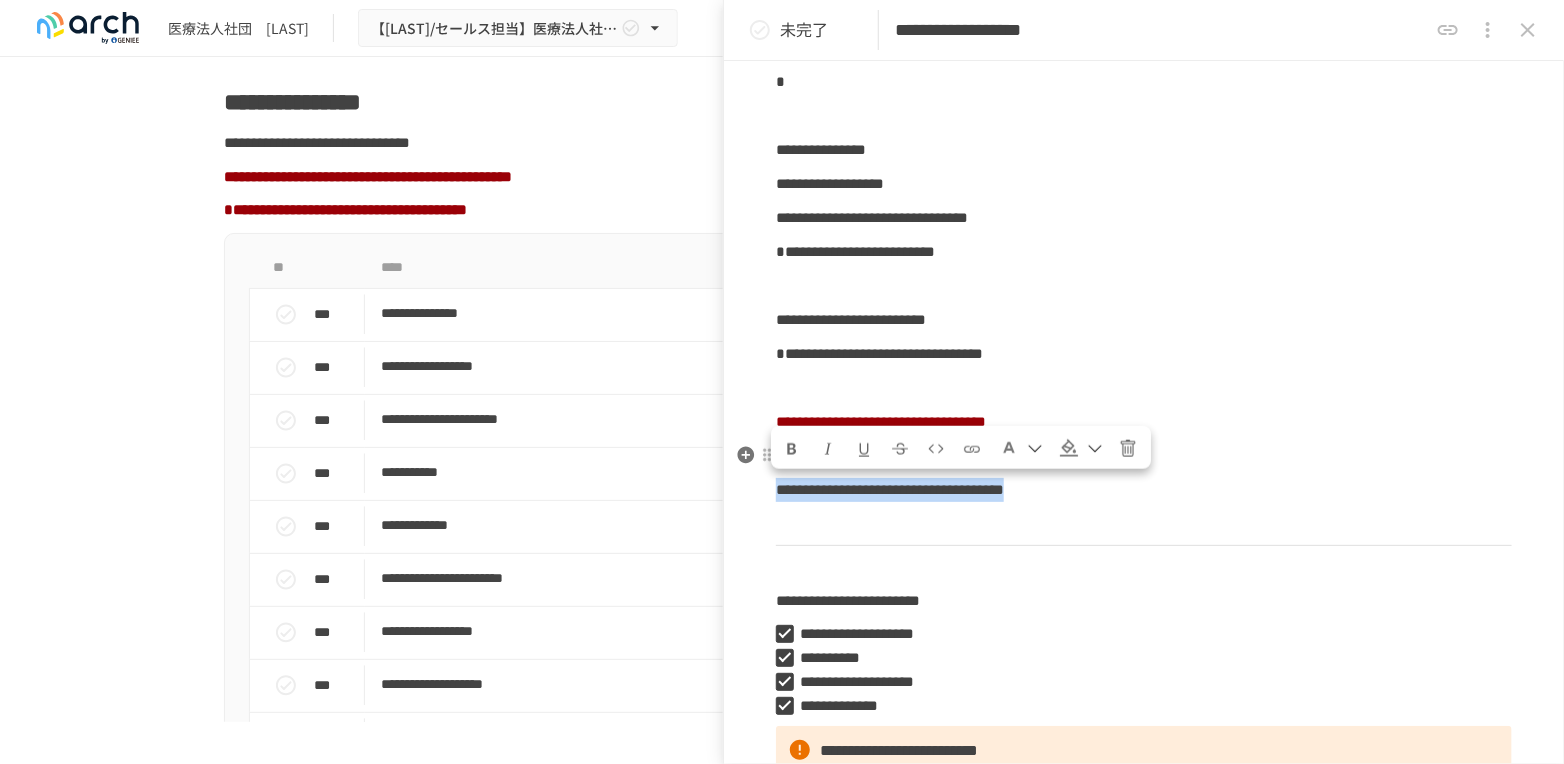 click at bounding box center (792, 449) 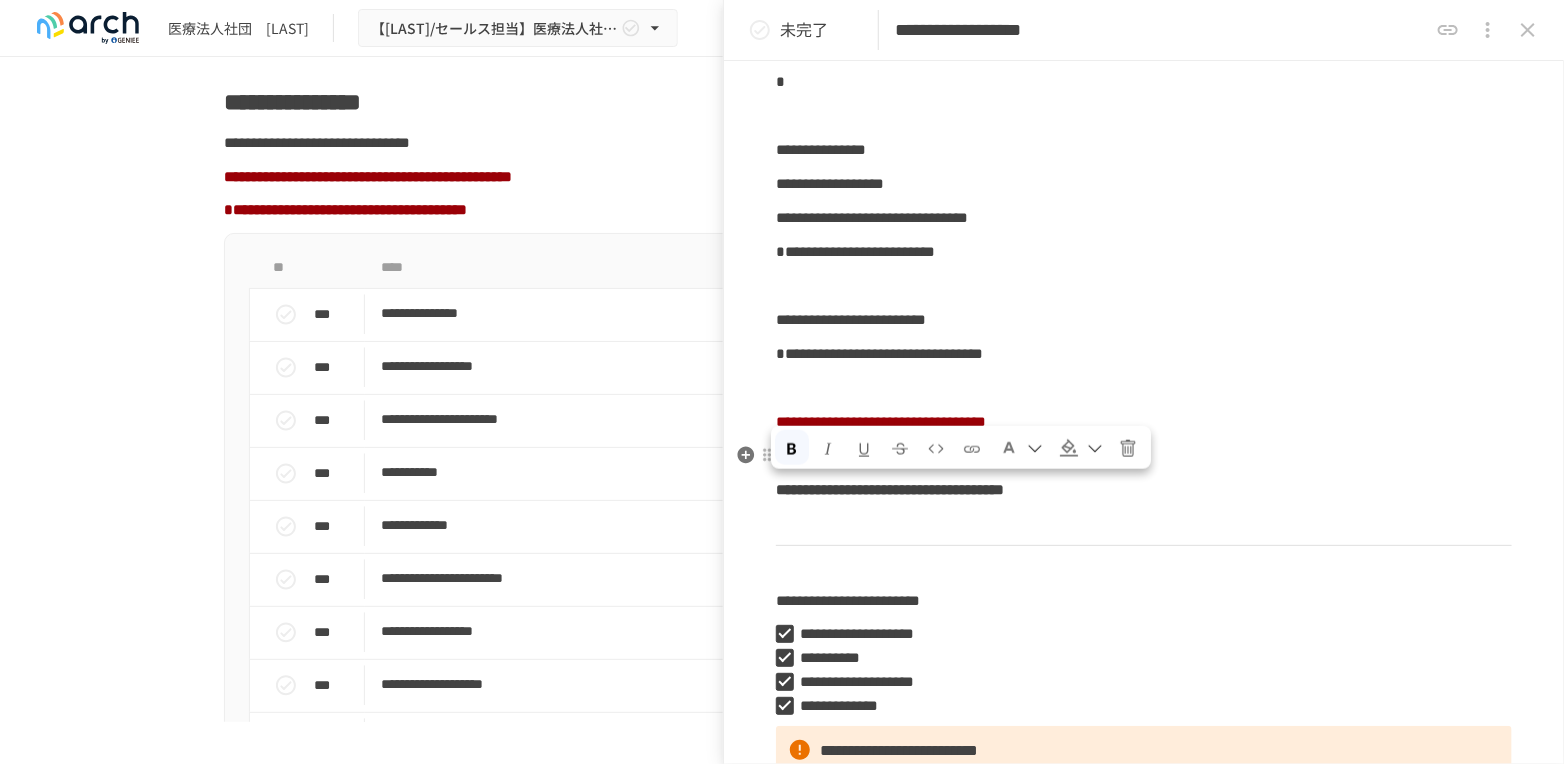 click at bounding box center (1009, 448) 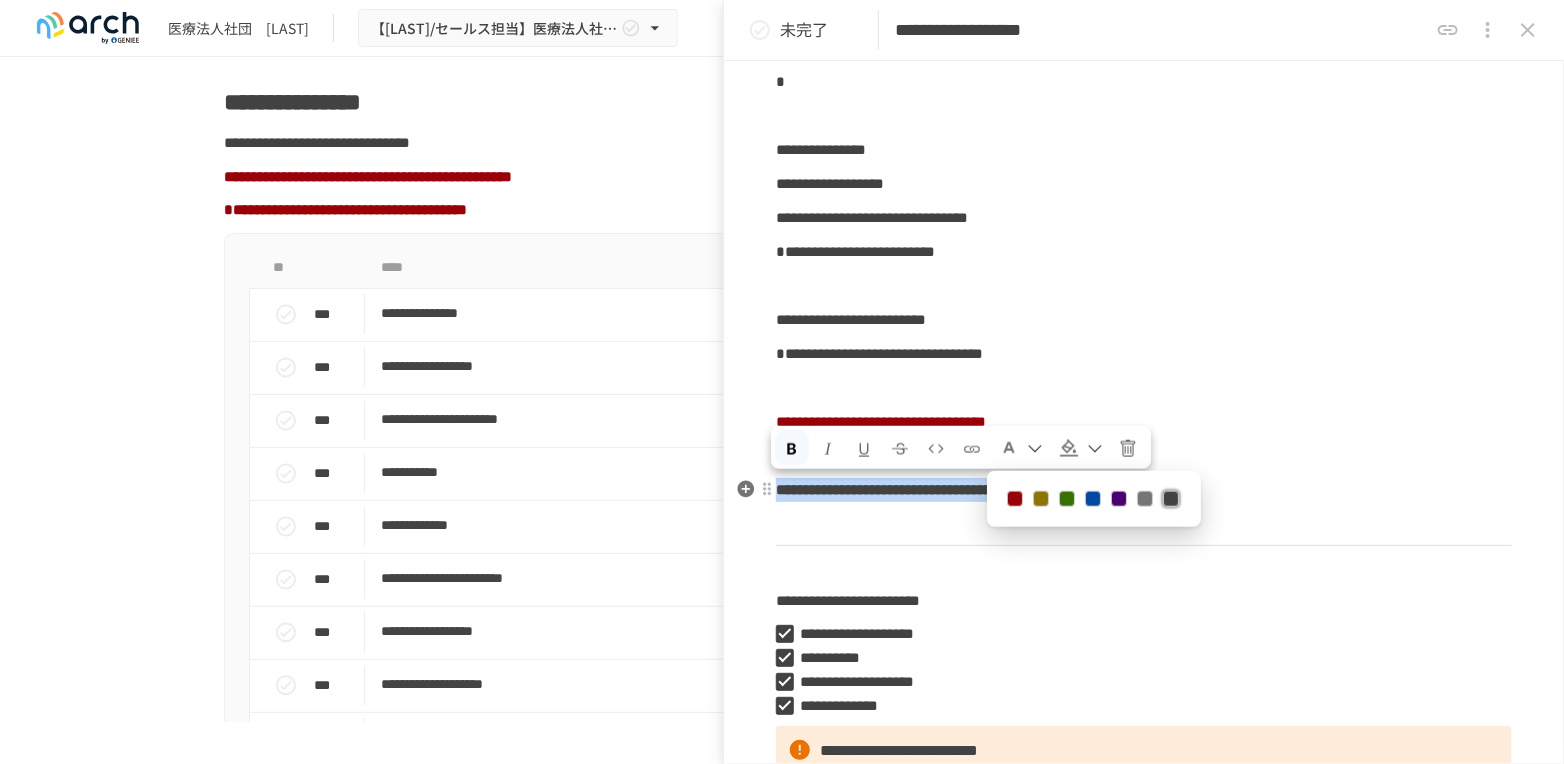 click at bounding box center [1015, 499] 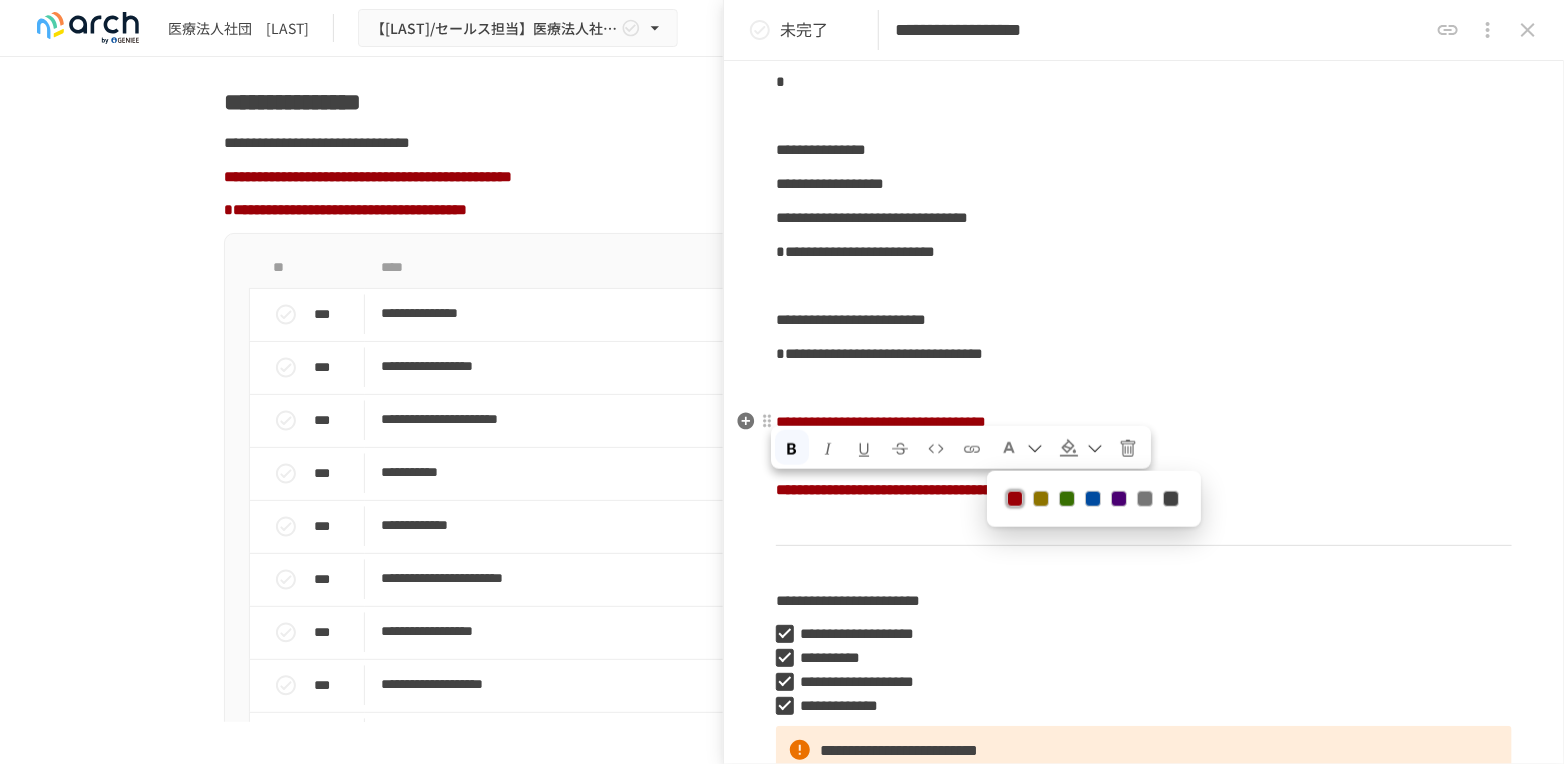 click at bounding box center (1135, 422) 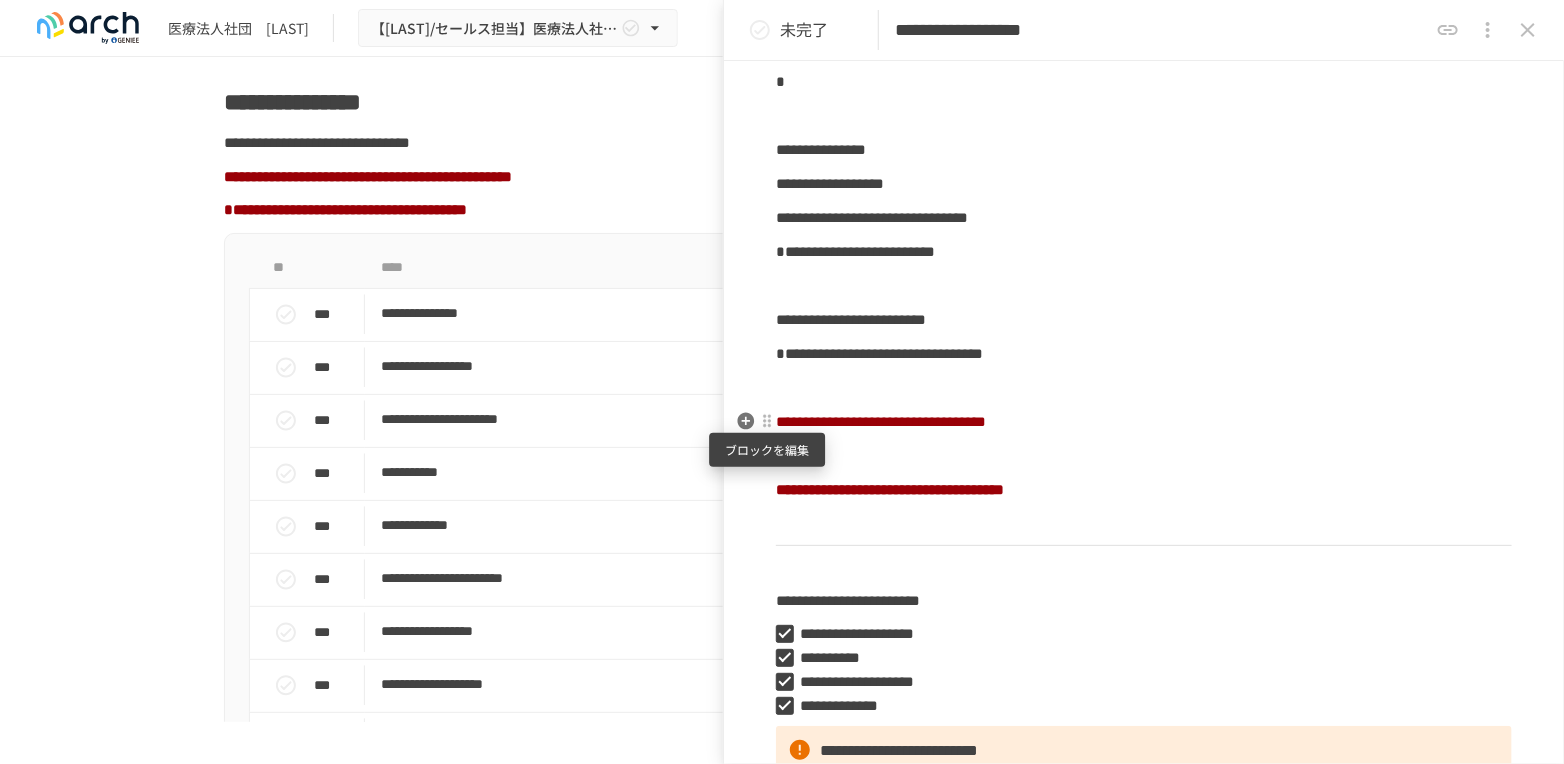 click at bounding box center [767, 421] 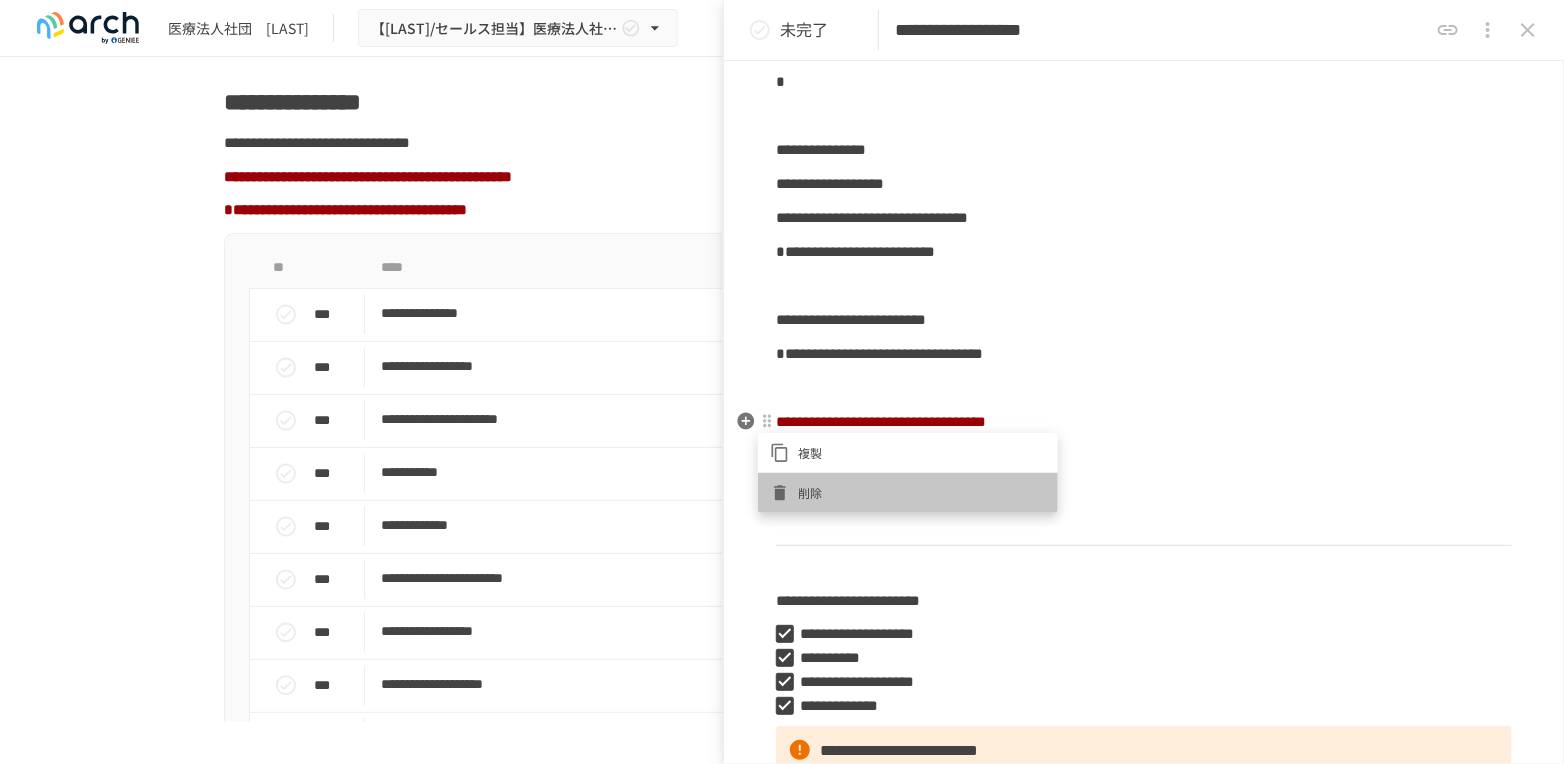 click on "削除" at bounding box center (908, 493) 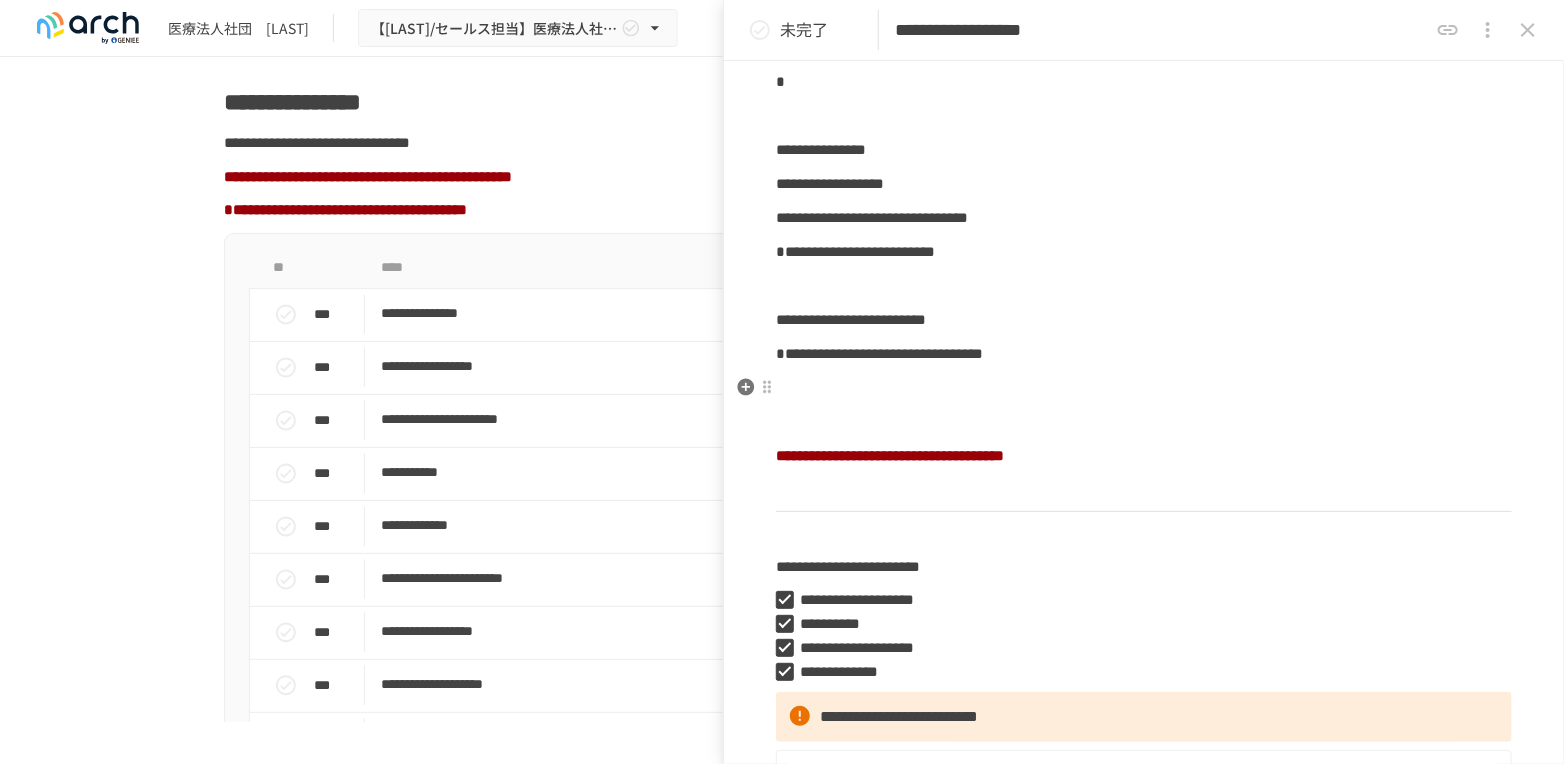 click at bounding box center [1144, 388] 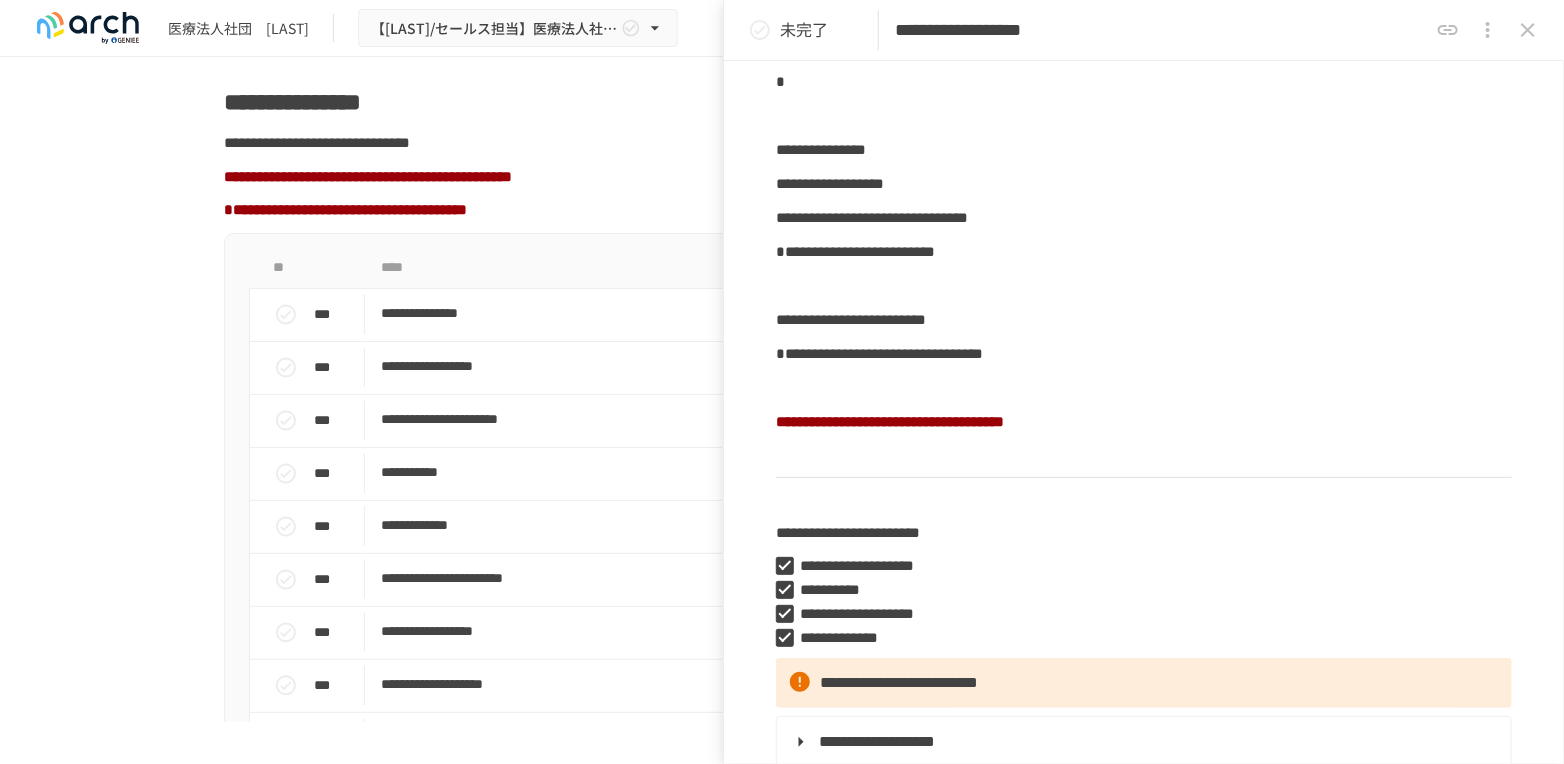 click at bounding box center (1135, 422) 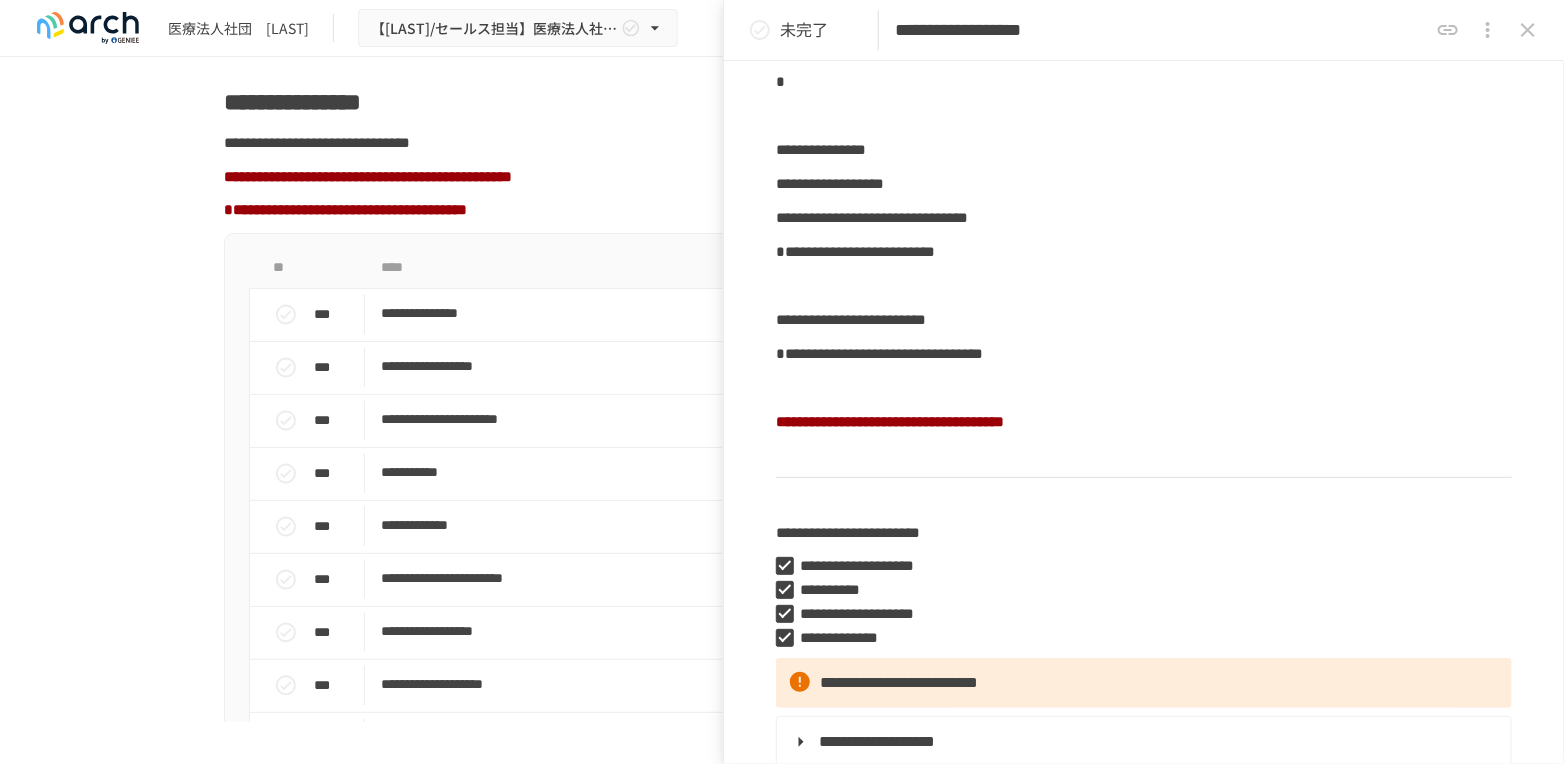 click at bounding box center (1135, 422) 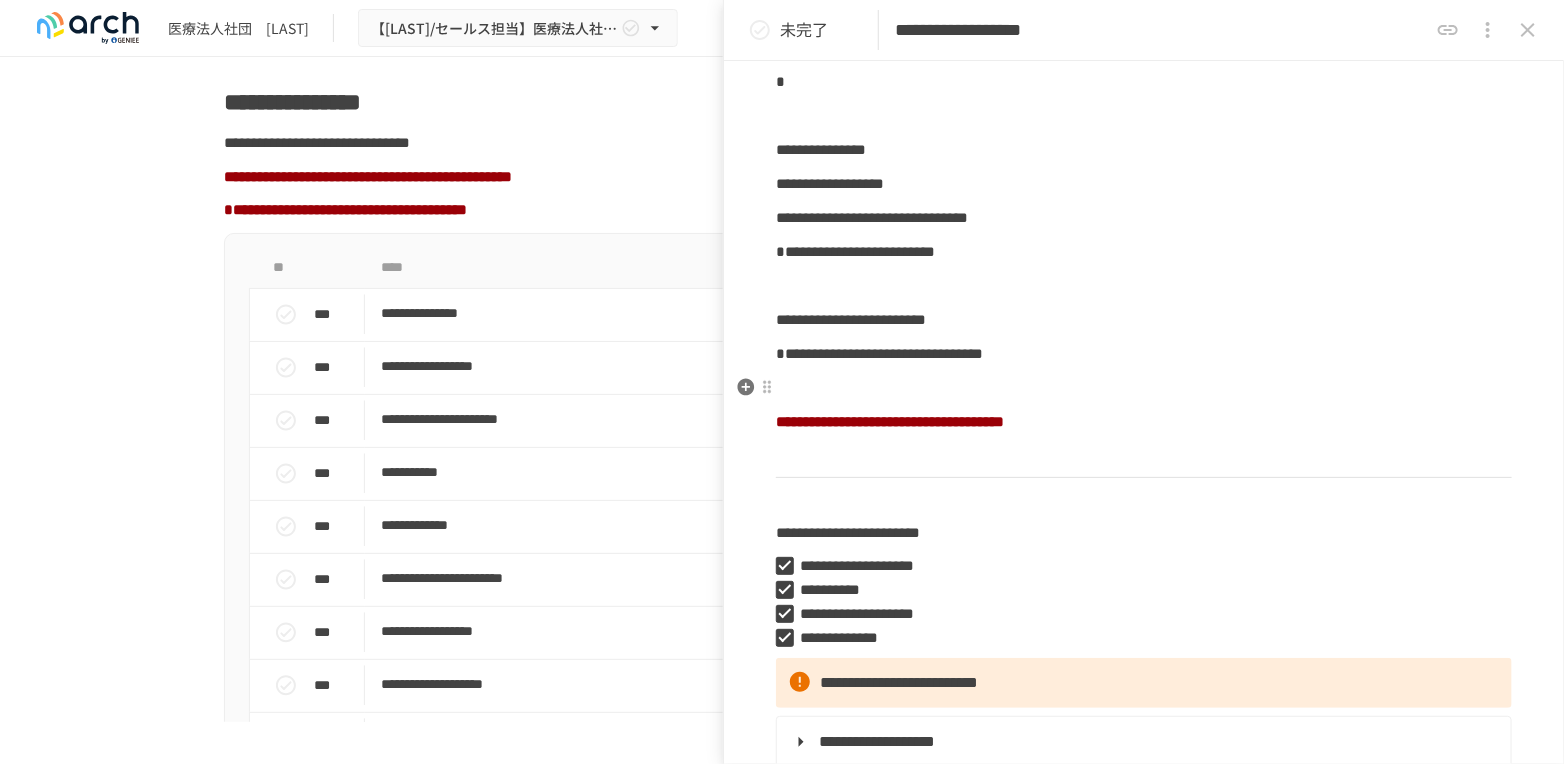 click on "**********" at bounding box center (1144, 845) 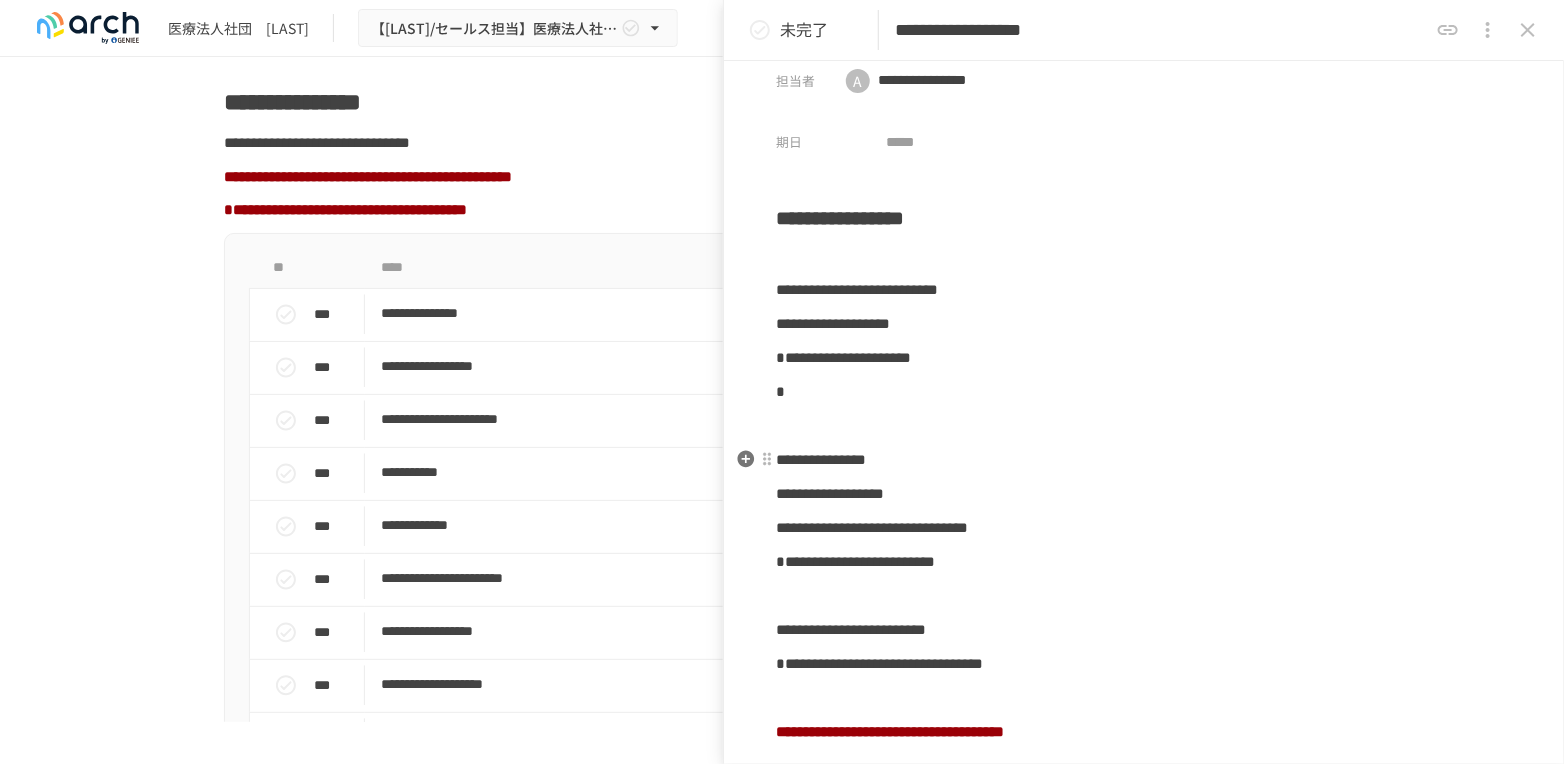 scroll, scrollTop: 0, scrollLeft: 0, axis: both 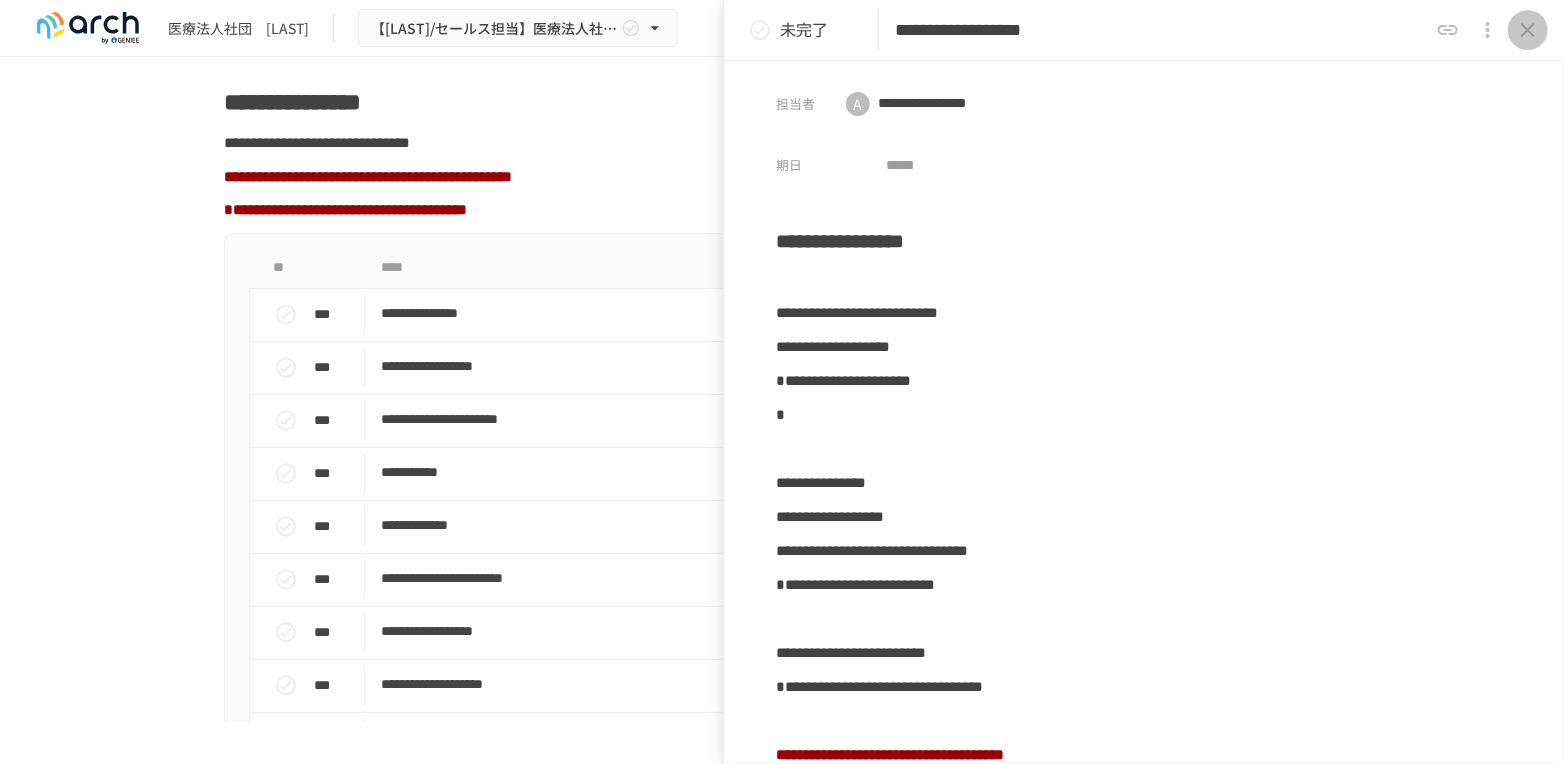 click 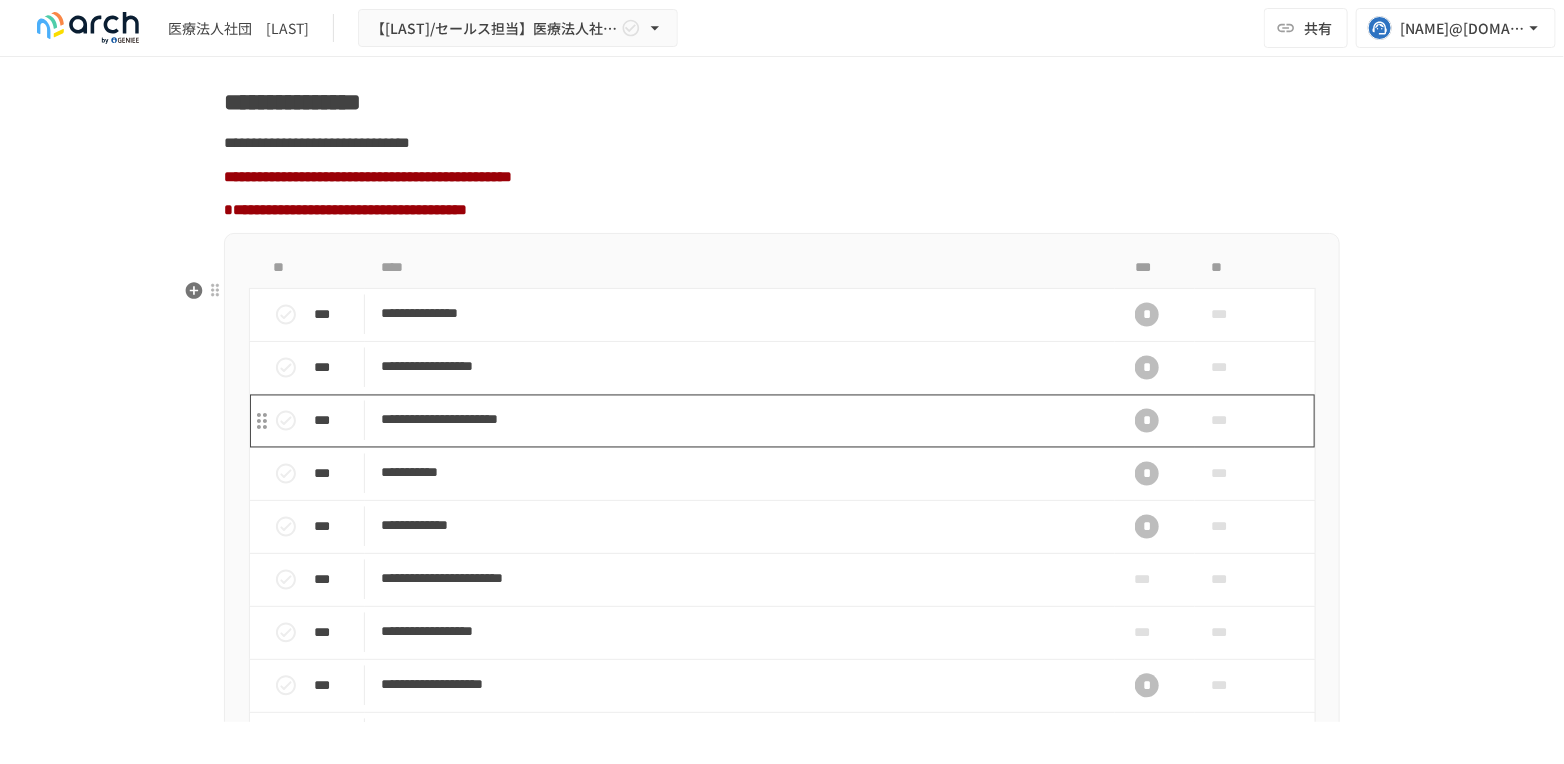 click on "**********" at bounding box center [740, 420] 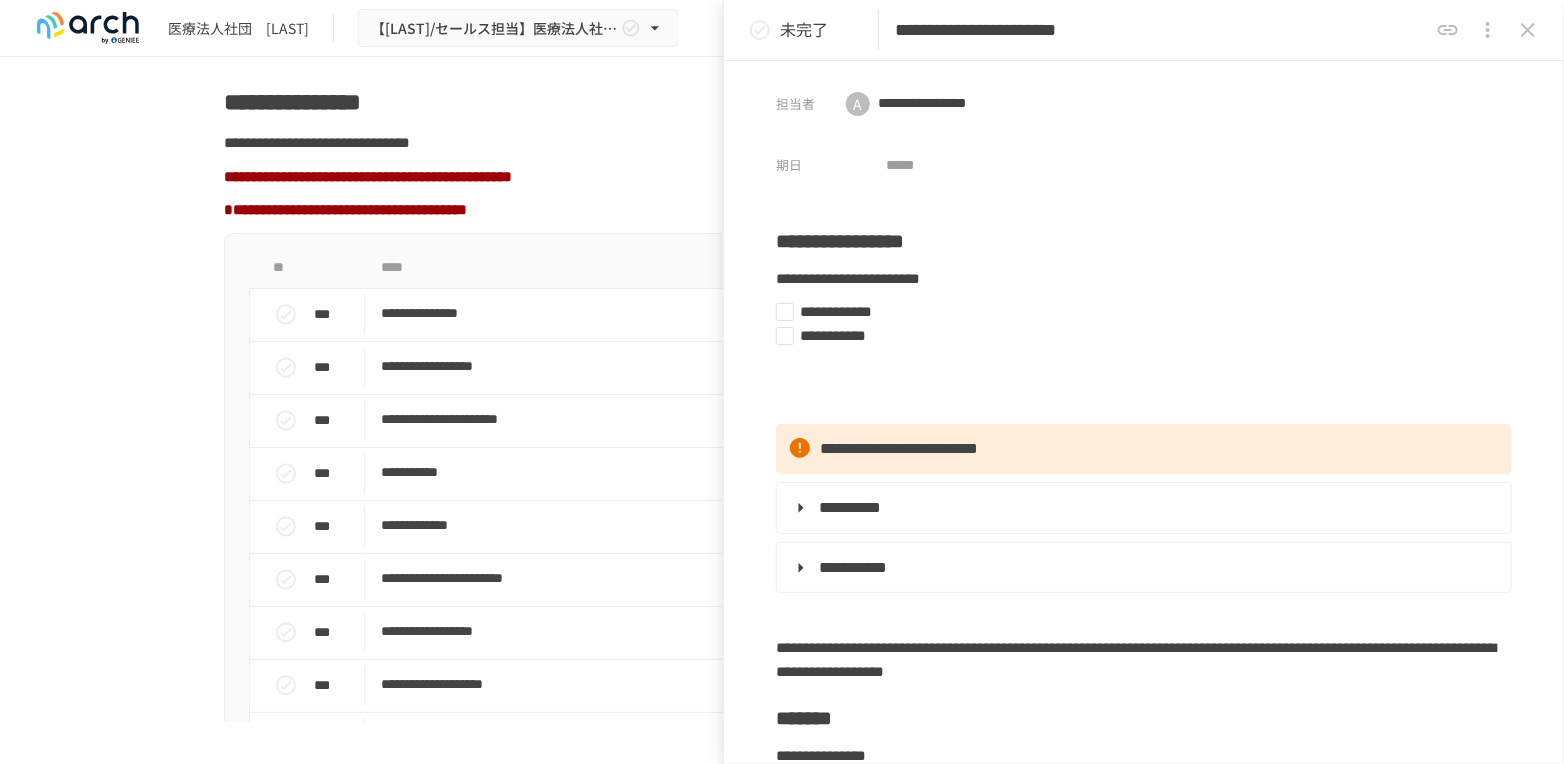 click 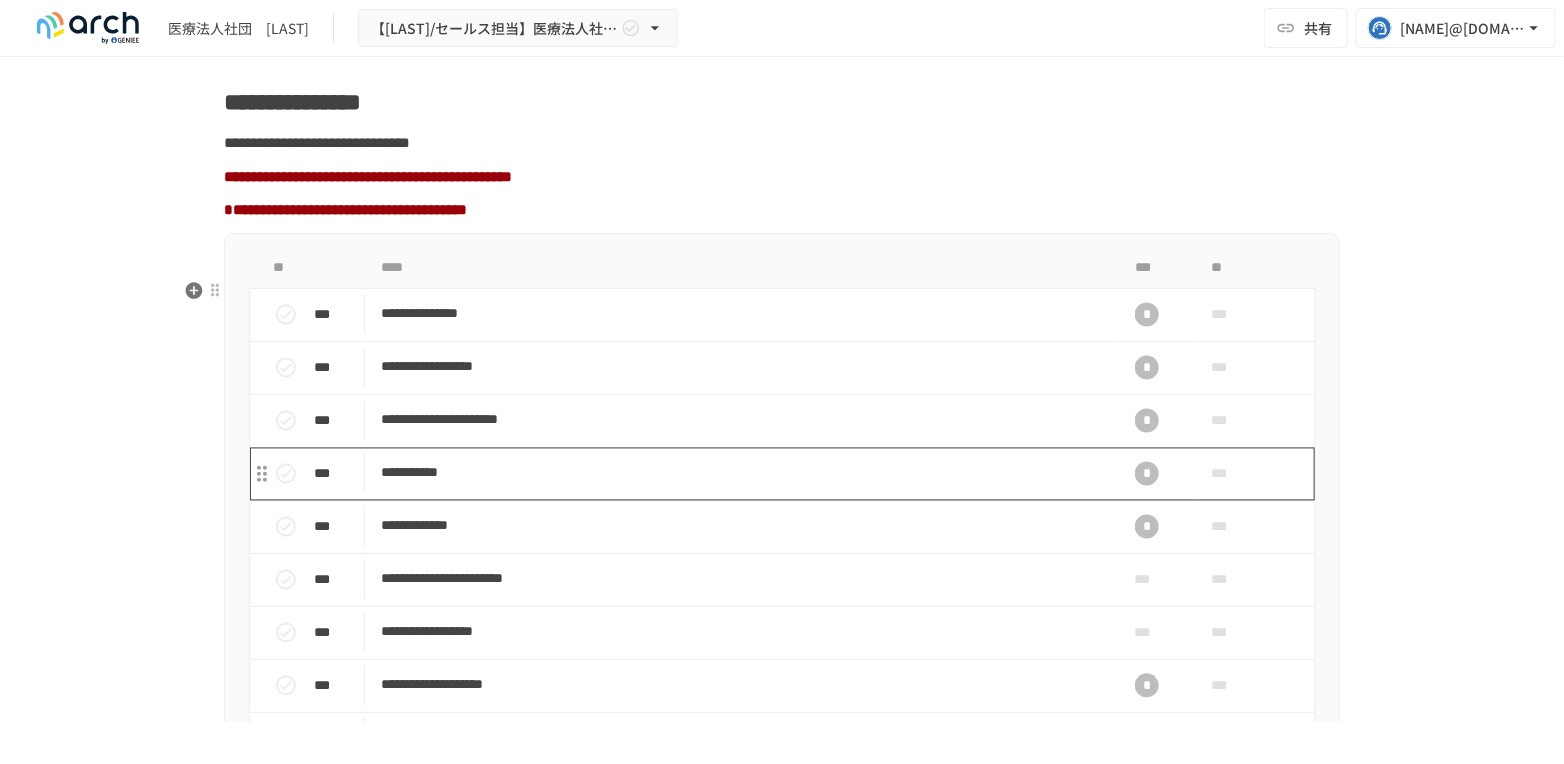 click on "**********" at bounding box center (740, 473) 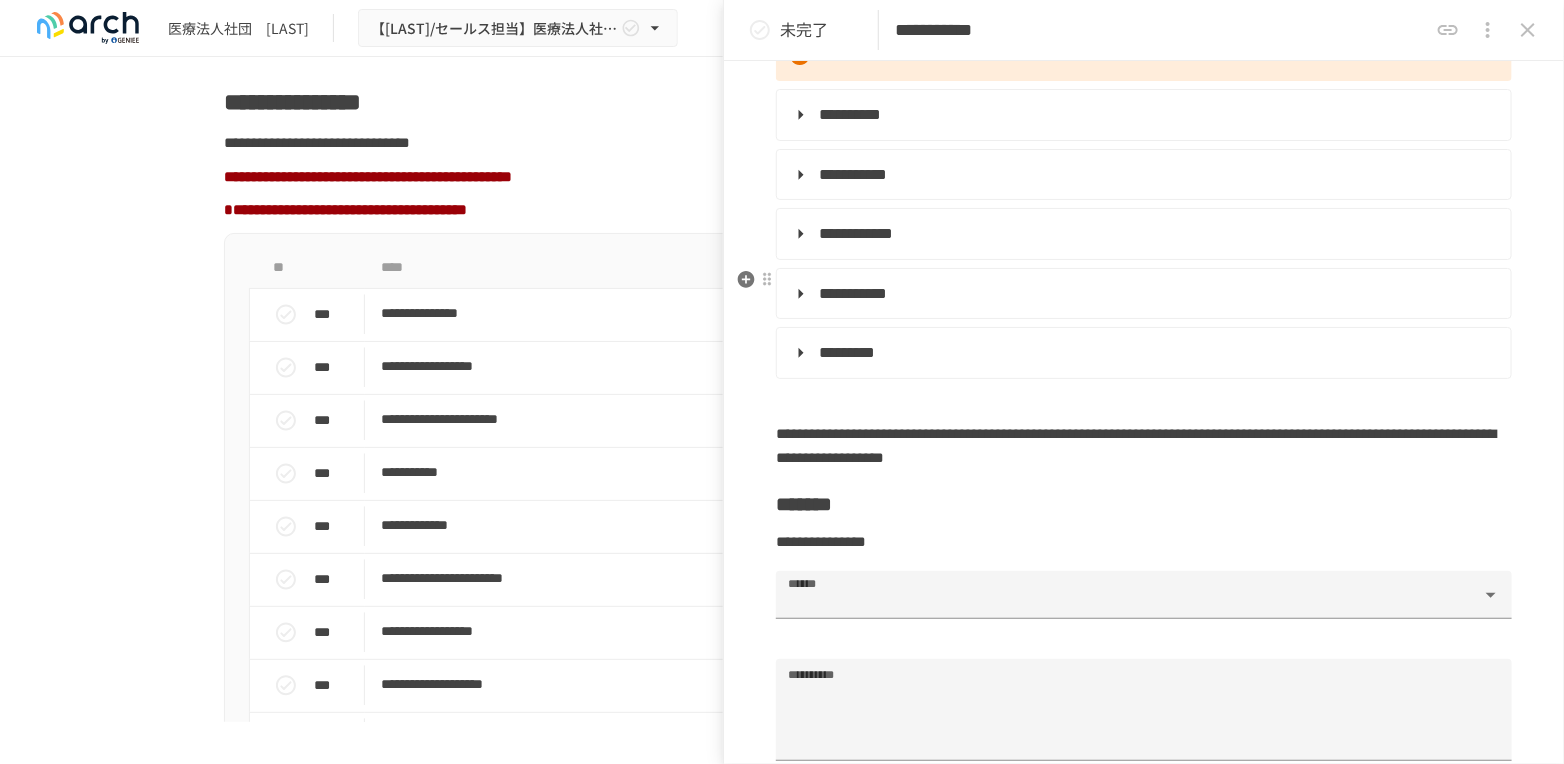 scroll, scrollTop: 555, scrollLeft: 0, axis: vertical 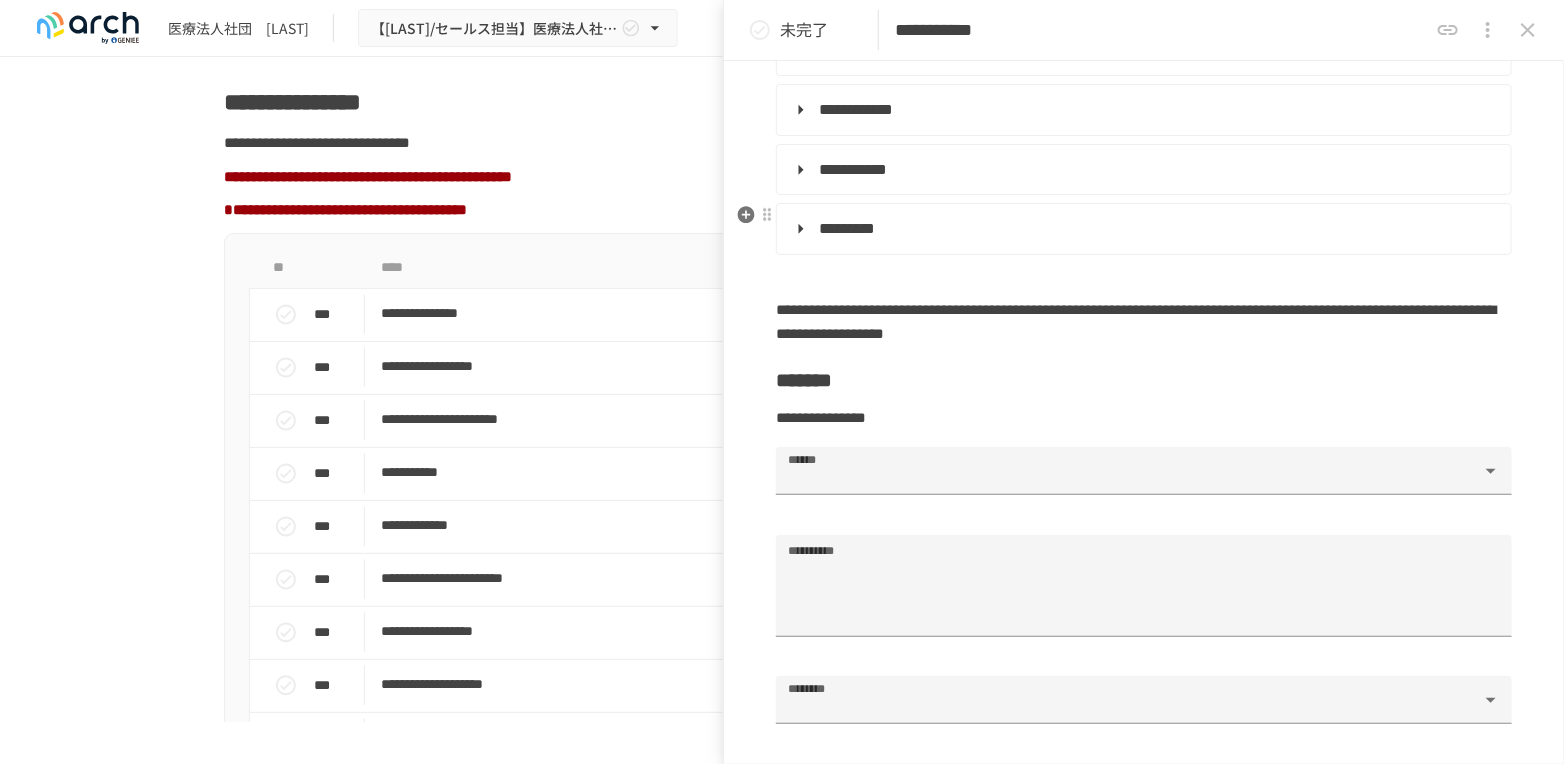click on "*********" at bounding box center [1142, 229] 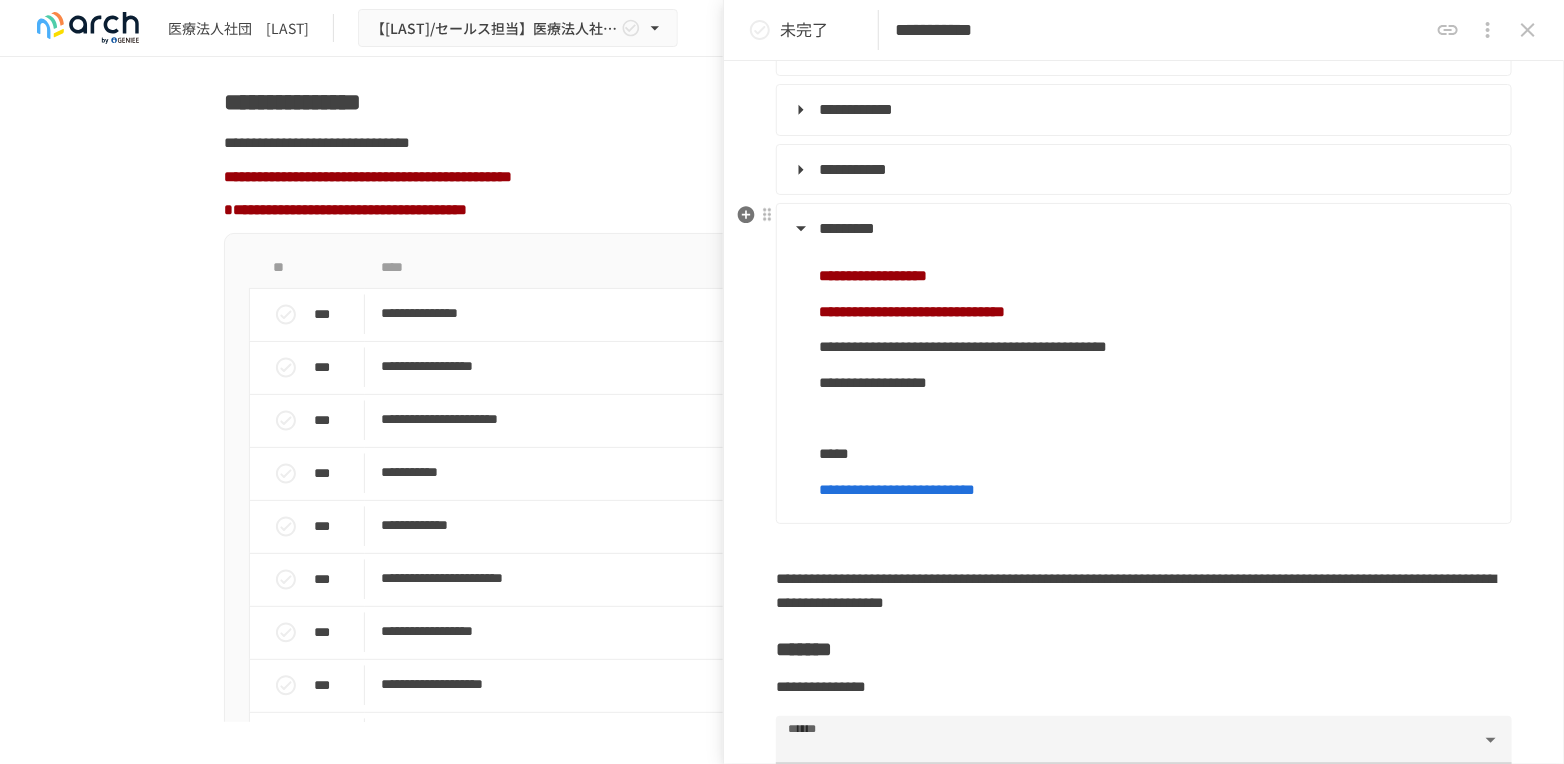 click on "**********" at bounding box center [1142, 372] 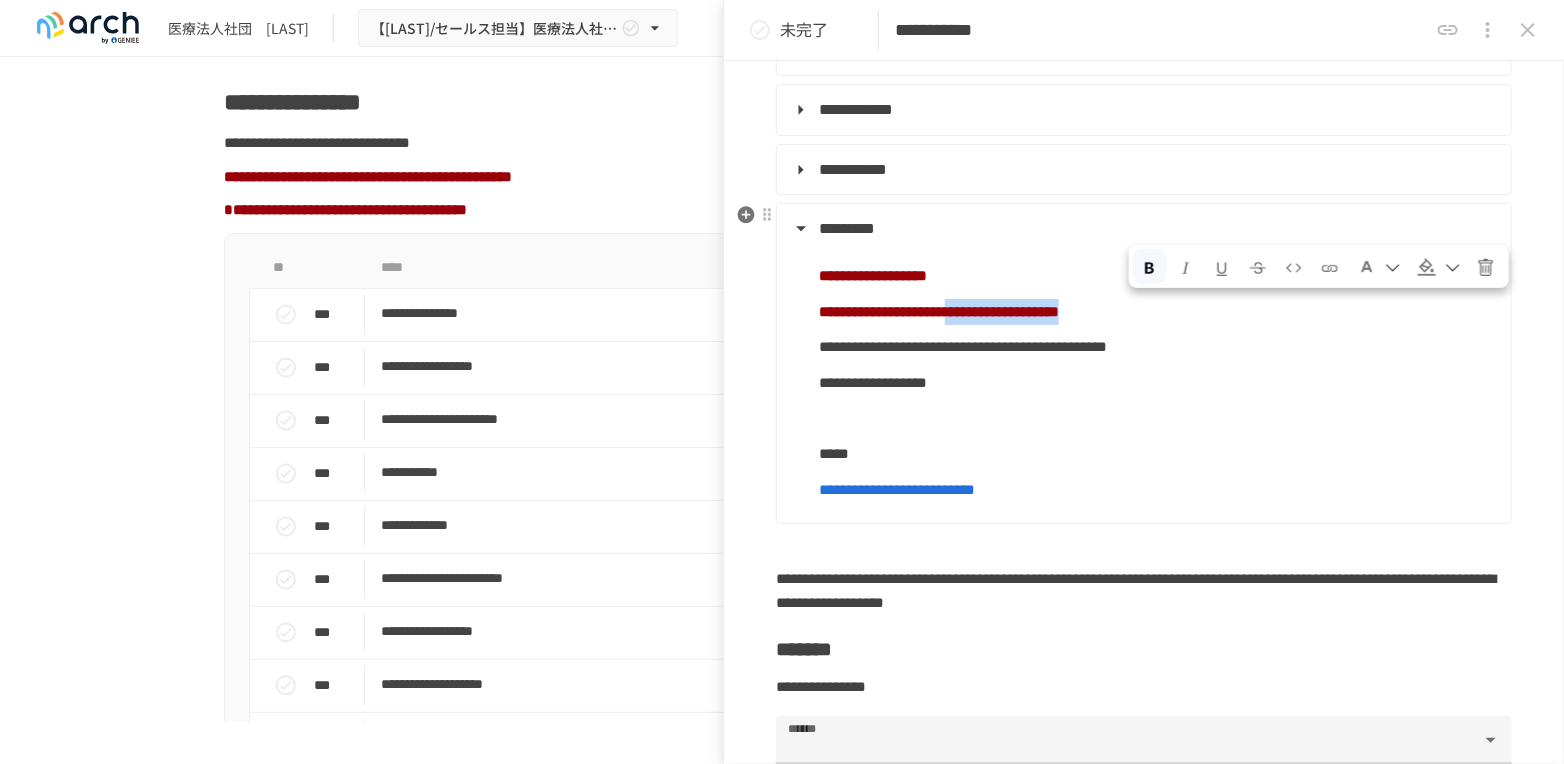 drag, startPoint x: 1132, startPoint y: 308, endPoint x: 1416, endPoint y: 311, distance: 284.01584 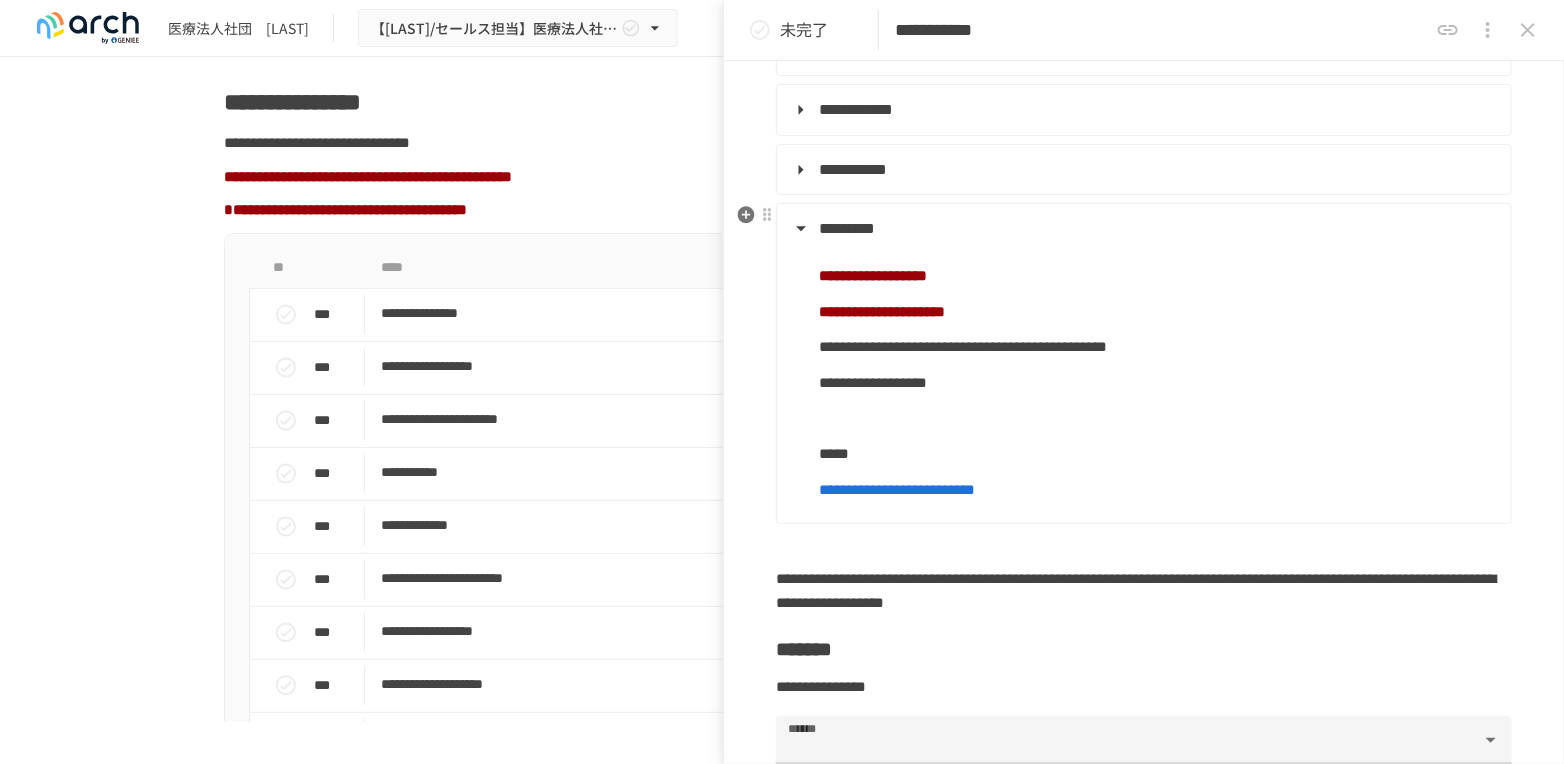 click on "**********" at bounding box center [882, 311] 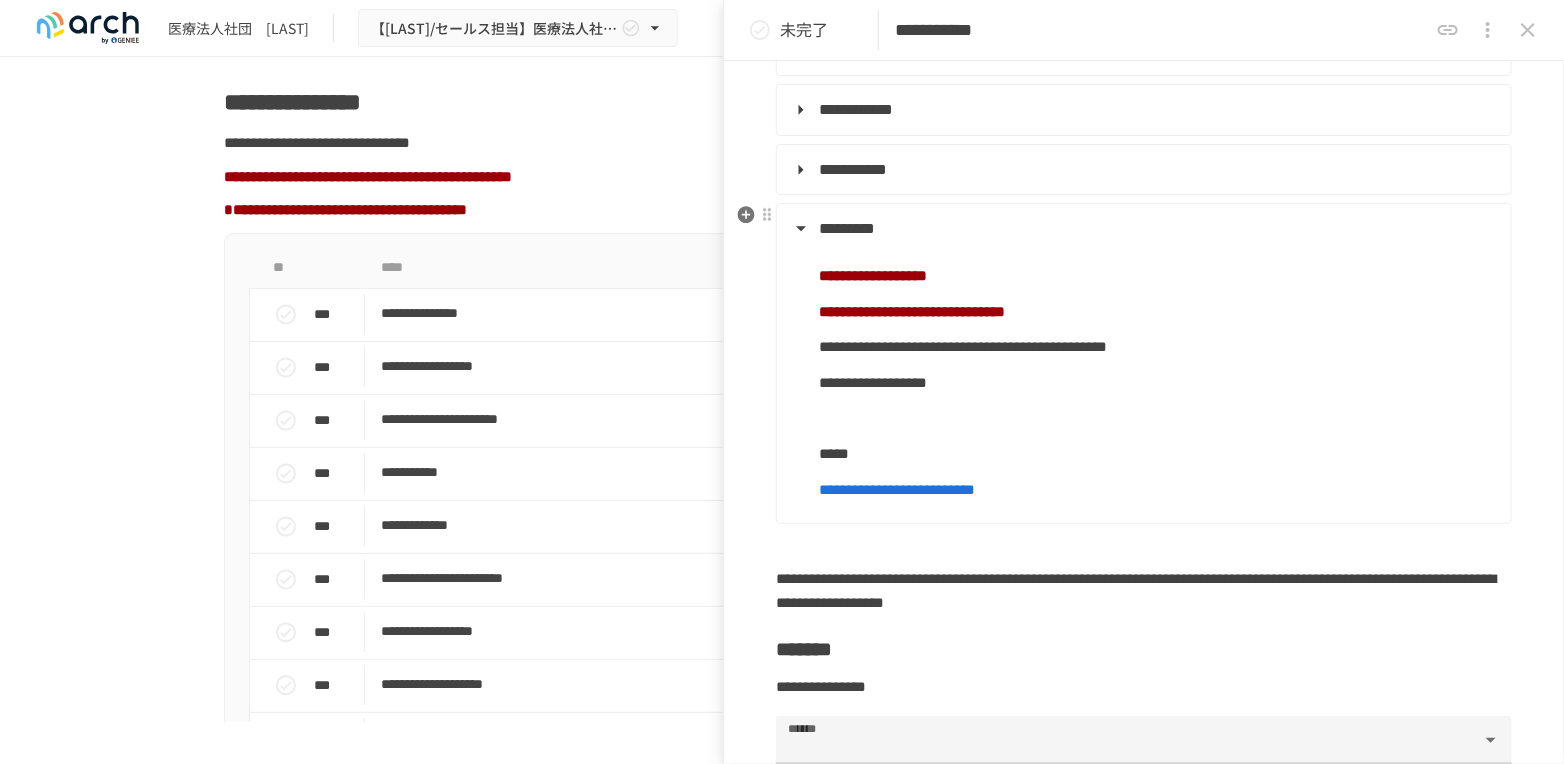 click on "**********" at bounding box center [1157, 312] 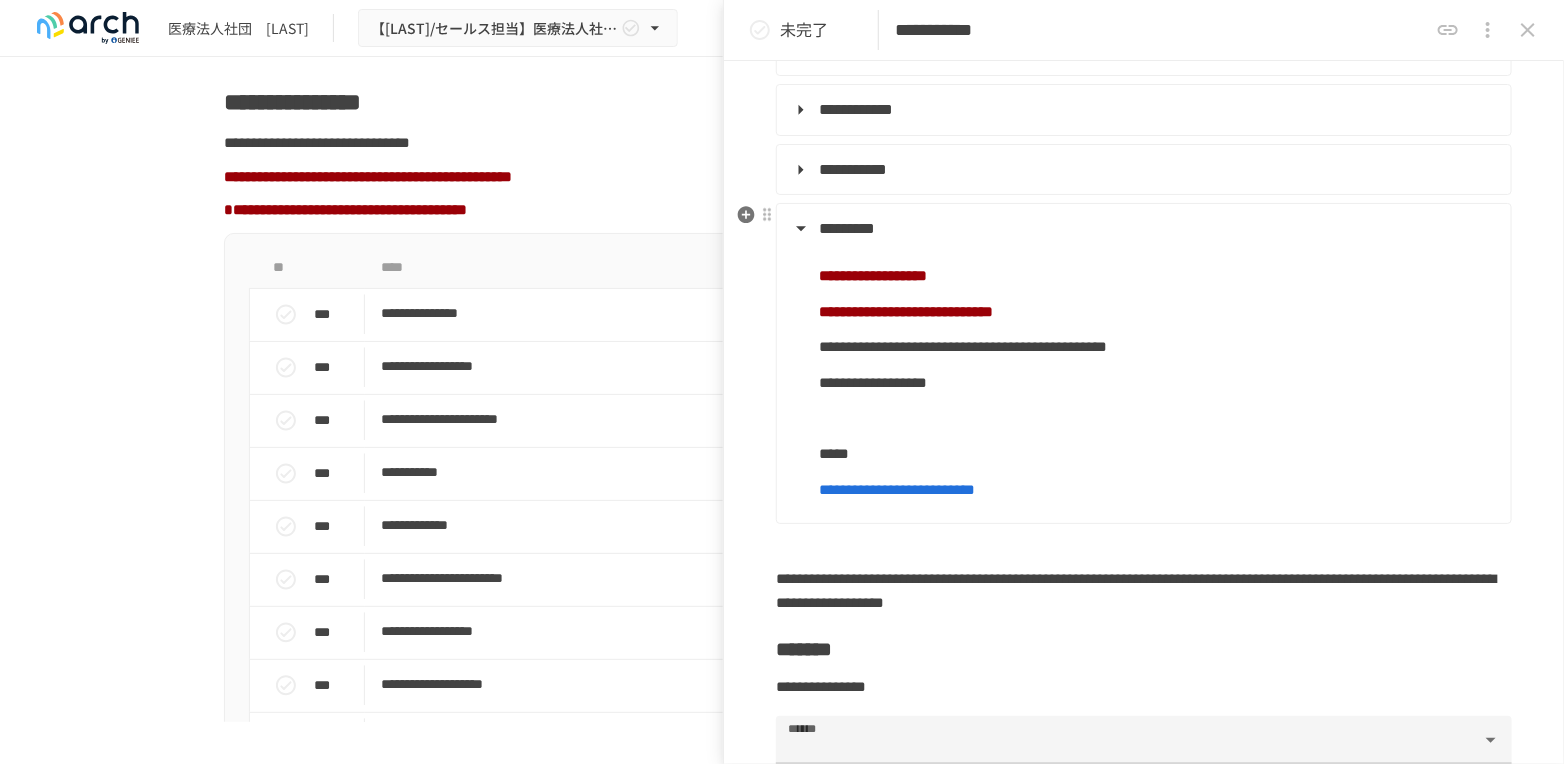 click on "**********" at bounding box center (1157, 312) 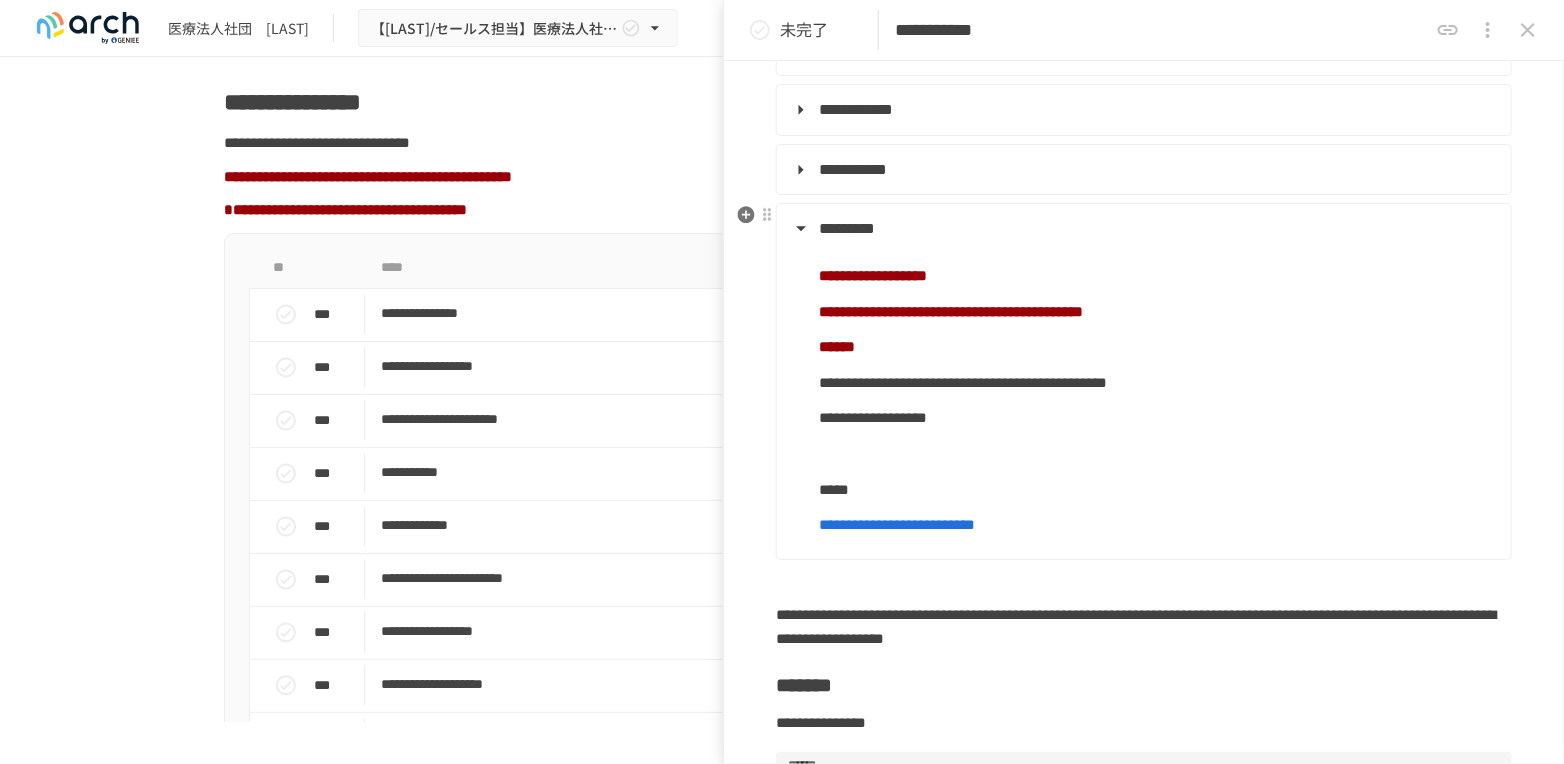 click on "******" at bounding box center [1157, 347] 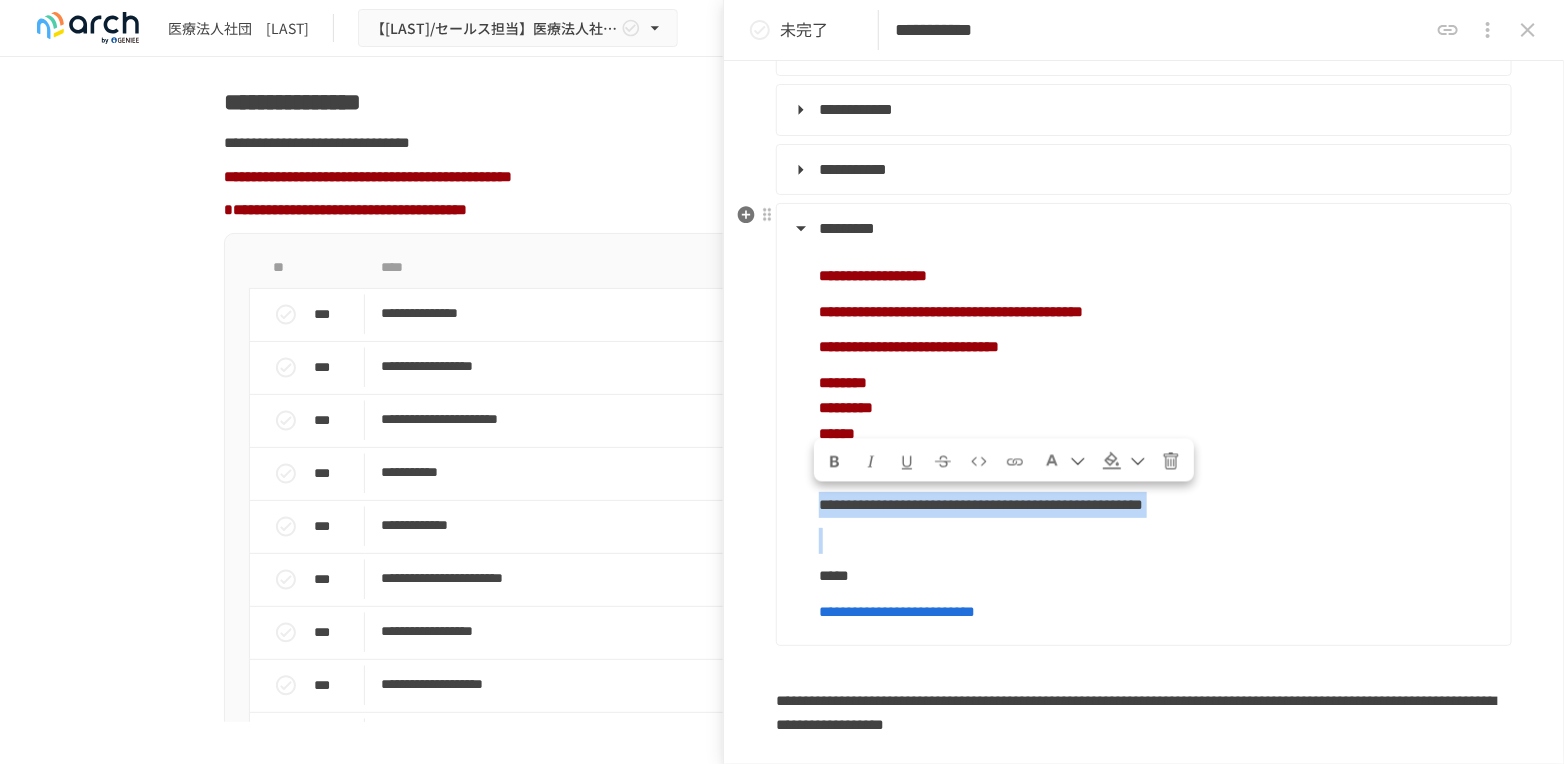 drag, startPoint x: 1027, startPoint y: 546, endPoint x: 803, endPoint y: 515, distance: 226.13492 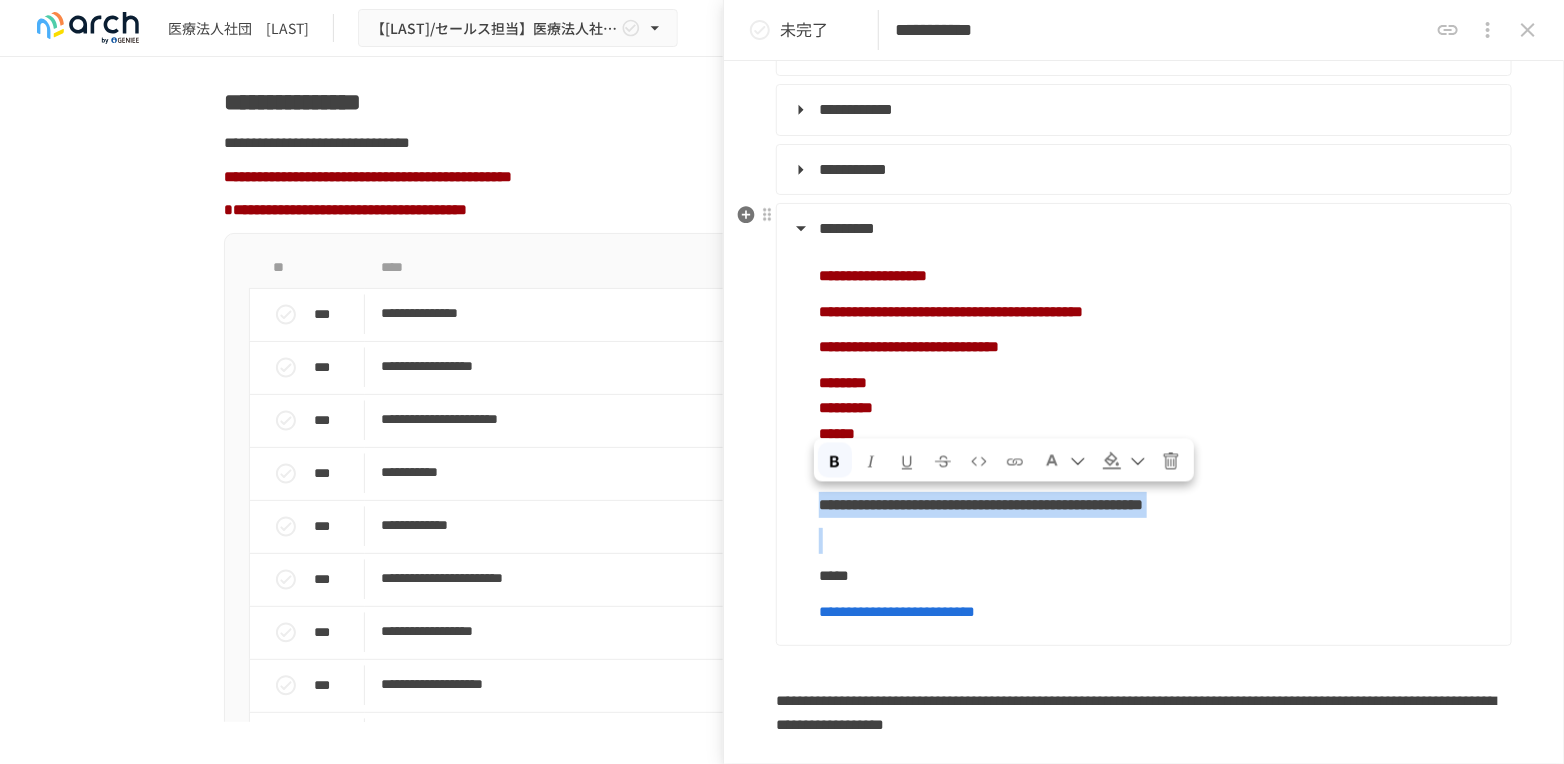 click at bounding box center [1138, 462] 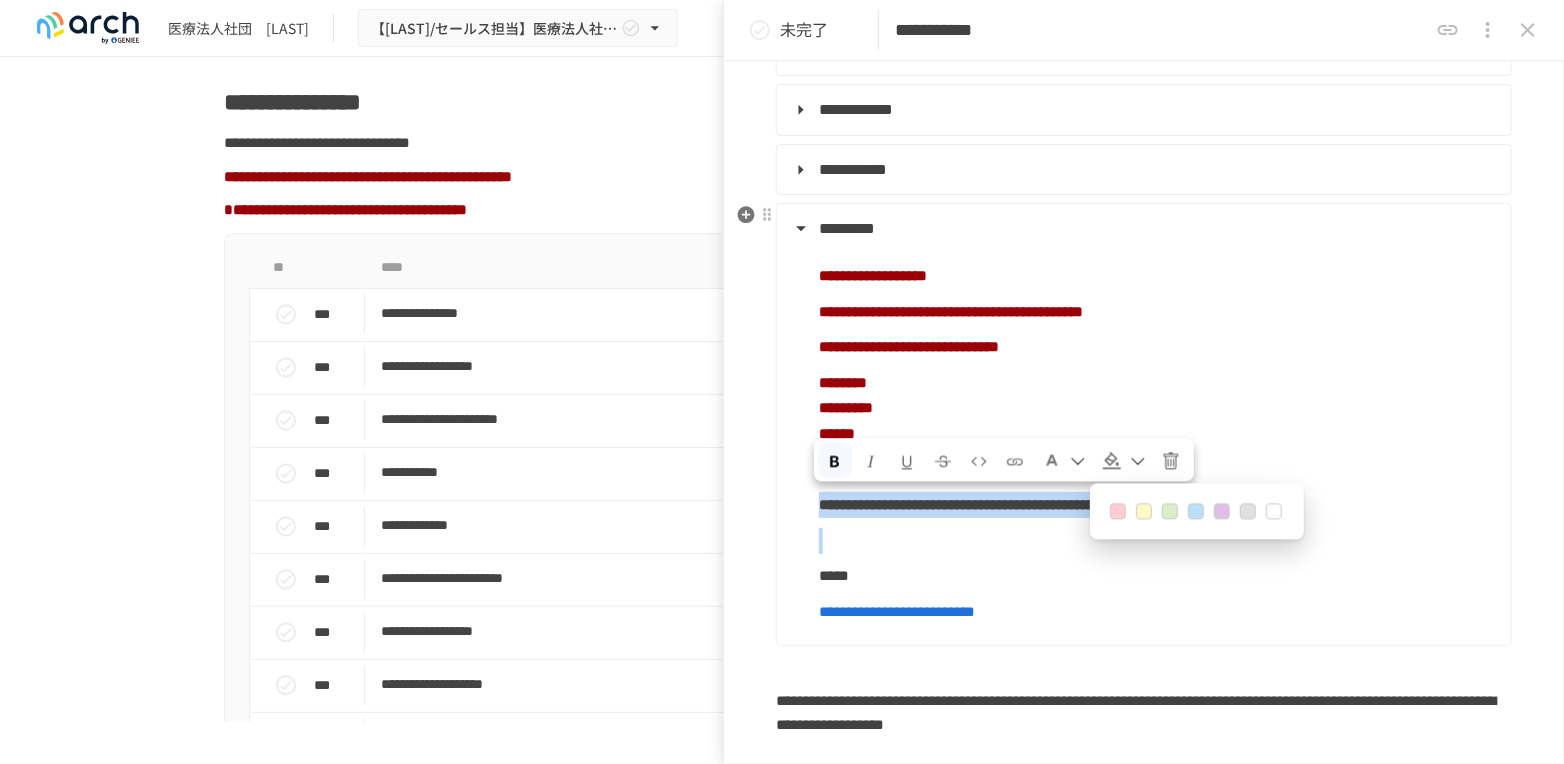 click at bounding box center [1196, 512] 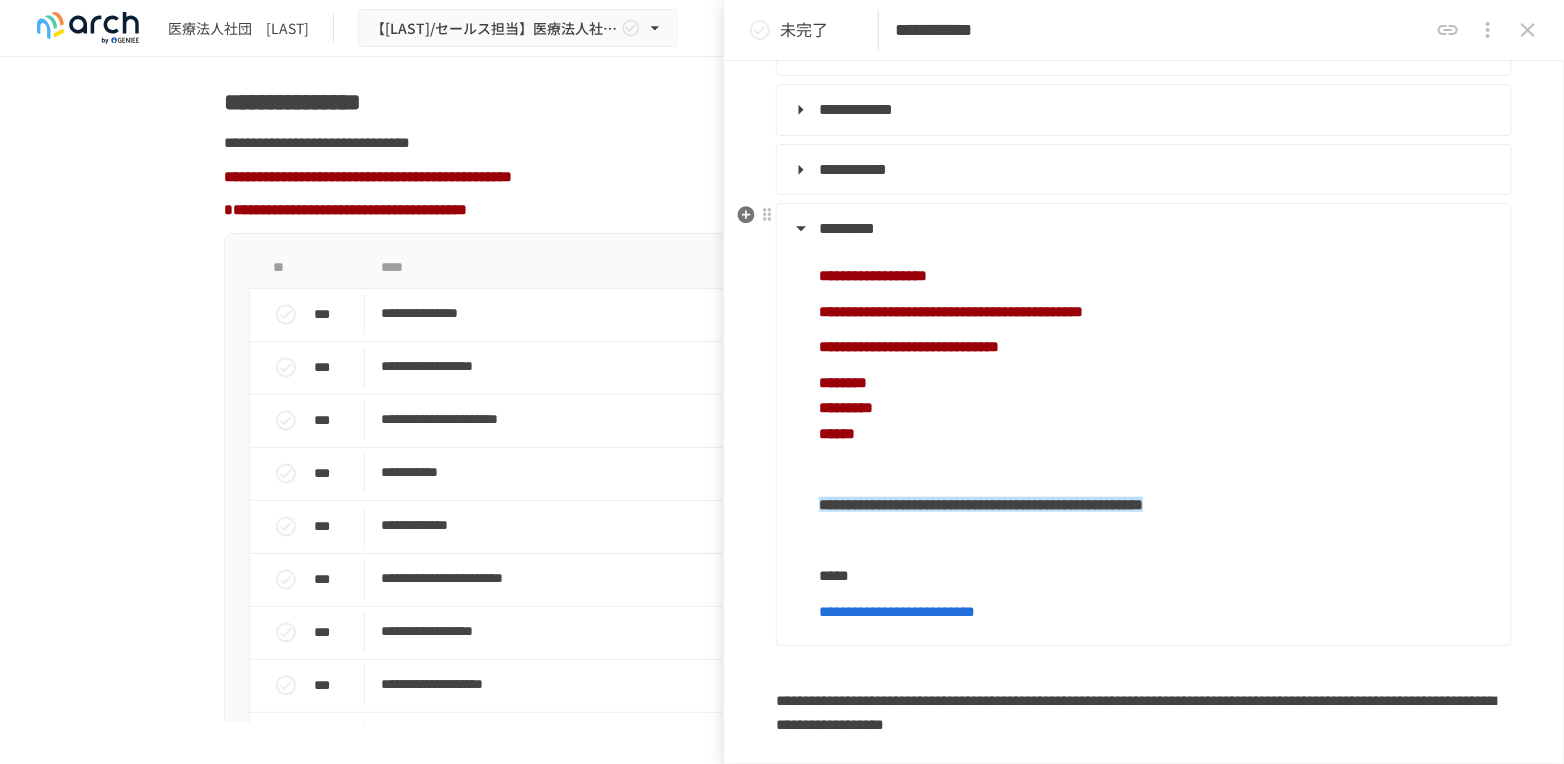 click at bounding box center (1157, 470) 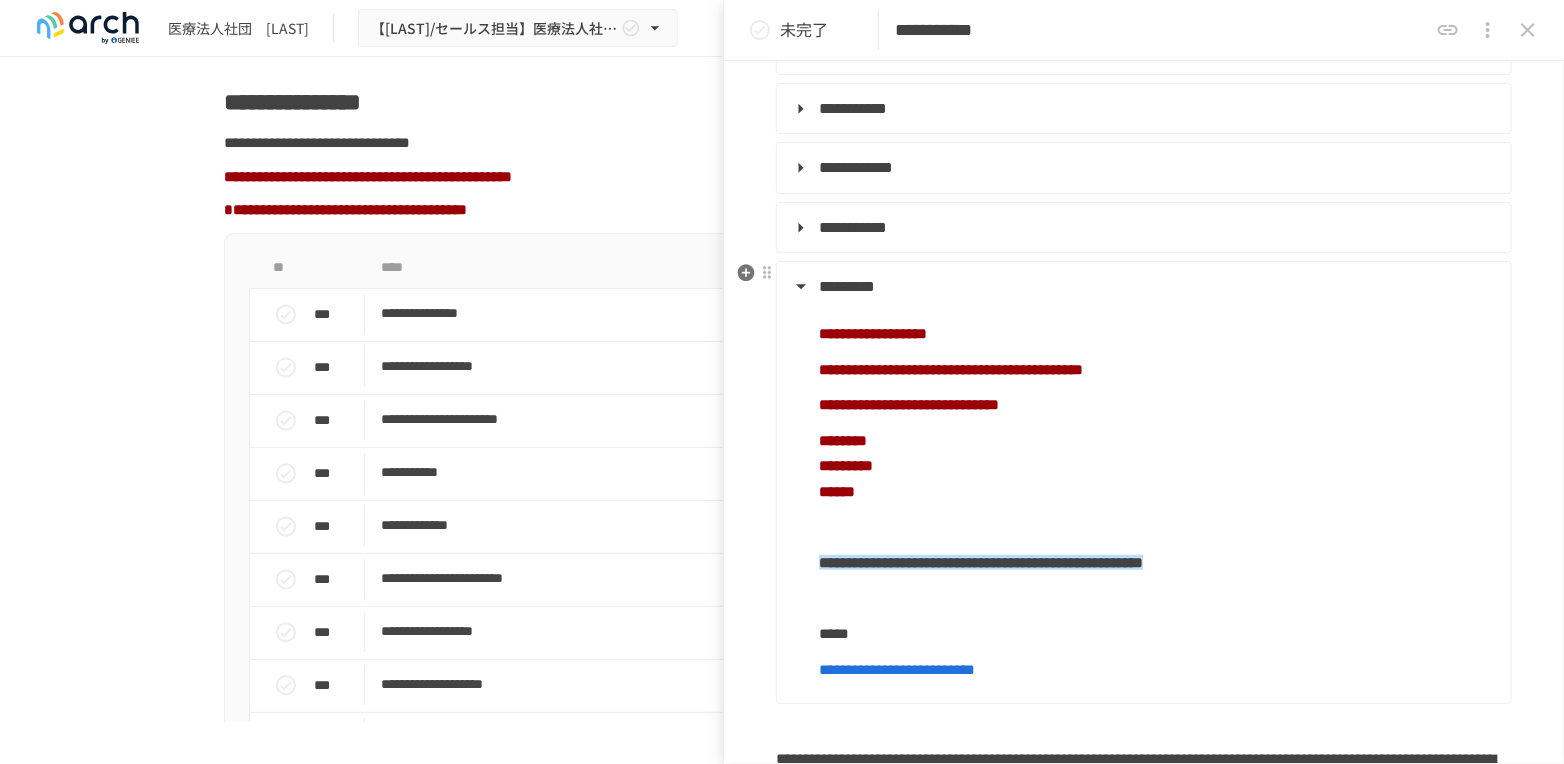 scroll, scrollTop: 333, scrollLeft: 0, axis: vertical 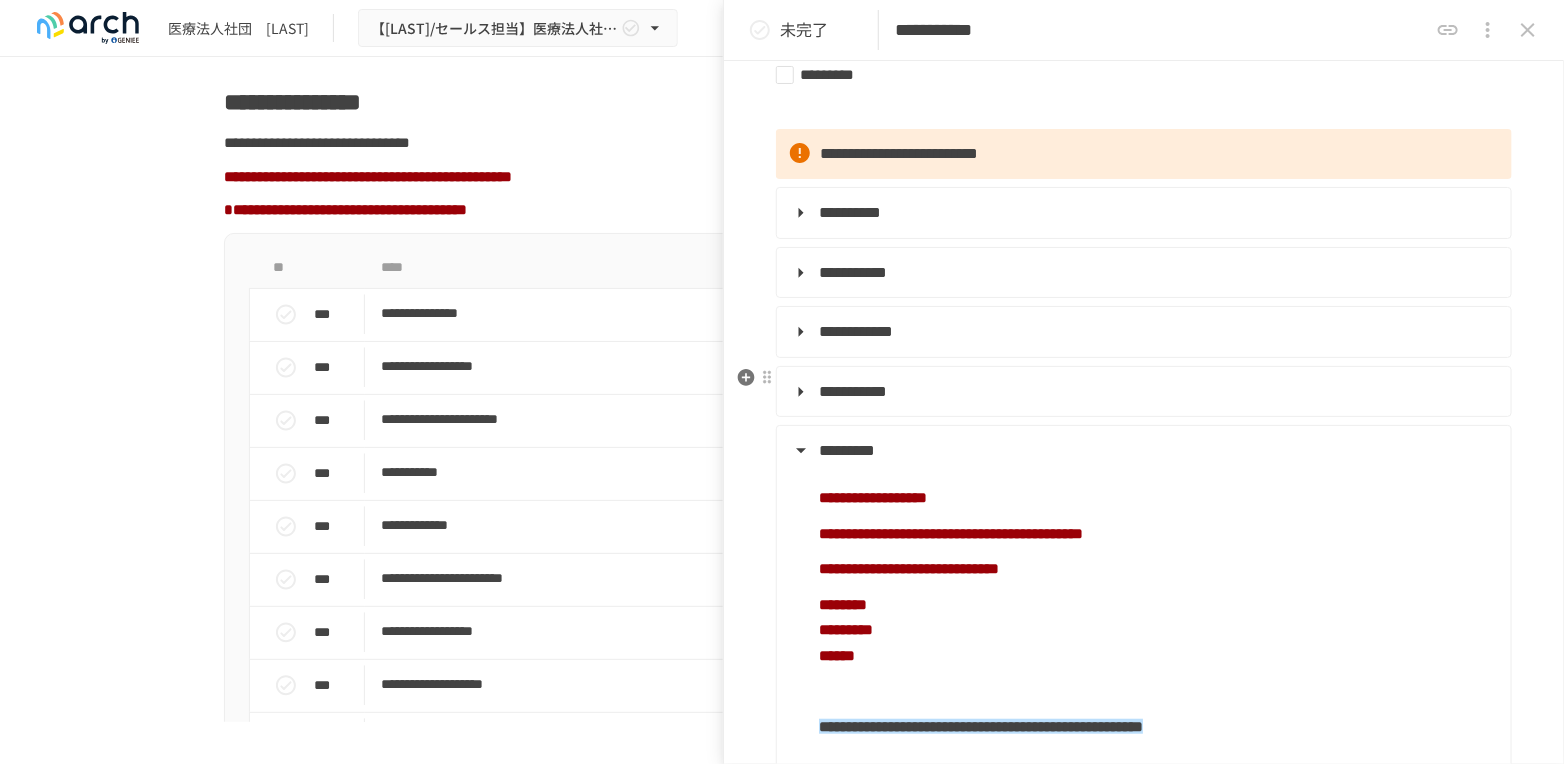 click on "**********" at bounding box center [1142, 392] 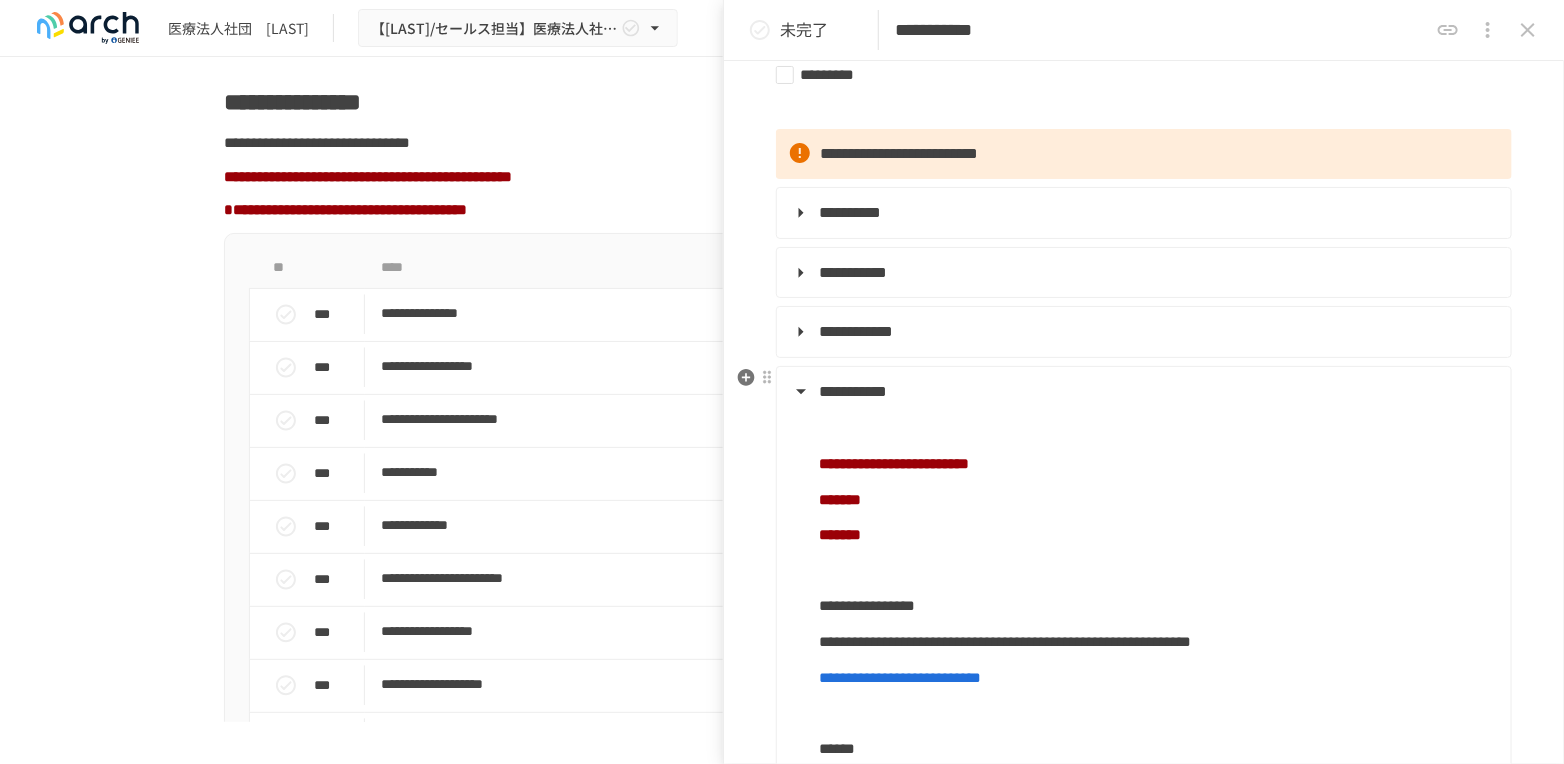 click on "**********" at bounding box center [1142, 392] 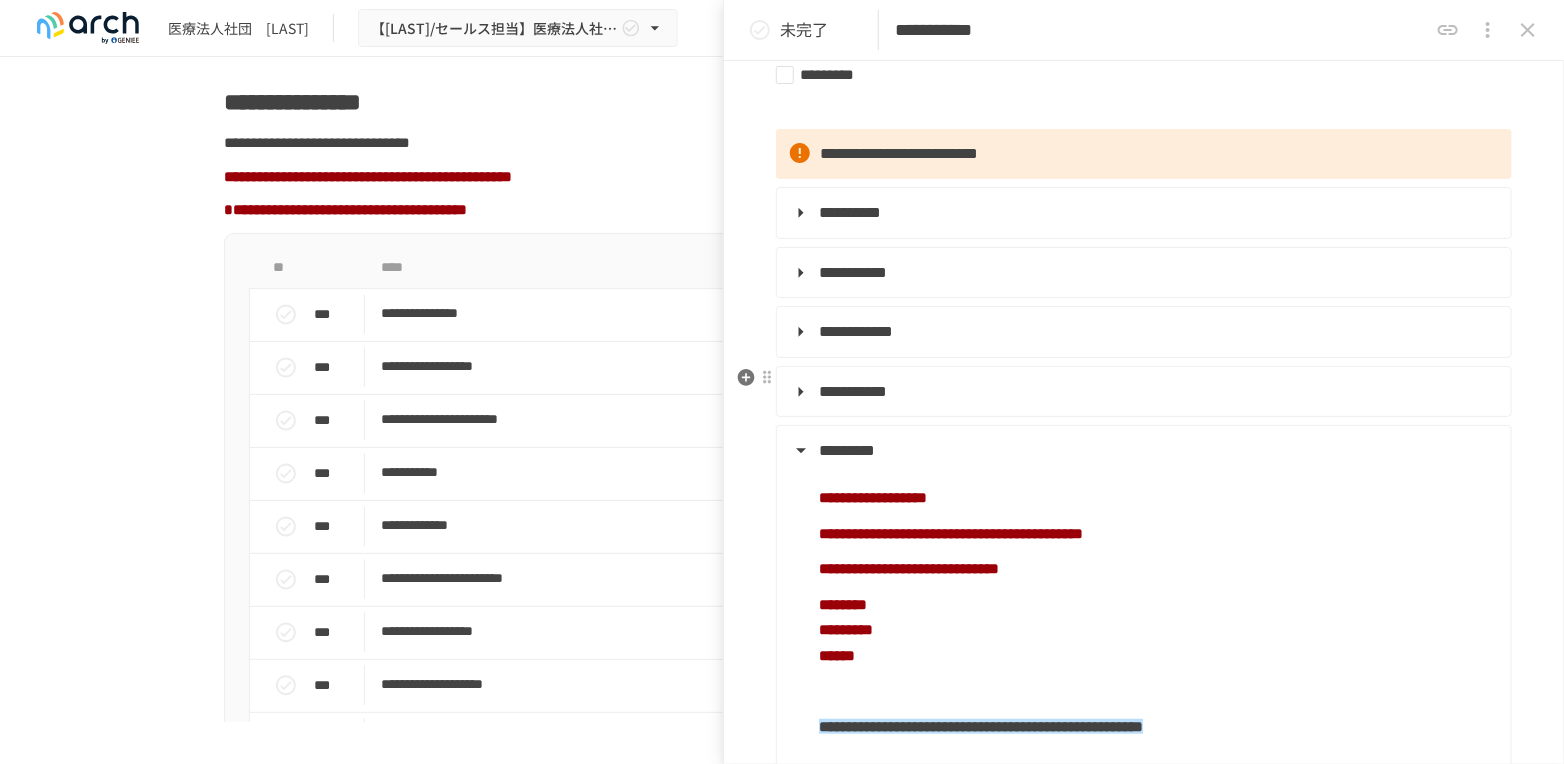 click on "**********" at bounding box center [1142, 392] 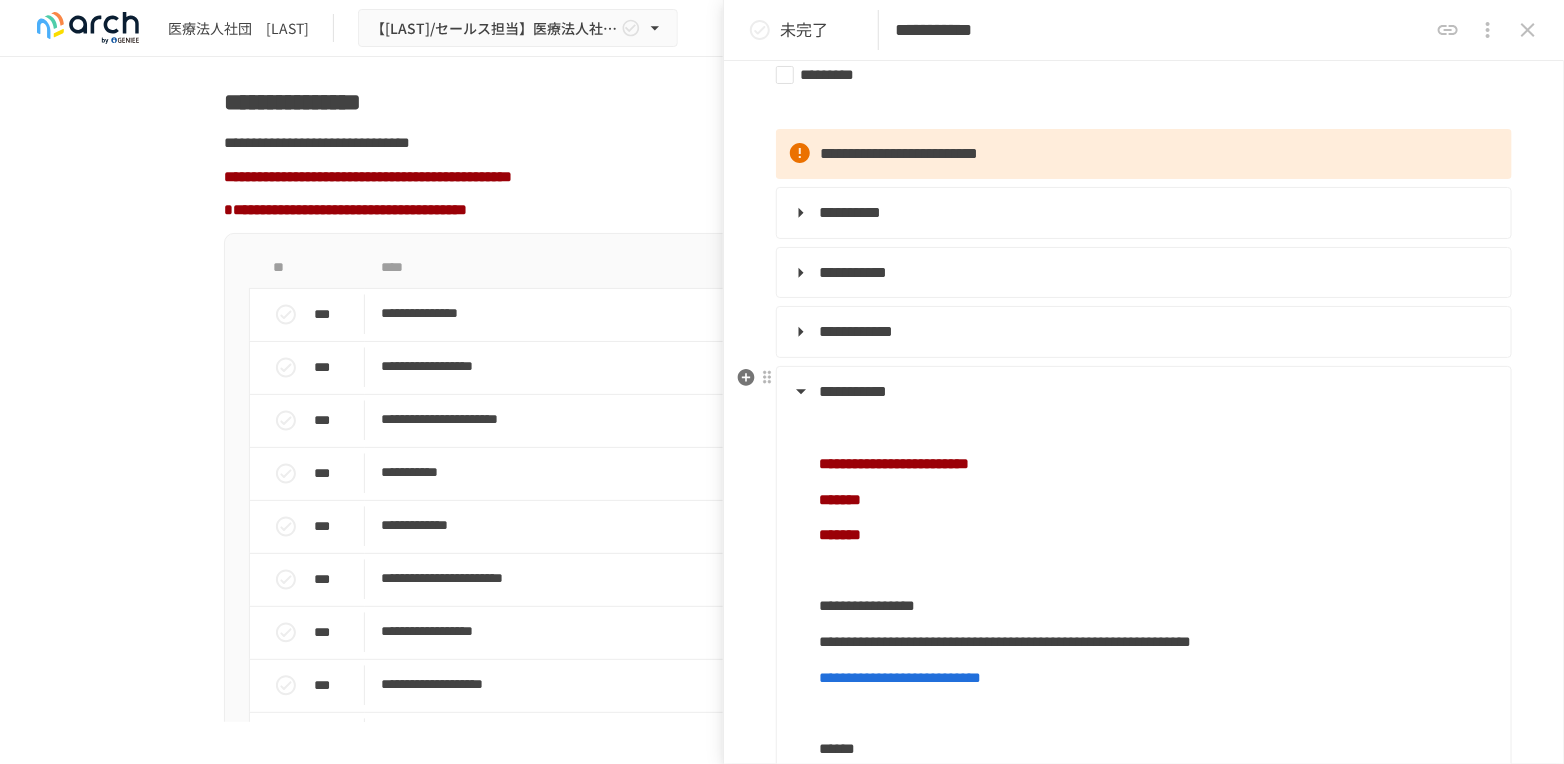 click on "*******" at bounding box center [1157, 535] 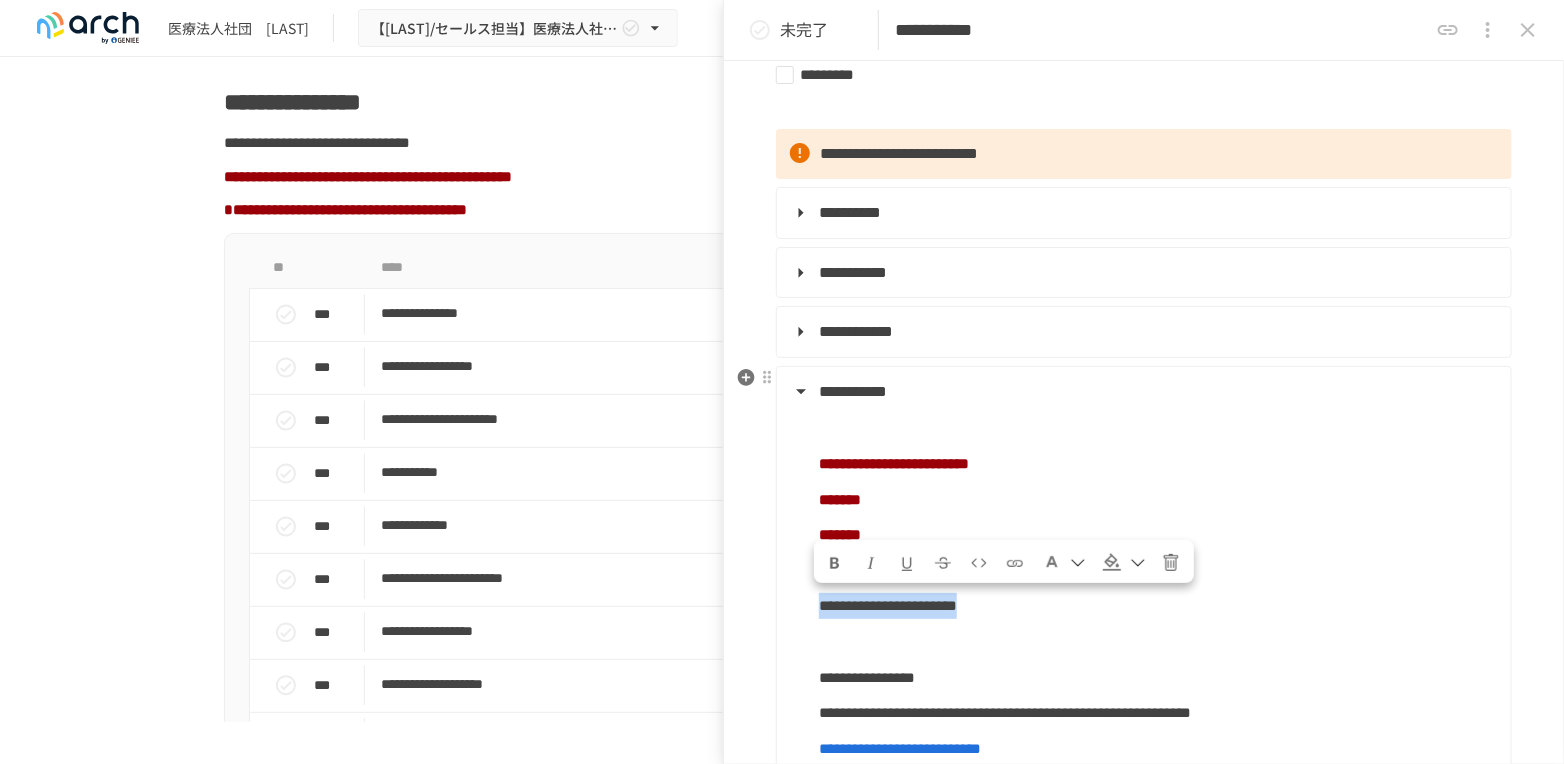 drag, startPoint x: 1229, startPoint y: 614, endPoint x: 826, endPoint y: 601, distance: 403.20963 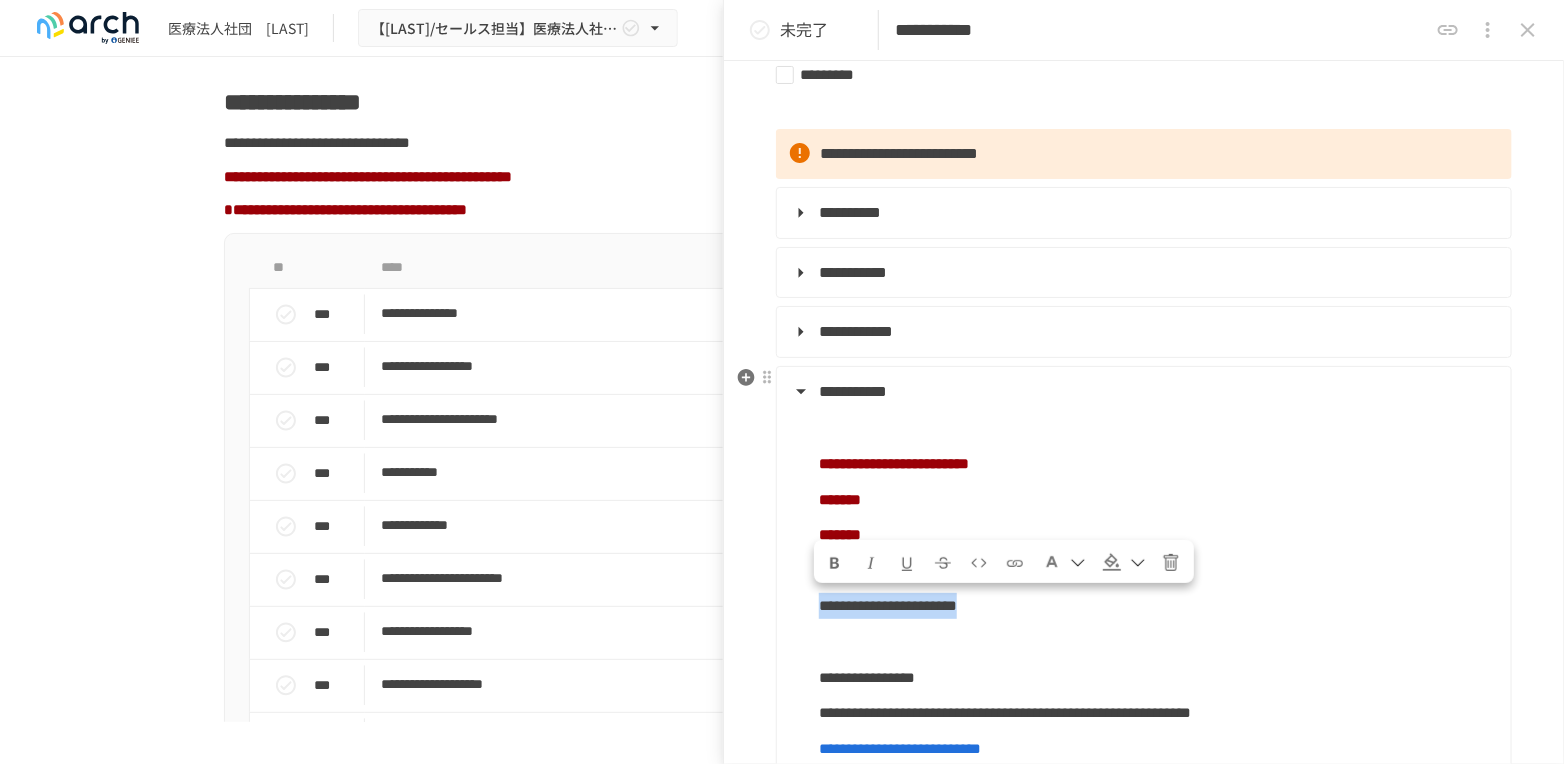 click on "**********" at bounding box center (1157, 606) 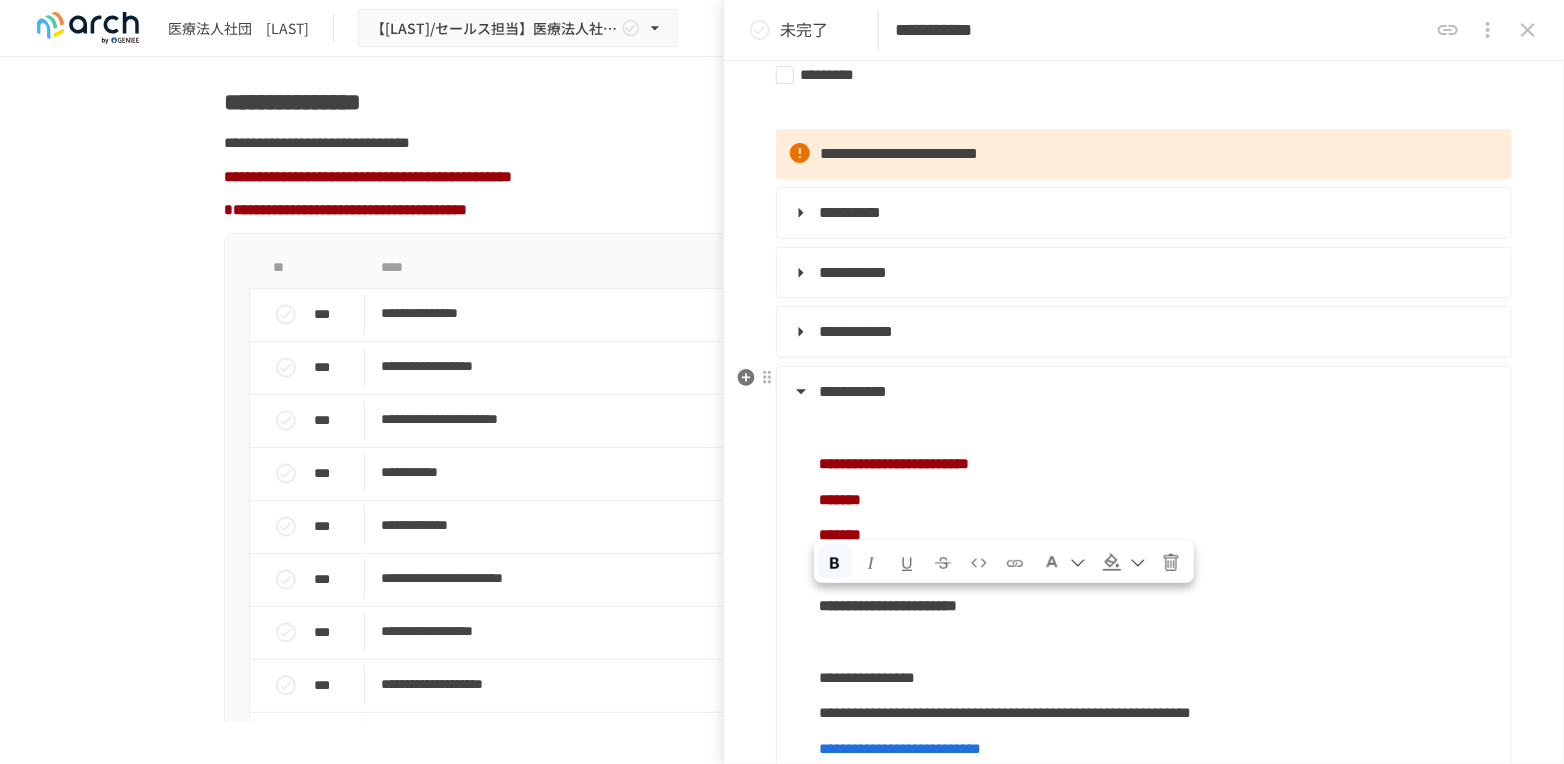 click at bounding box center [1124, 561] 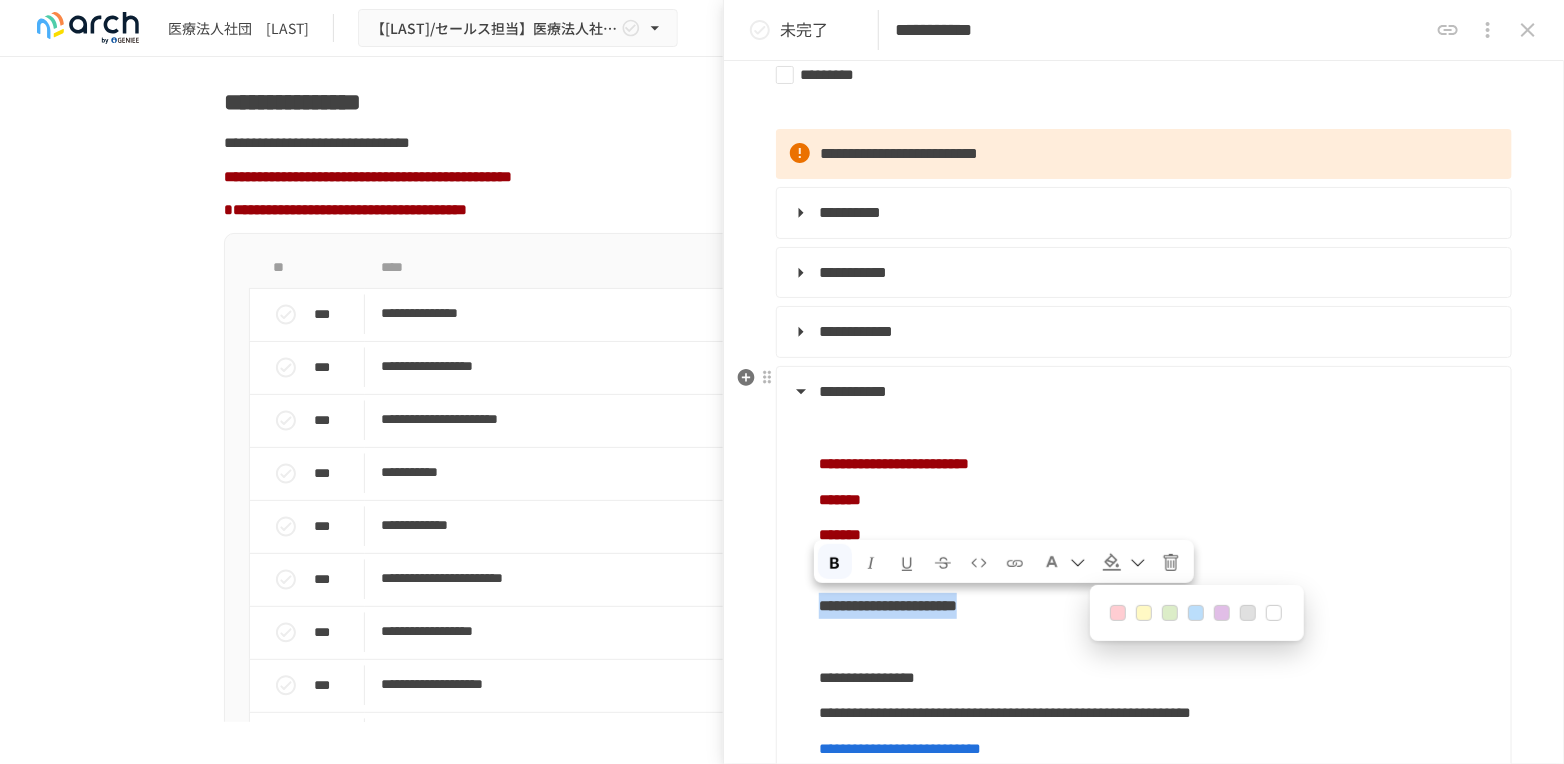 click at bounding box center (1170, 613) 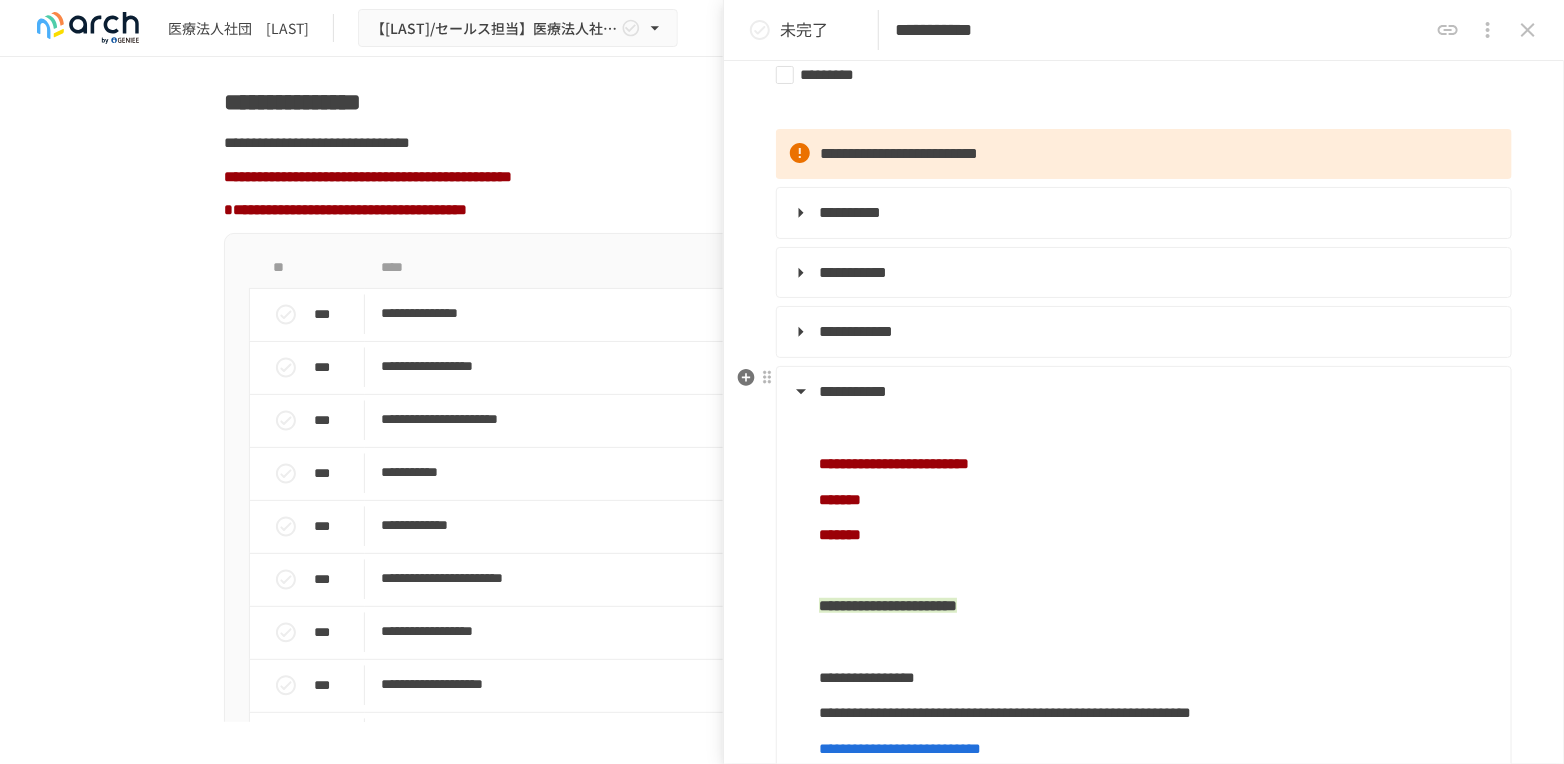click on "*******" at bounding box center (1157, 535) 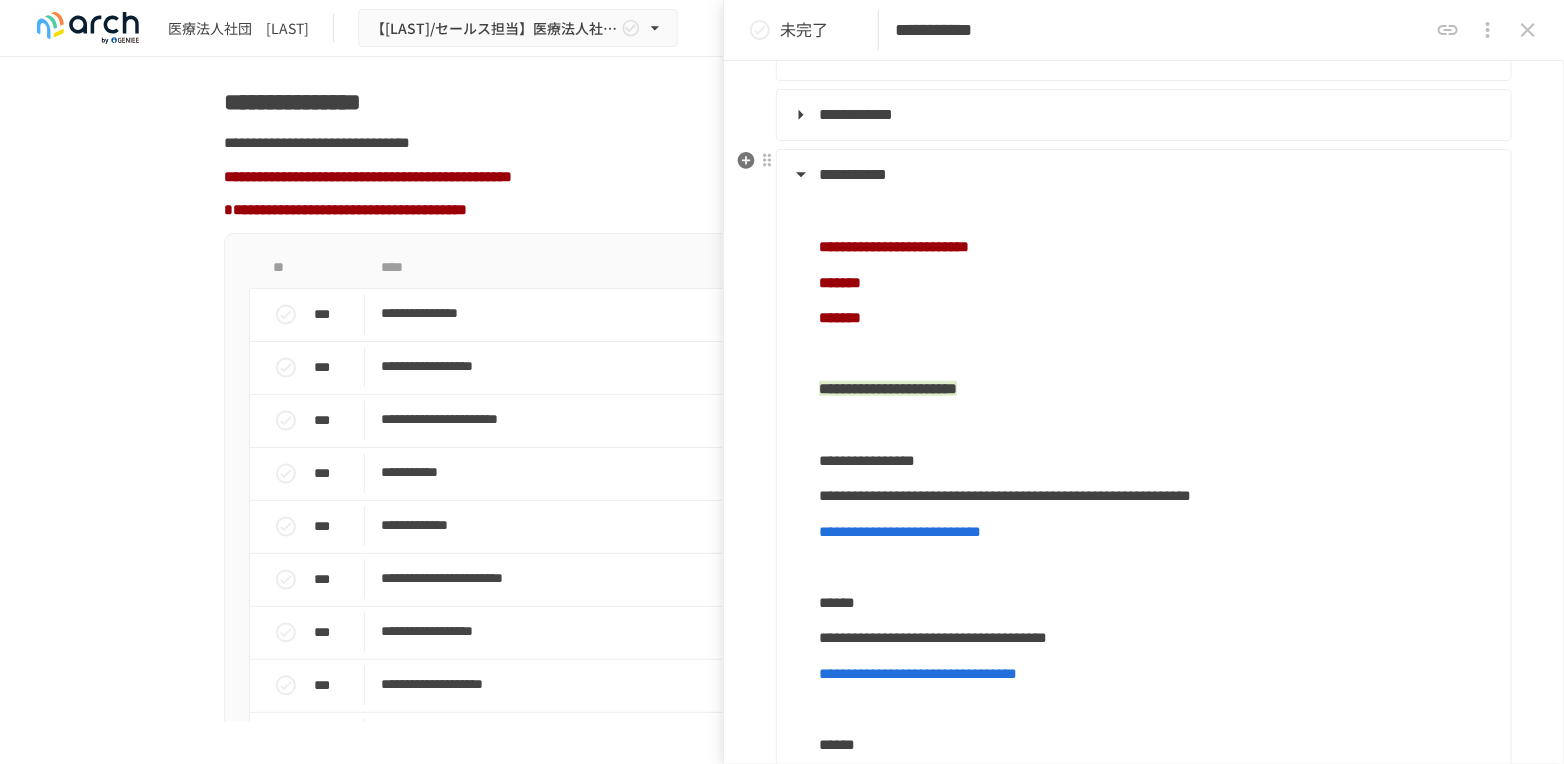 scroll, scrollTop: 555, scrollLeft: 0, axis: vertical 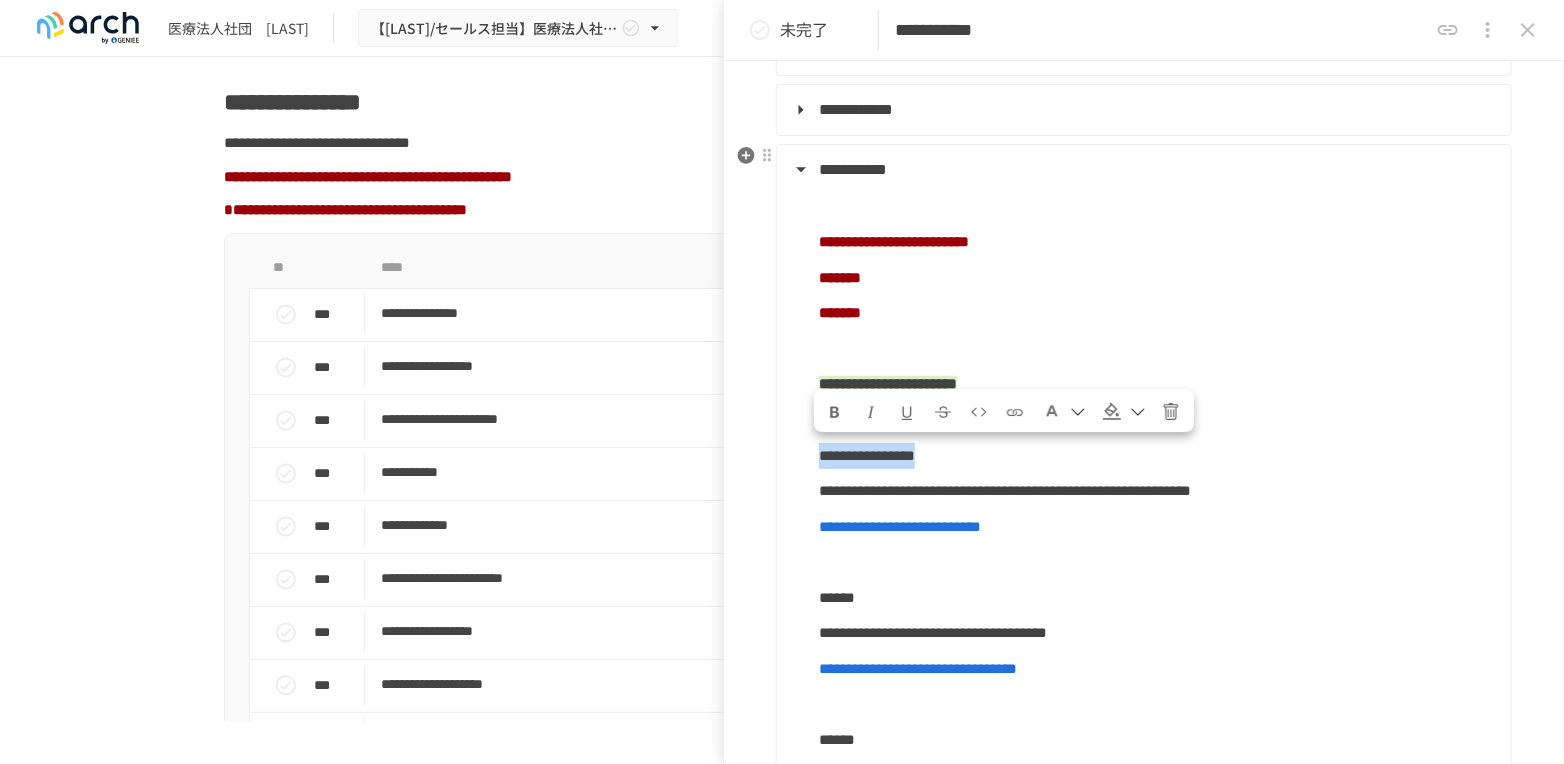 drag, startPoint x: 824, startPoint y: 456, endPoint x: 1069, endPoint y: 460, distance: 245.03265 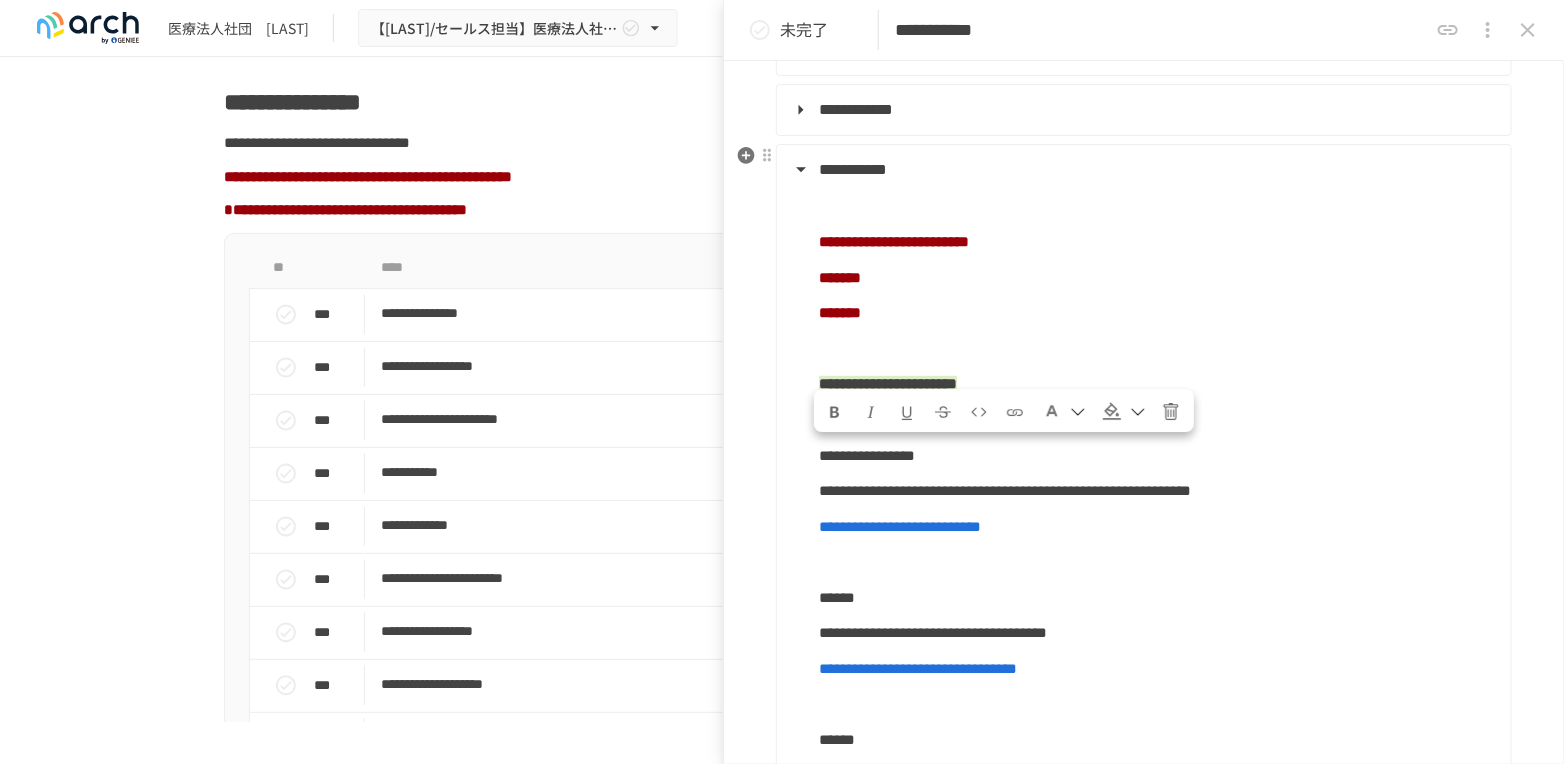 click on "**********" at bounding box center [1142, 592] 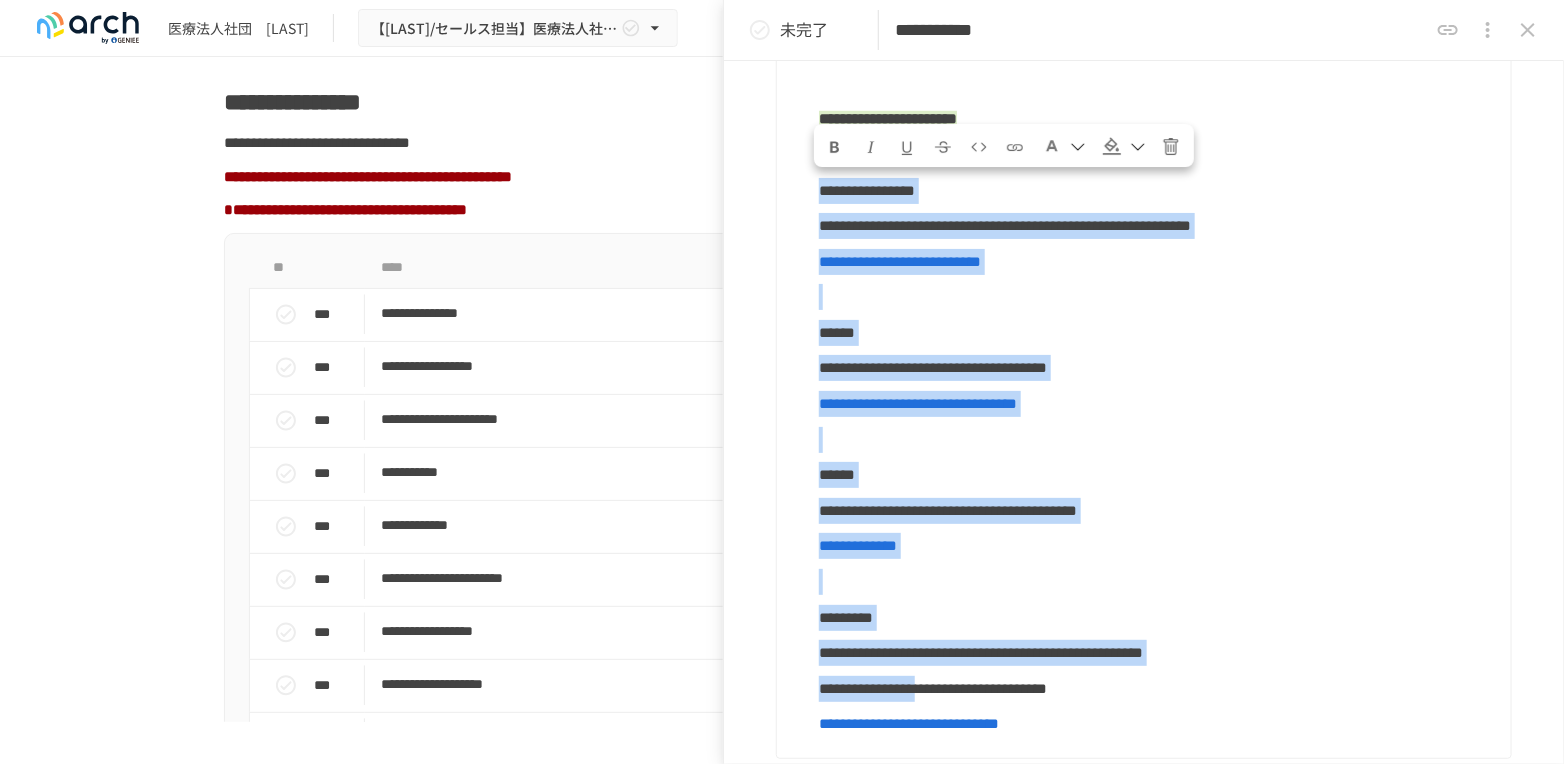 scroll, scrollTop: 1000, scrollLeft: 0, axis: vertical 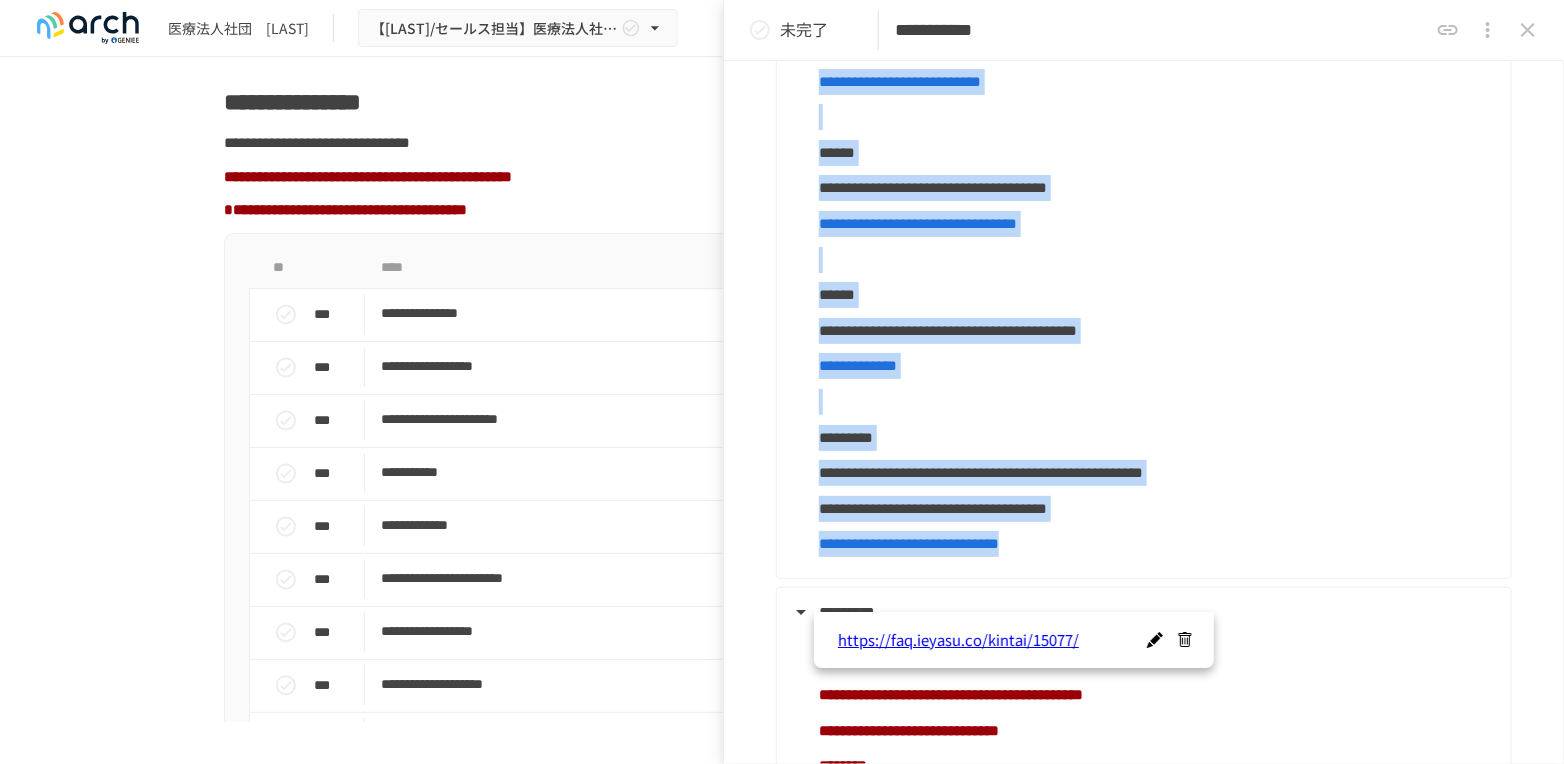 drag, startPoint x: 823, startPoint y: 454, endPoint x: 1238, endPoint y: 591, distance: 437.0286 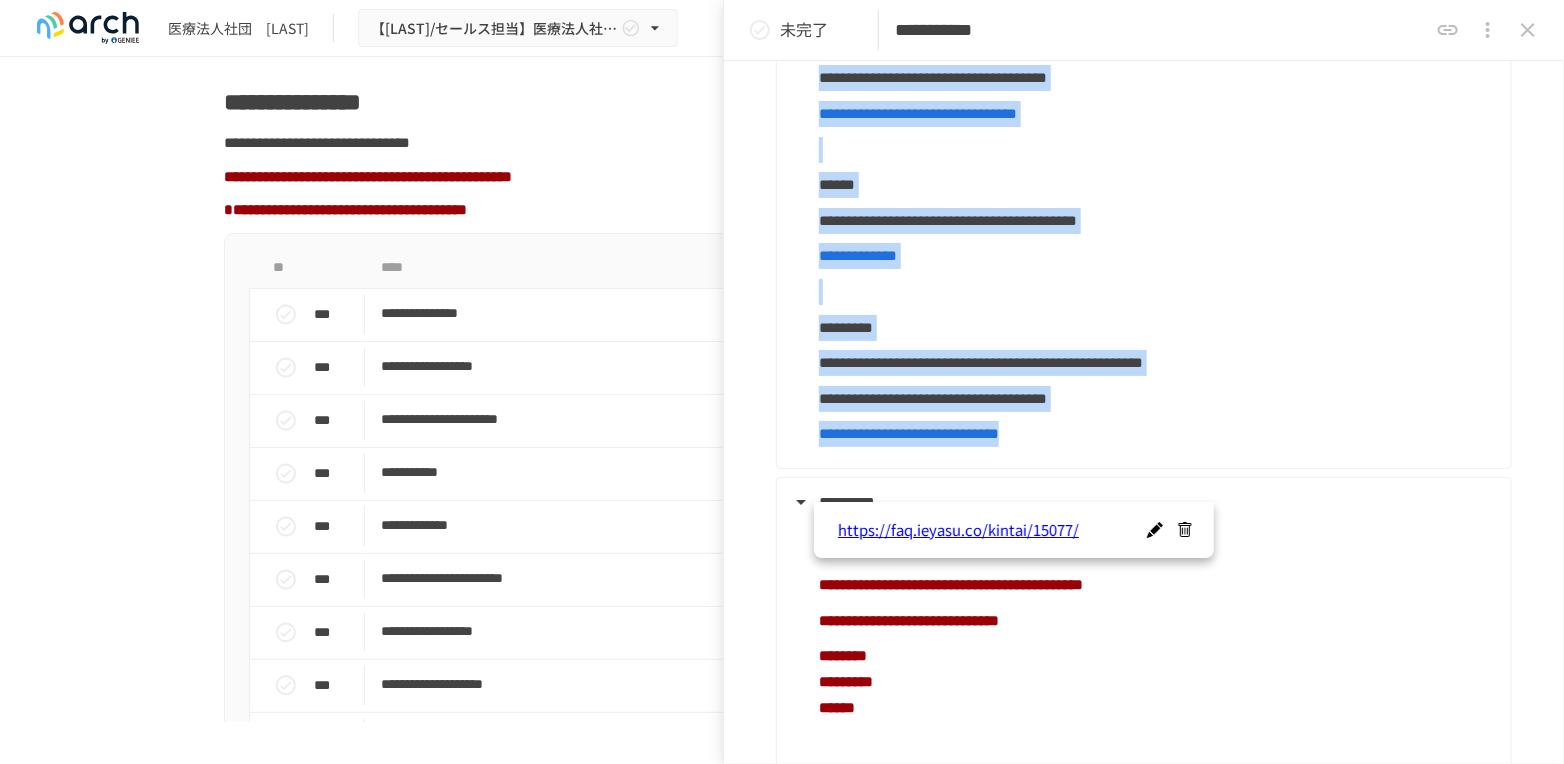 scroll, scrollTop: 1111, scrollLeft: 0, axis: vertical 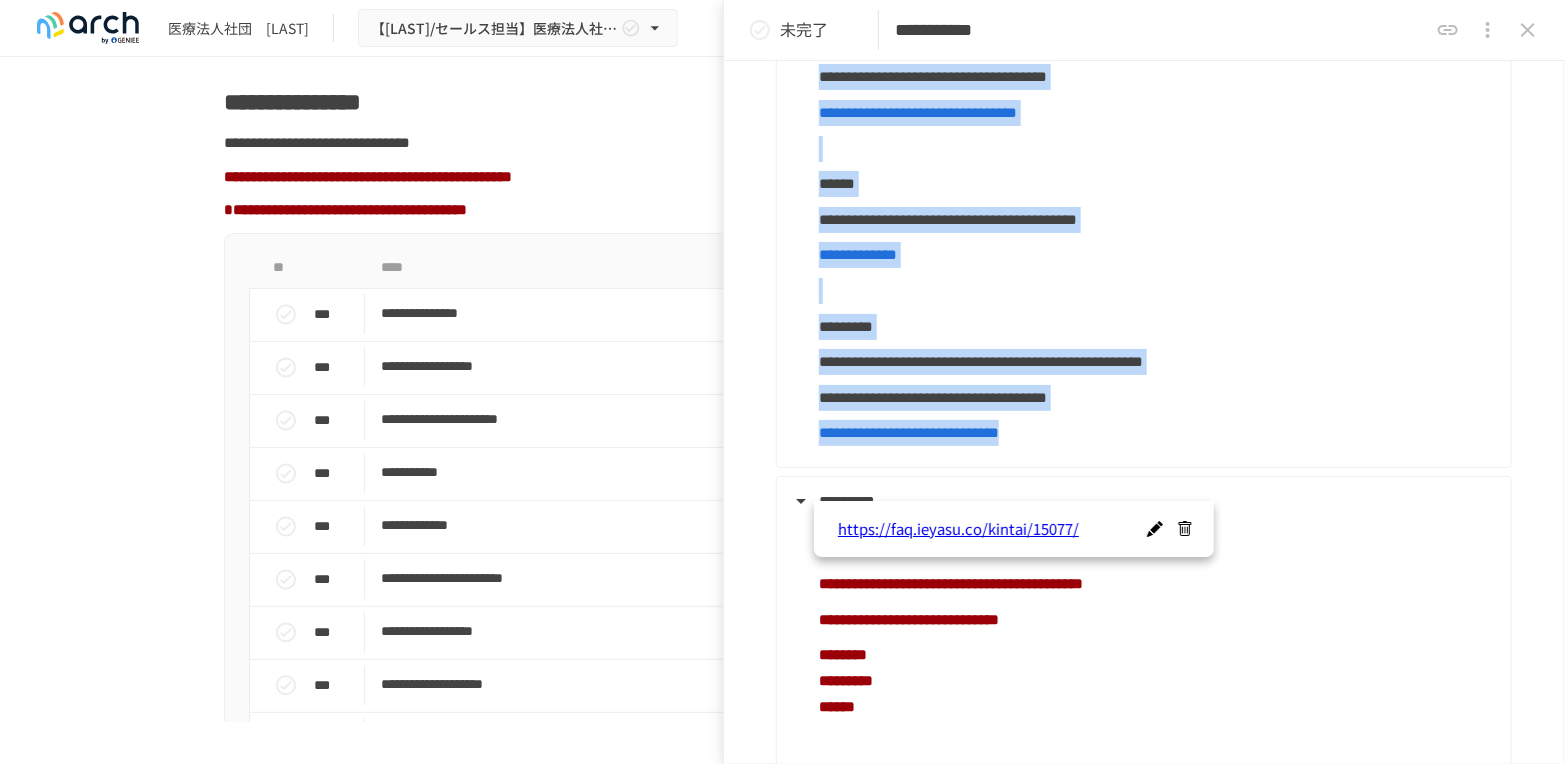 click on "**********" at bounding box center [1157, 398] 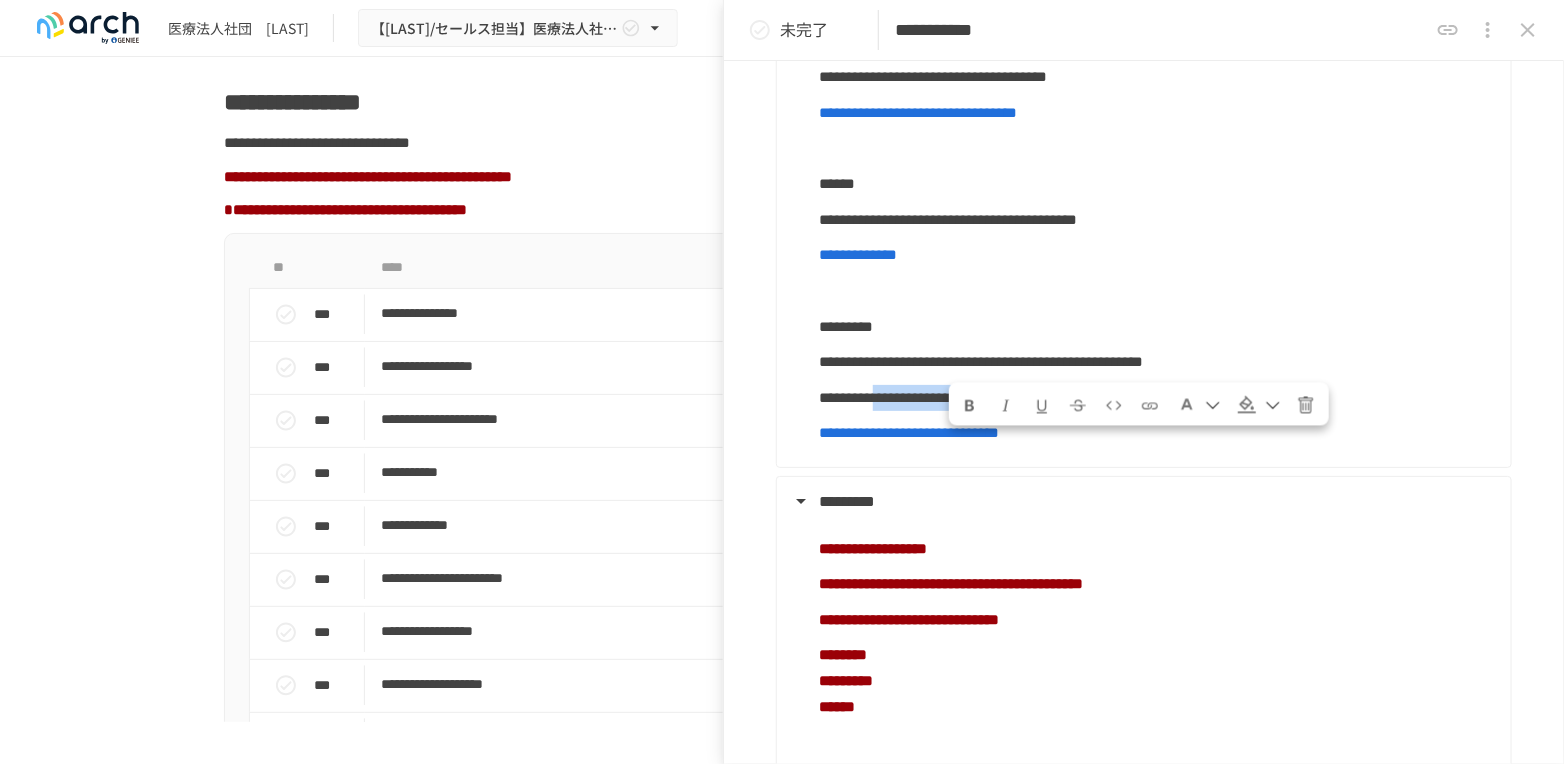 drag, startPoint x: 1412, startPoint y: 454, endPoint x: 960, endPoint y: 446, distance: 452.0708 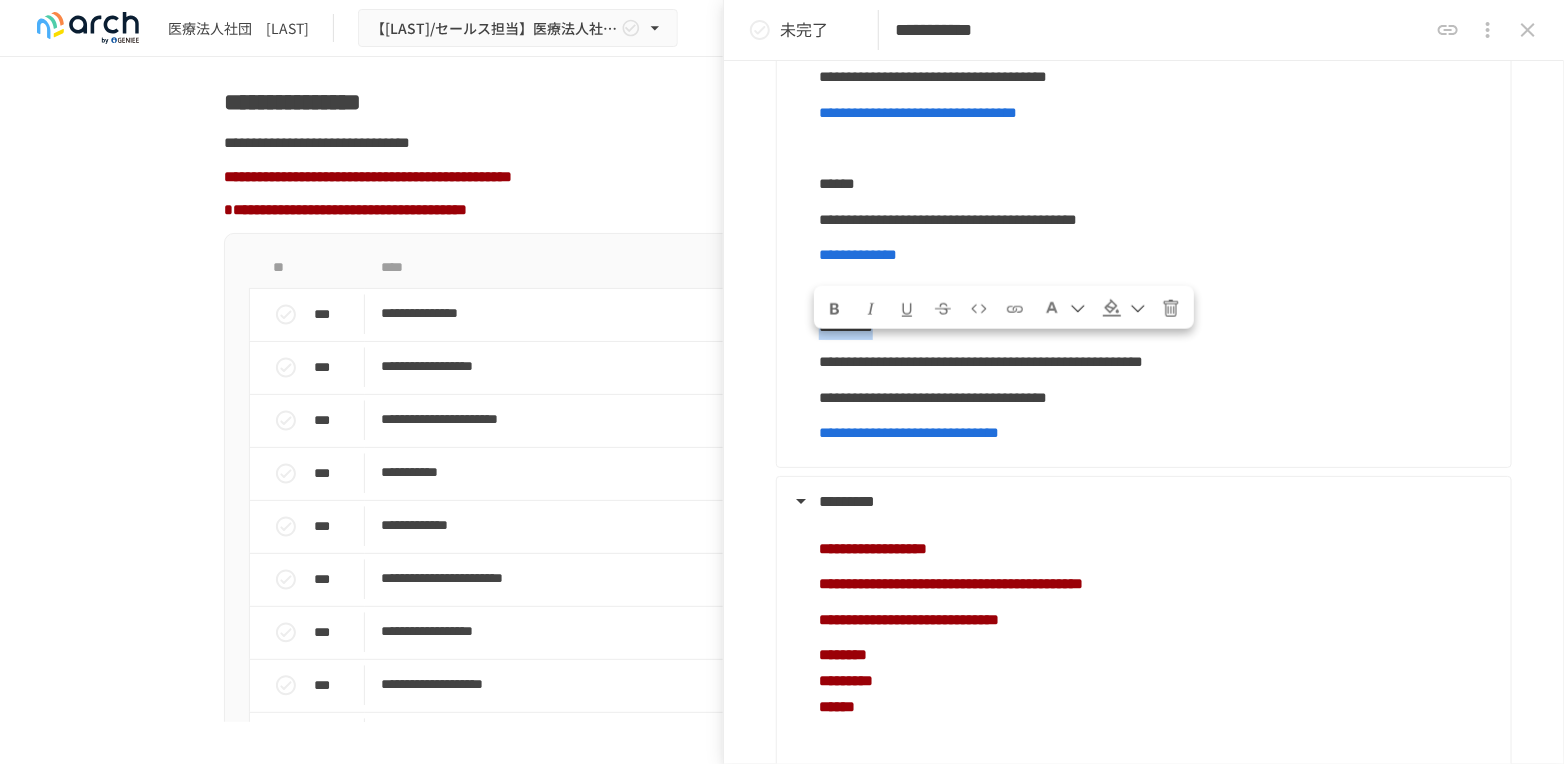drag, startPoint x: 960, startPoint y: 352, endPoint x: 820, endPoint y: 356, distance: 140.05713 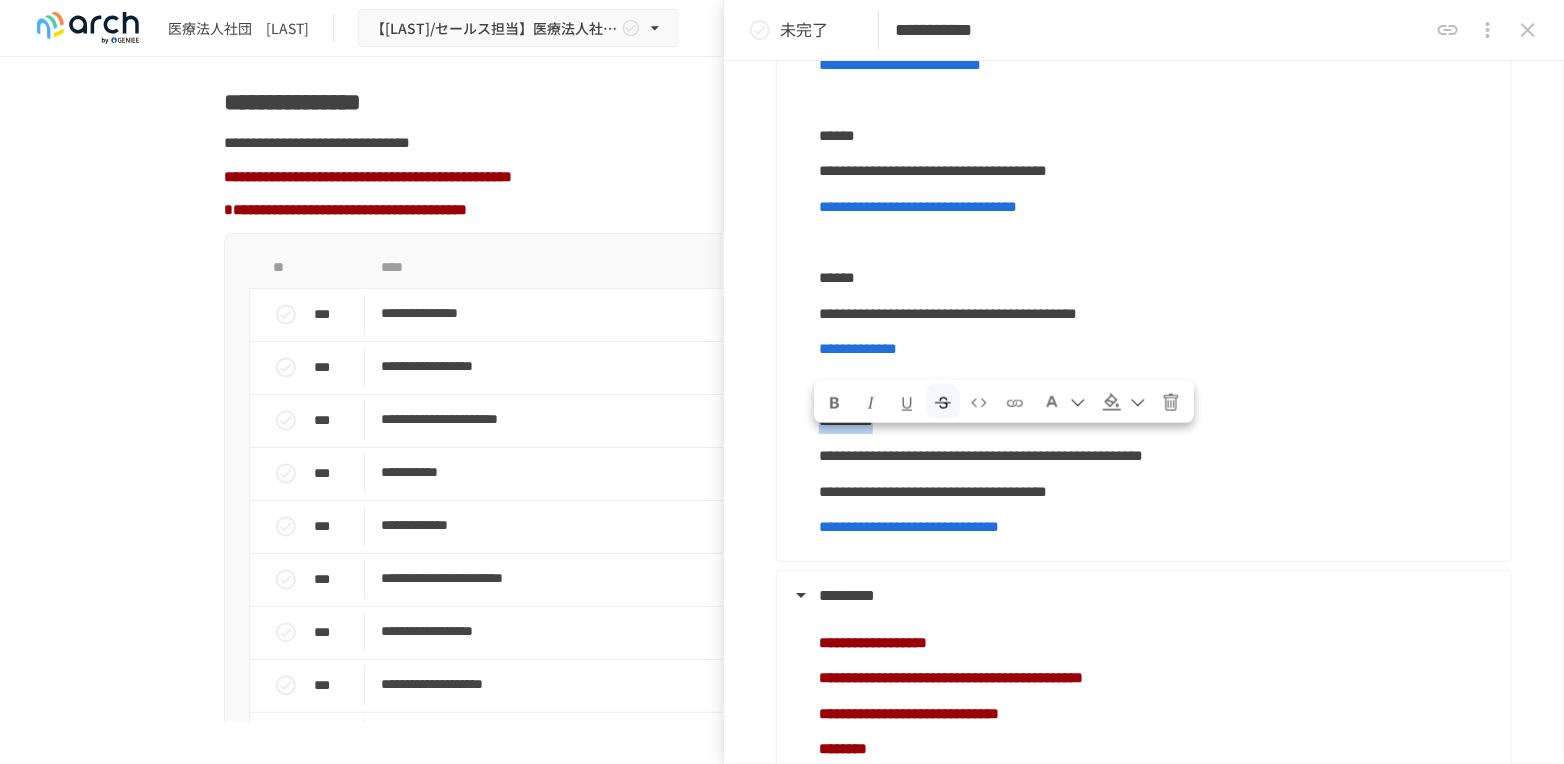 scroll, scrollTop: 888, scrollLeft: 0, axis: vertical 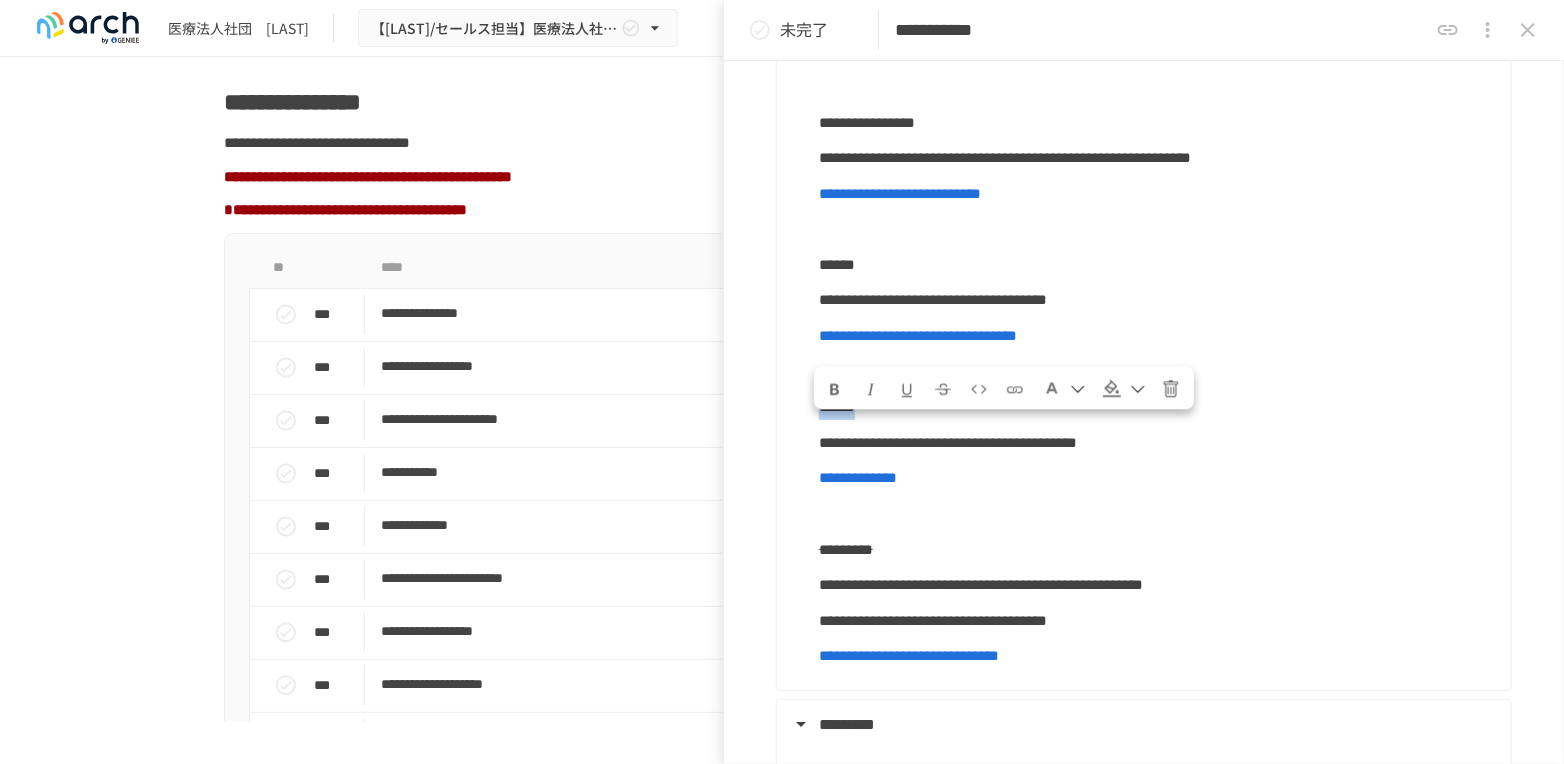drag, startPoint x: 928, startPoint y: 430, endPoint x: 815, endPoint y: 438, distance: 113.28283 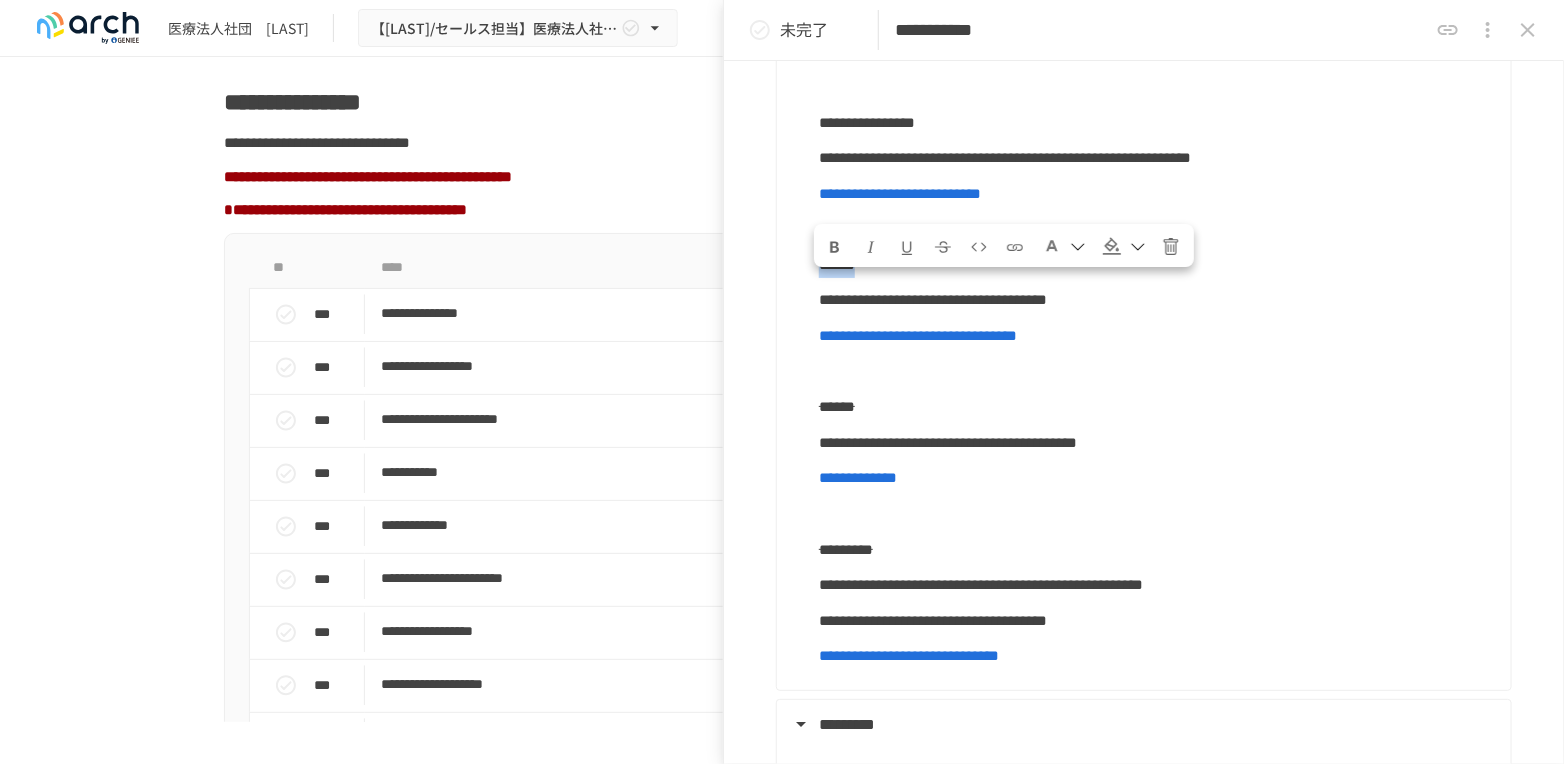 drag, startPoint x: 937, startPoint y: 302, endPoint x: 822, endPoint y: 299, distance: 115.03912 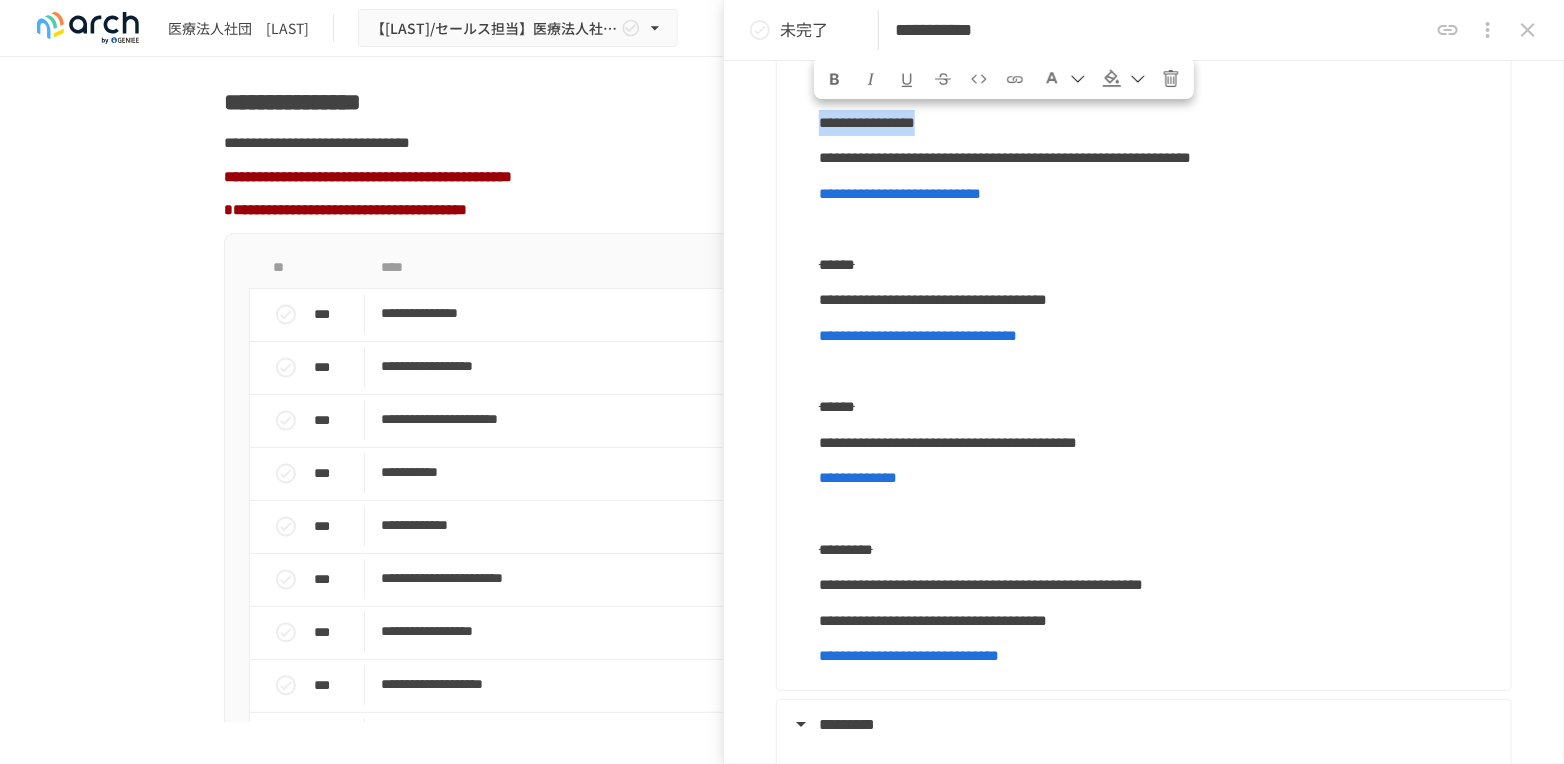 drag, startPoint x: 1079, startPoint y: 133, endPoint x: 816, endPoint y: 134, distance: 263.0019 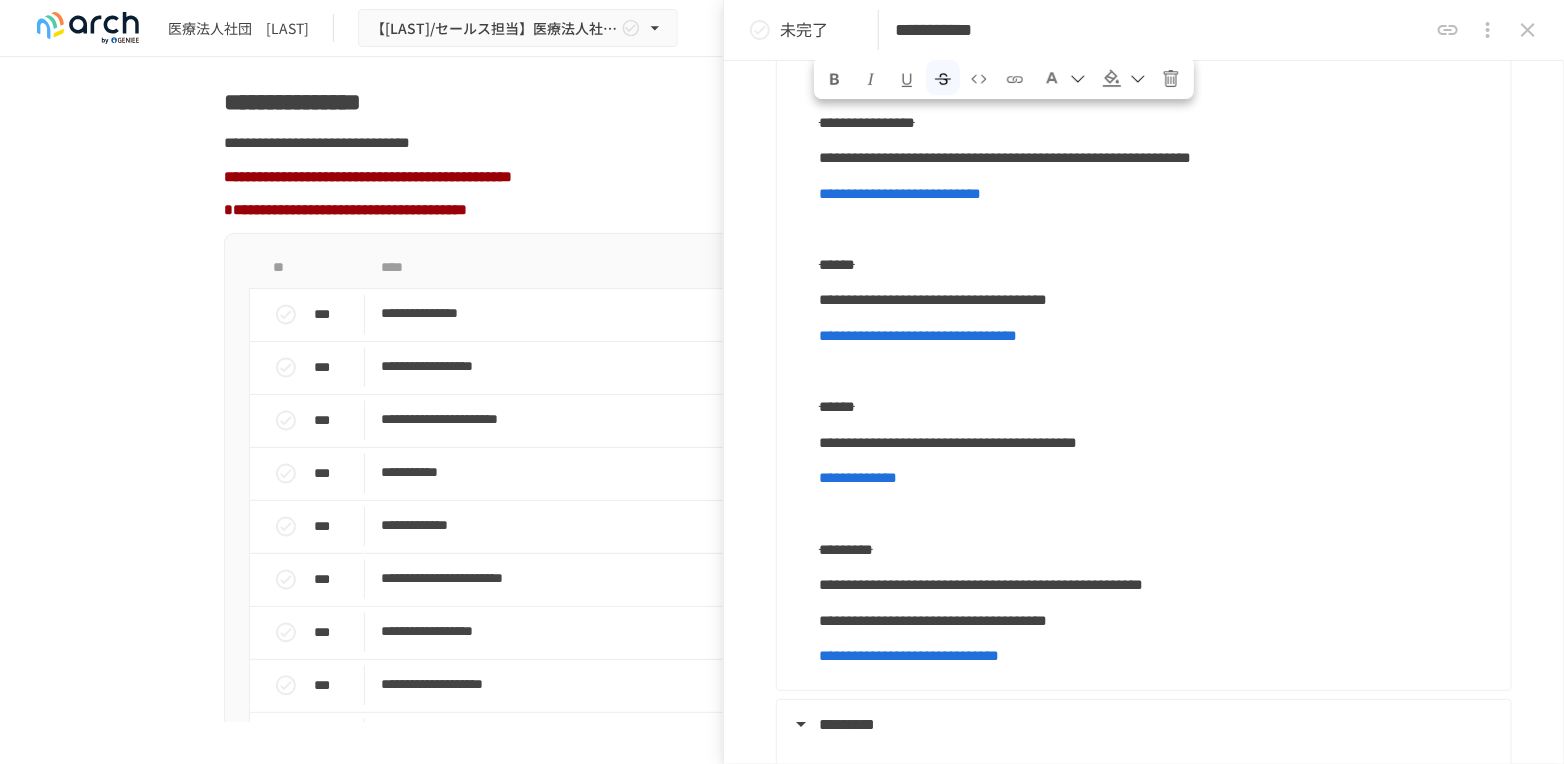 click on "**********" at bounding box center (1005, 157) 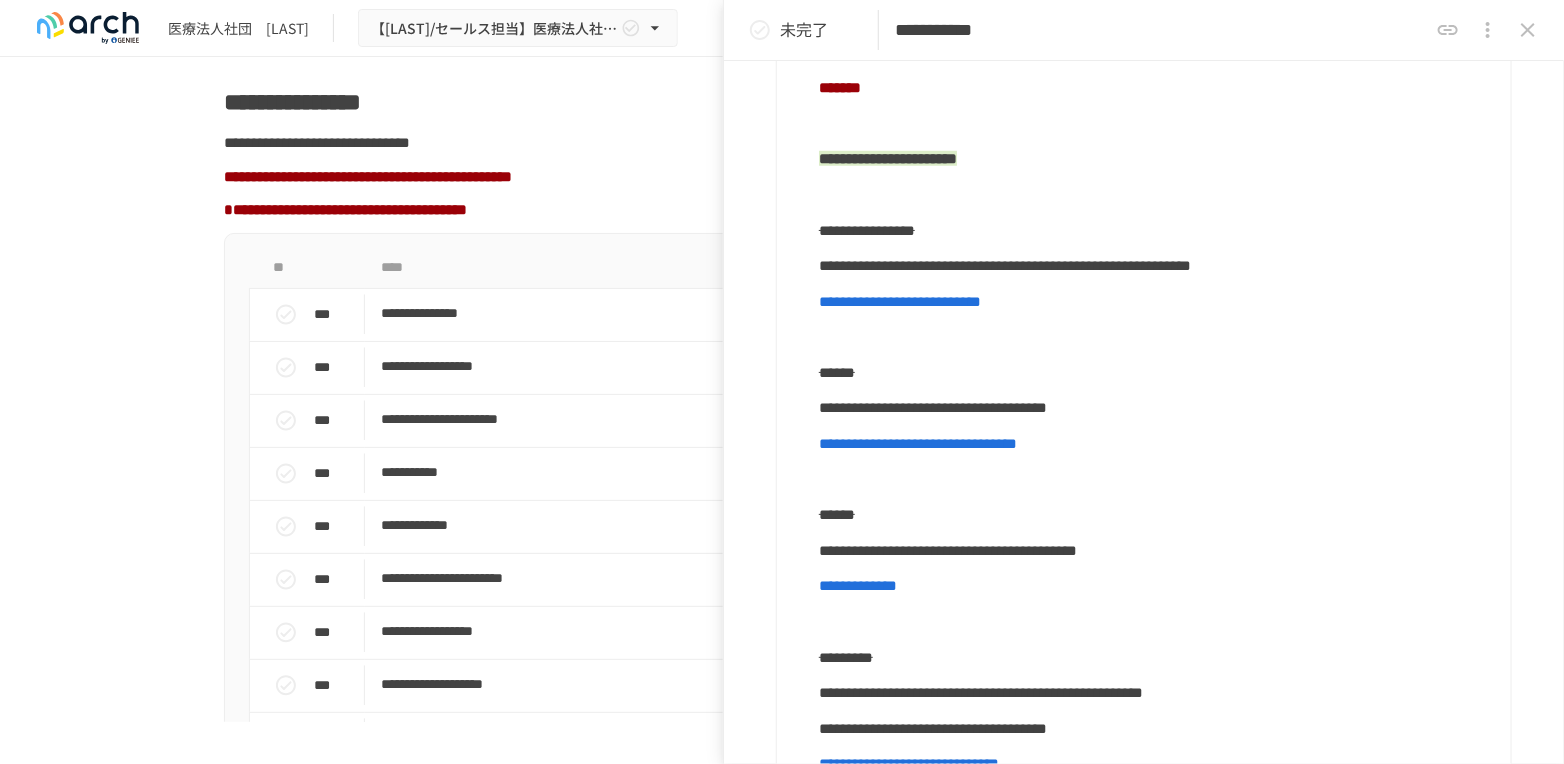 scroll, scrollTop: 666, scrollLeft: 0, axis: vertical 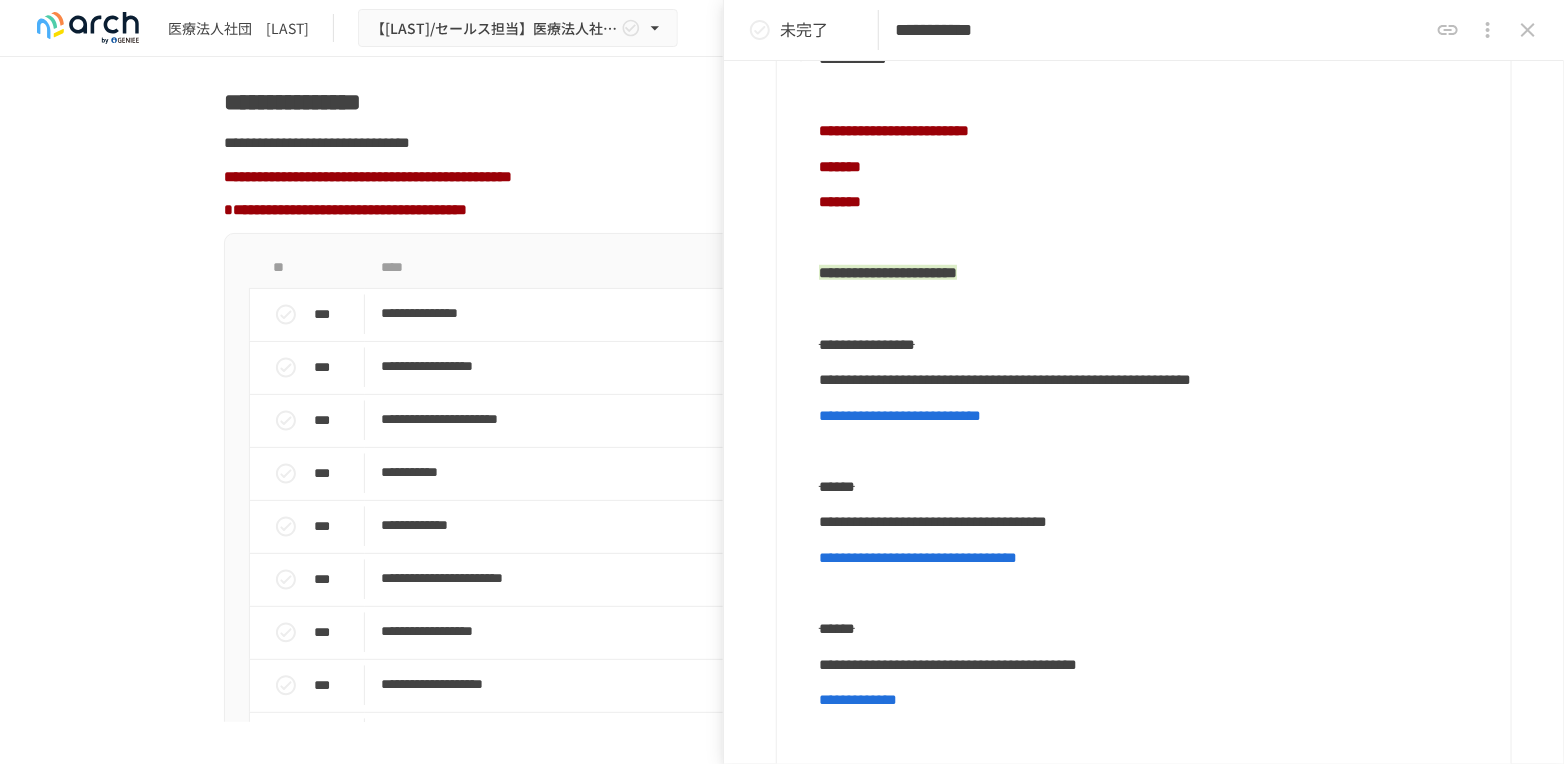 click on "**********" at bounding box center [888, 272] 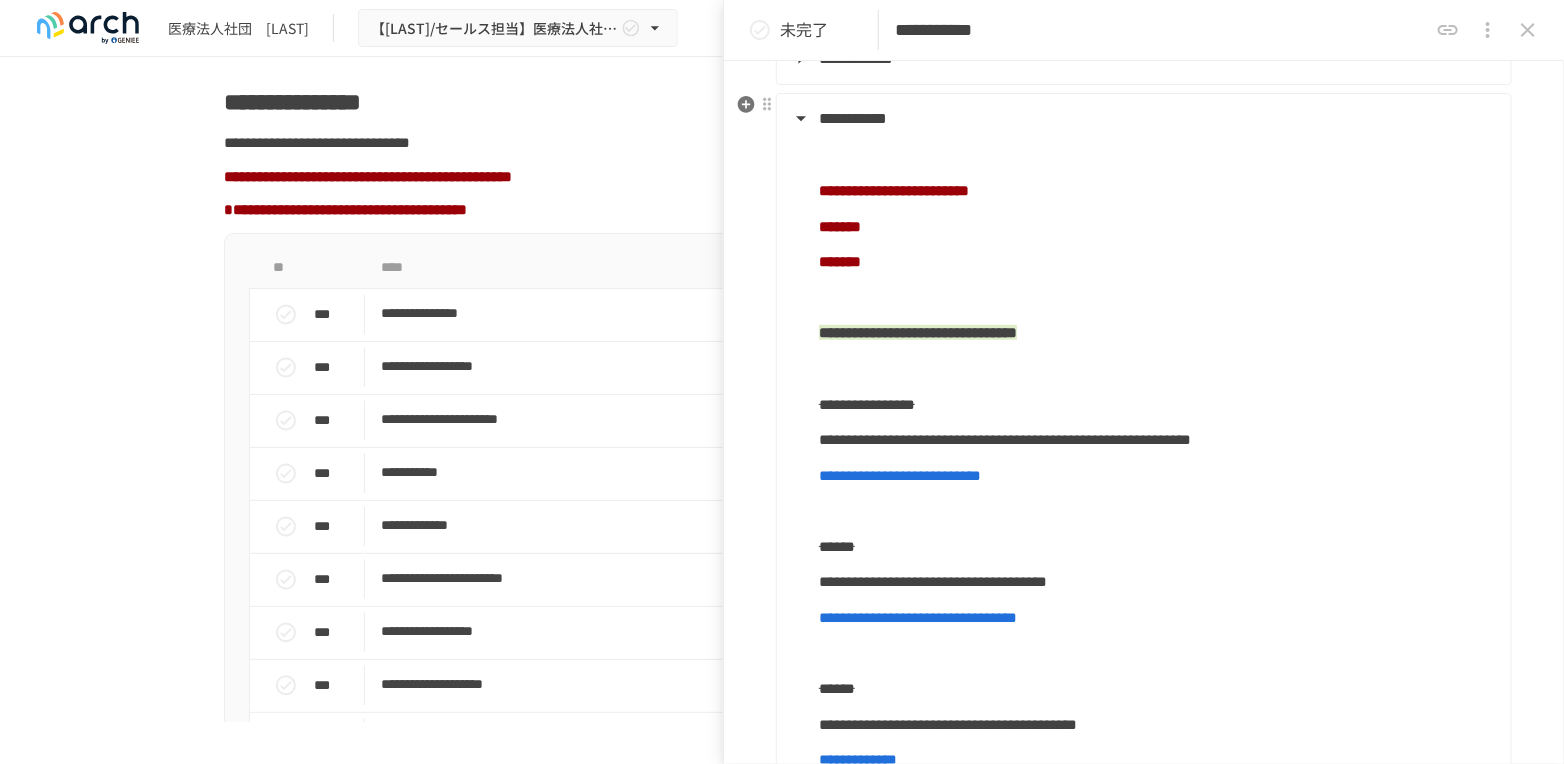 scroll, scrollTop: 555, scrollLeft: 0, axis: vertical 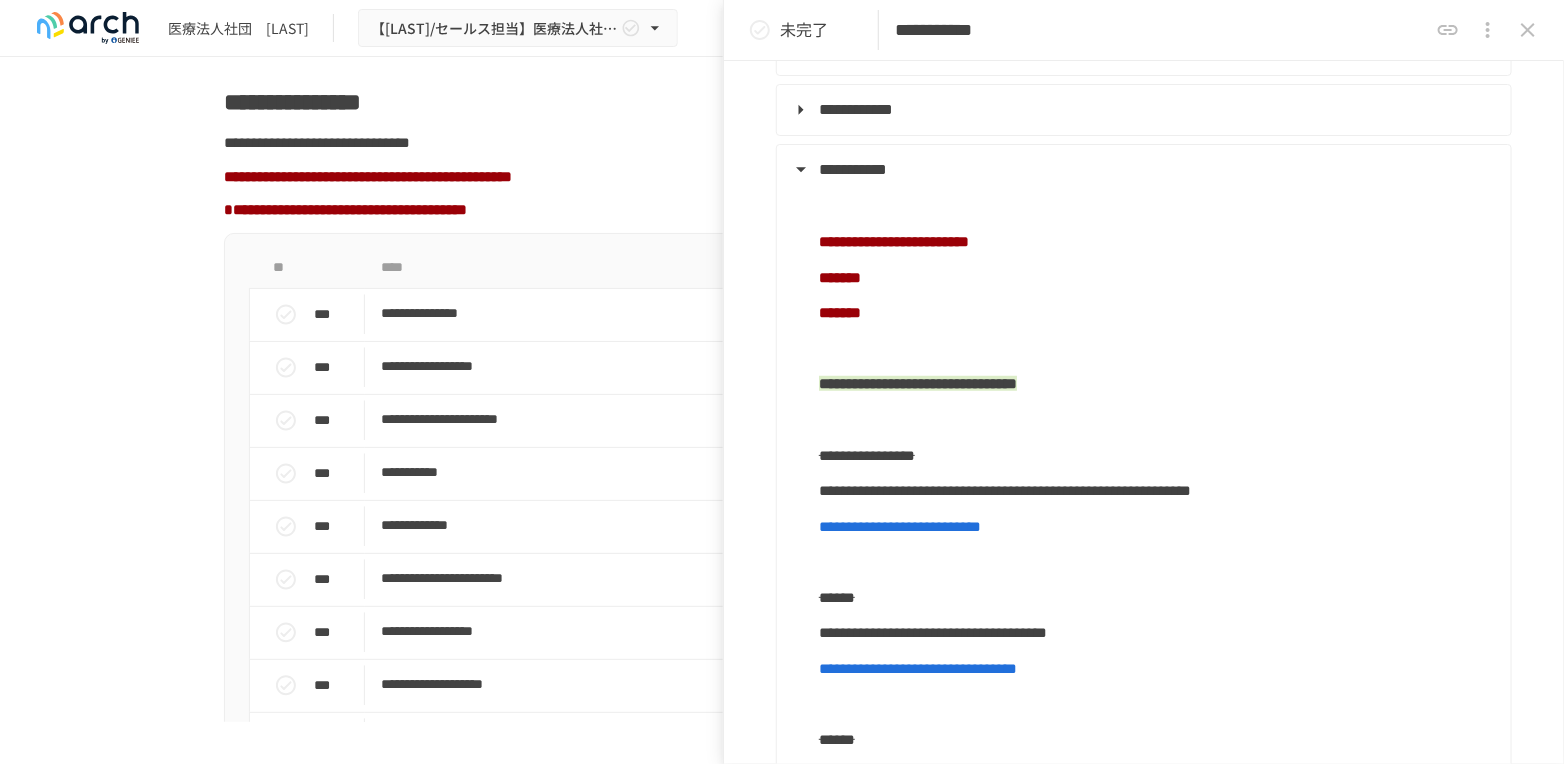 click 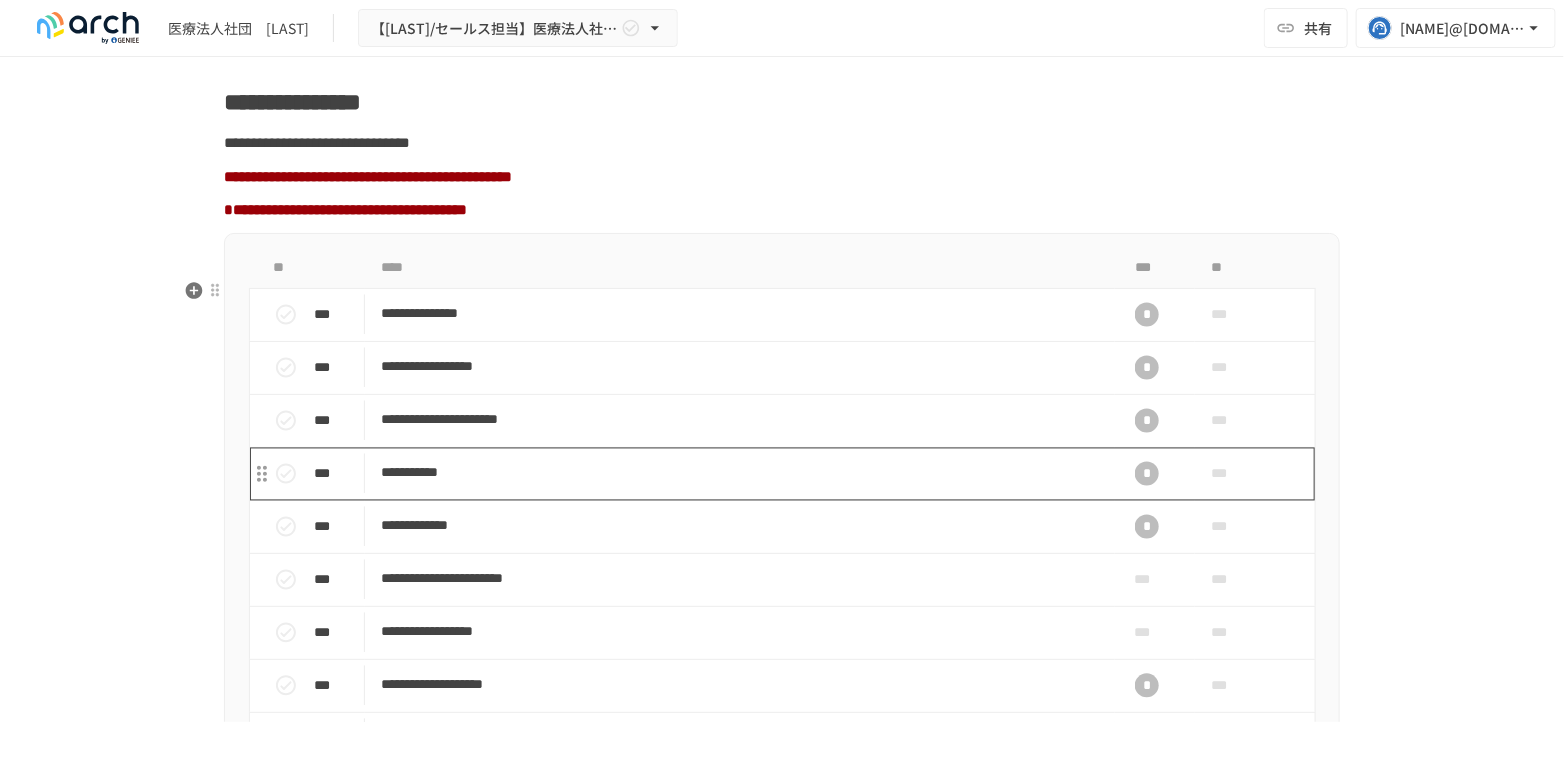click on "**********" at bounding box center [740, 473] 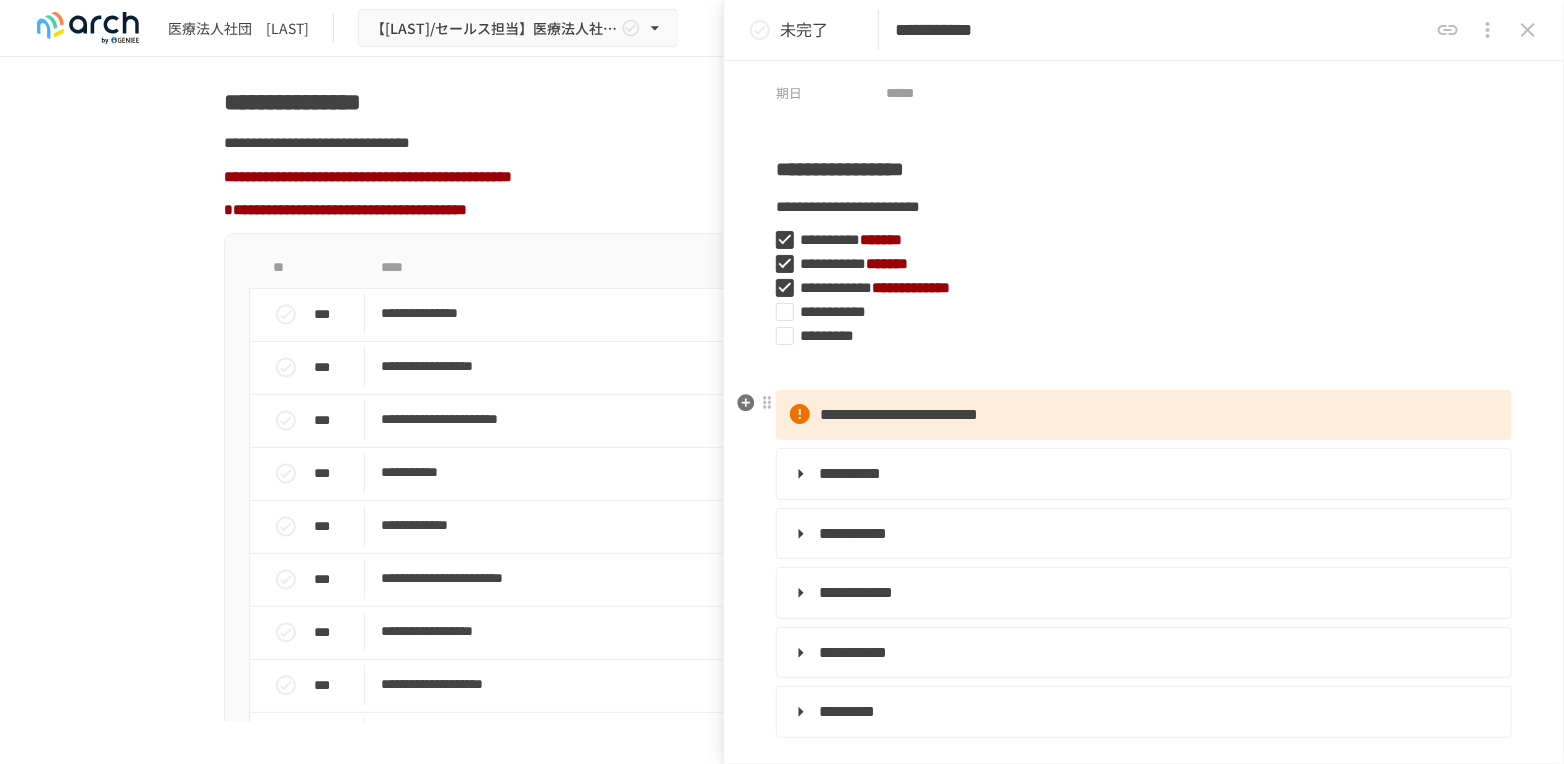scroll, scrollTop: 111, scrollLeft: 0, axis: vertical 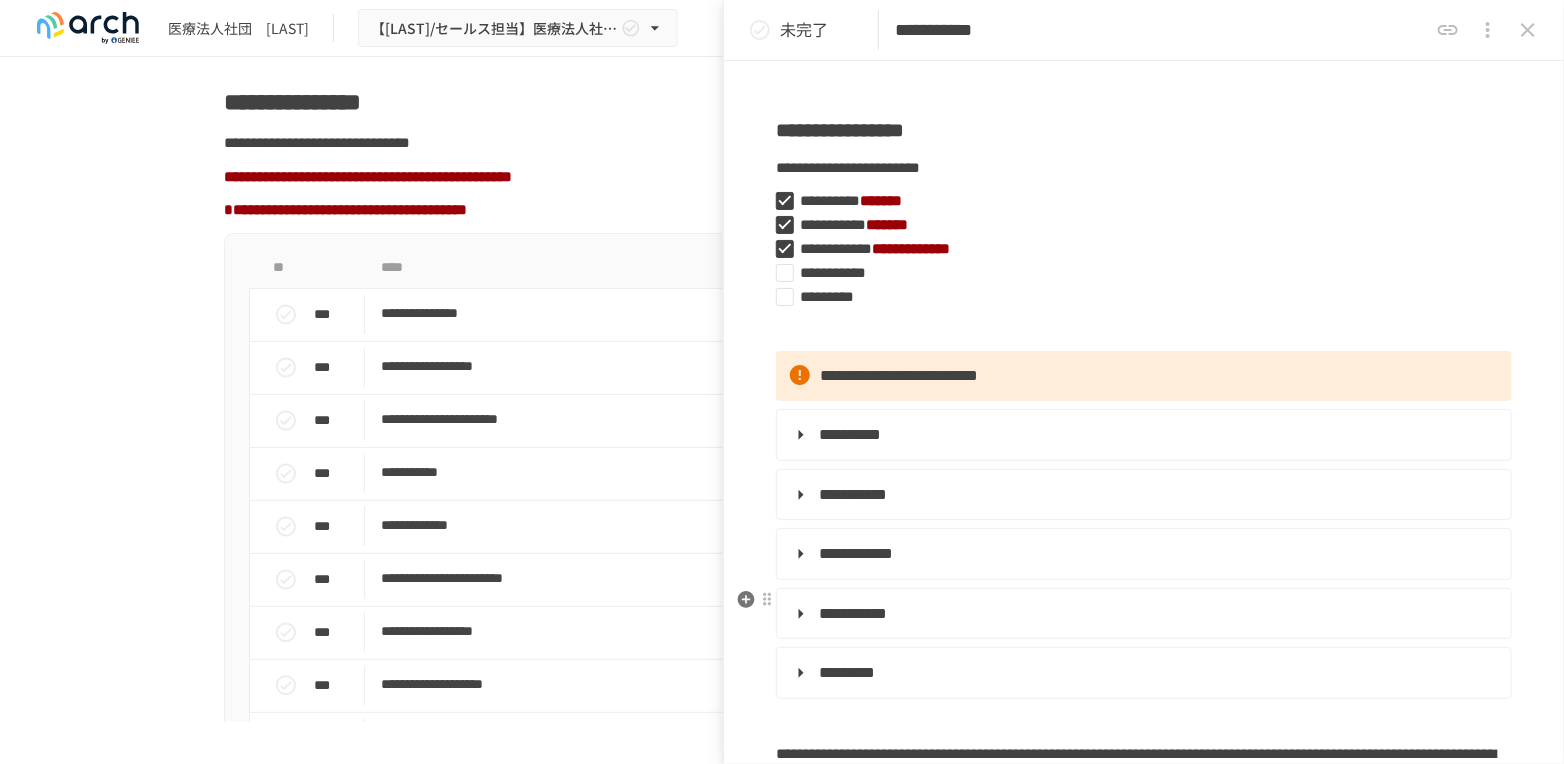 click on "**********" at bounding box center (853, 613) 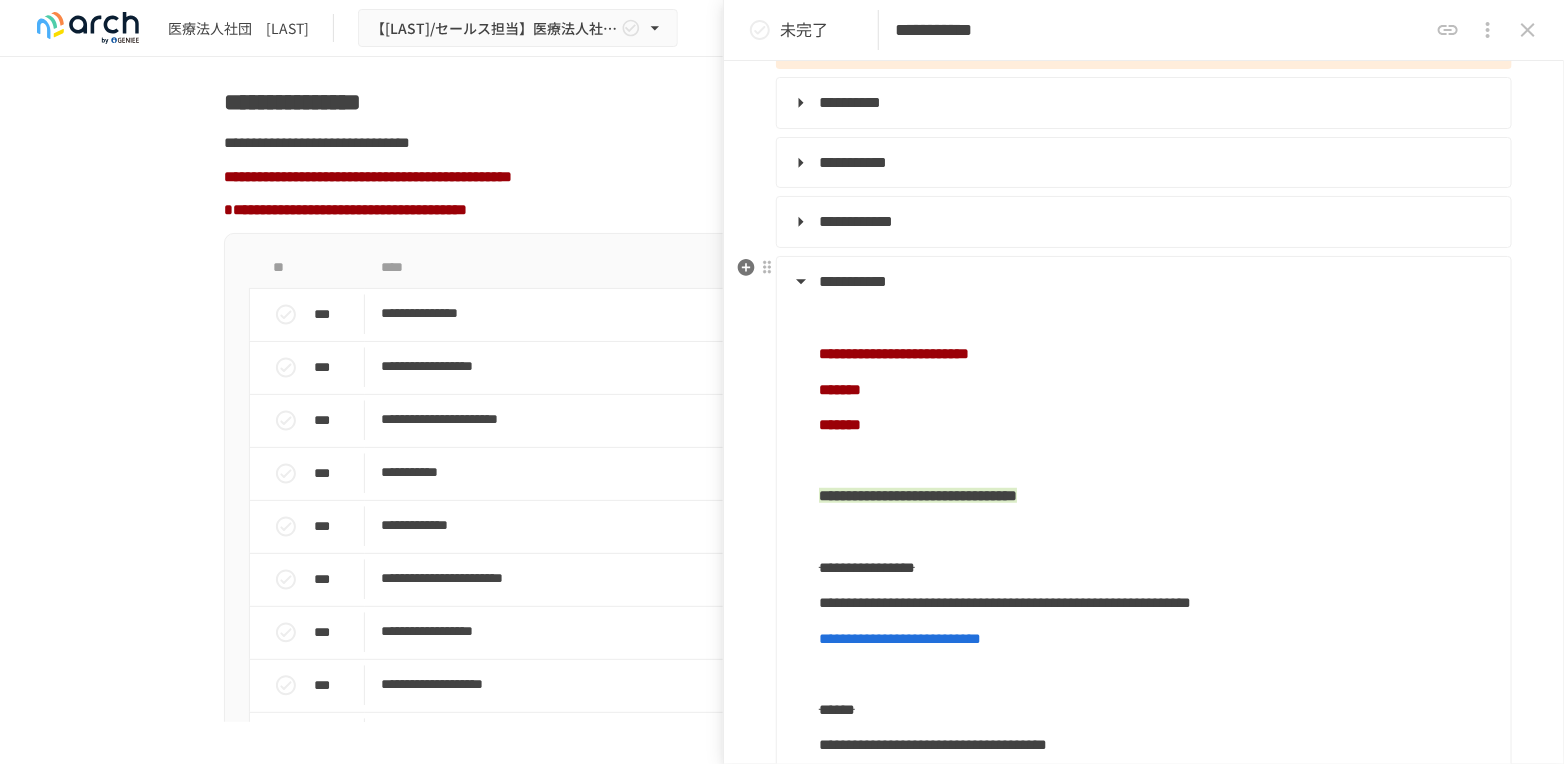 scroll, scrollTop: 444, scrollLeft: 0, axis: vertical 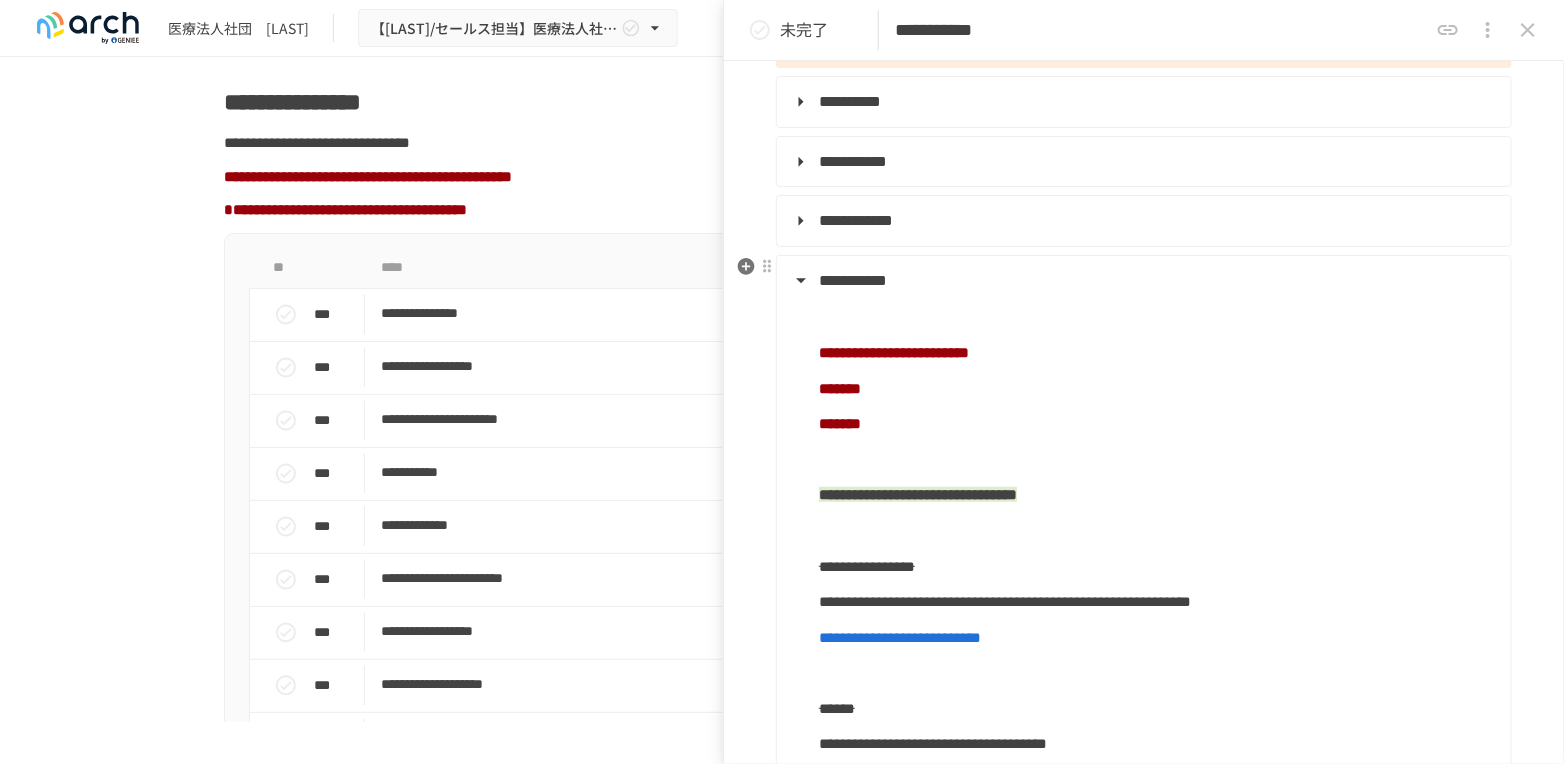 click on "**********" at bounding box center (1142, 281) 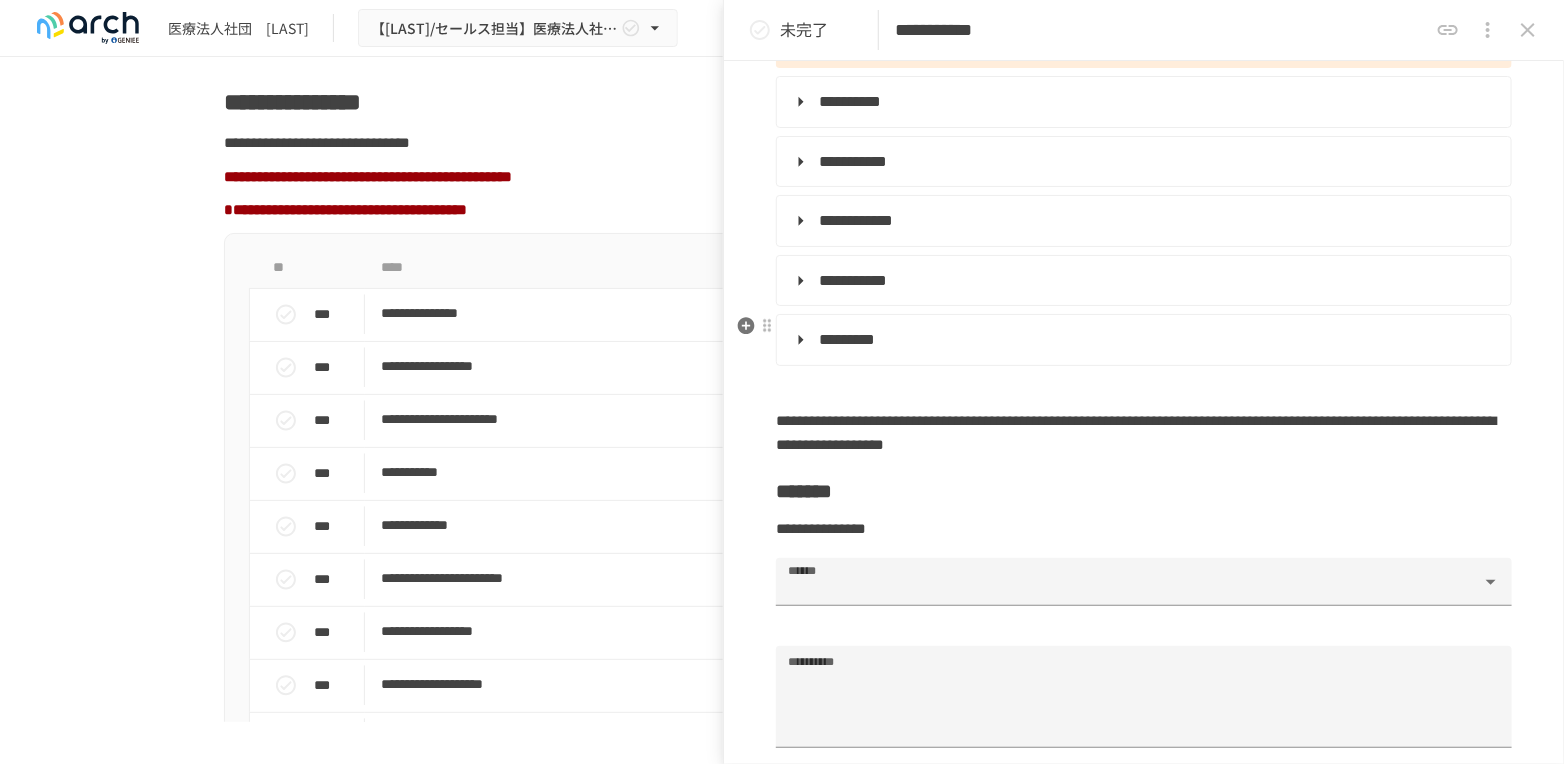 click on "**********" at bounding box center (1144, 538) 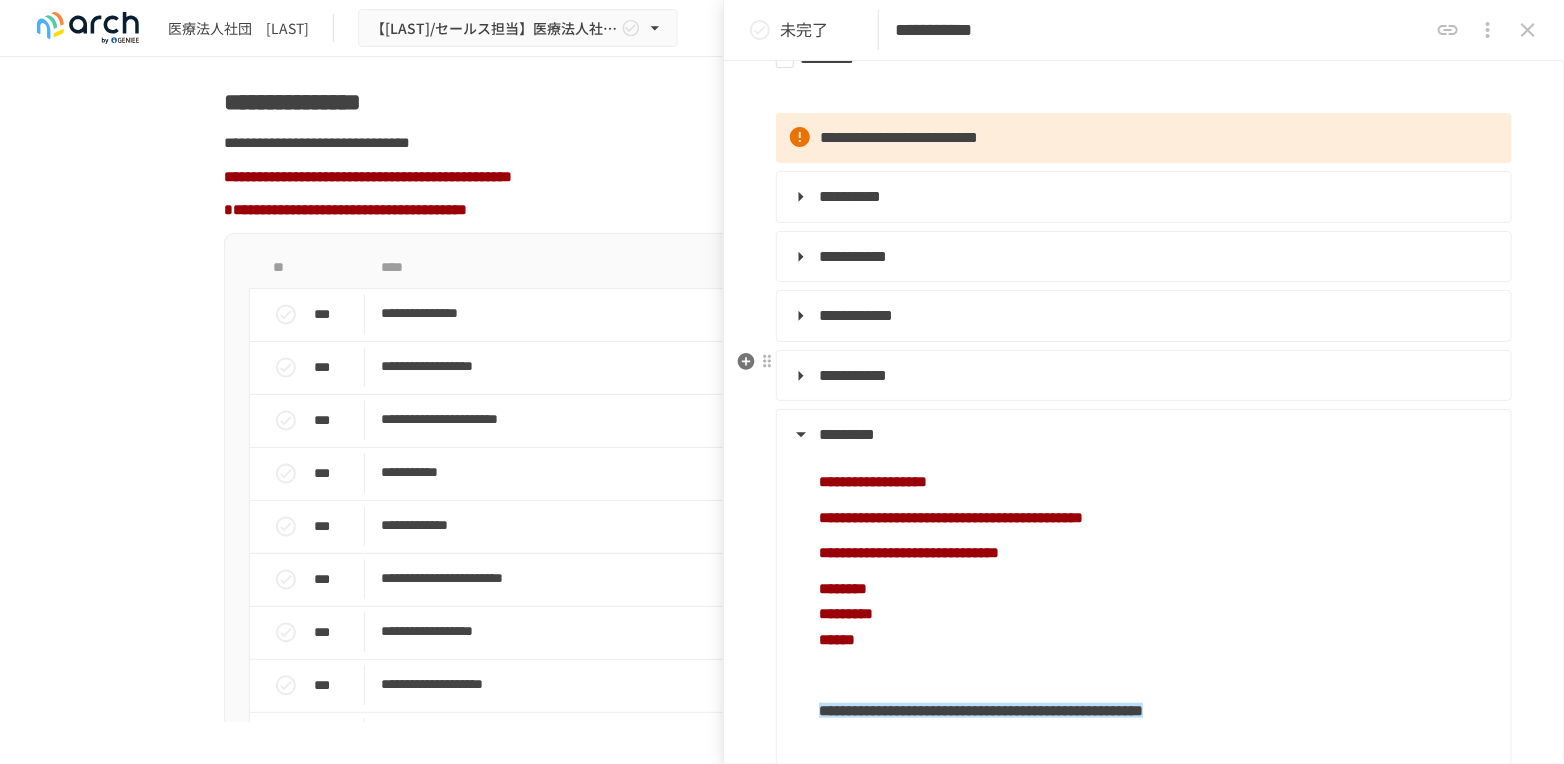 scroll, scrollTop: 333, scrollLeft: 0, axis: vertical 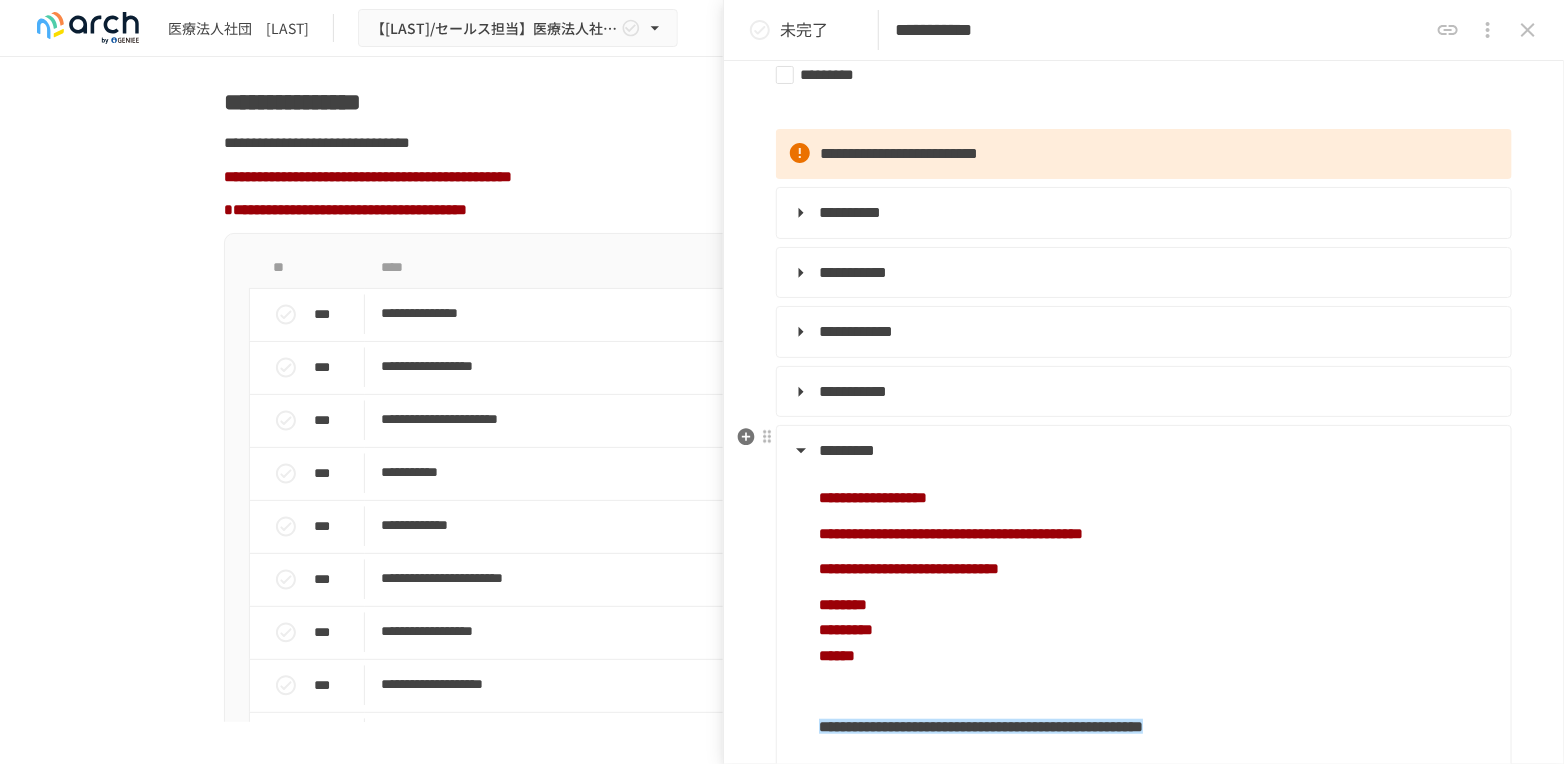 click on "*********" at bounding box center (1142, 451) 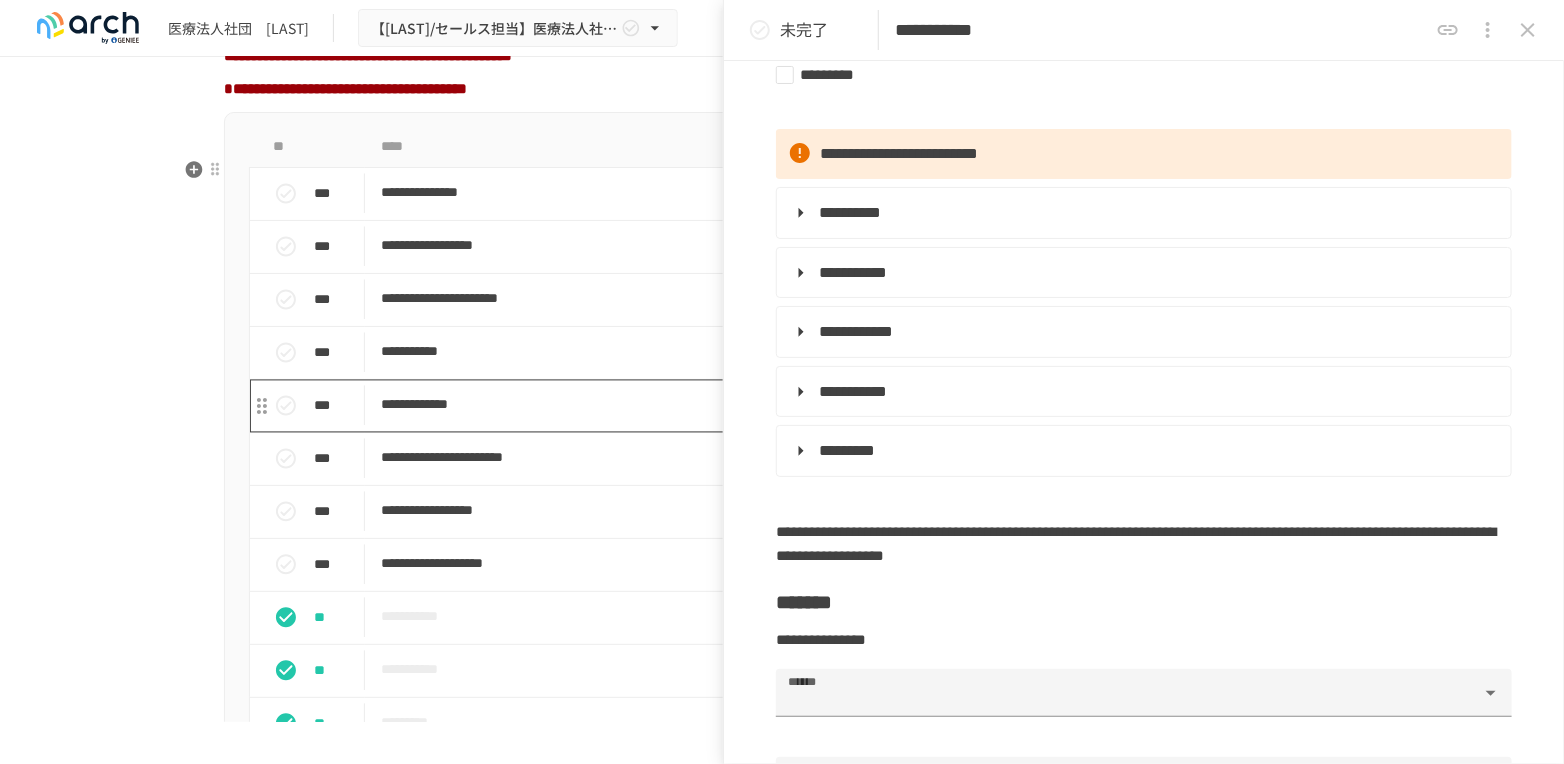 scroll, scrollTop: 1515, scrollLeft: 0, axis: vertical 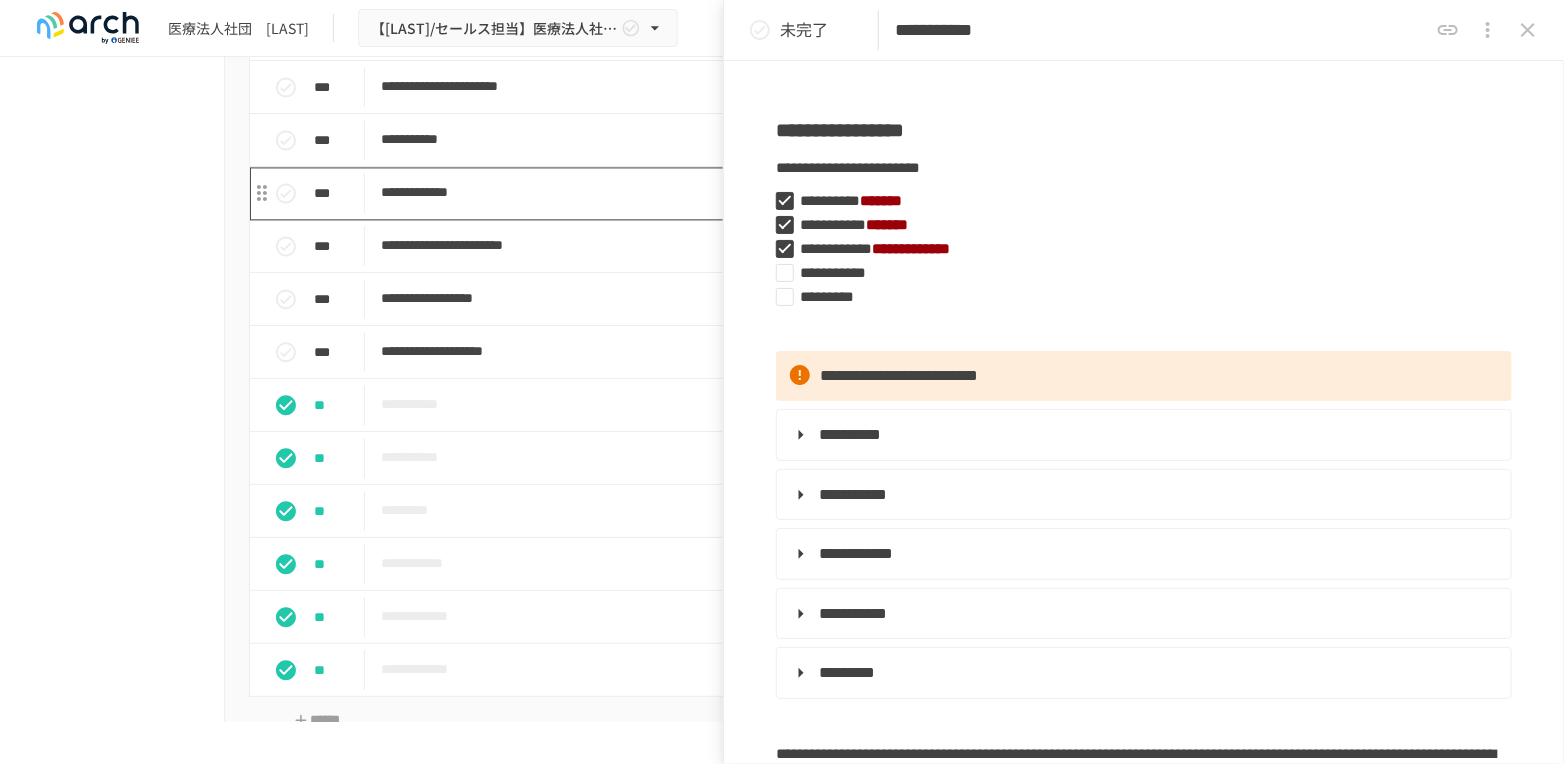 click on "**********" at bounding box center [740, 192] 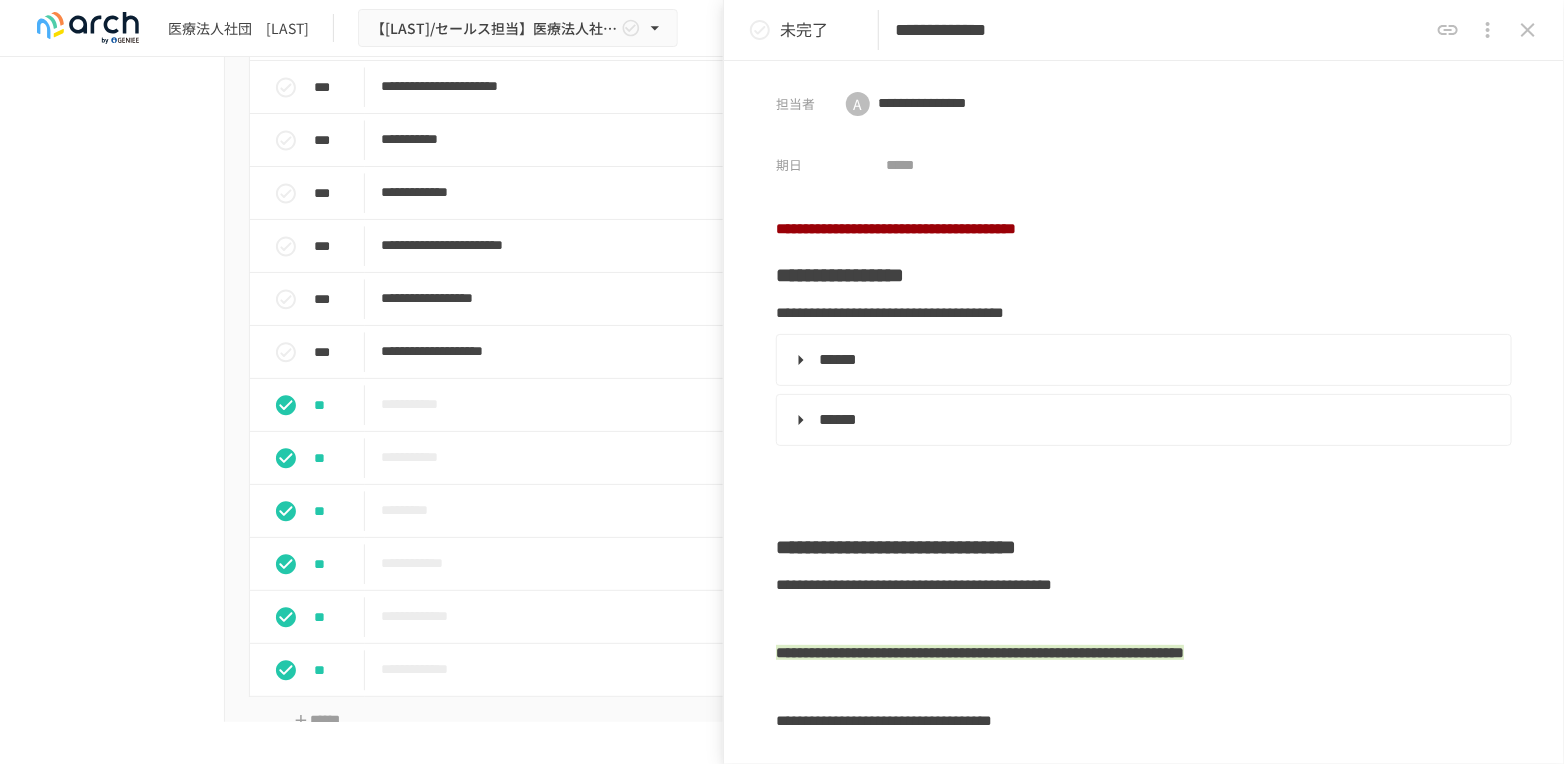 scroll, scrollTop: 1626, scrollLeft: 0, axis: vertical 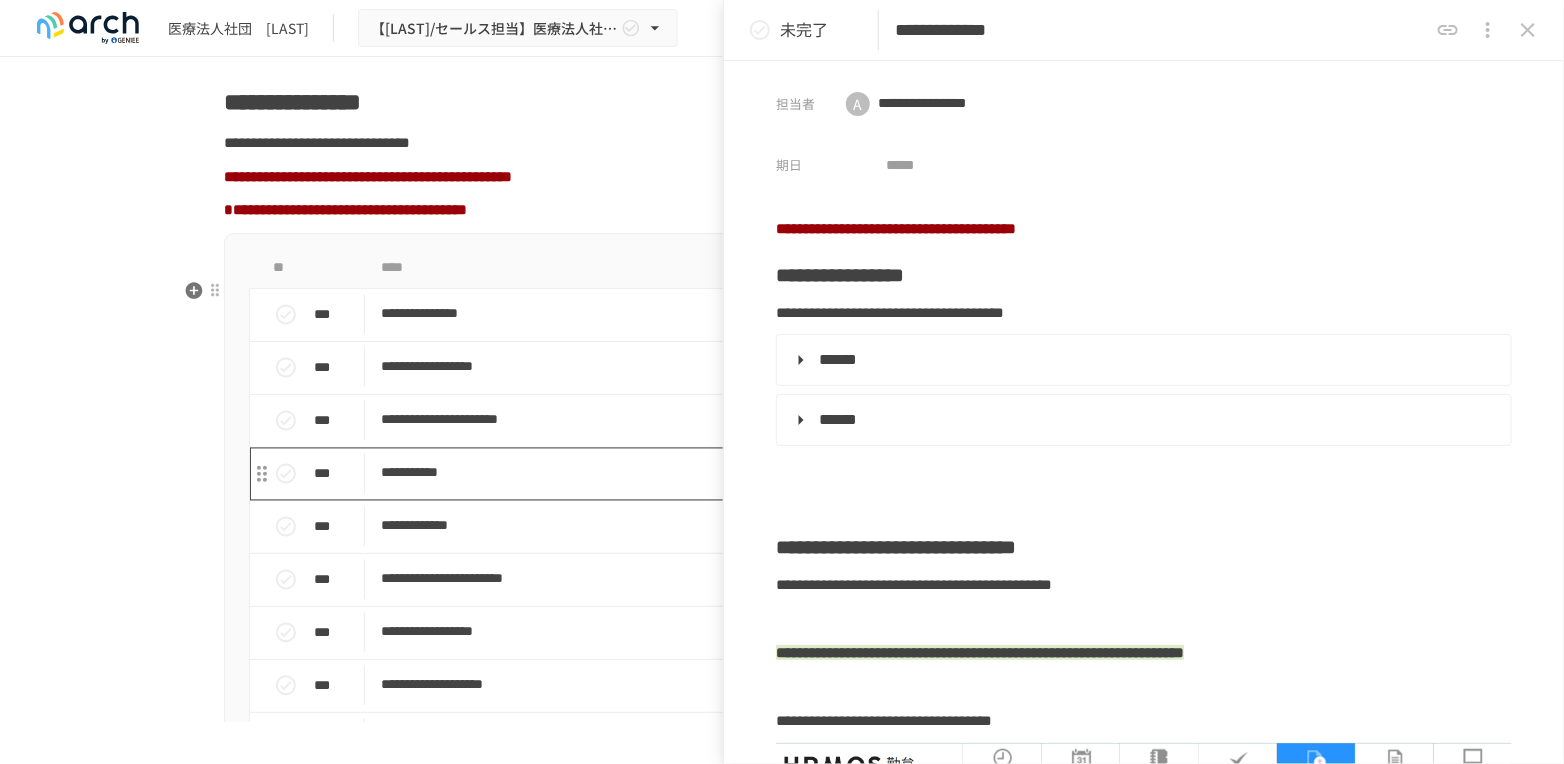 click on "**********" at bounding box center [740, 474] 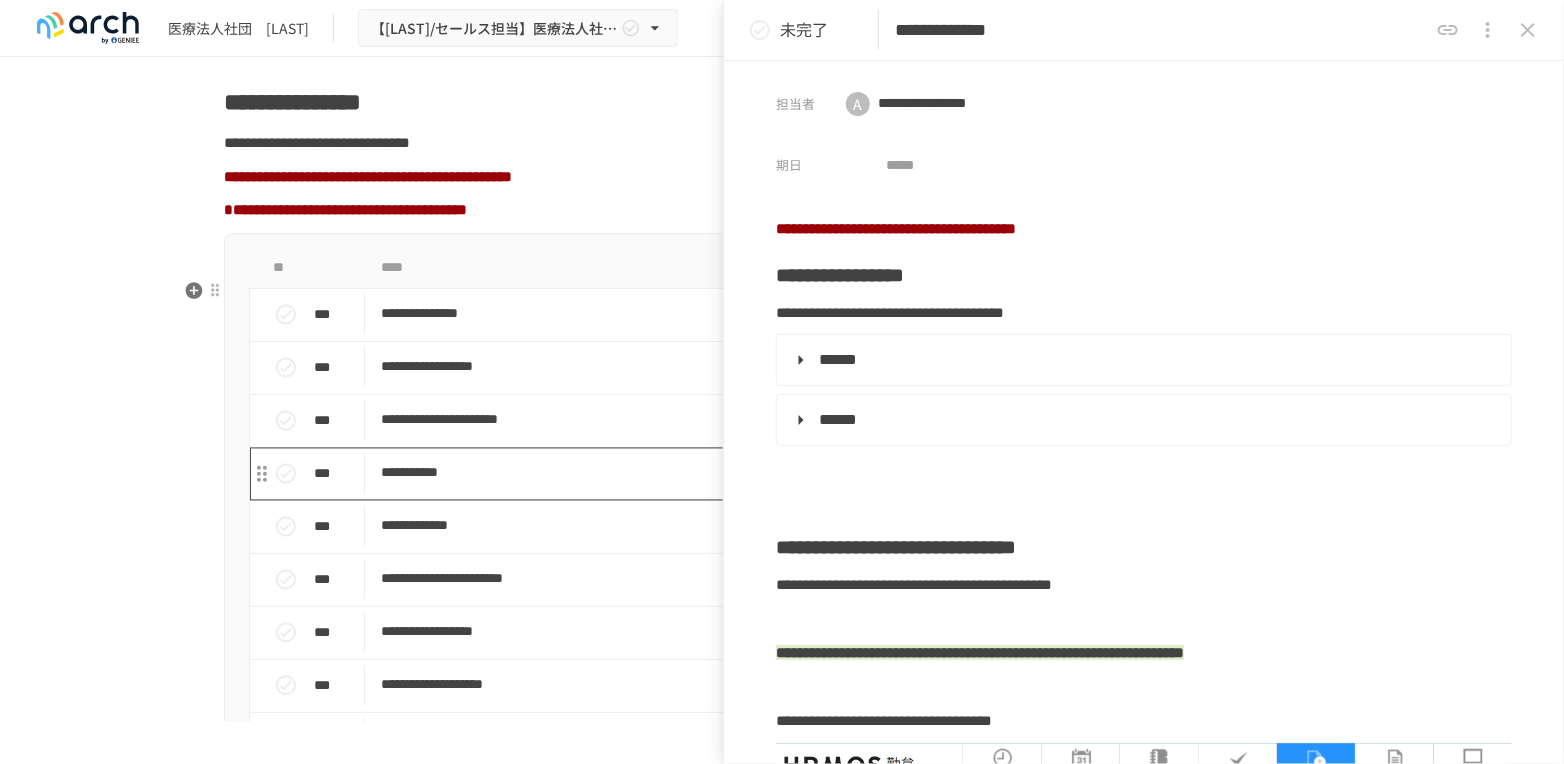 type on "**********" 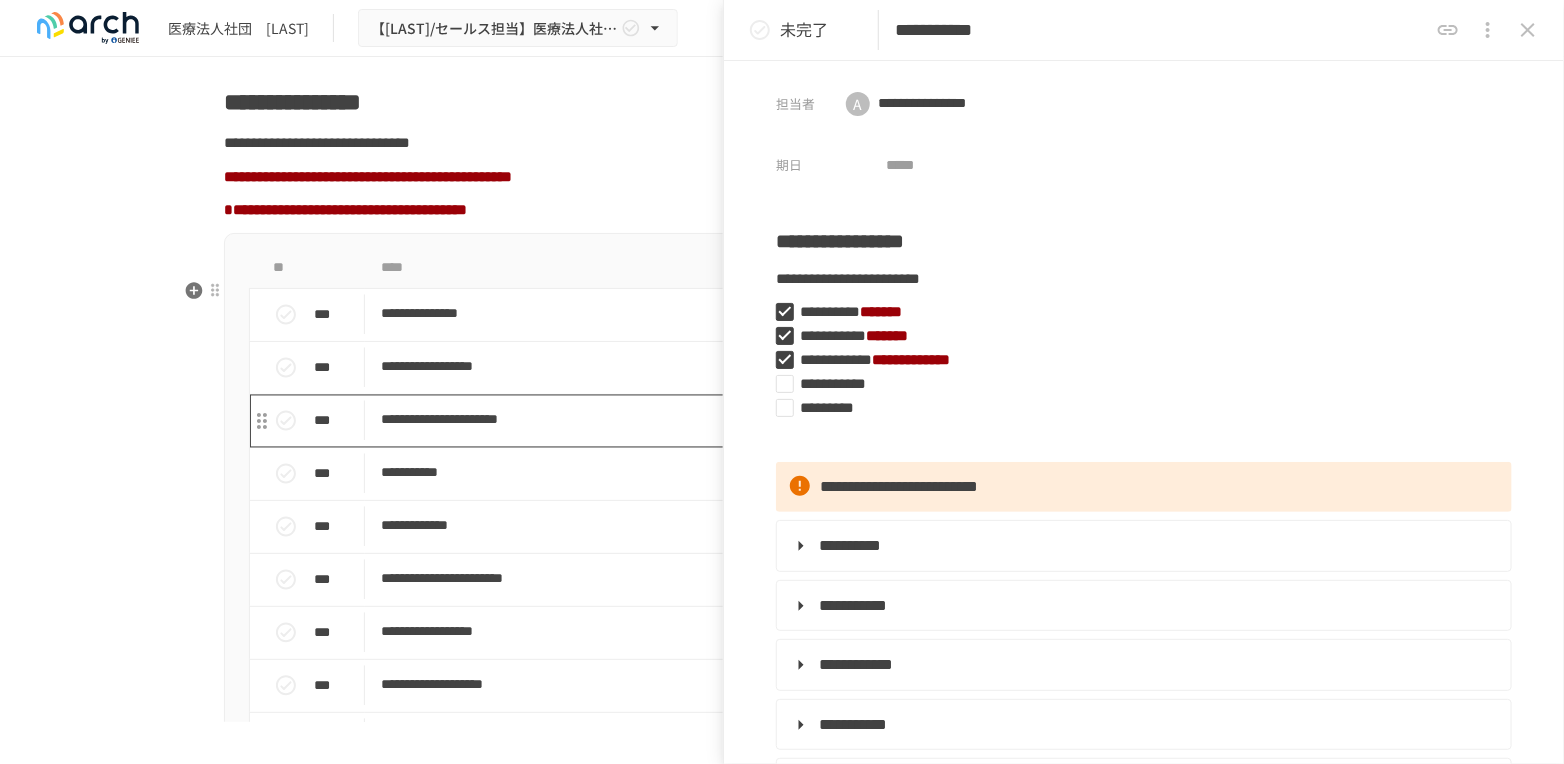 click on "**********" at bounding box center [740, 420] 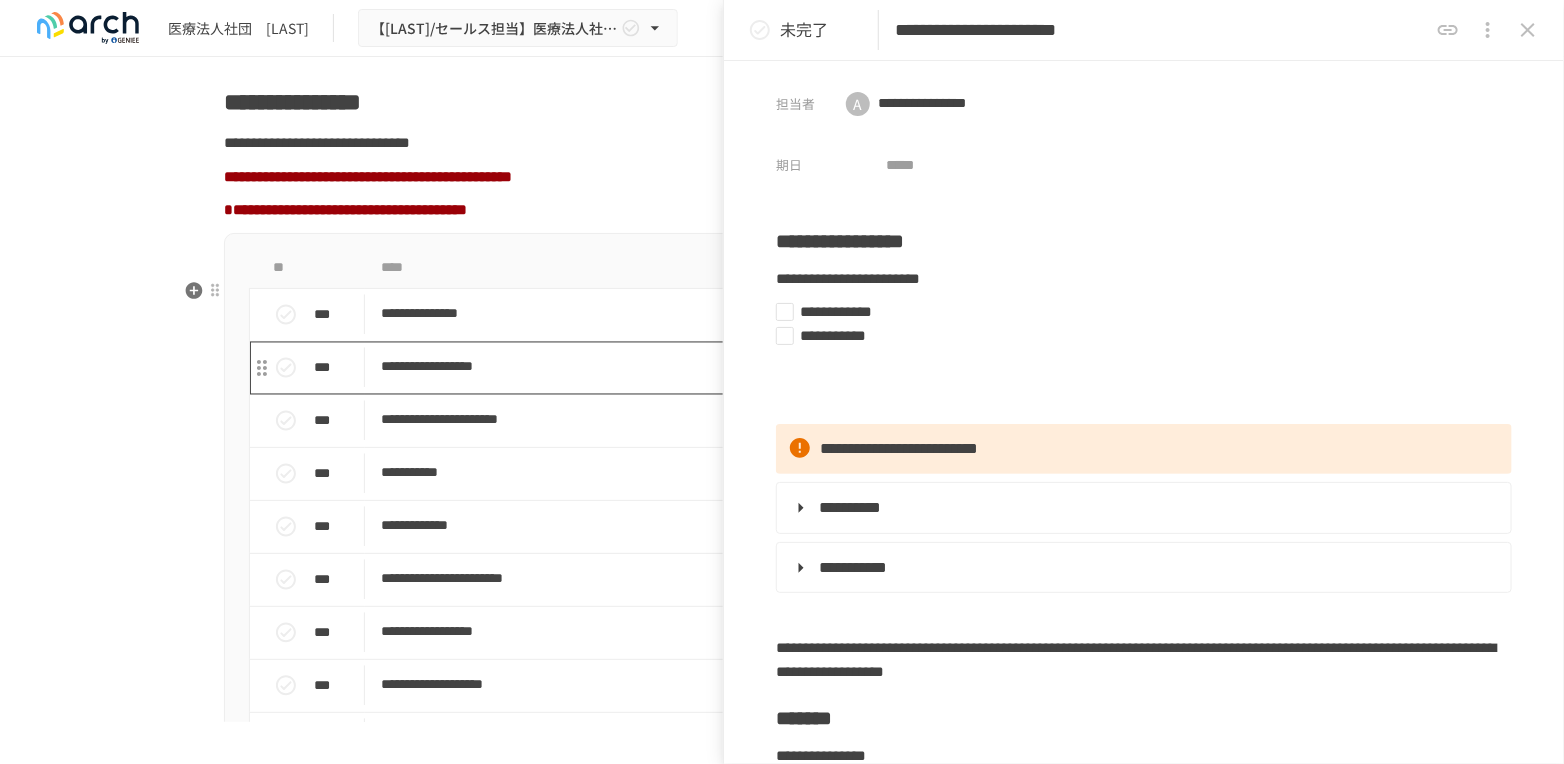 click on "**********" at bounding box center [740, 367] 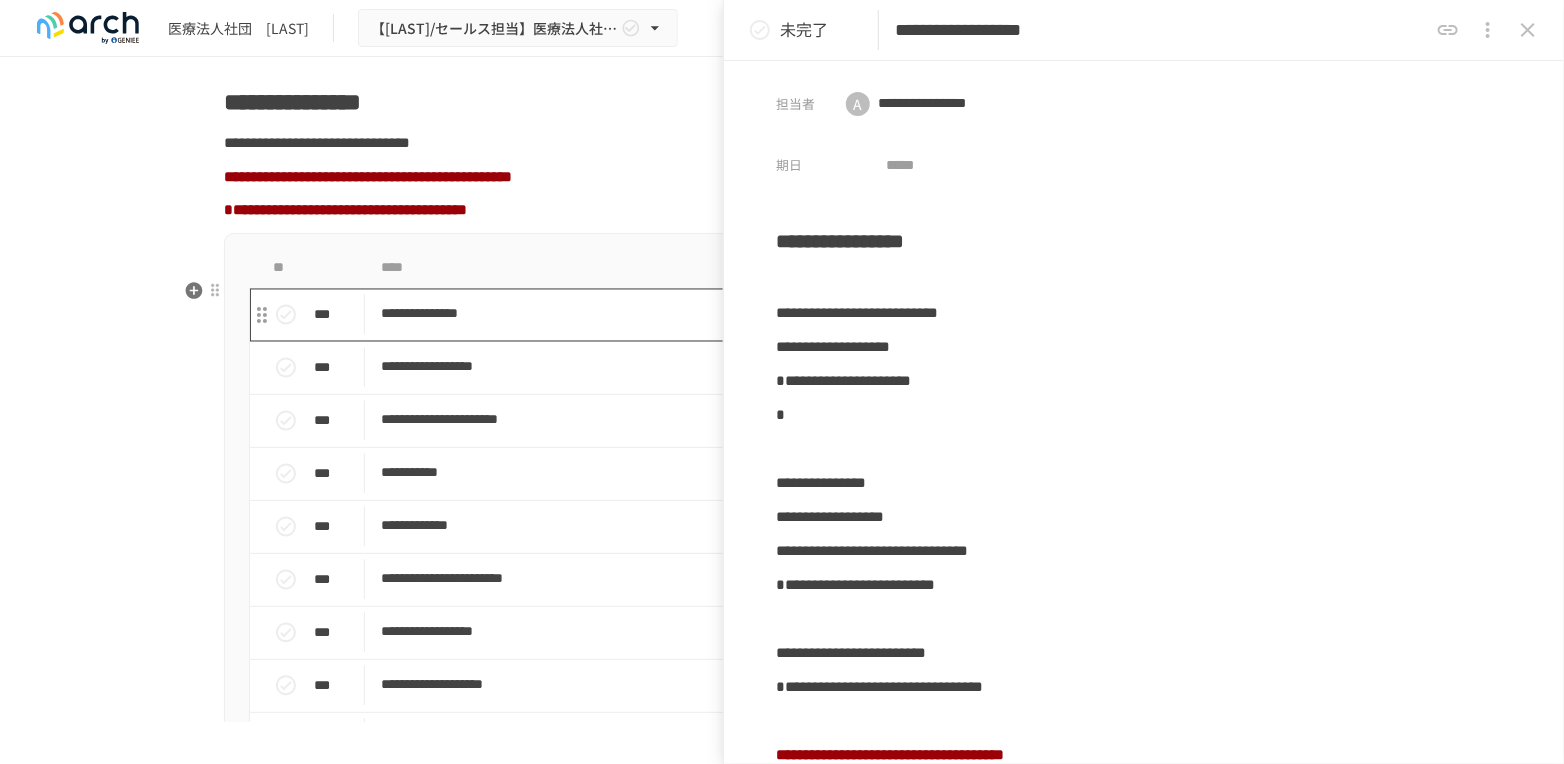click on "**********" at bounding box center [740, 314] 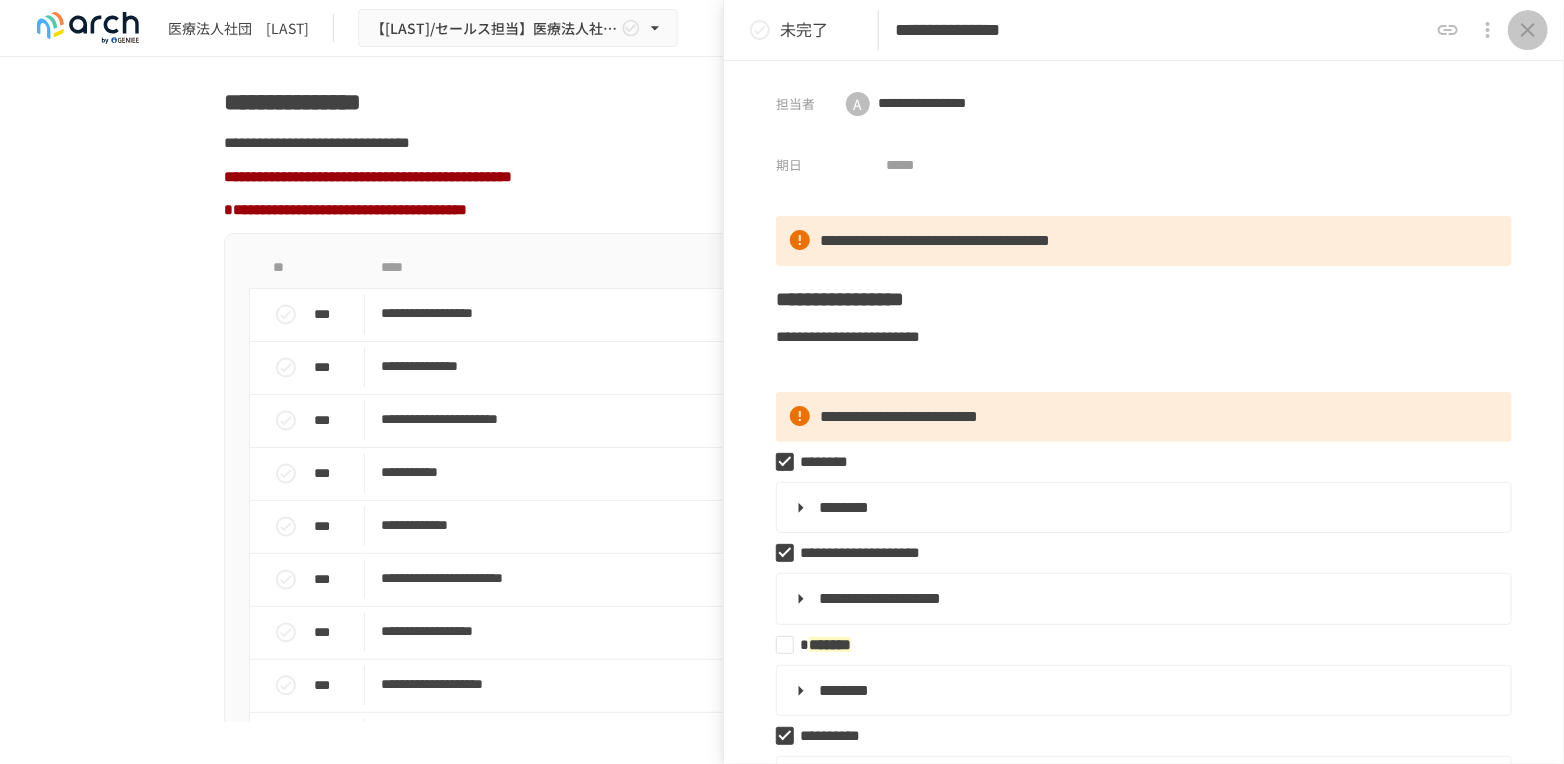 click 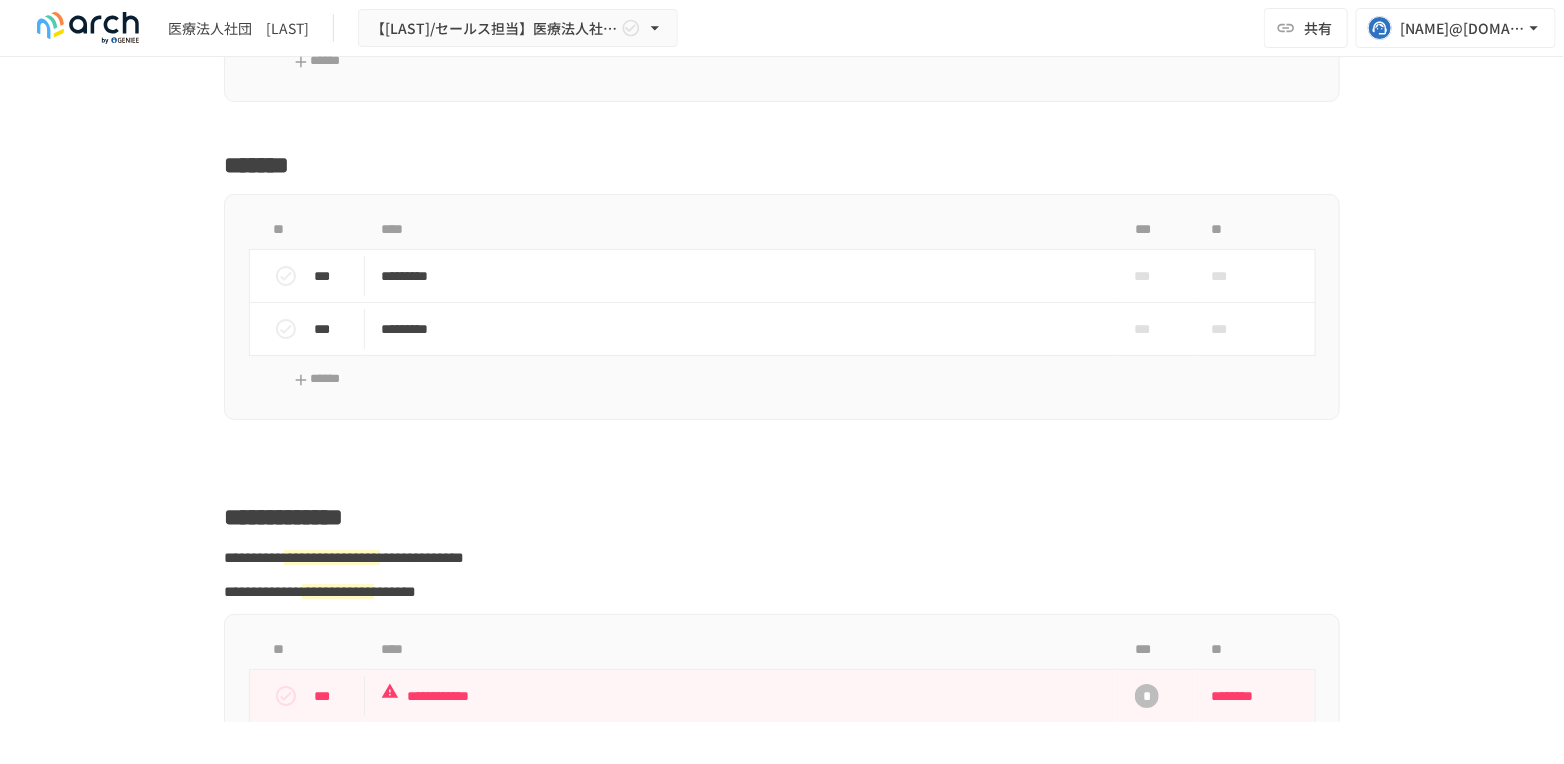 scroll, scrollTop: 3071, scrollLeft: 0, axis: vertical 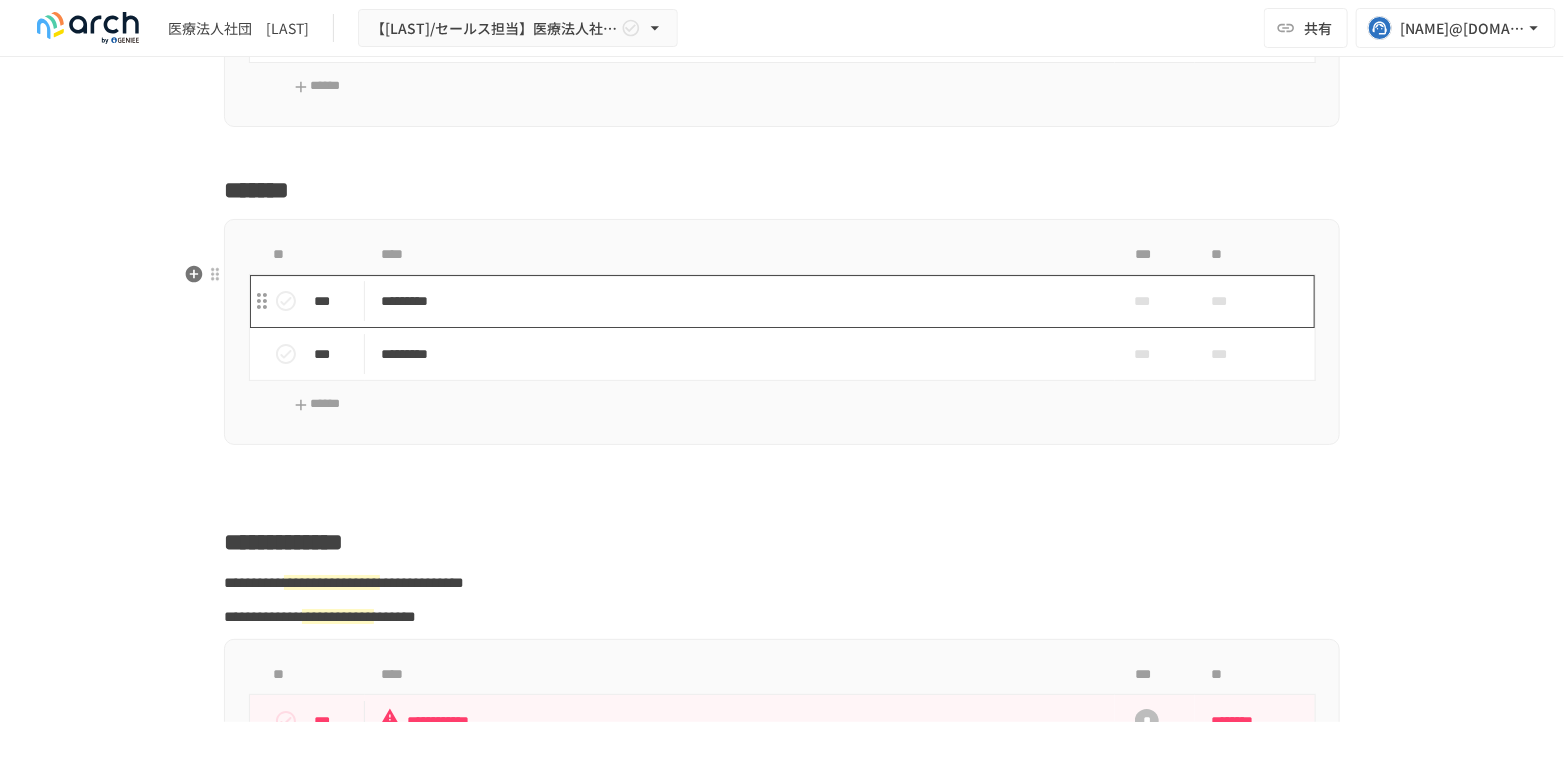 click on "*********" at bounding box center [740, 301] 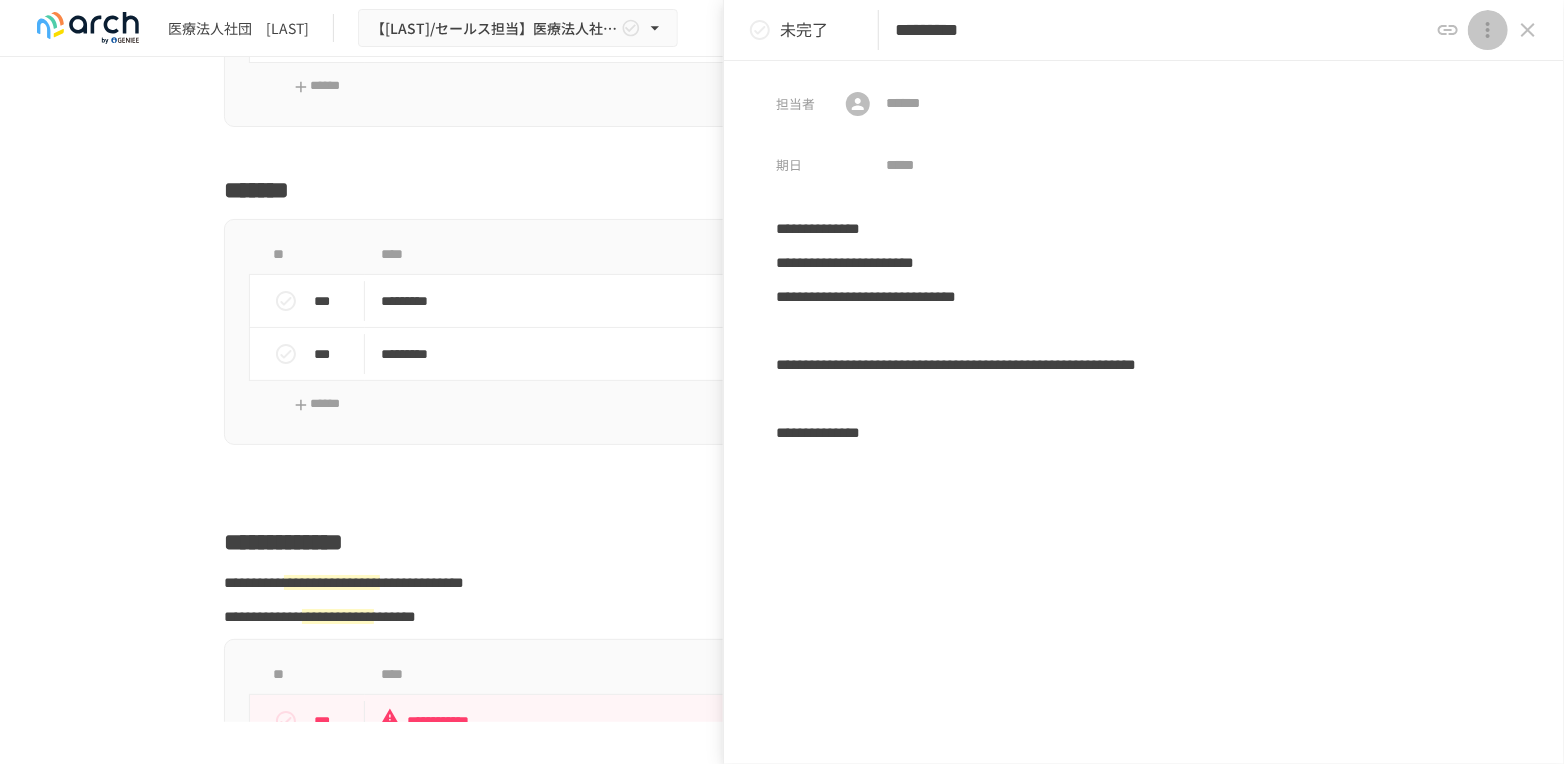 click 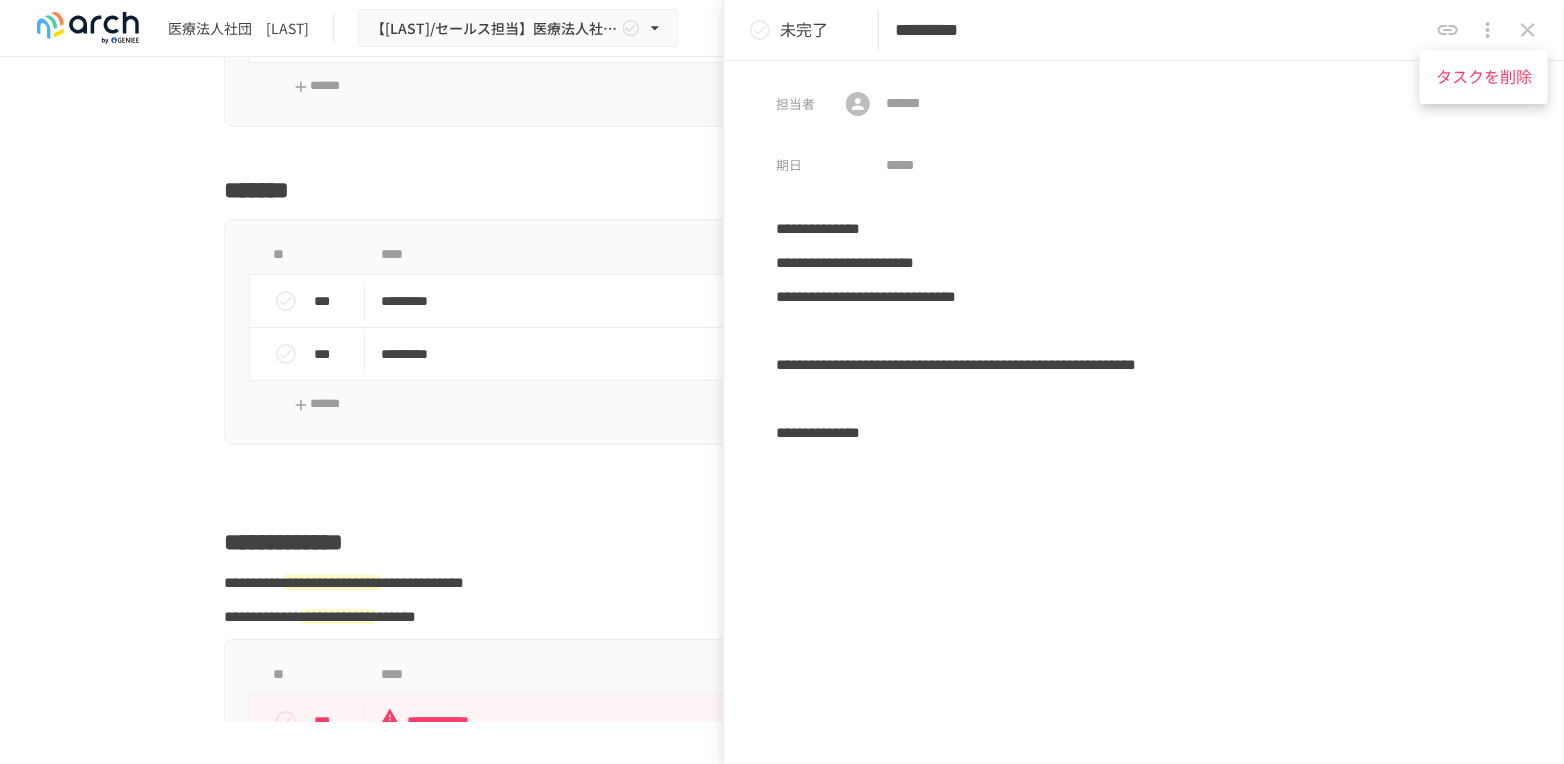 drag, startPoint x: 1489, startPoint y: 72, endPoint x: 1480, endPoint y: 87, distance: 17.492855 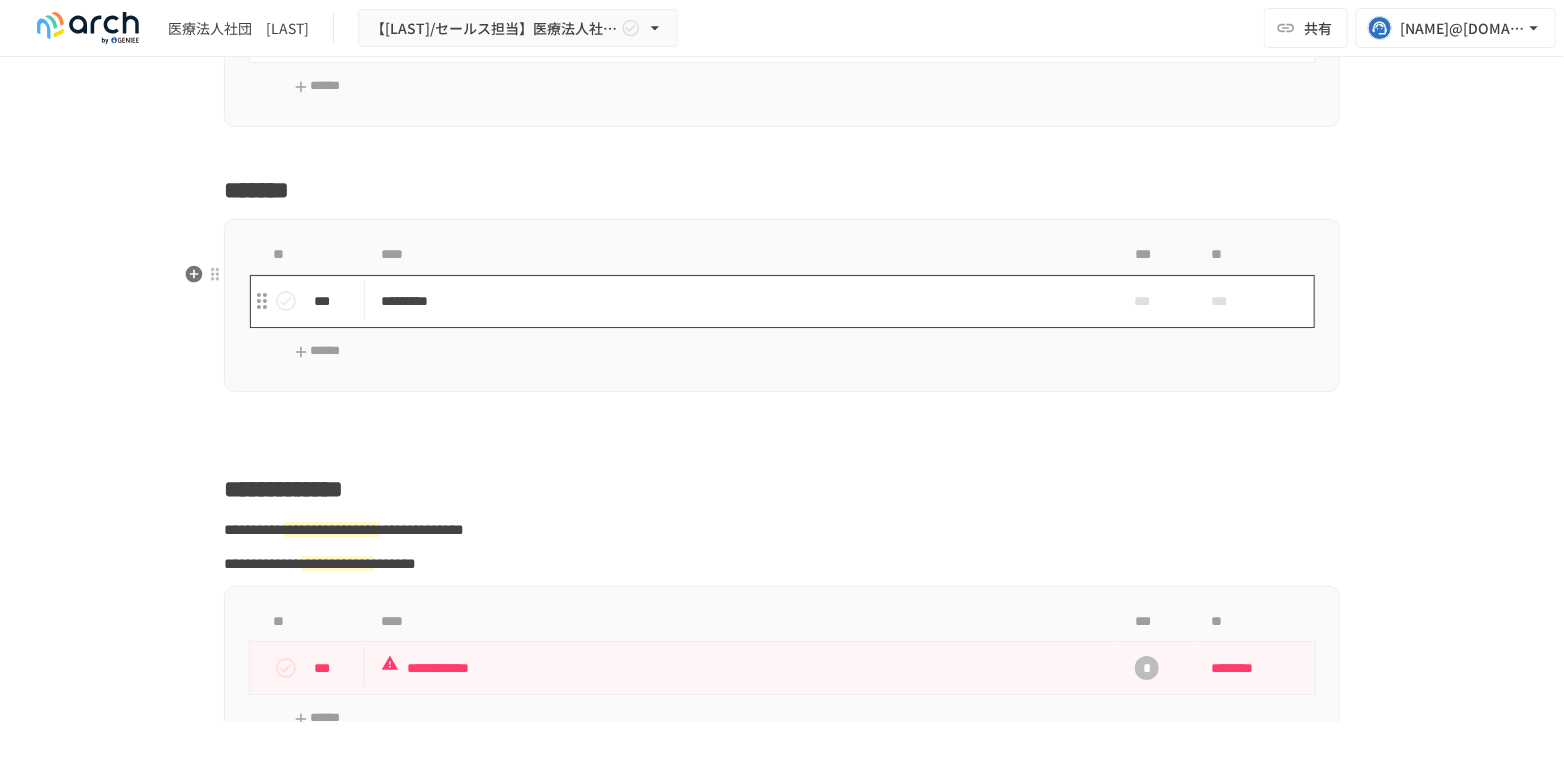 click on "*********" at bounding box center (740, 301) 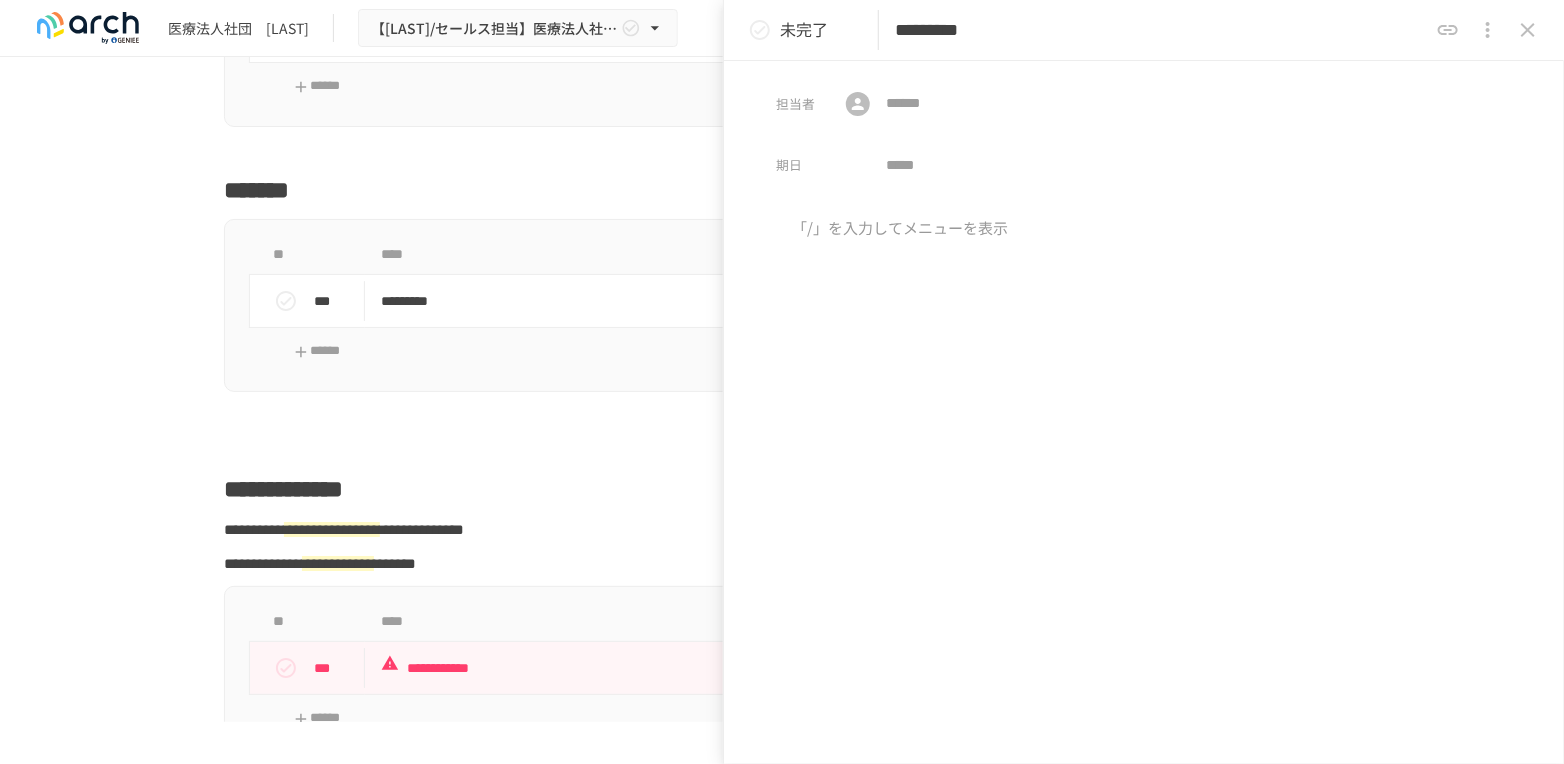 drag, startPoint x: 1008, startPoint y: 30, endPoint x: 1119, endPoint y: 17, distance: 111.75867 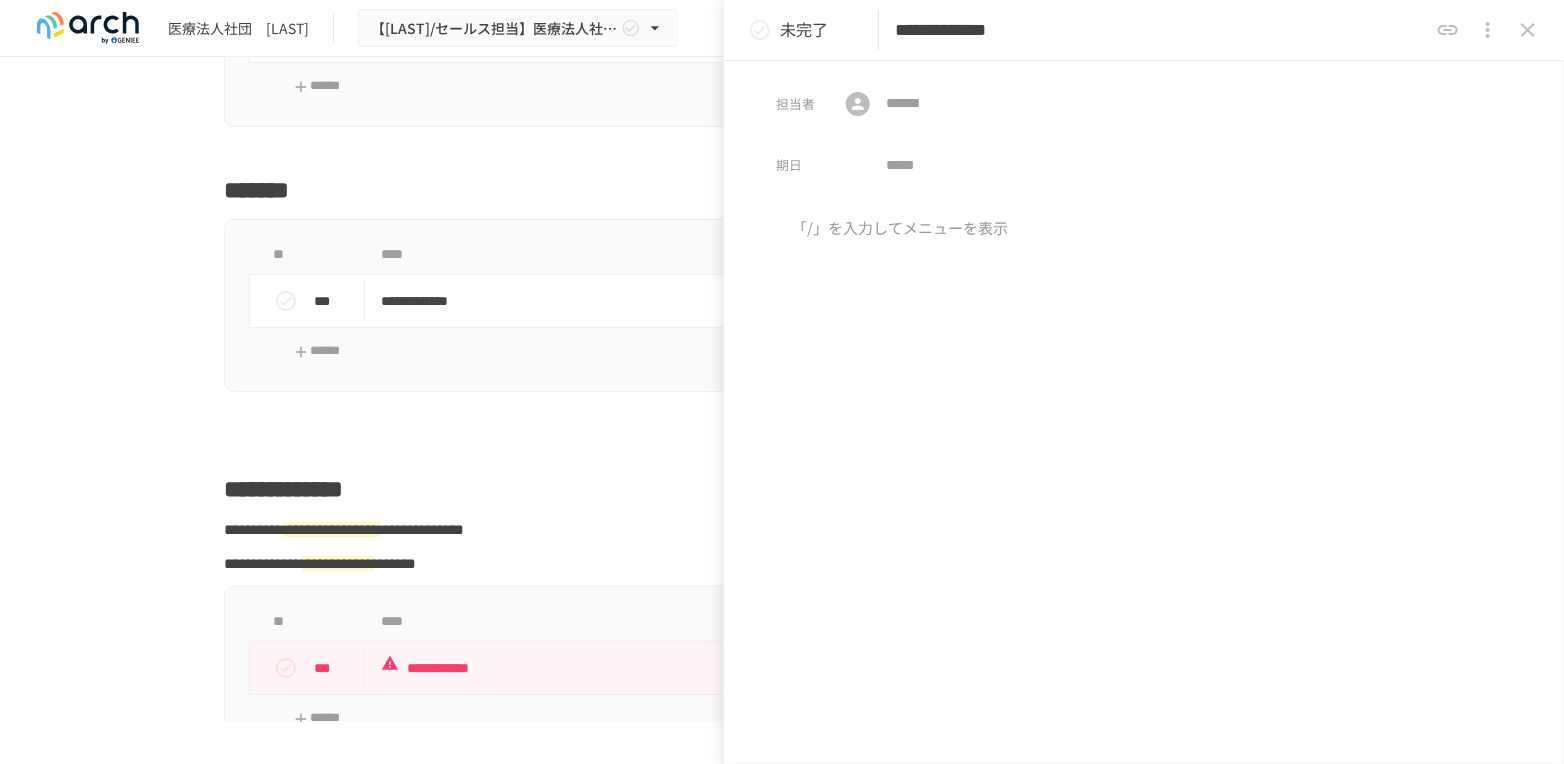 type on "**********" 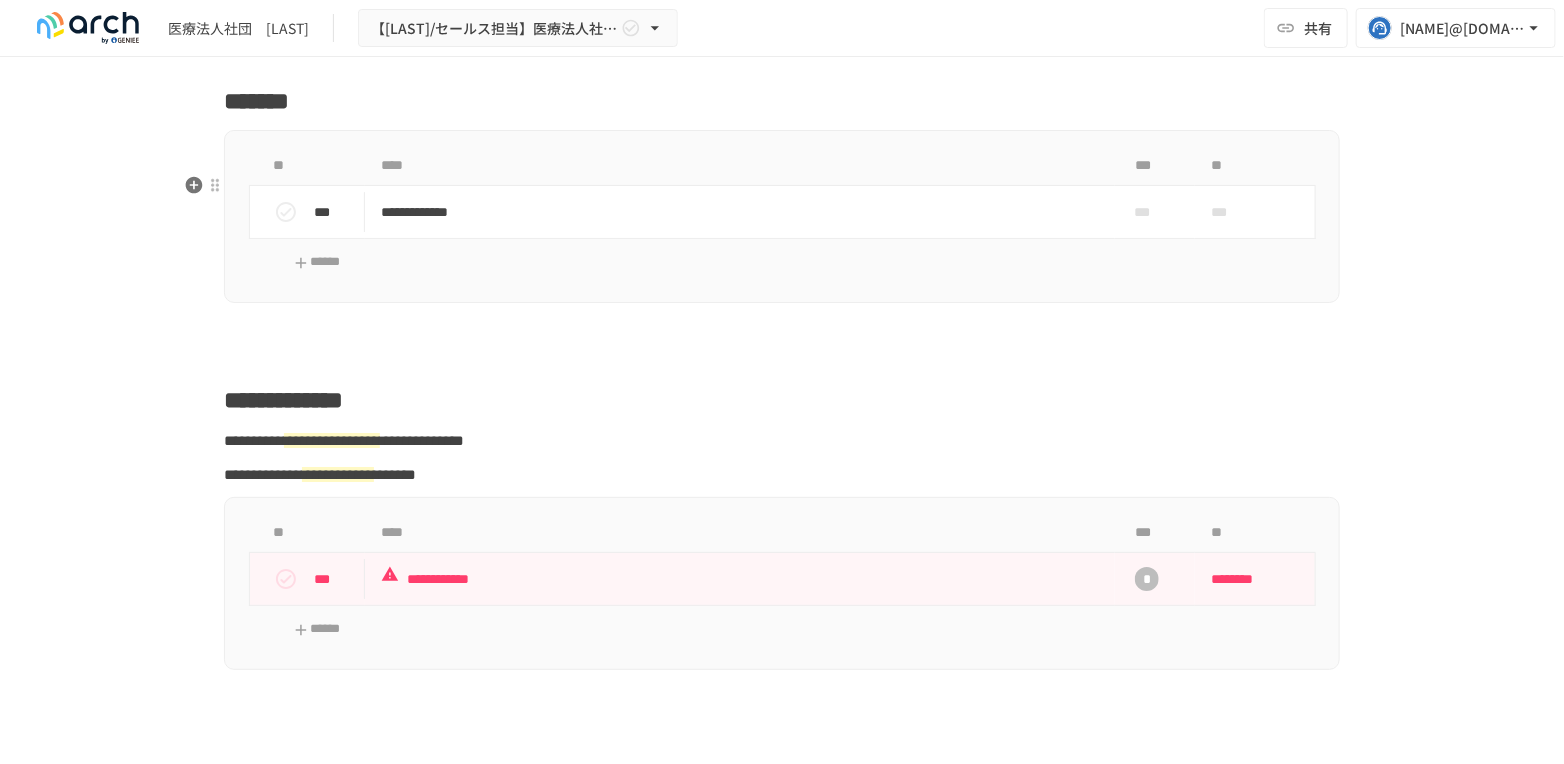 scroll, scrollTop: 3293, scrollLeft: 0, axis: vertical 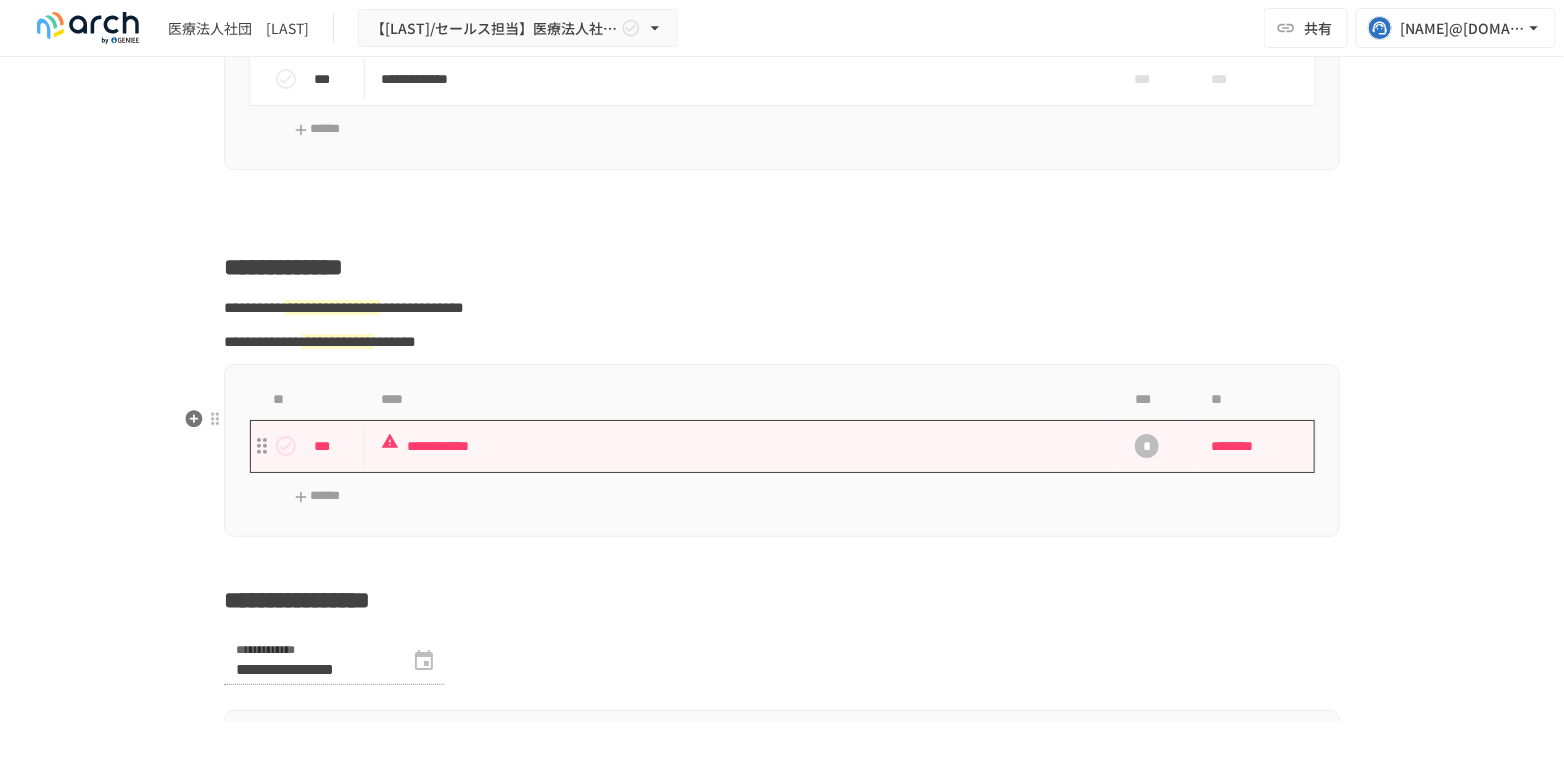 click on "**********" at bounding box center (740, 446) 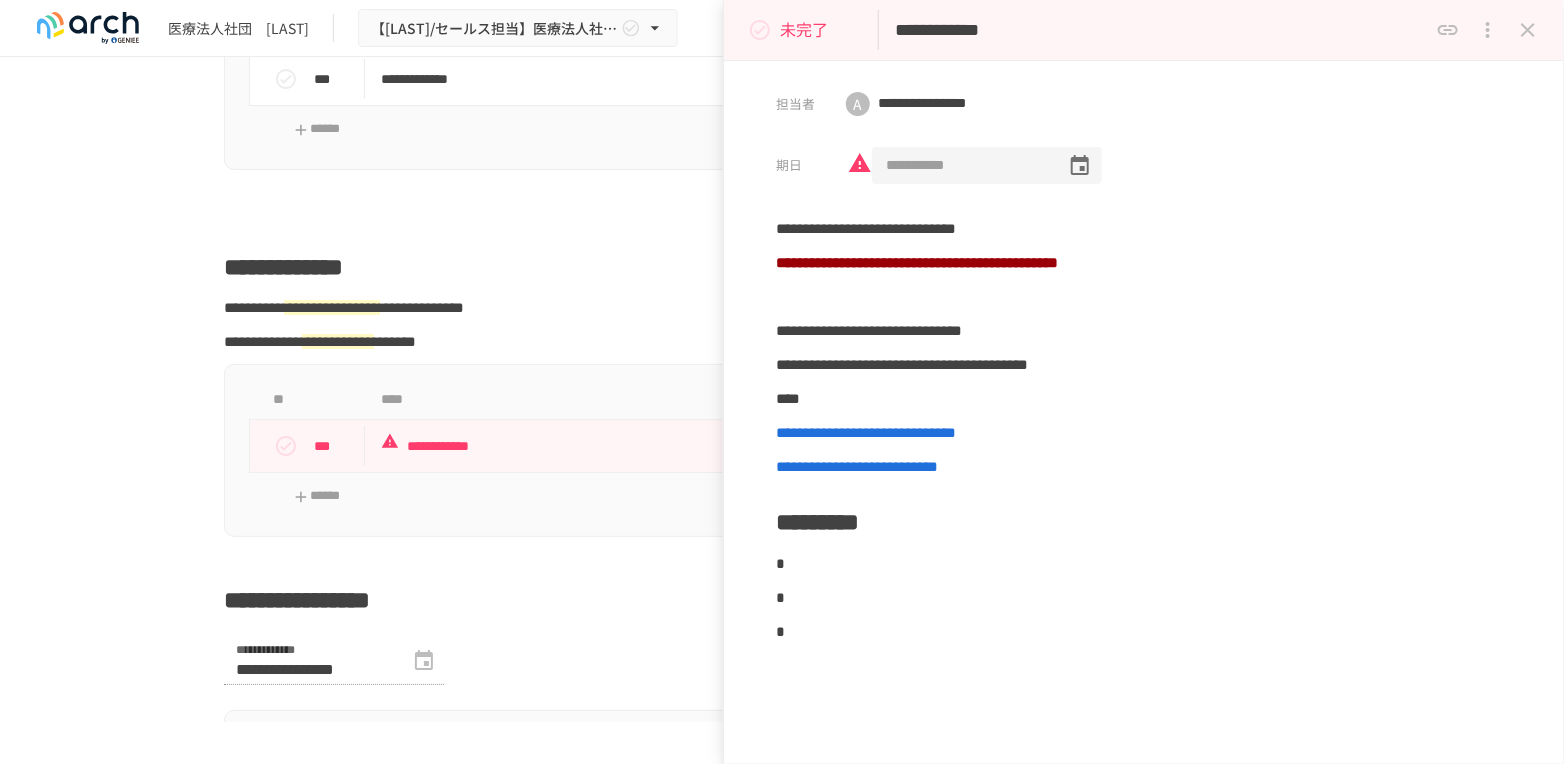 drag, startPoint x: 999, startPoint y: 166, endPoint x: 857, endPoint y: 162, distance: 142.05632 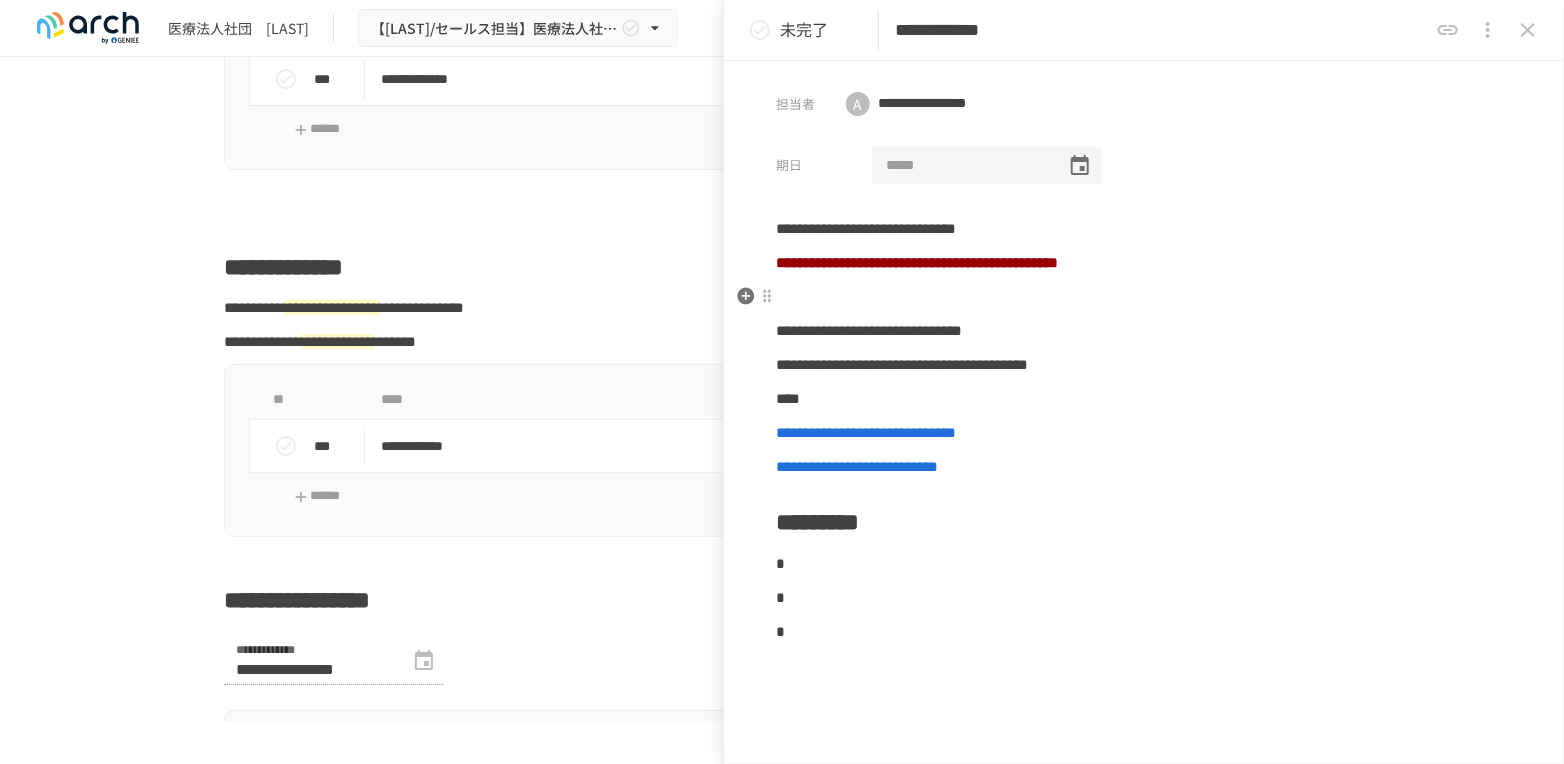 type on "**********" 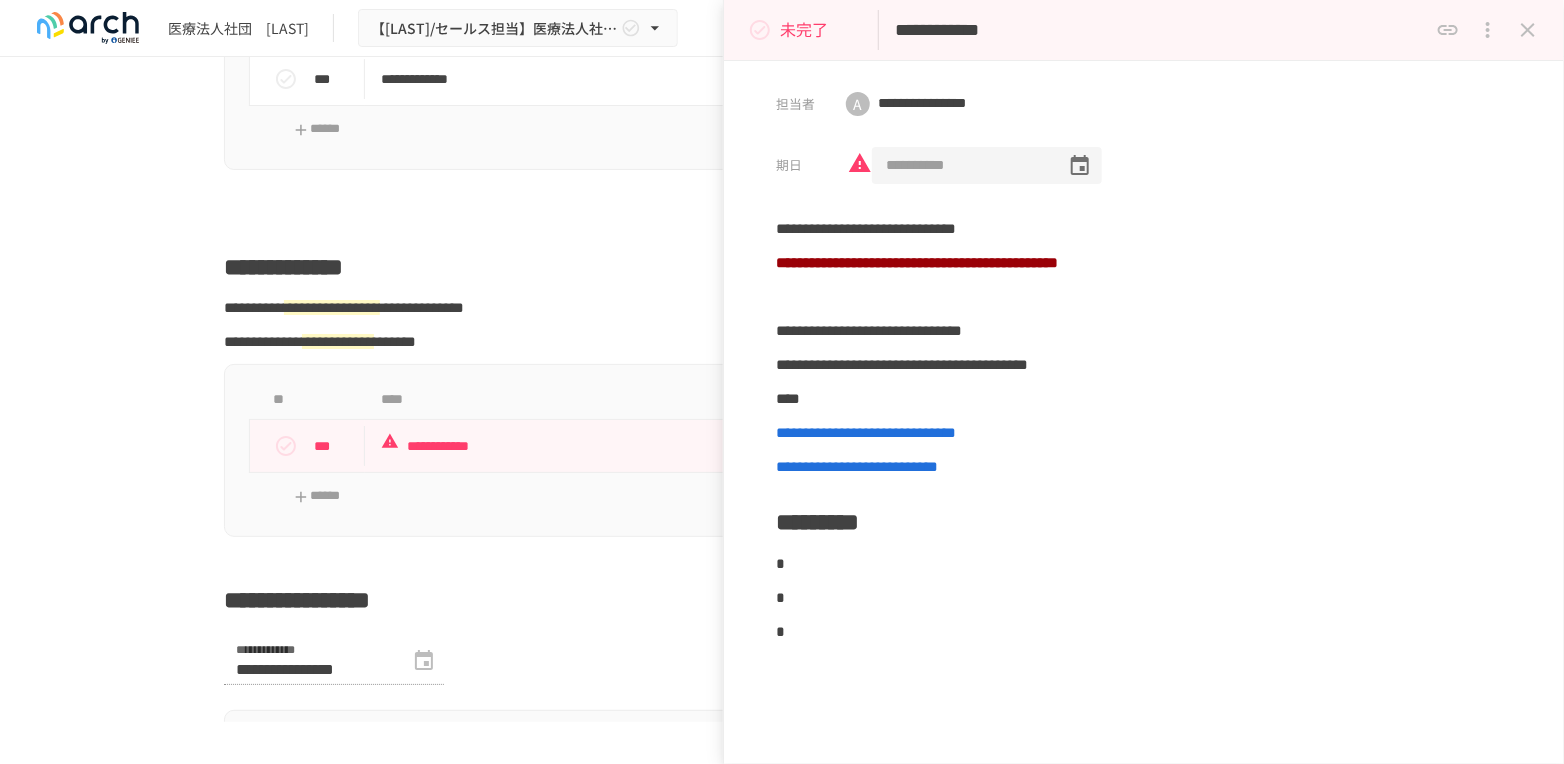 click 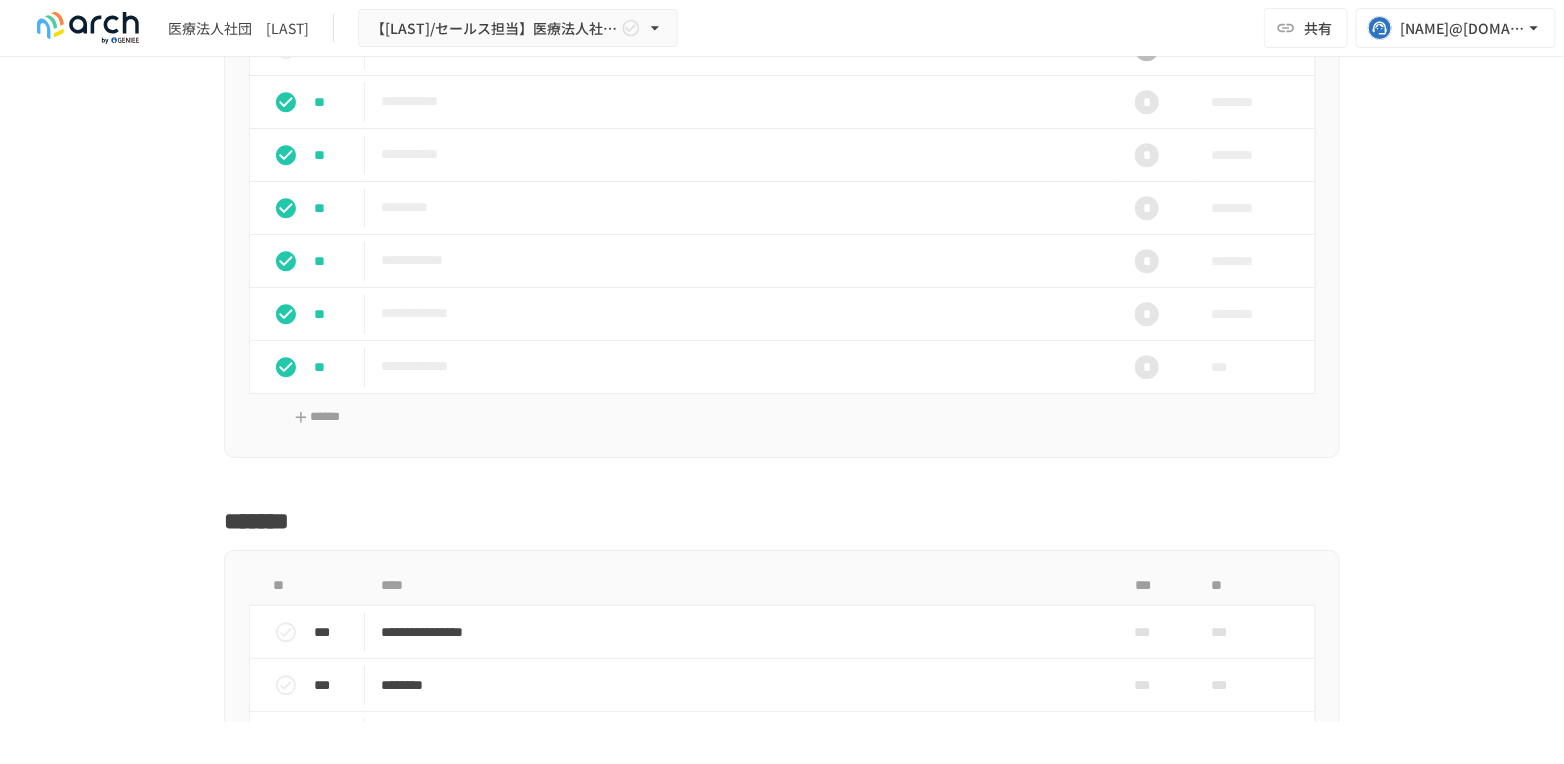 scroll, scrollTop: 2515, scrollLeft: 0, axis: vertical 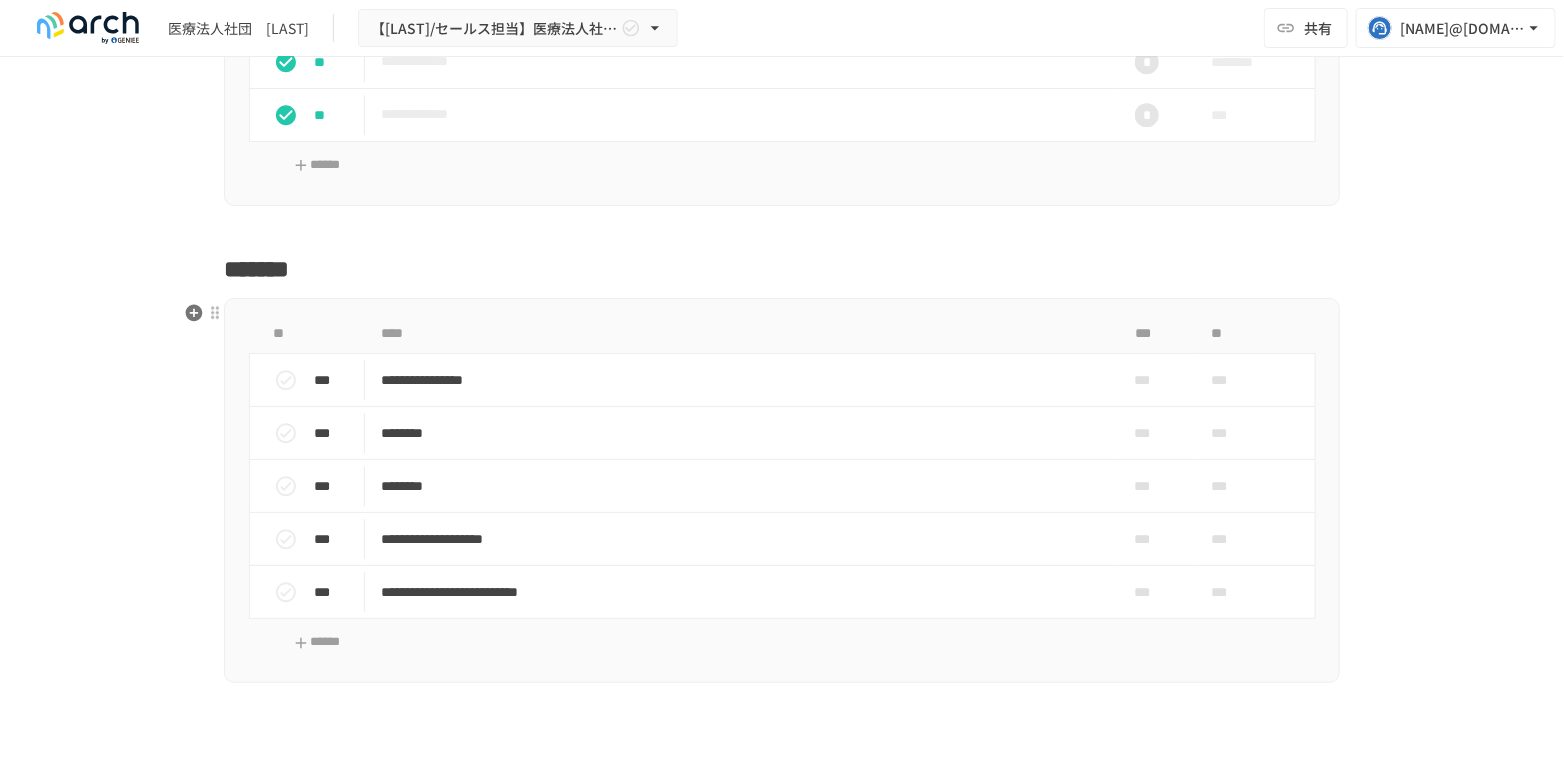 click on "*******" at bounding box center (256, 269) 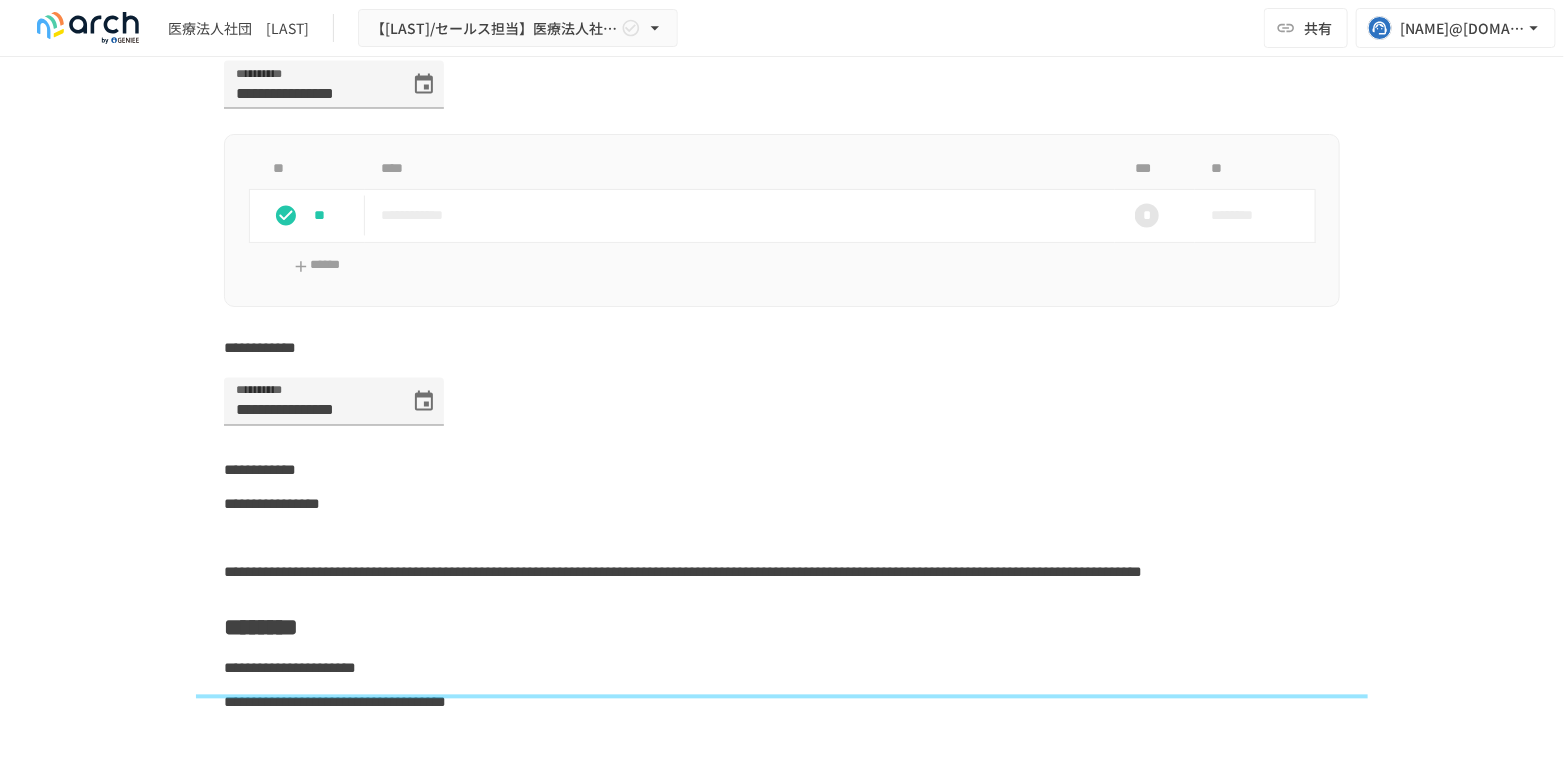scroll, scrollTop: 5201, scrollLeft: 0, axis: vertical 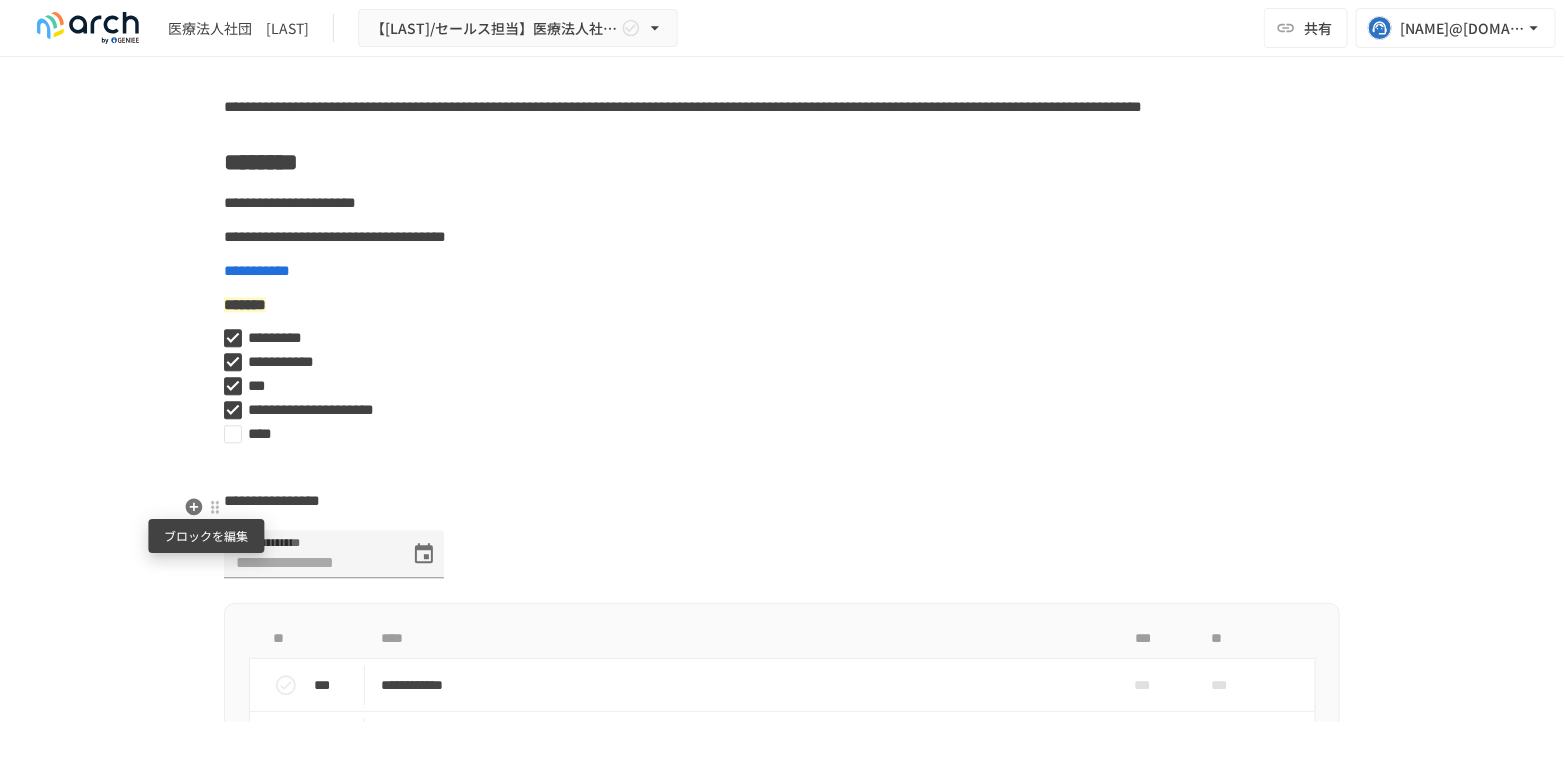 click at bounding box center (215, 507) 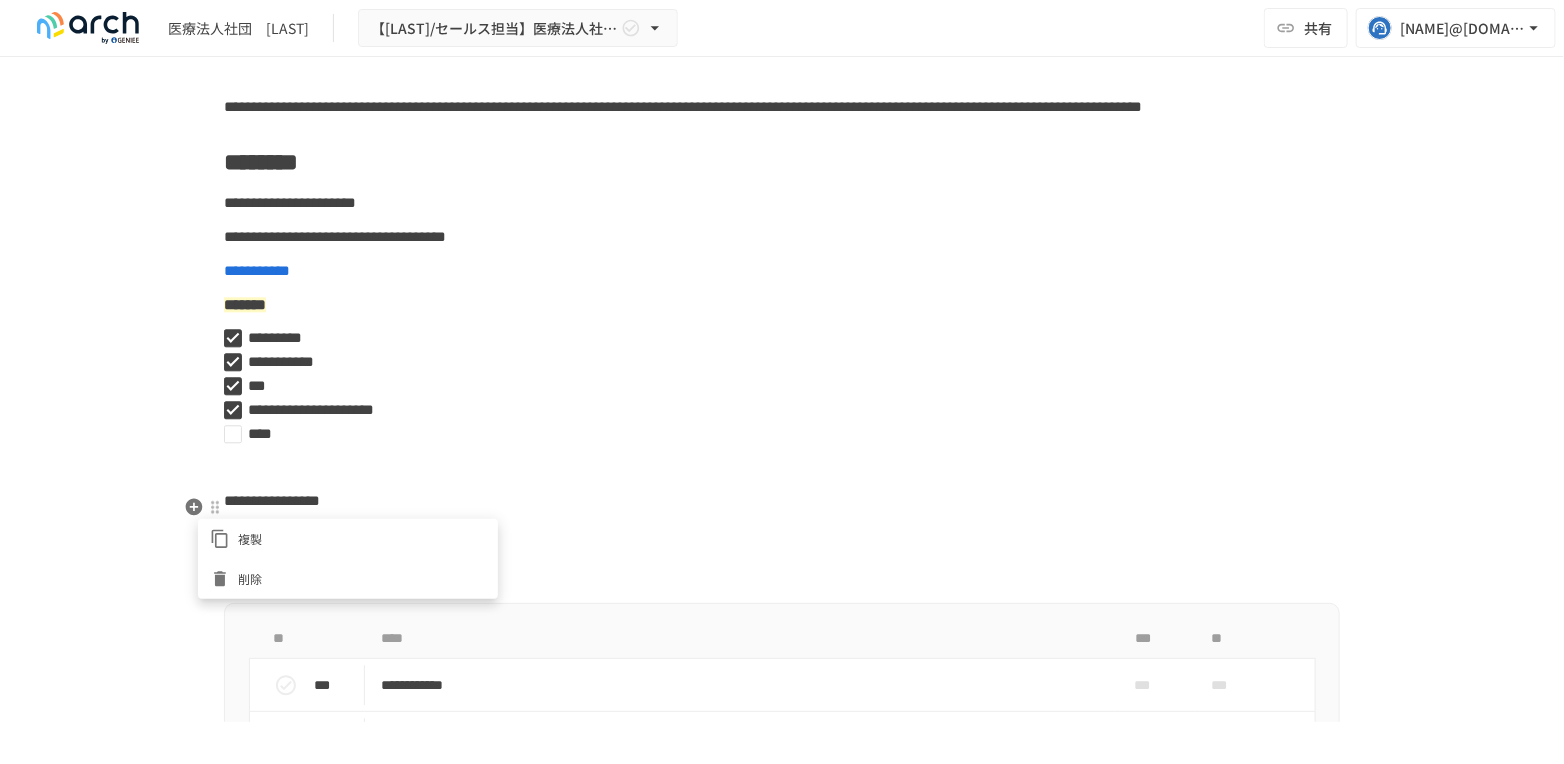 click on "削除" at bounding box center (348, 579) 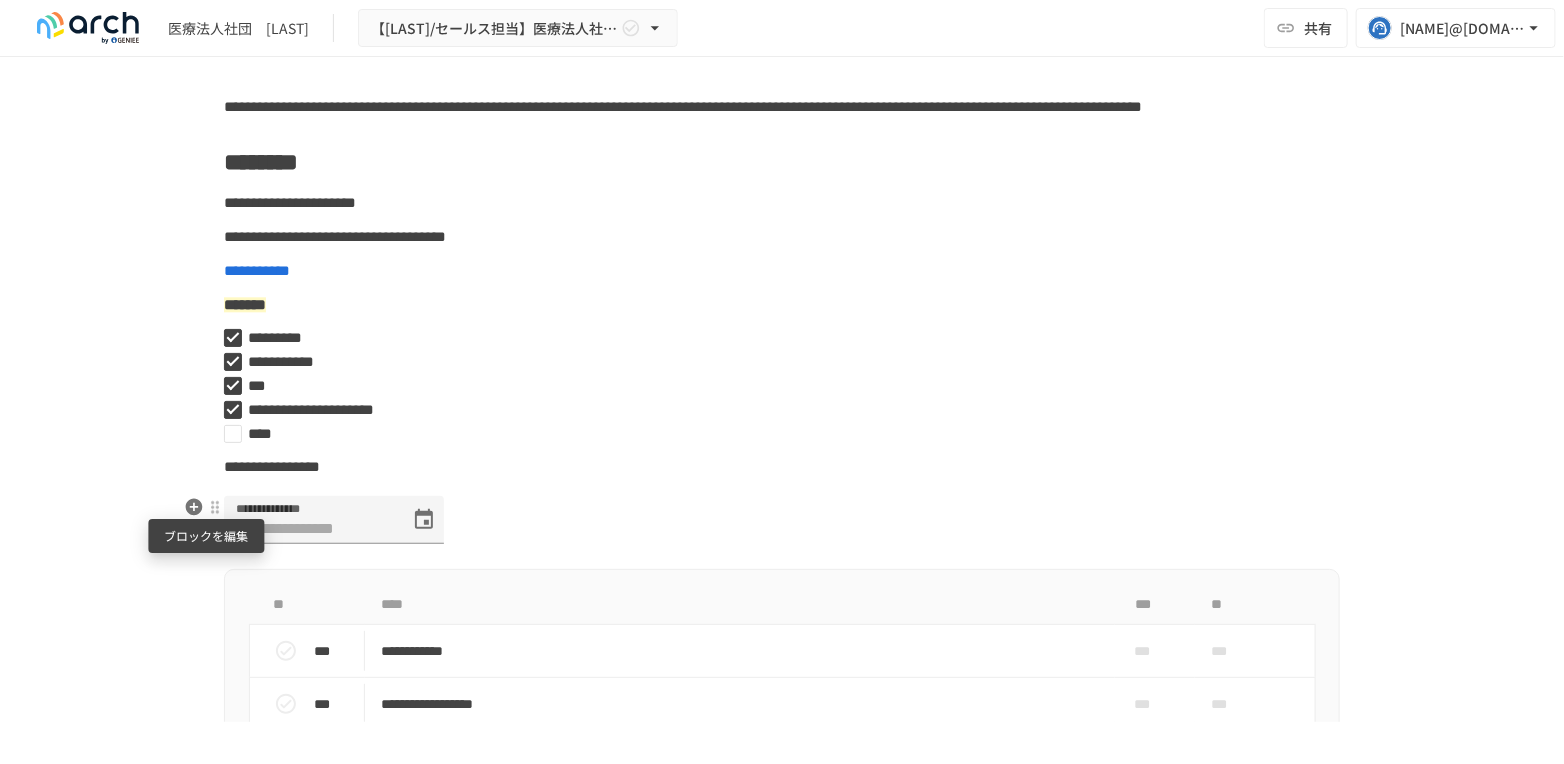 click at bounding box center (215, 507) 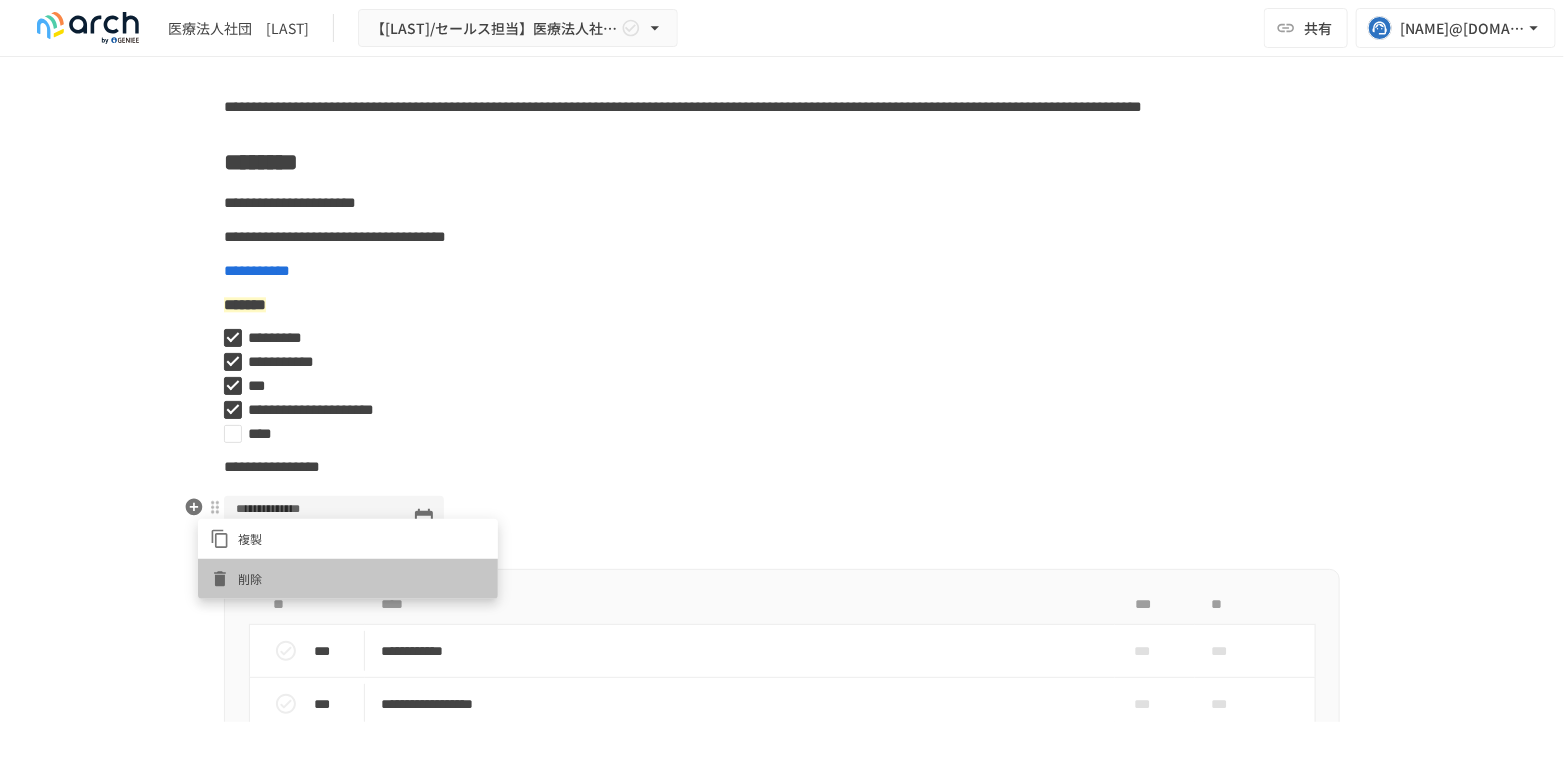 click on "削除" at bounding box center [362, 578] 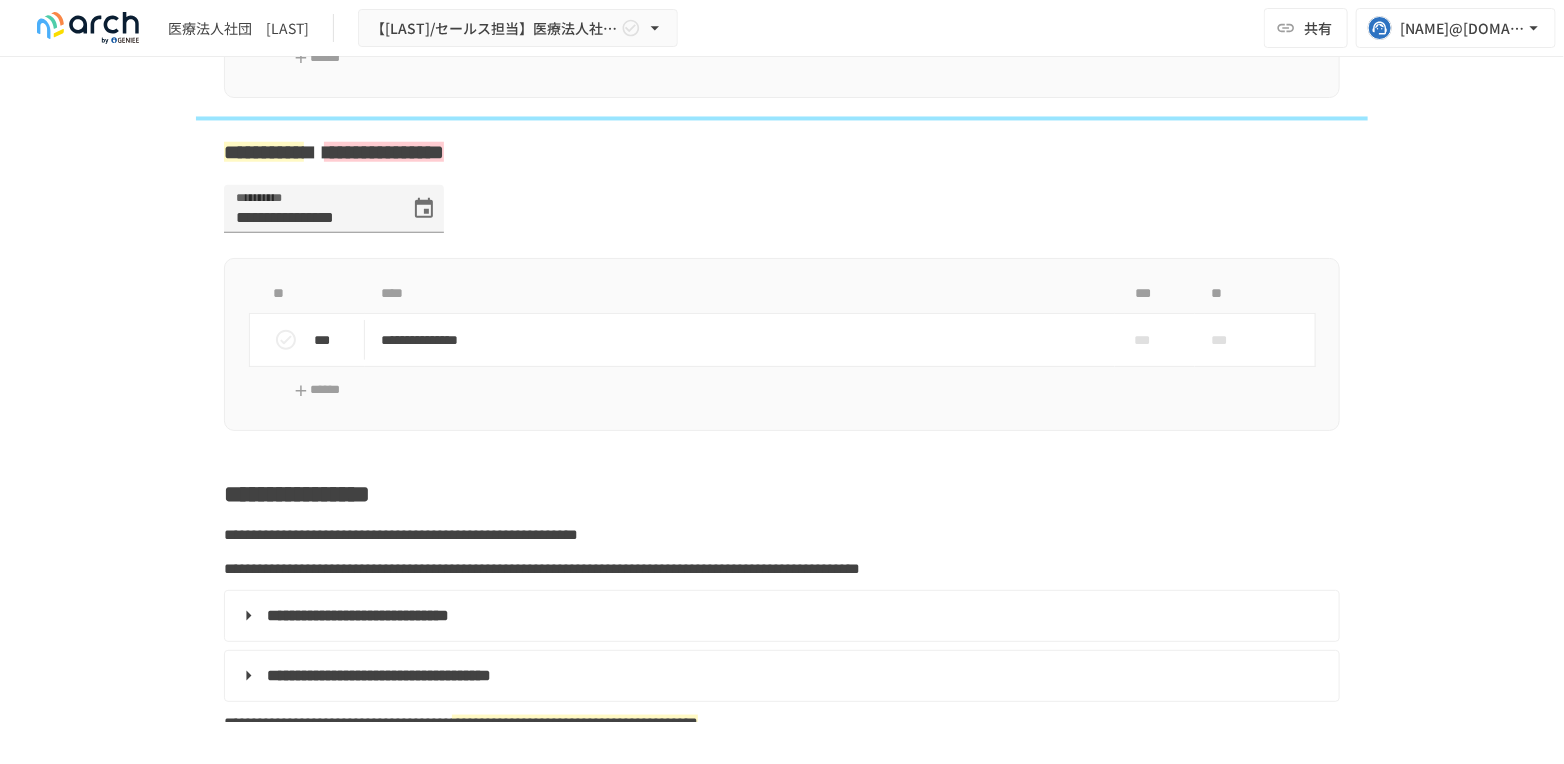 scroll, scrollTop: 813, scrollLeft: 0, axis: vertical 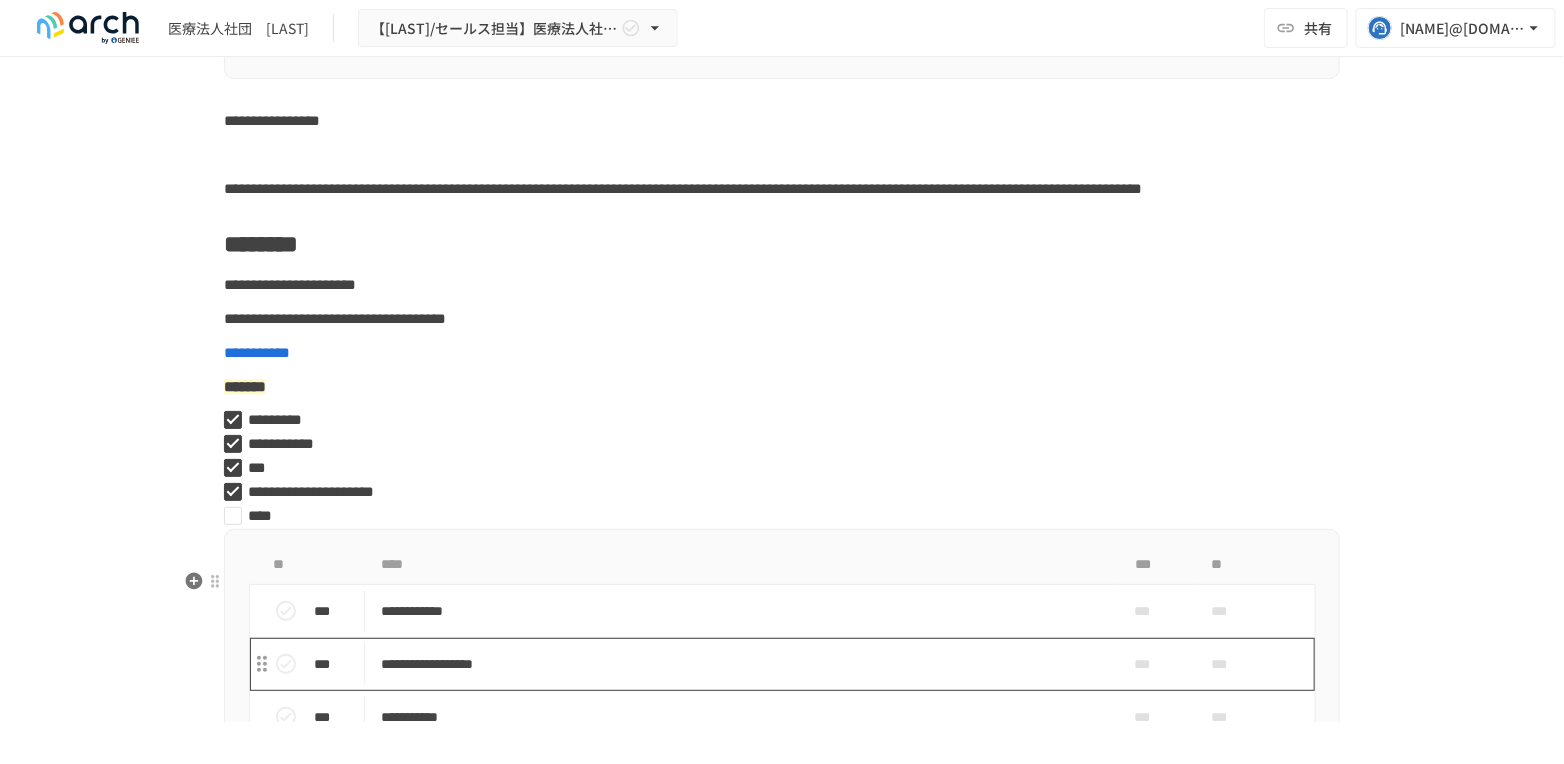 click on "**********" at bounding box center (740, 664) 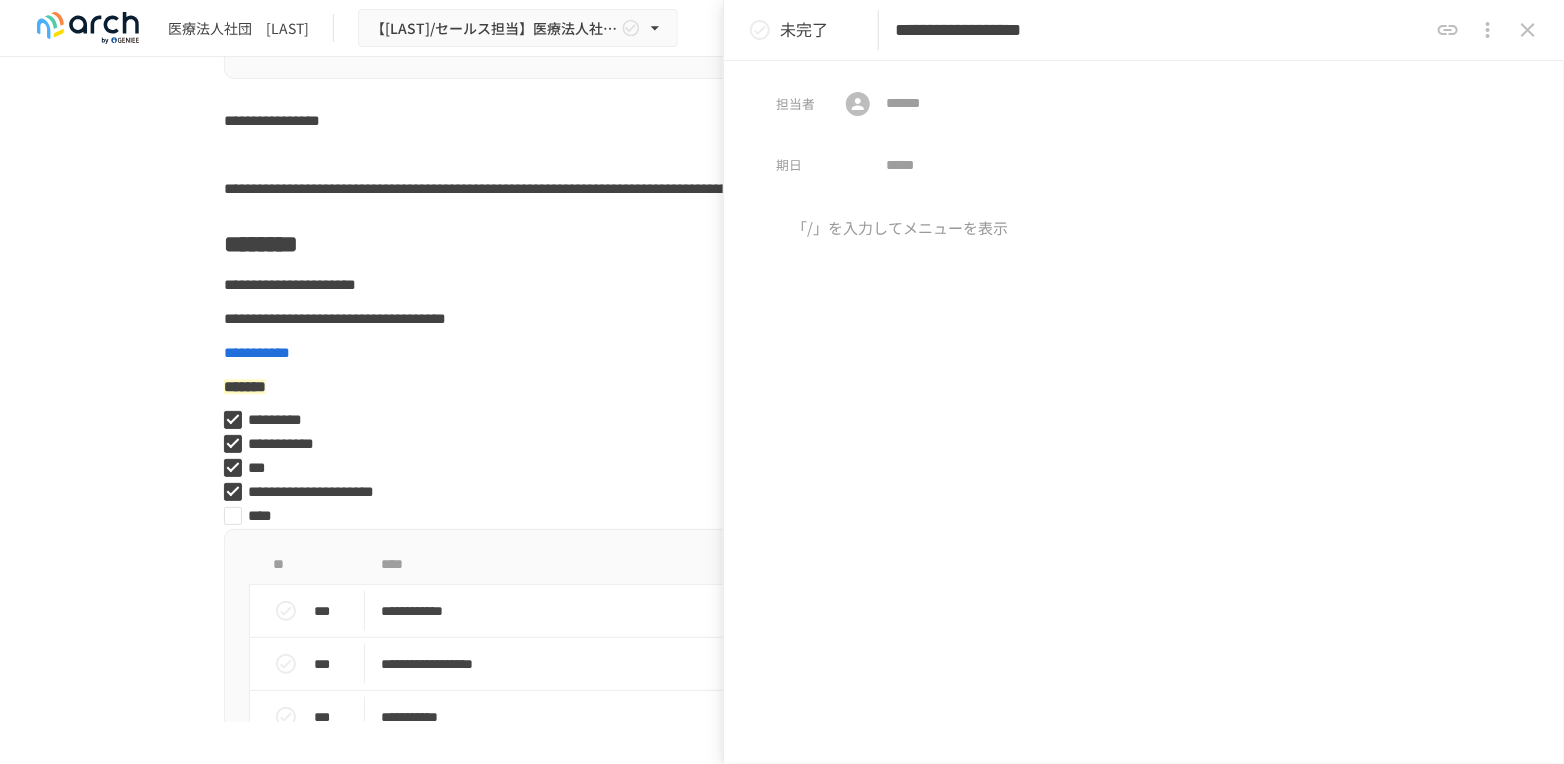 click 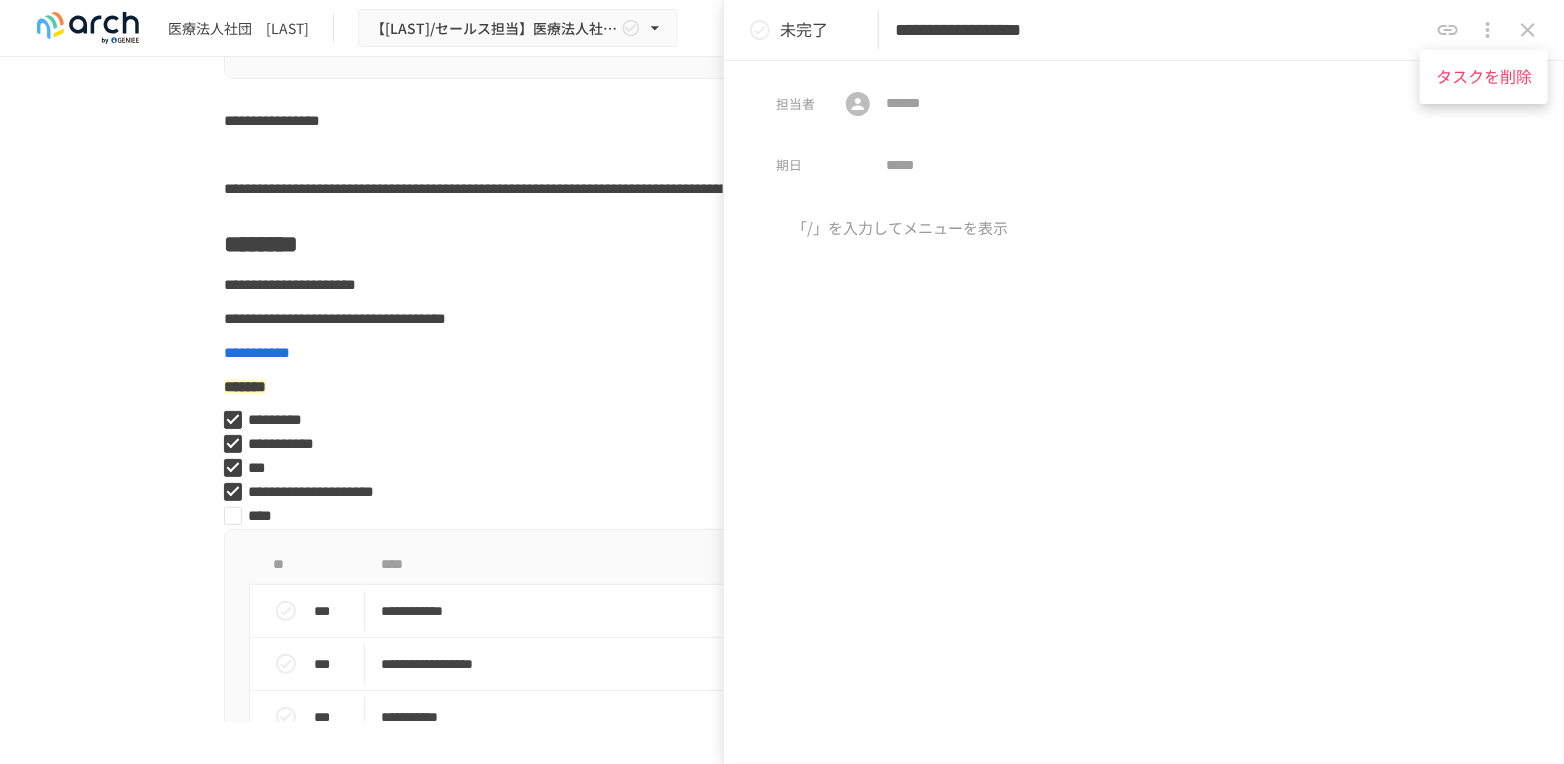 click on "タスクを削除" at bounding box center (1484, 77) 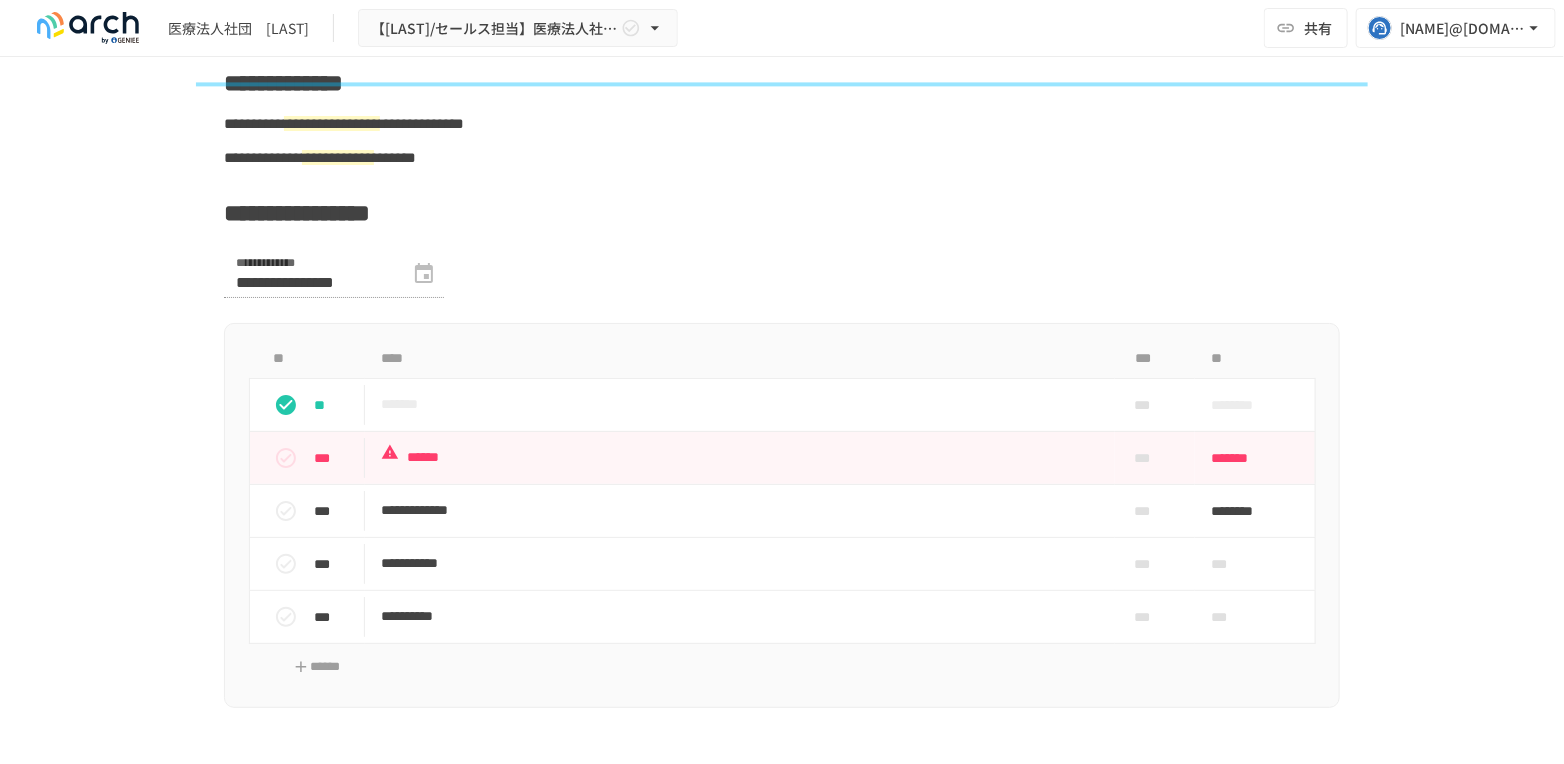 scroll, scrollTop: 3464, scrollLeft: 0, axis: vertical 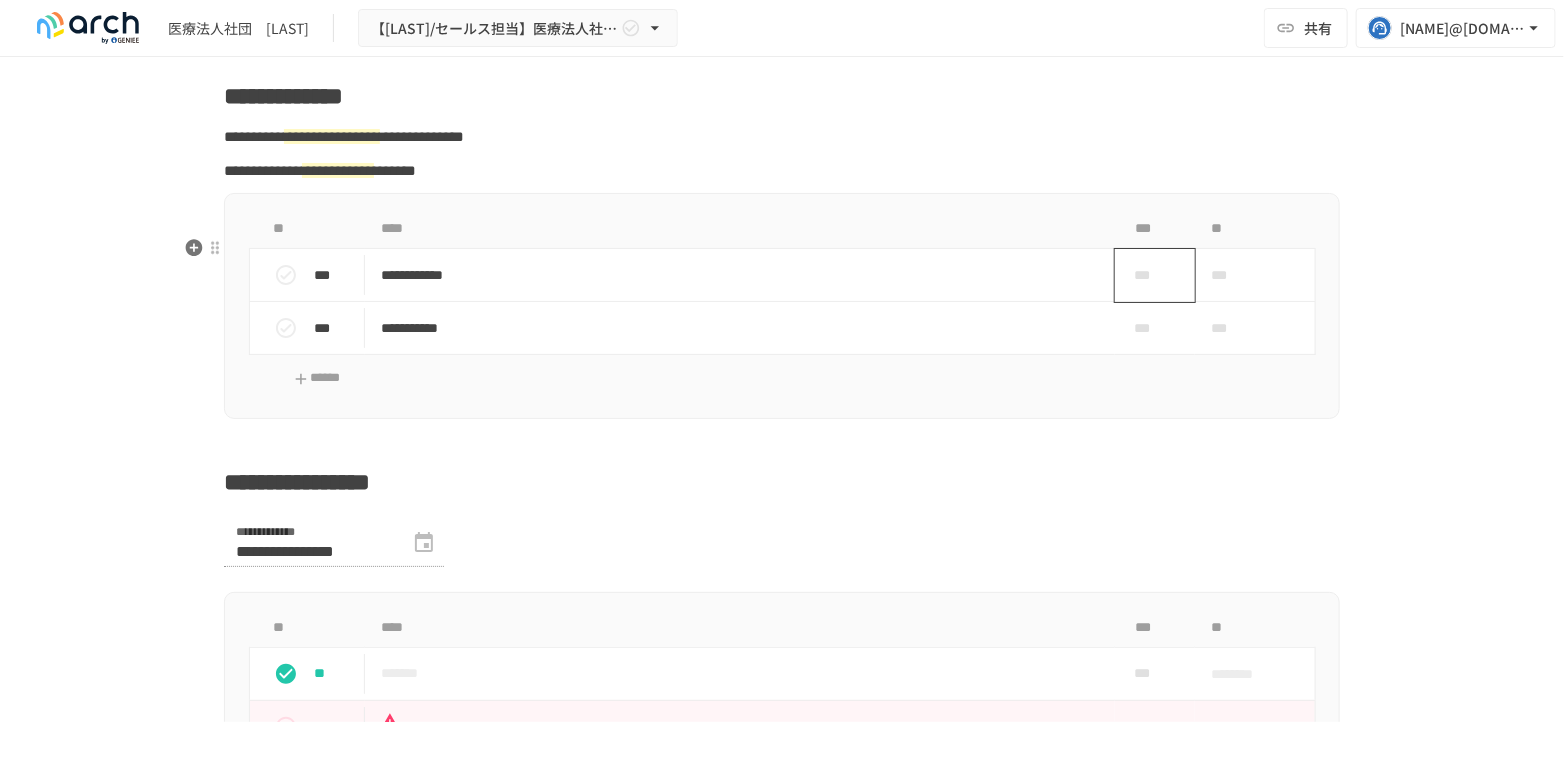 click on "***" at bounding box center (1147, 275) 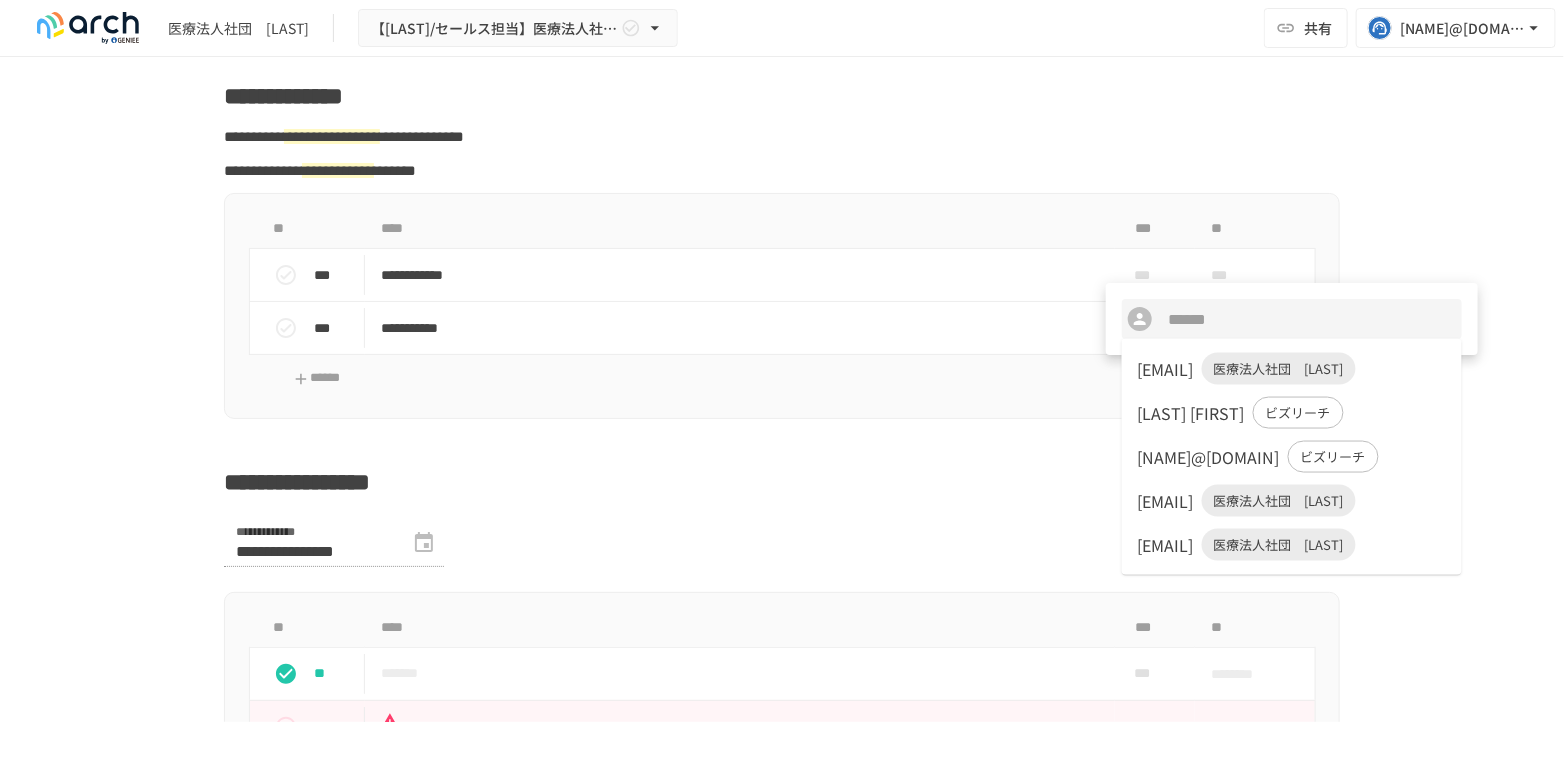 drag, startPoint x: 1181, startPoint y: 541, endPoint x: 1169, endPoint y: 489, distance: 53.366657 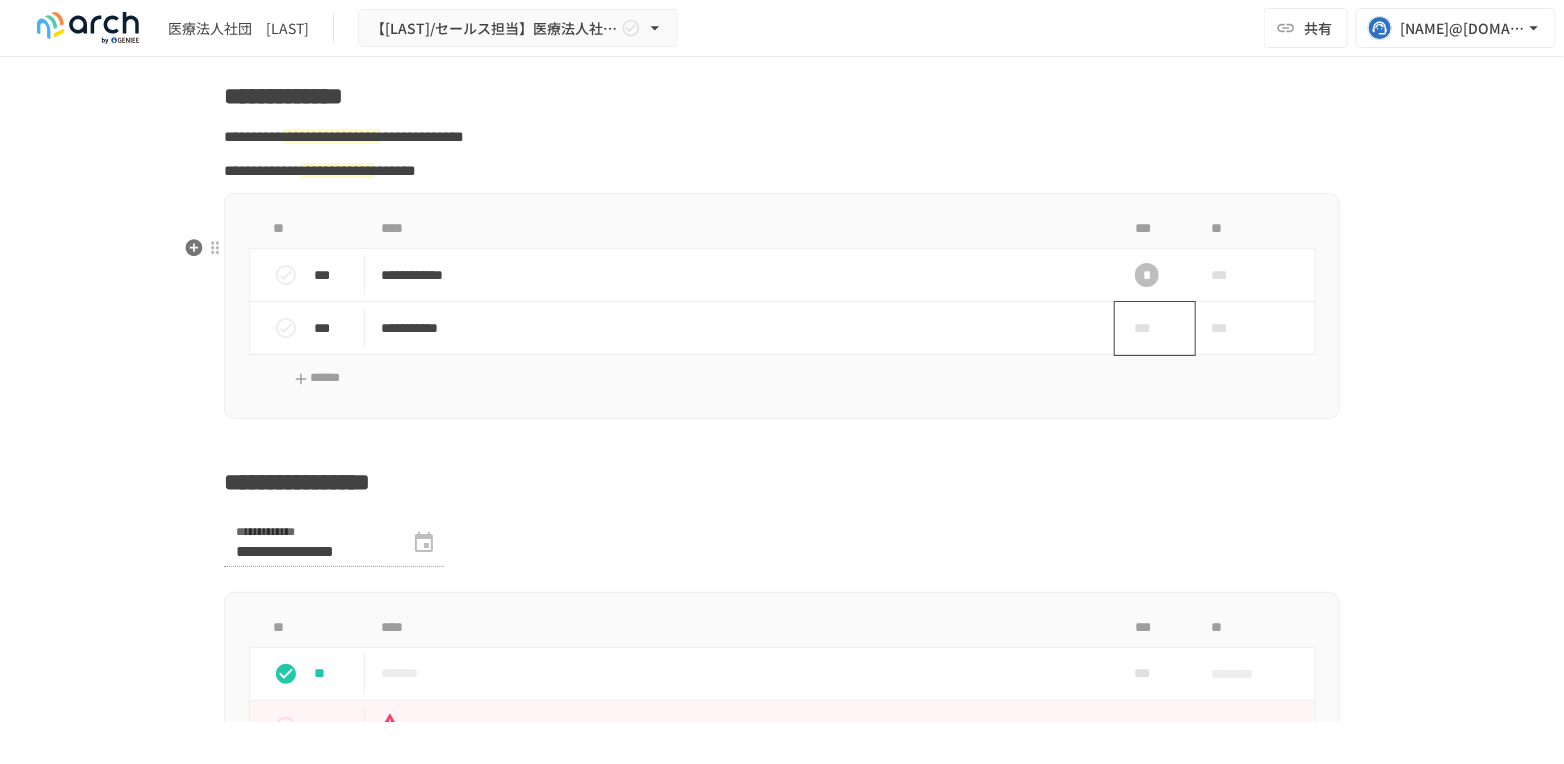 click on "***" at bounding box center (1147, 328) 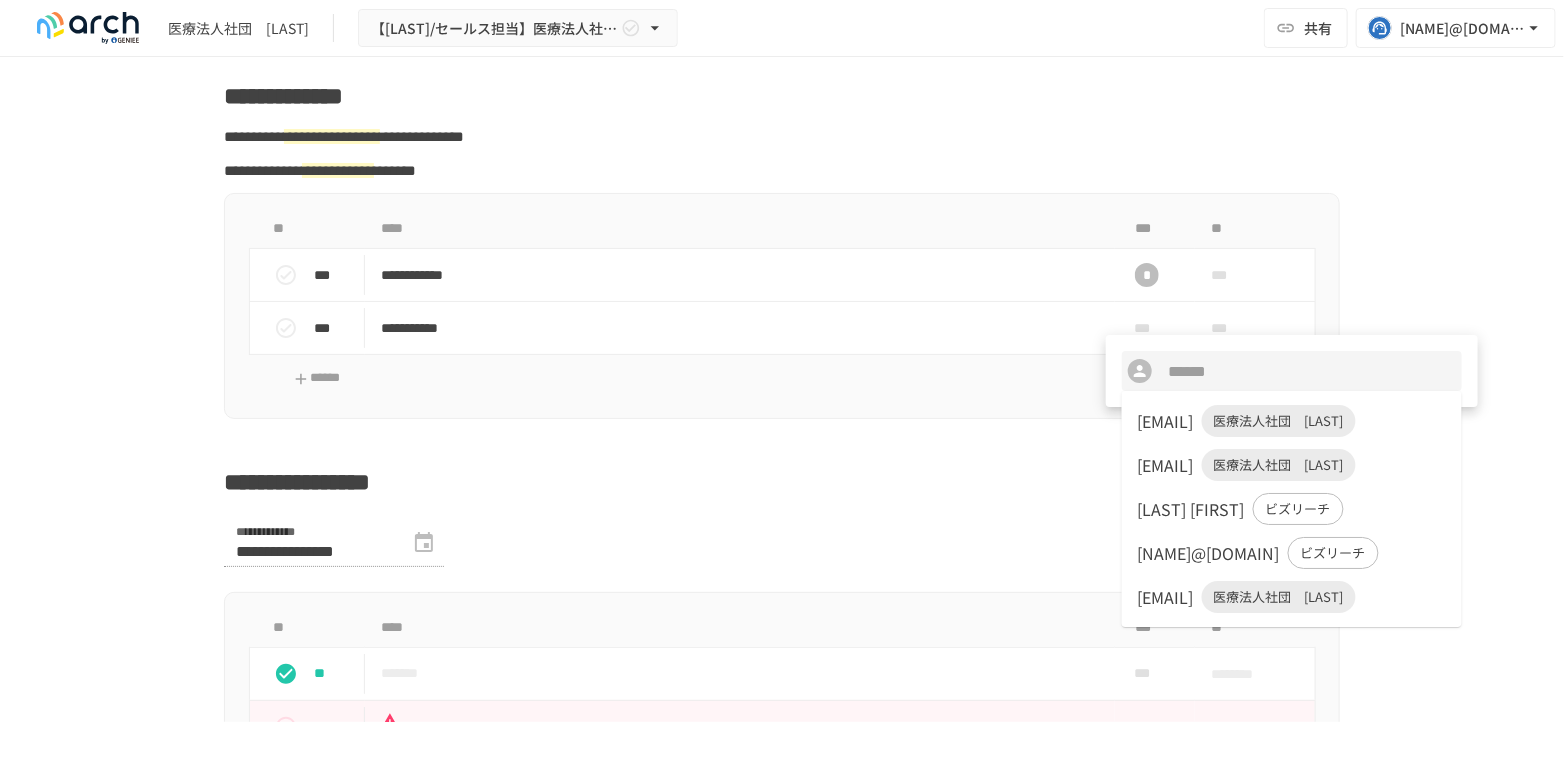 click on "[EMAIL] 医療法人社団　[LAST]様" at bounding box center [1292, 421] 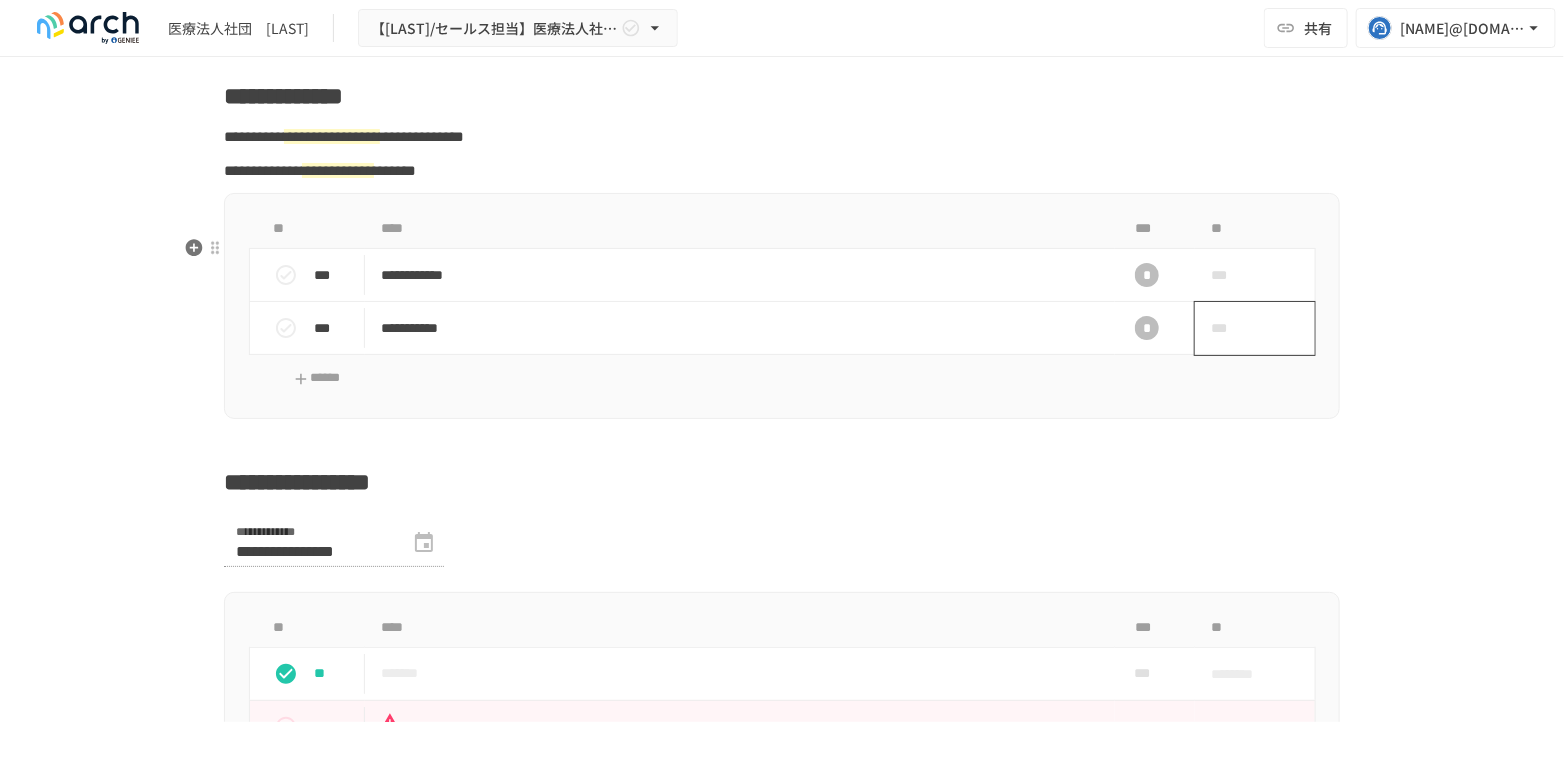 click on "***" at bounding box center [1232, 328] 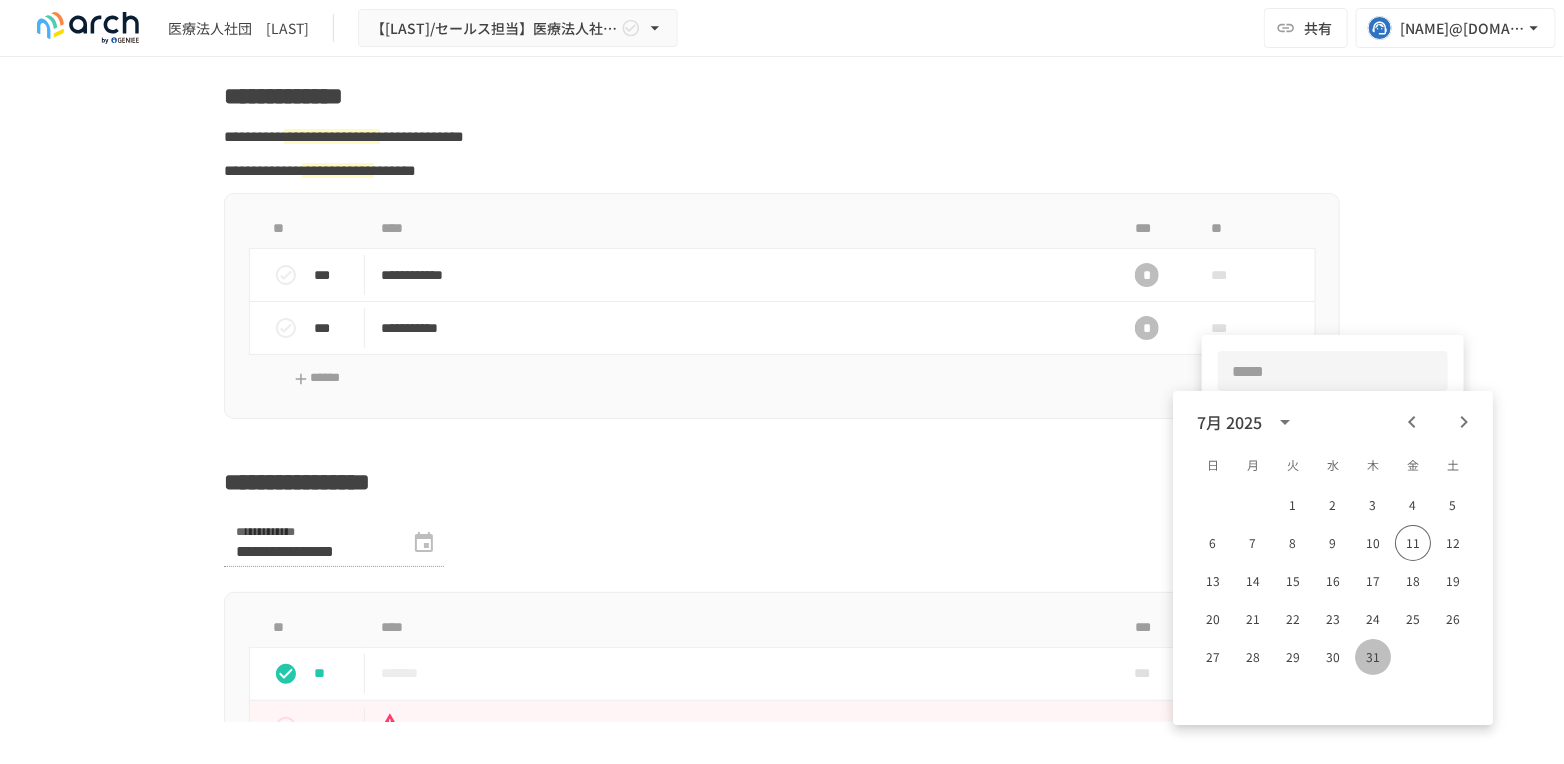 click on "31" at bounding box center (1373, 657) 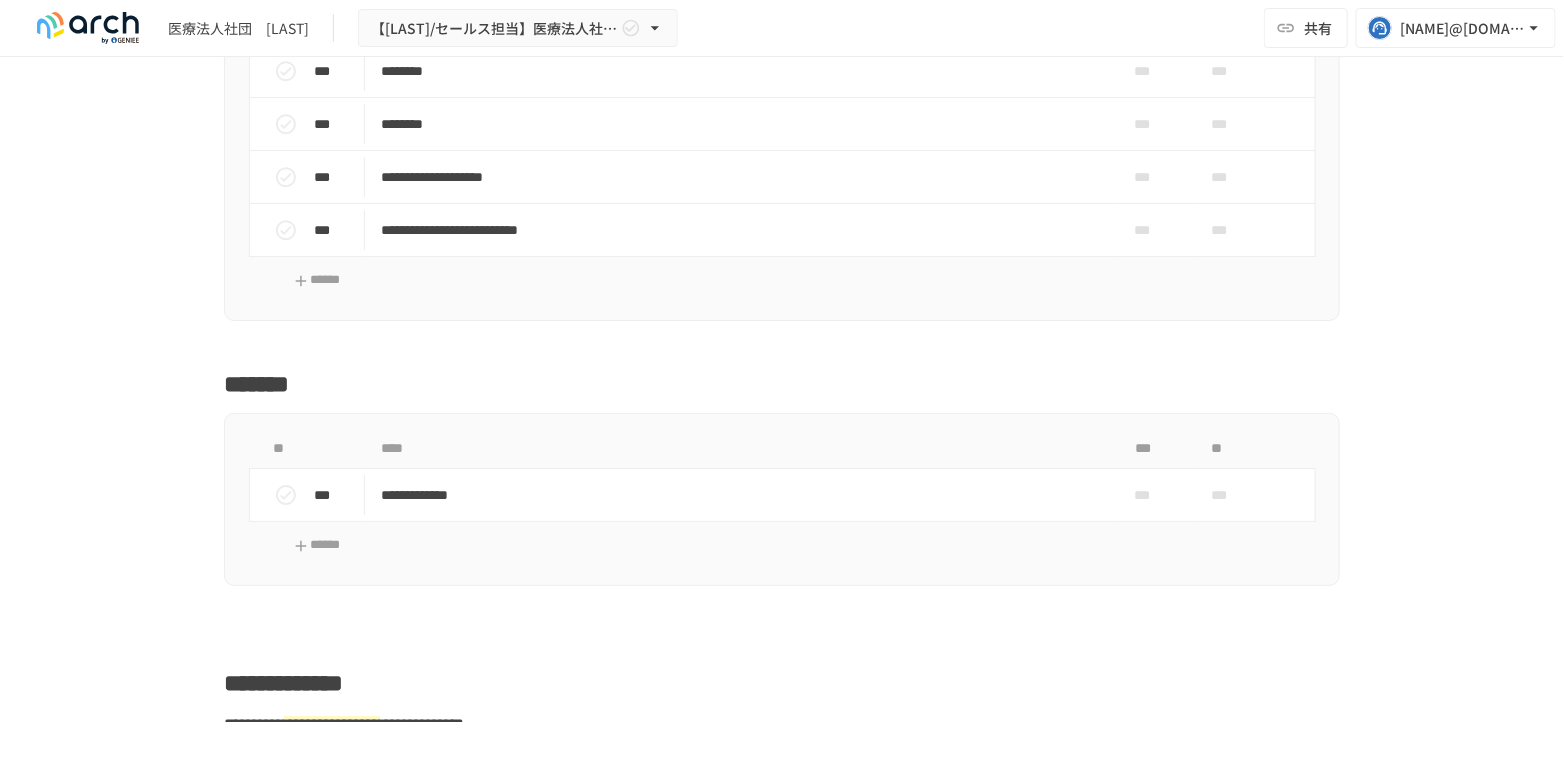 scroll, scrollTop: 2797, scrollLeft: 0, axis: vertical 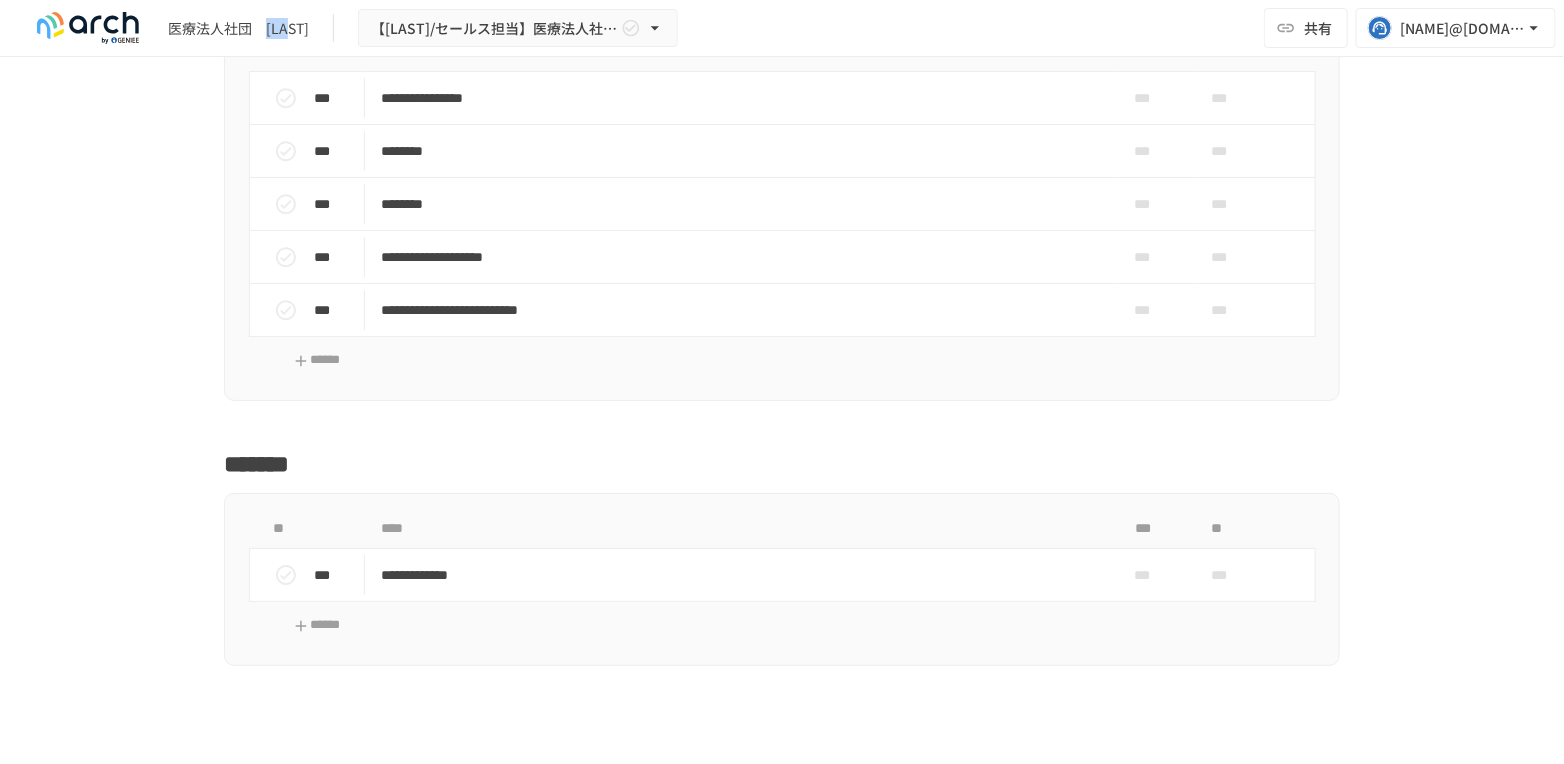 drag, startPoint x: 269, startPoint y: 29, endPoint x: 308, endPoint y: 22, distance: 39.623226 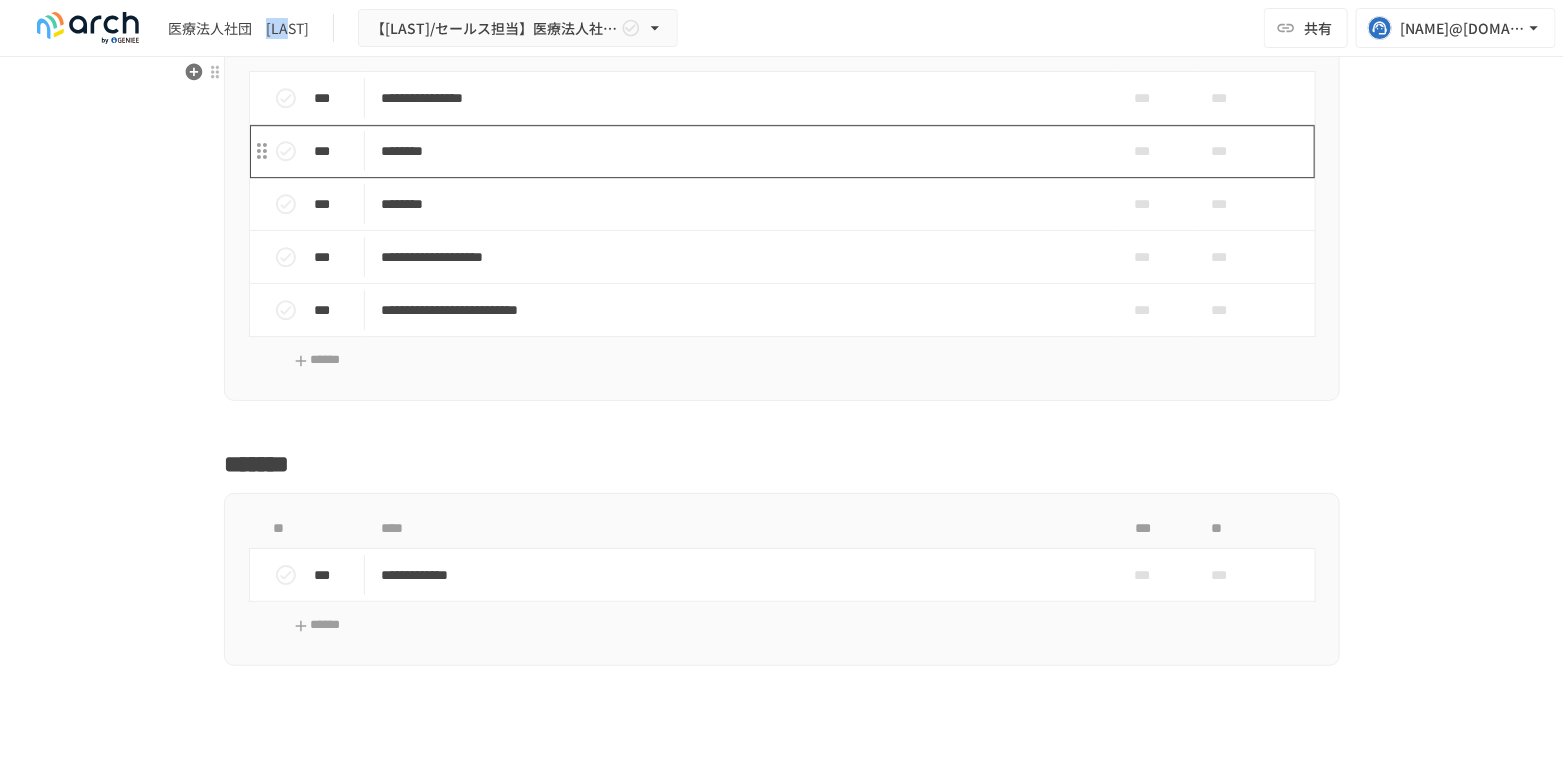 copy on "竹恵会" 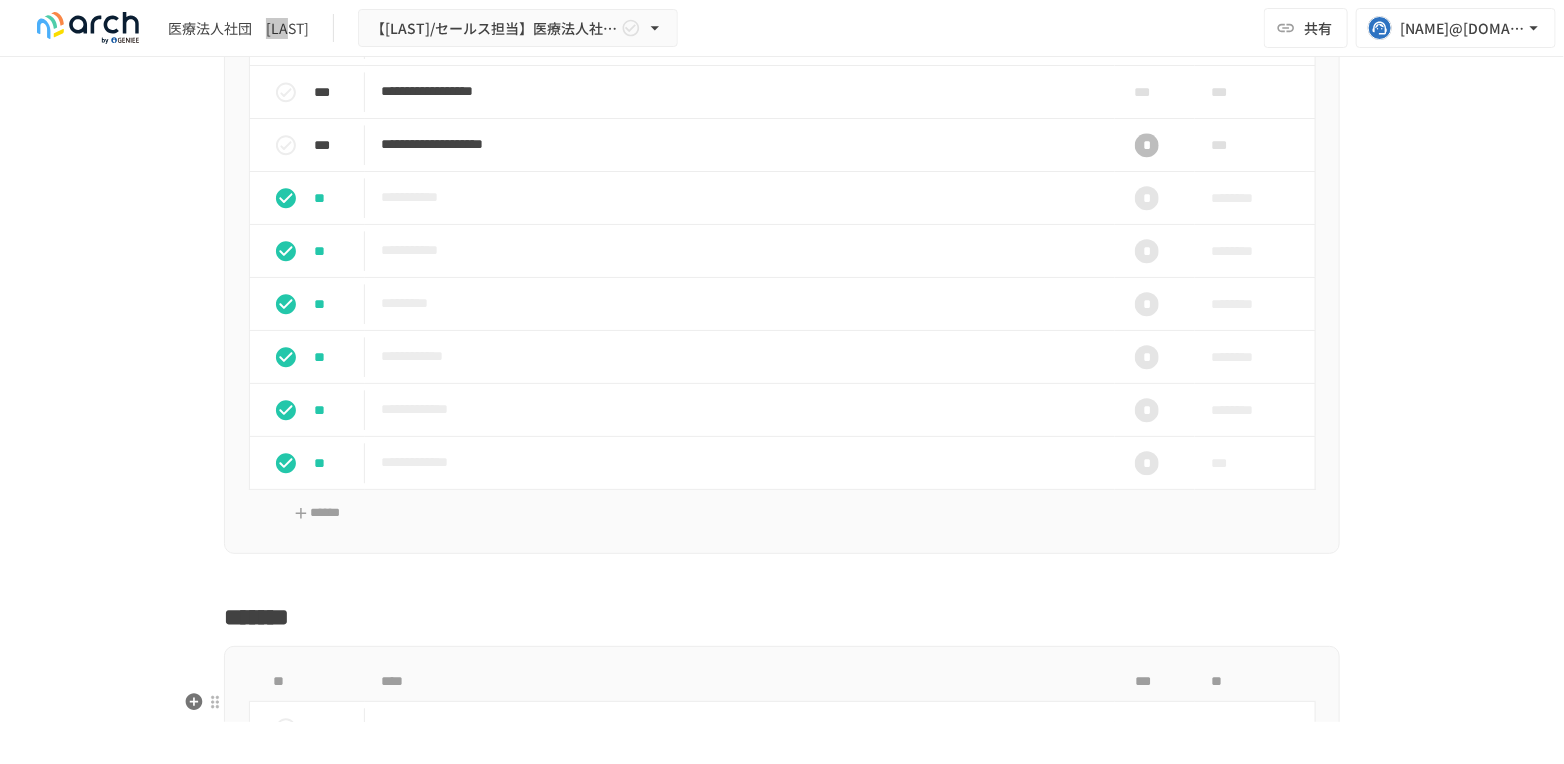 scroll, scrollTop: 2019, scrollLeft: 0, axis: vertical 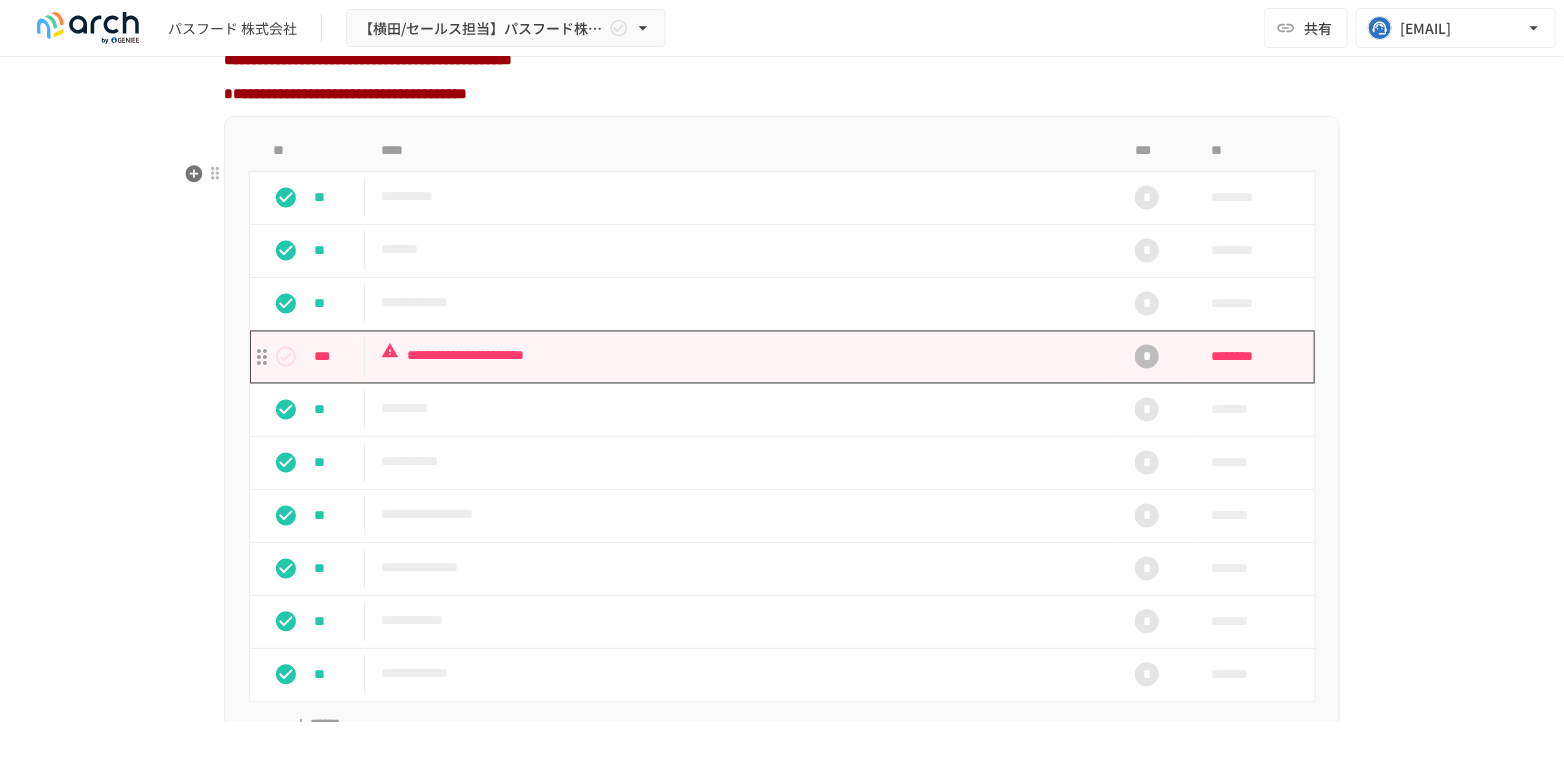 click on "**********" at bounding box center [740, 356] 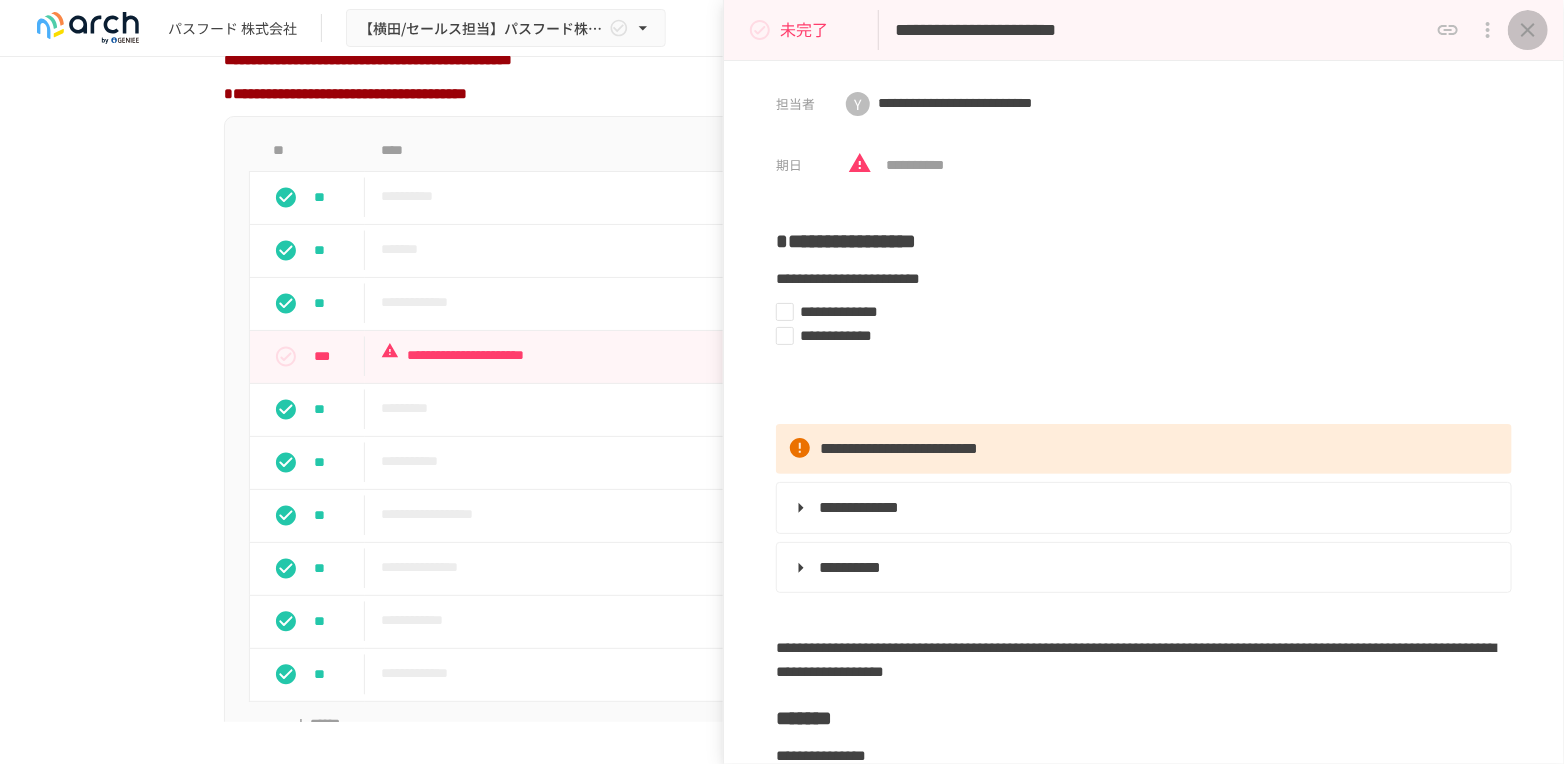 click 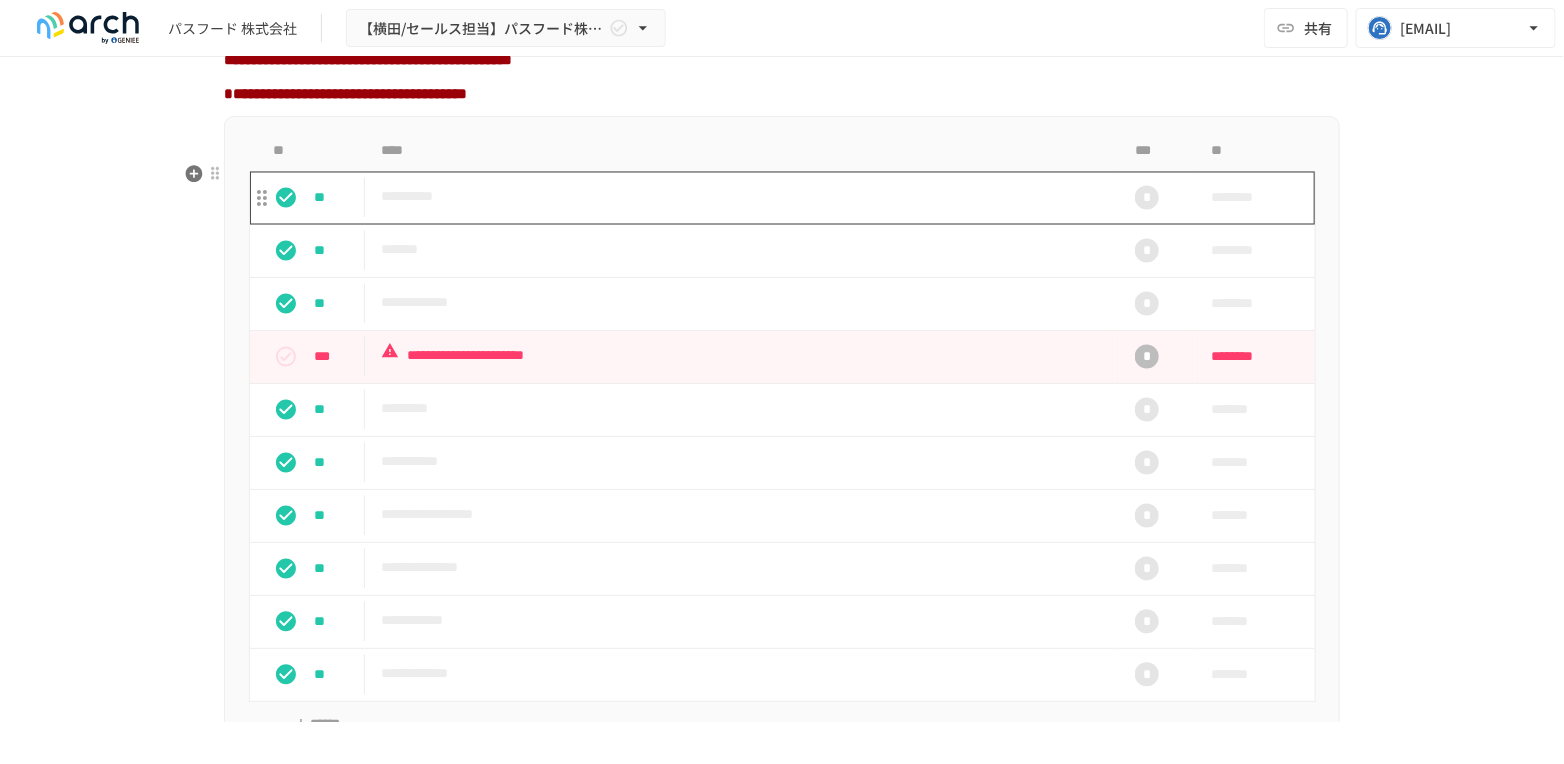 click on "**********" at bounding box center (740, 197) 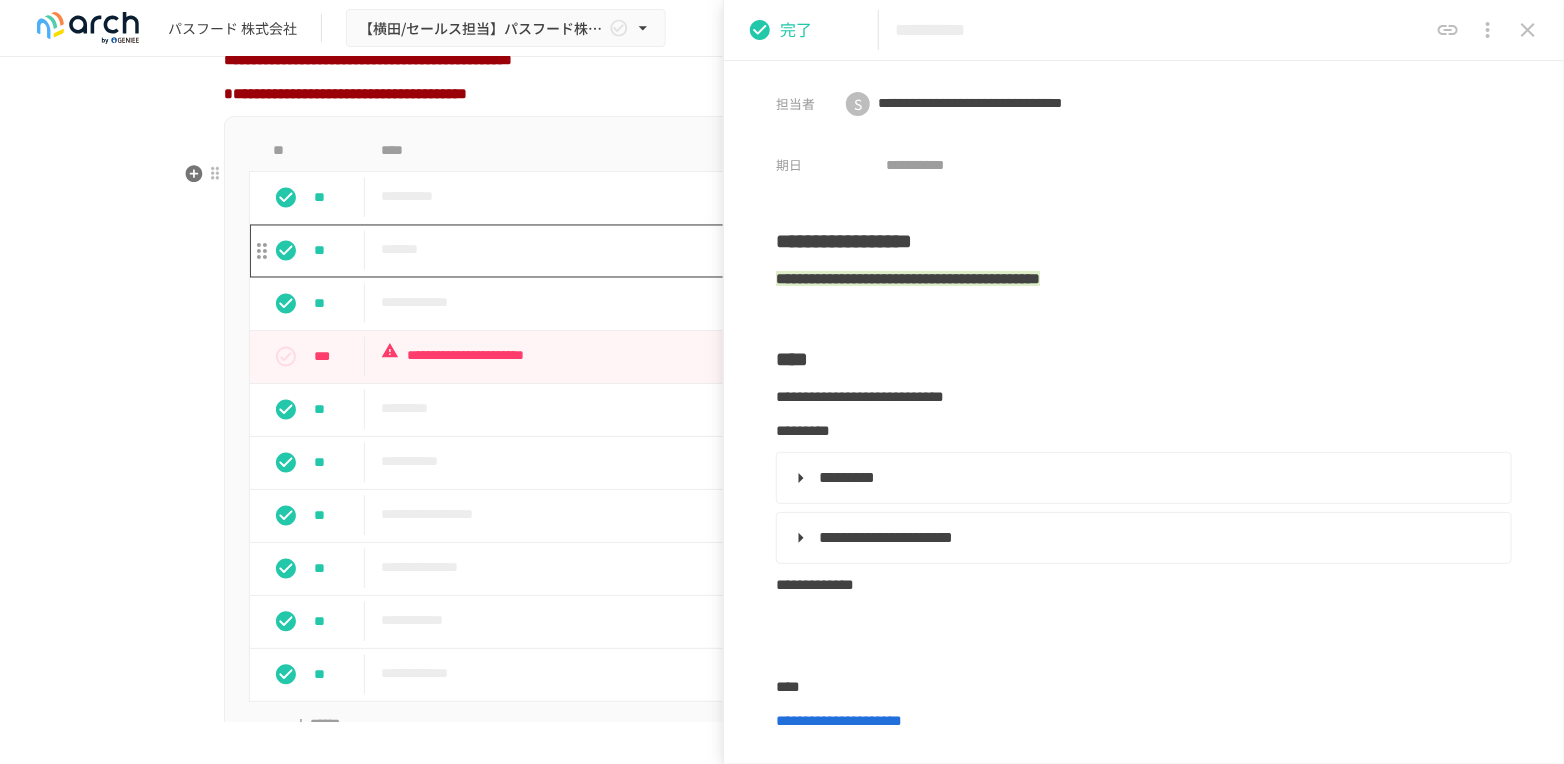 click on "*******" at bounding box center [740, 250] 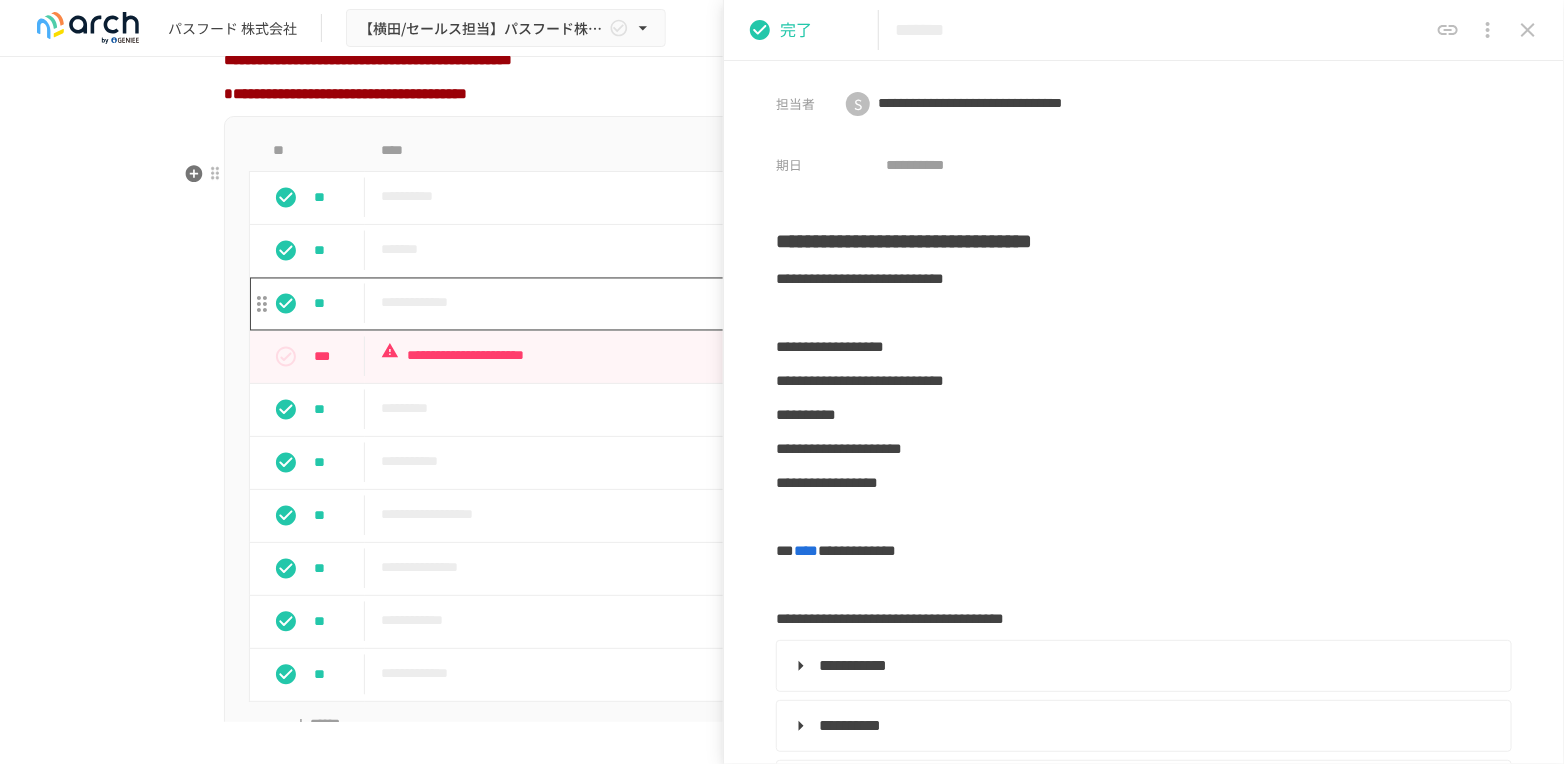 click on "**********" at bounding box center [740, 303] 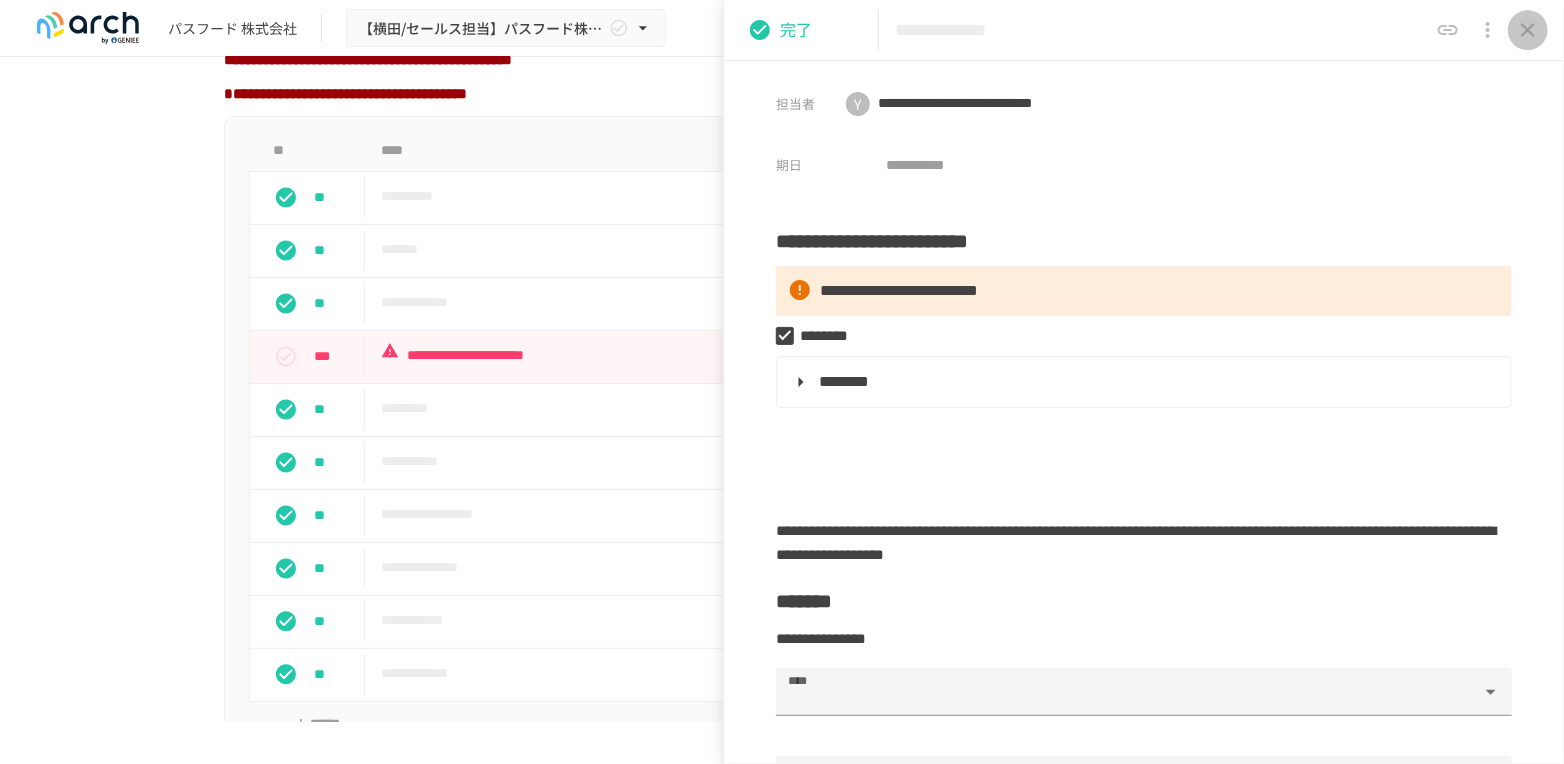 click at bounding box center [1528, 30] 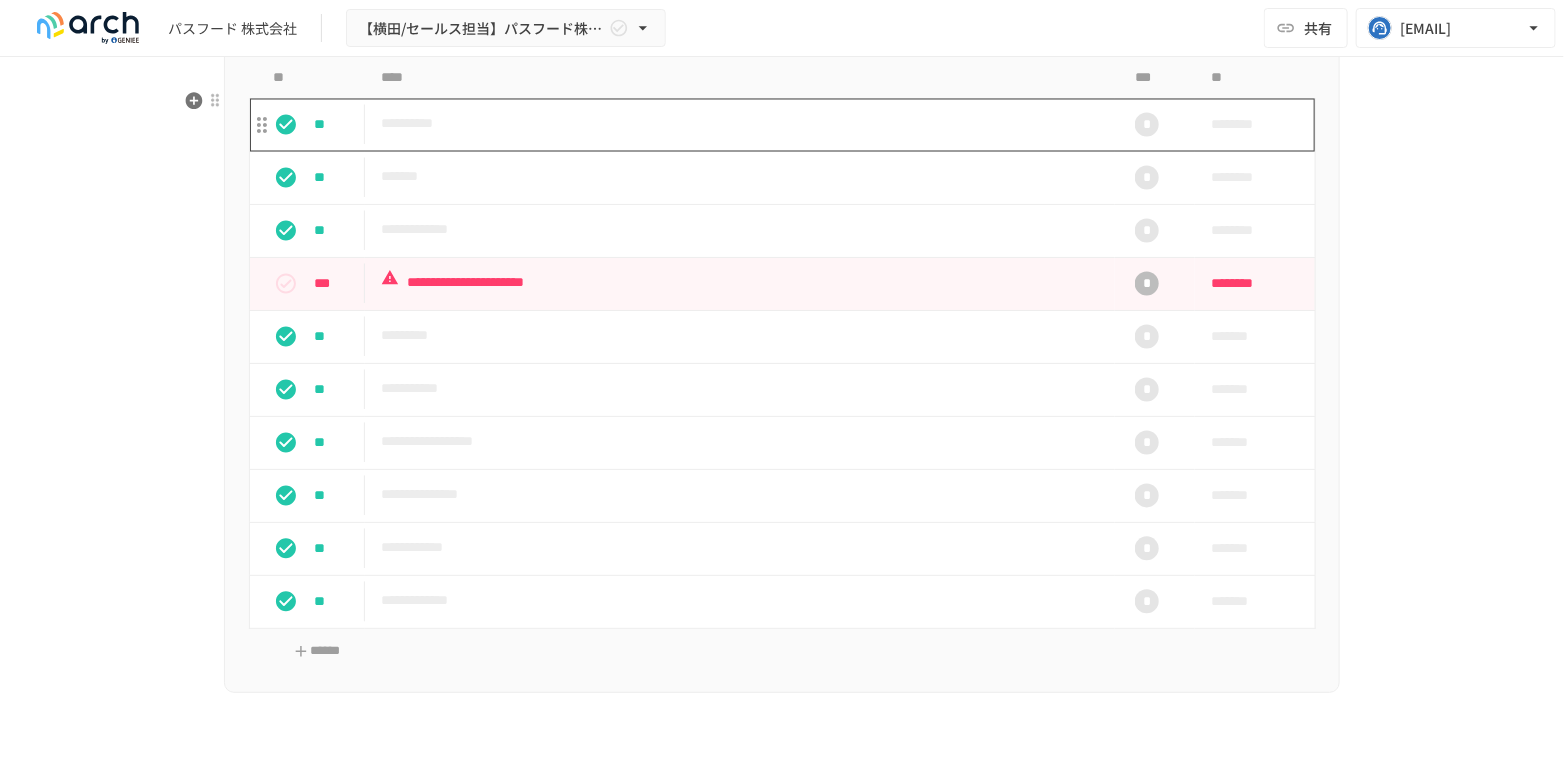 scroll, scrollTop: 1888, scrollLeft: 0, axis: vertical 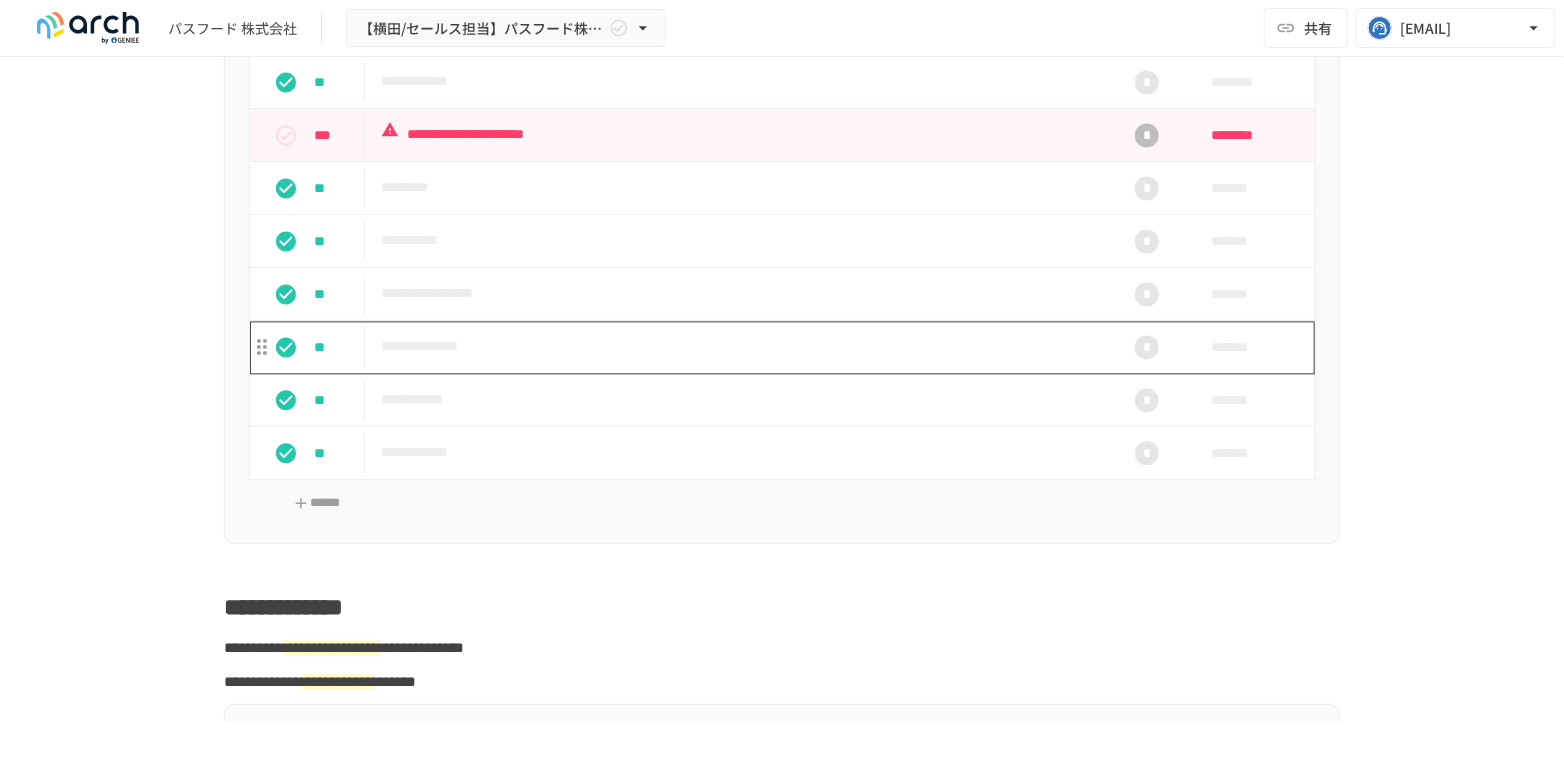click on "**********" at bounding box center [740, 346] 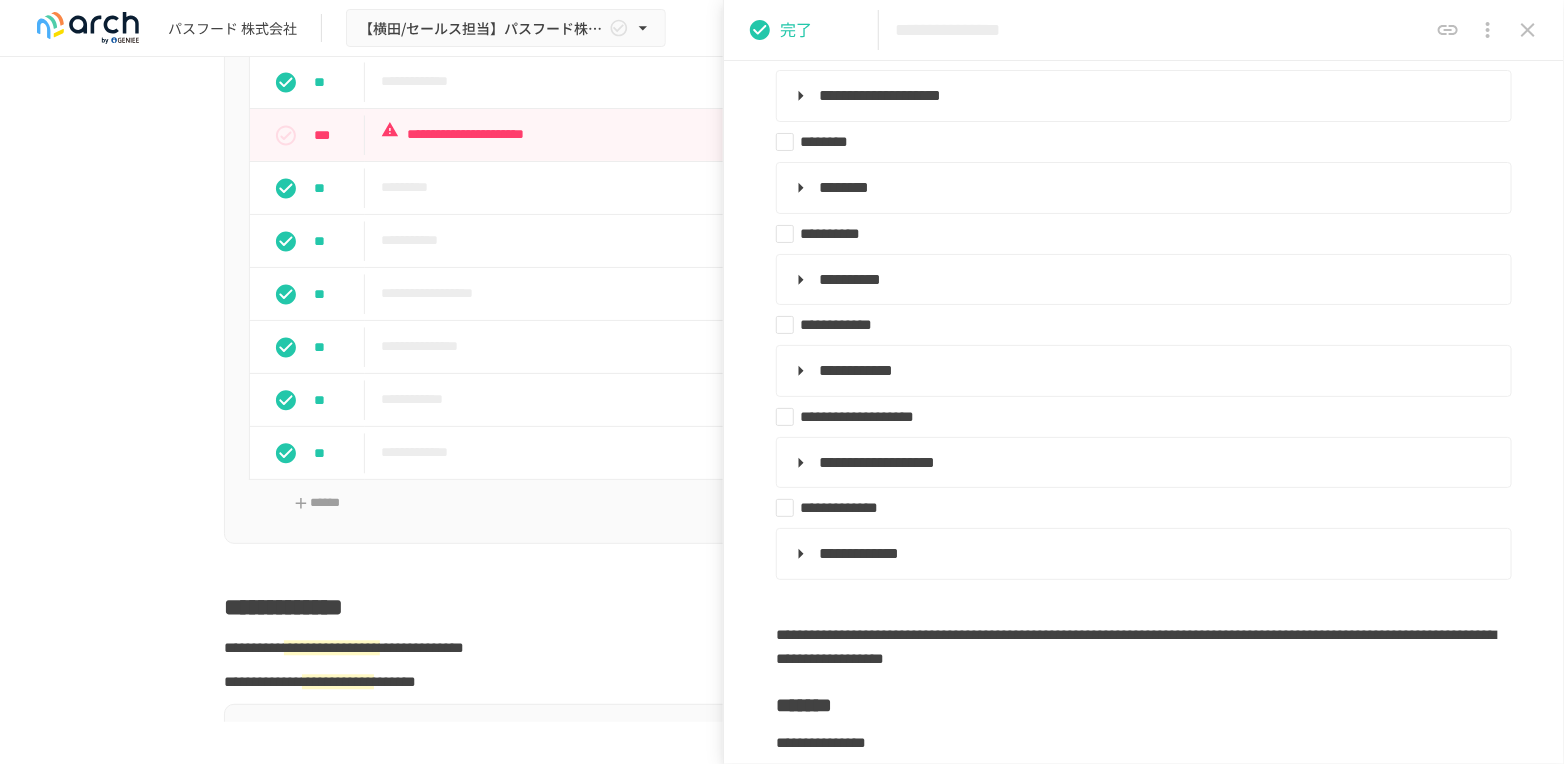 scroll, scrollTop: 666, scrollLeft: 0, axis: vertical 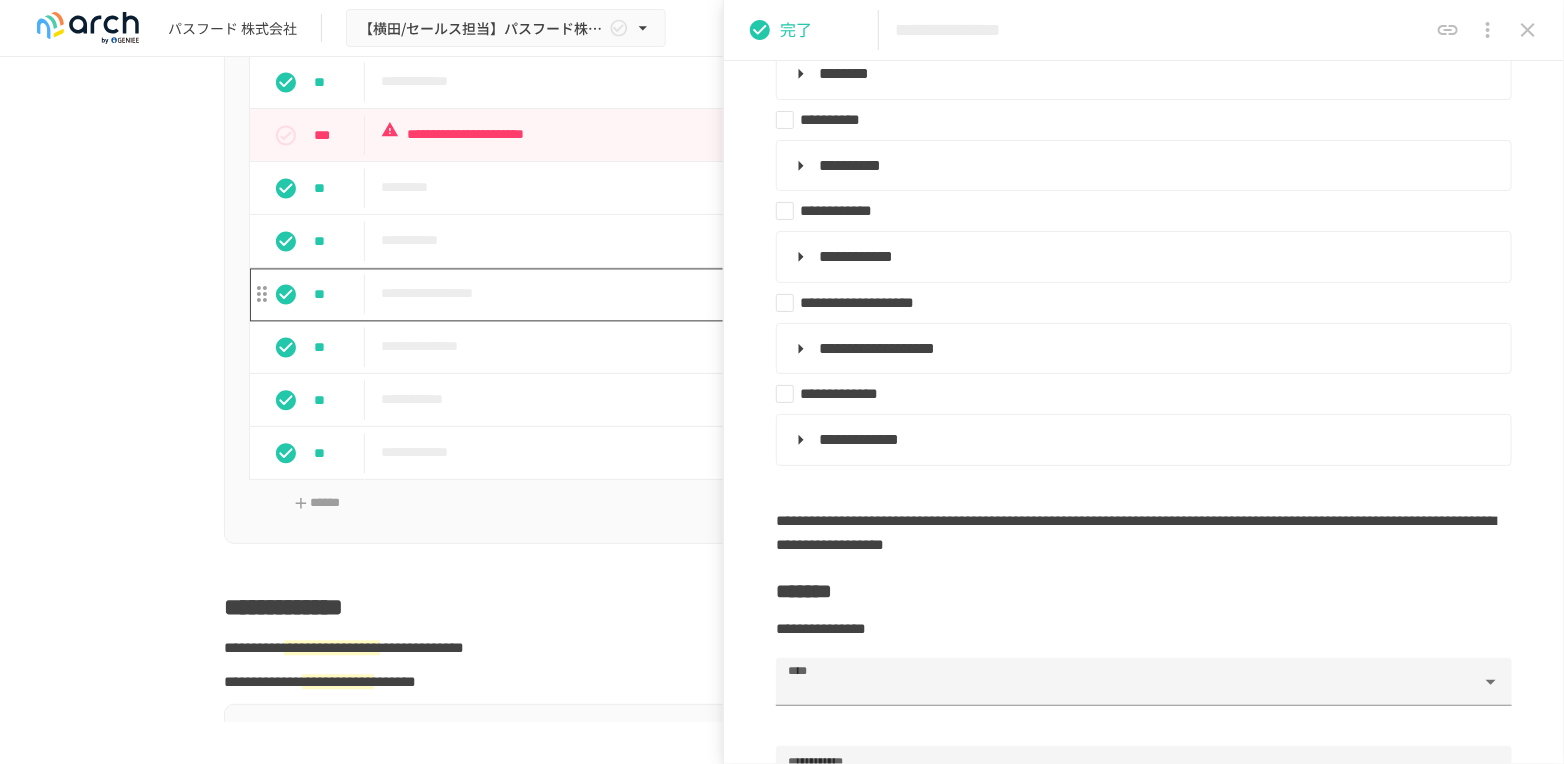 click on "**********" at bounding box center [740, 294] 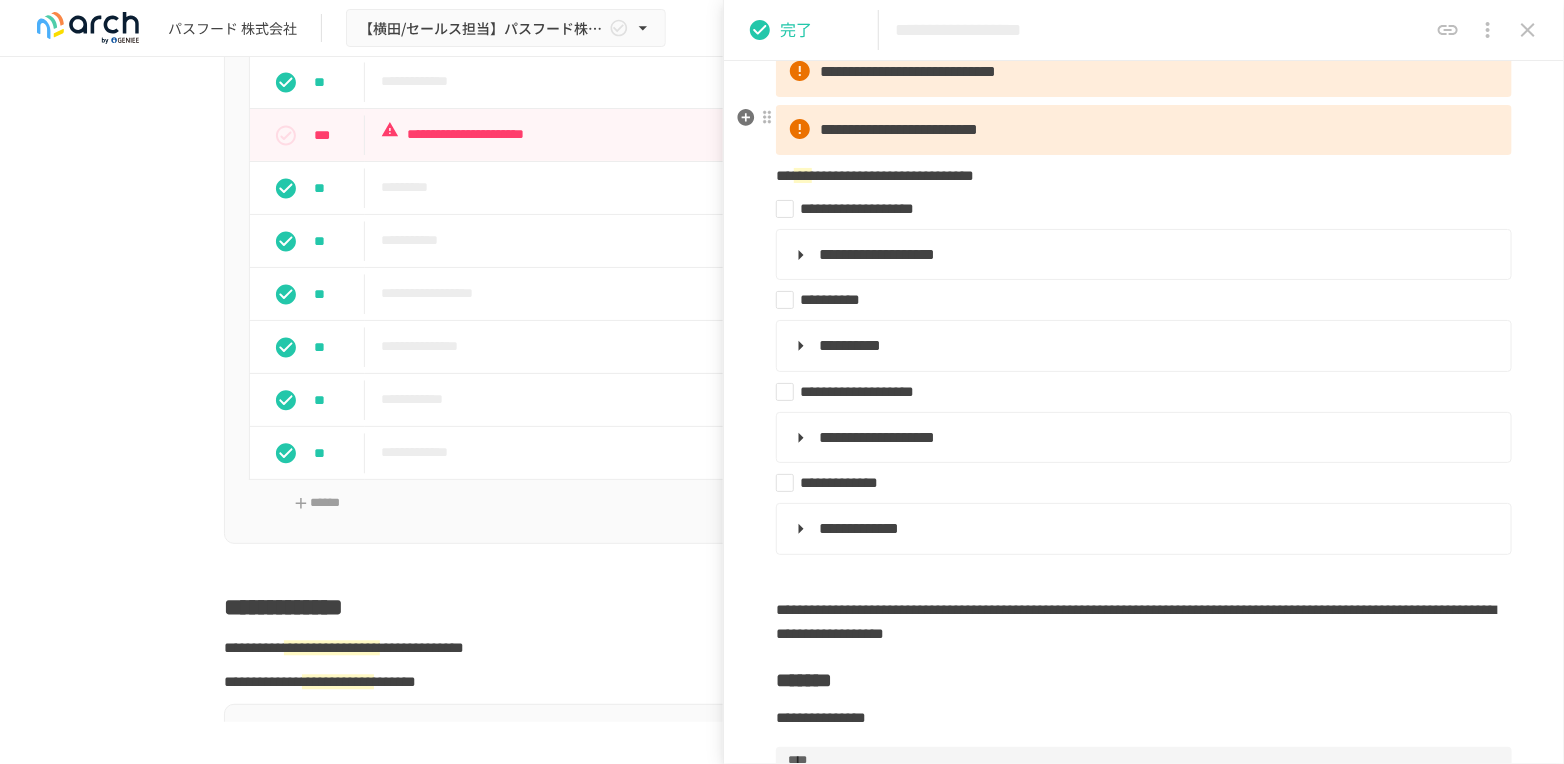 scroll, scrollTop: 222, scrollLeft: 0, axis: vertical 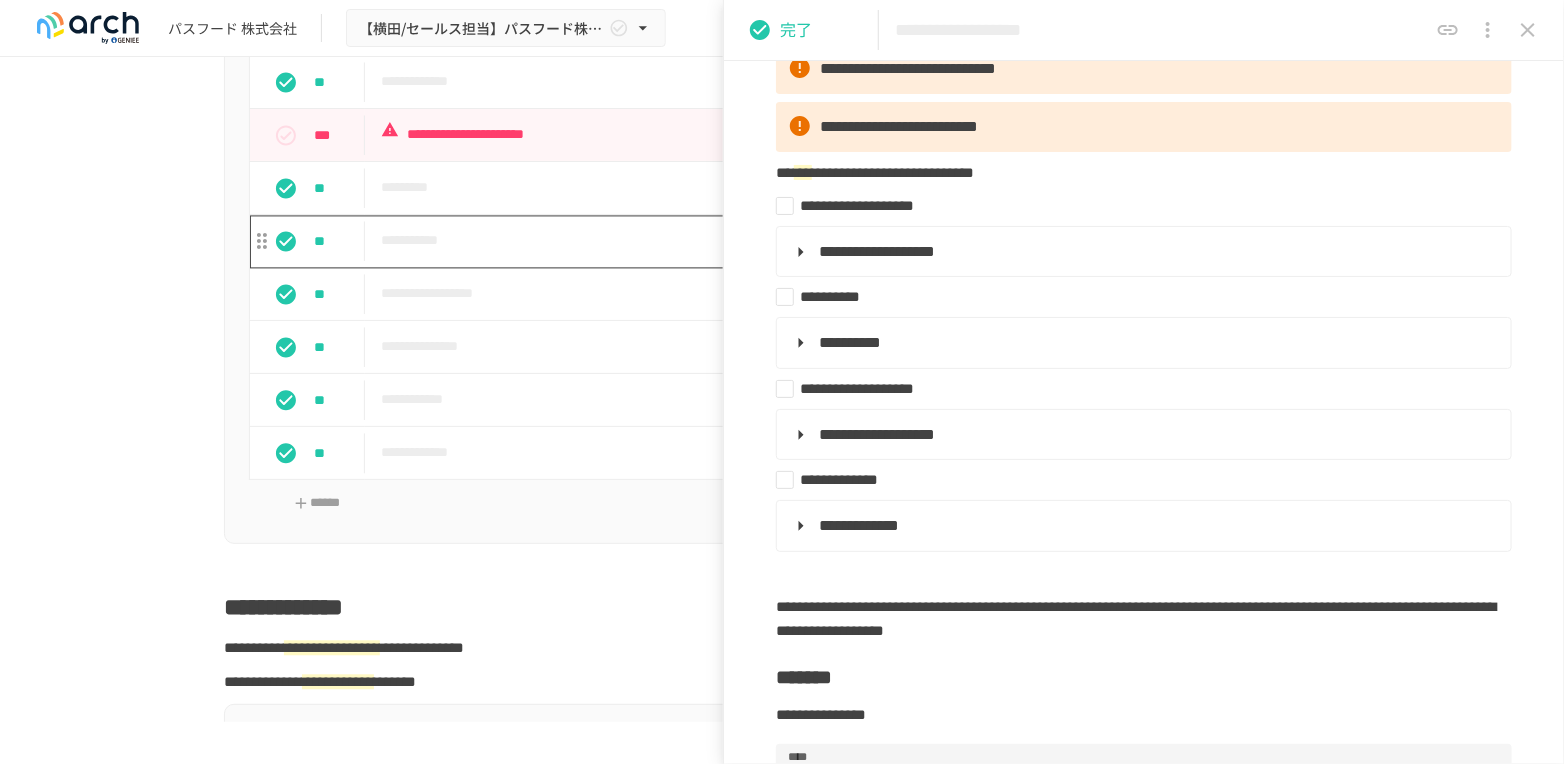 click on "**********" at bounding box center (740, 240) 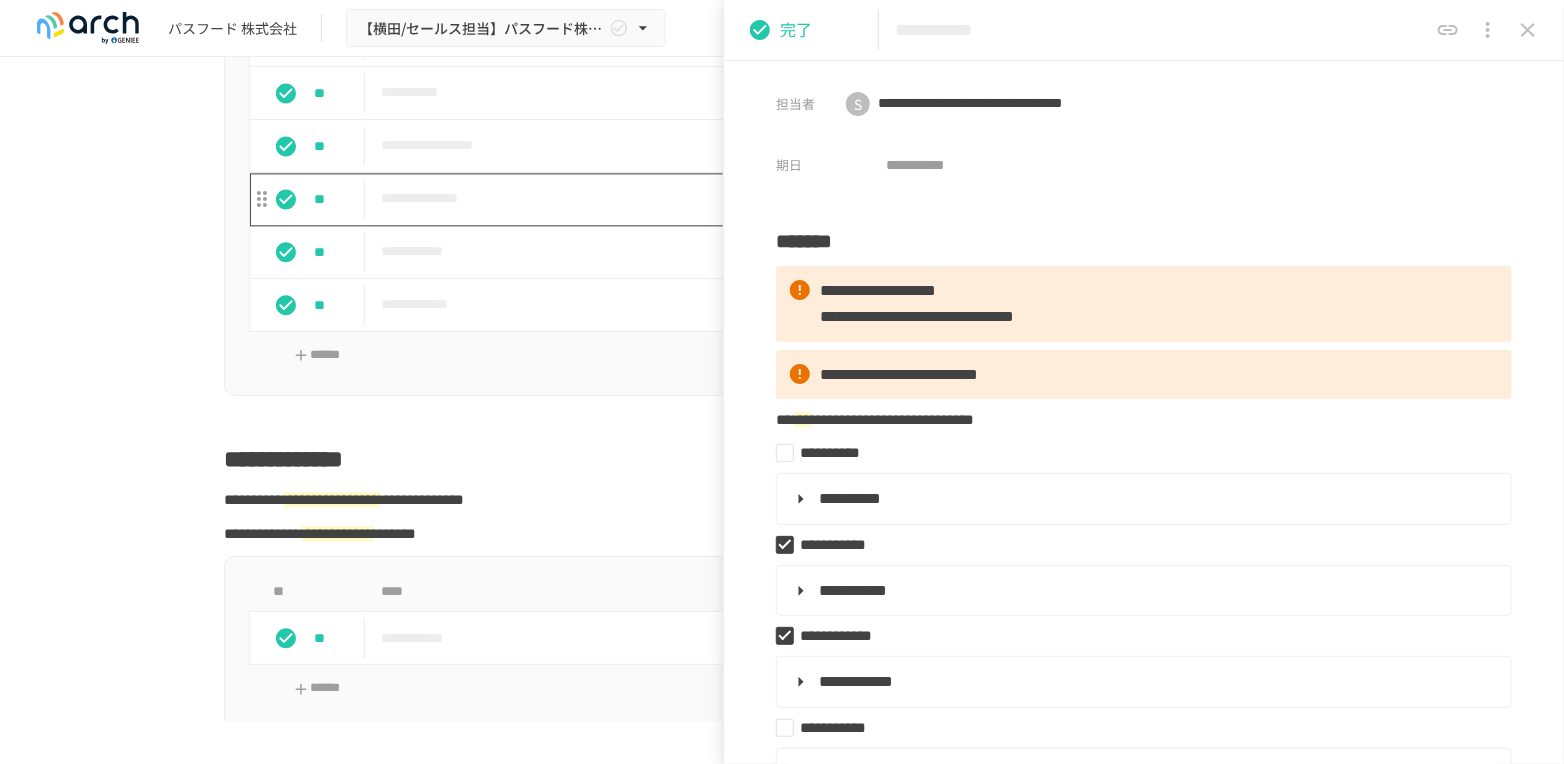 scroll, scrollTop: 2000, scrollLeft: 0, axis: vertical 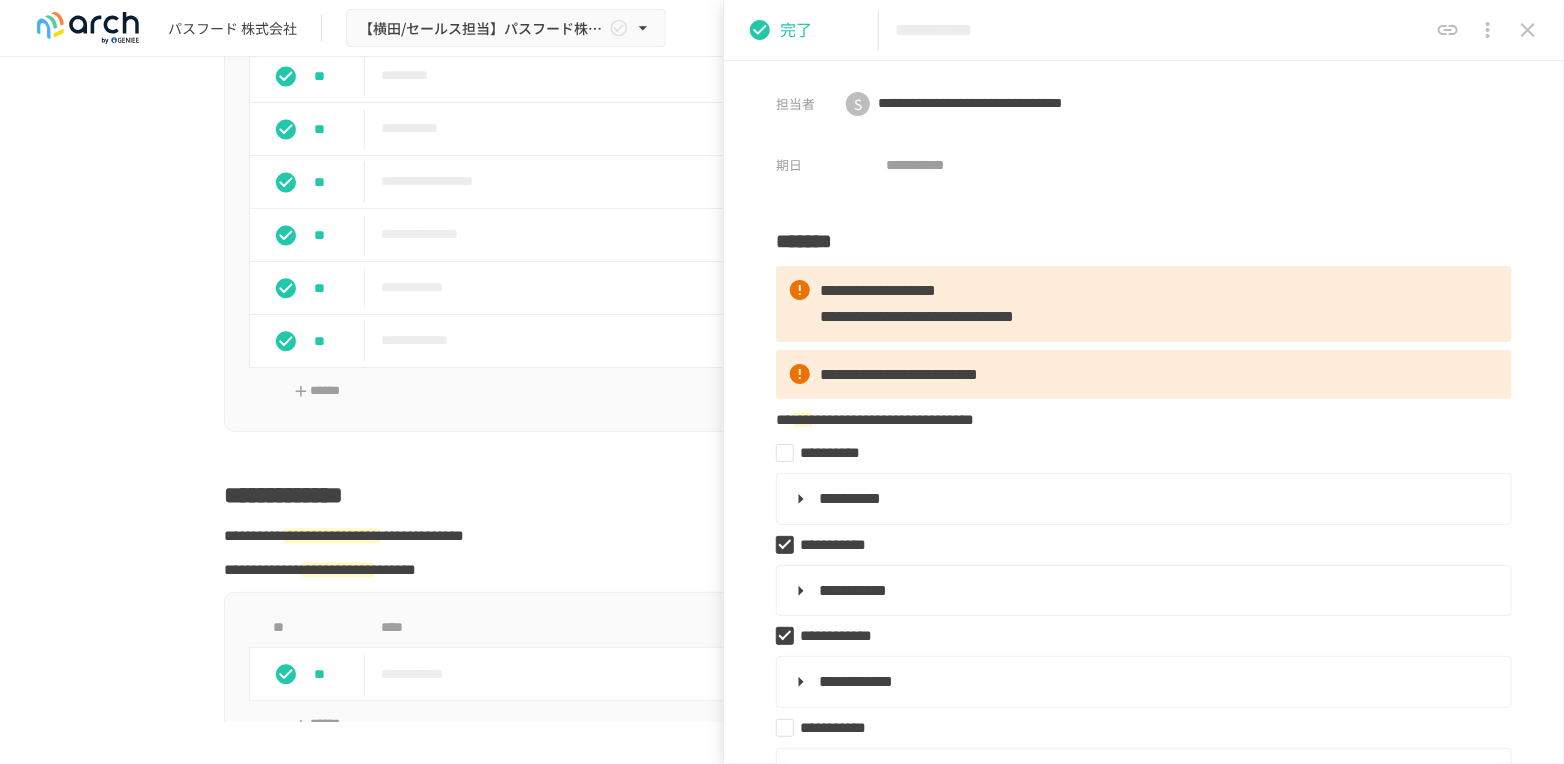 click 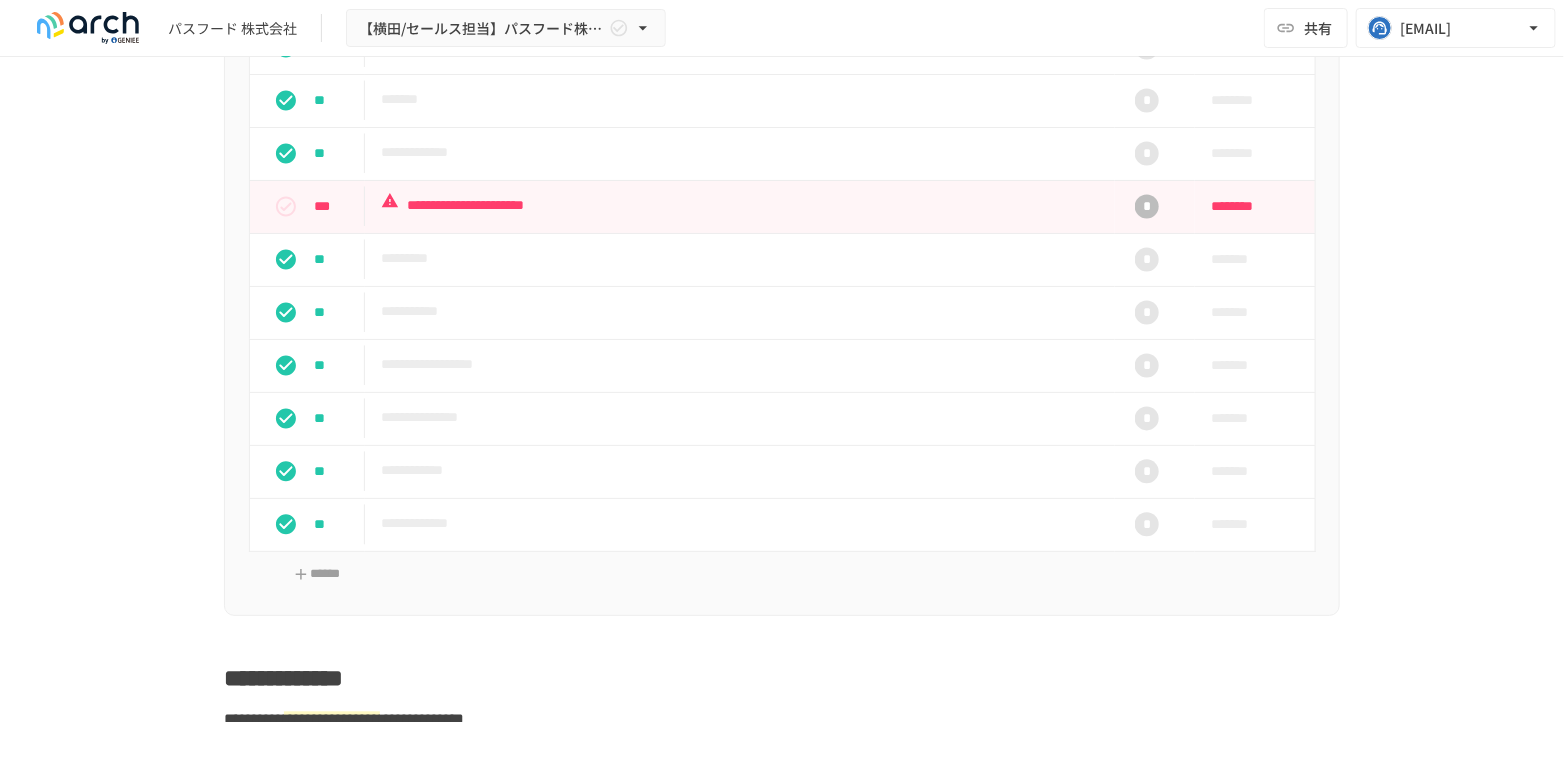 scroll, scrollTop: 1777, scrollLeft: 0, axis: vertical 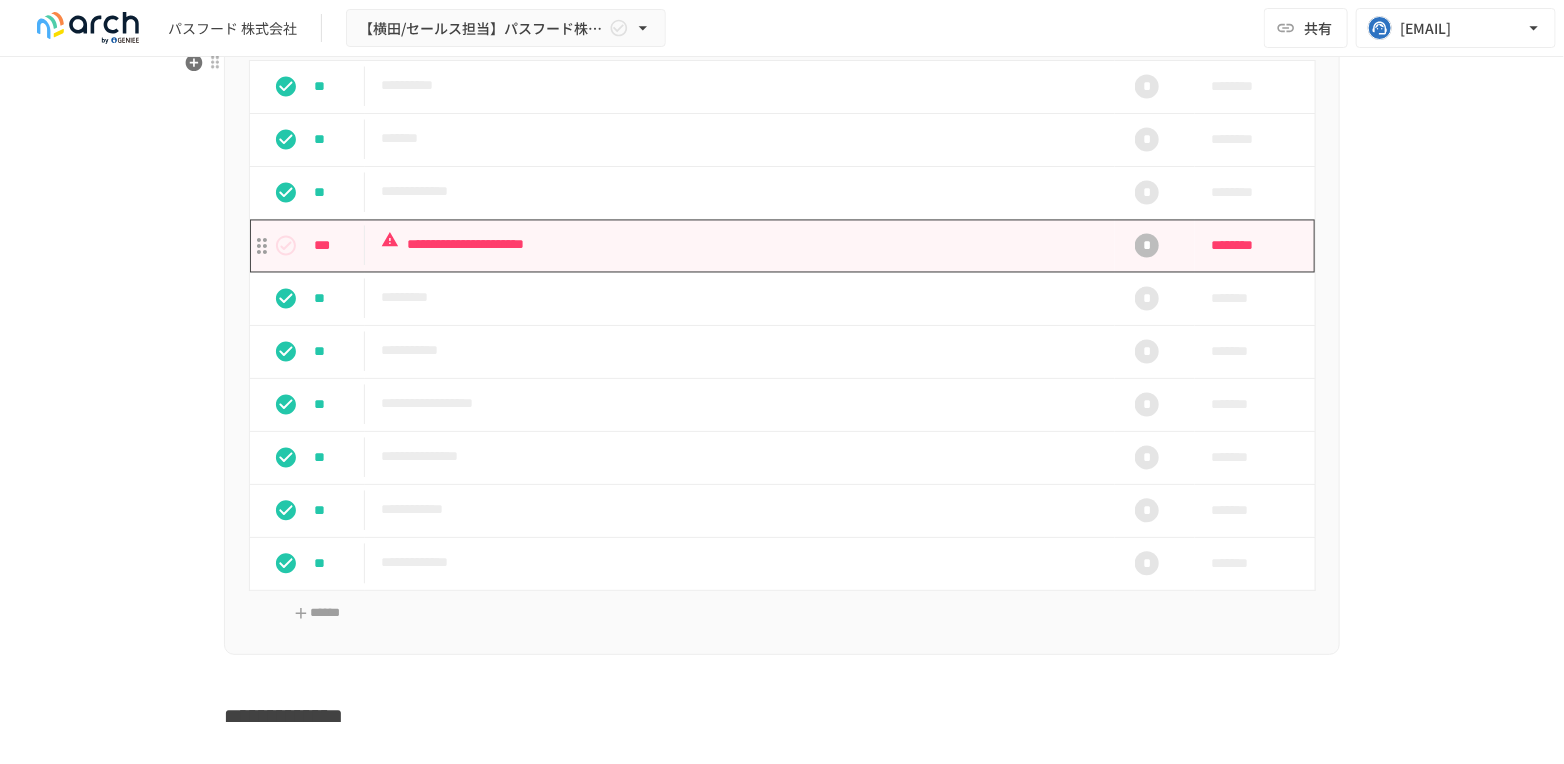 click on "**********" at bounding box center [740, 245] 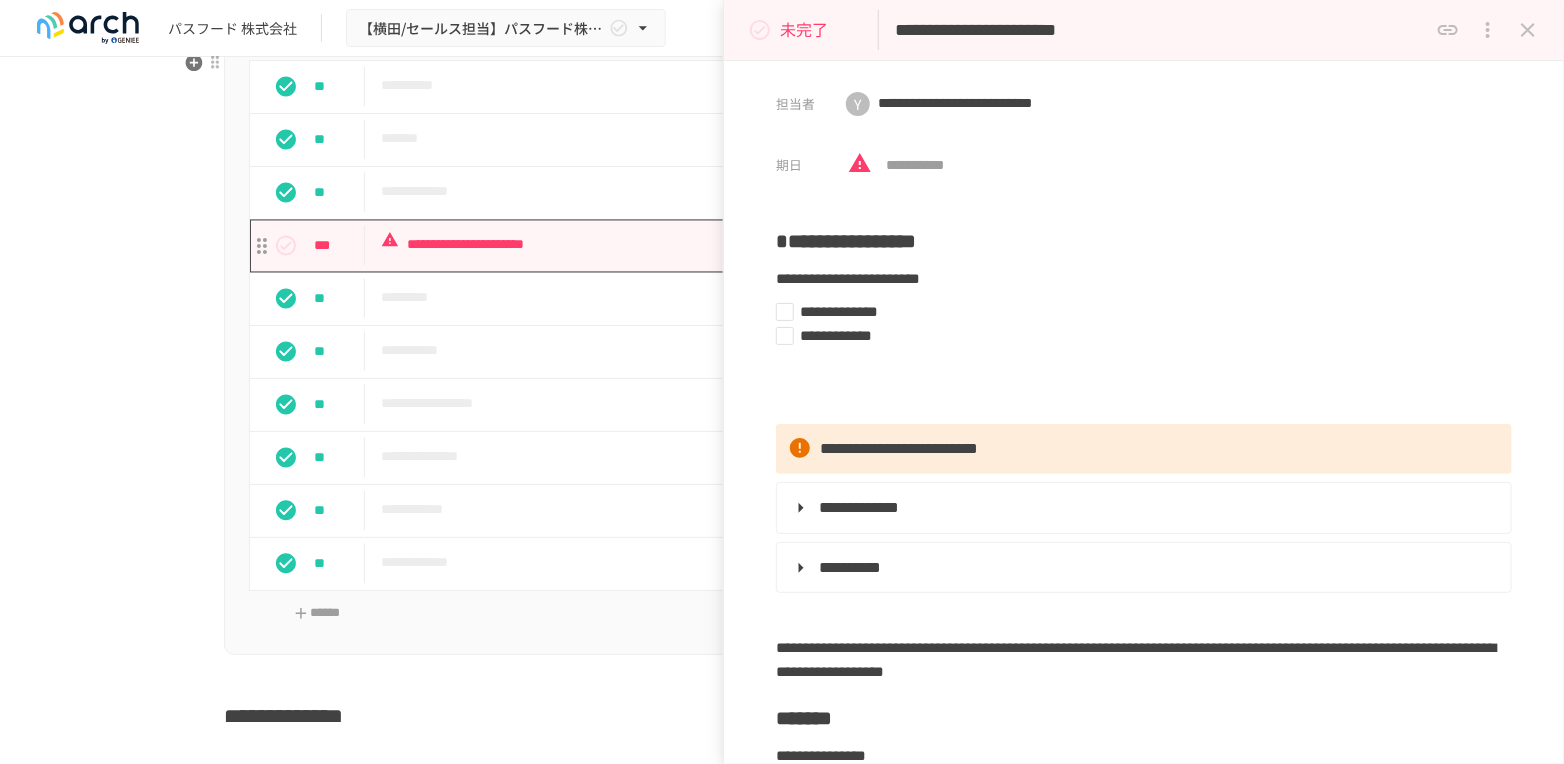 click on "**********" at bounding box center [782, 361] 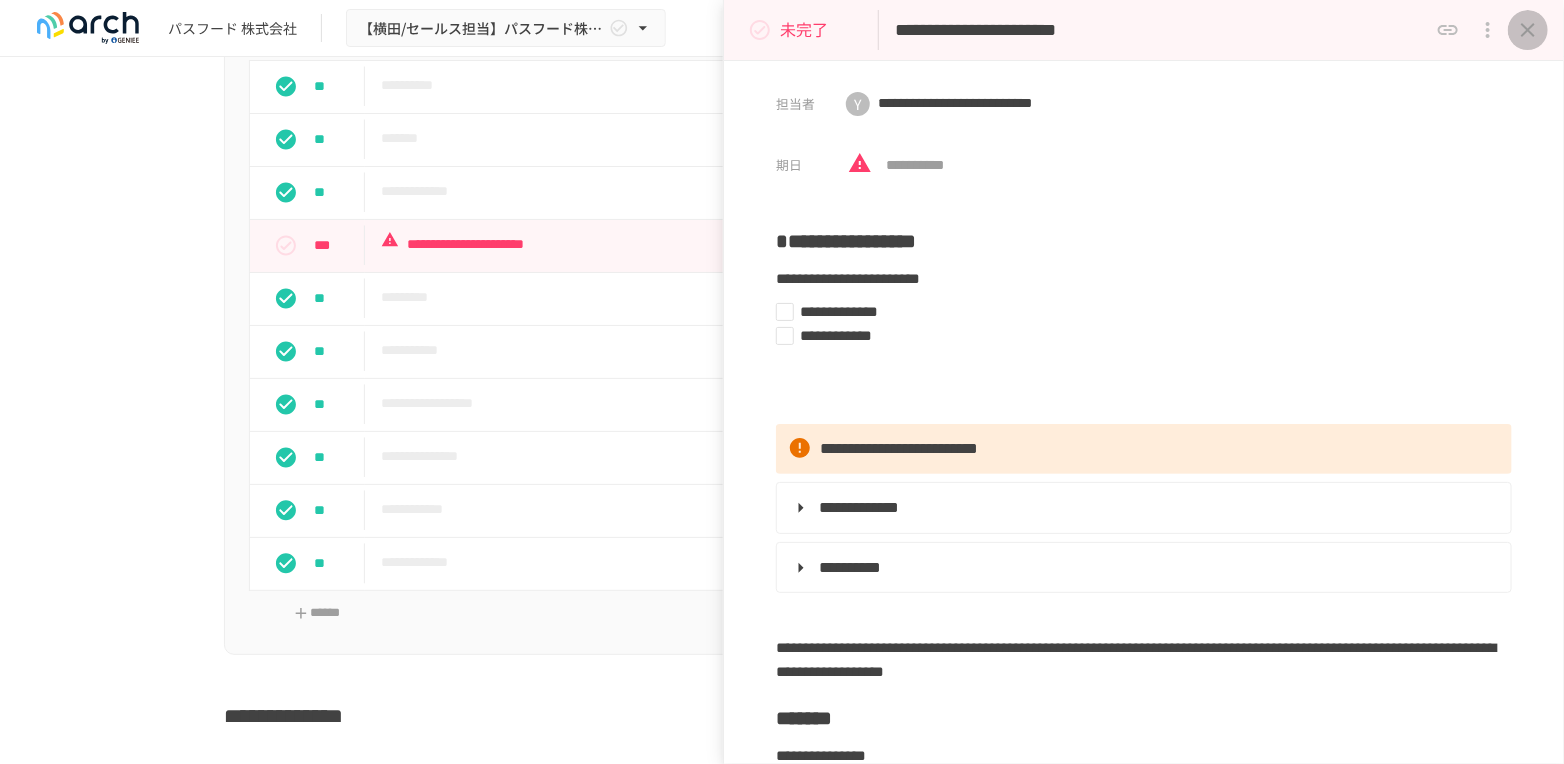 click 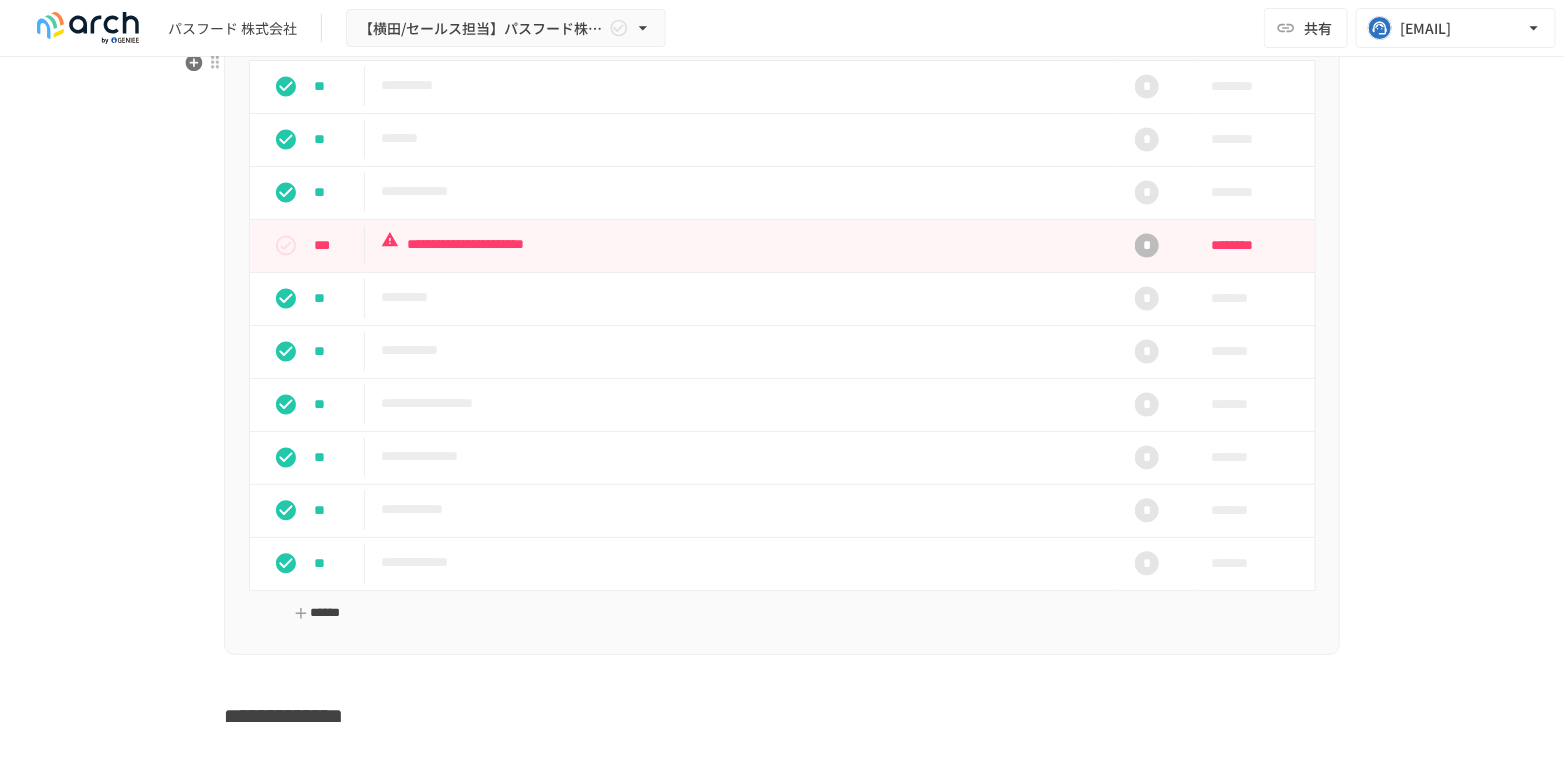 click on "******" at bounding box center [317, 614] 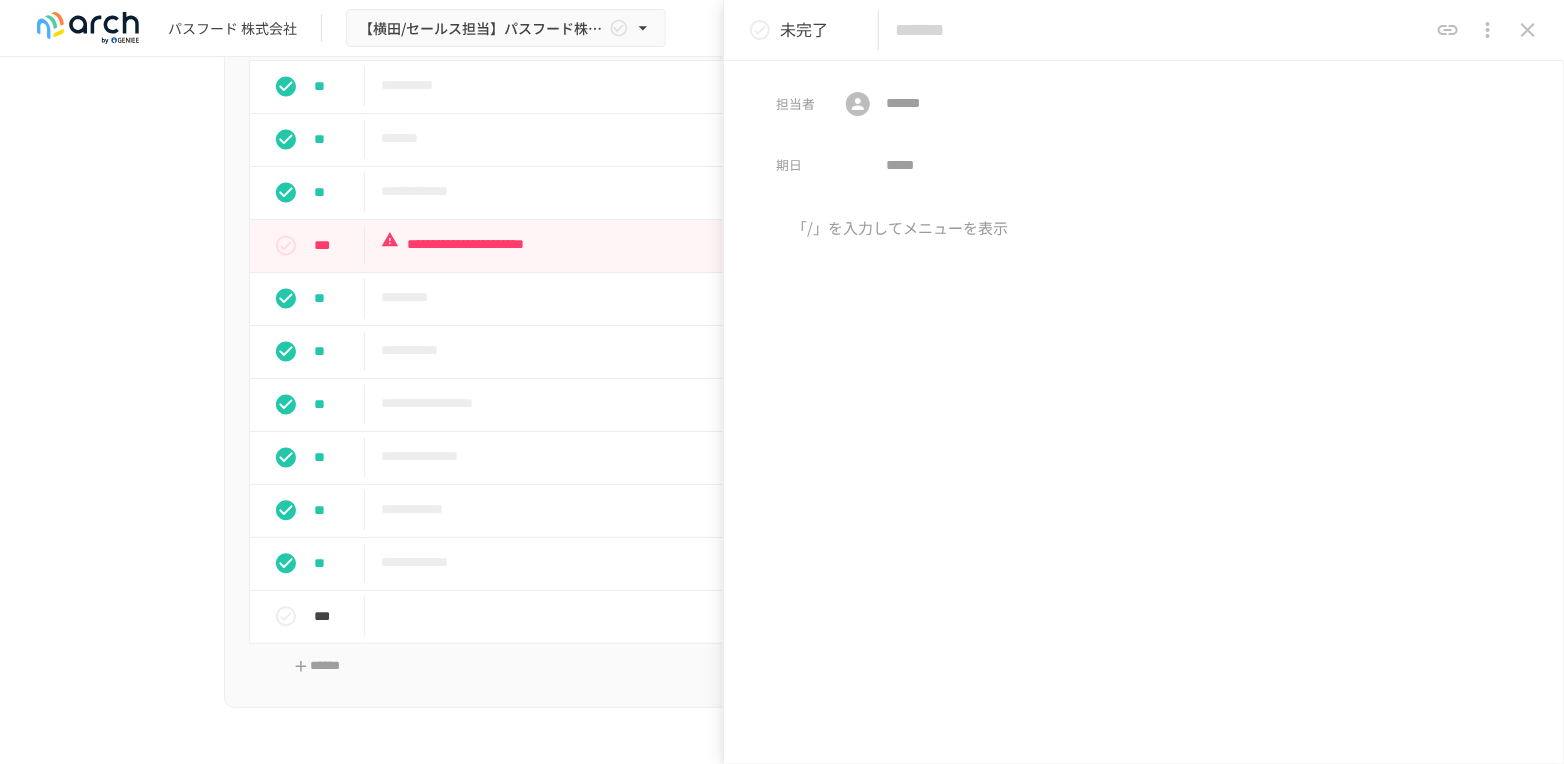 drag, startPoint x: 1043, startPoint y: 20, endPoint x: 1042, endPoint y: 37, distance: 17.029387 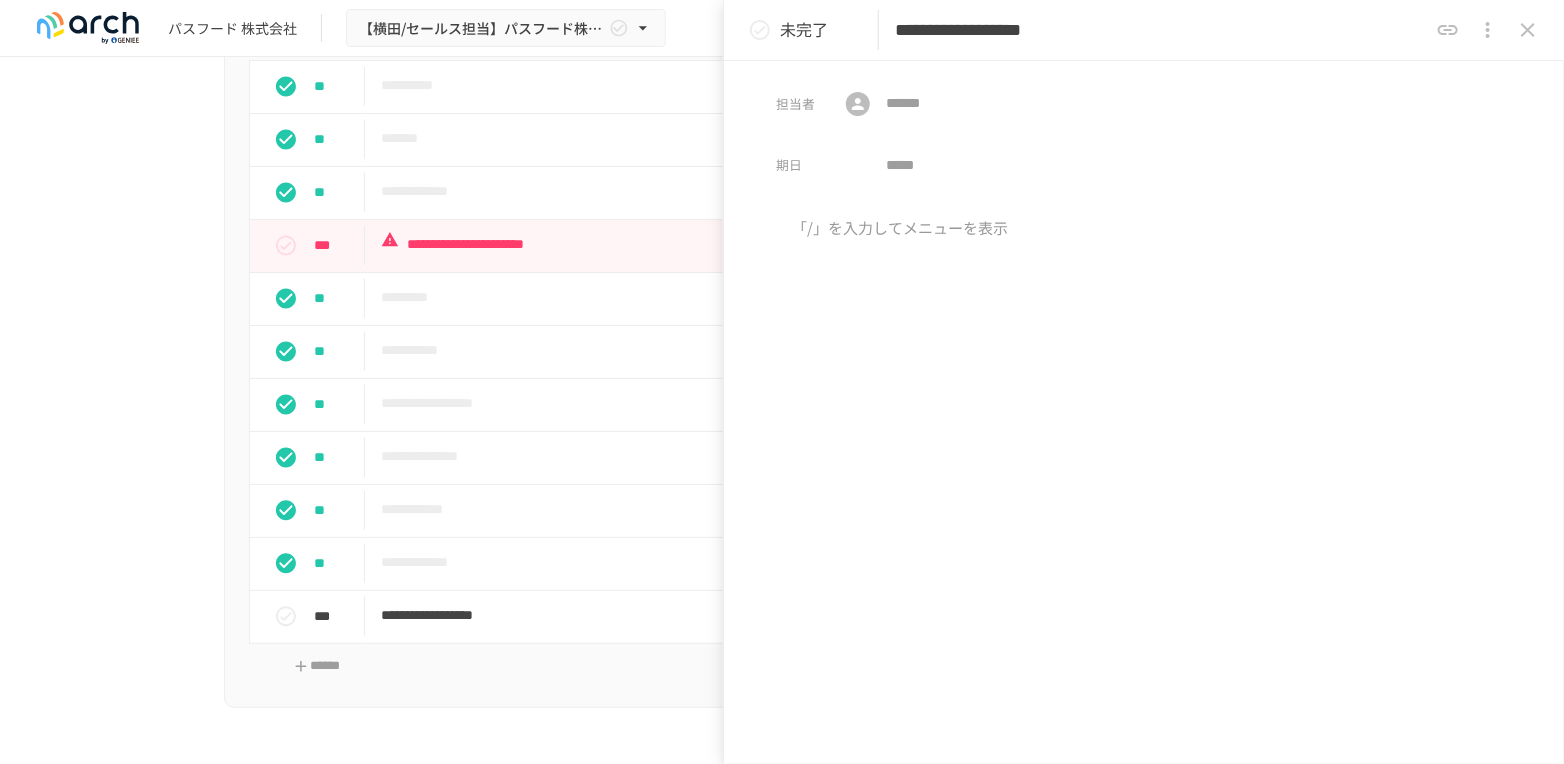 type on "**********" 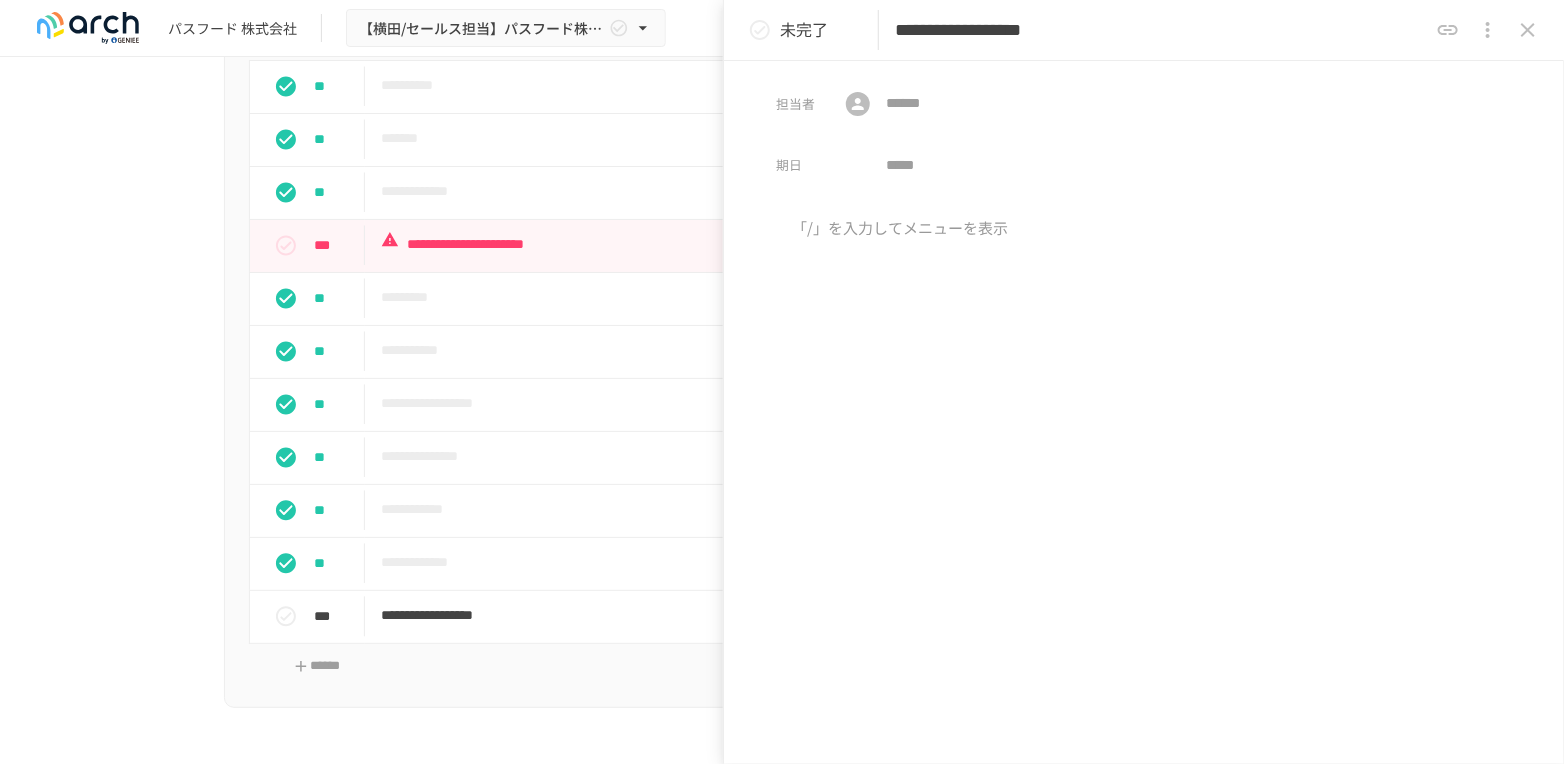 click at bounding box center [1144, 383] 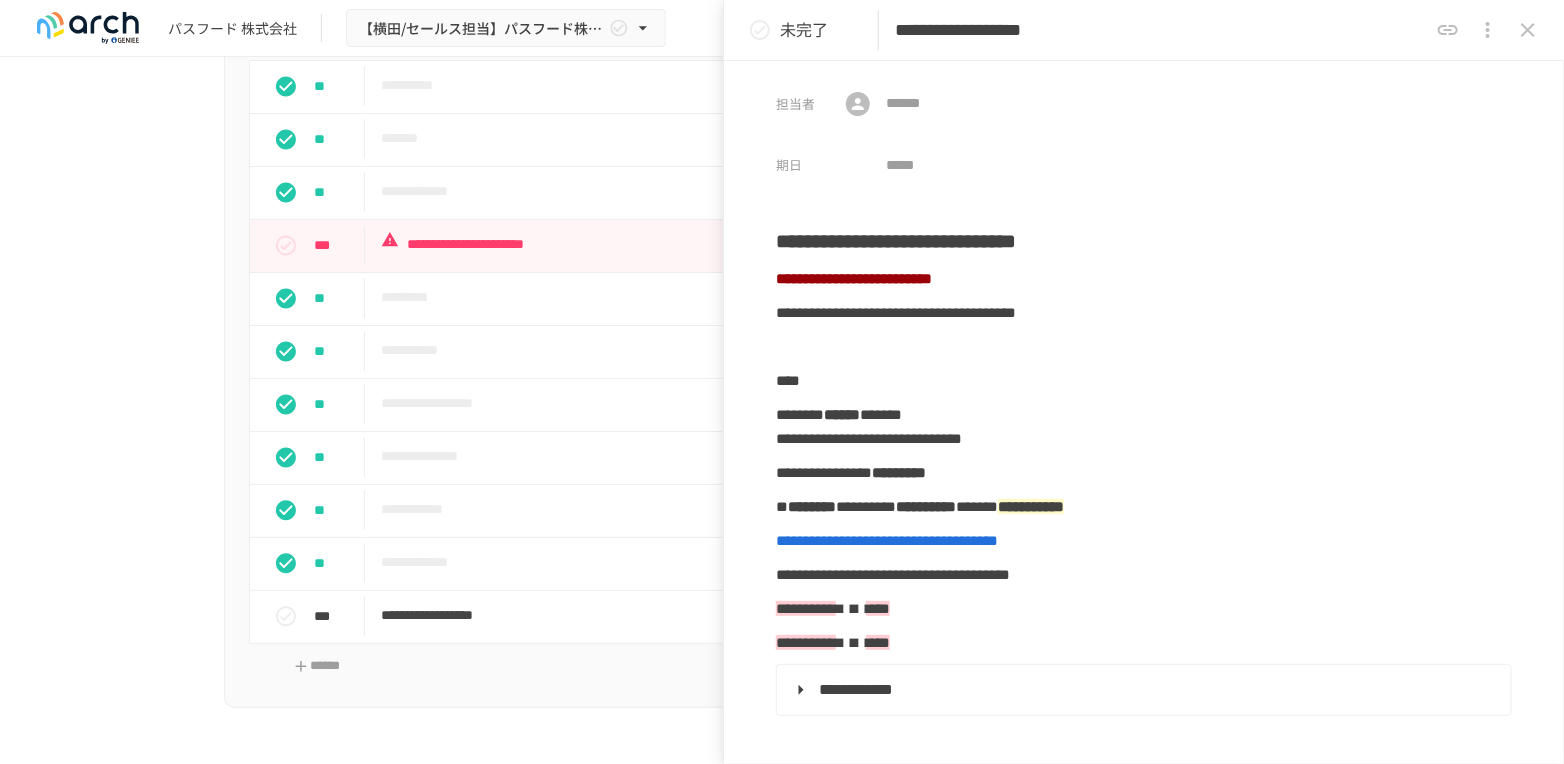 scroll, scrollTop: 806, scrollLeft: 0, axis: vertical 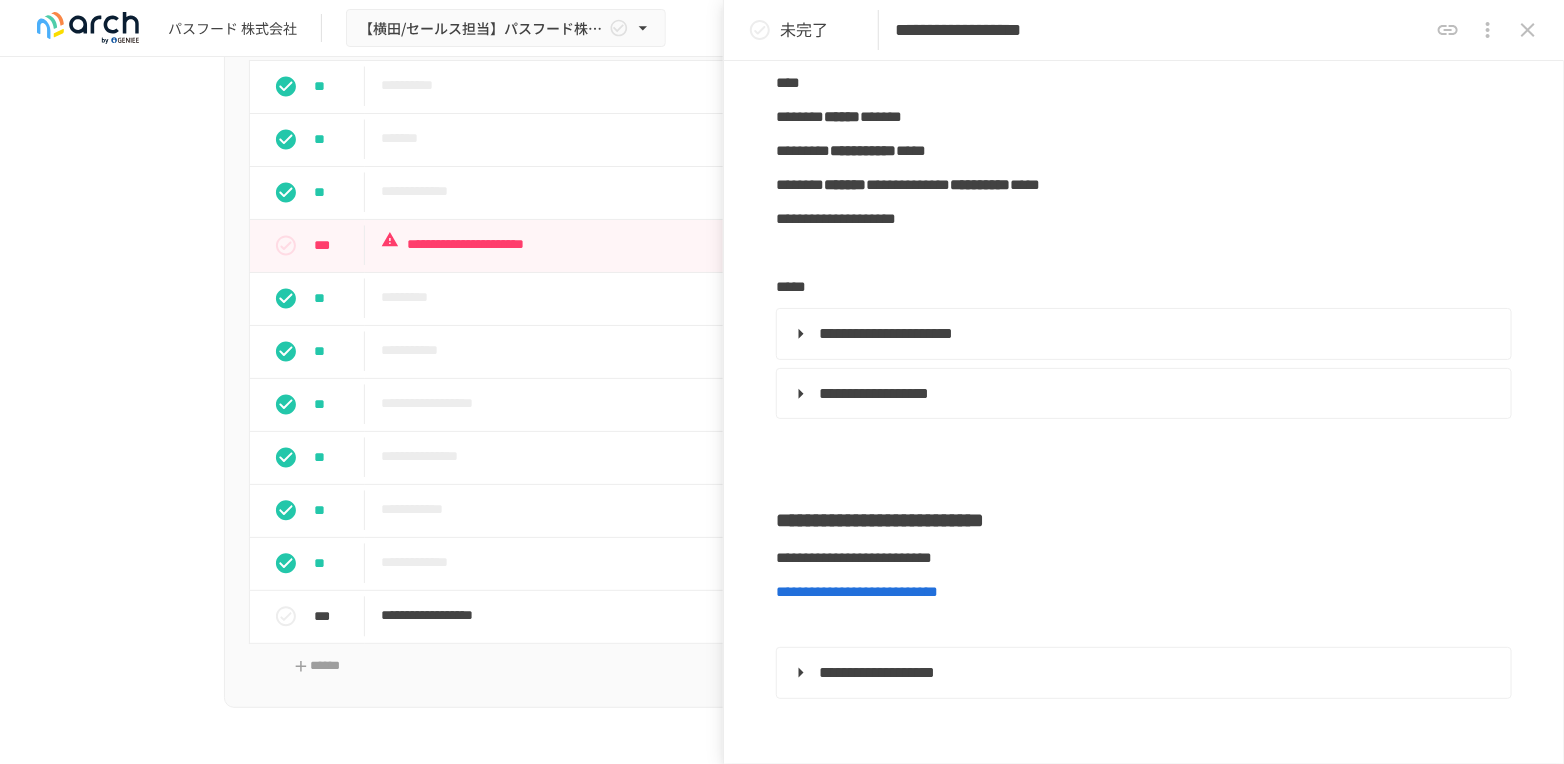 click at bounding box center (1528, 30) 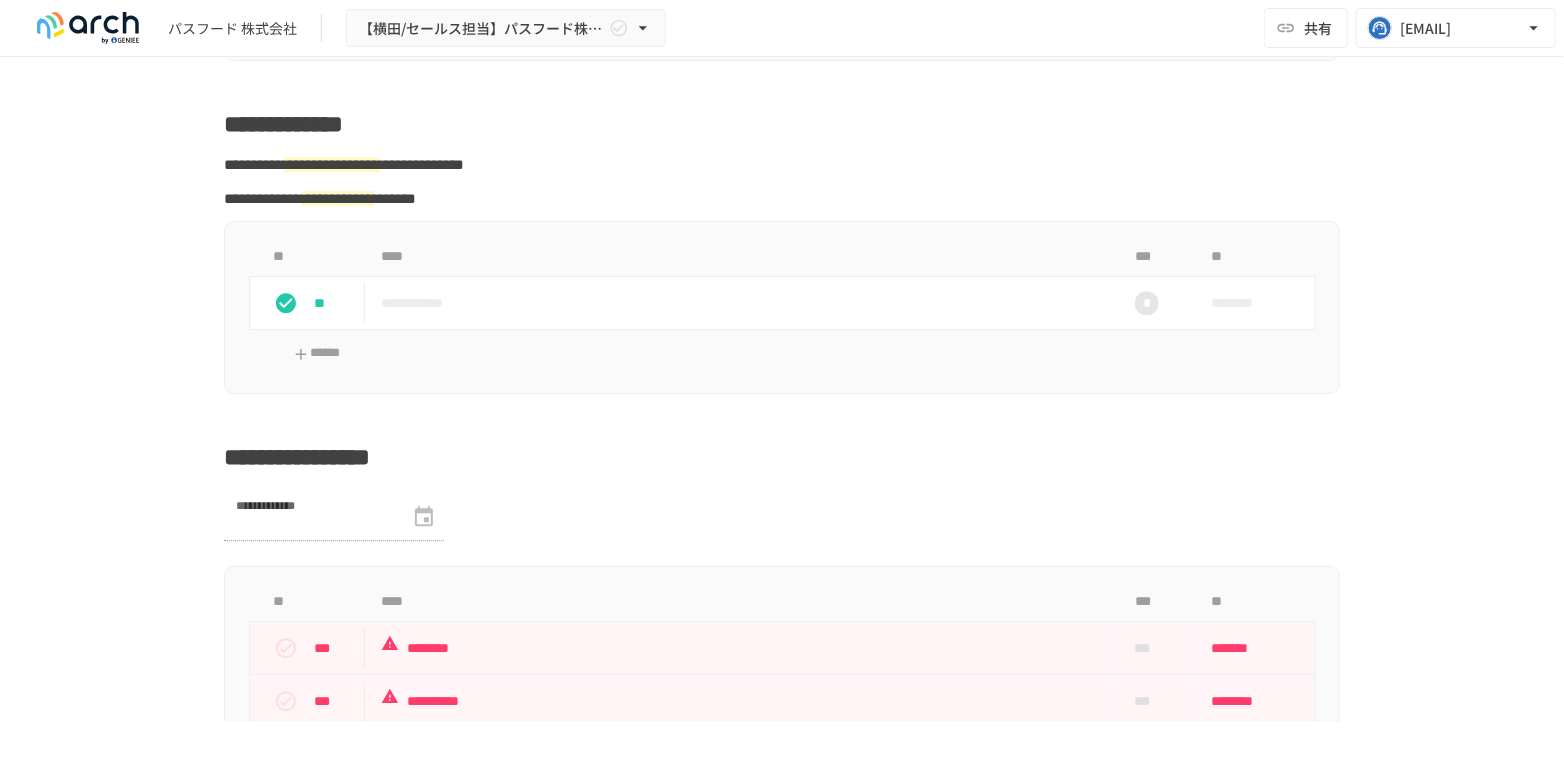 scroll, scrollTop: 2555, scrollLeft: 0, axis: vertical 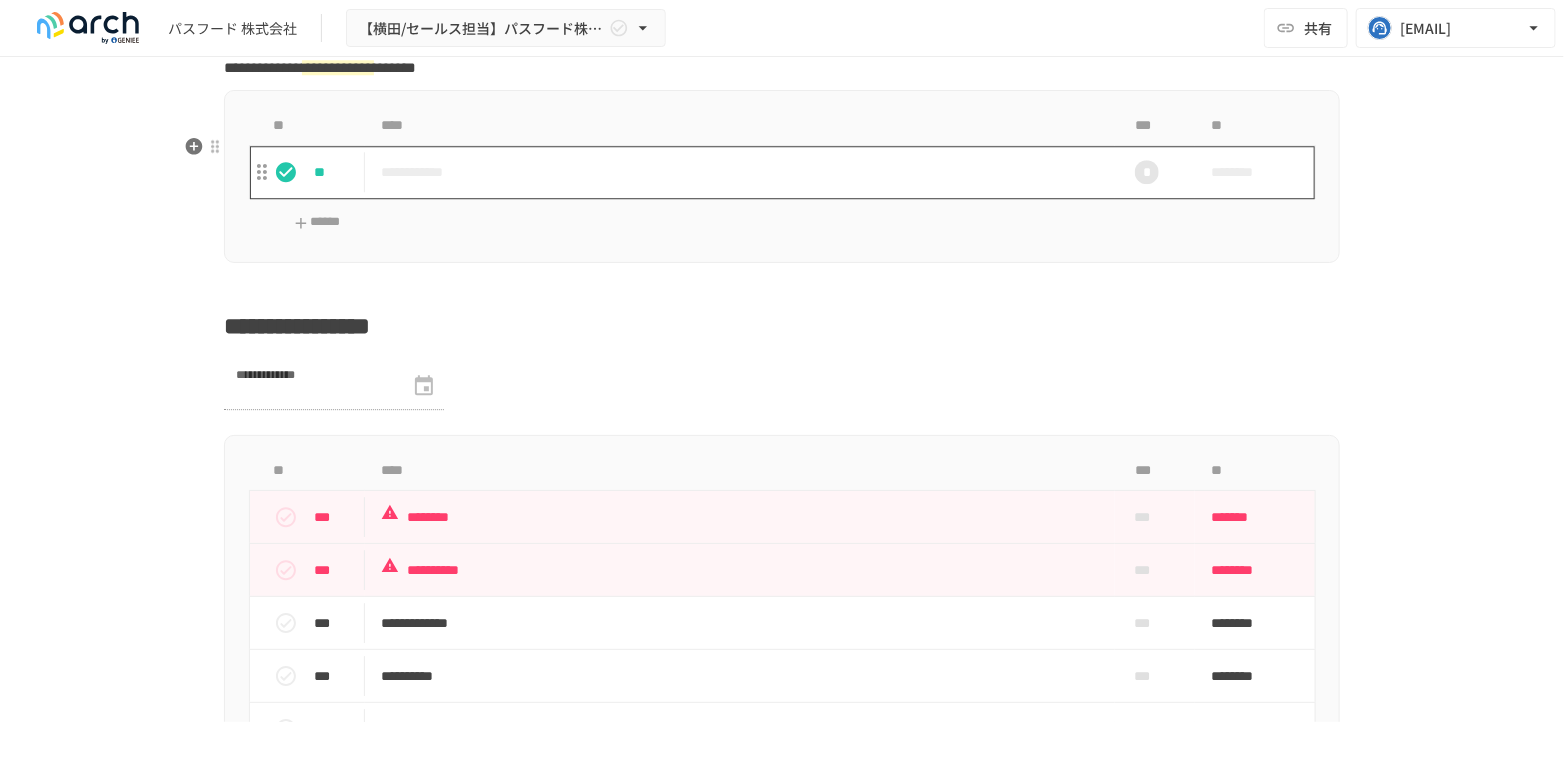 click on "**********" at bounding box center [740, 172] 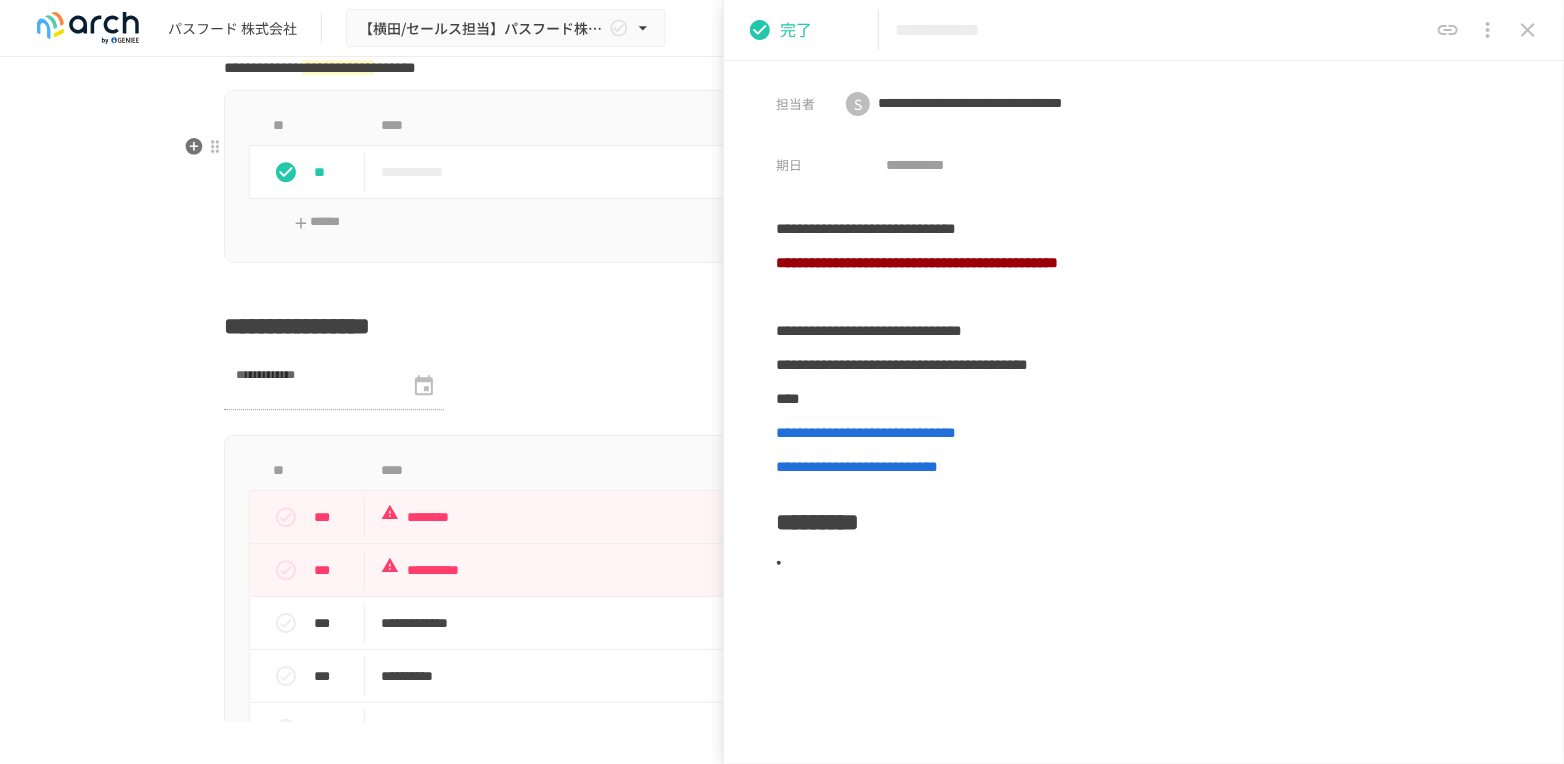 scroll, scrollTop: 111, scrollLeft: 0, axis: vertical 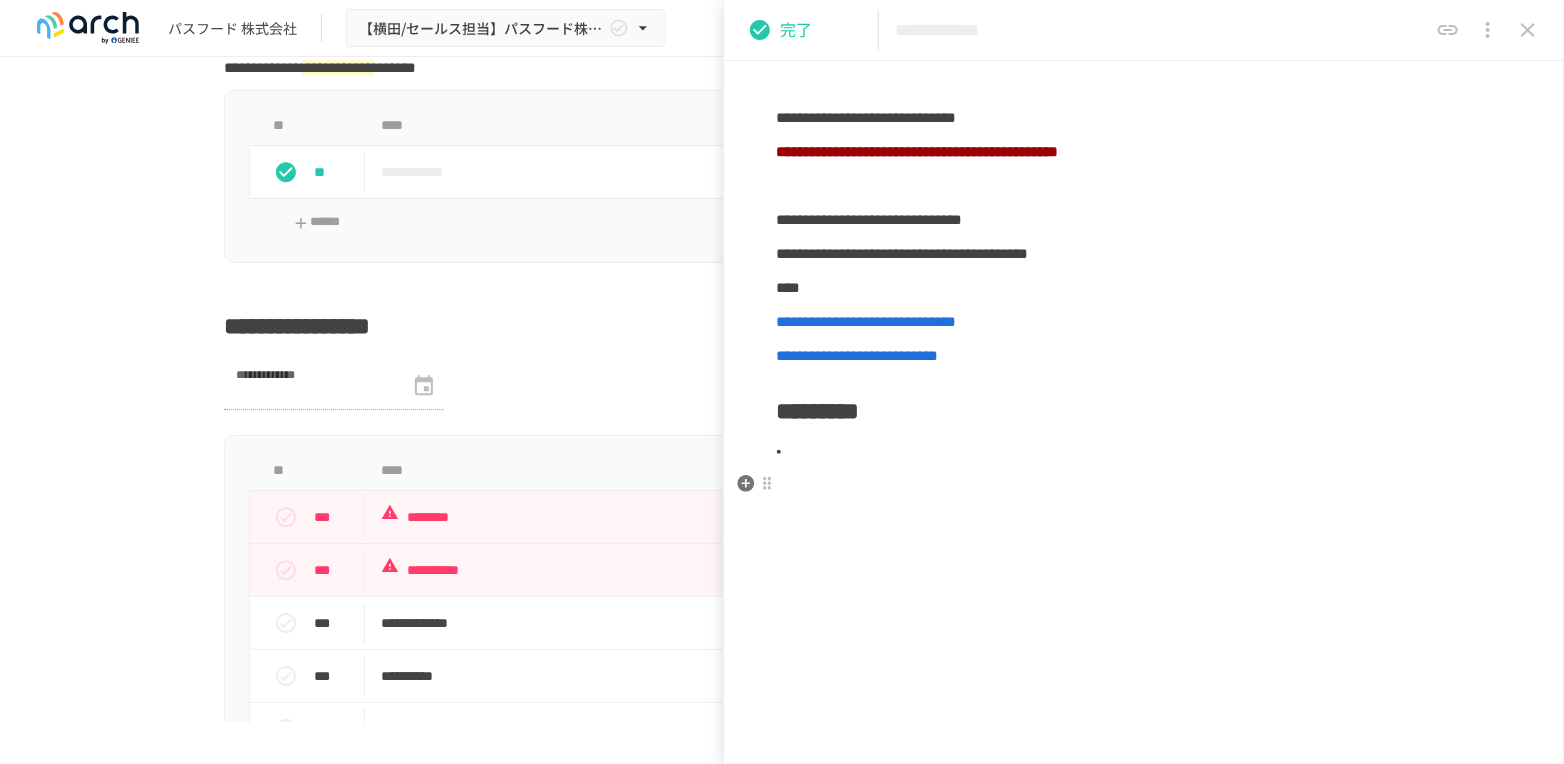 click at bounding box center [1144, 485] 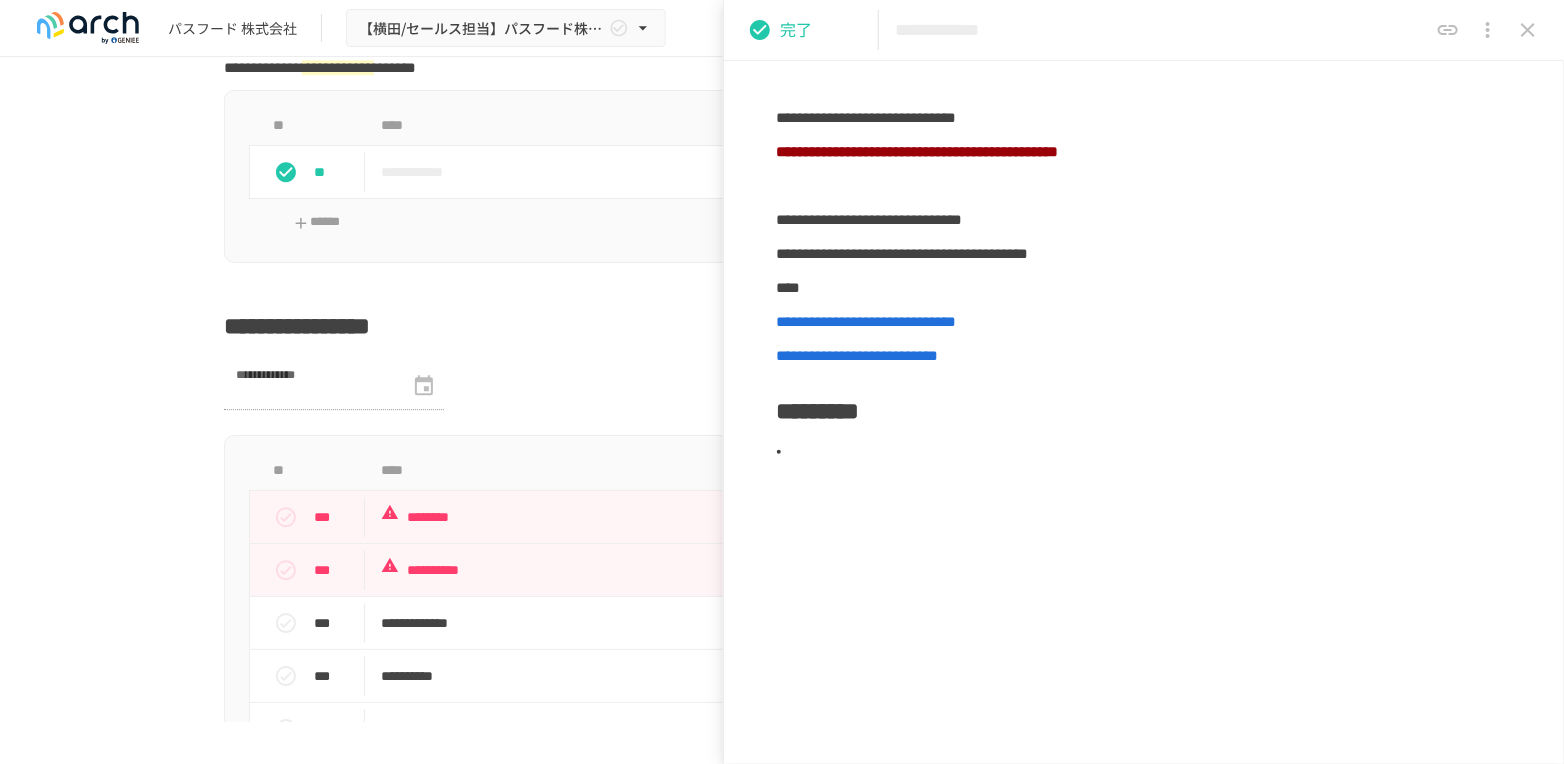 click 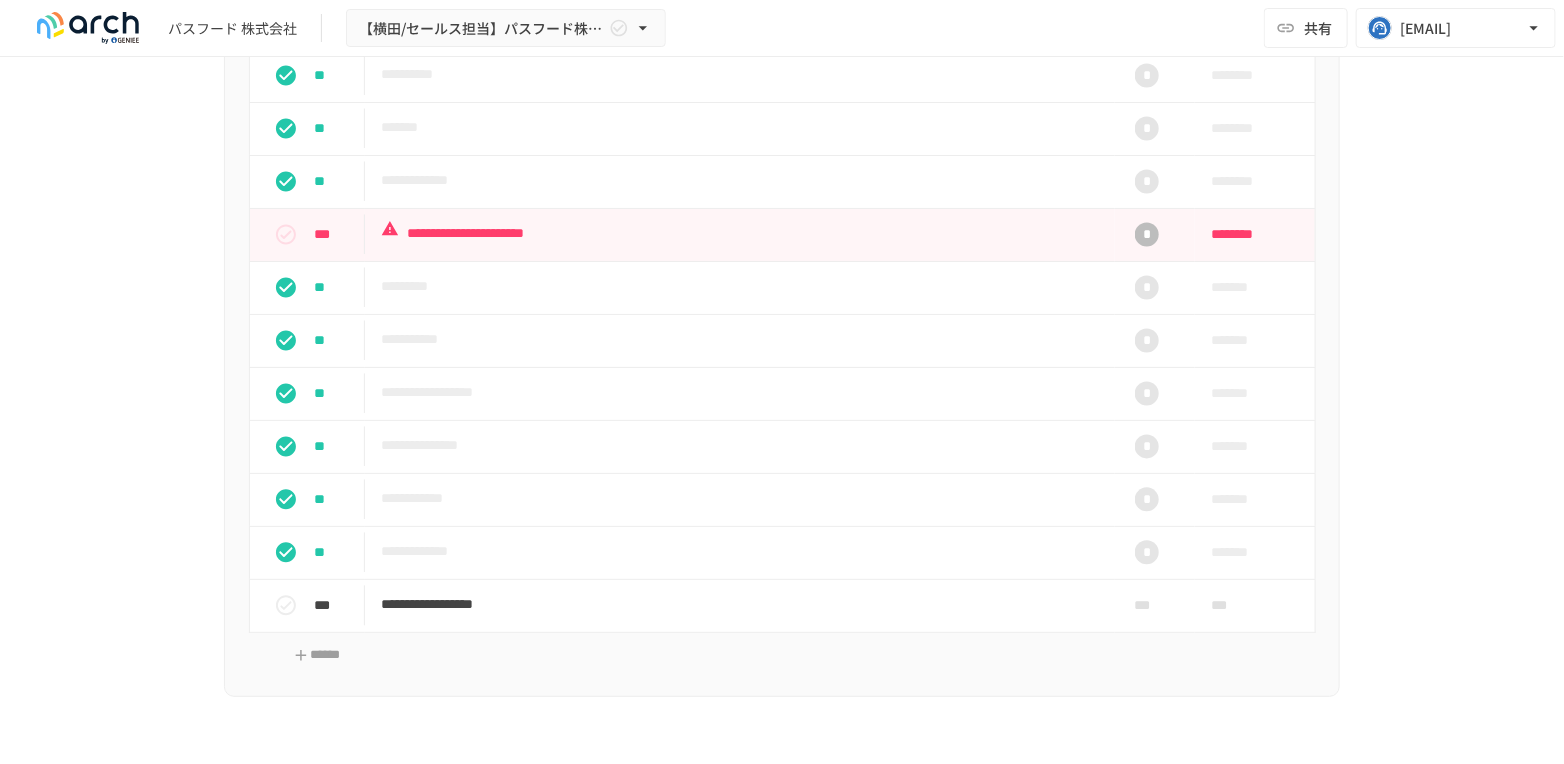 scroll, scrollTop: 1777, scrollLeft: 0, axis: vertical 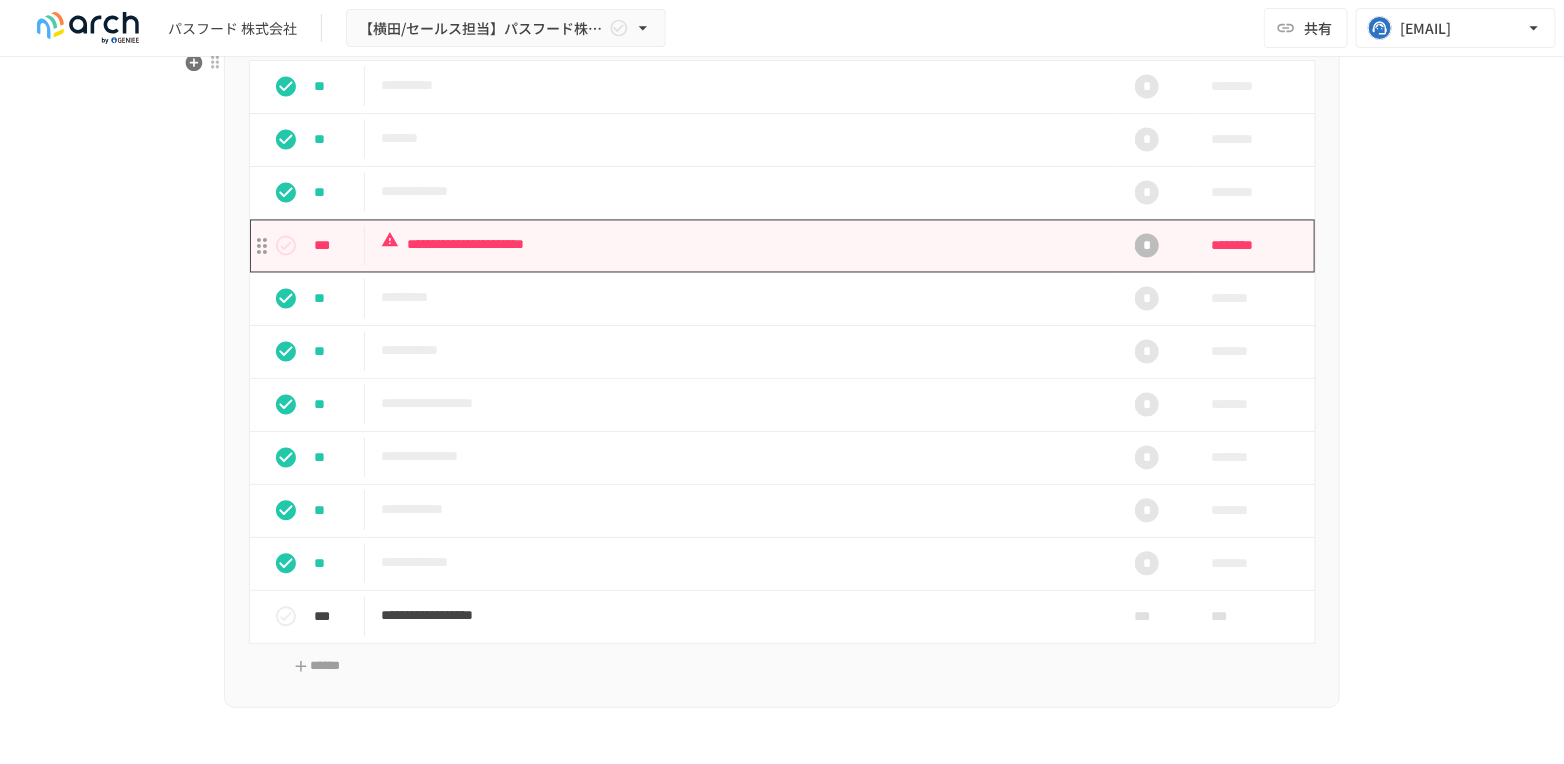 click on "**********" at bounding box center (740, 245) 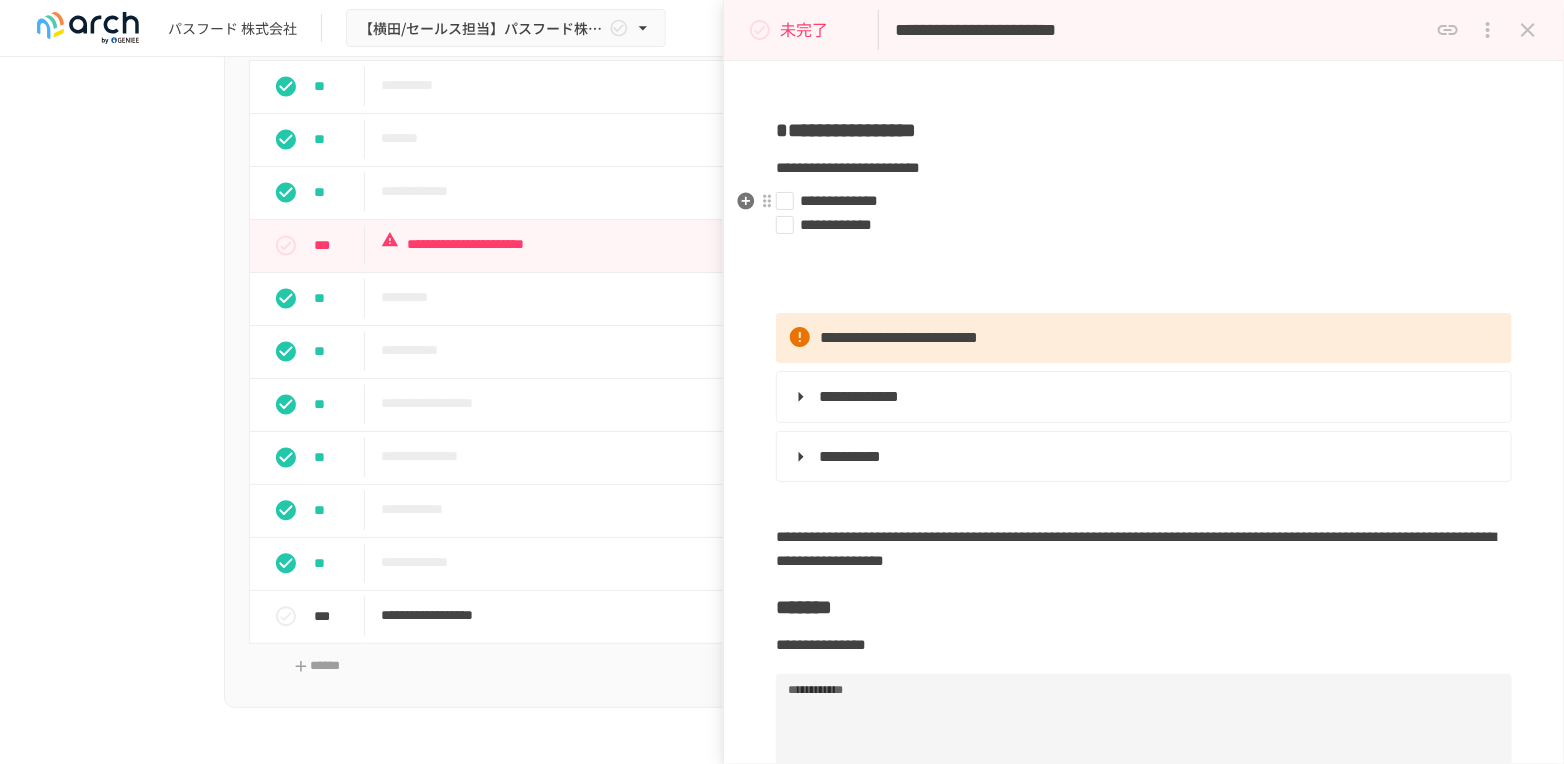 scroll, scrollTop: 0, scrollLeft: 0, axis: both 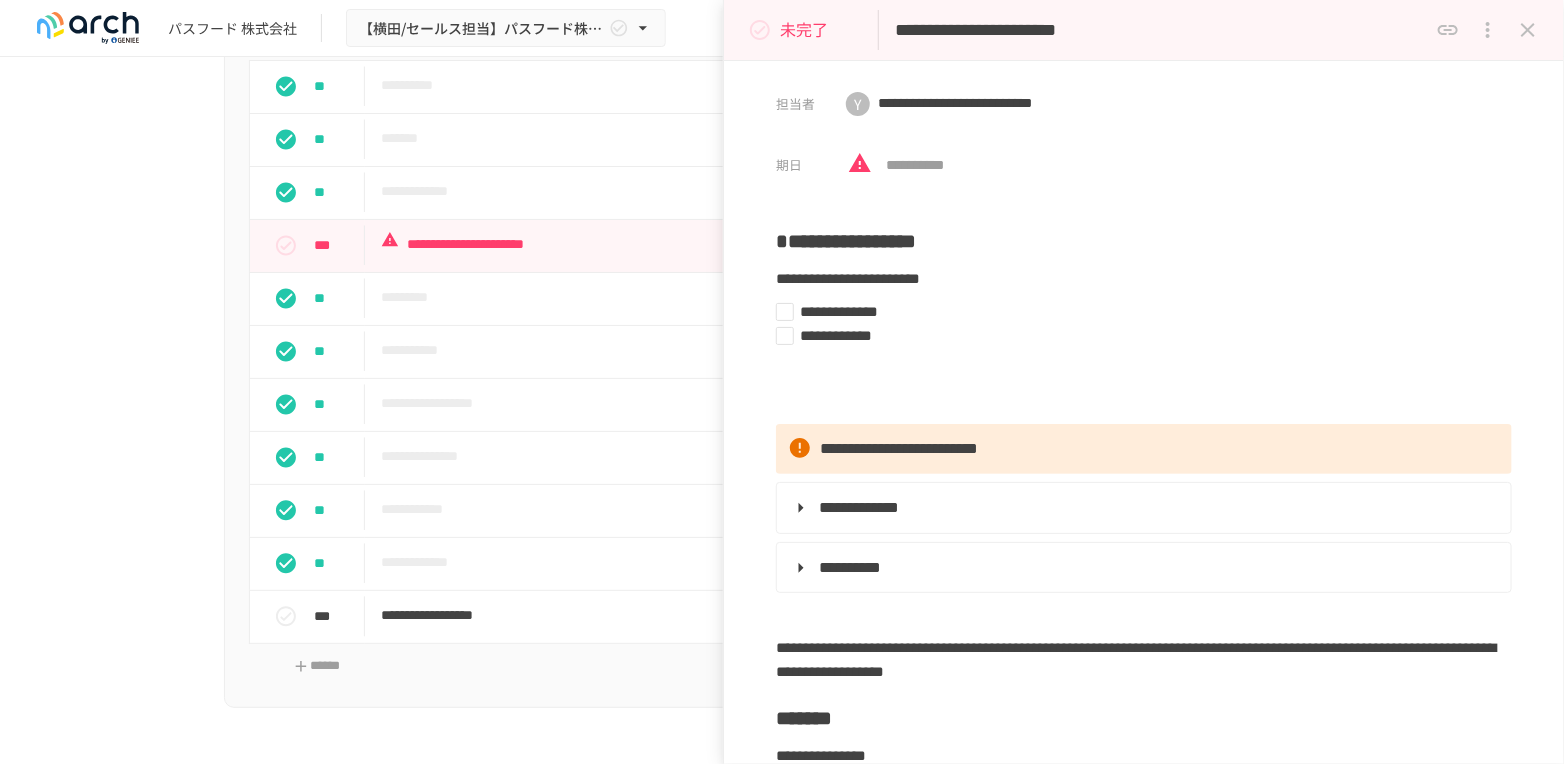 click 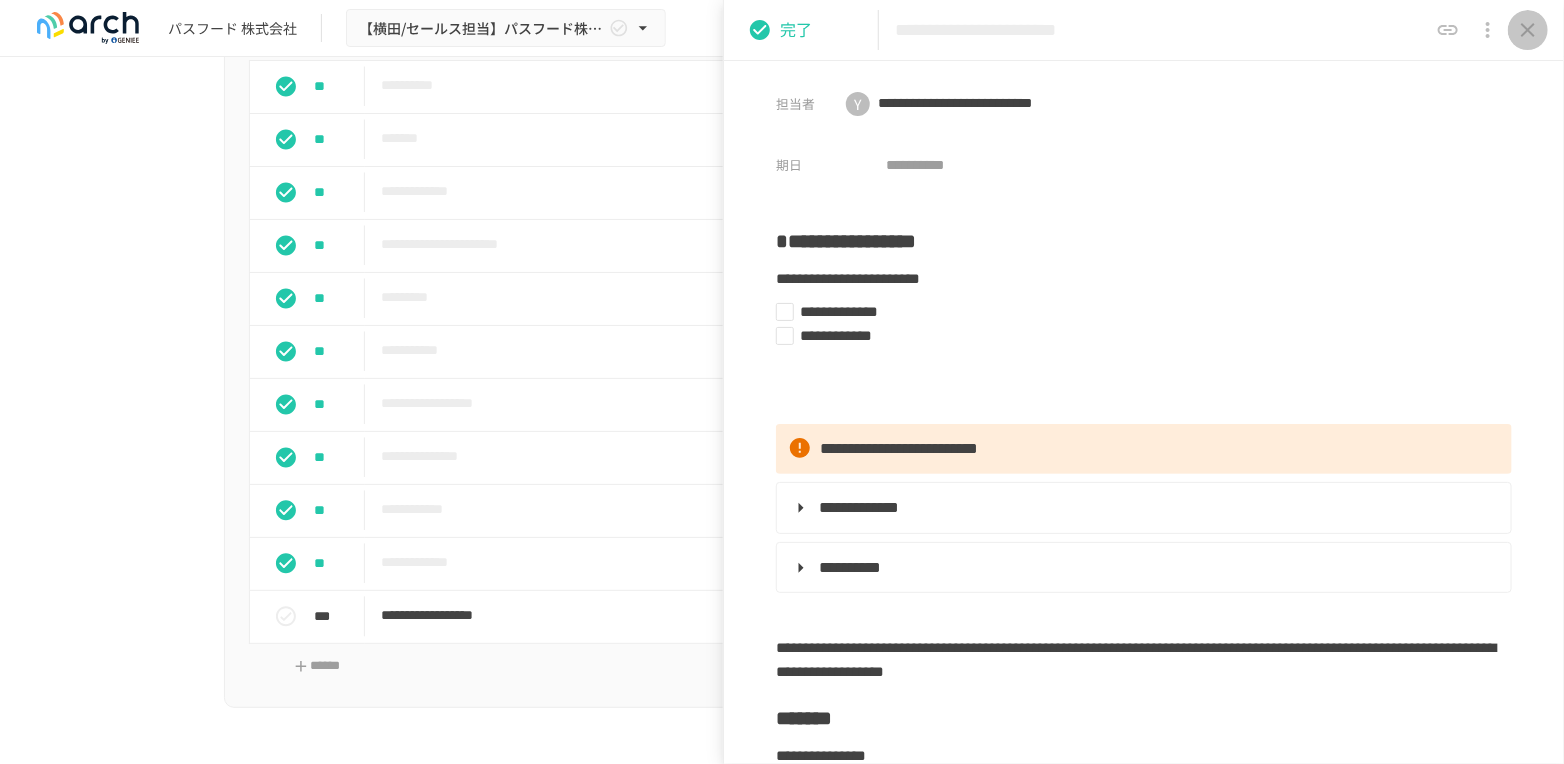 click 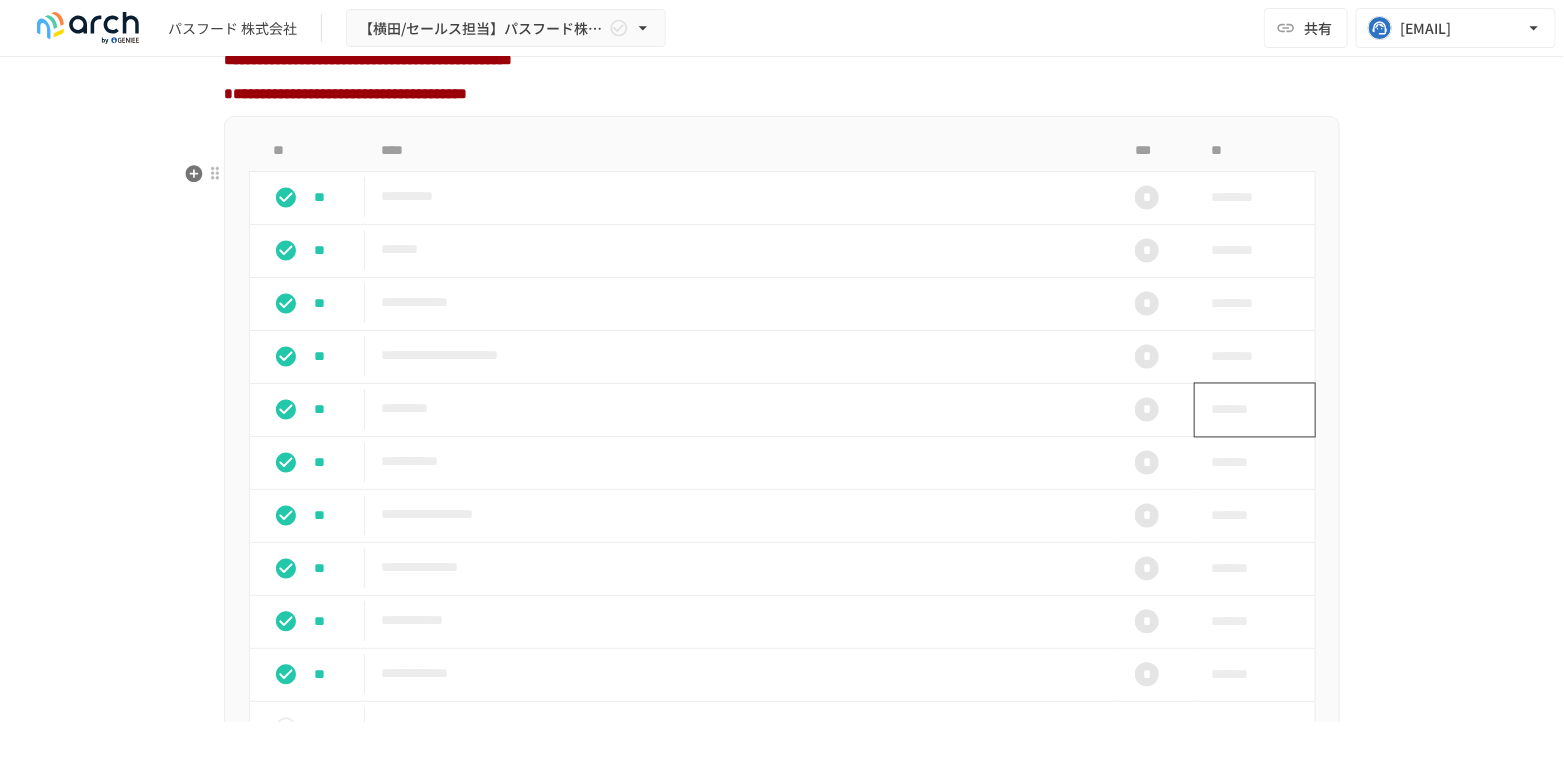 scroll, scrollTop: 1777, scrollLeft: 0, axis: vertical 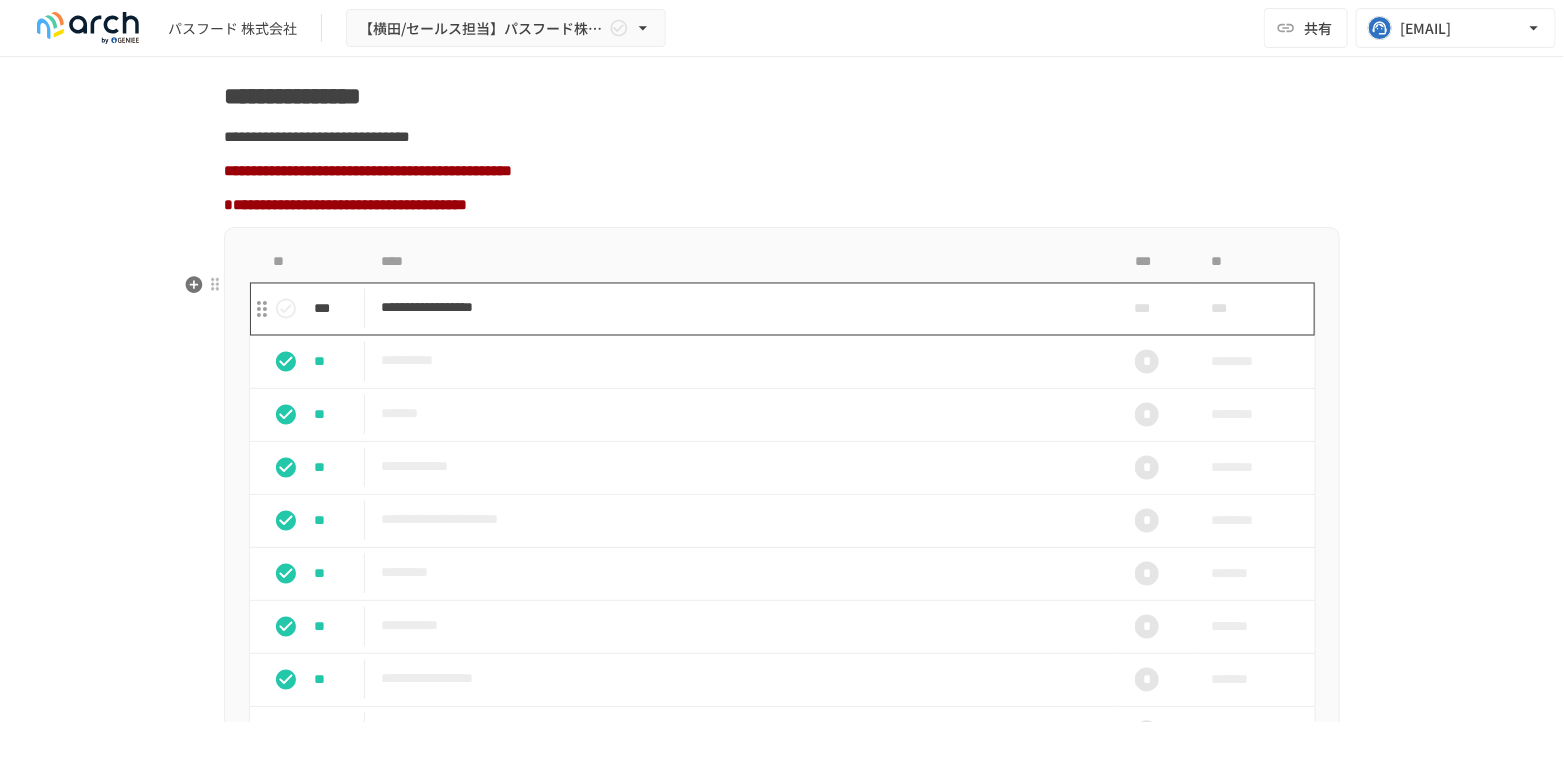 click on "**********" at bounding box center [740, 308] 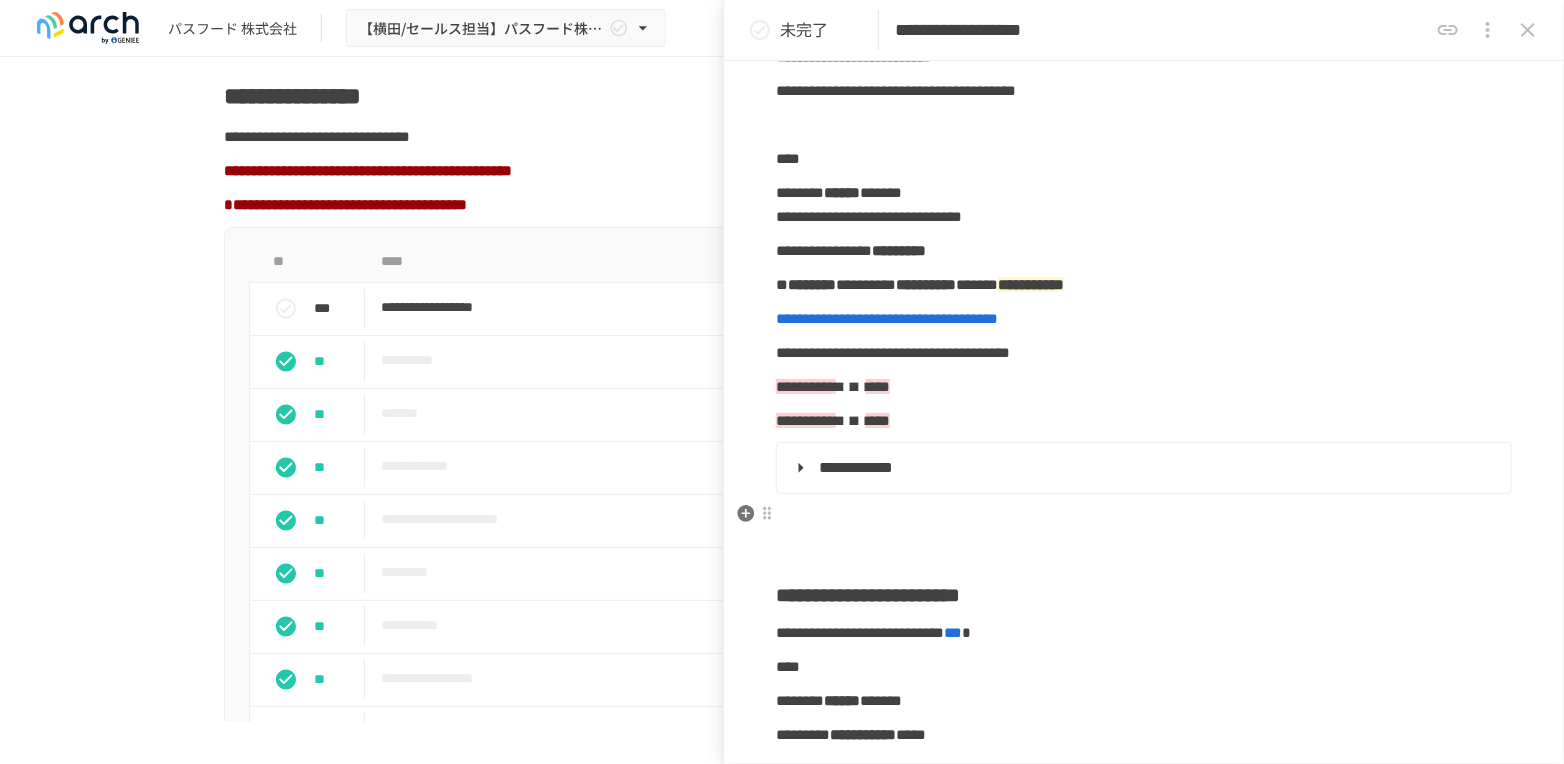 scroll, scrollTop: 111, scrollLeft: 0, axis: vertical 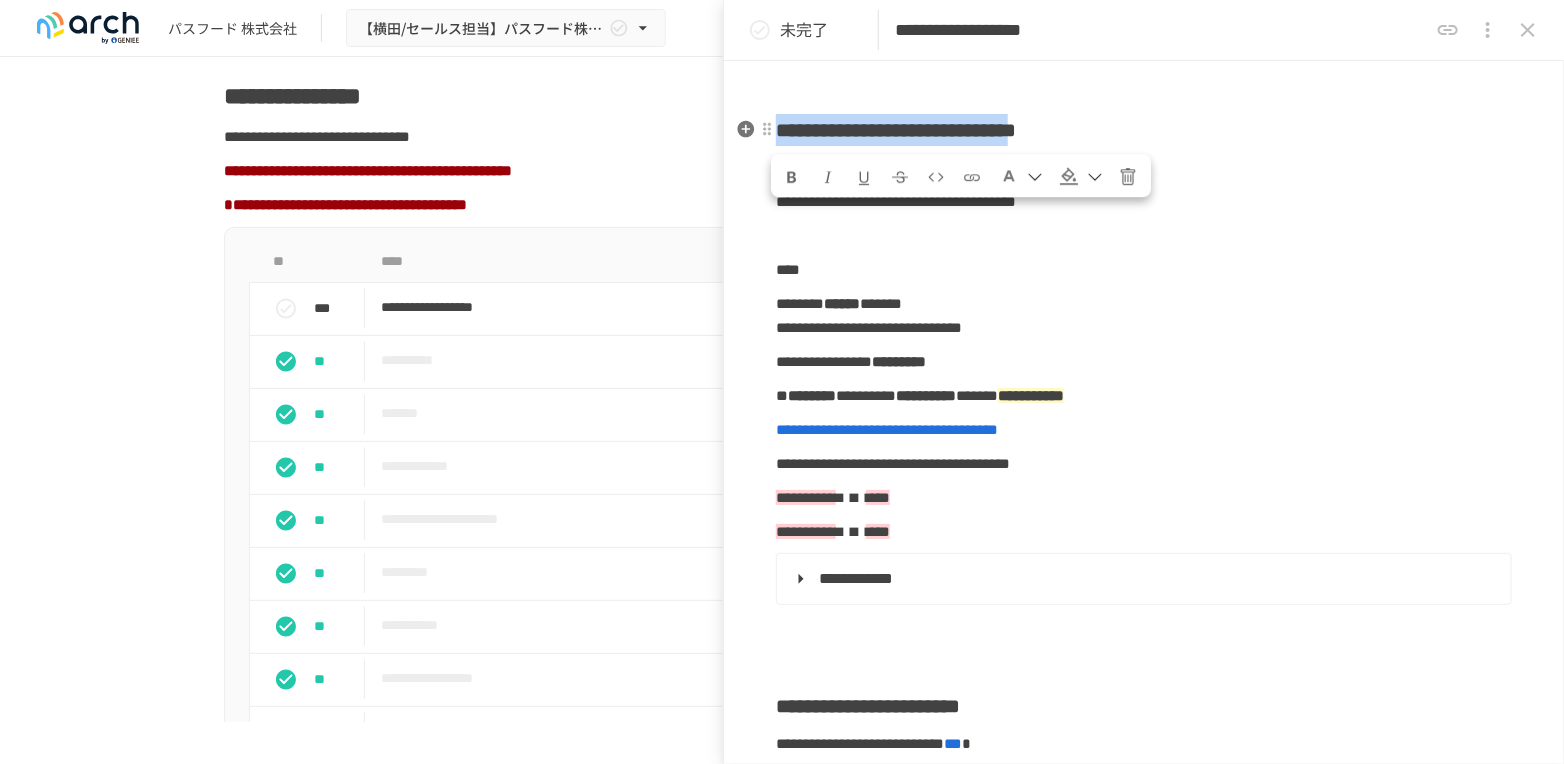 drag, startPoint x: 780, startPoint y: 126, endPoint x: 1362, endPoint y: 144, distance: 582.27826 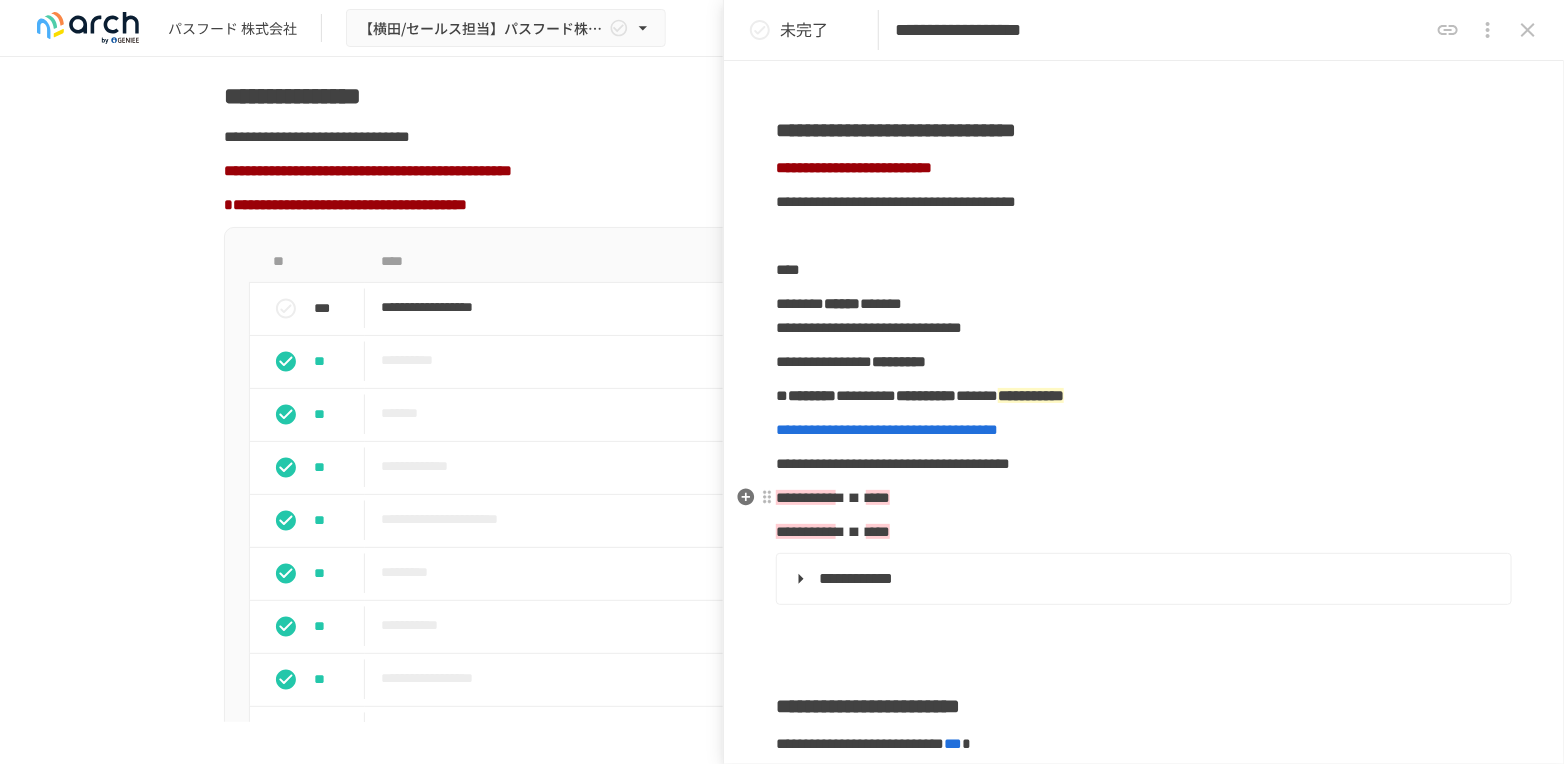 click on "****" at bounding box center (806, 497) 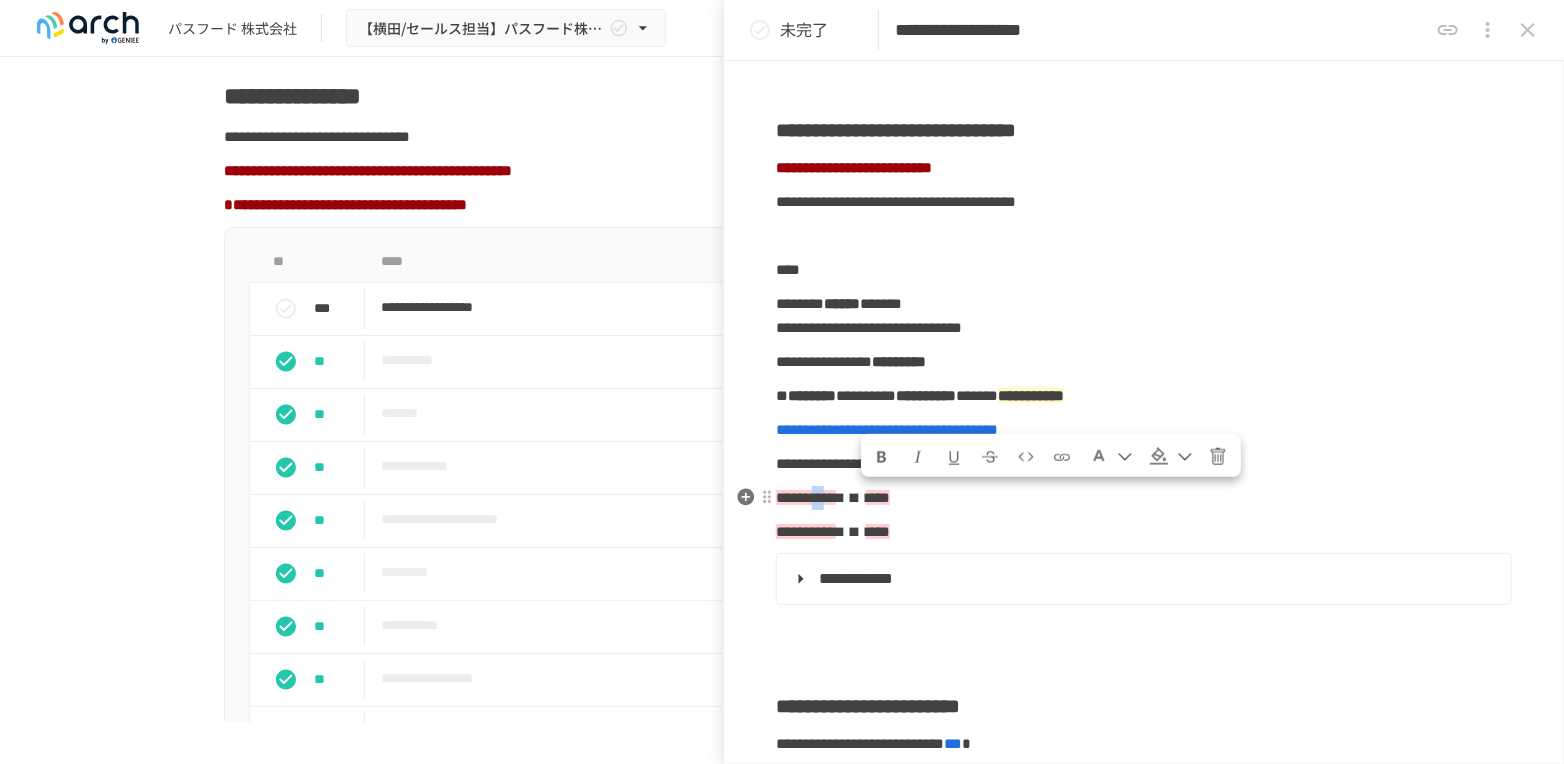 drag, startPoint x: 866, startPoint y: 494, endPoint x: 898, endPoint y: 494, distance: 32 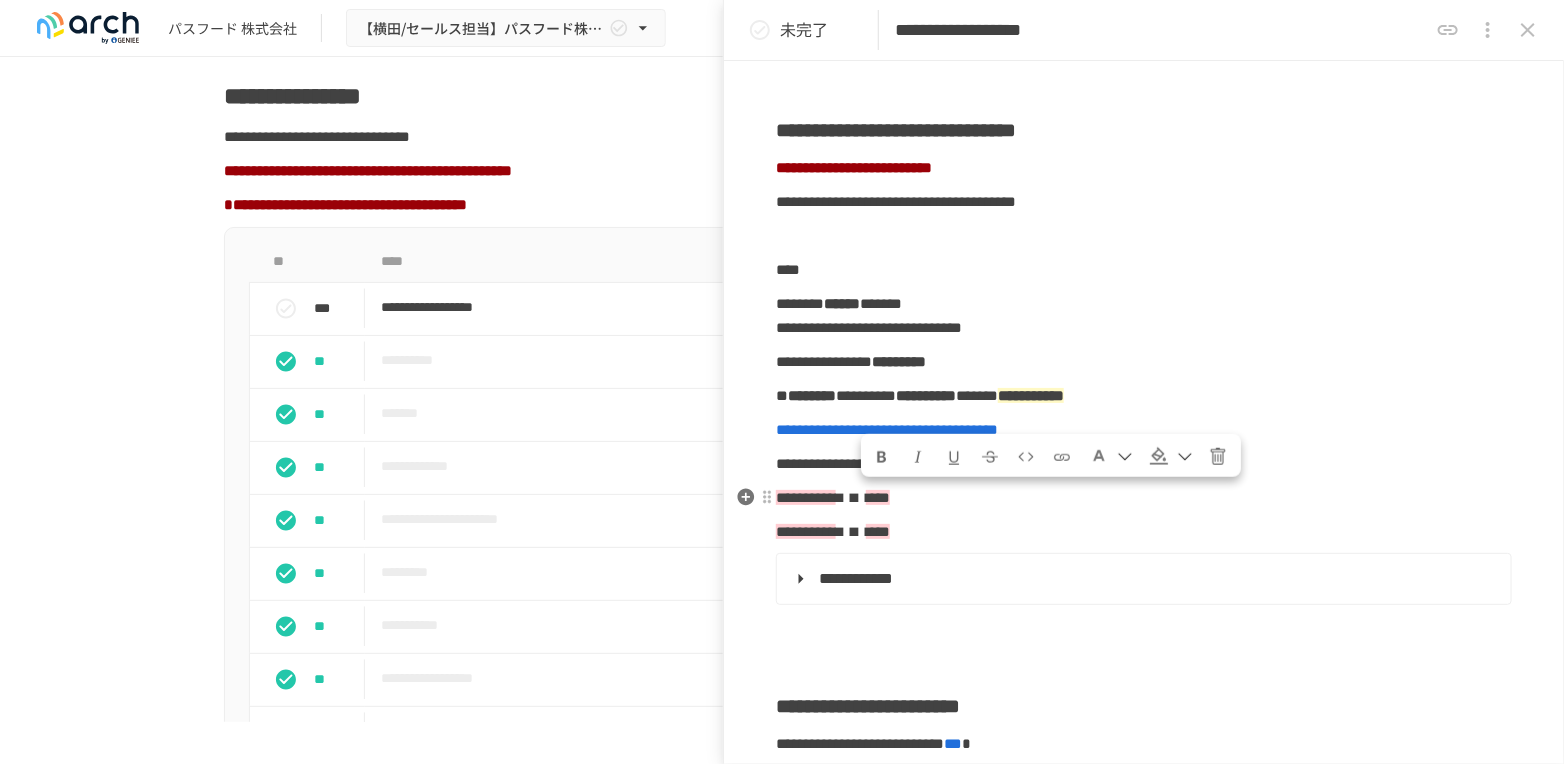click on "**" at bounding box center (878, 497) 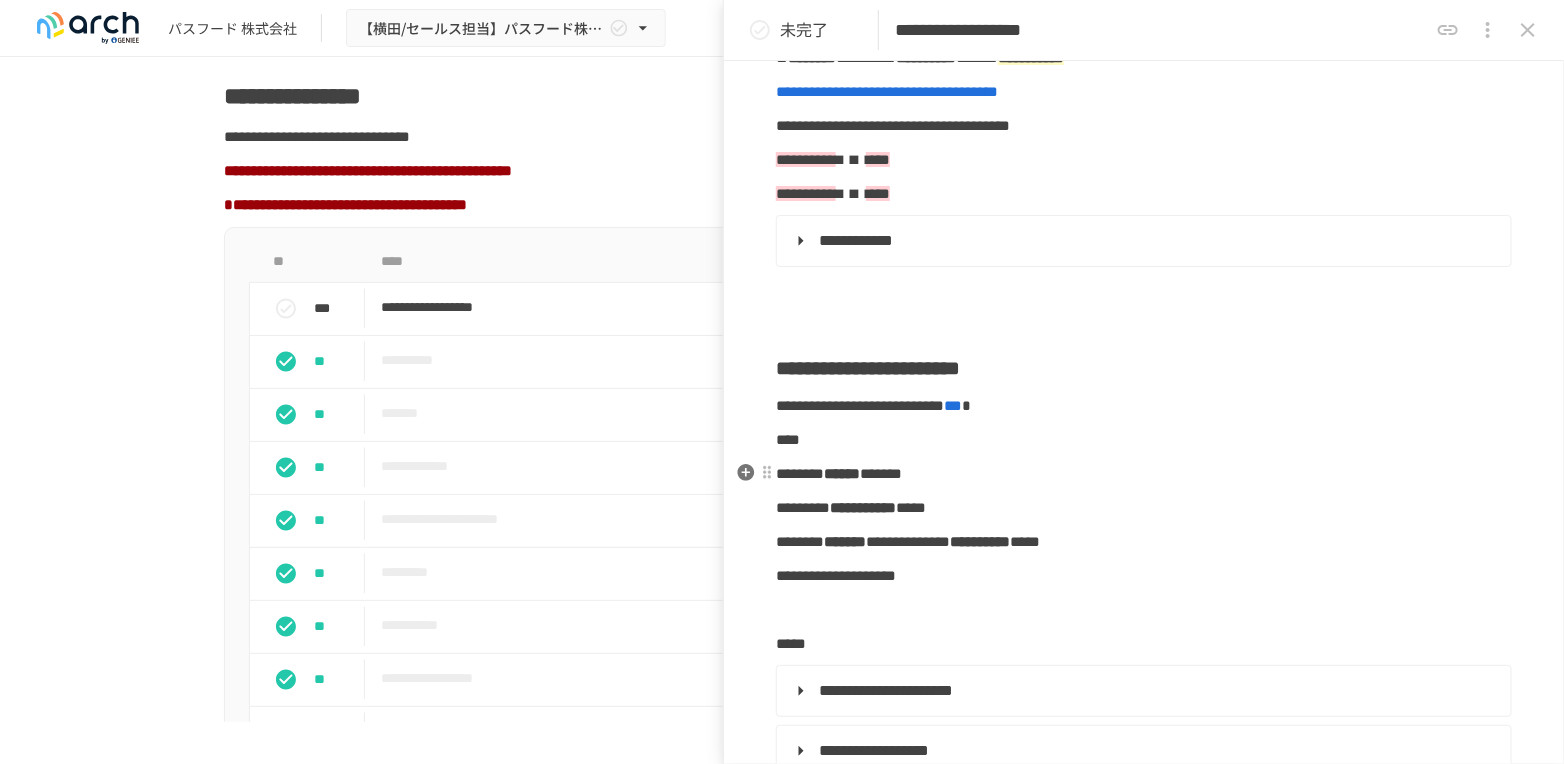 scroll, scrollTop: 555, scrollLeft: 0, axis: vertical 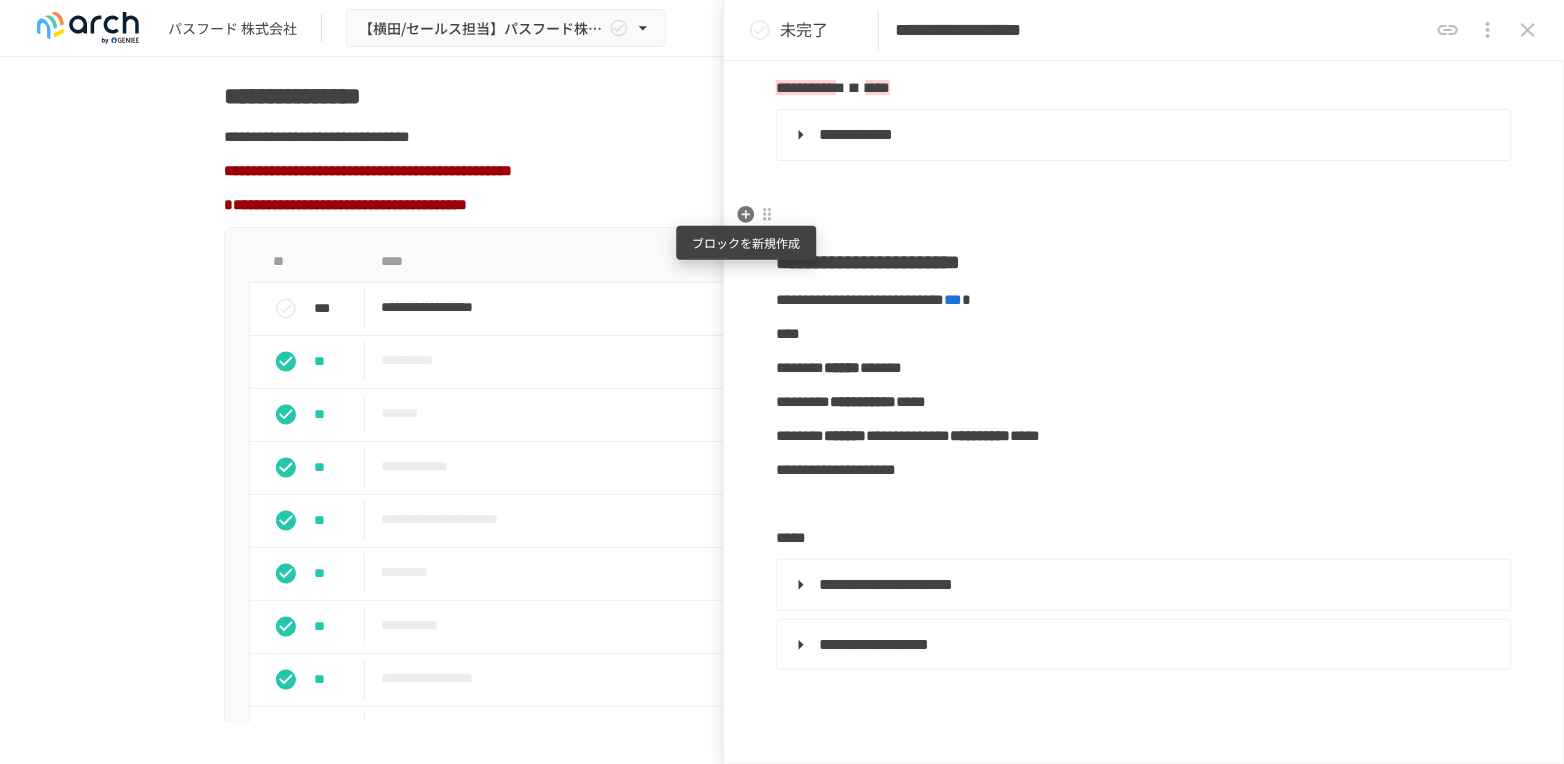 drag, startPoint x: 752, startPoint y: 214, endPoint x: 763, endPoint y: 225, distance: 15.556349 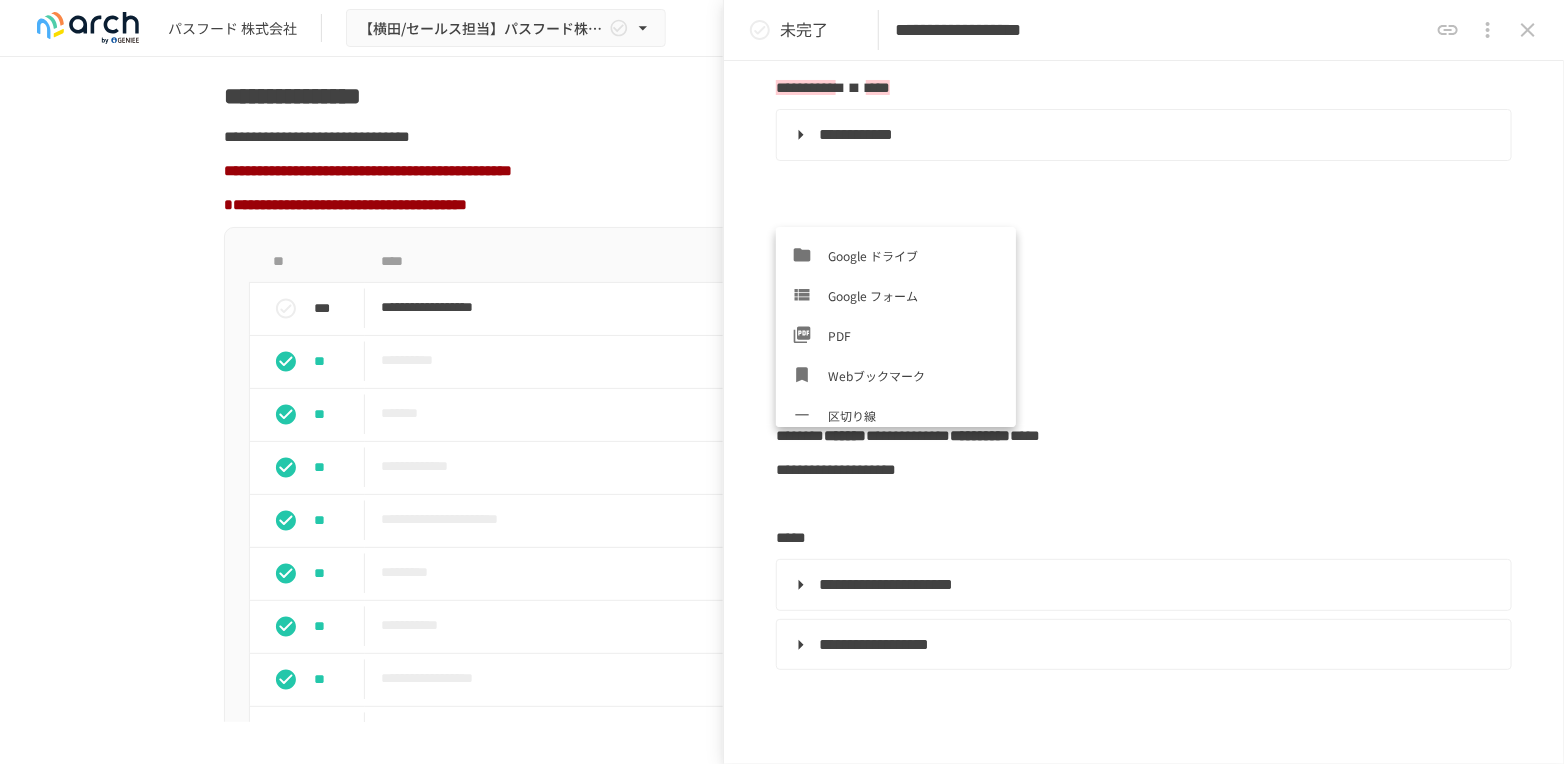 scroll, scrollTop: 680, scrollLeft: 0, axis: vertical 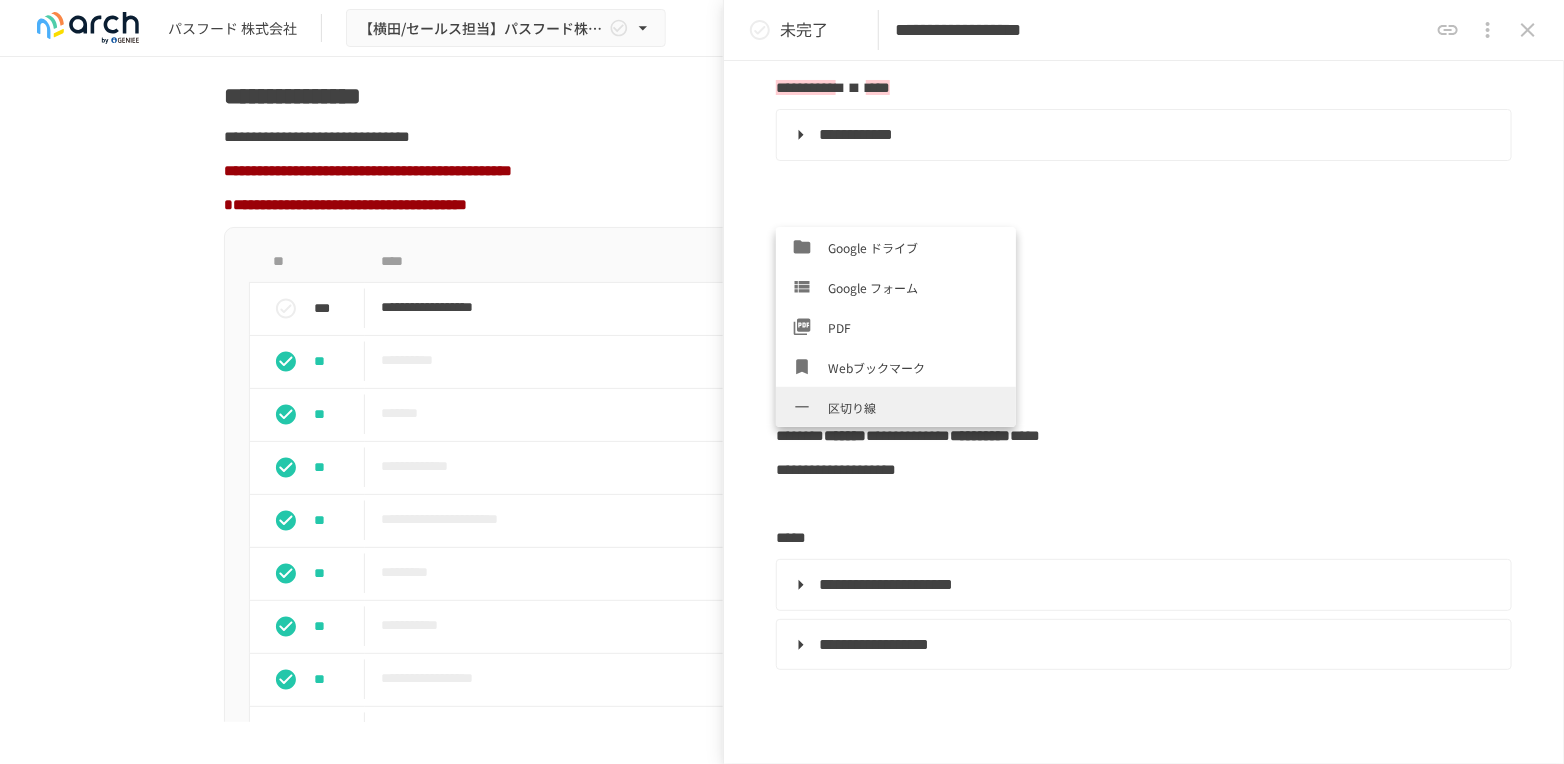 click on "区切り線" at bounding box center [914, 407] 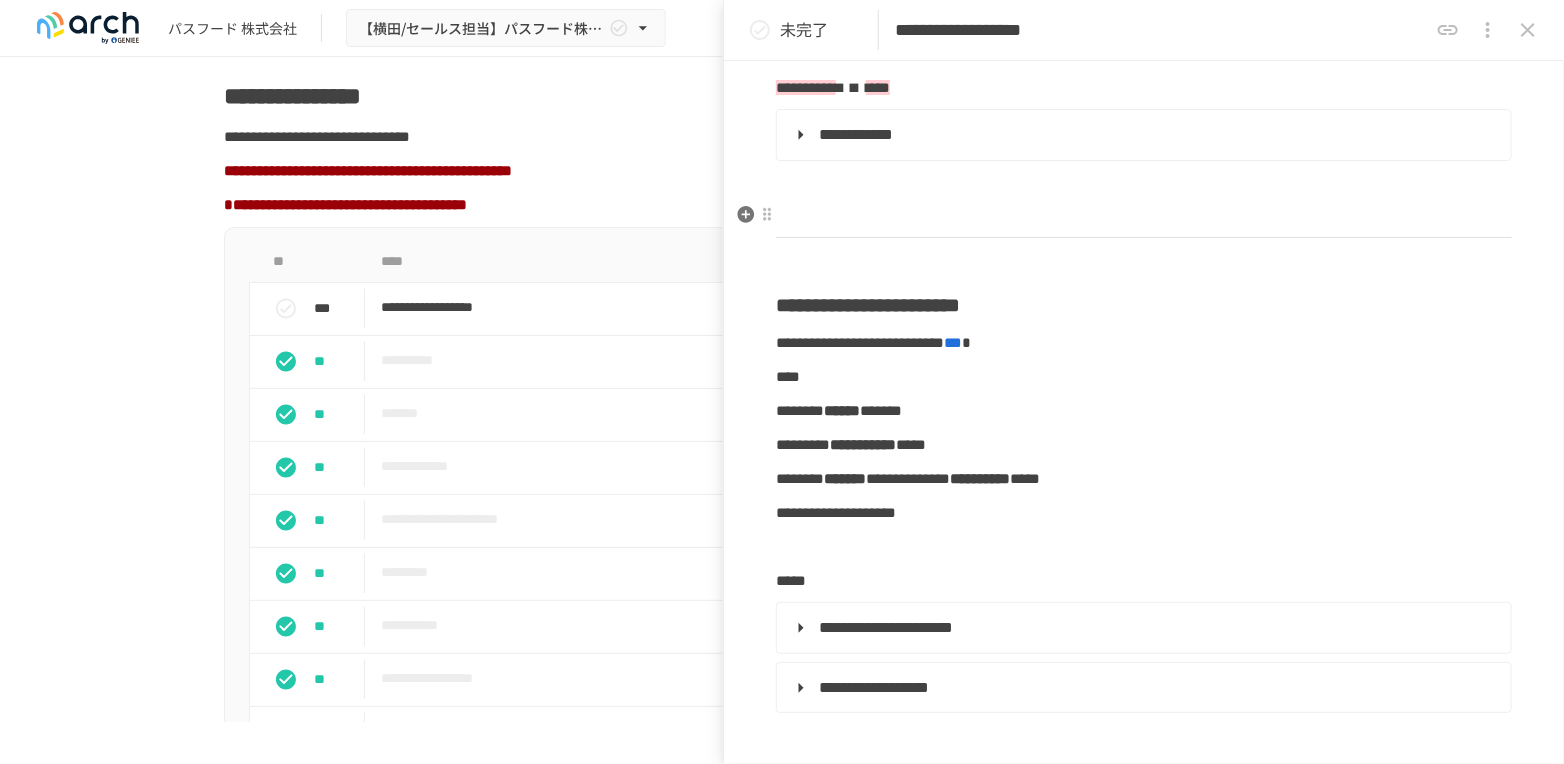 click at bounding box center [1144, 216] 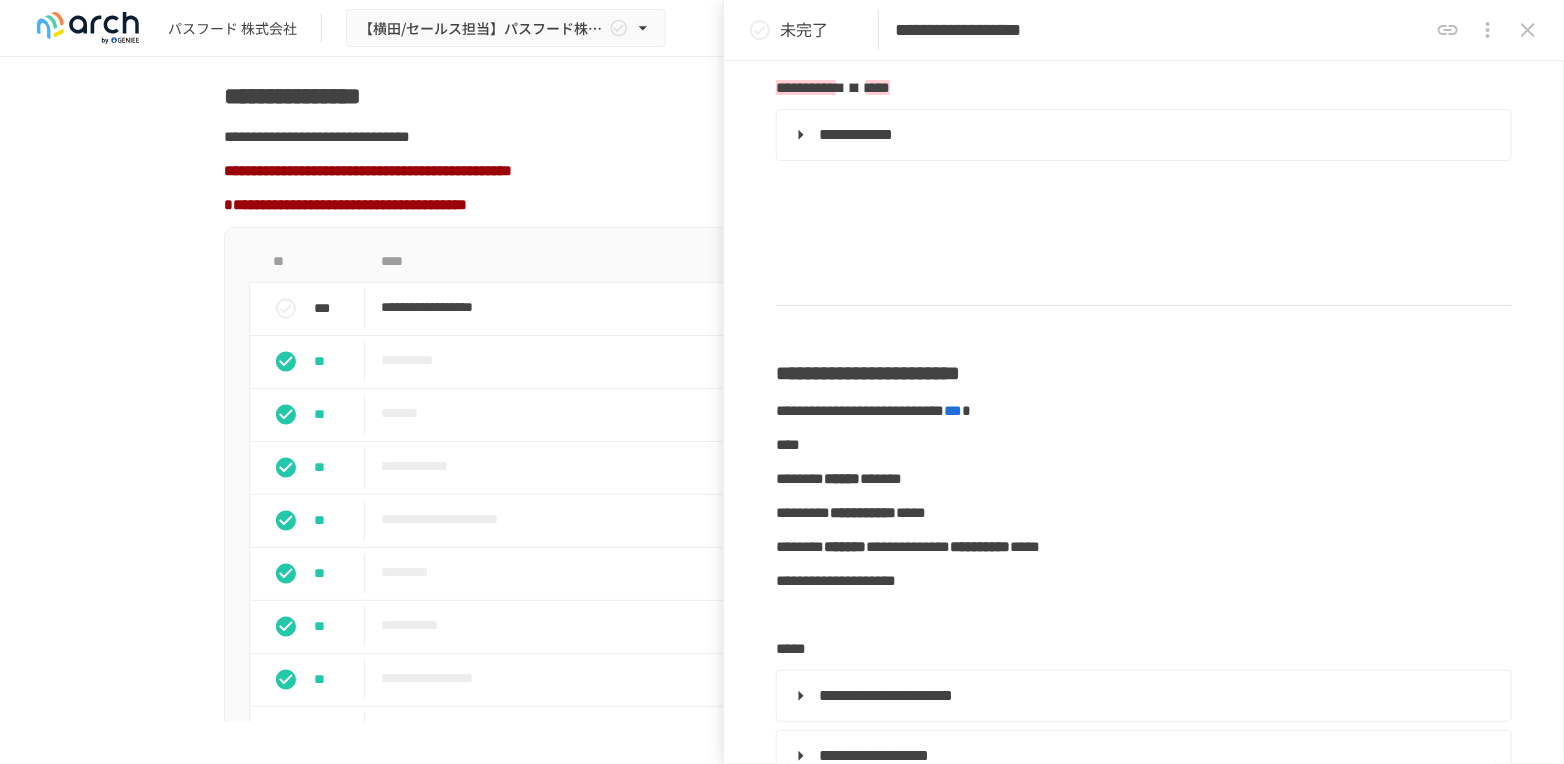 type 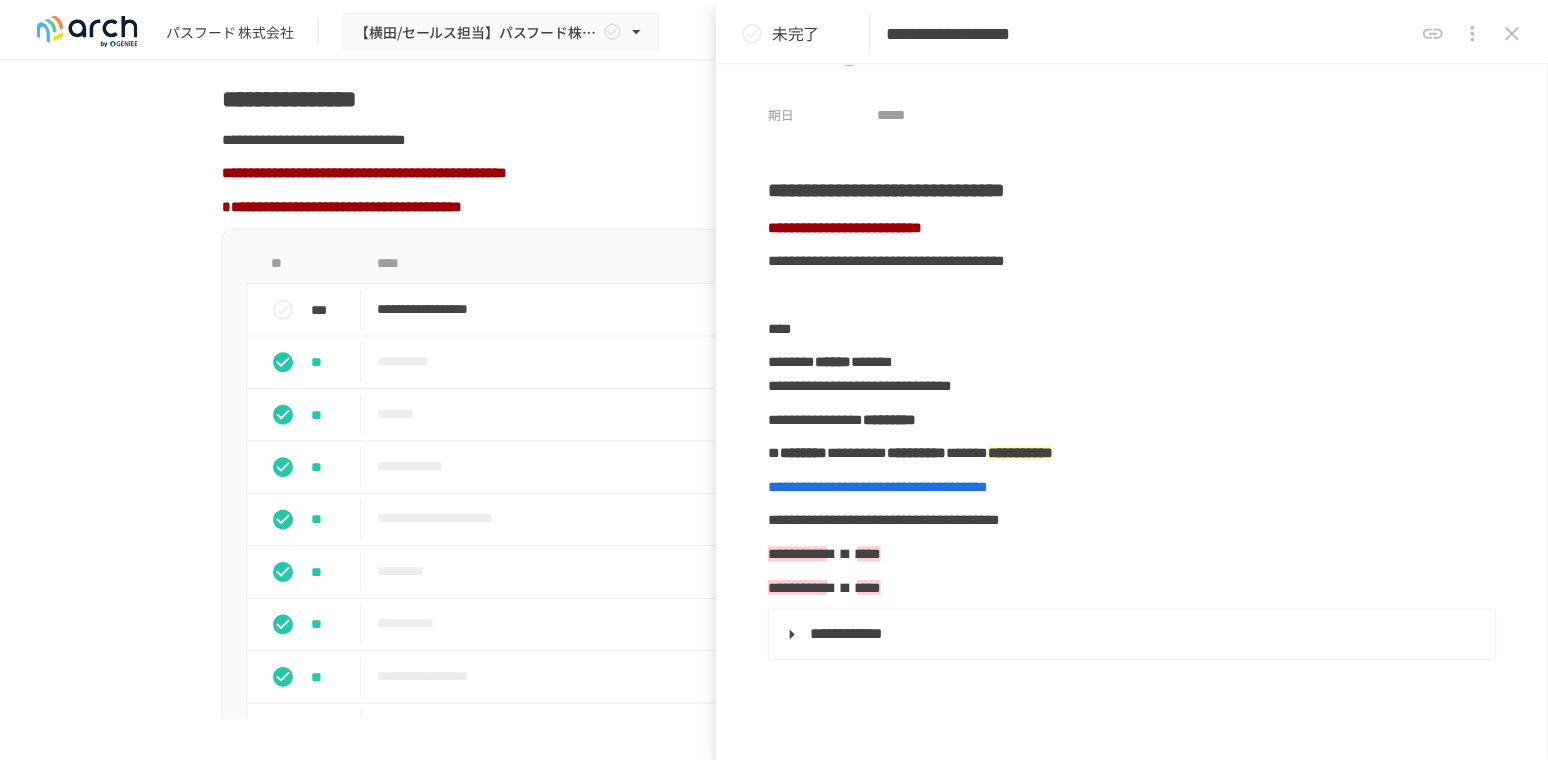 scroll, scrollTop: 0, scrollLeft: 0, axis: both 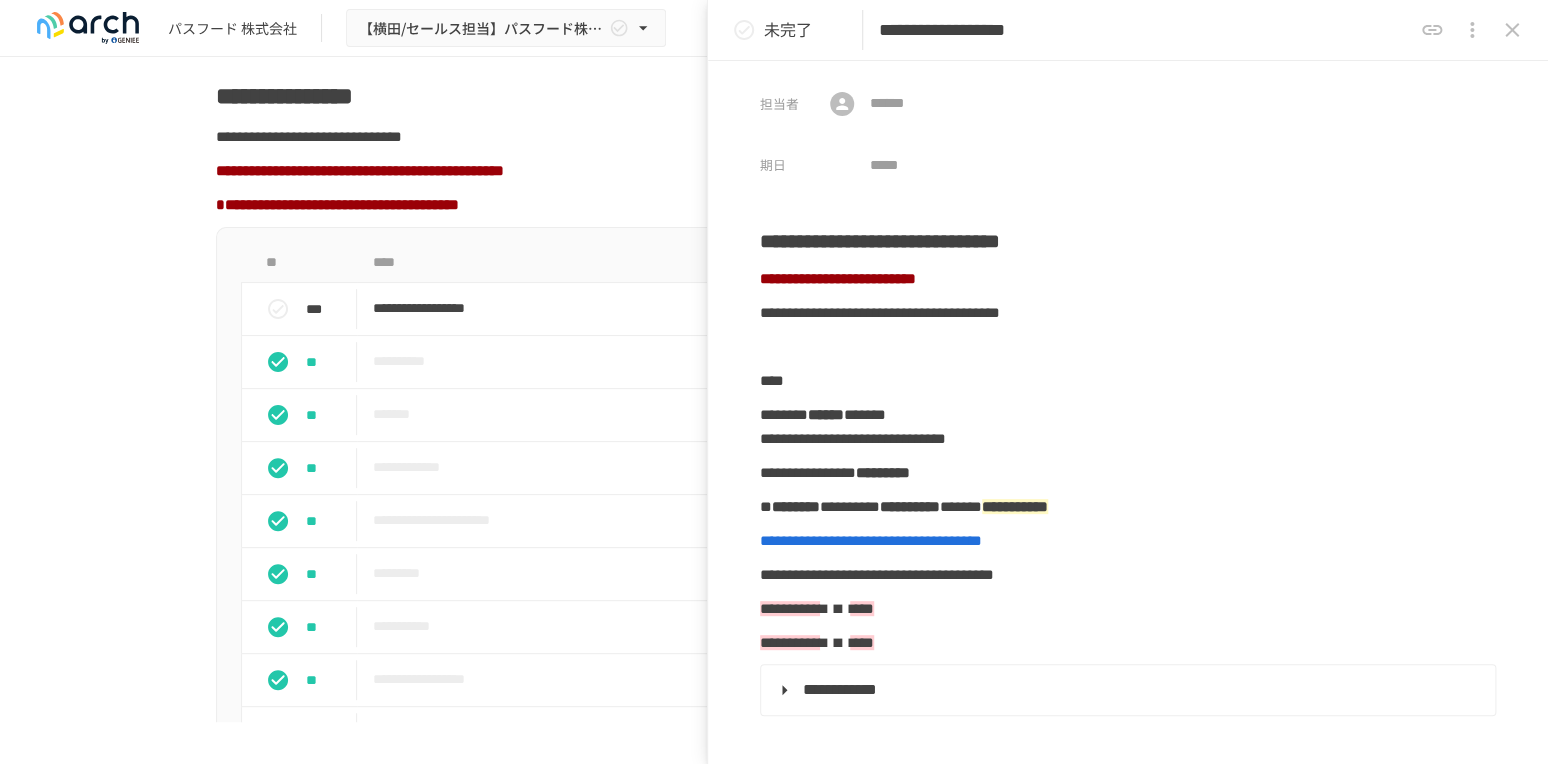 click 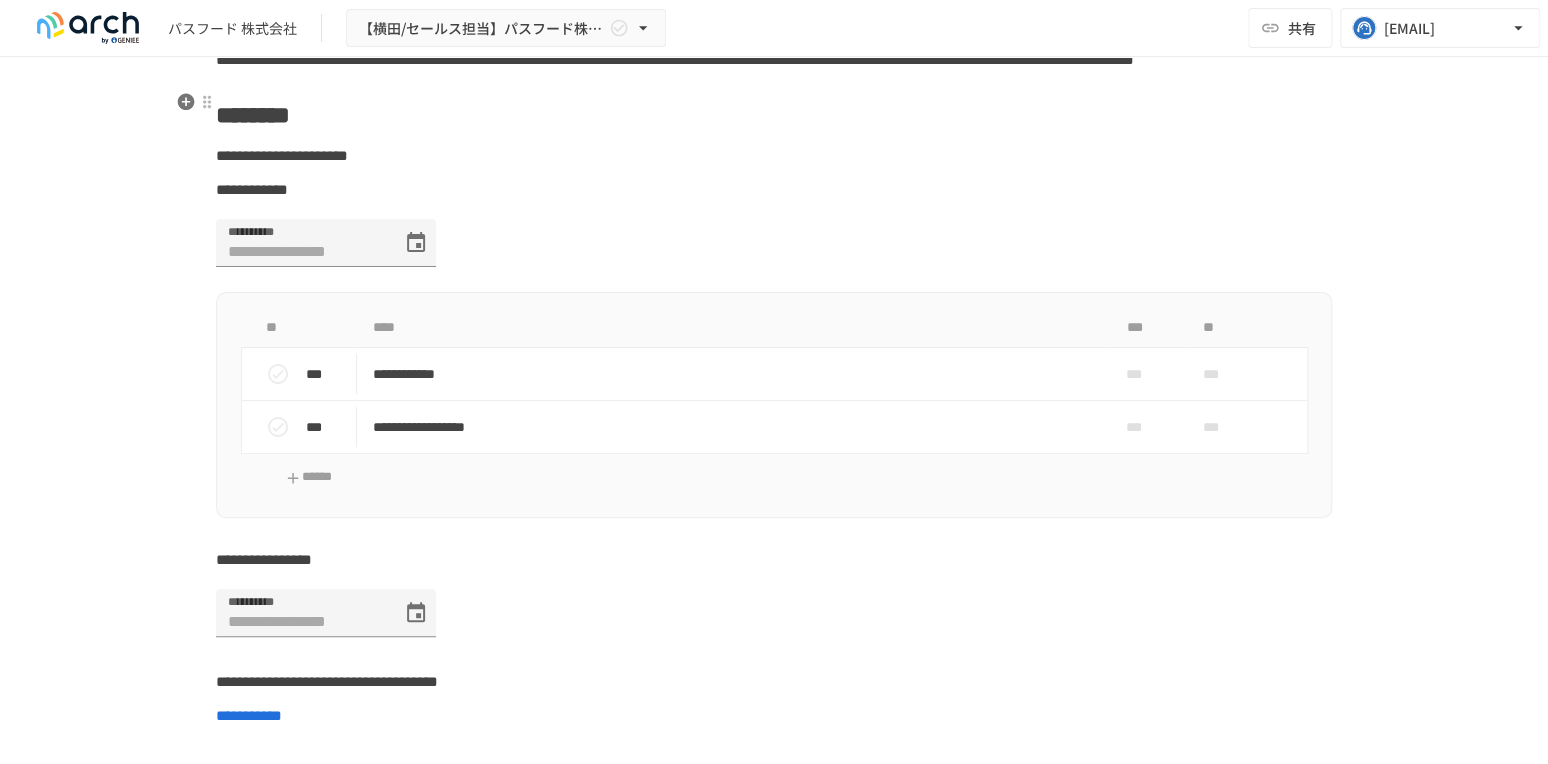 scroll, scrollTop: 4333, scrollLeft: 0, axis: vertical 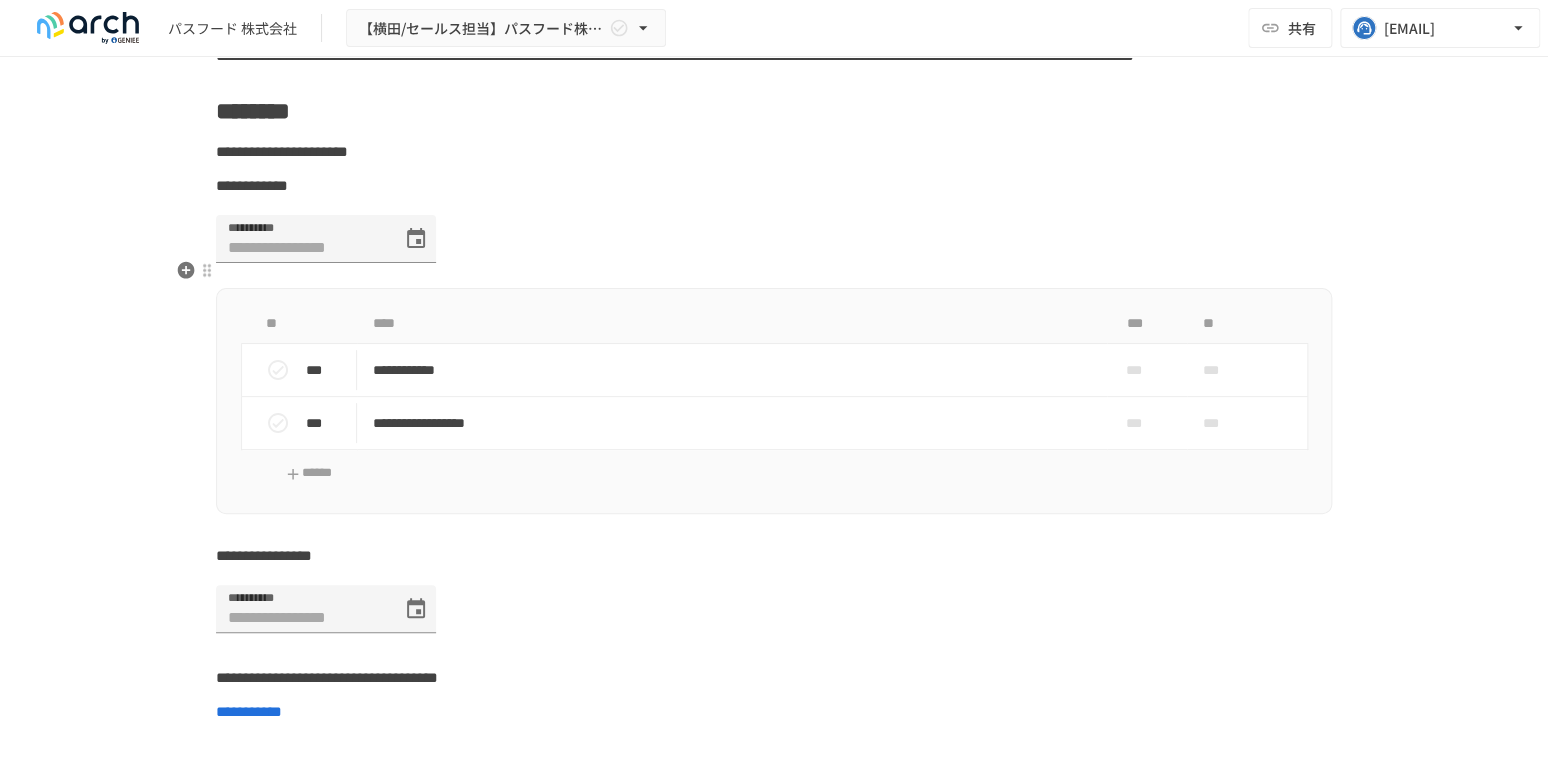 drag, startPoint x: 456, startPoint y: 282, endPoint x: 501, endPoint y: 272, distance: 46.09772 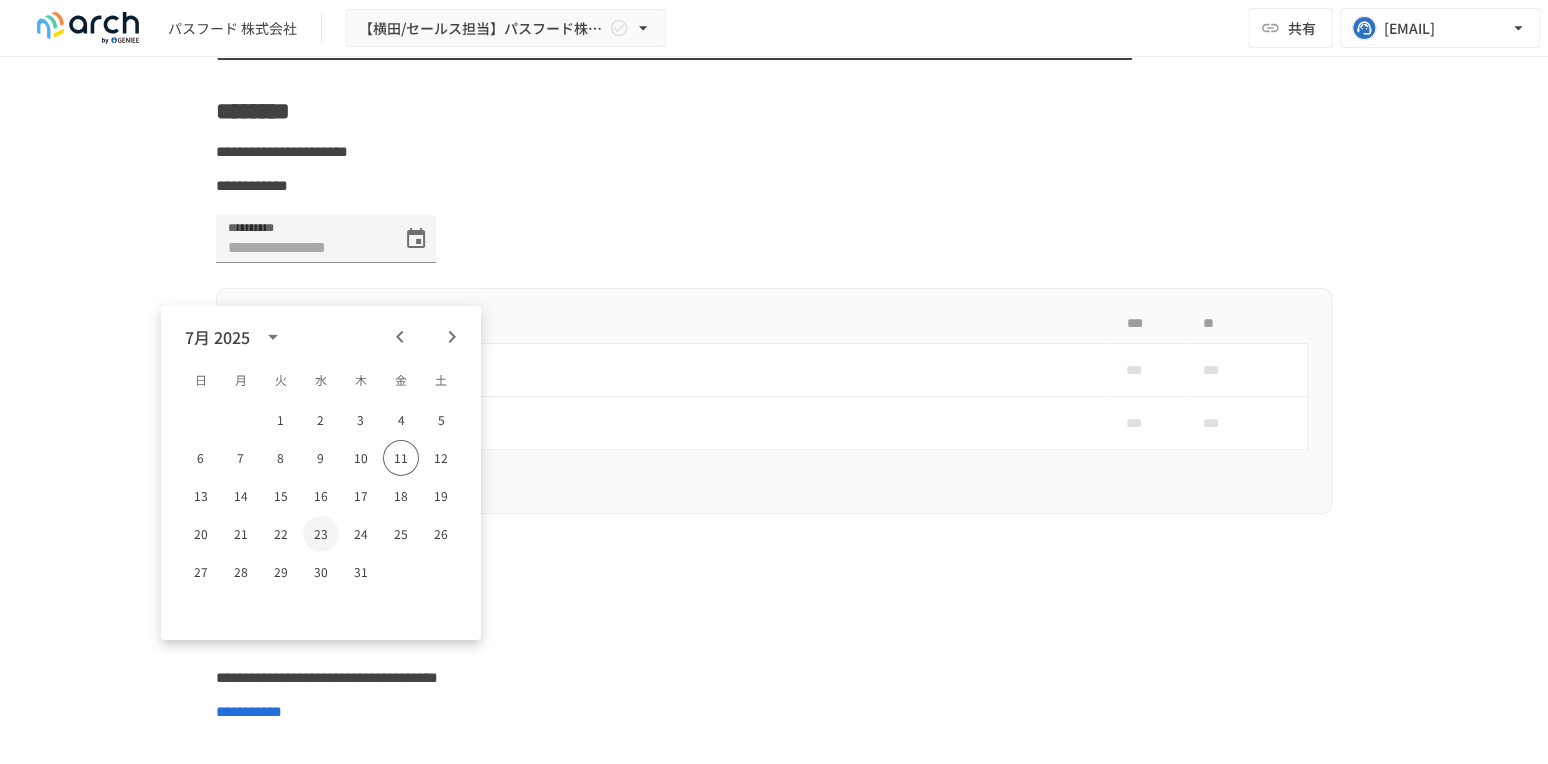 click on "23" at bounding box center (321, 534) 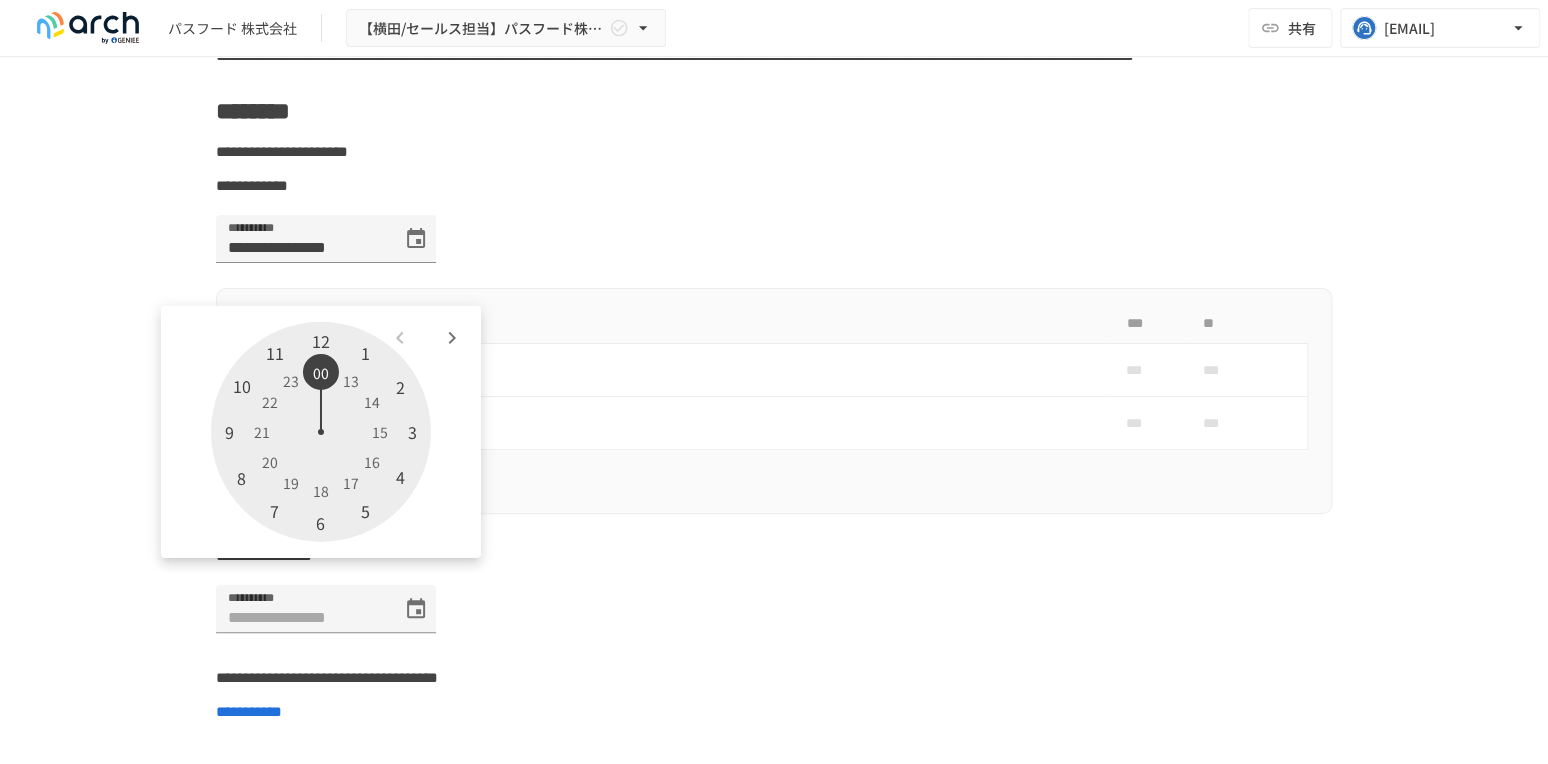 click at bounding box center (321, 432) 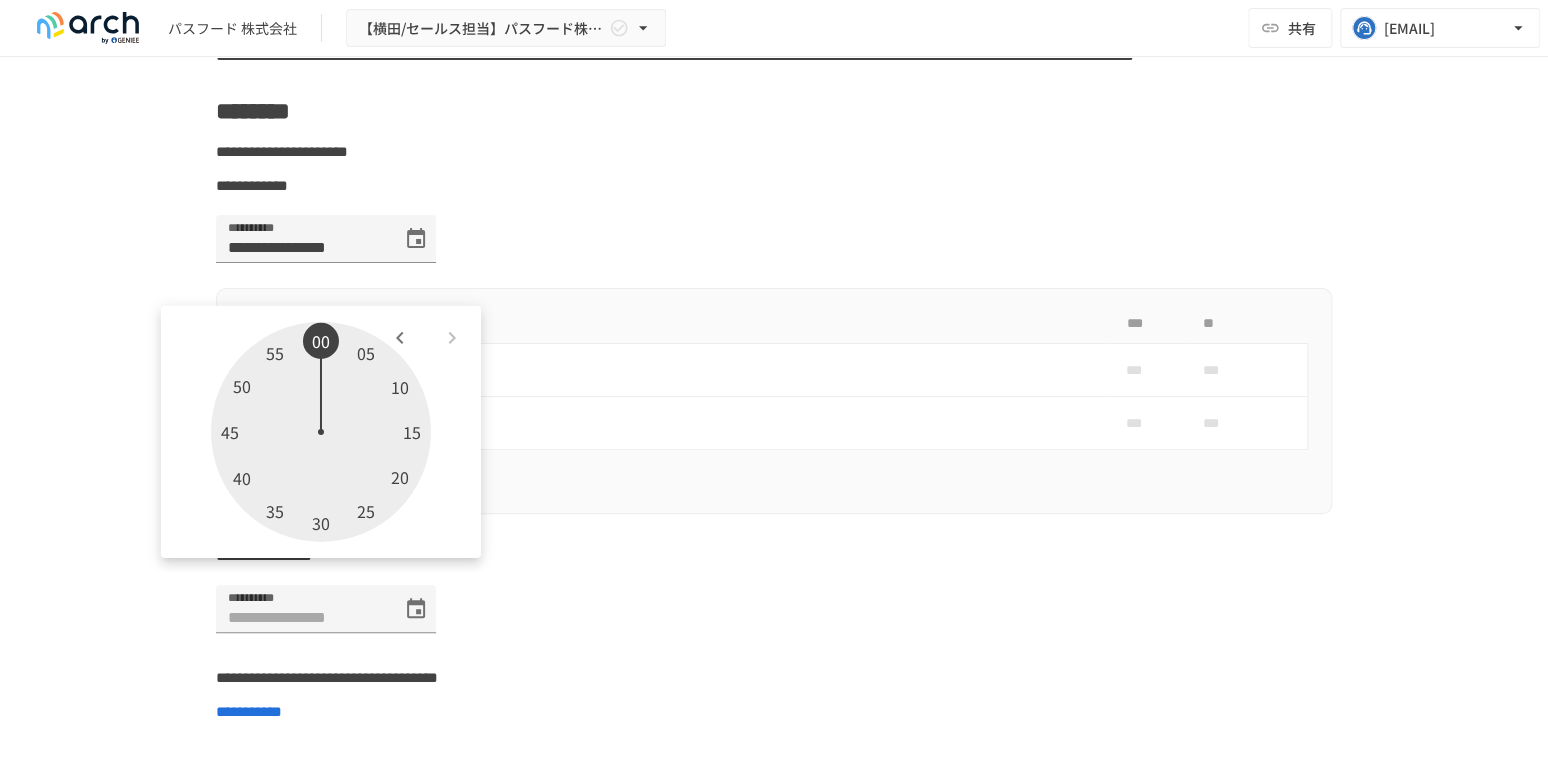 click at bounding box center [321, 432] 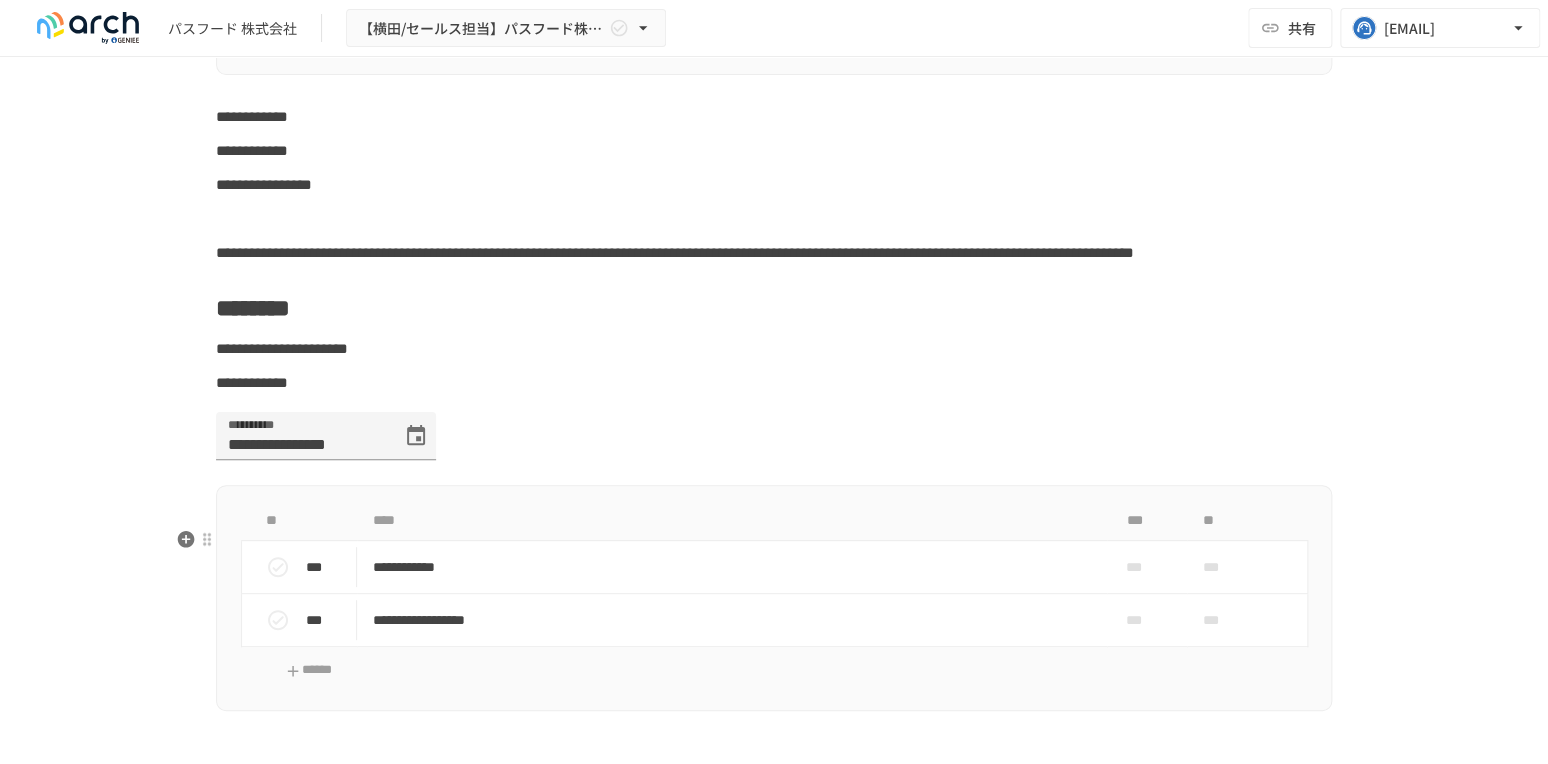 scroll, scrollTop: 4111, scrollLeft: 0, axis: vertical 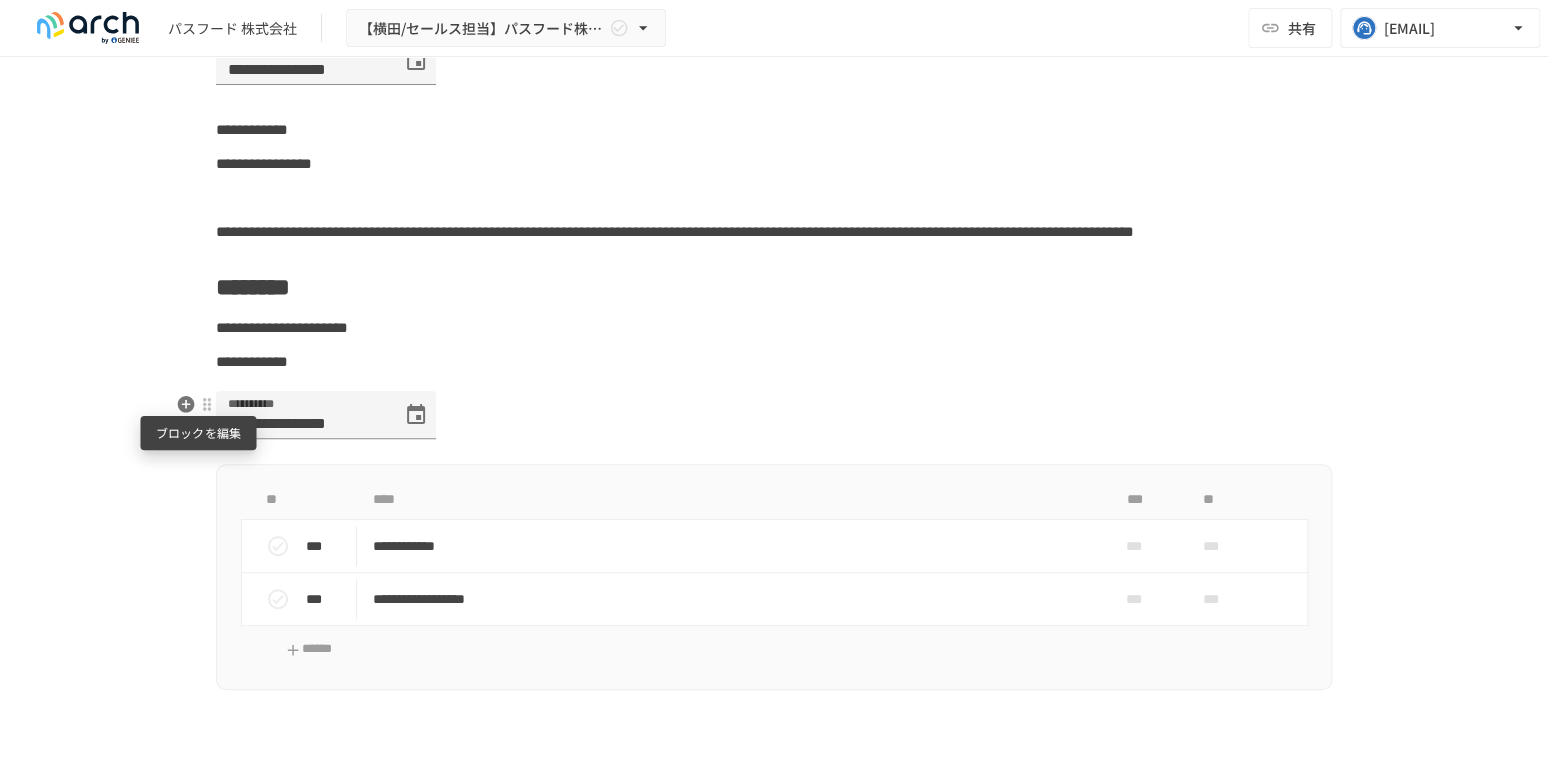 click at bounding box center (207, 404) 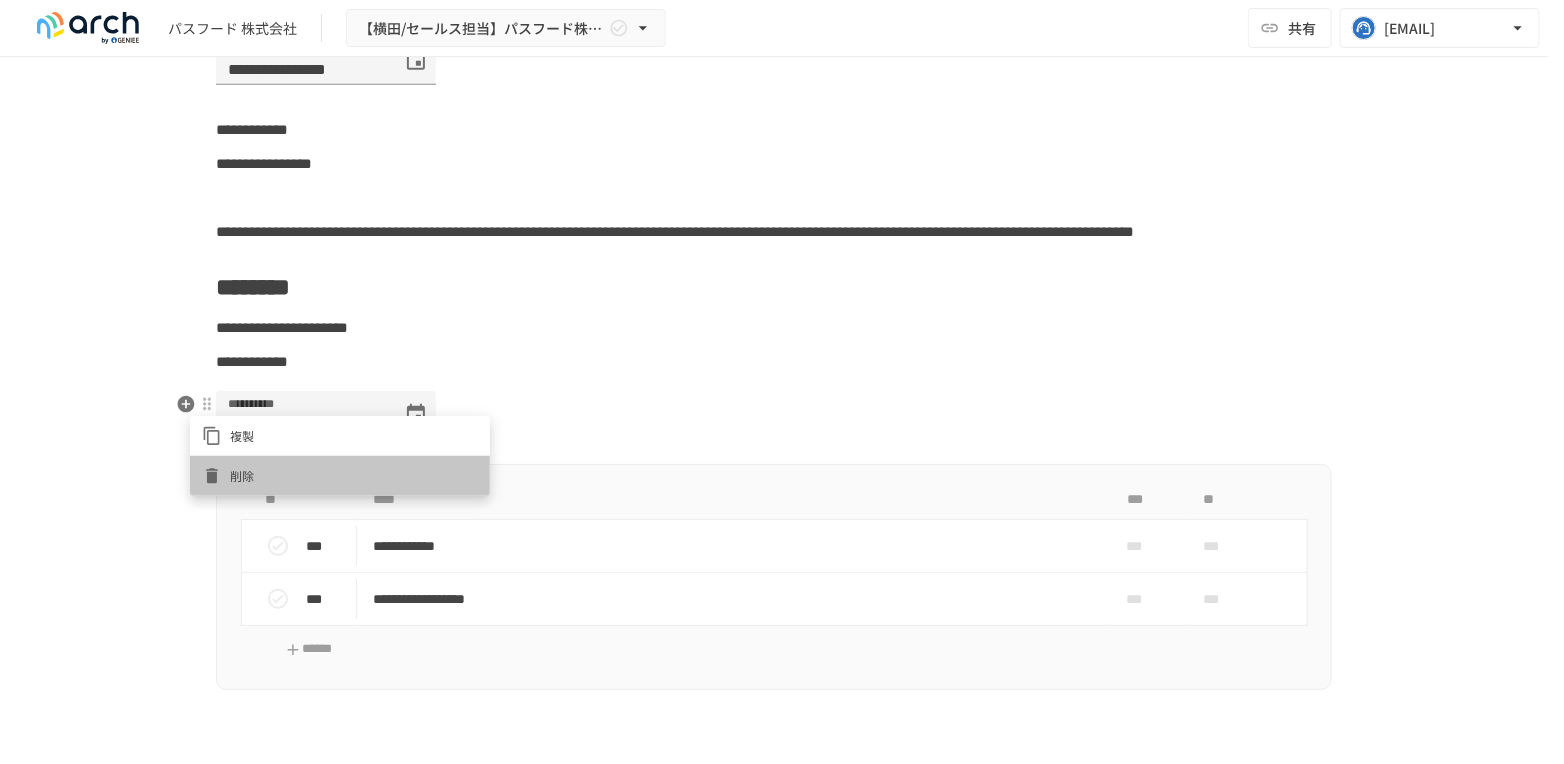 click on "削除" at bounding box center (354, 475) 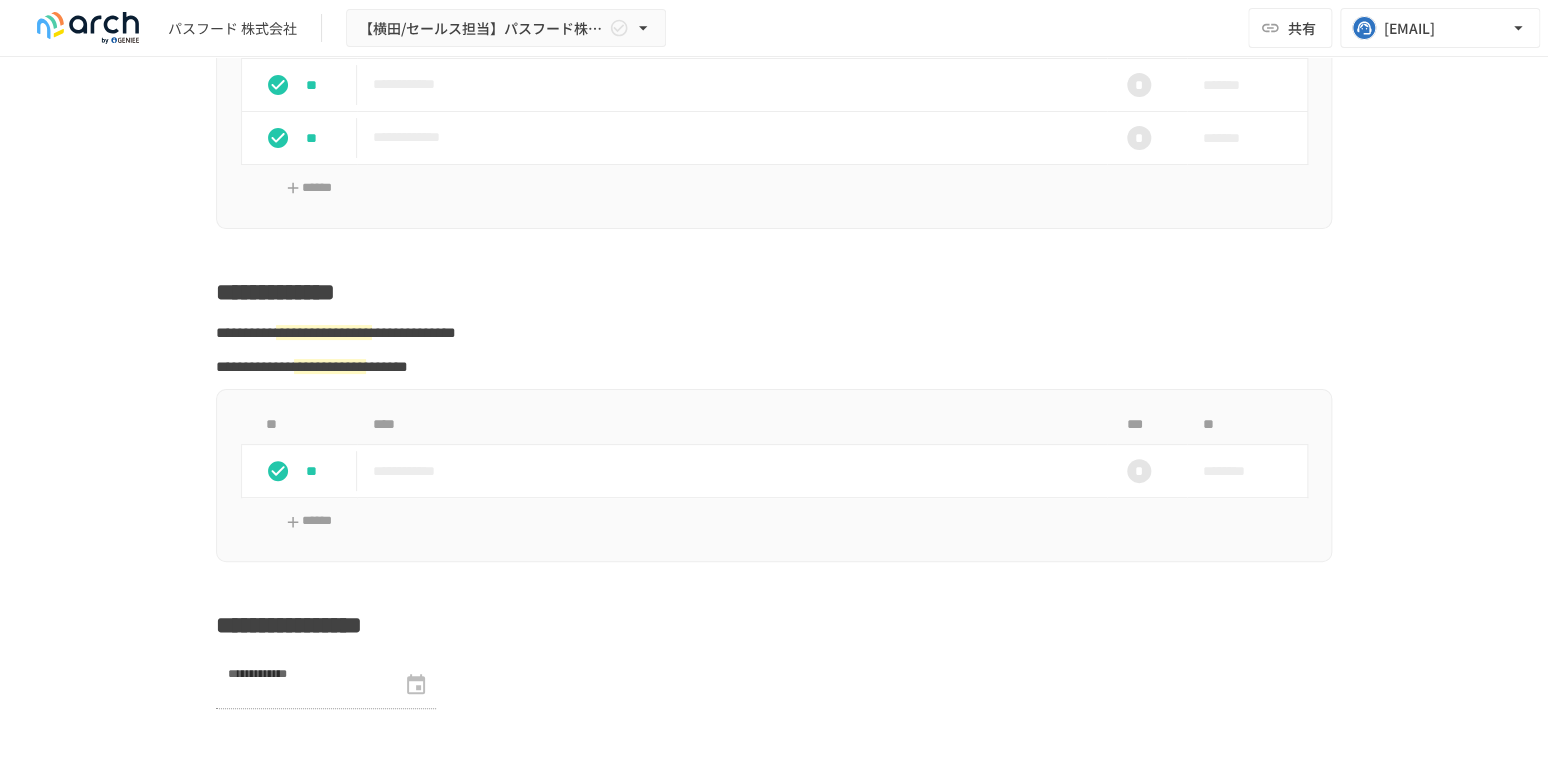 scroll, scrollTop: 2333, scrollLeft: 0, axis: vertical 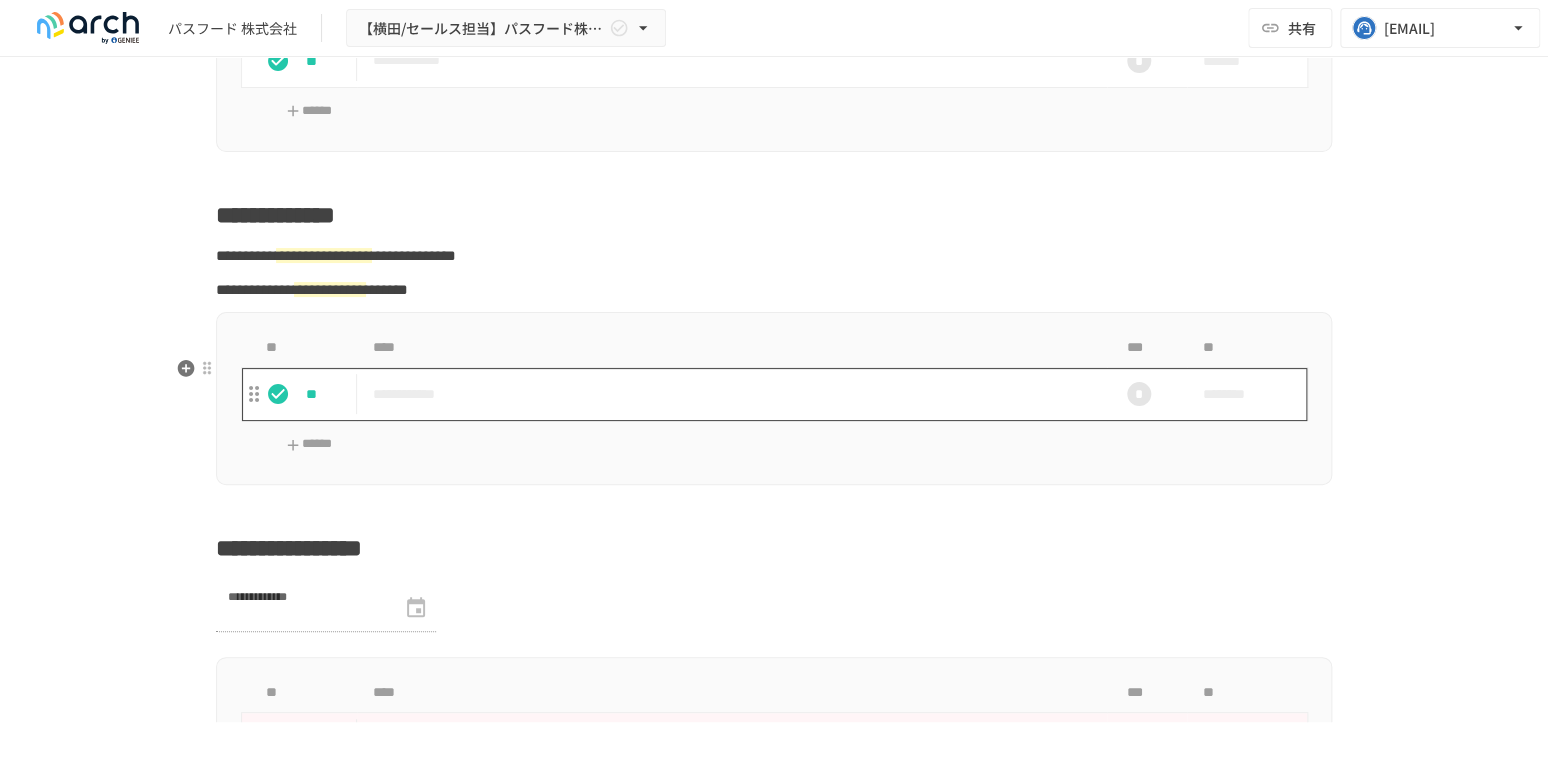 click on "**********" at bounding box center [732, 394] 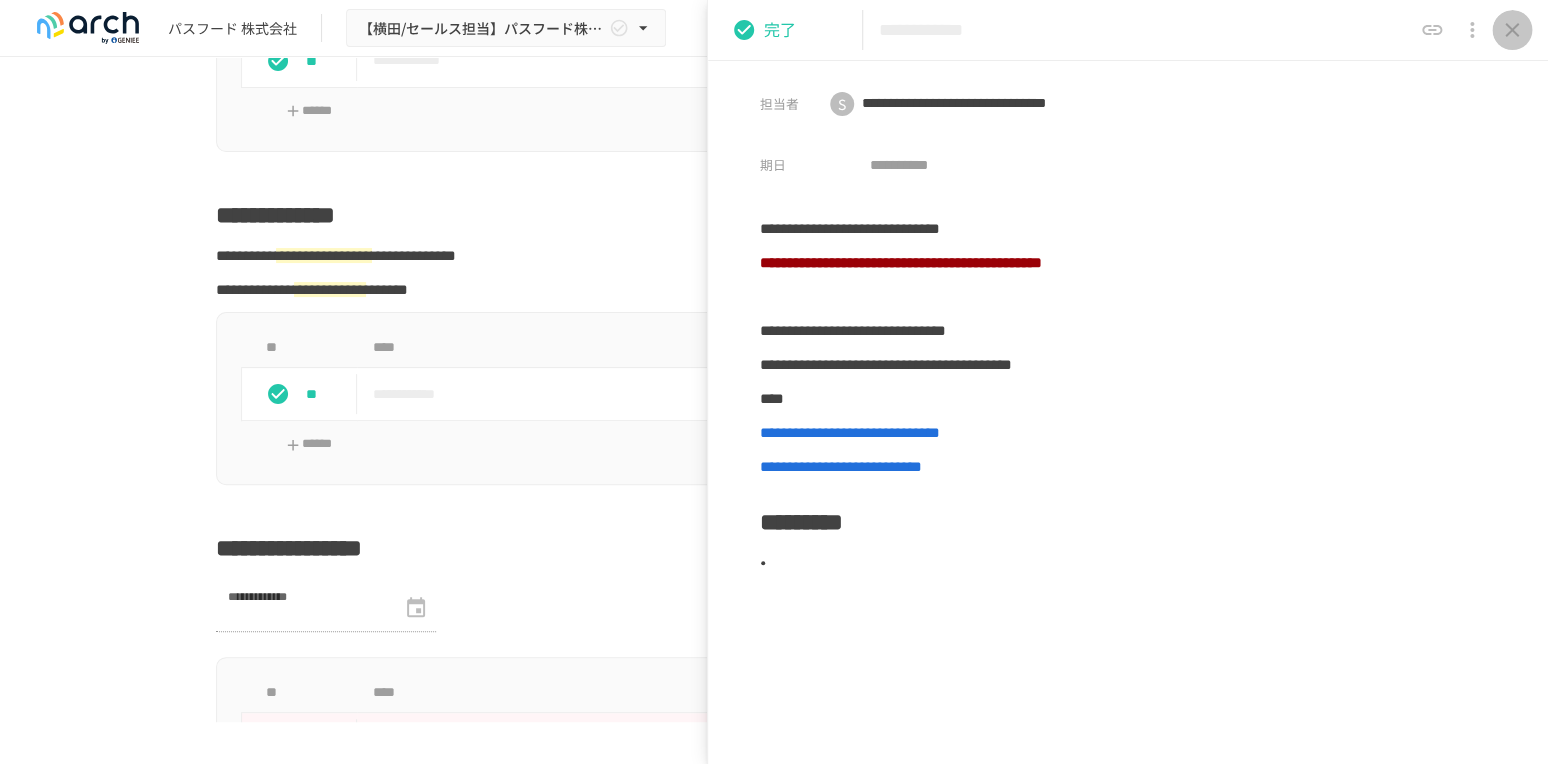 click 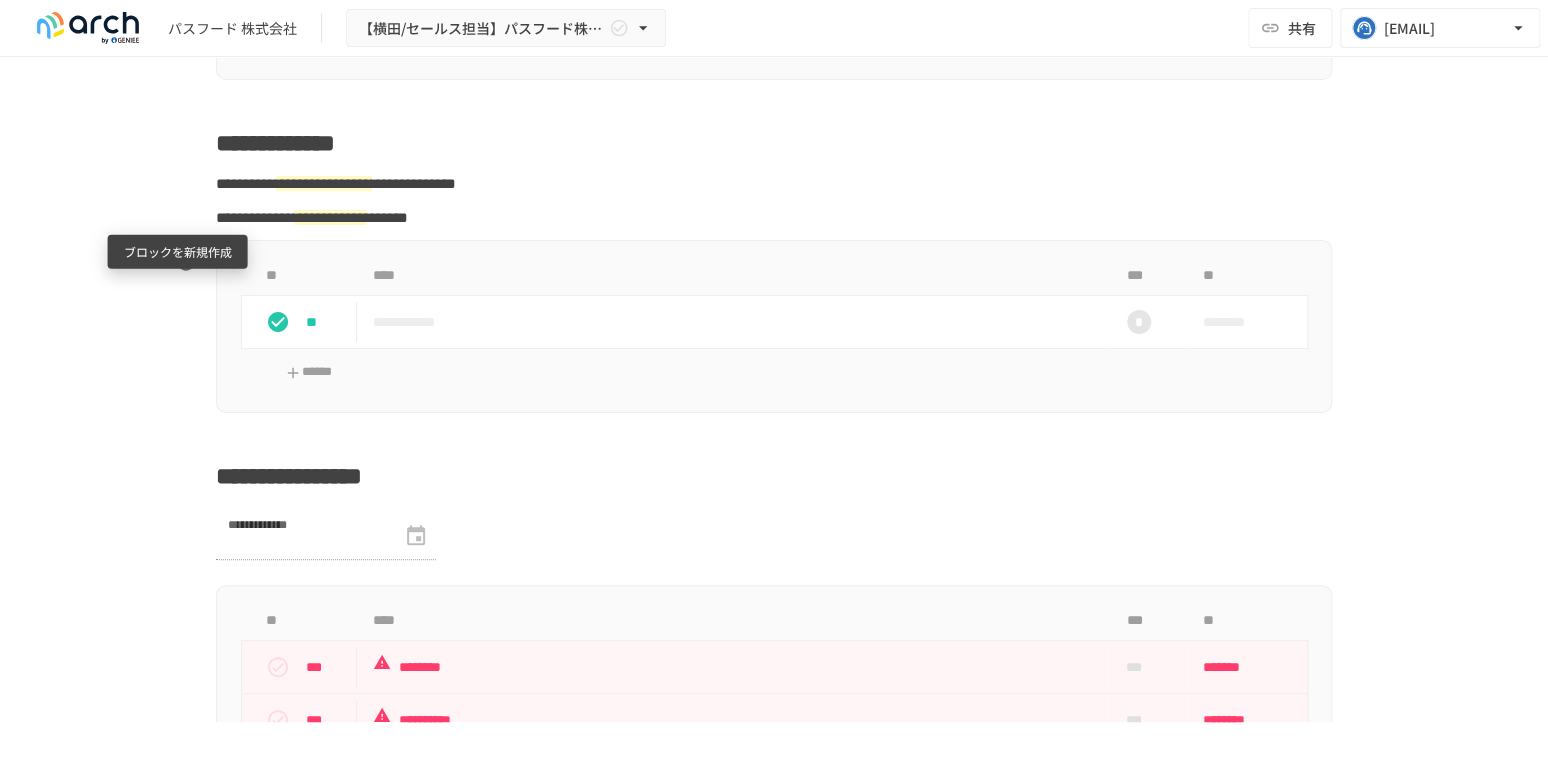 scroll, scrollTop: 2444, scrollLeft: 0, axis: vertical 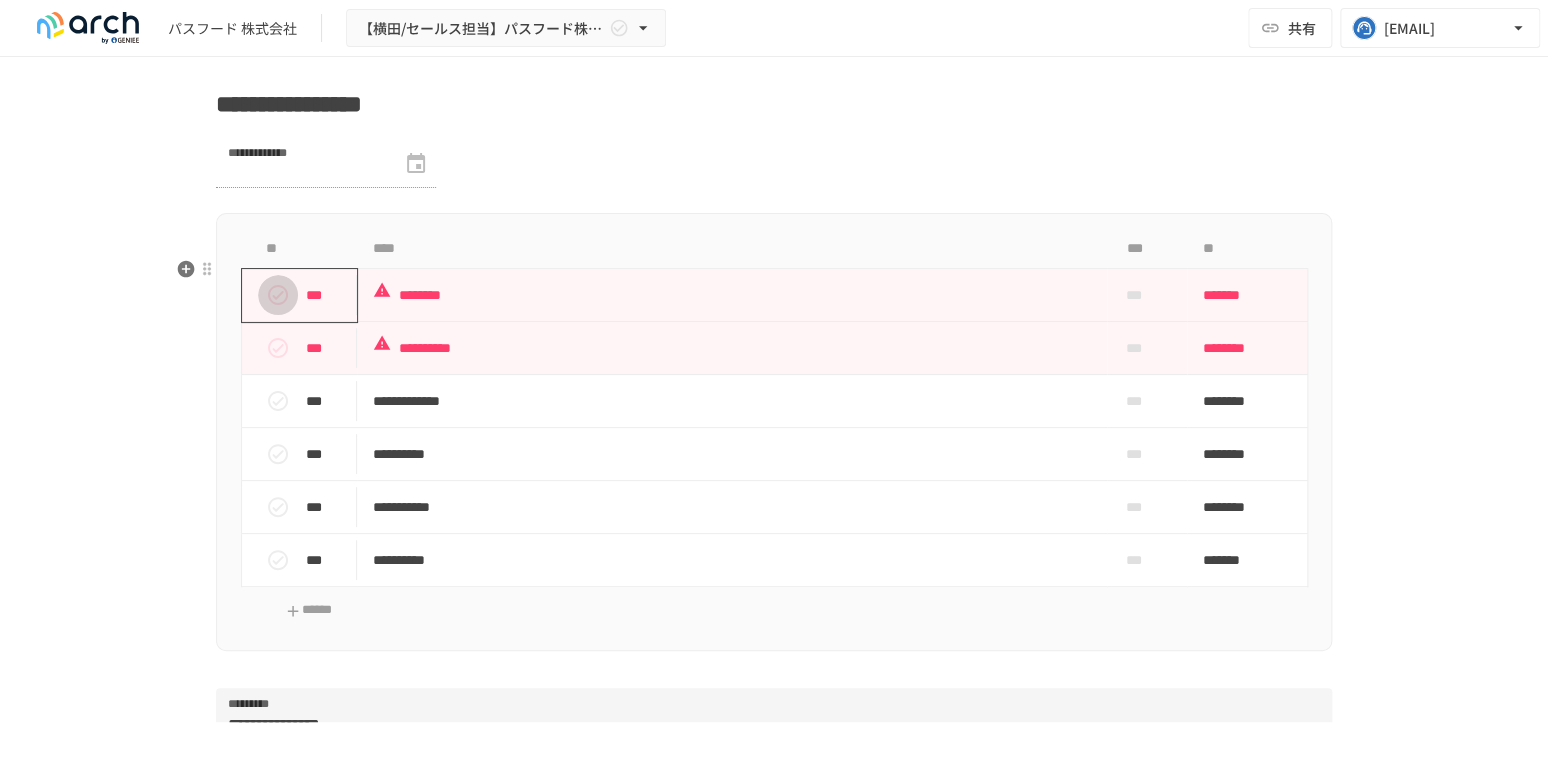 click at bounding box center (278, 295) 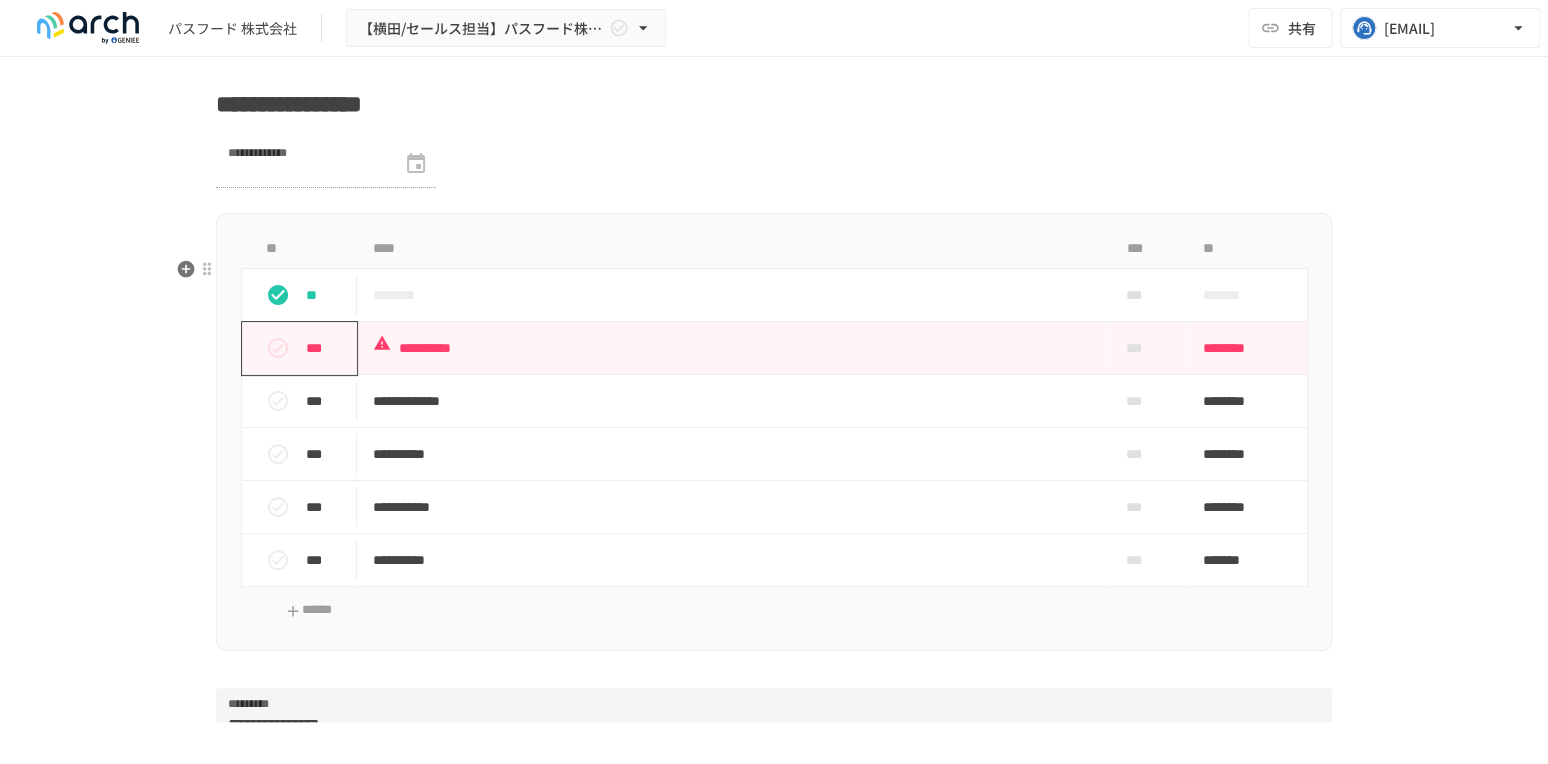 click at bounding box center [278, 348] 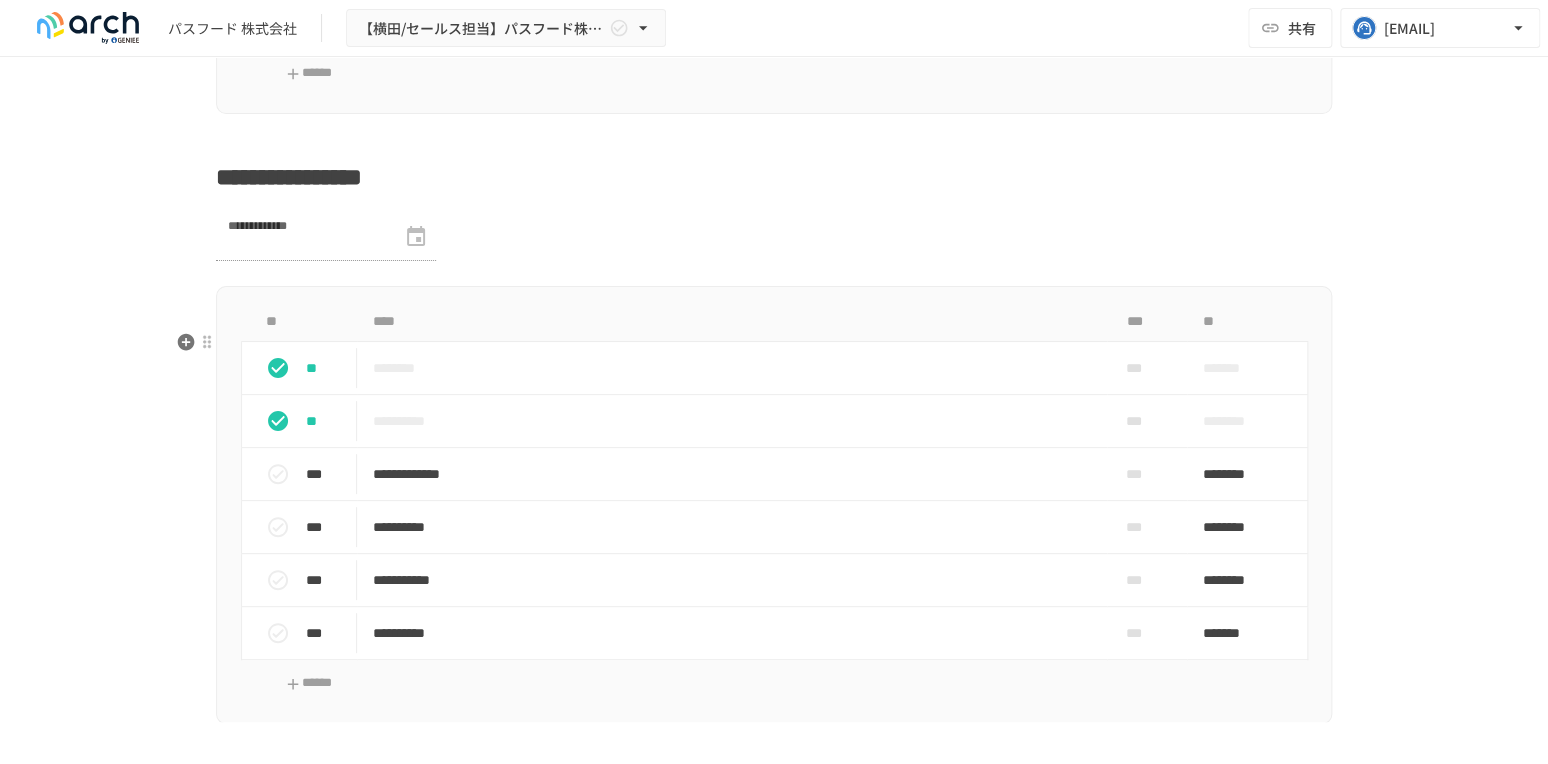 scroll, scrollTop: 2666, scrollLeft: 0, axis: vertical 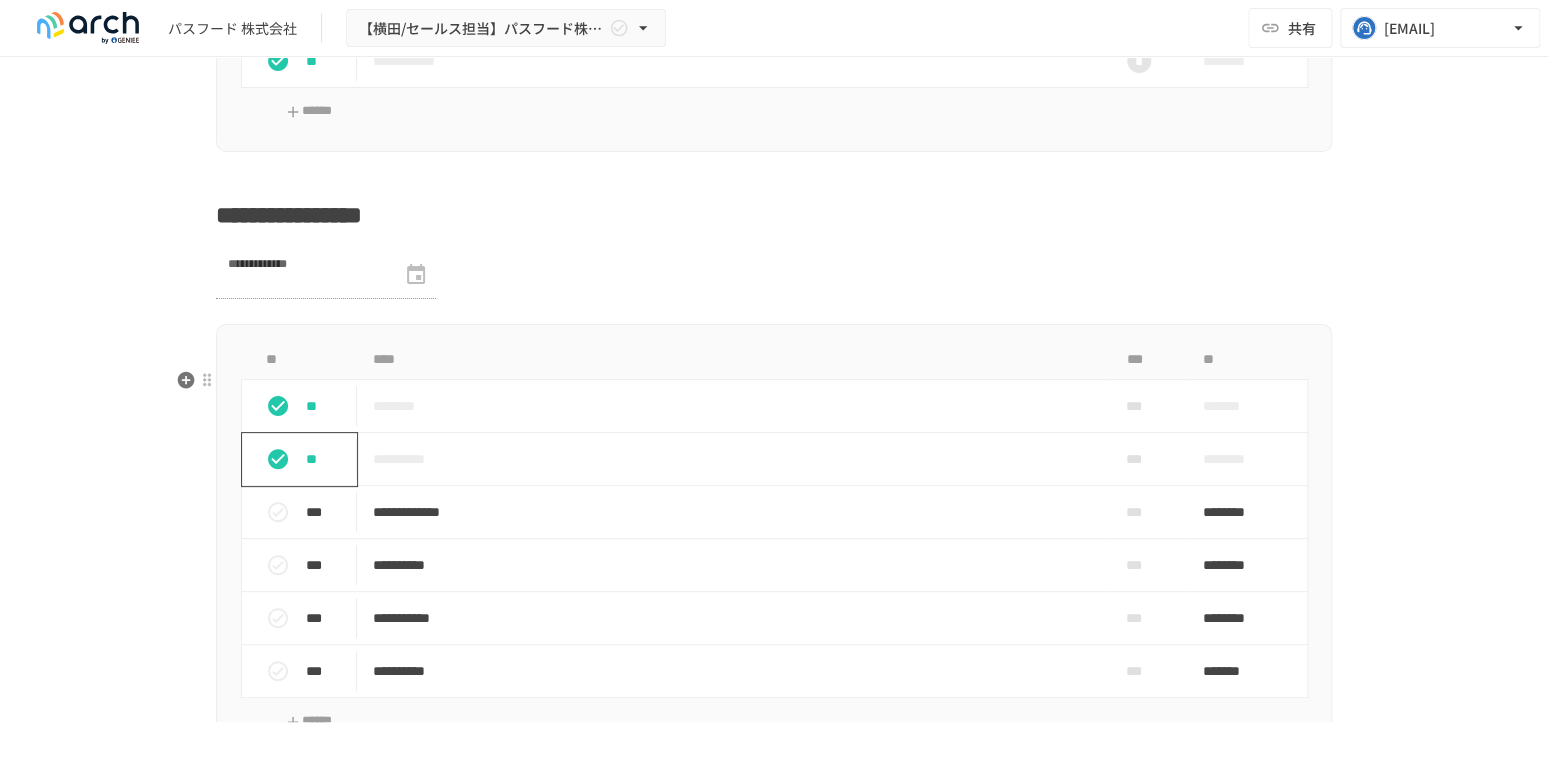 click at bounding box center [278, 459] 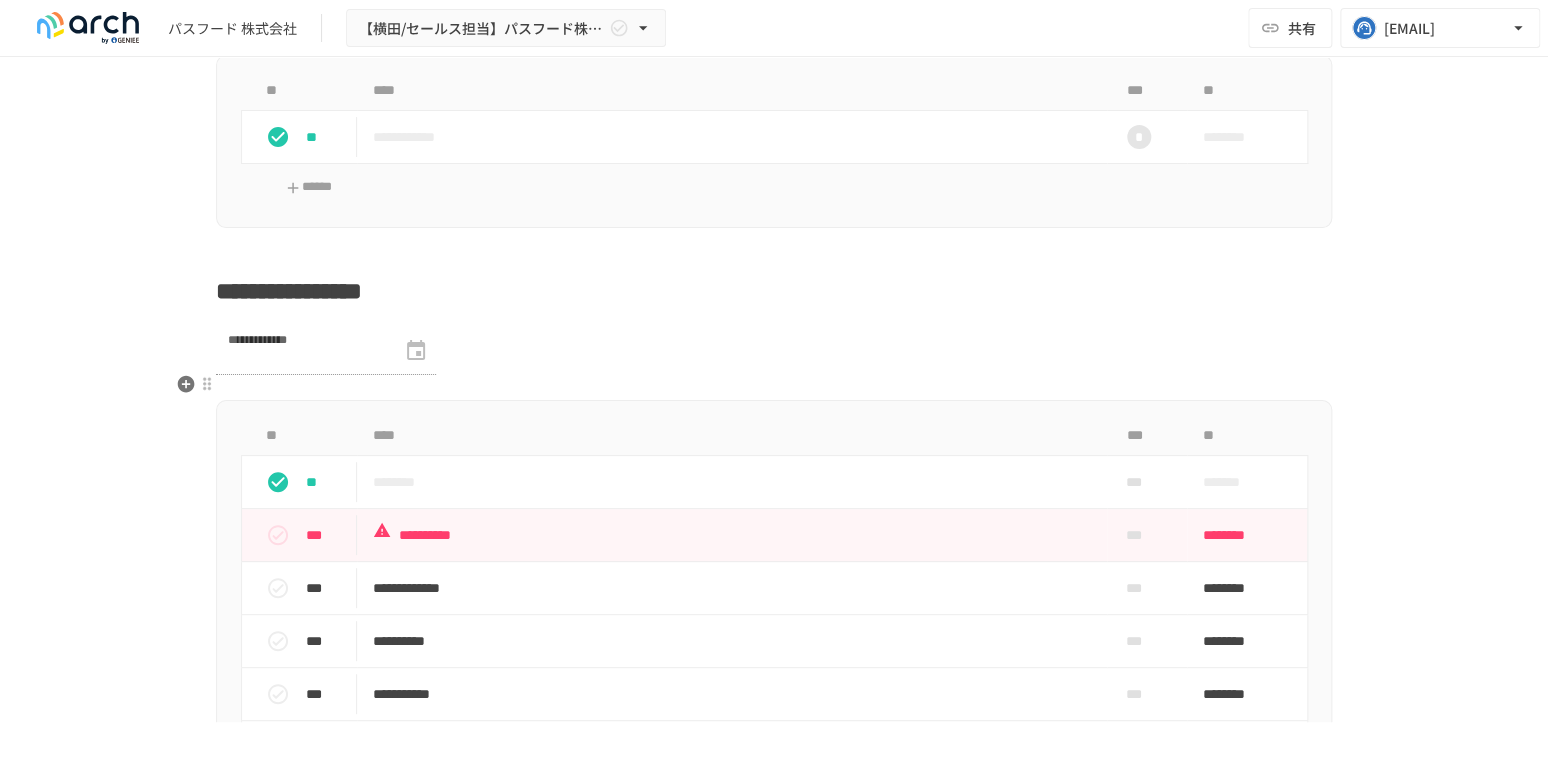 scroll, scrollTop: 2555, scrollLeft: 0, axis: vertical 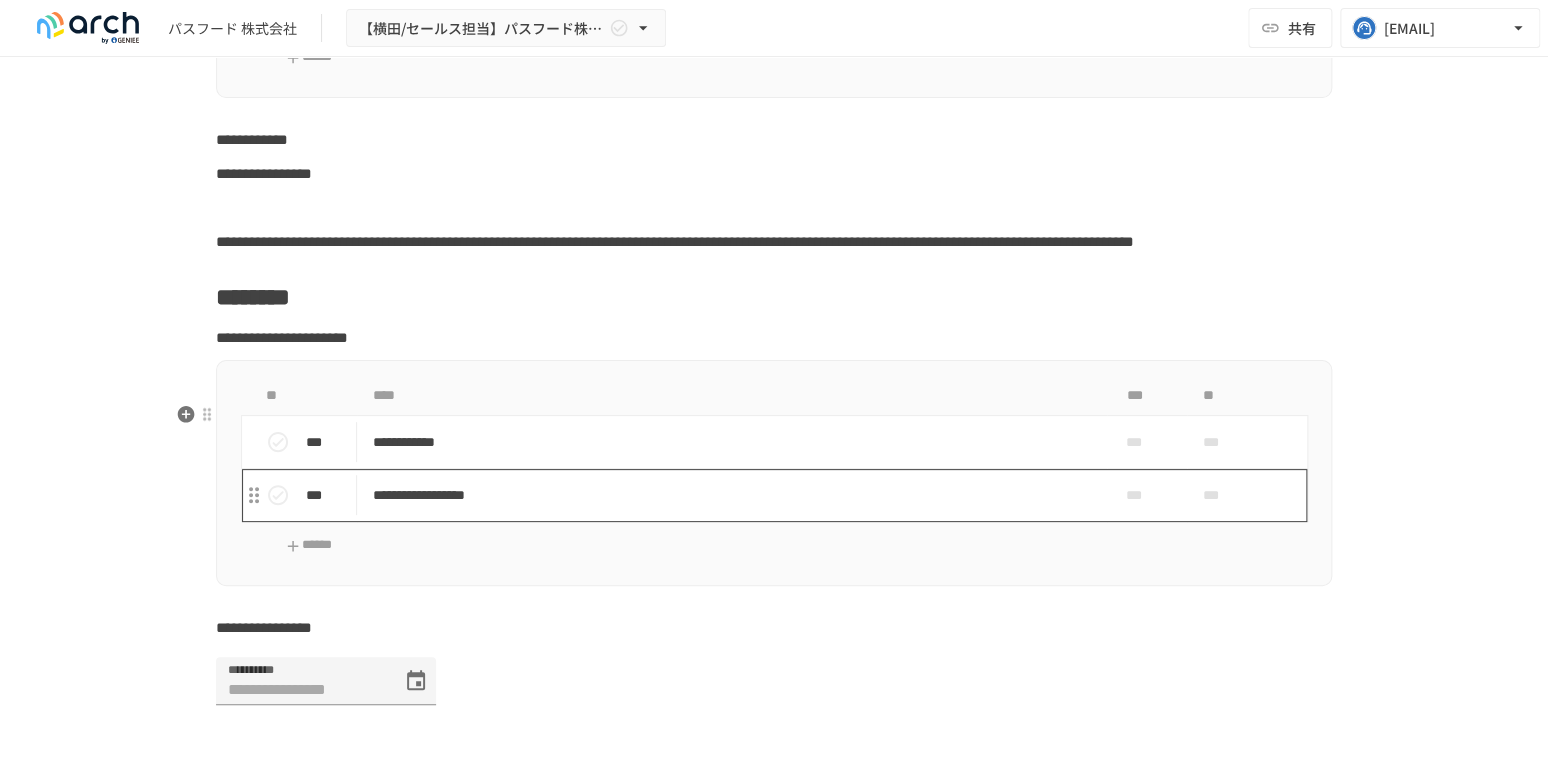 click on "**********" at bounding box center (732, 495) 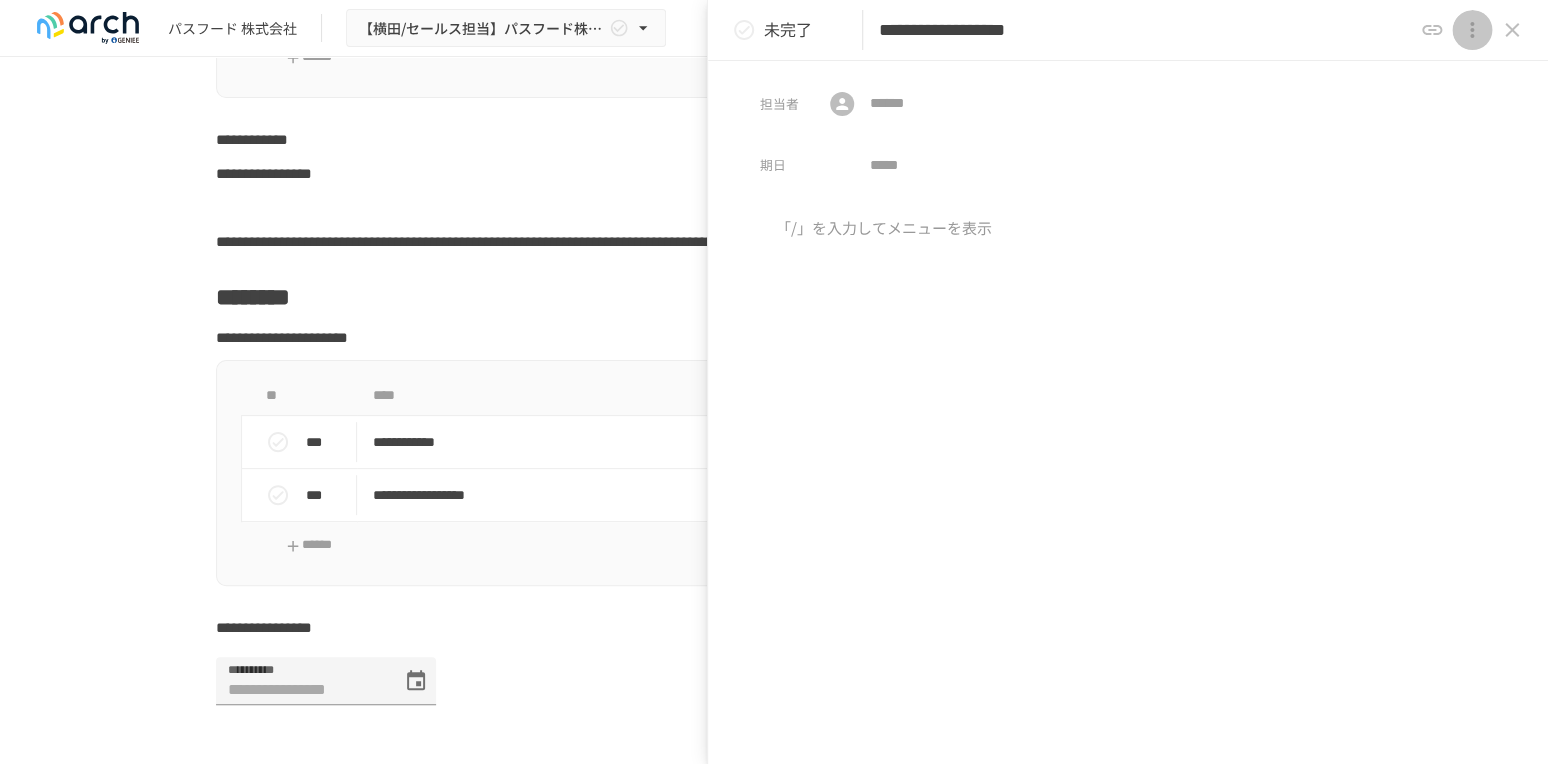 click 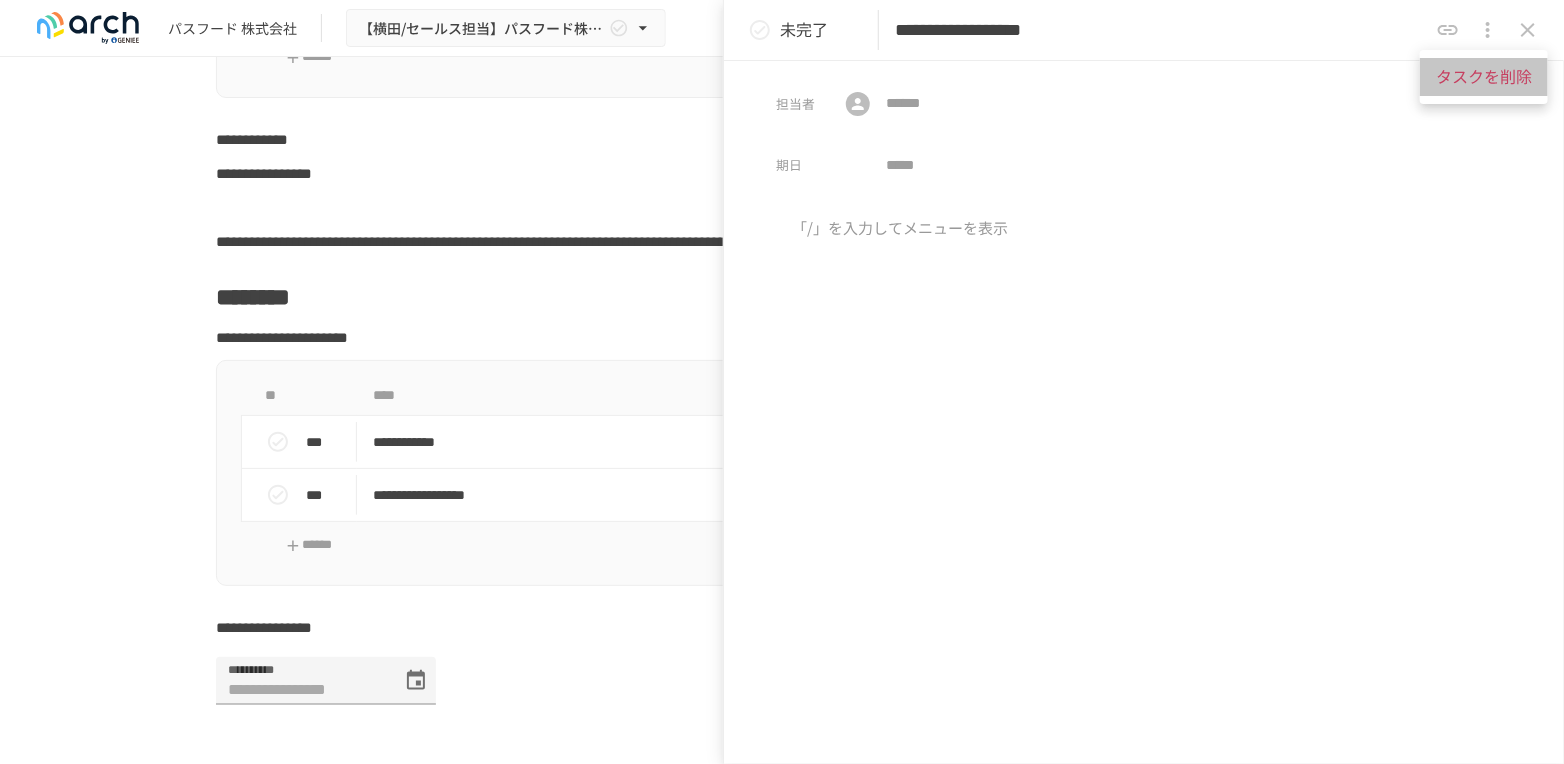 click on "タスクを削除" at bounding box center [1484, 77] 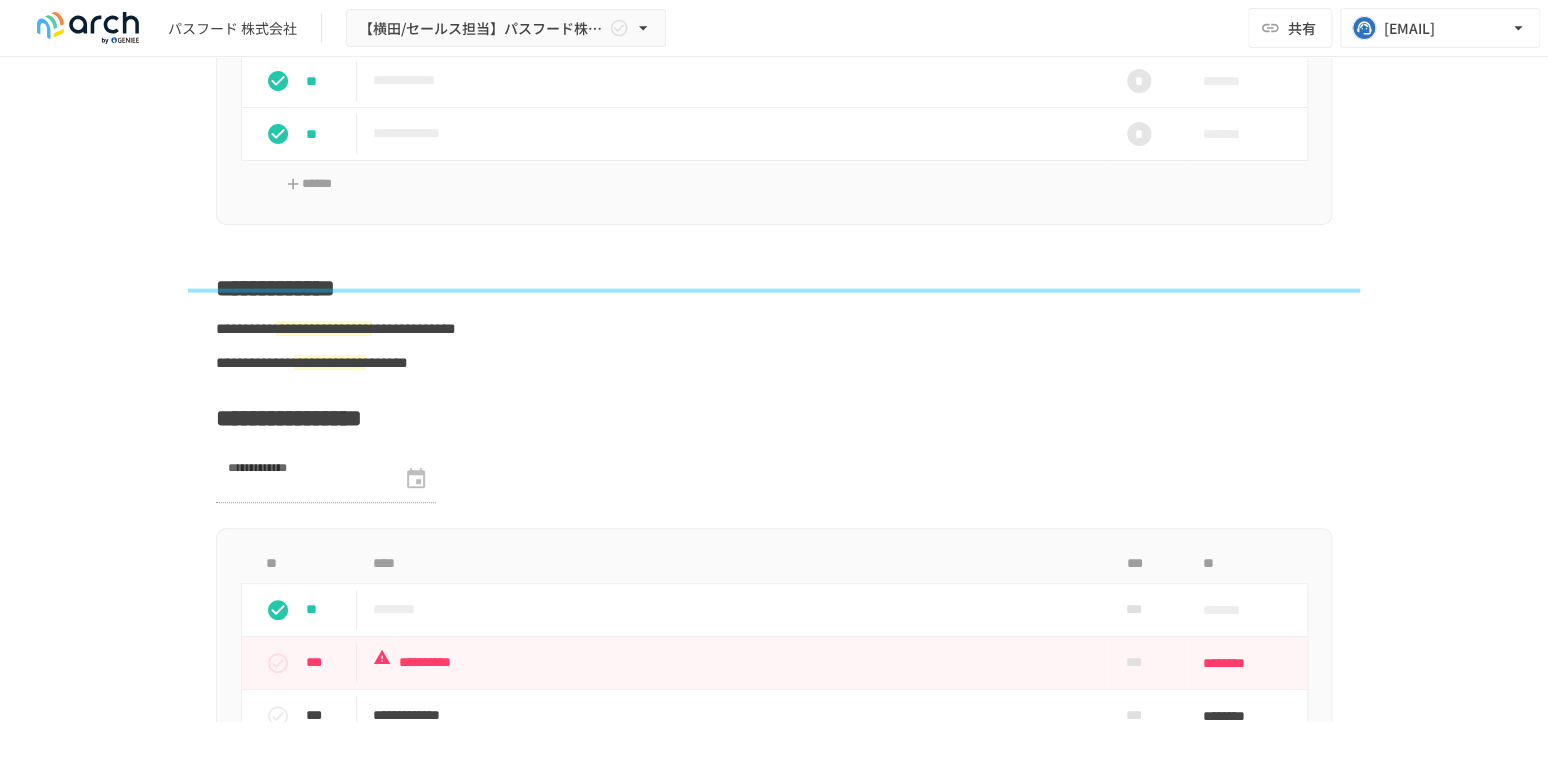 scroll, scrollTop: 2220, scrollLeft: 0, axis: vertical 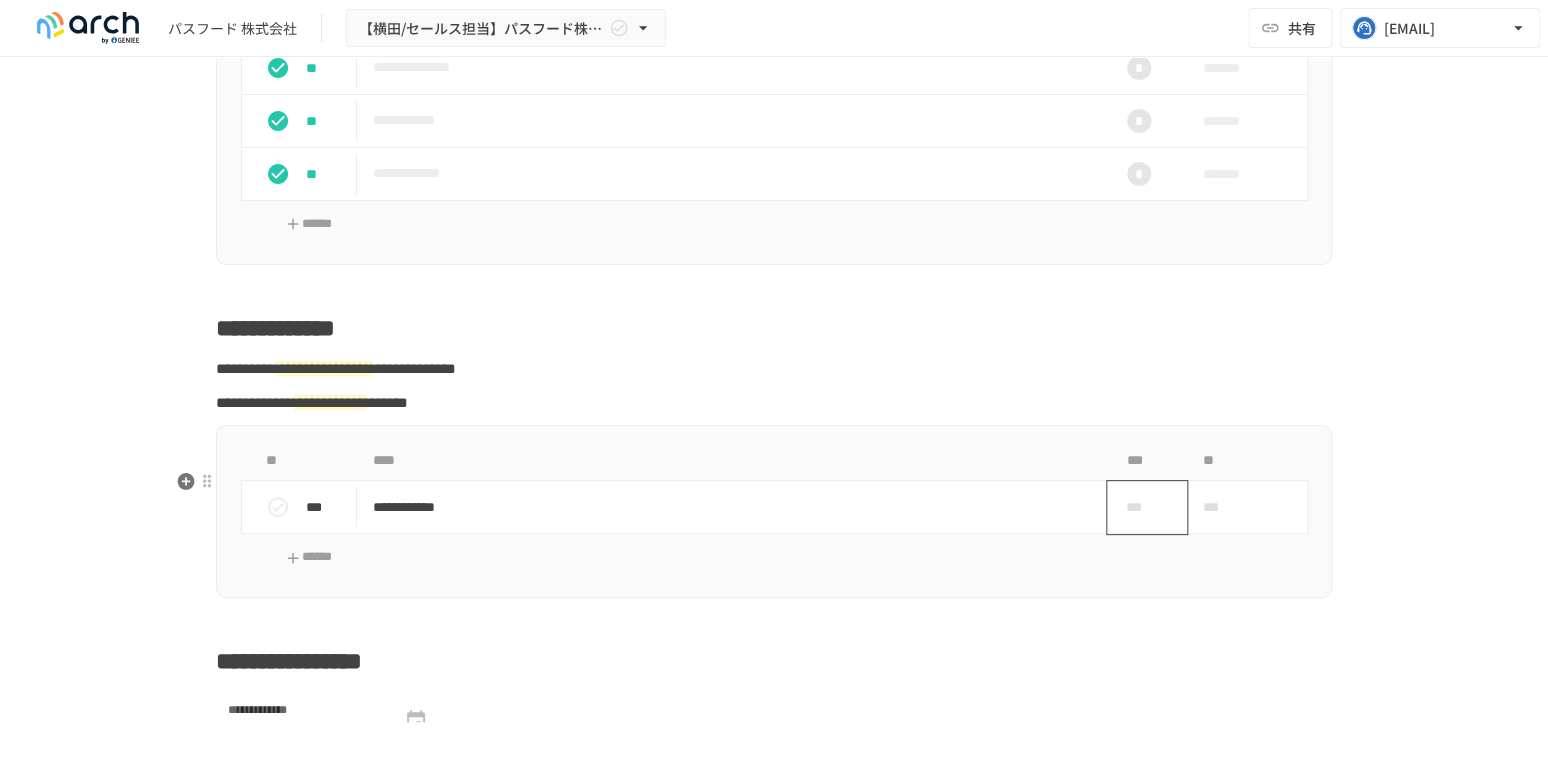click on "***" at bounding box center (1139, 507) 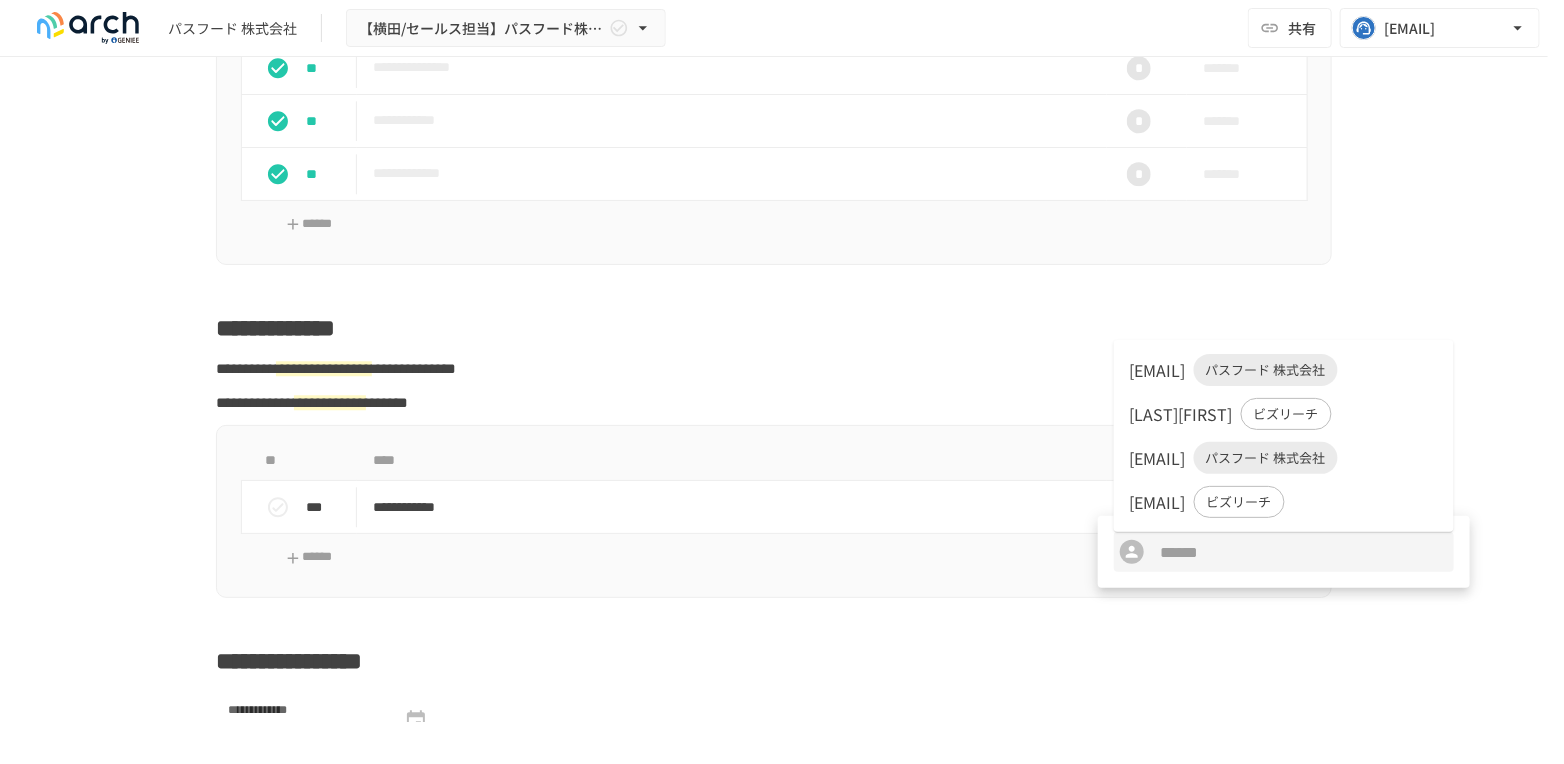 click on "パスフード 株式会社" at bounding box center [1266, 370] 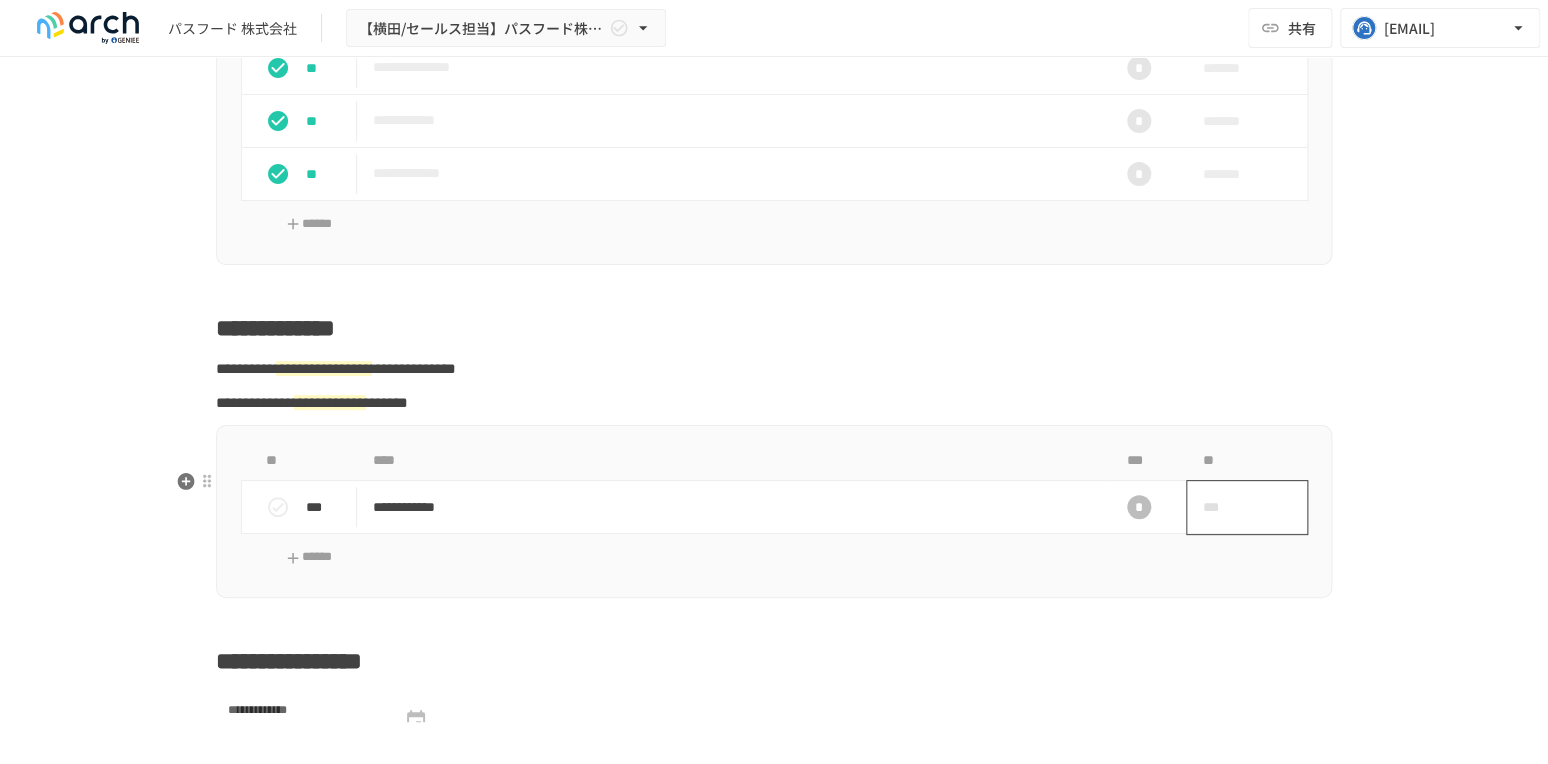 click on "***" at bounding box center (1247, 507) 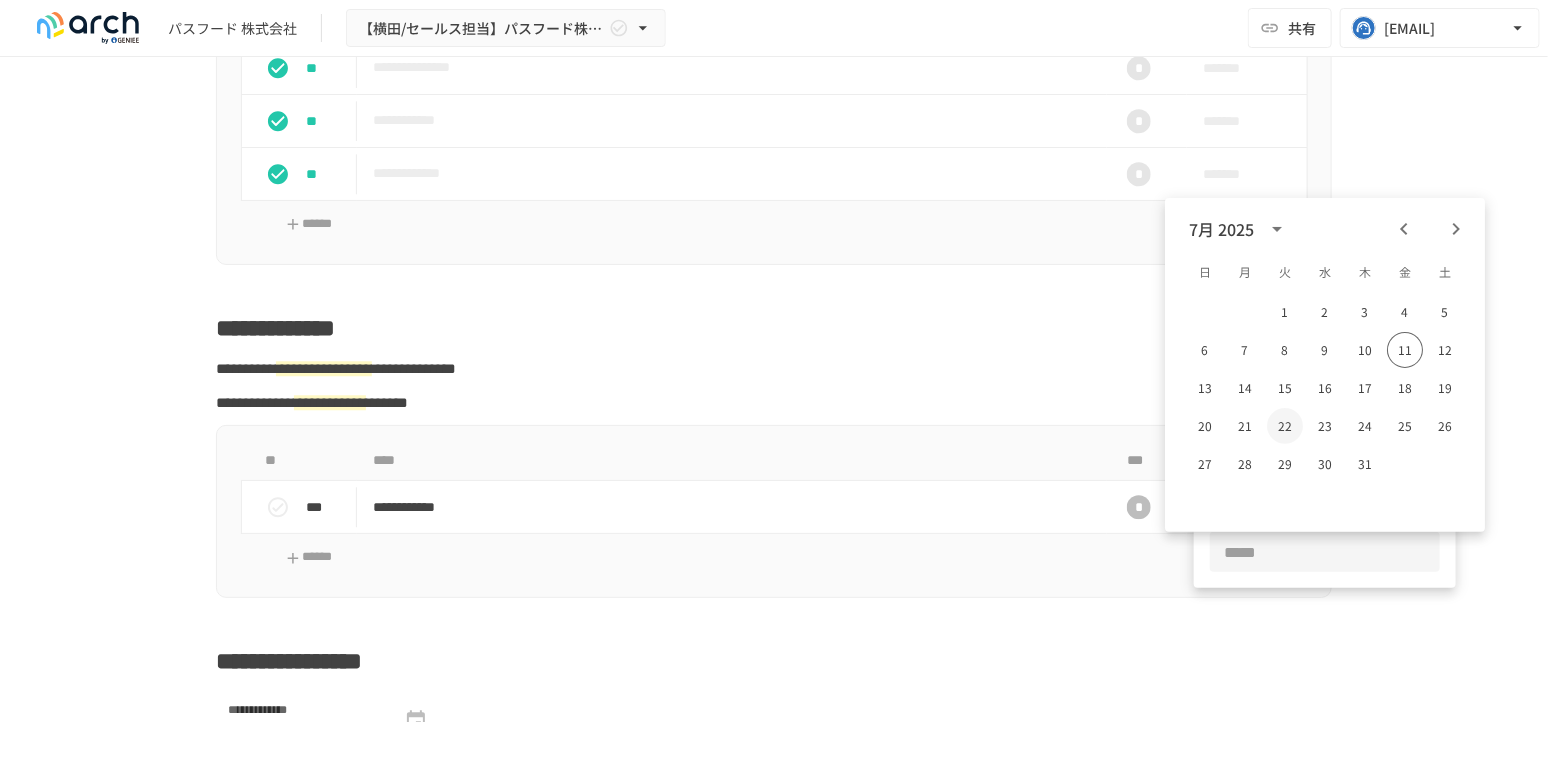 click on "22" at bounding box center (1285, 426) 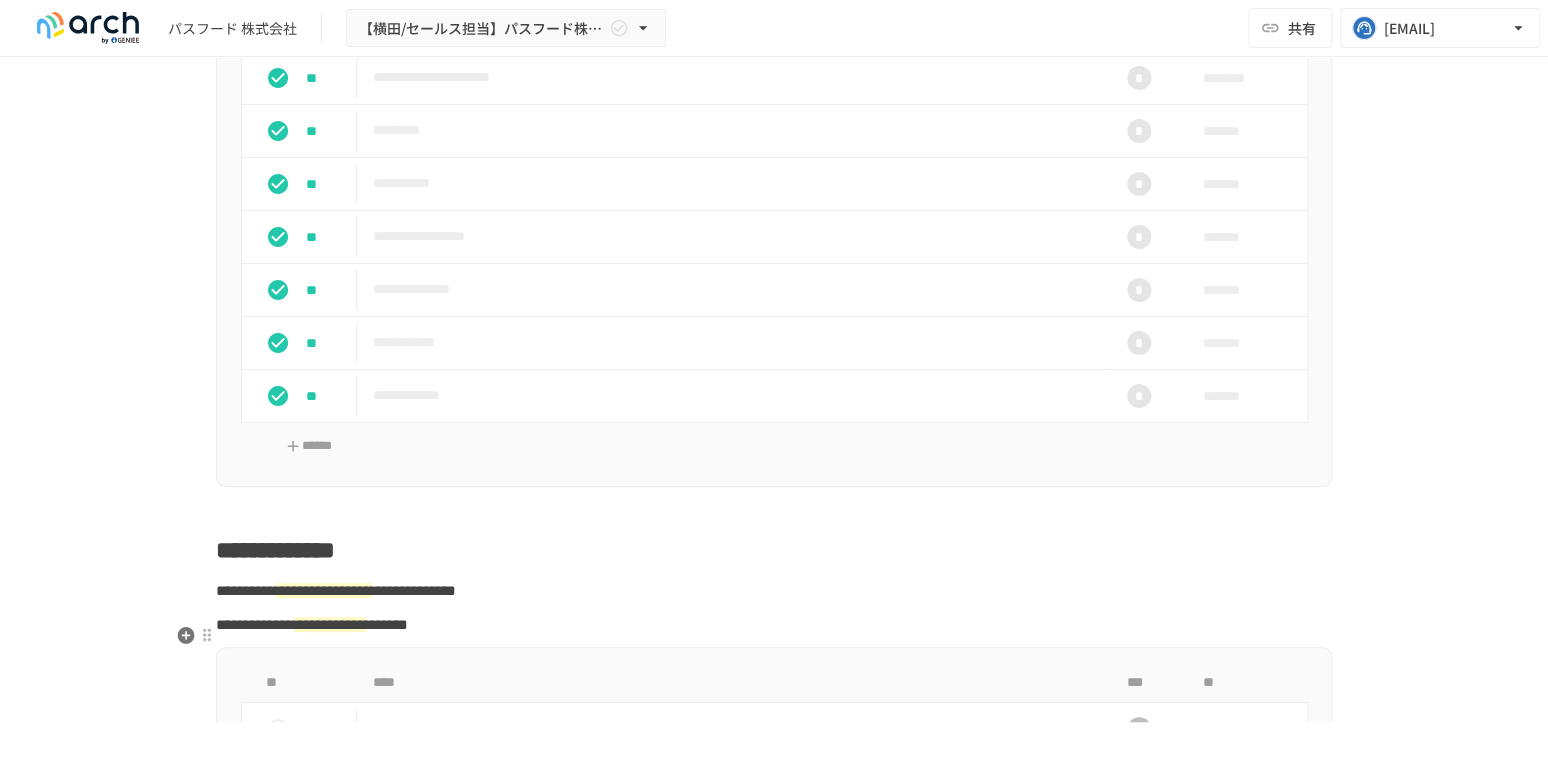 scroll, scrollTop: 1664, scrollLeft: 0, axis: vertical 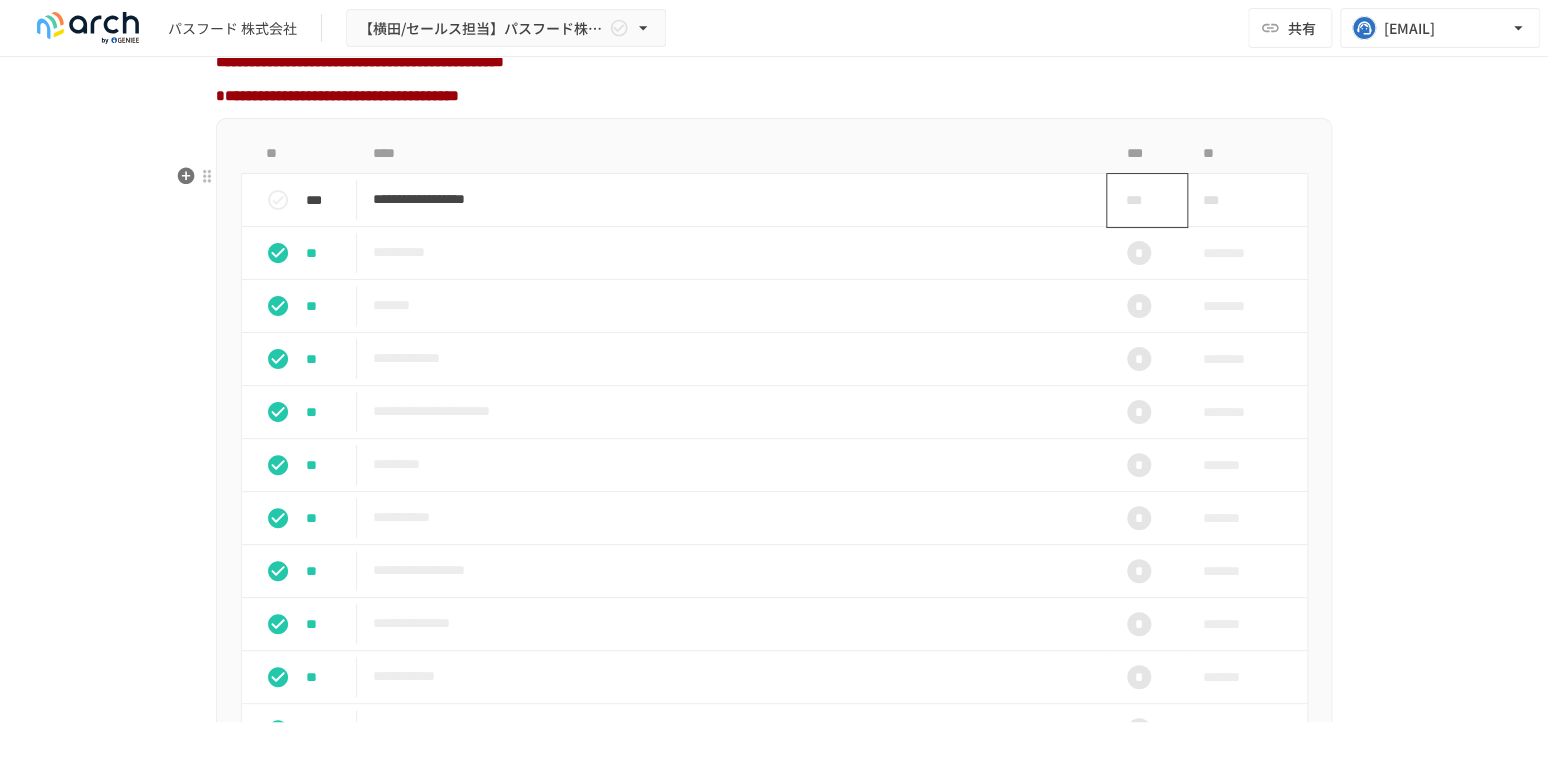 click on "***" at bounding box center [1139, 200] 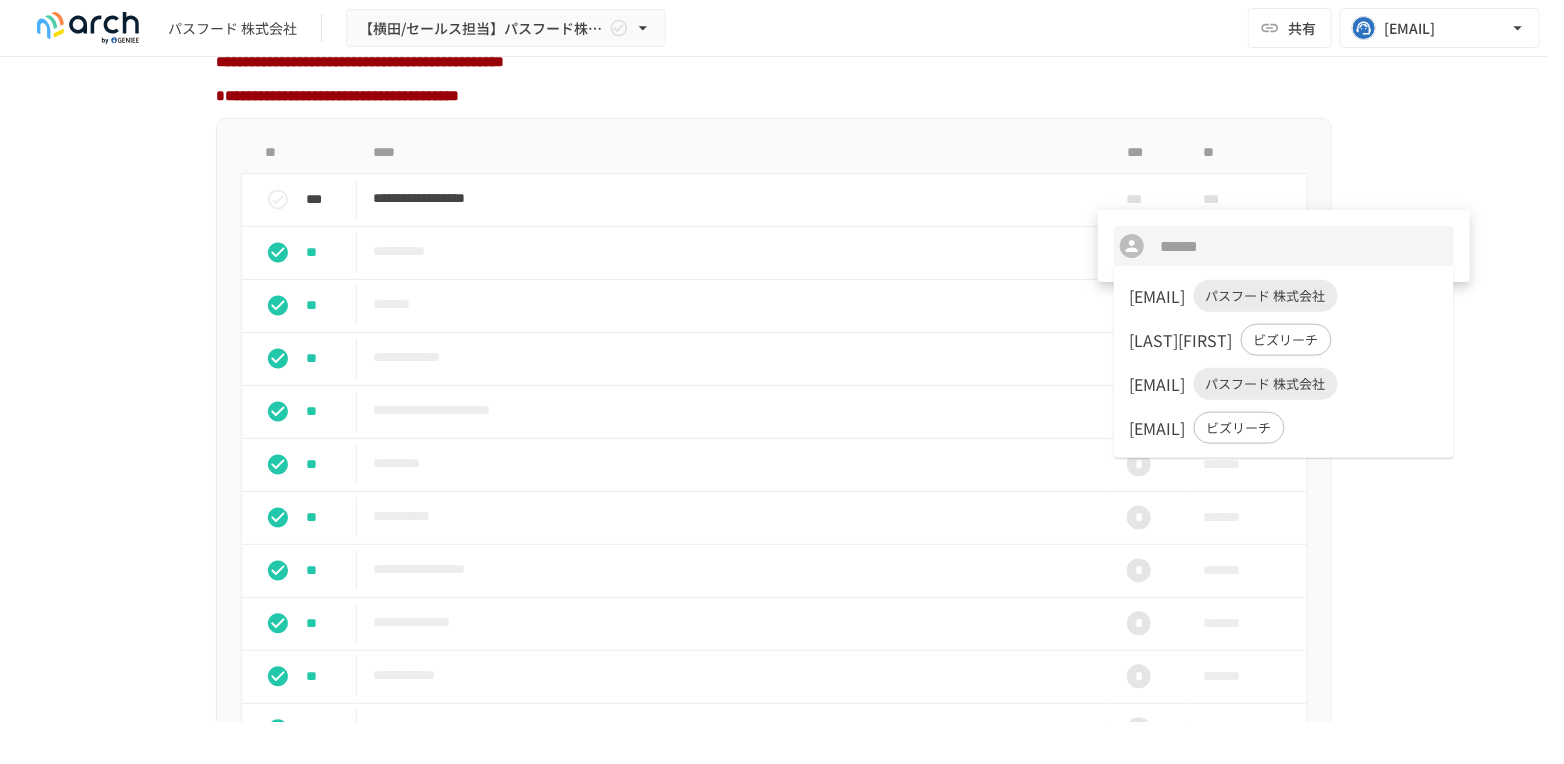click on "yoshioka.press88@gmail.com" at bounding box center [1158, 296] 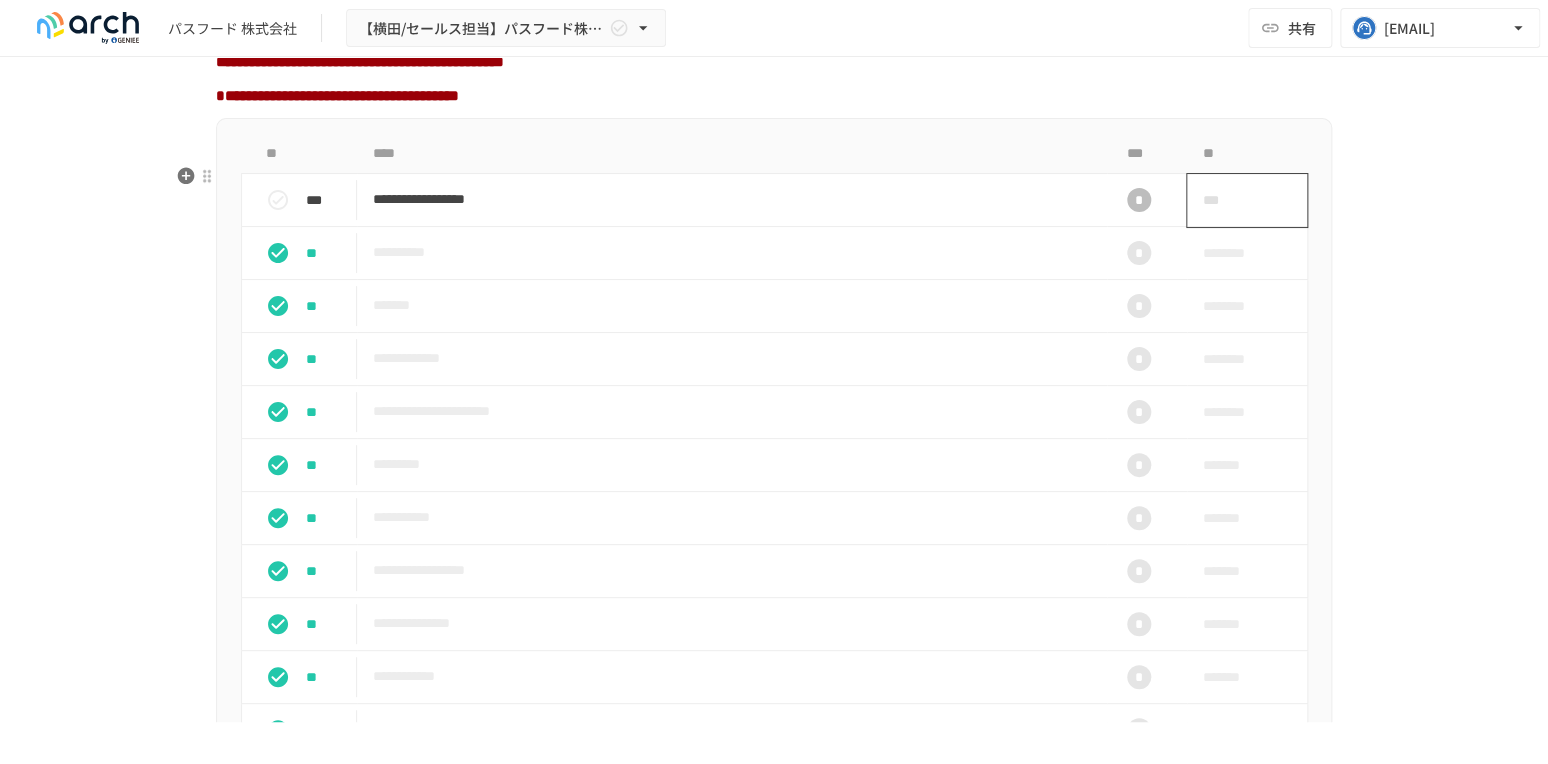 click on "***" at bounding box center (1247, 200) 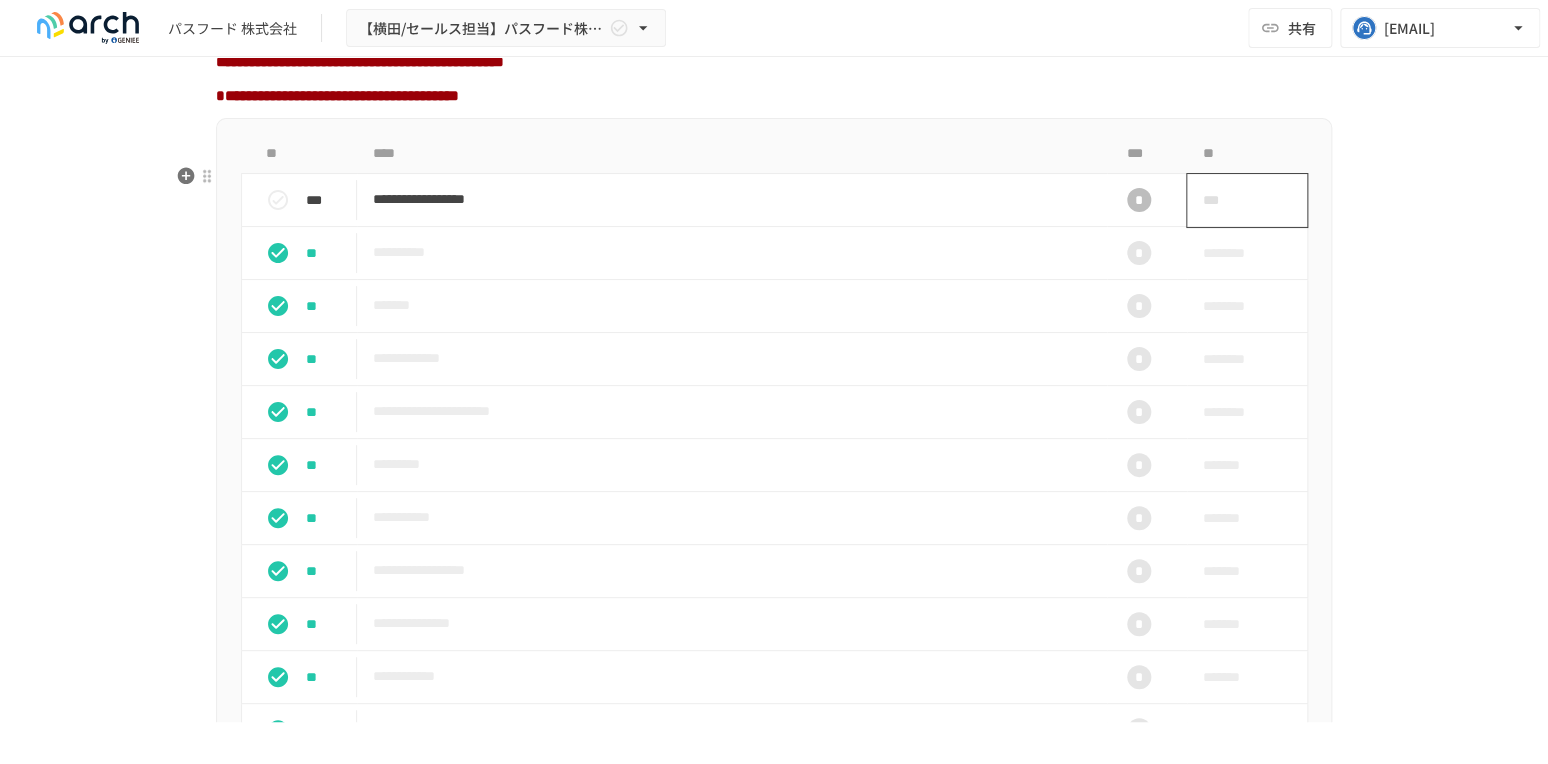 click on "***" at bounding box center [1224, 200] 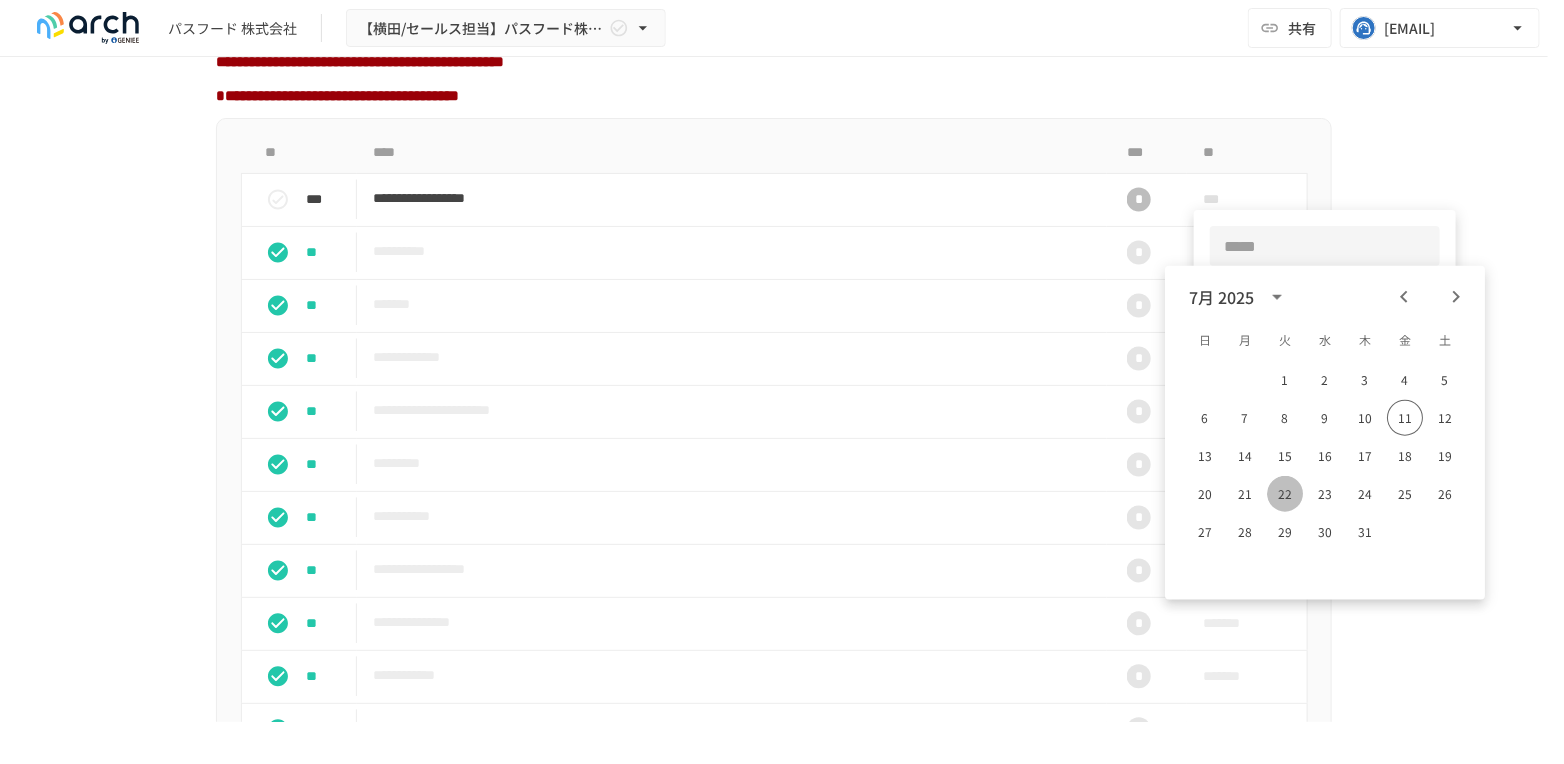 click on "22" at bounding box center [1285, 494] 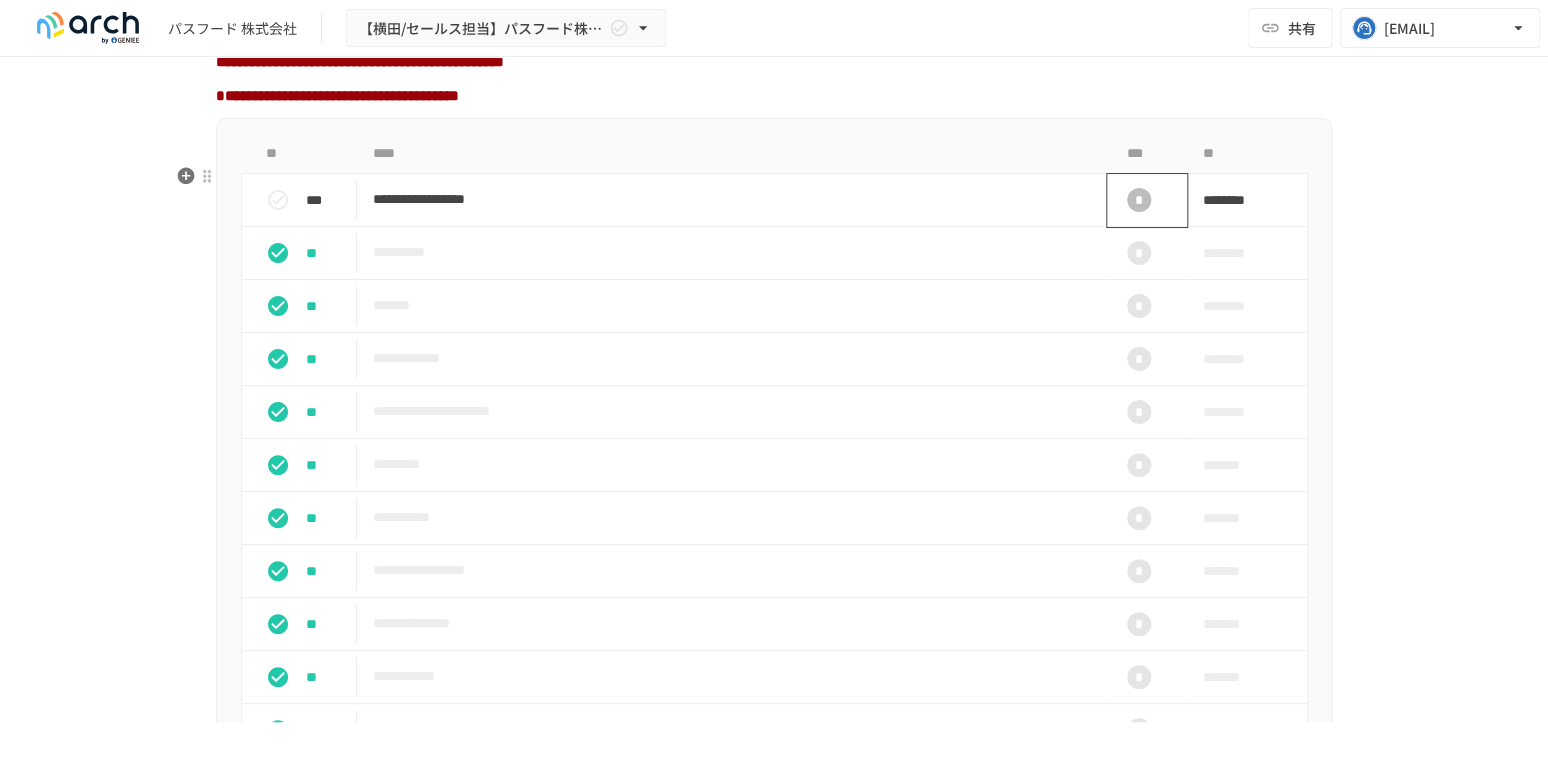 click on "*" at bounding box center (1139, 200) 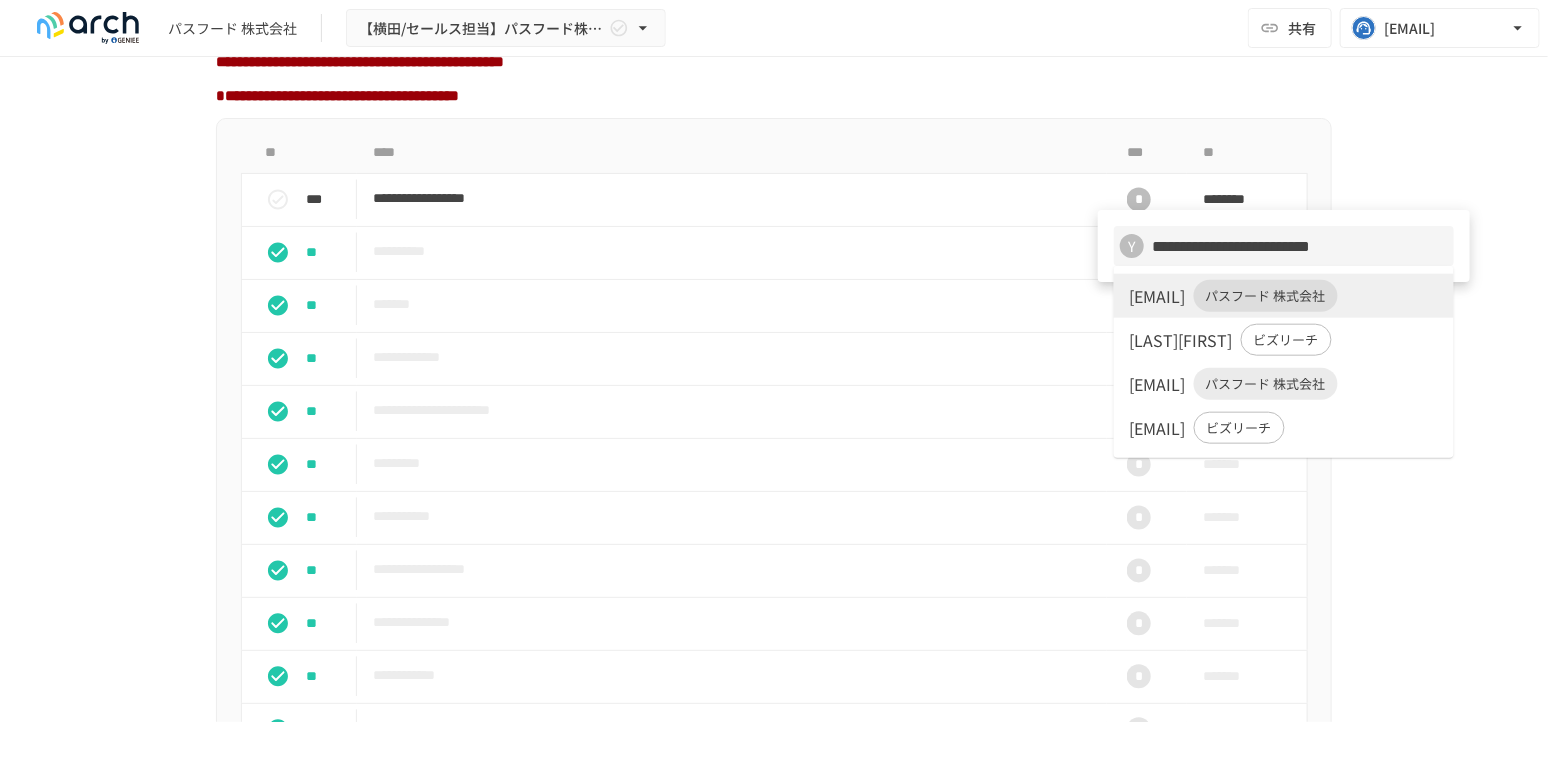click on "sakuraiyamato.press88@gmail.com" at bounding box center (1158, 384) 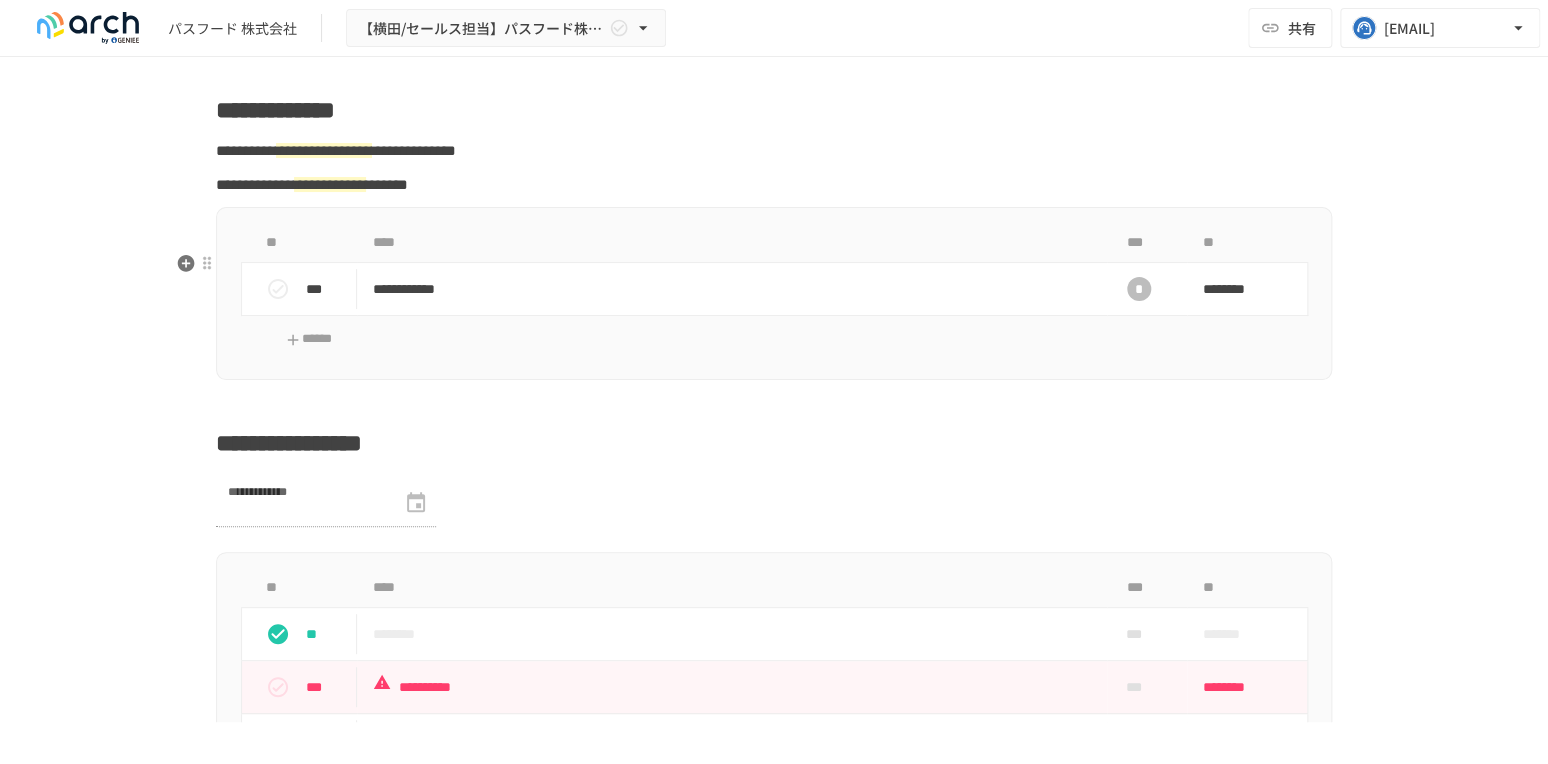 scroll, scrollTop: 2442, scrollLeft: 0, axis: vertical 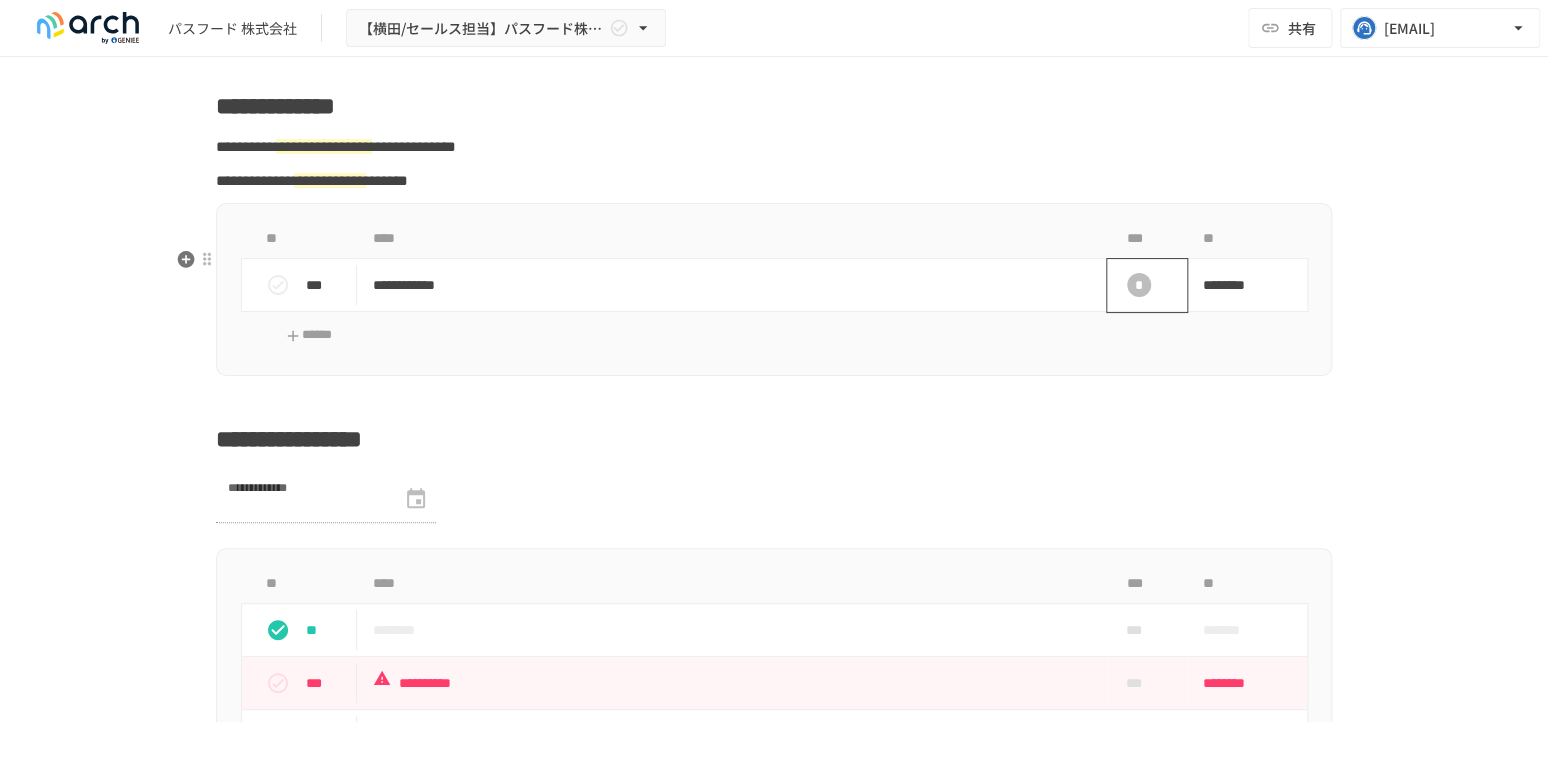 click on "*" at bounding box center [1139, 285] 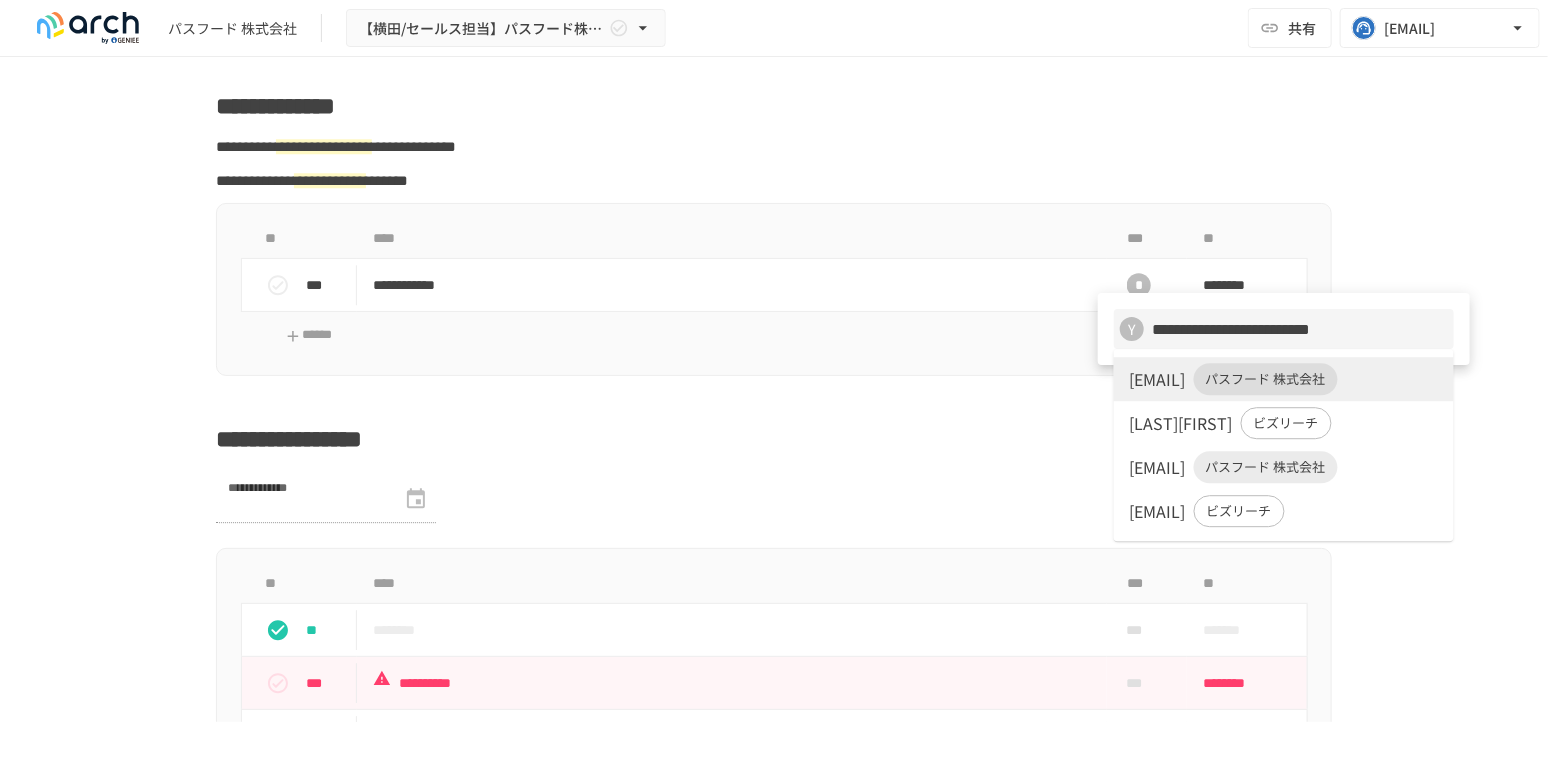 click on "sakuraiyamato.press88@gmail.com" at bounding box center (1158, 467) 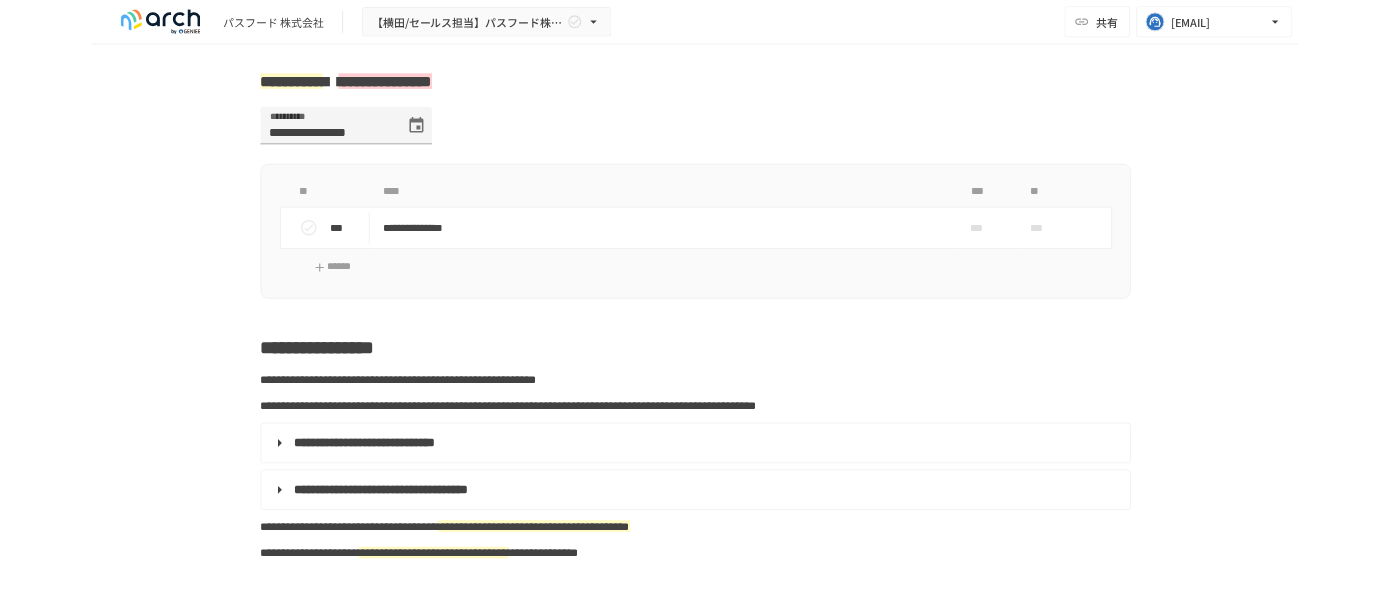 scroll, scrollTop: 887, scrollLeft: 0, axis: vertical 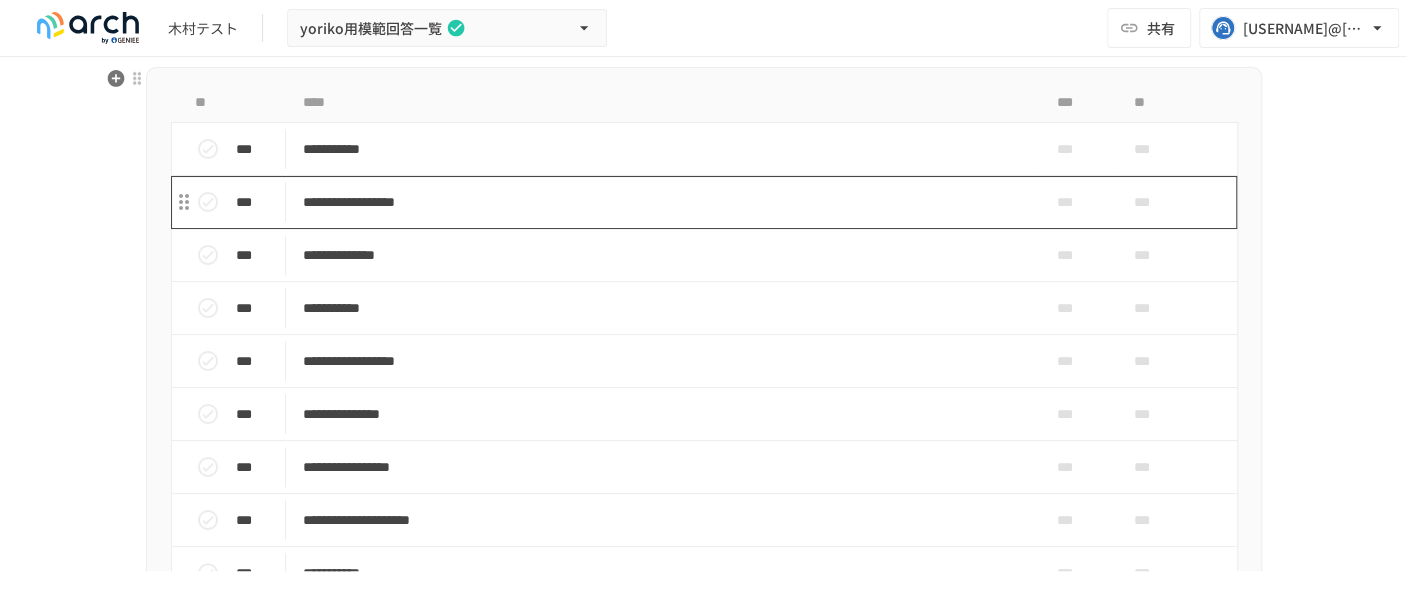 click on "**********" at bounding box center (661, 202) 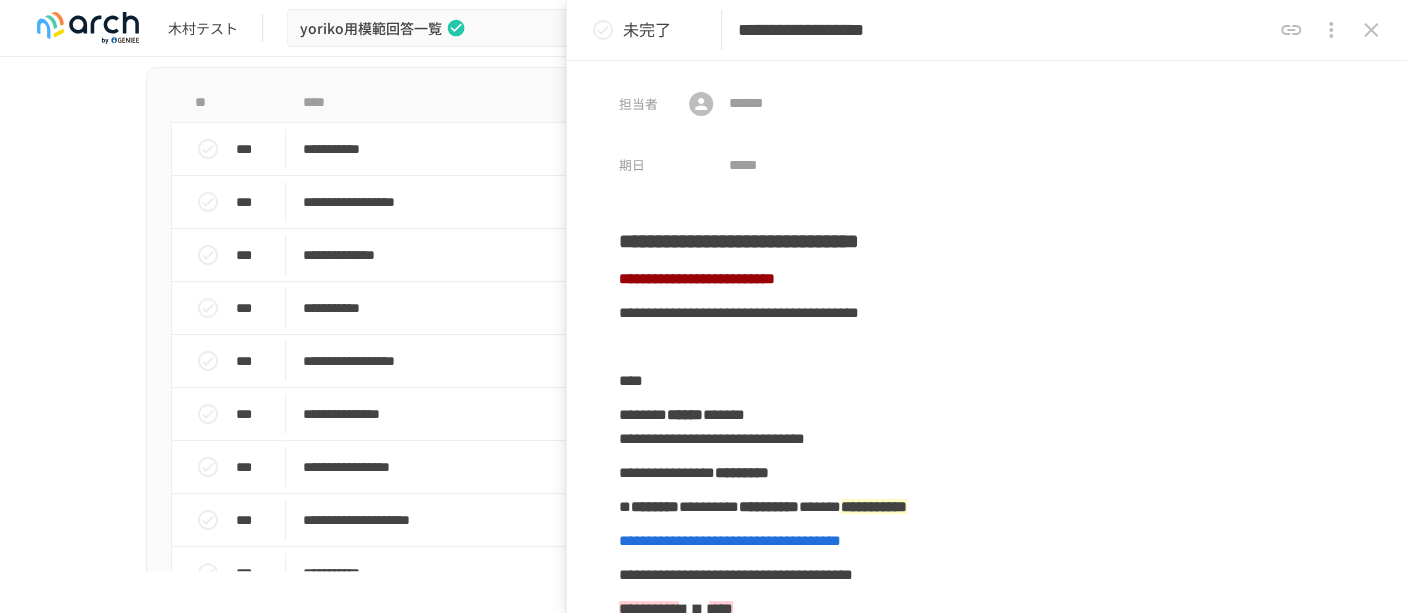 drag, startPoint x: 899, startPoint y: 37, endPoint x: 736, endPoint y: 33, distance: 163.04907 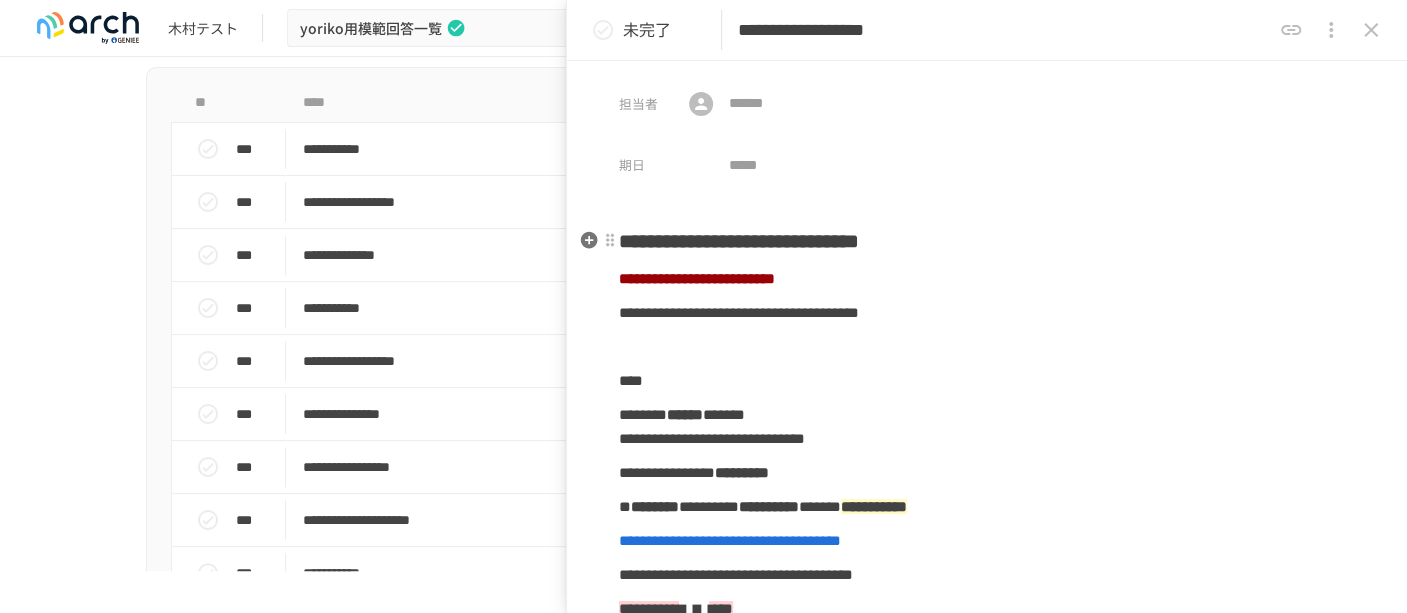 click on "**********" at bounding box center [739, 241] 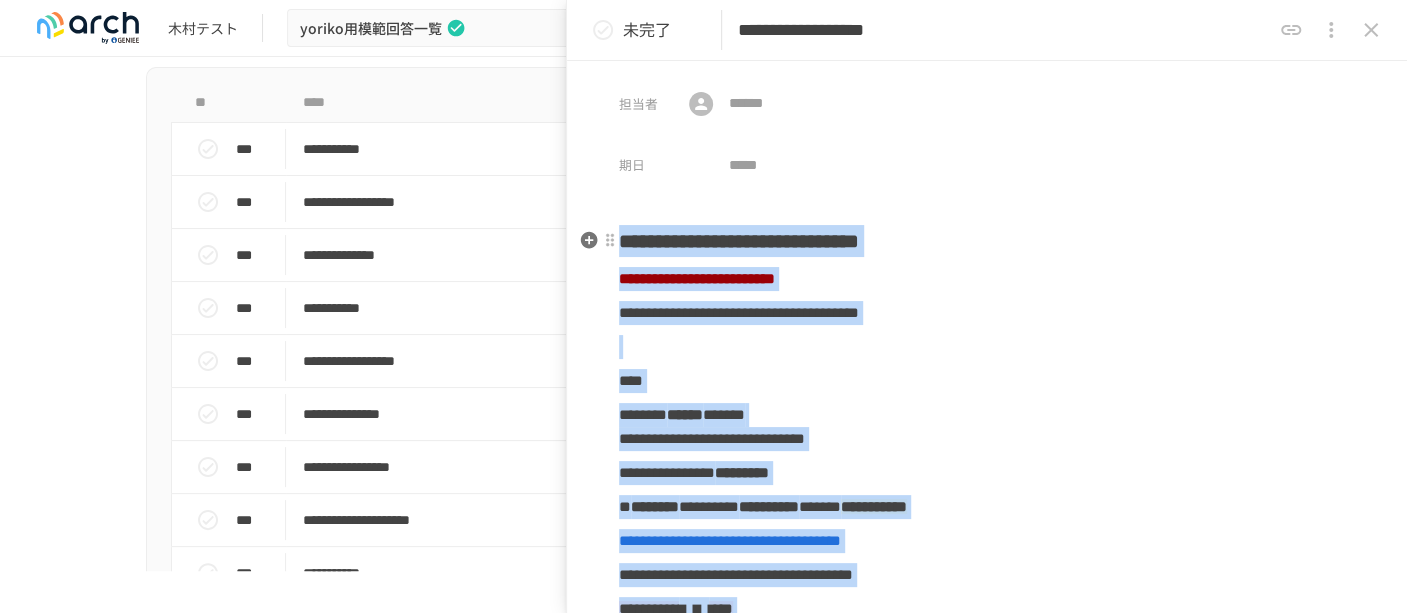 copy on "**********" 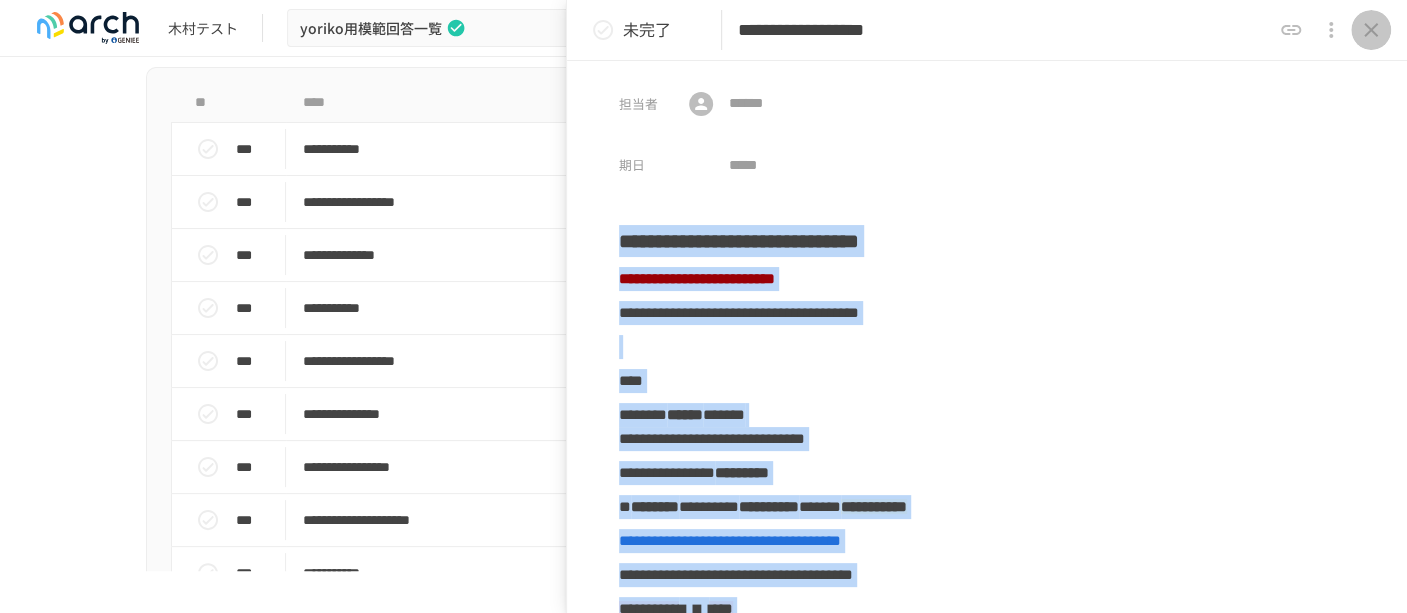 click 